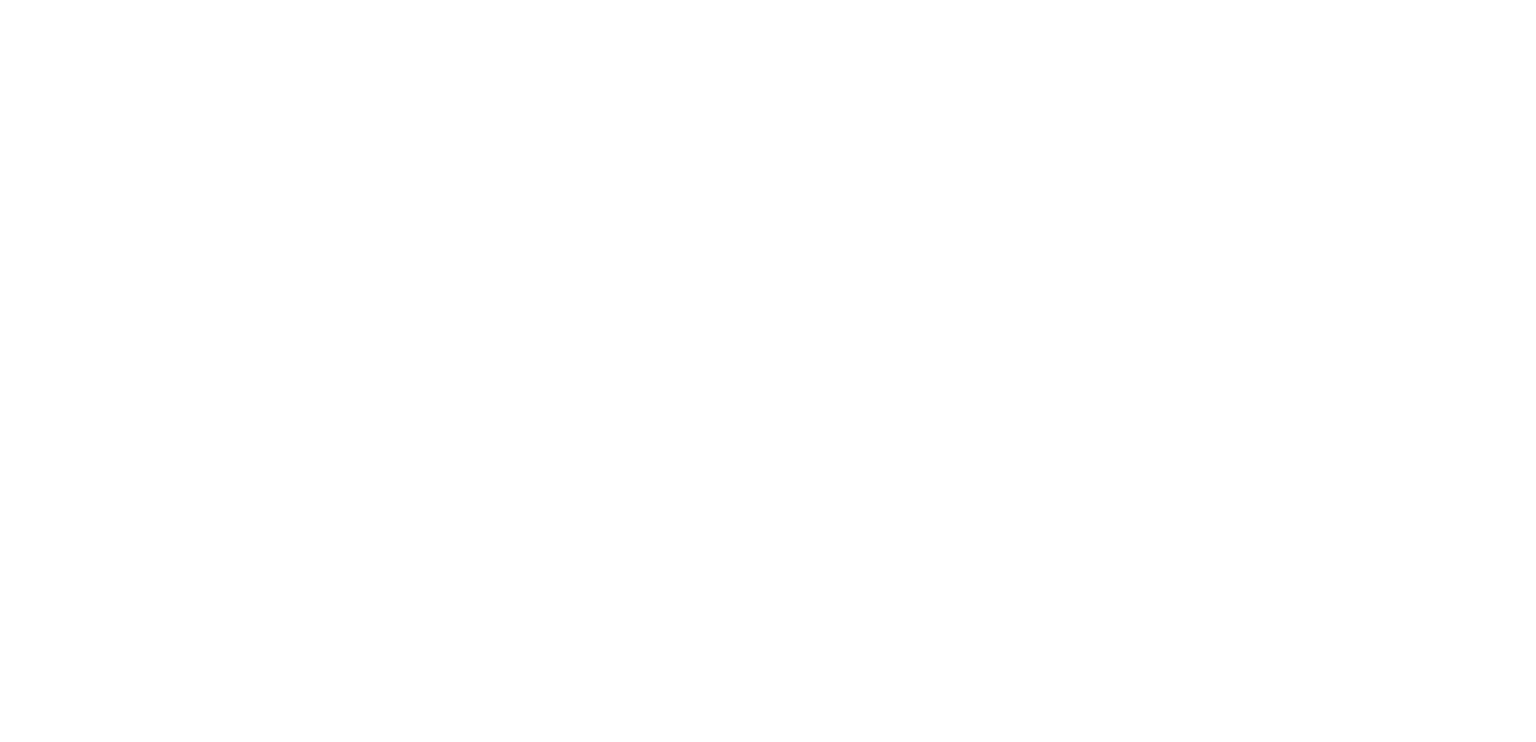 scroll, scrollTop: 0, scrollLeft: 0, axis: both 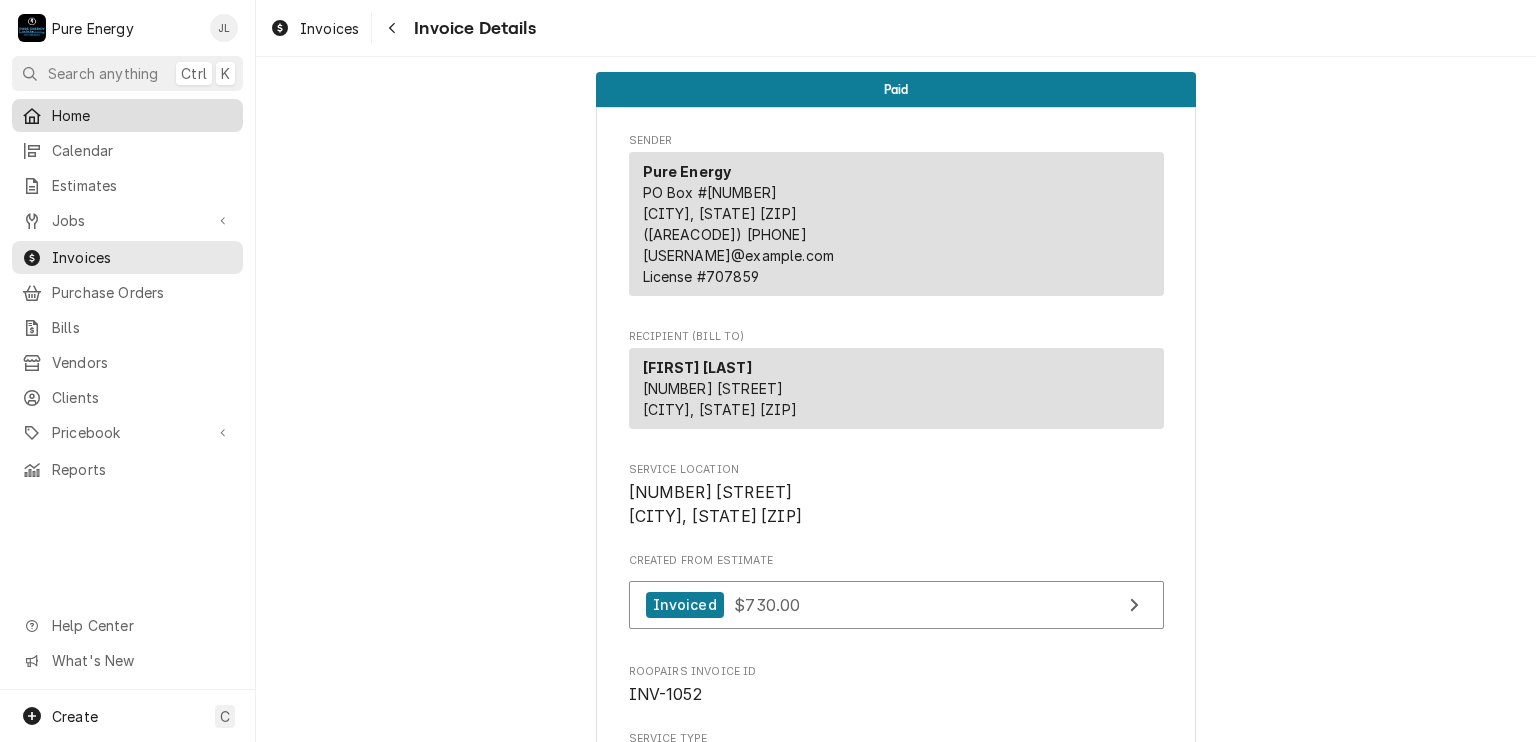 click on "Home" at bounding box center [142, 115] 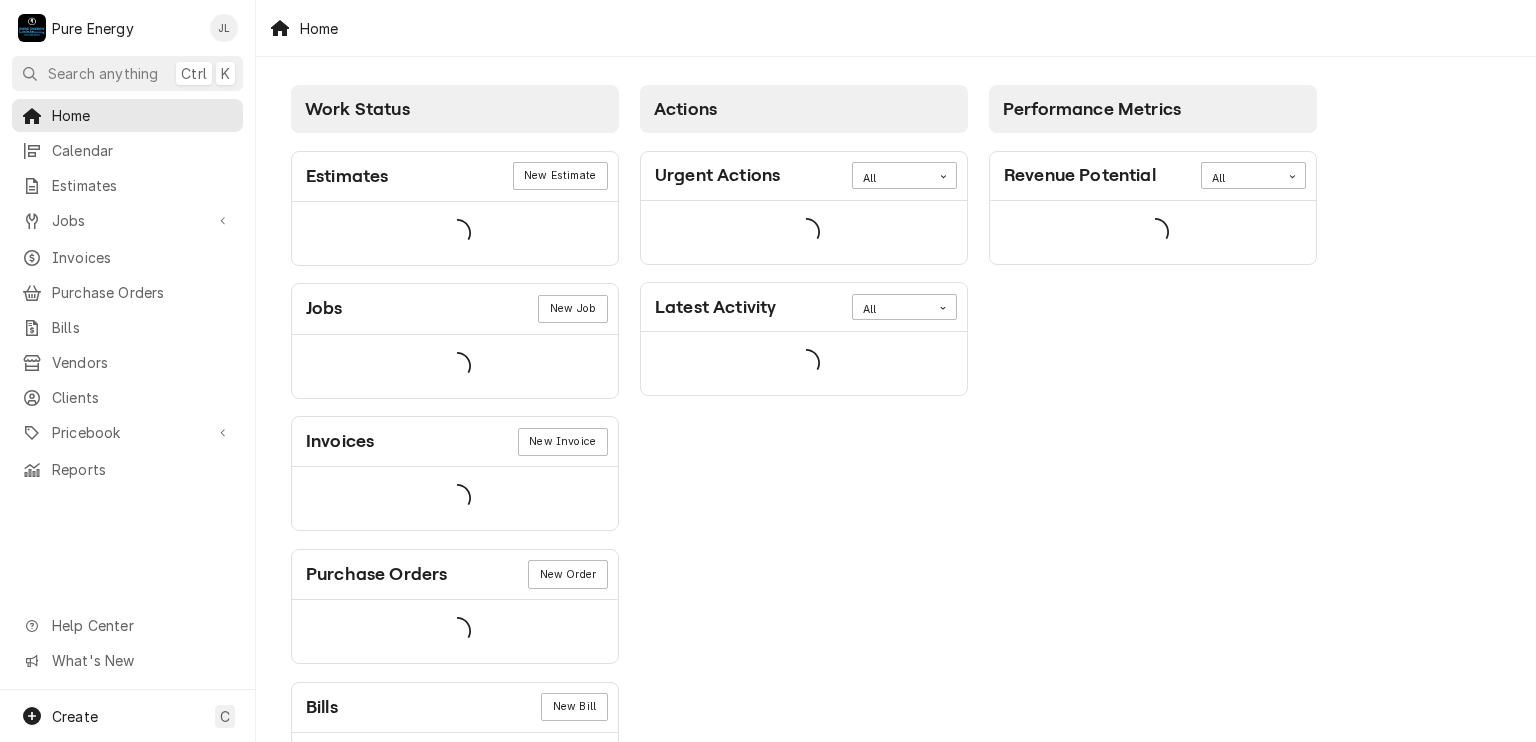 scroll, scrollTop: 0, scrollLeft: 0, axis: both 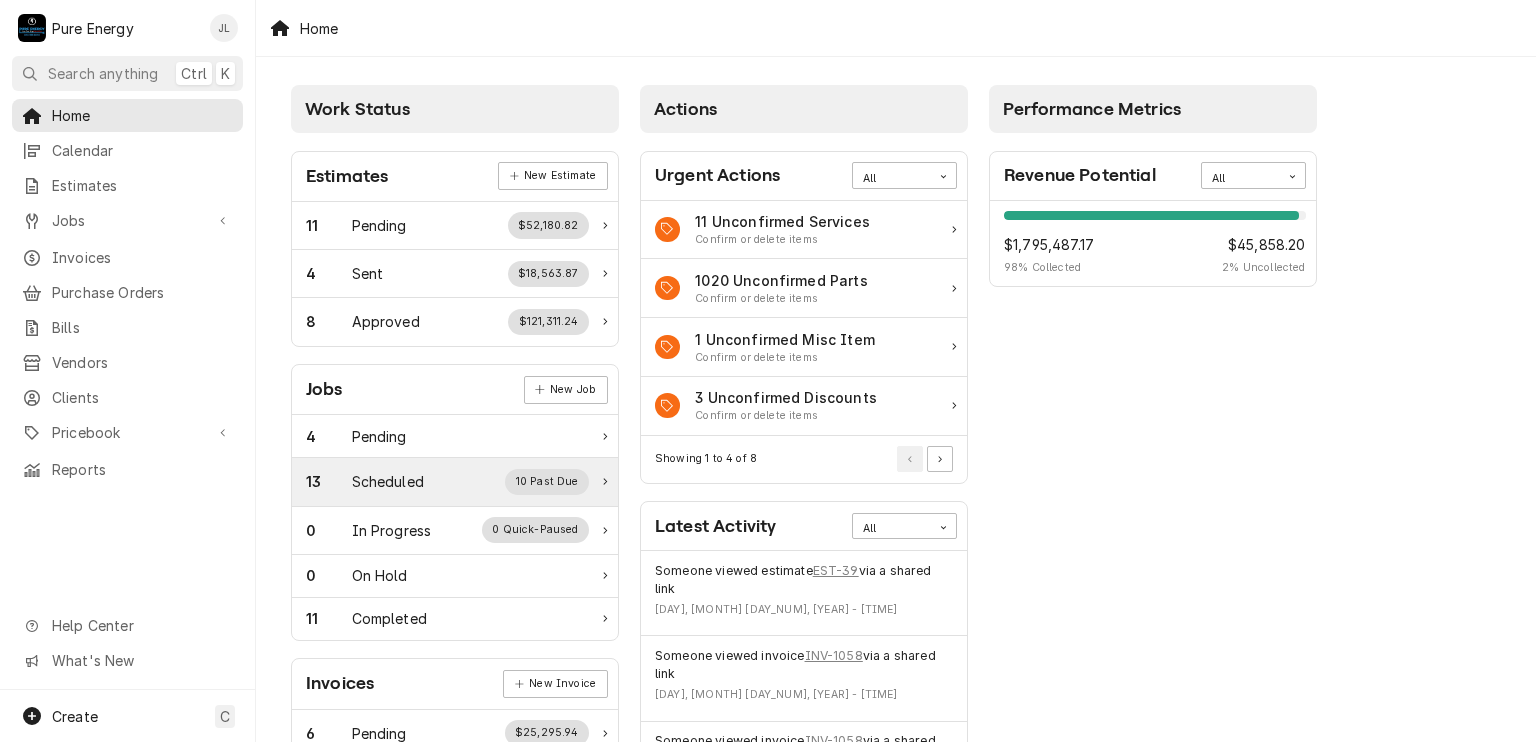 click on "13 Scheduled 10 Past Due" at bounding box center (447, 482) 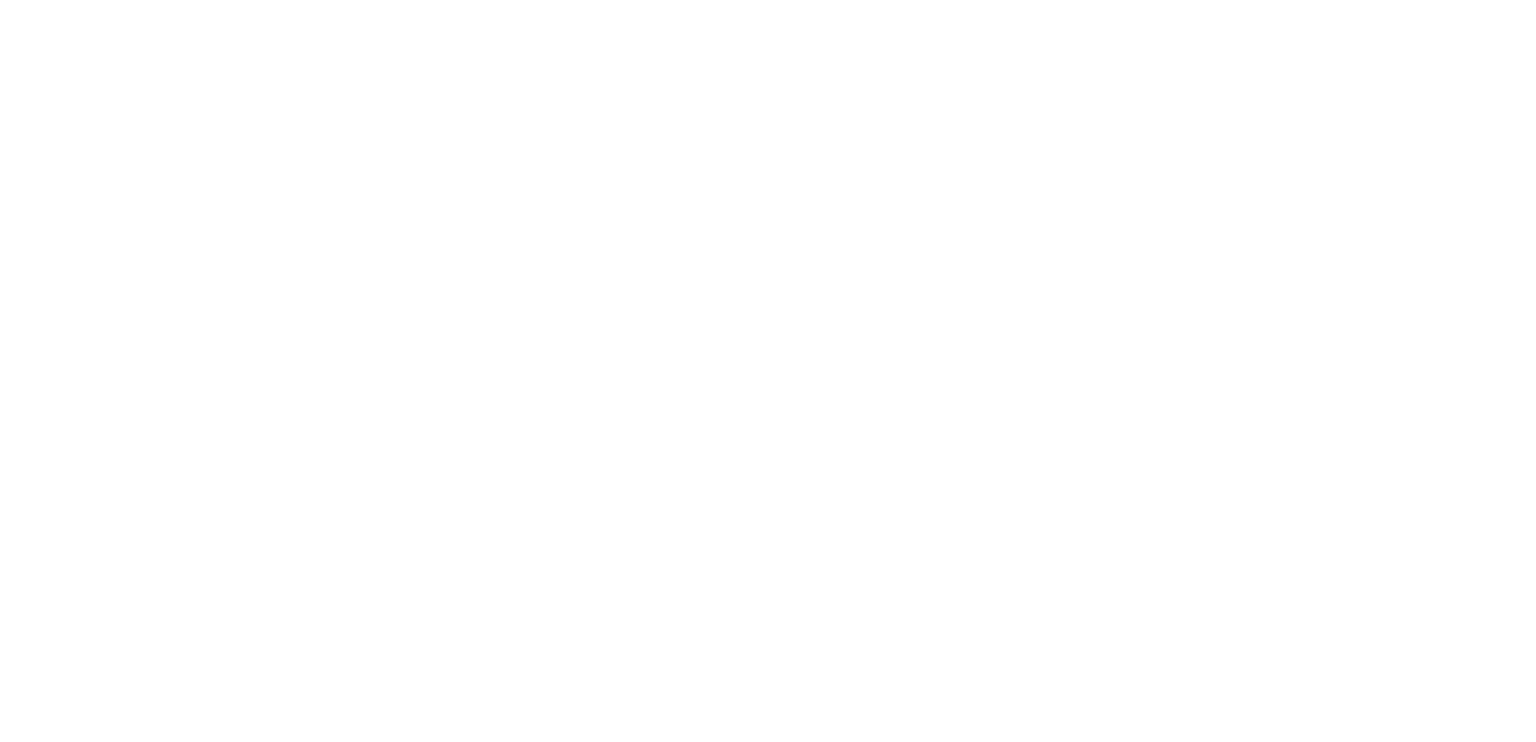 scroll, scrollTop: 0, scrollLeft: 0, axis: both 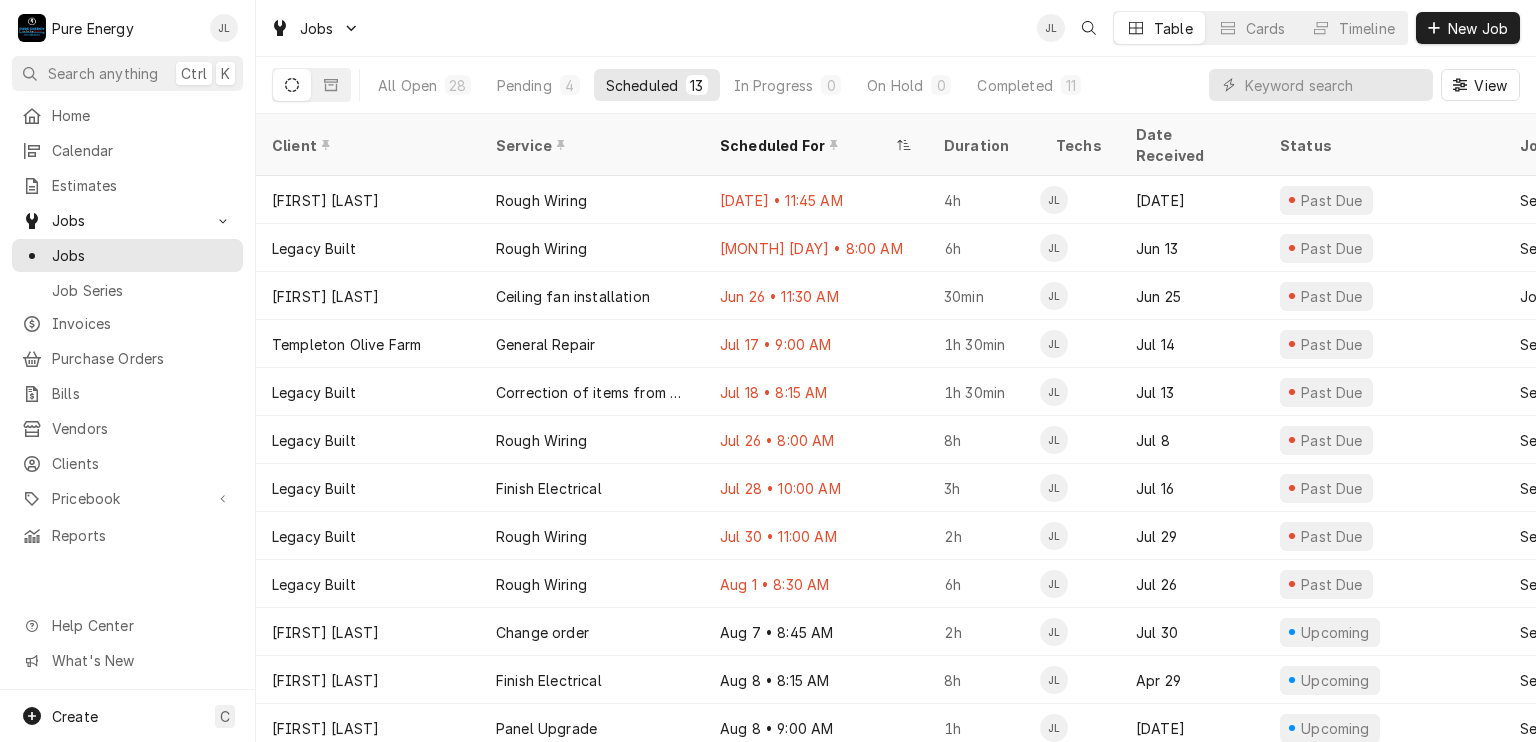 click on "All Open 28 Pending 4 Scheduled 13 In Progress 0 On Hold 0 Completed 11 View" at bounding box center (896, 85) 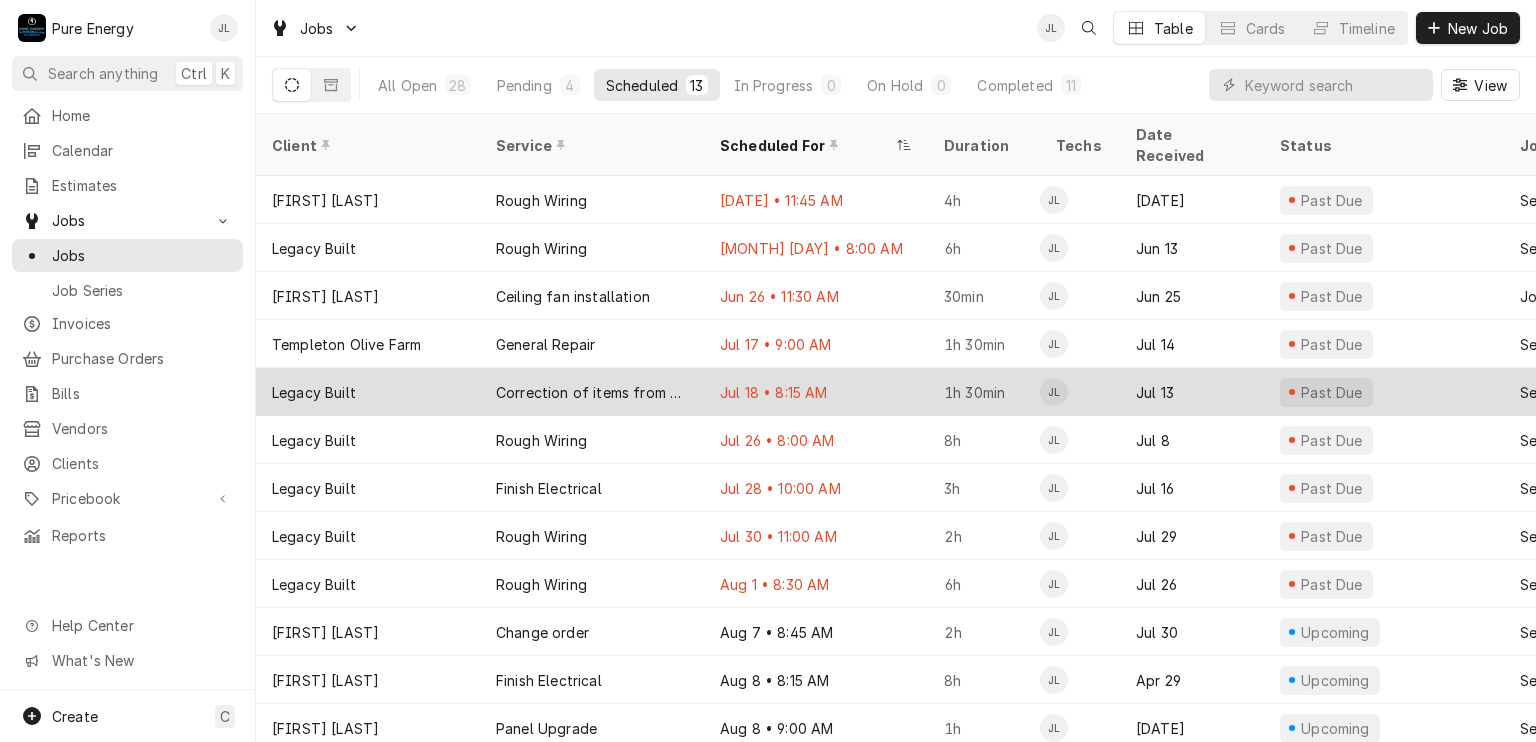 click on "Jul 18   • 8:15 AM" at bounding box center (816, 392) 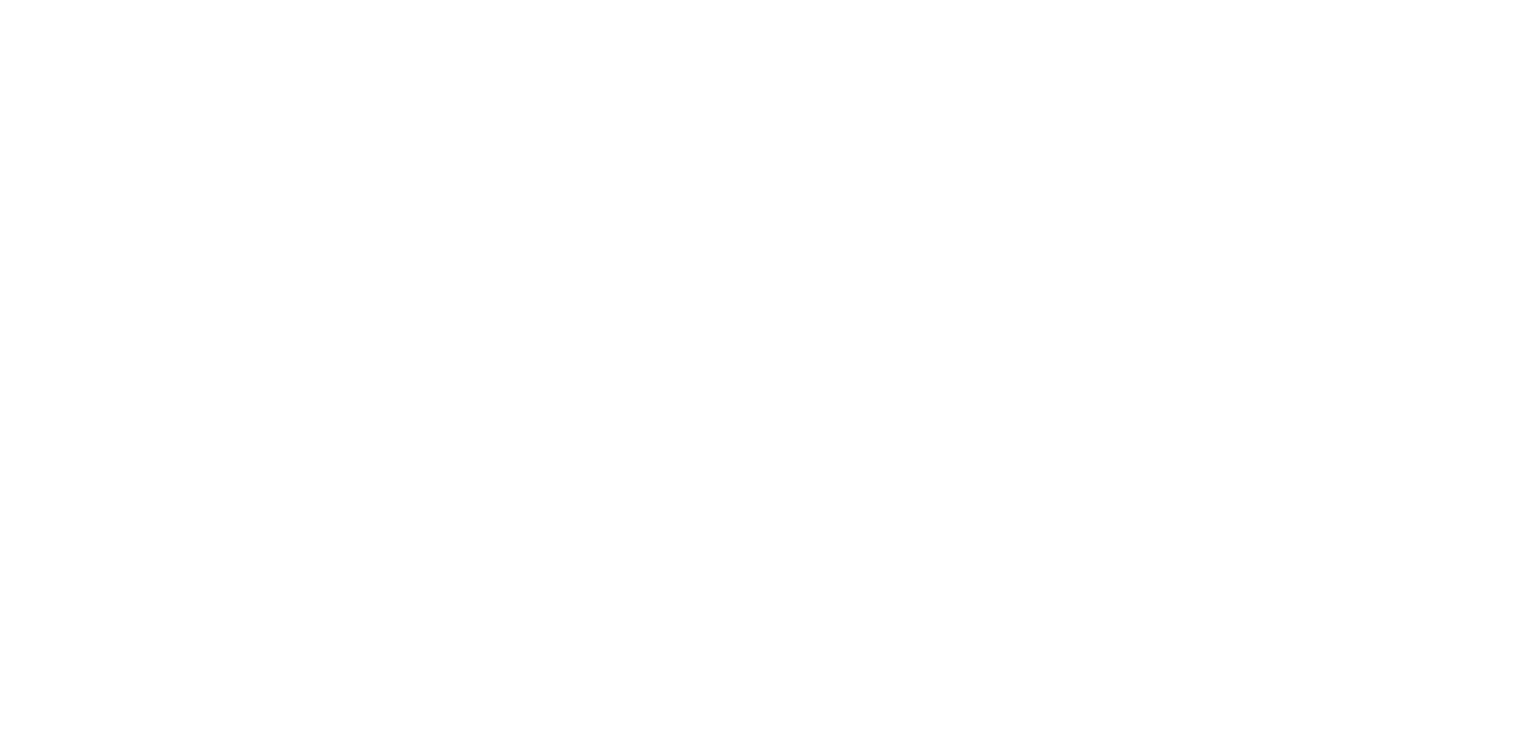scroll, scrollTop: 0, scrollLeft: 0, axis: both 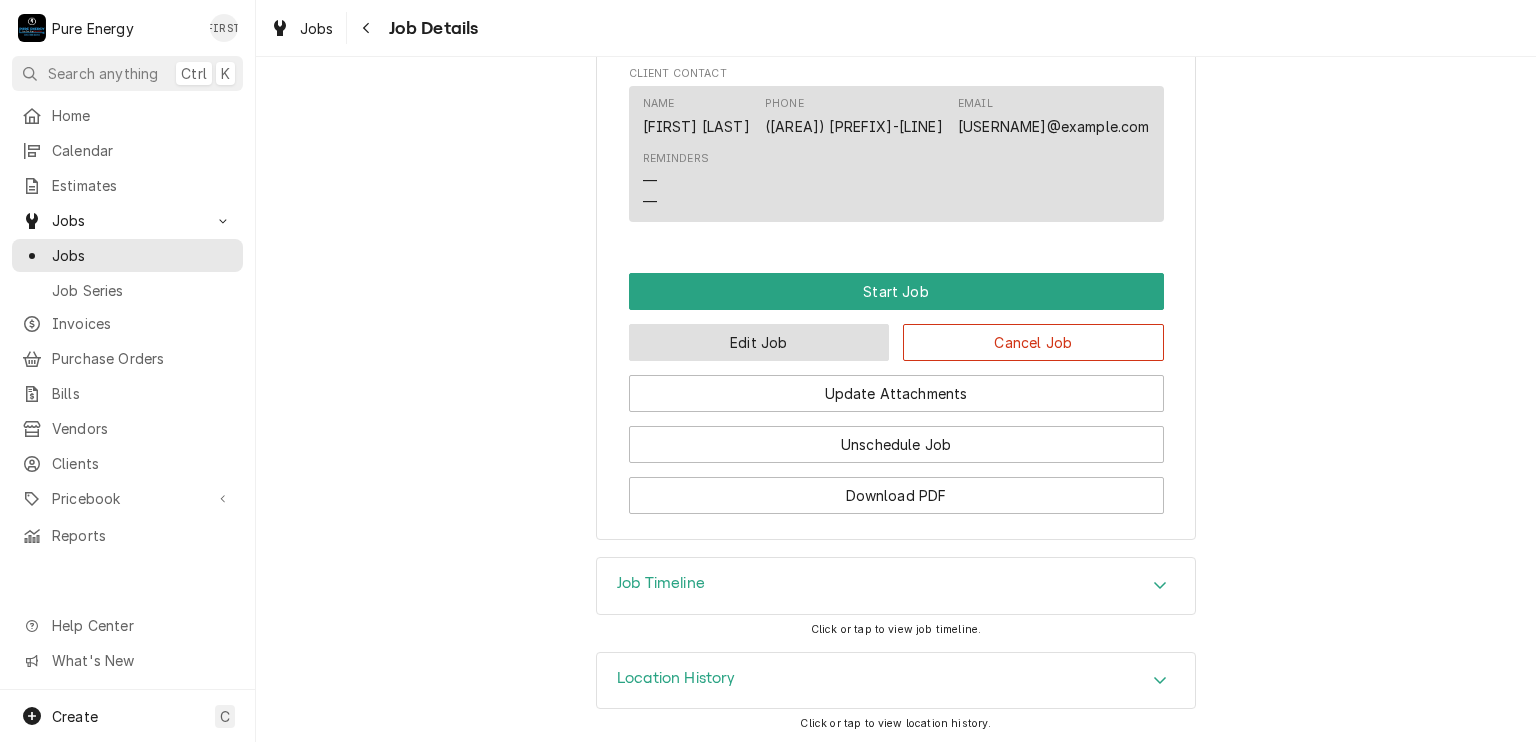 click on "Edit Job" at bounding box center [759, 342] 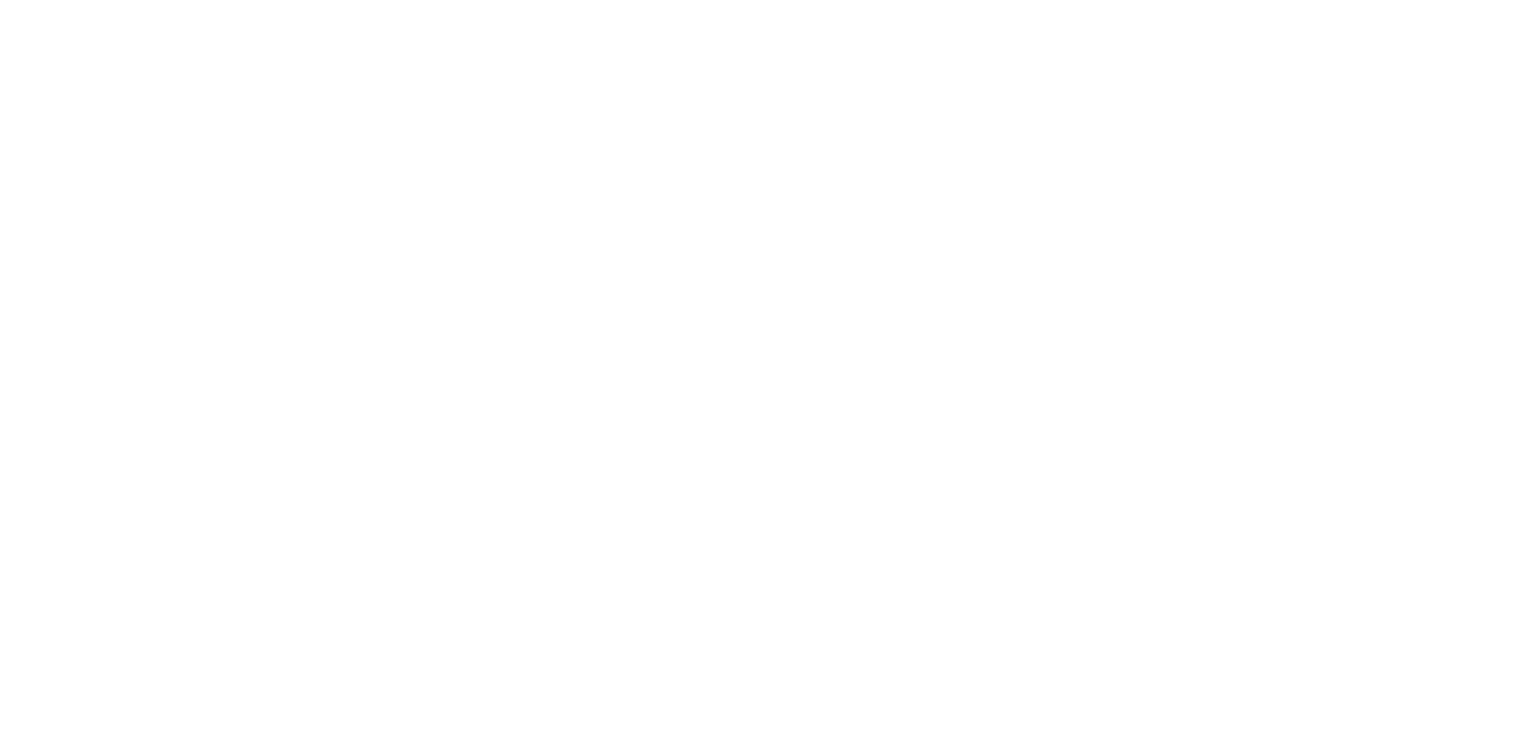scroll, scrollTop: 0, scrollLeft: 0, axis: both 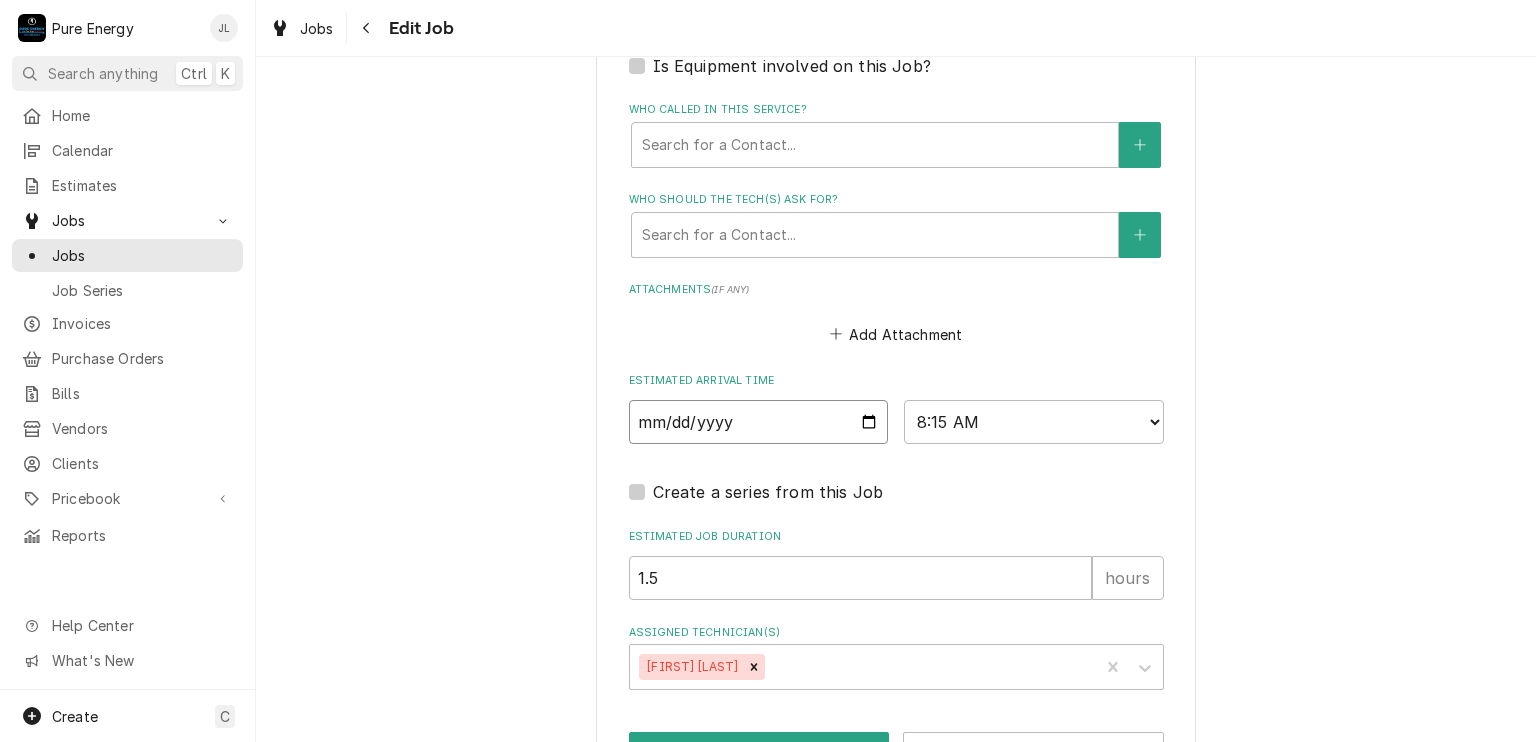 click on "2025-07-18" at bounding box center [759, 422] 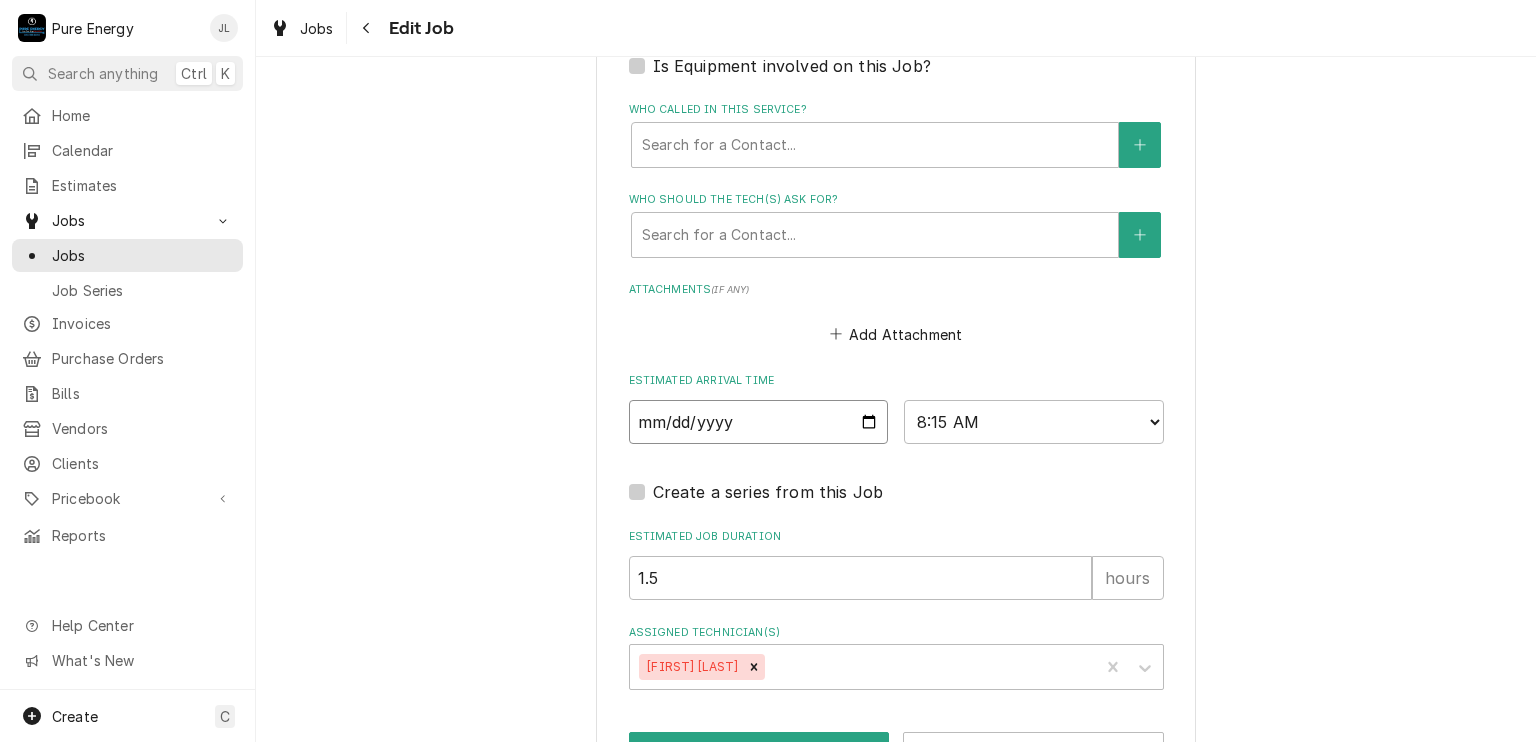 type on "x" 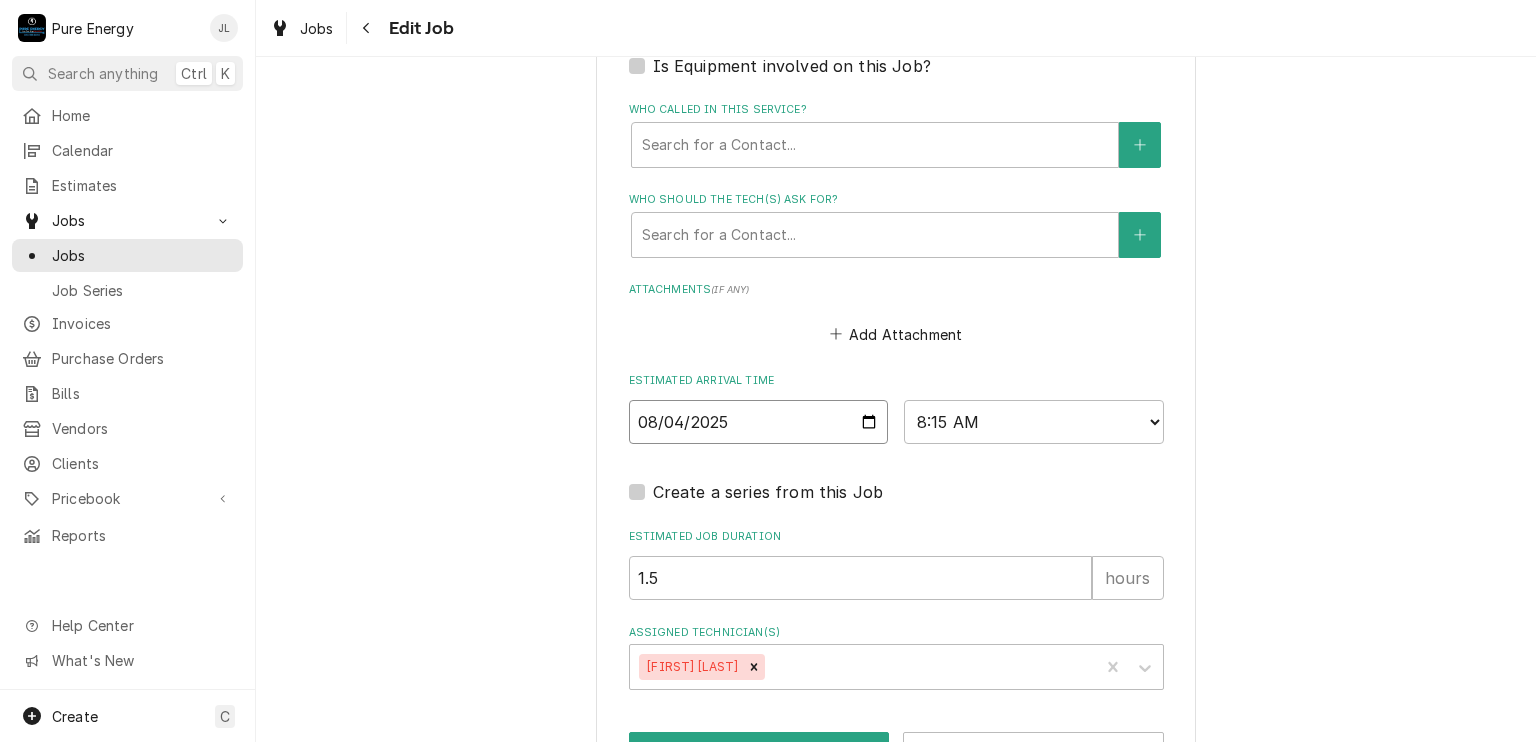 type on "2025-08-04" 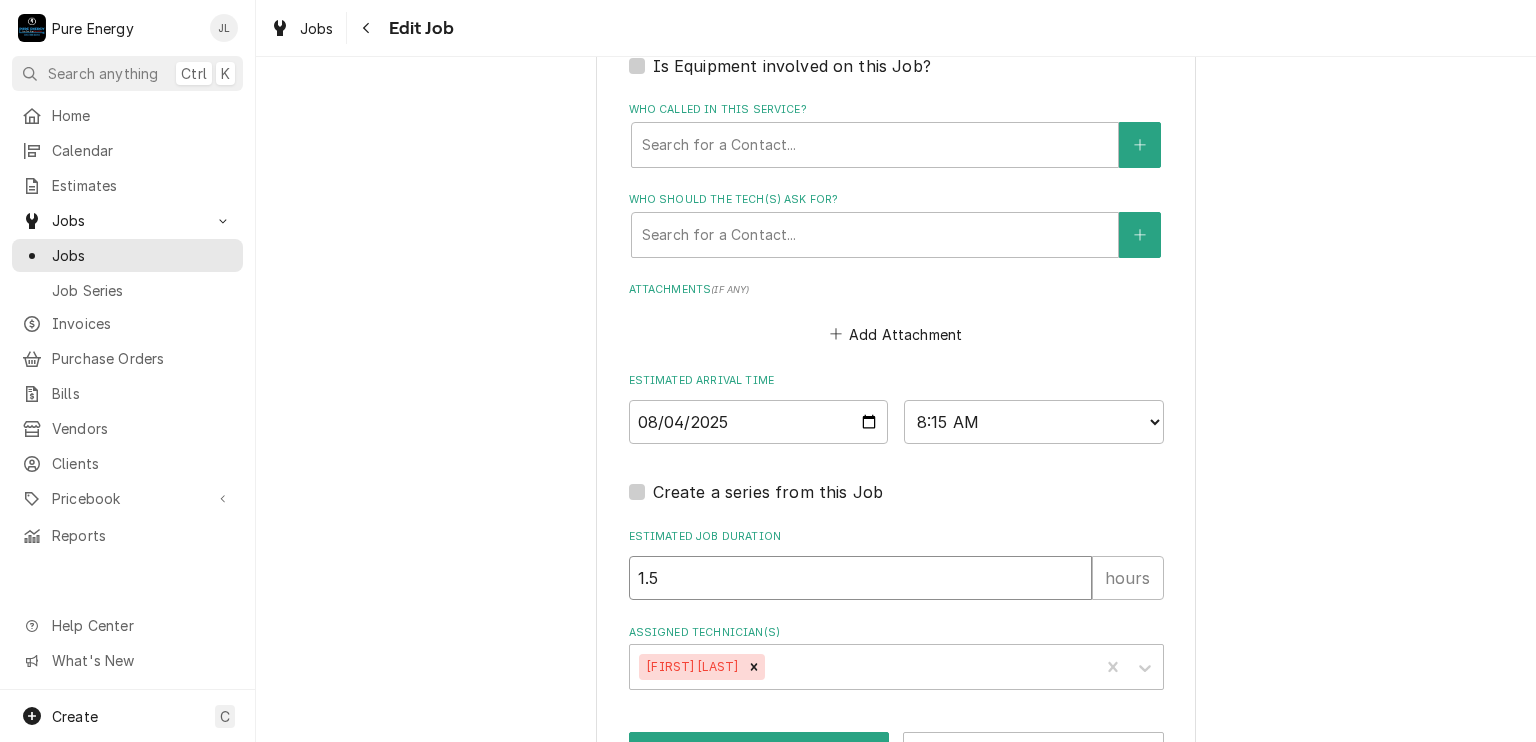 click on "1.5" at bounding box center [860, 578] 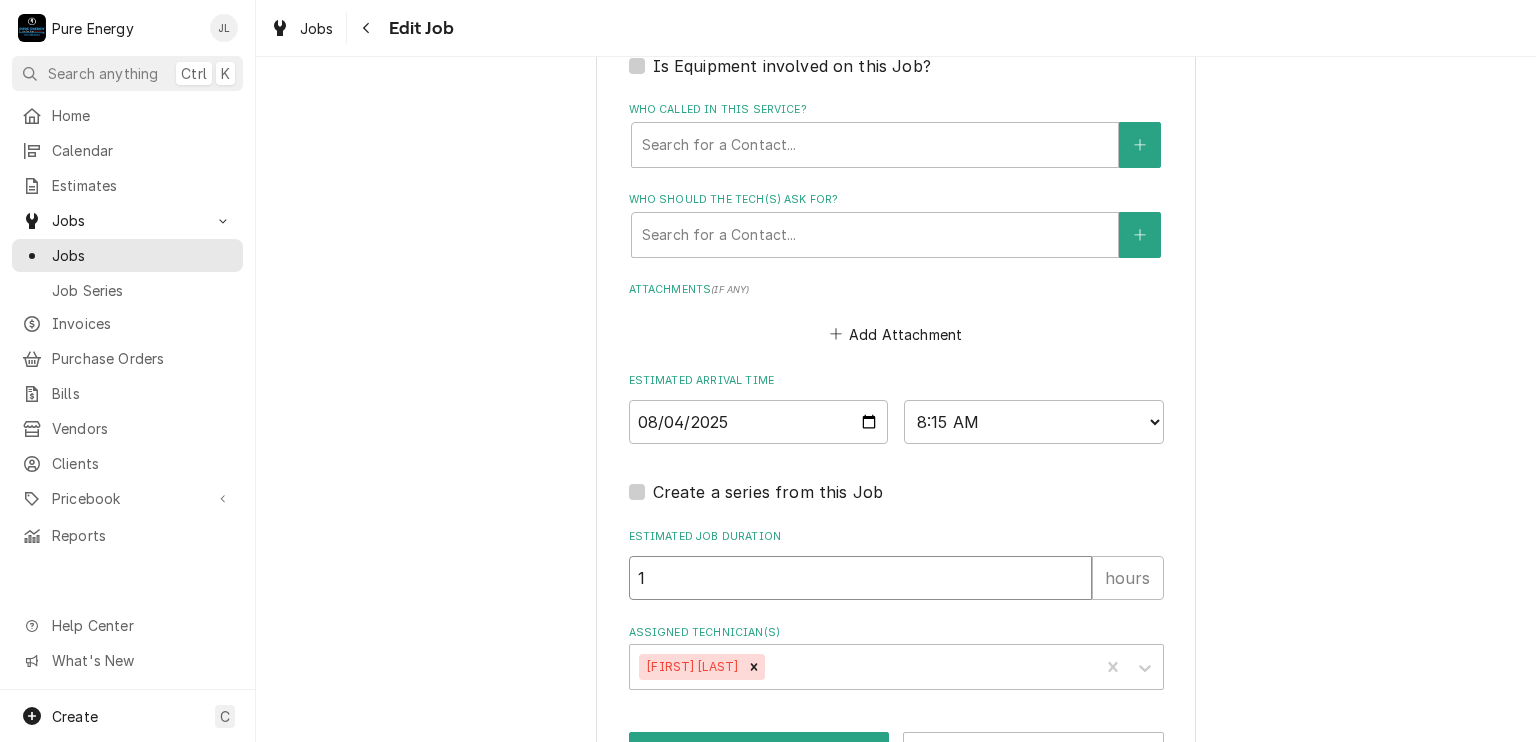 type on "x" 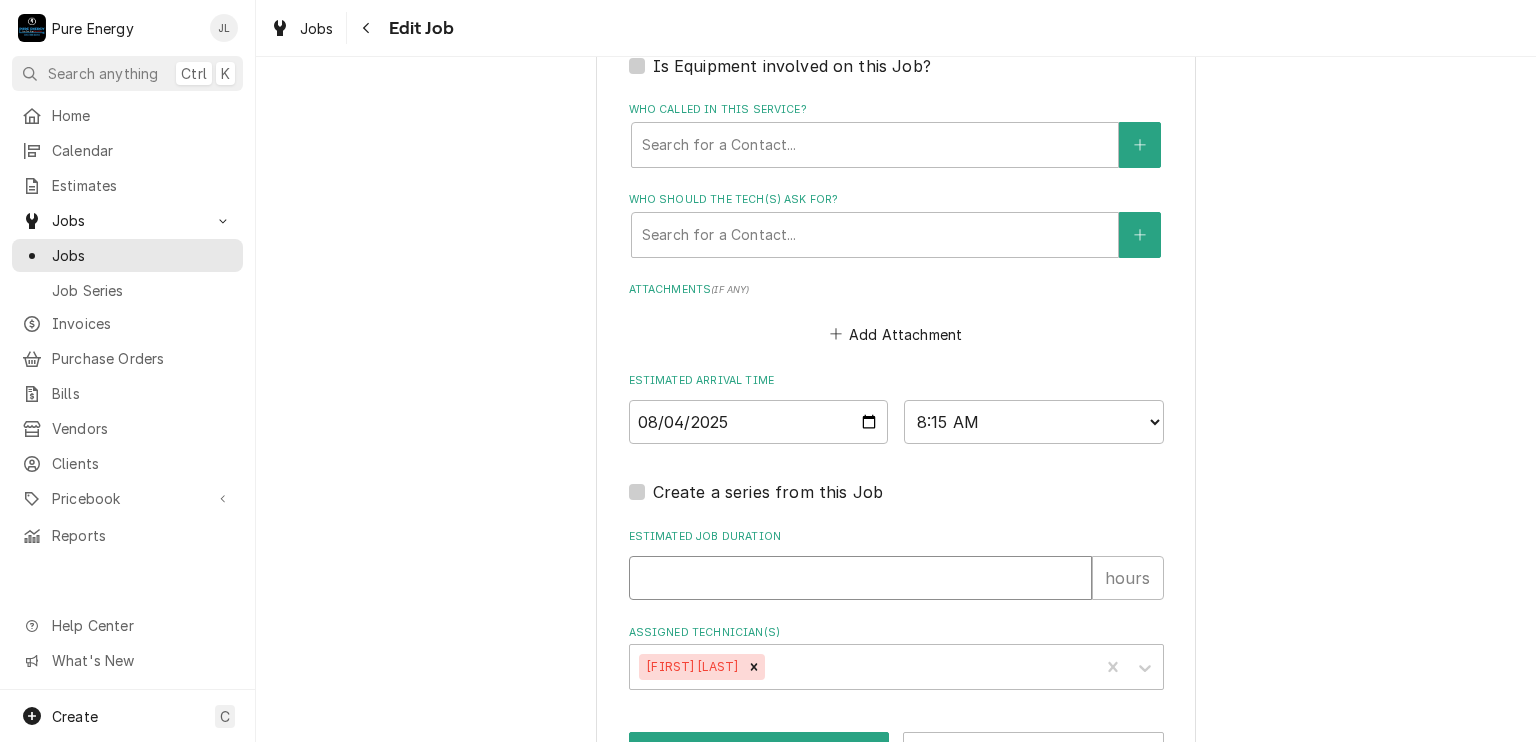 type on "x" 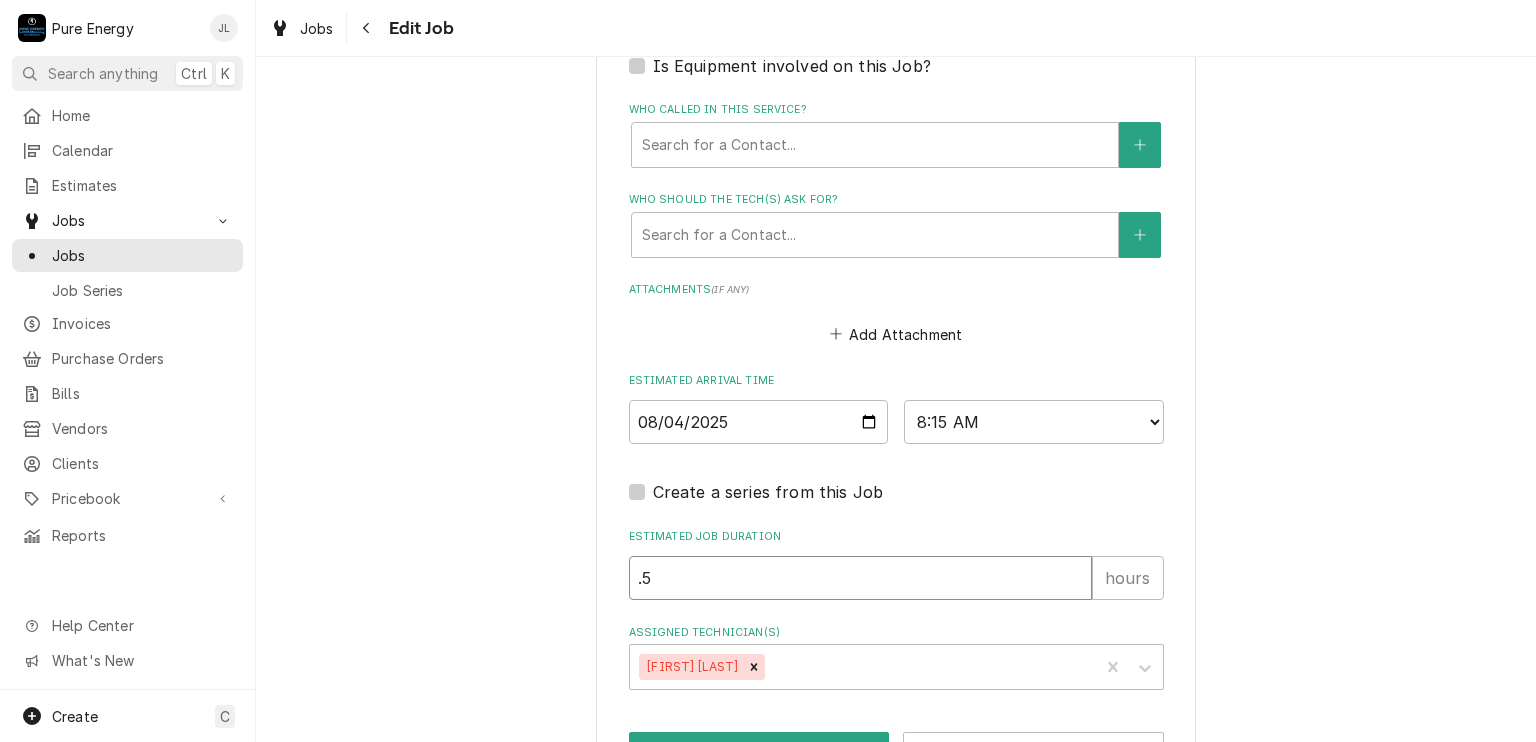 type on "x" 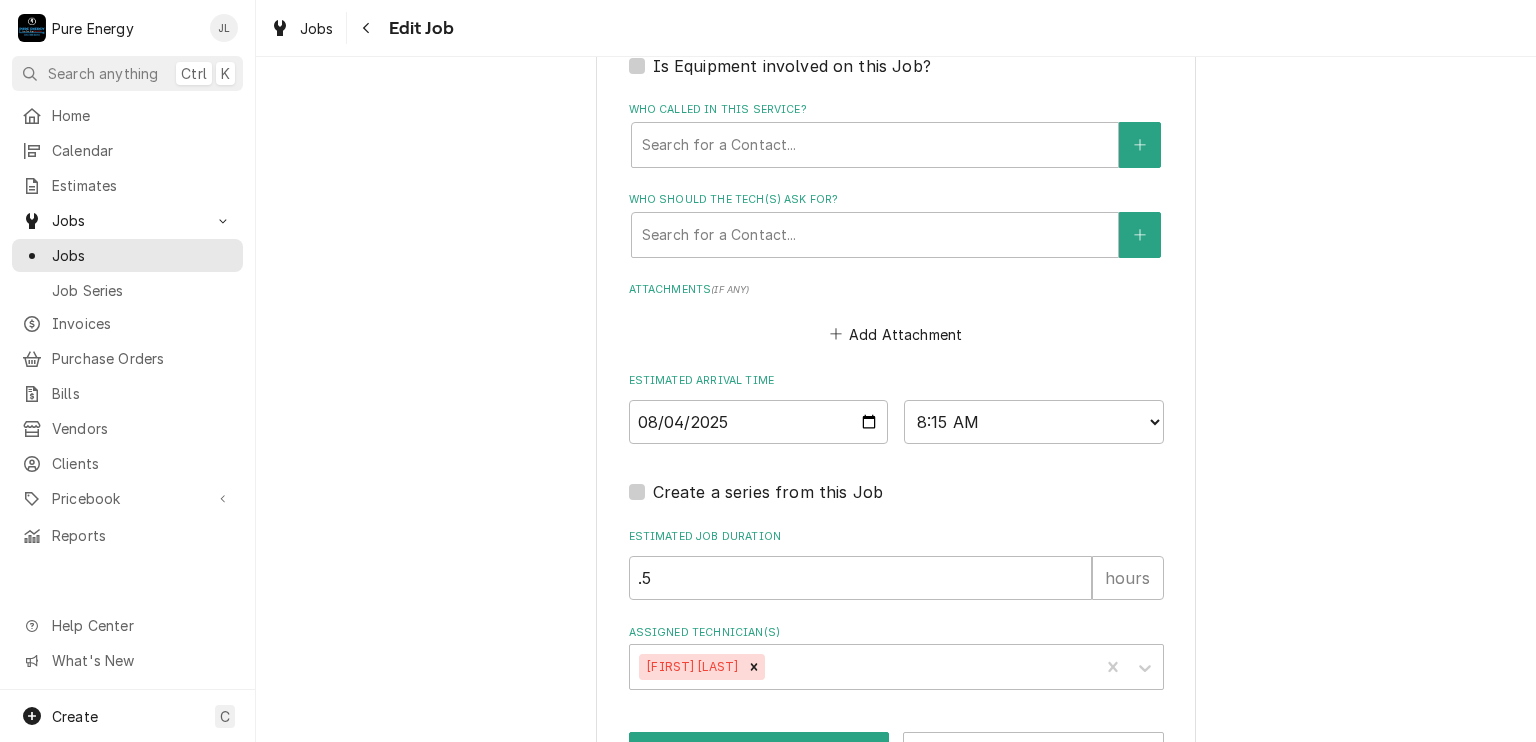 scroll, scrollTop: 1364, scrollLeft: 0, axis: vertical 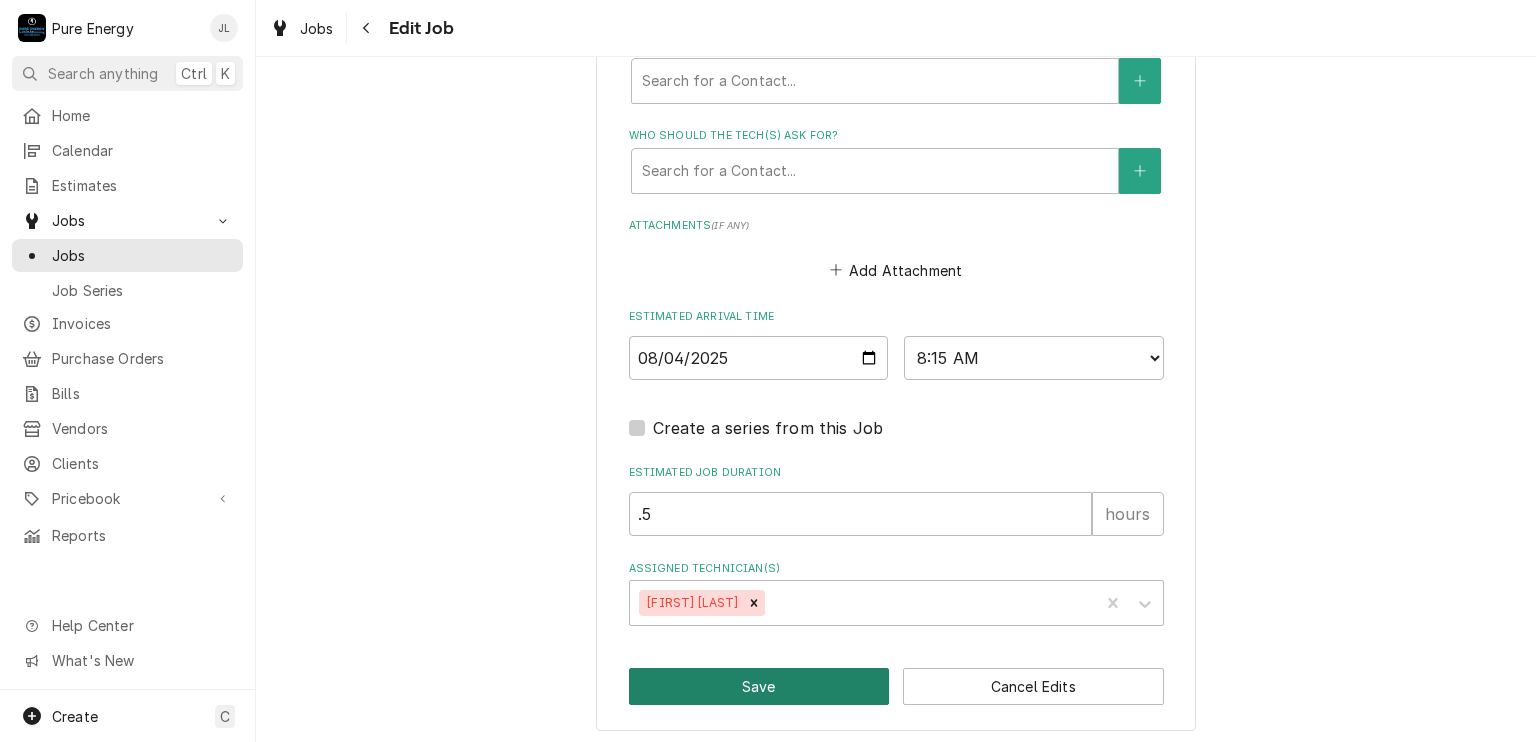 click on "Save" at bounding box center [759, 686] 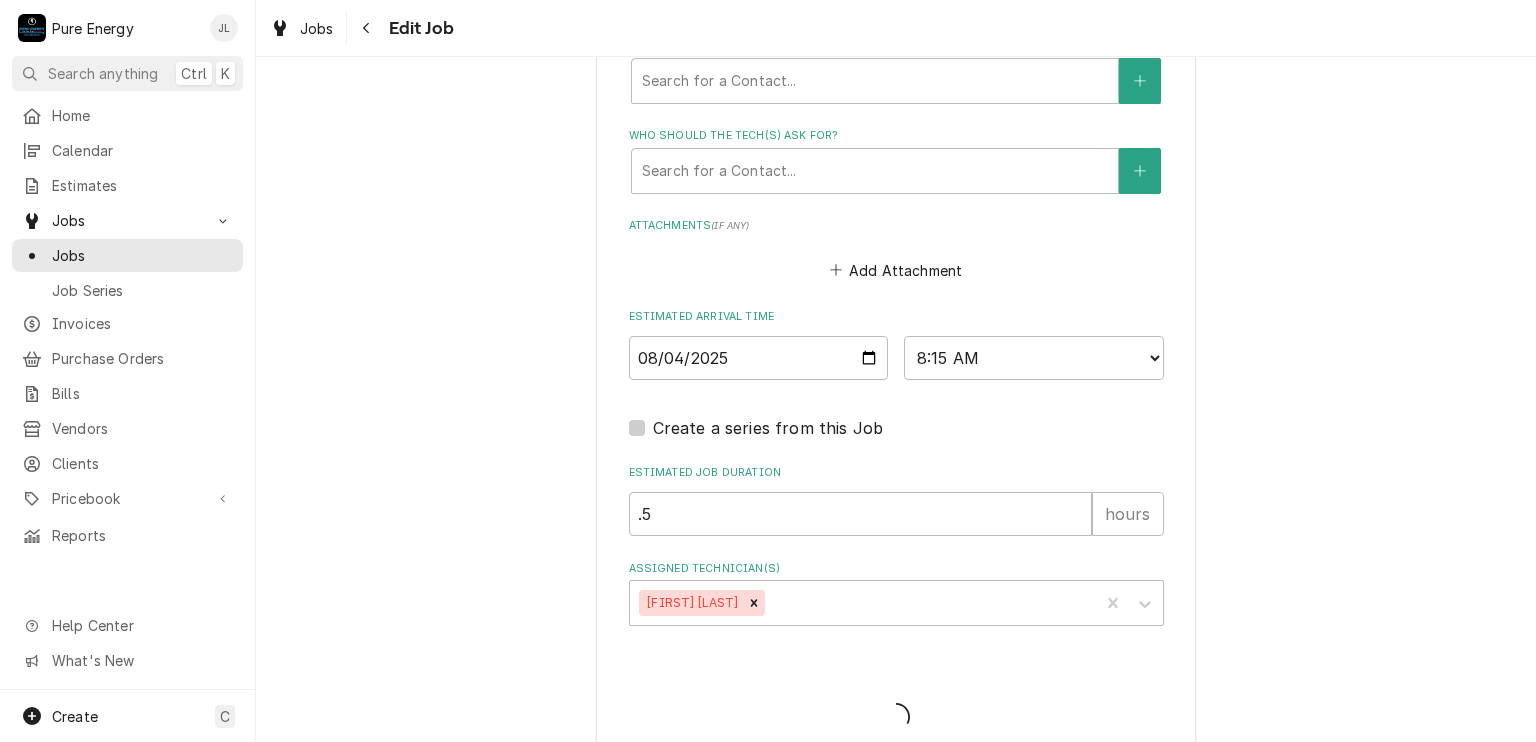 type on "x" 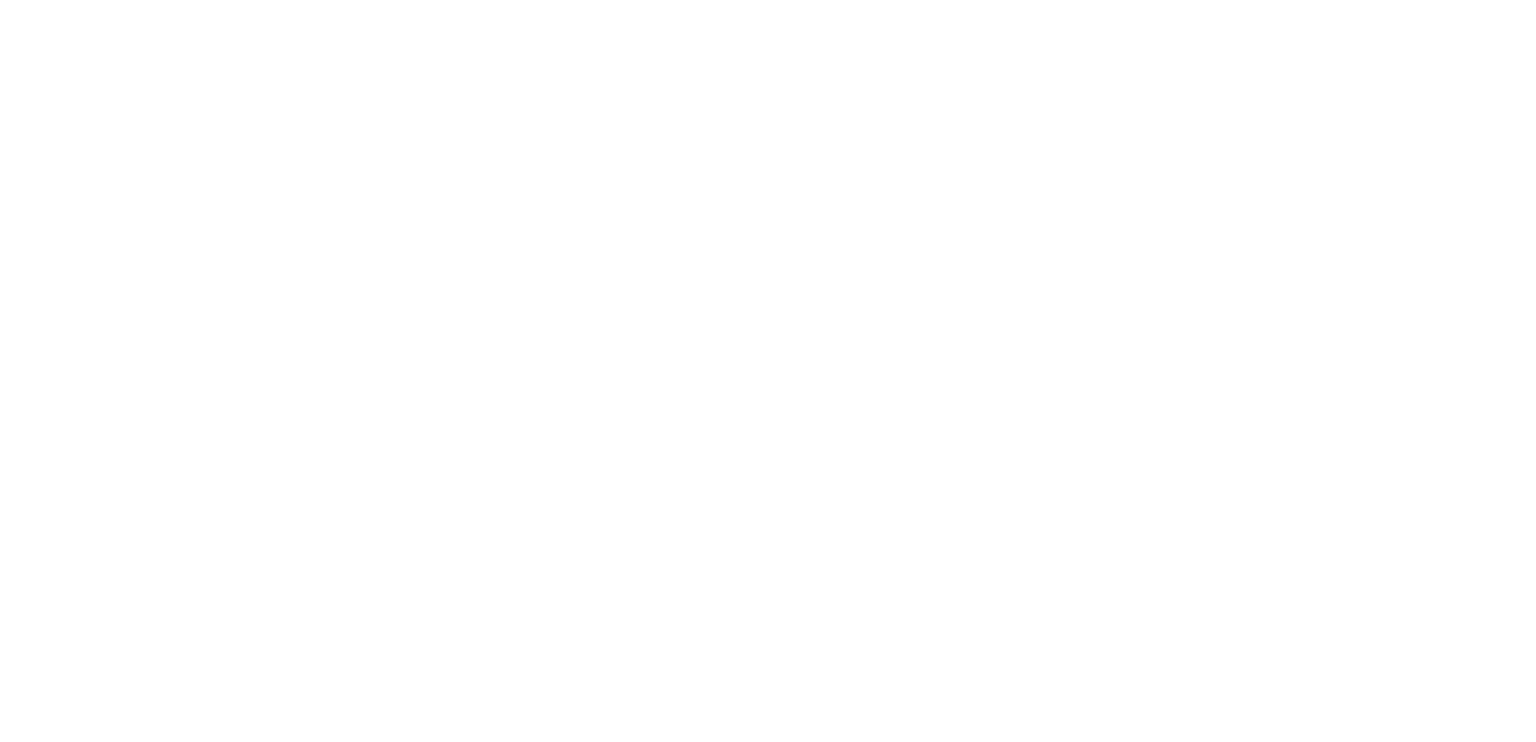 scroll, scrollTop: 0, scrollLeft: 0, axis: both 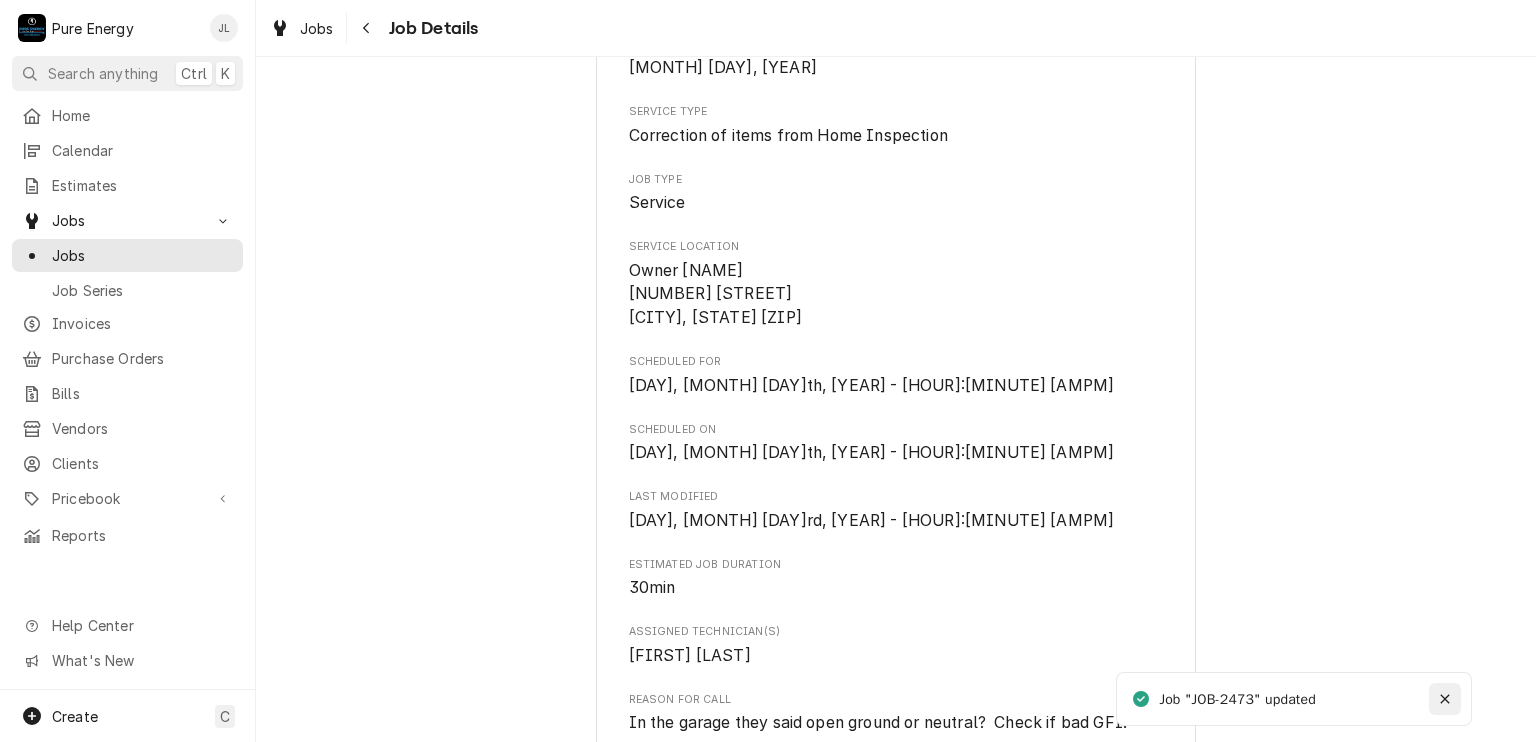 click 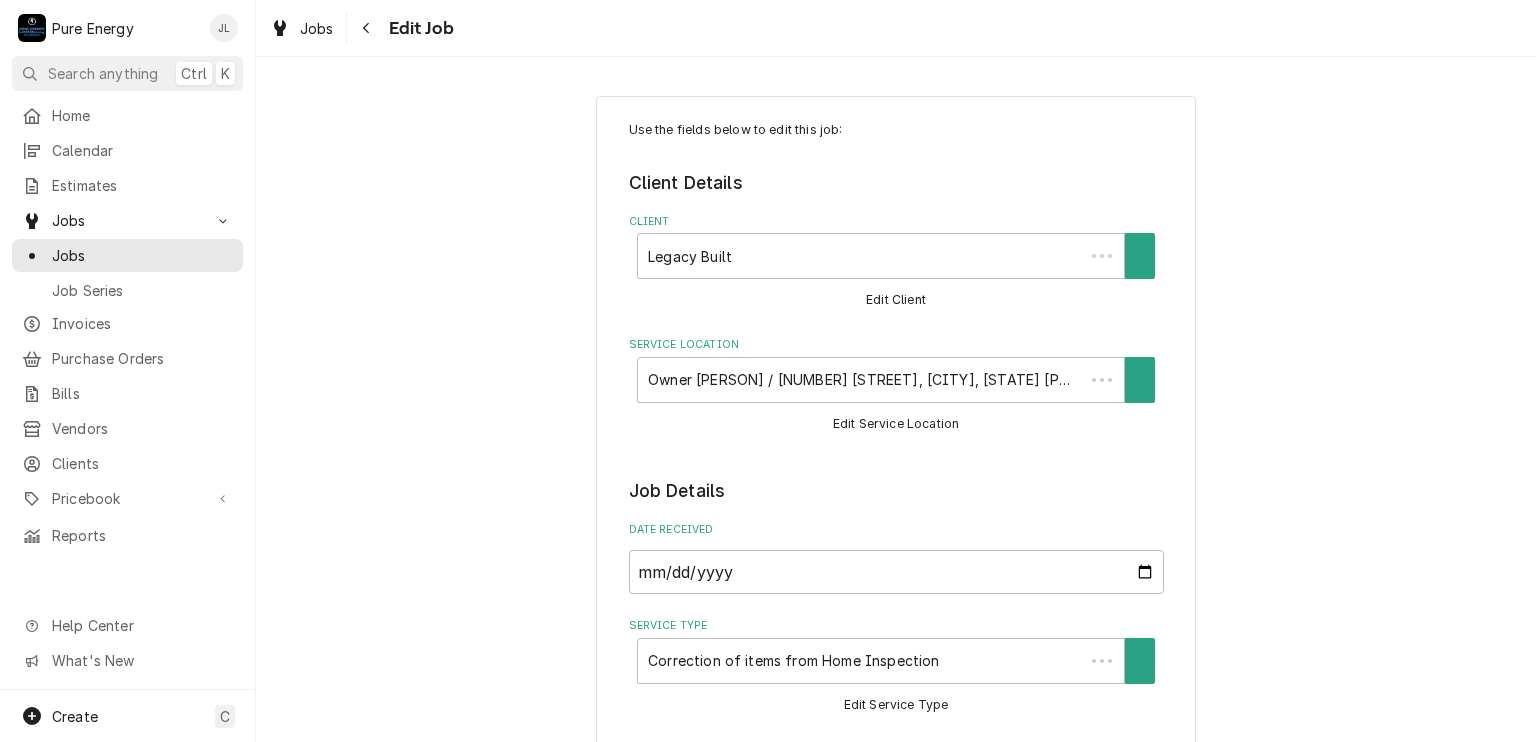 scroll, scrollTop: 0, scrollLeft: 0, axis: both 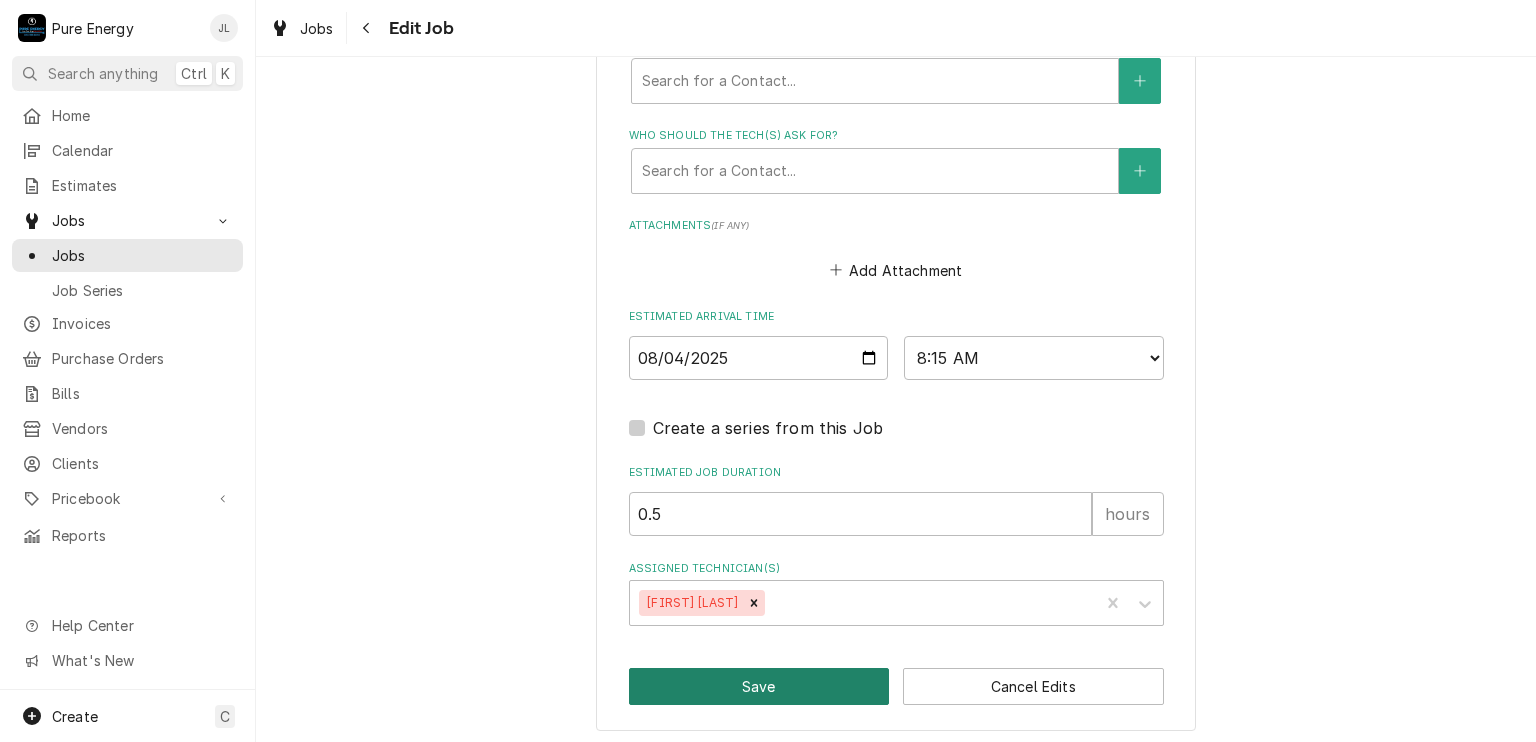 click on "Save" at bounding box center [759, 686] 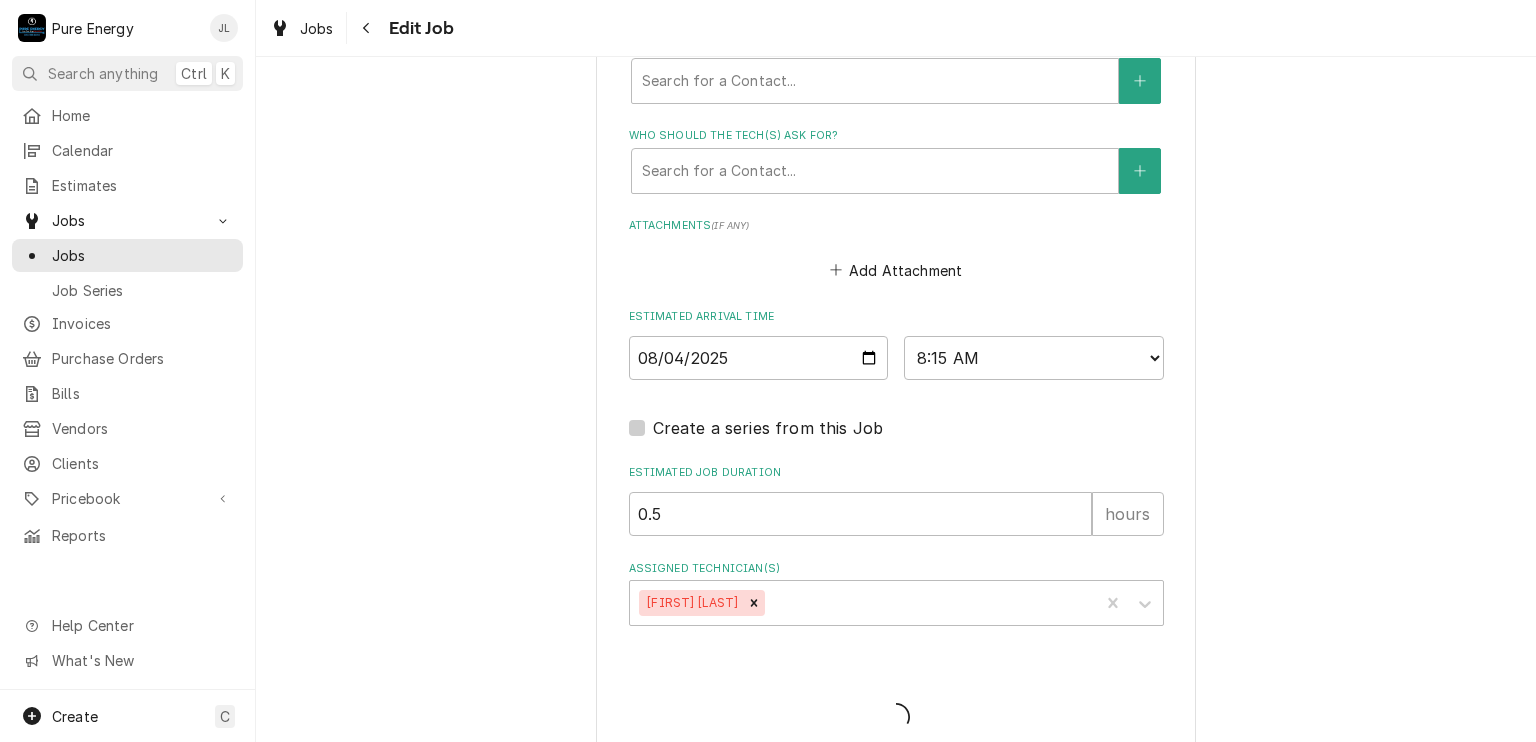 type on "x" 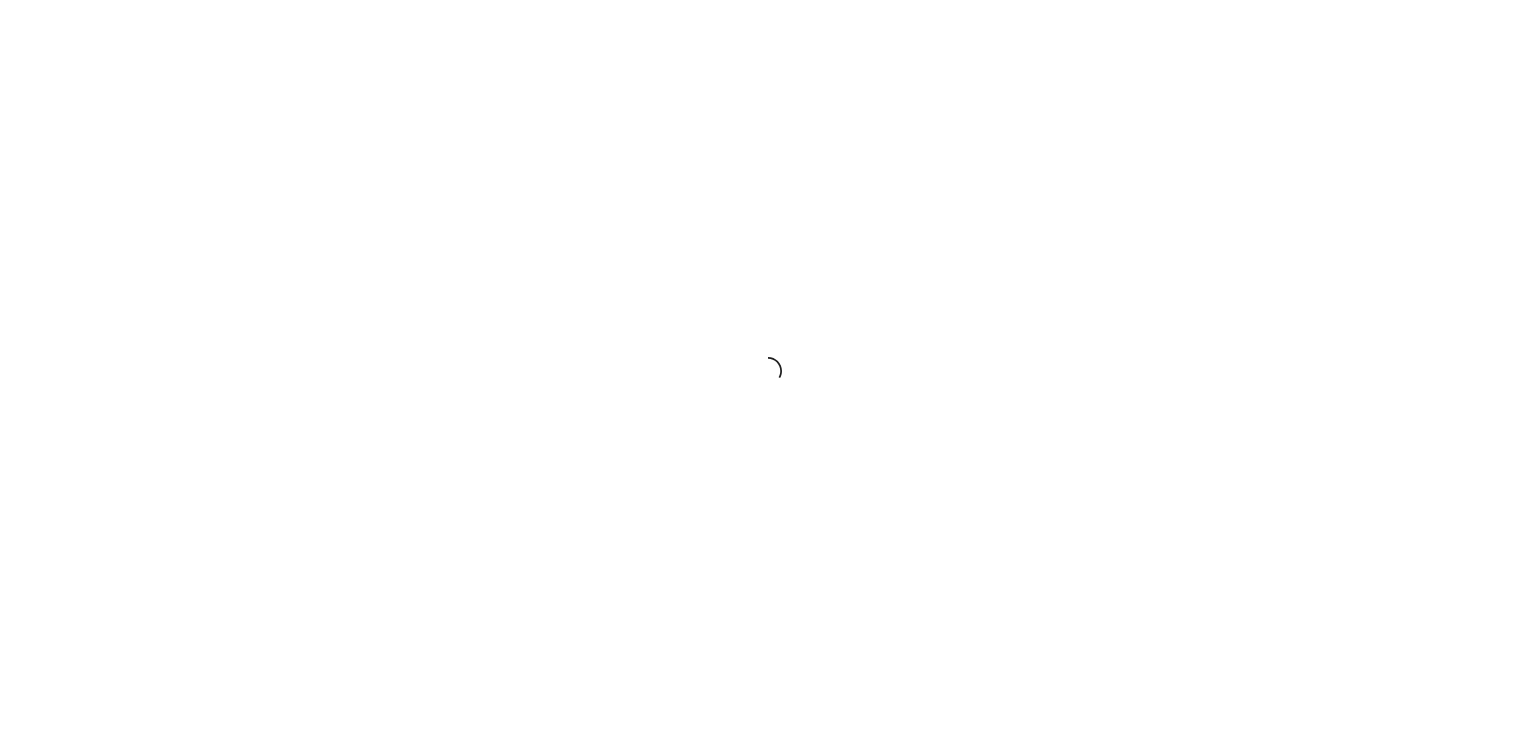 scroll, scrollTop: 0, scrollLeft: 0, axis: both 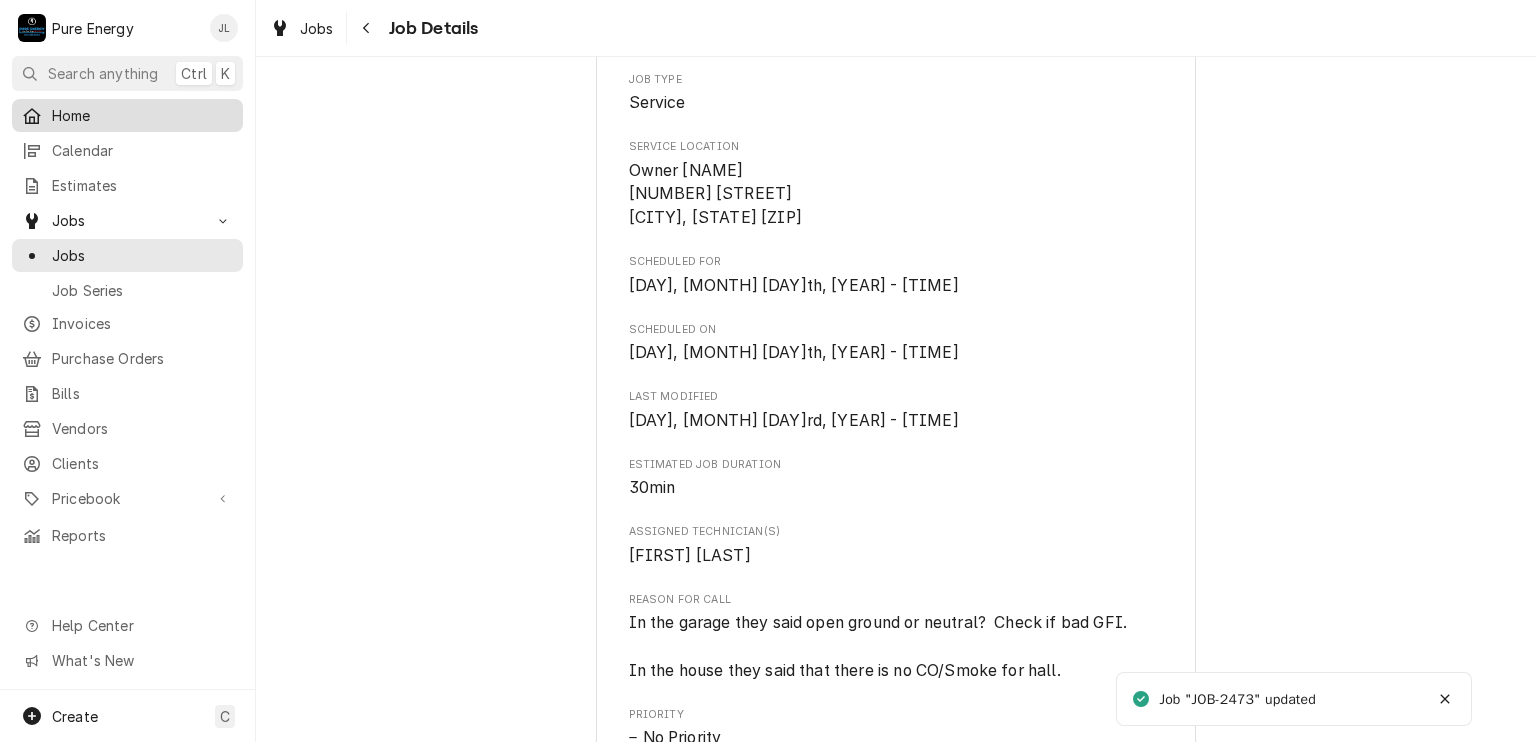 click on "Home" at bounding box center [142, 115] 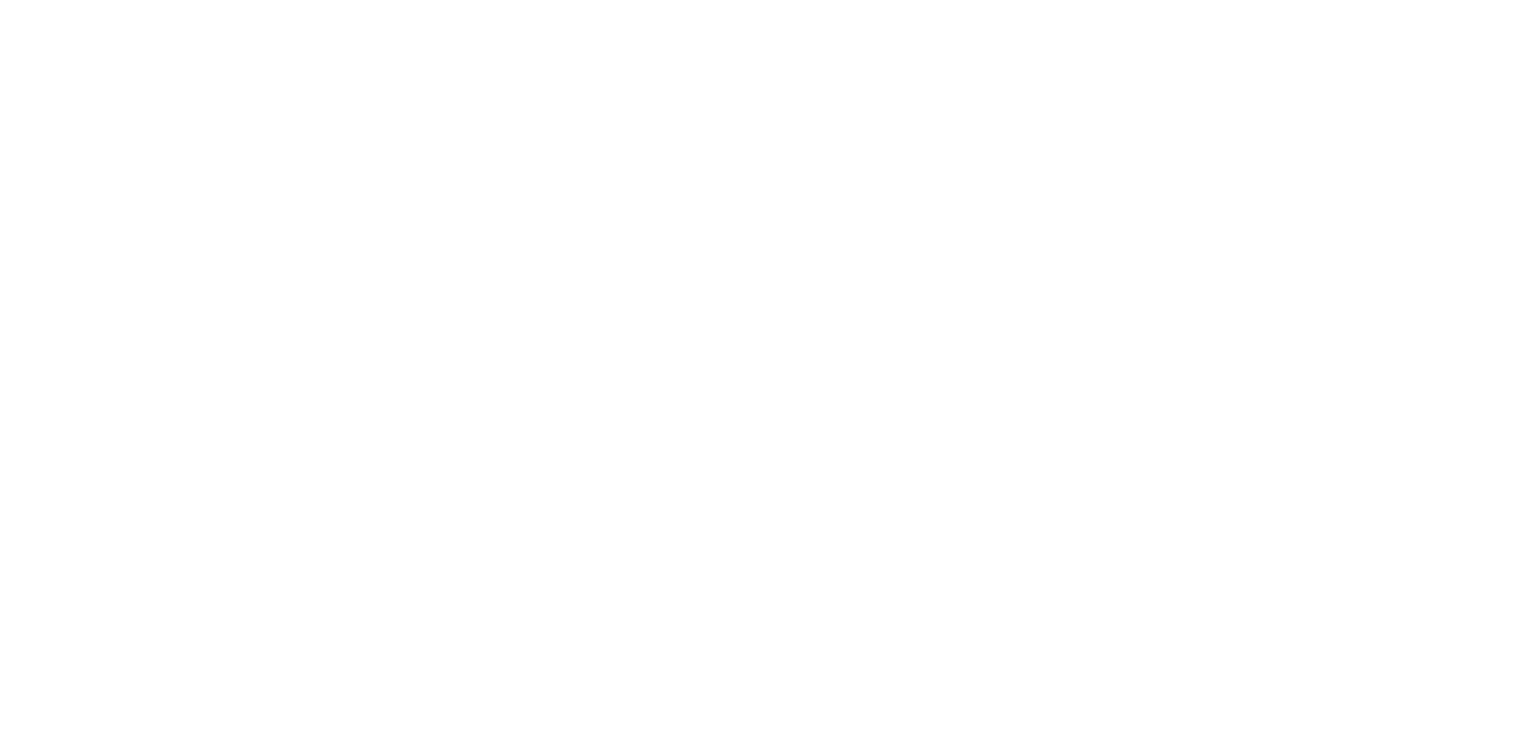 scroll, scrollTop: 0, scrollLeft: 0, axis: both 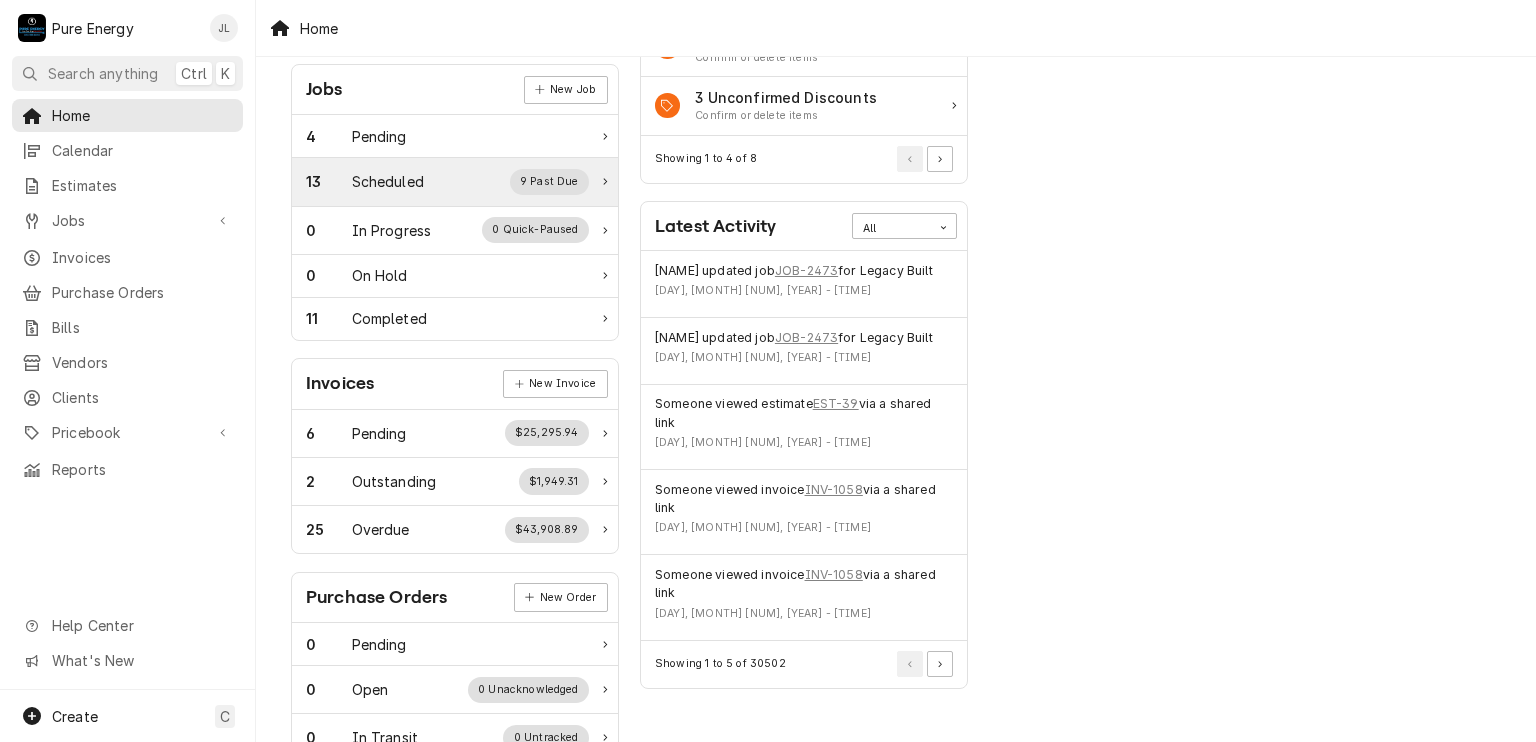 click on "Scheduled" at bounding box center [388, 181] 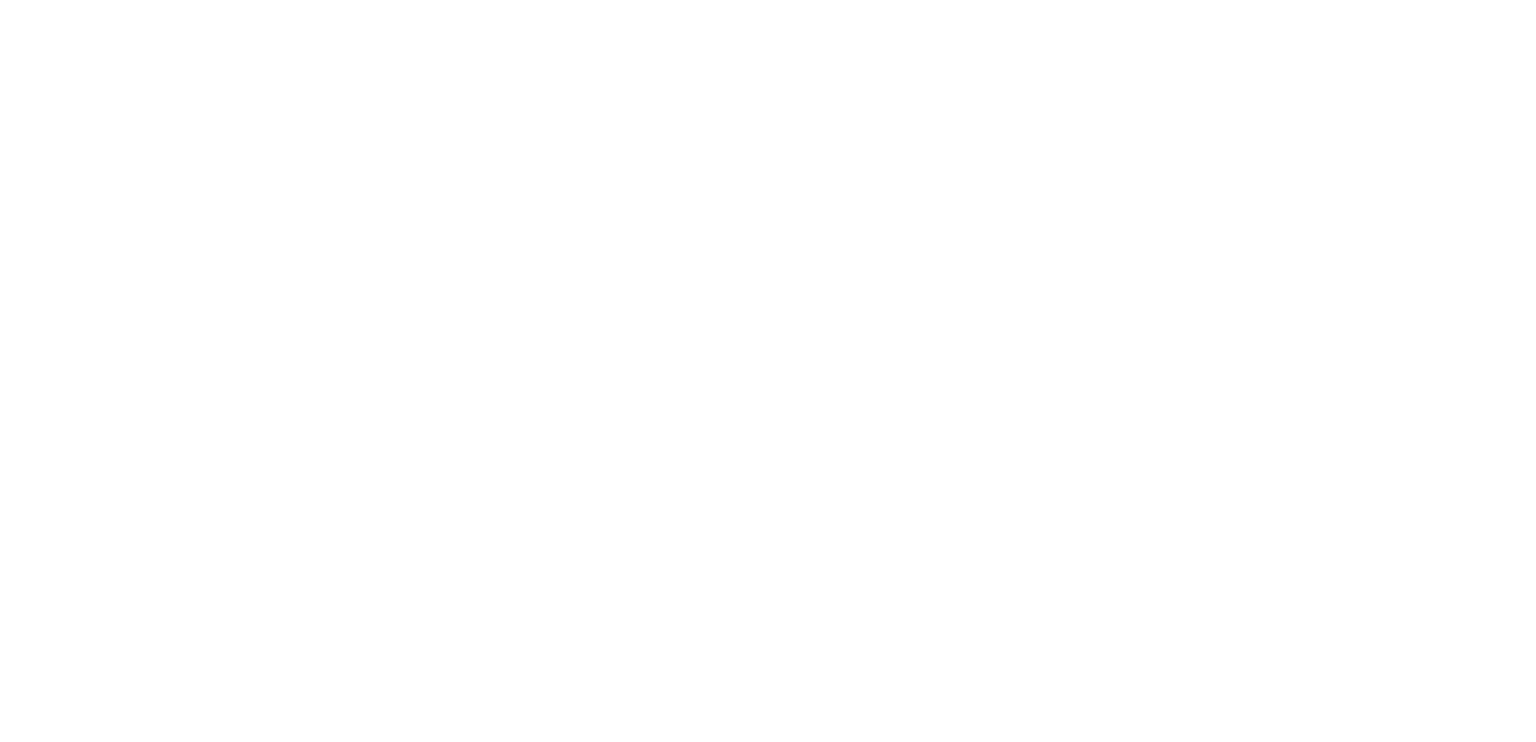 scroll, scrollTop: 0, scrollLeft: 0, axis: both 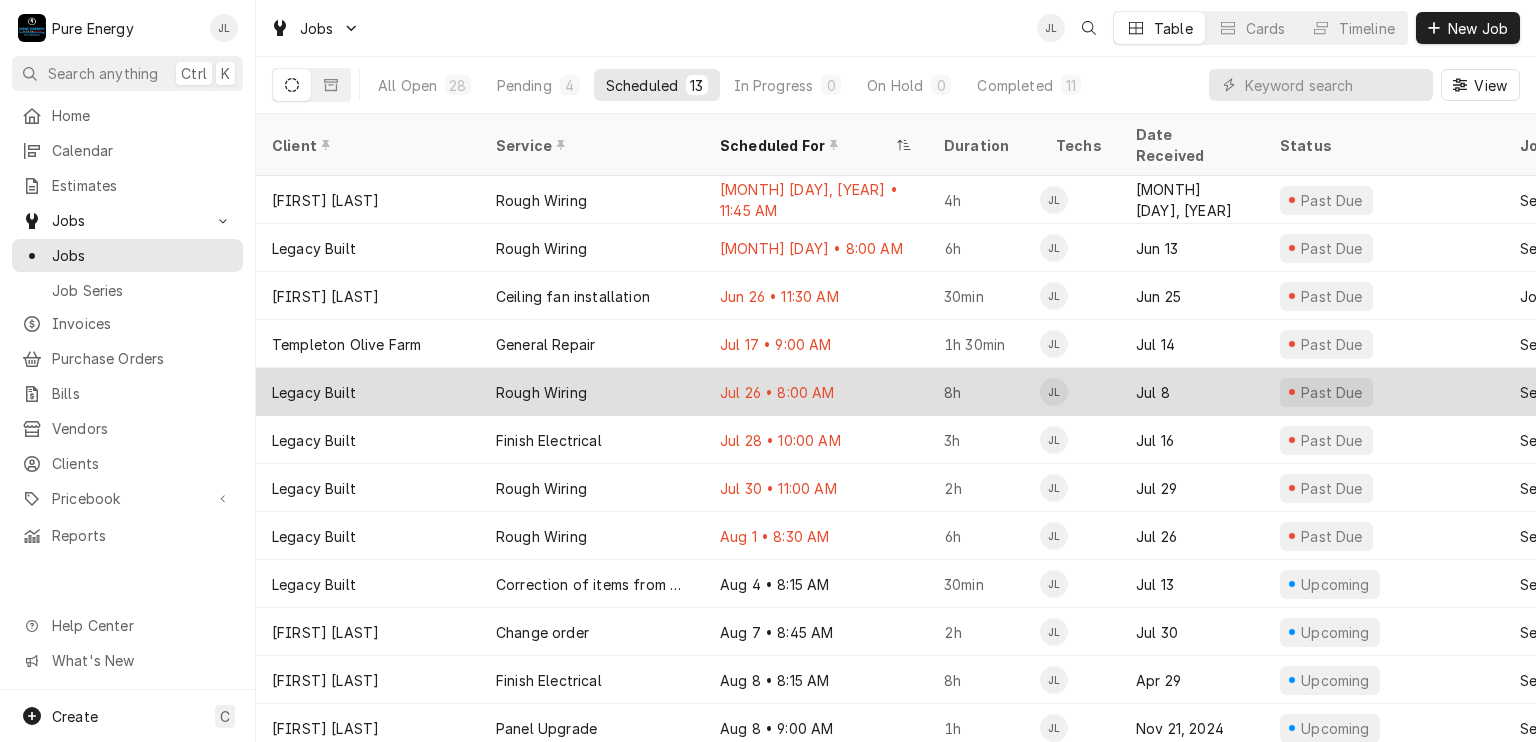 click on "Jul 26   • 8:00 AM" at bounding box center [816, 392] 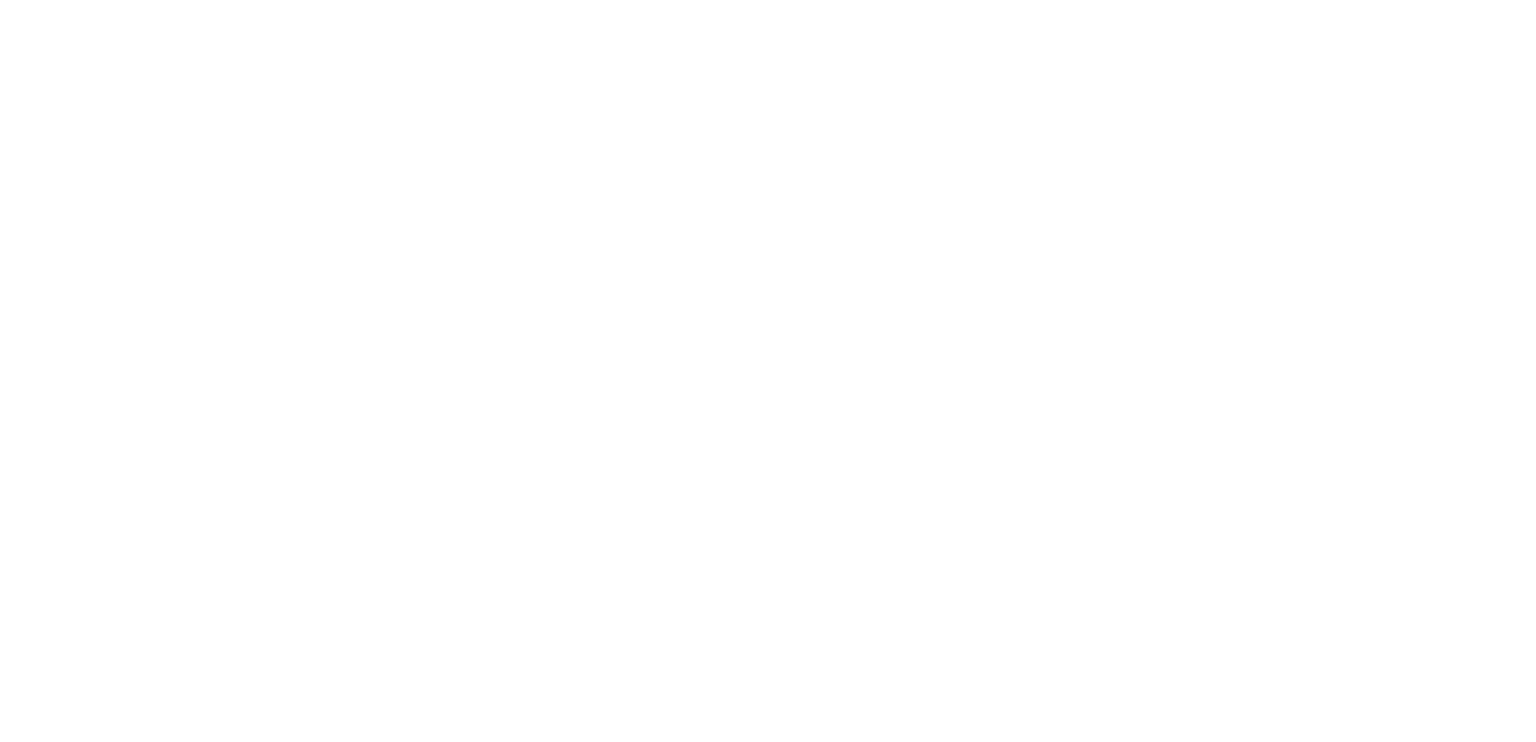 scroll, scrollTop: 0, scrollLeft: 0, axis: both 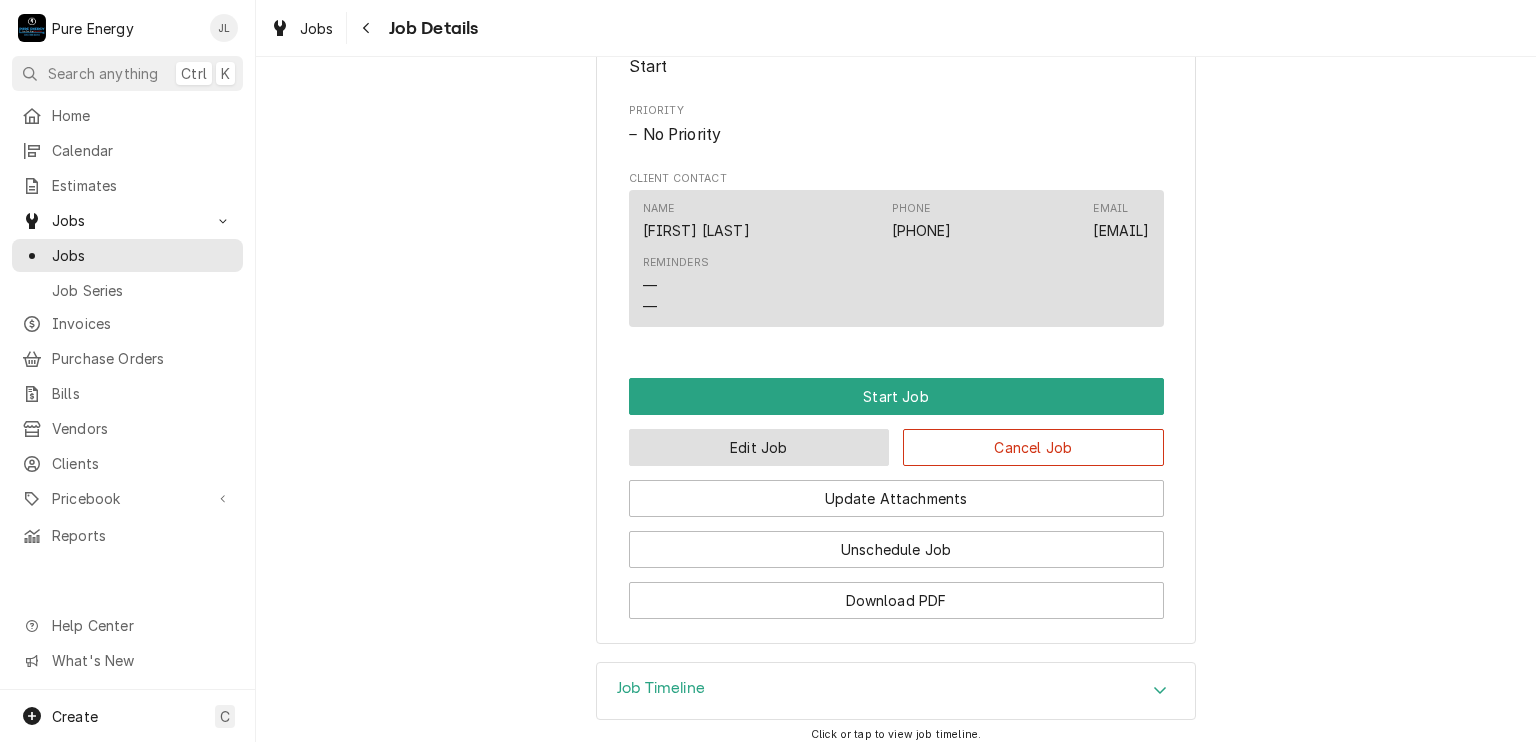click on "Edit Job" at bounding box center (759, 447) 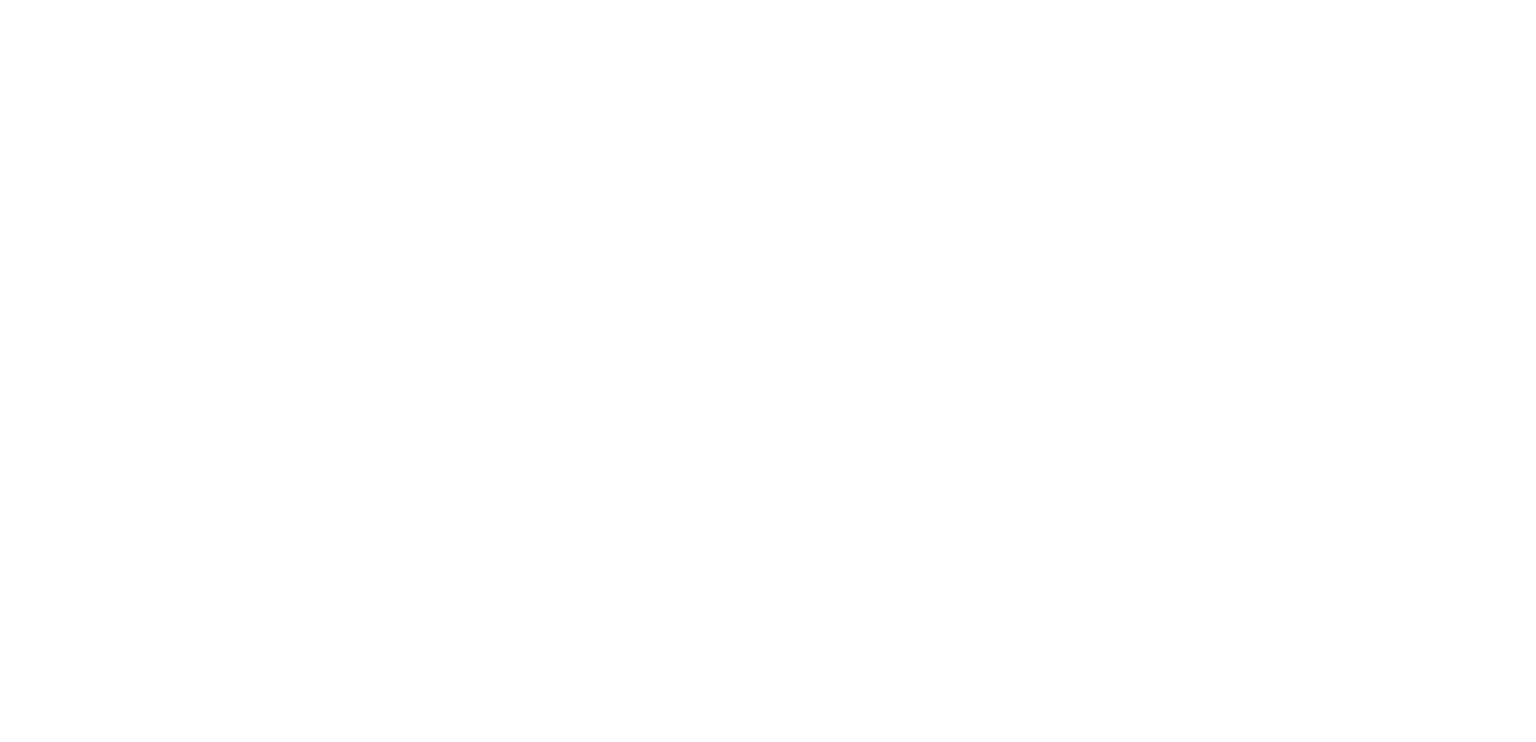 scroll, scrollTop: 0, scrollLeft: 0, axis: both 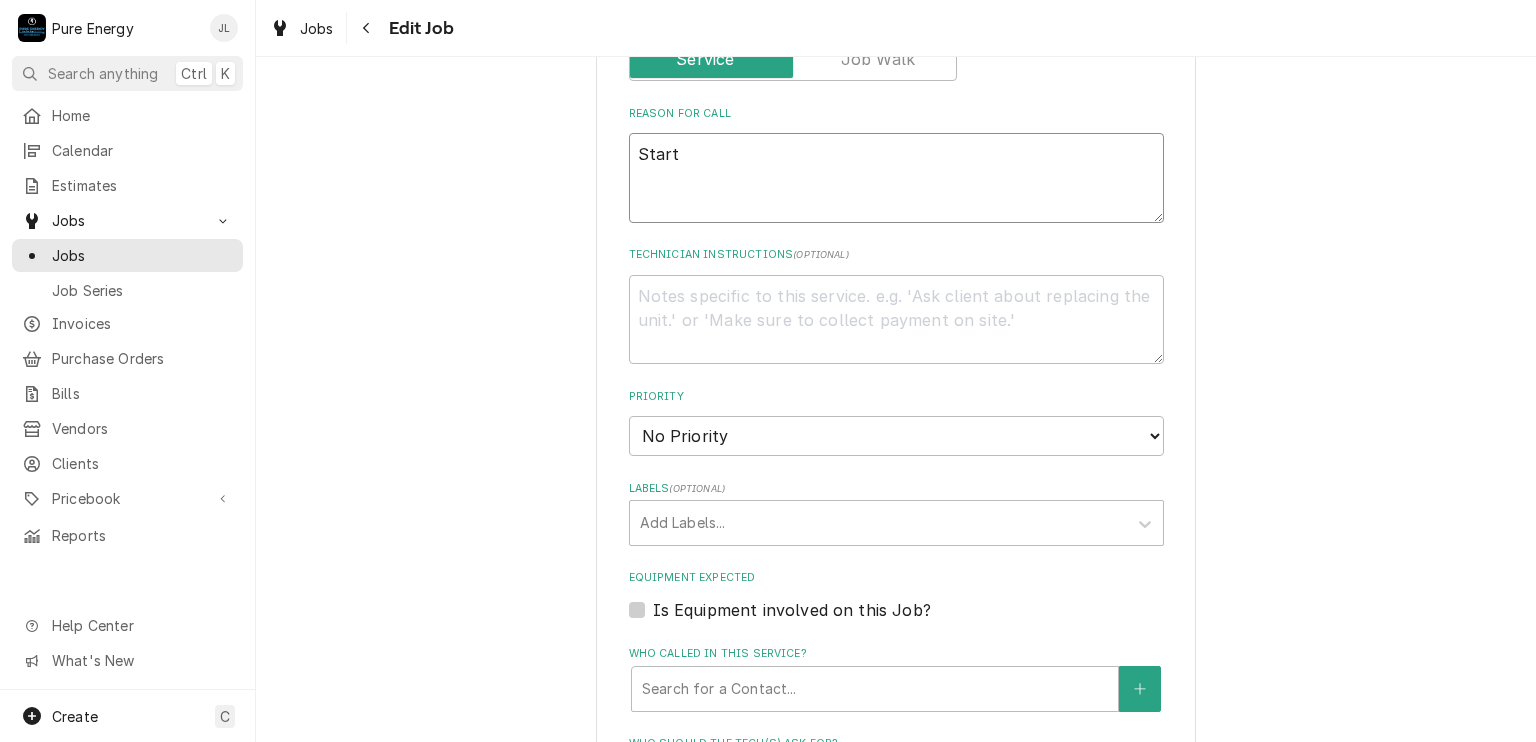 click on "Start" at bounding box center (896, 178) 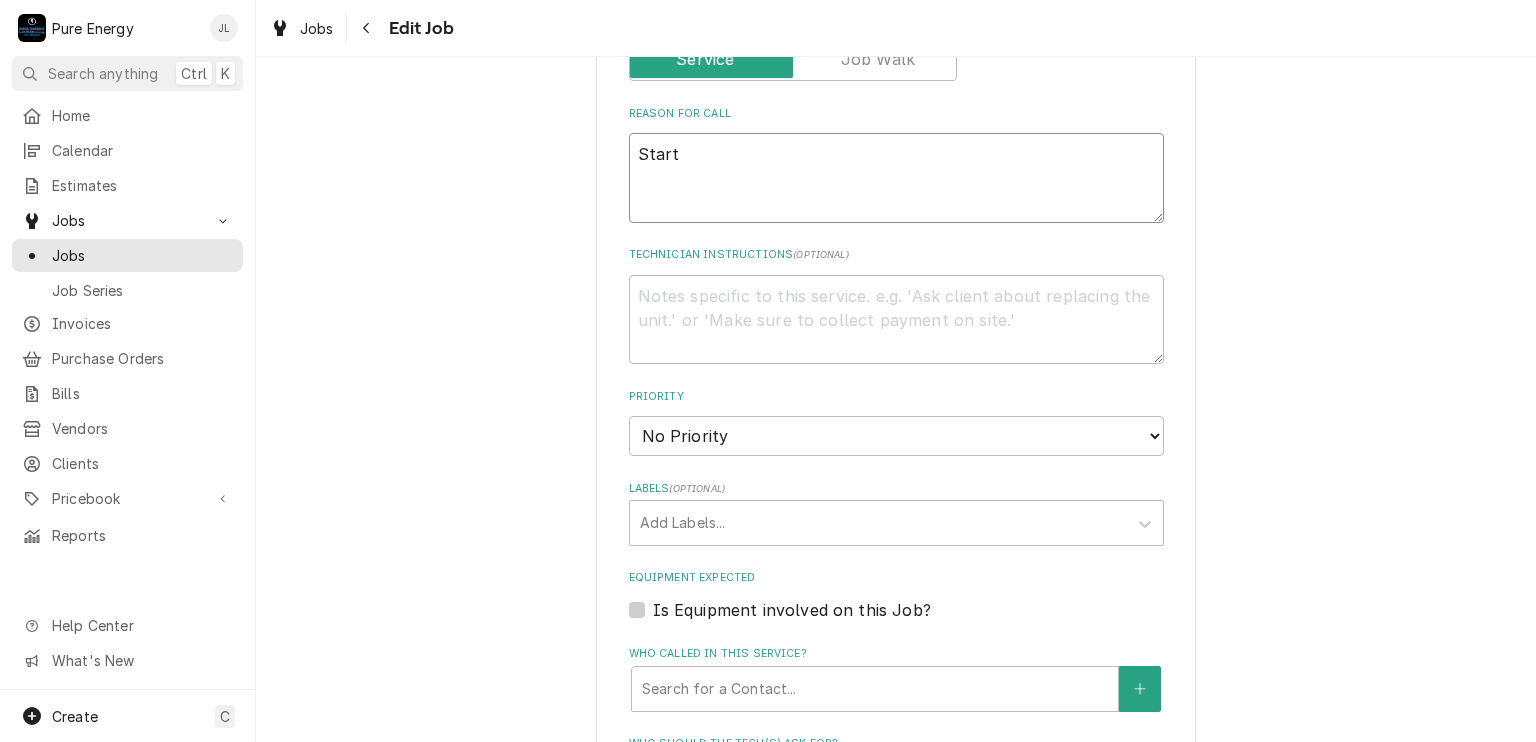 type on "x" 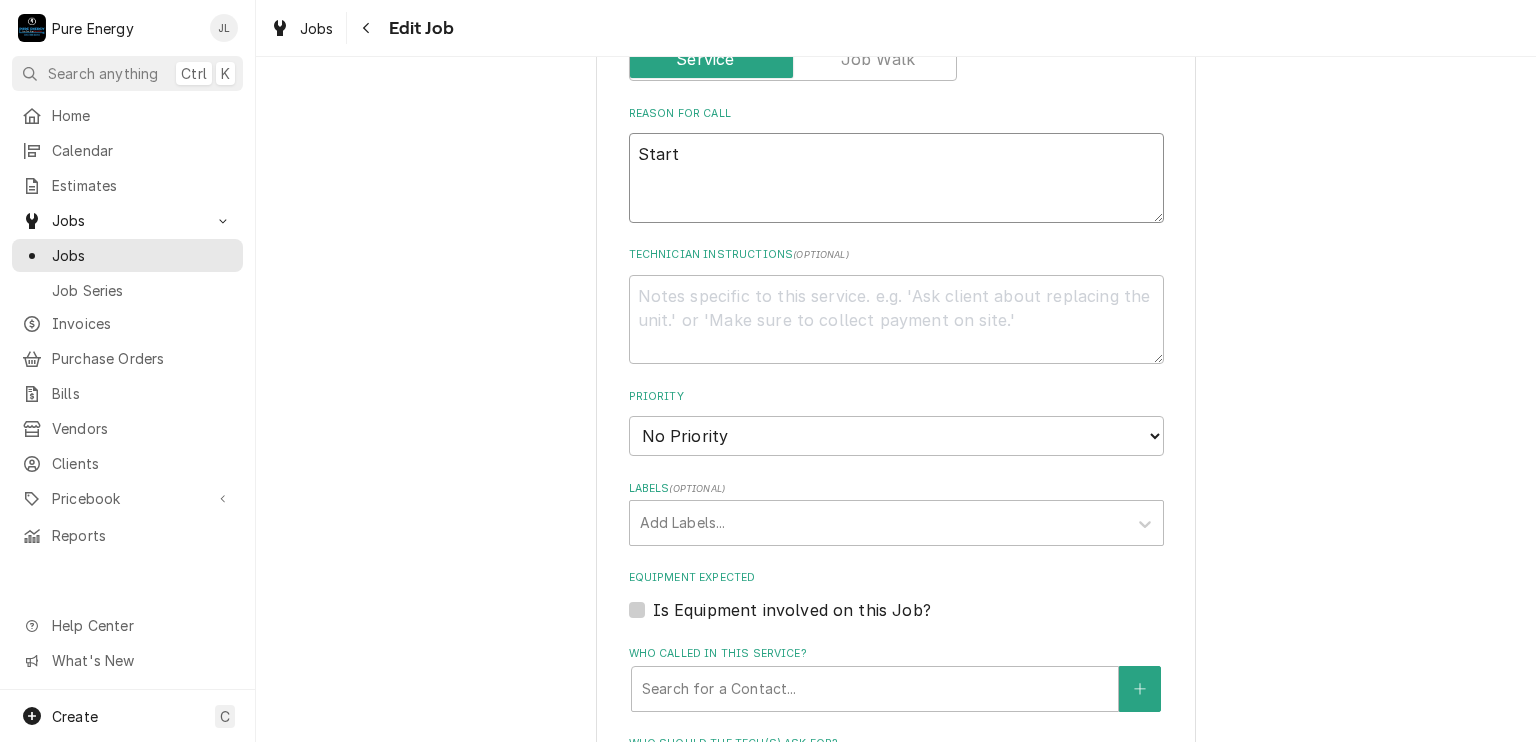 type on "Star" 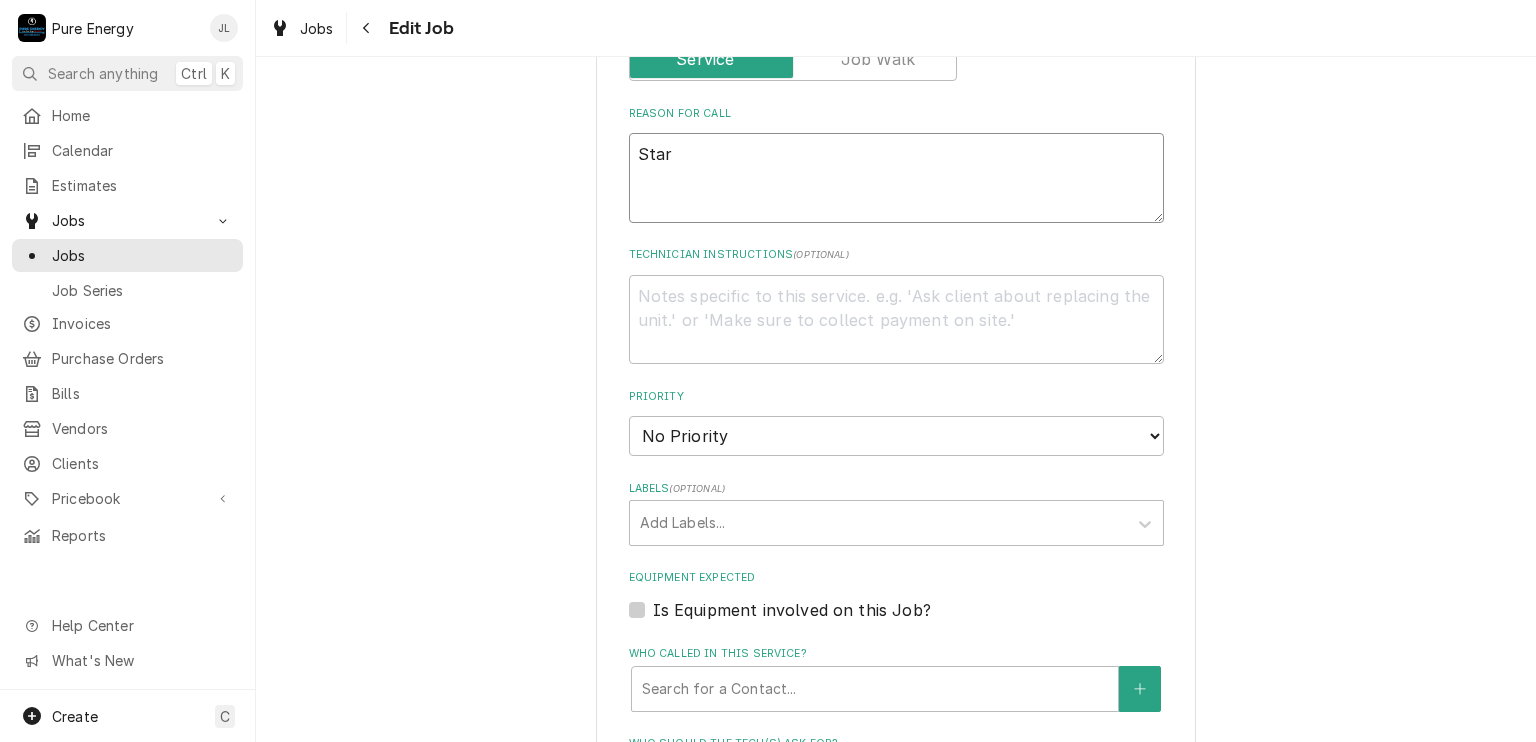type on "x" 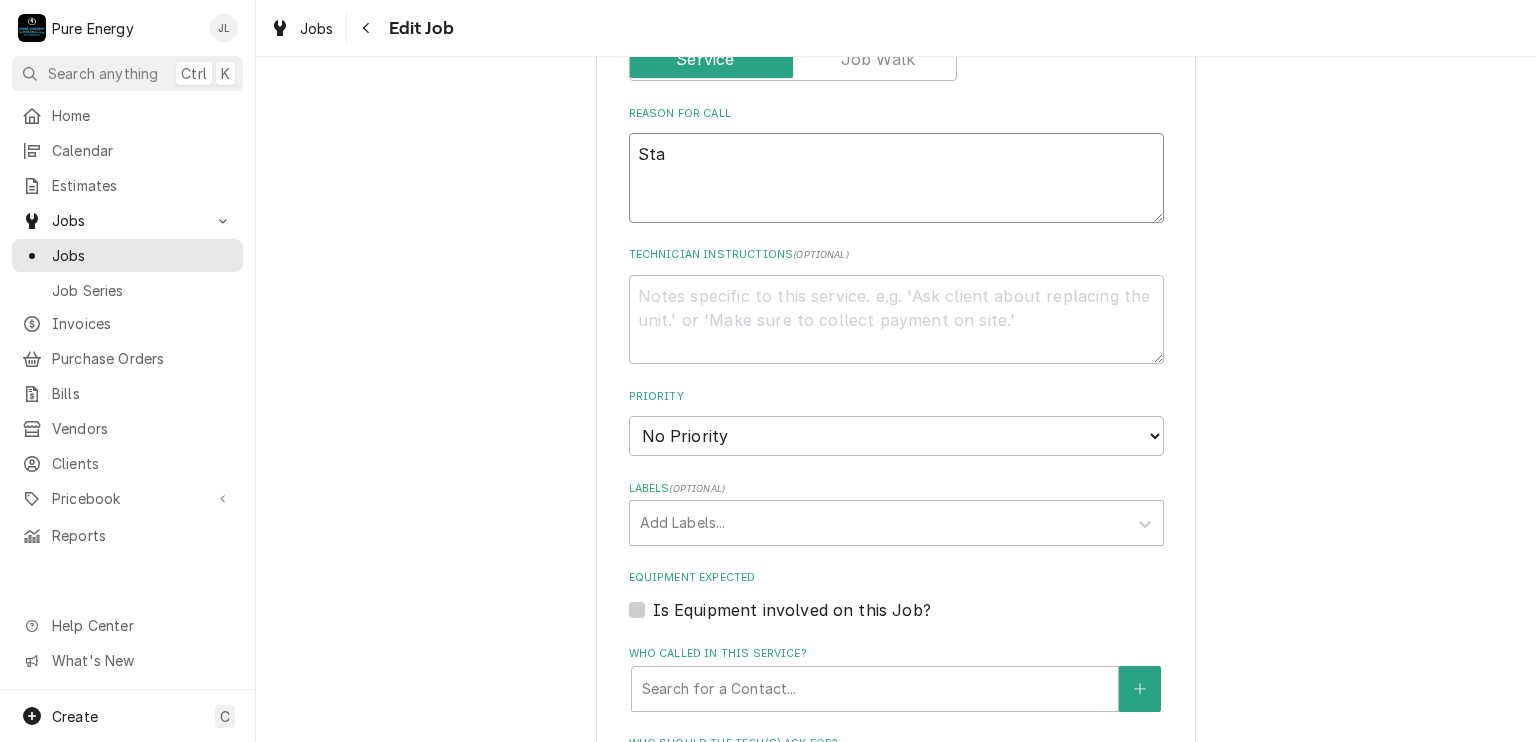 type on "x" 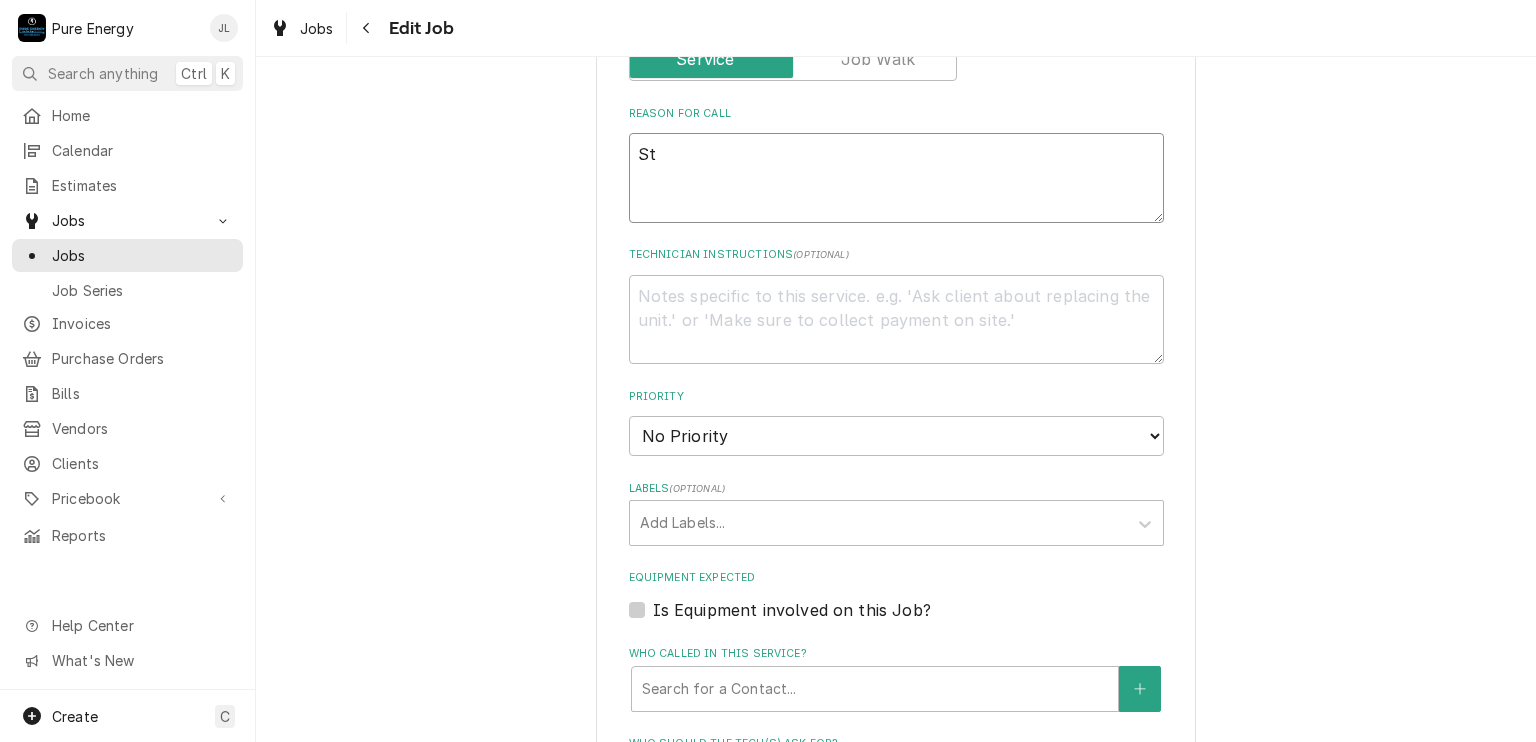 type on "S" 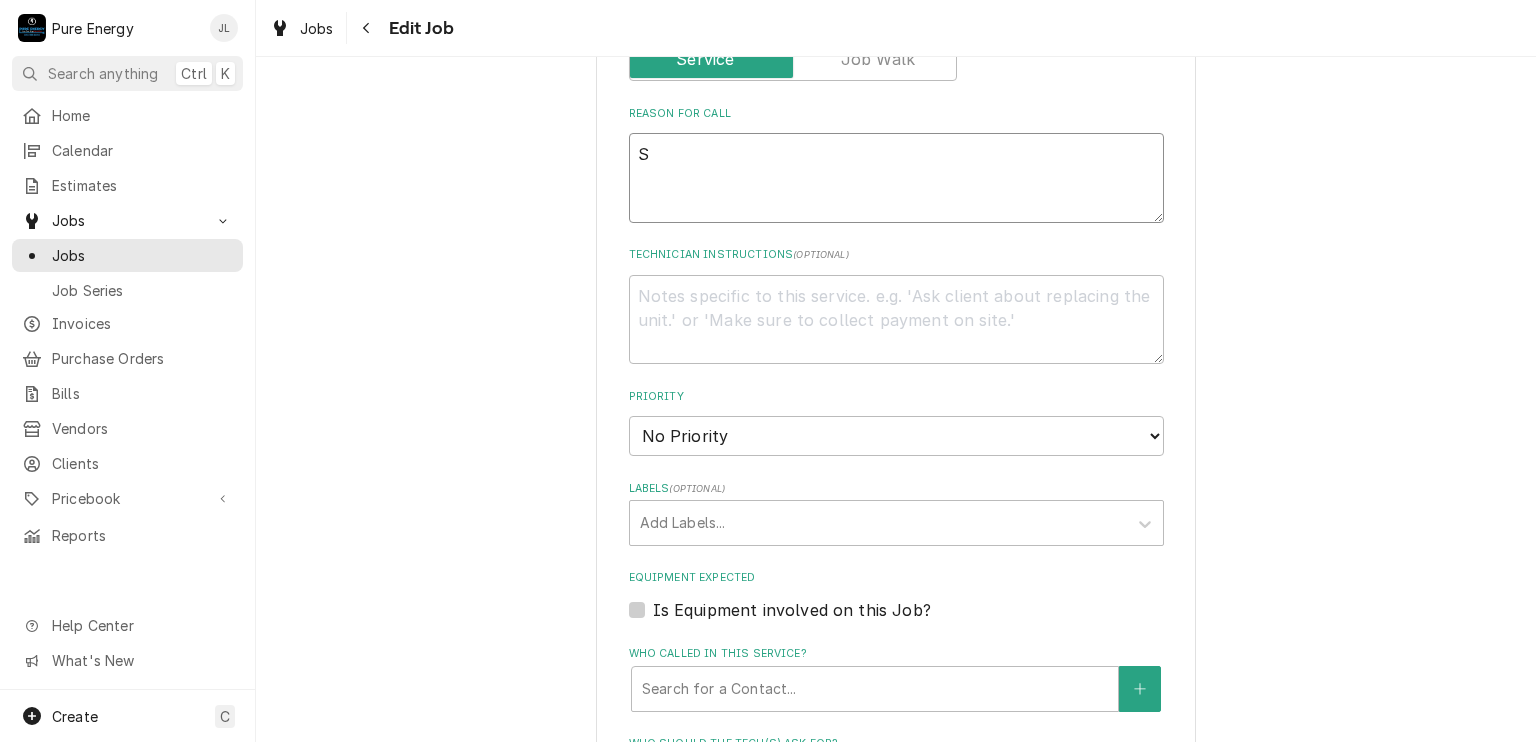 type on "x" 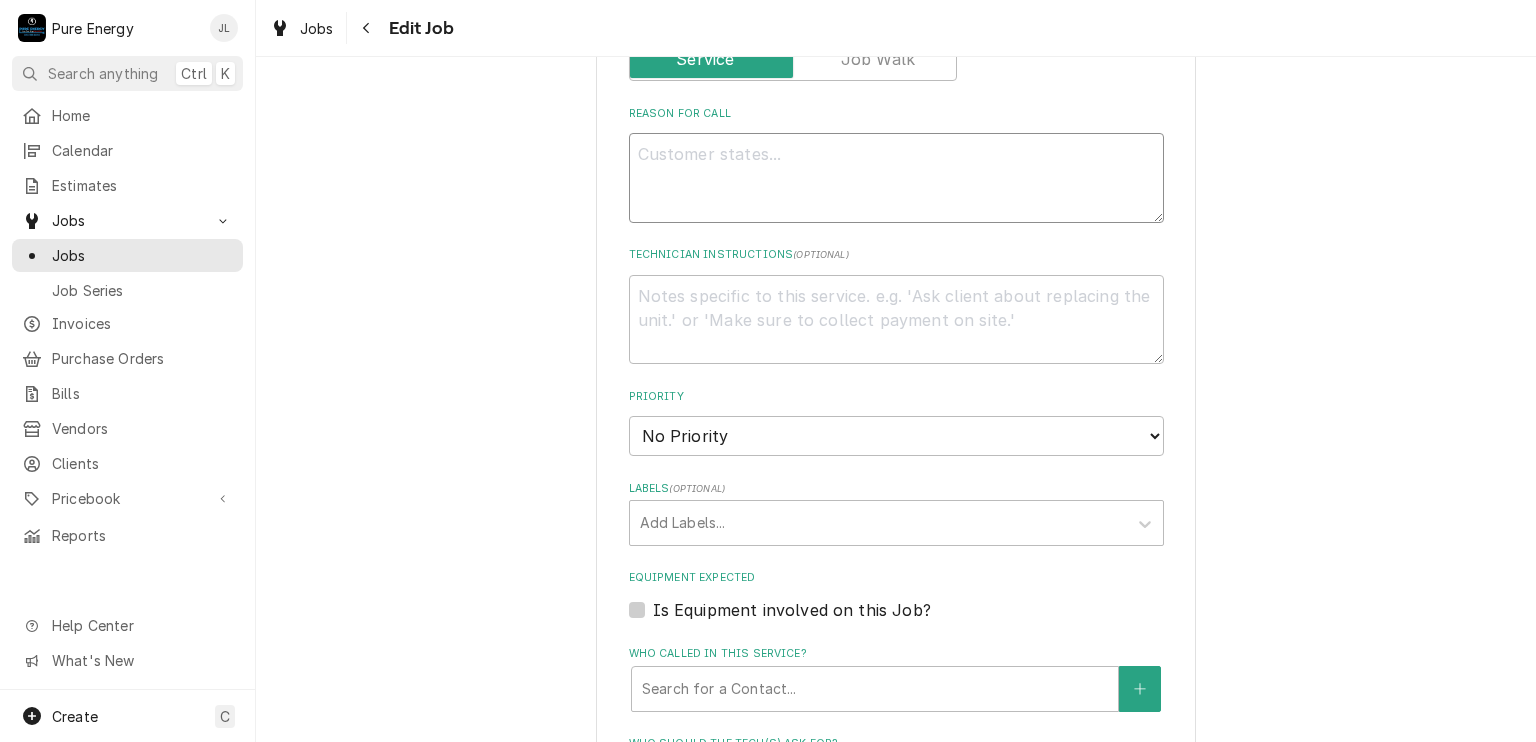 type on "x" 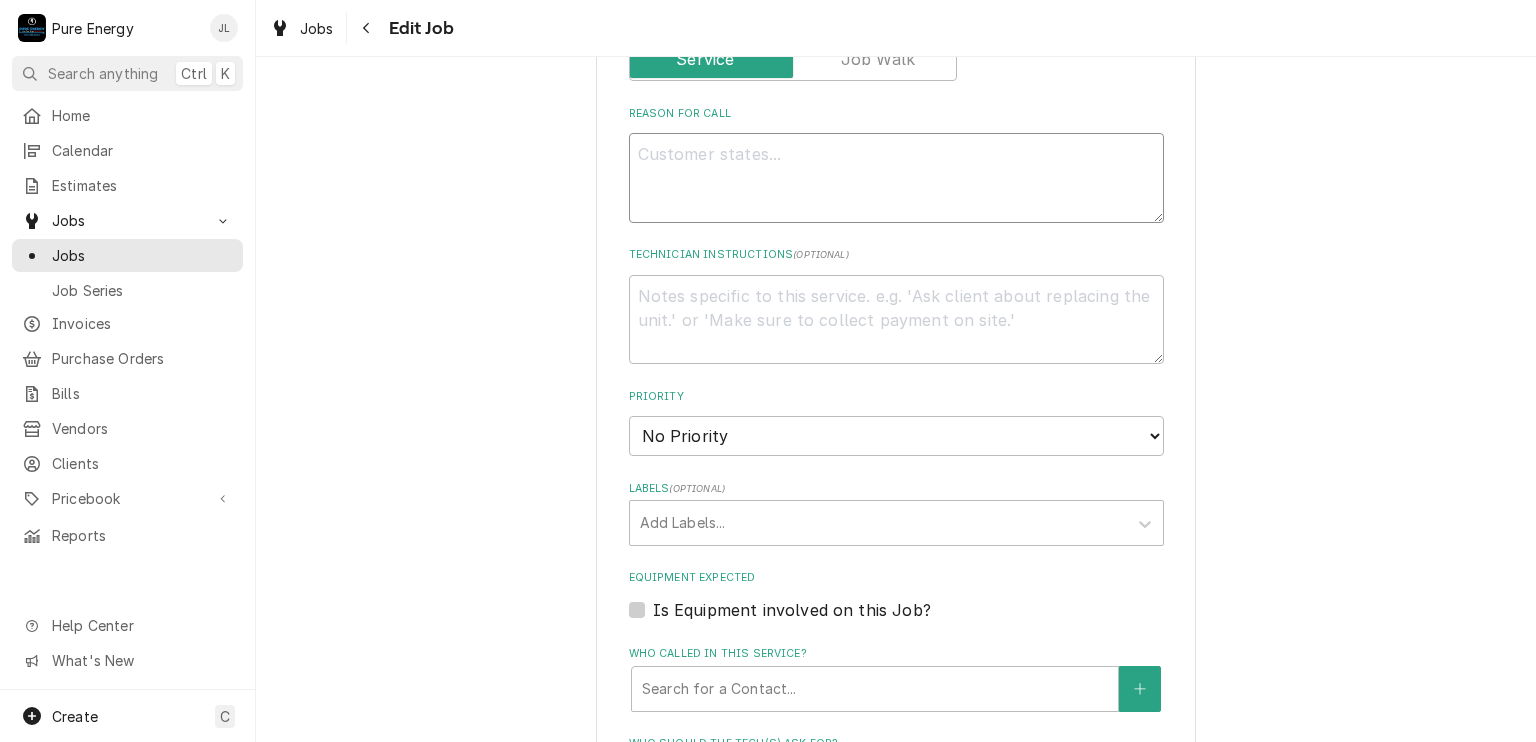 type on "C" 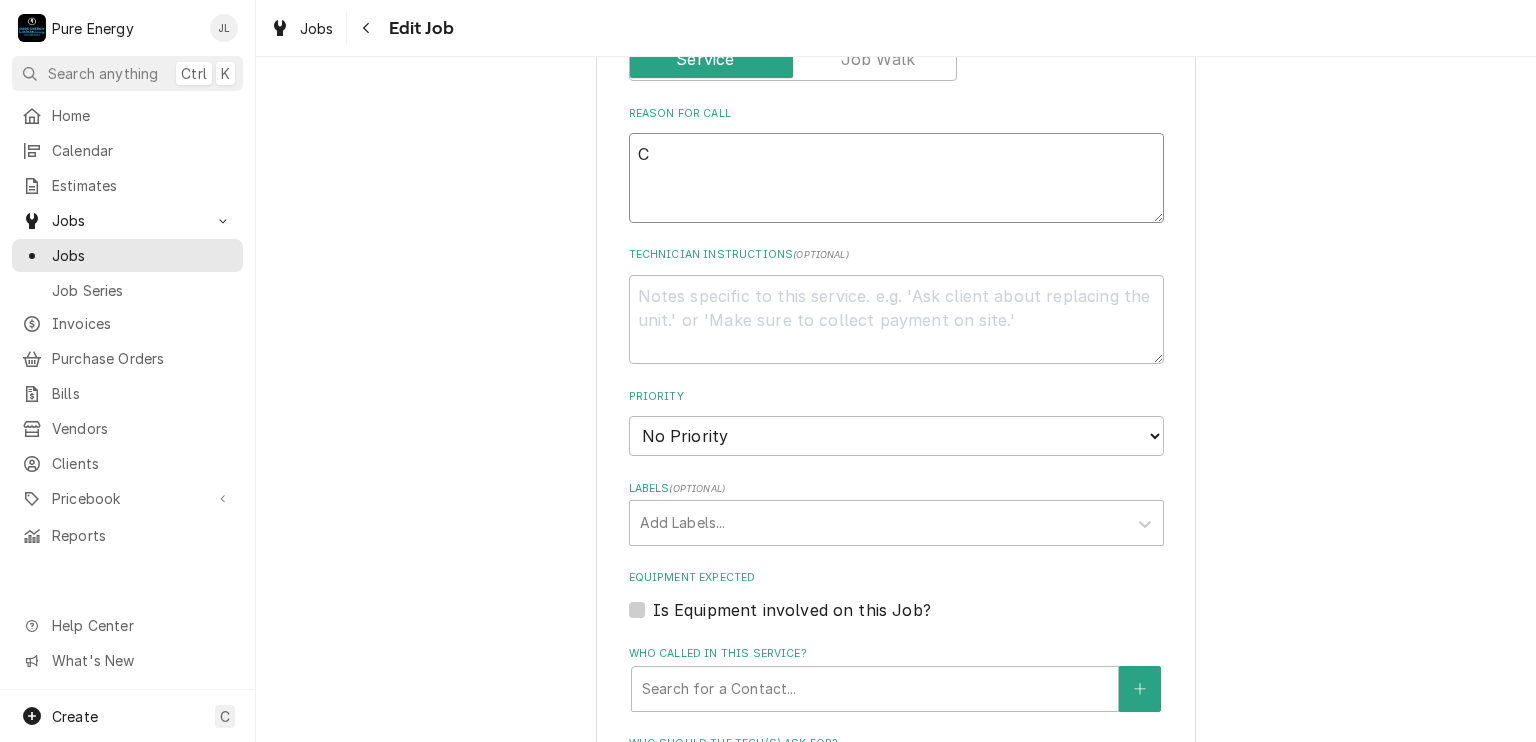 type on "x" 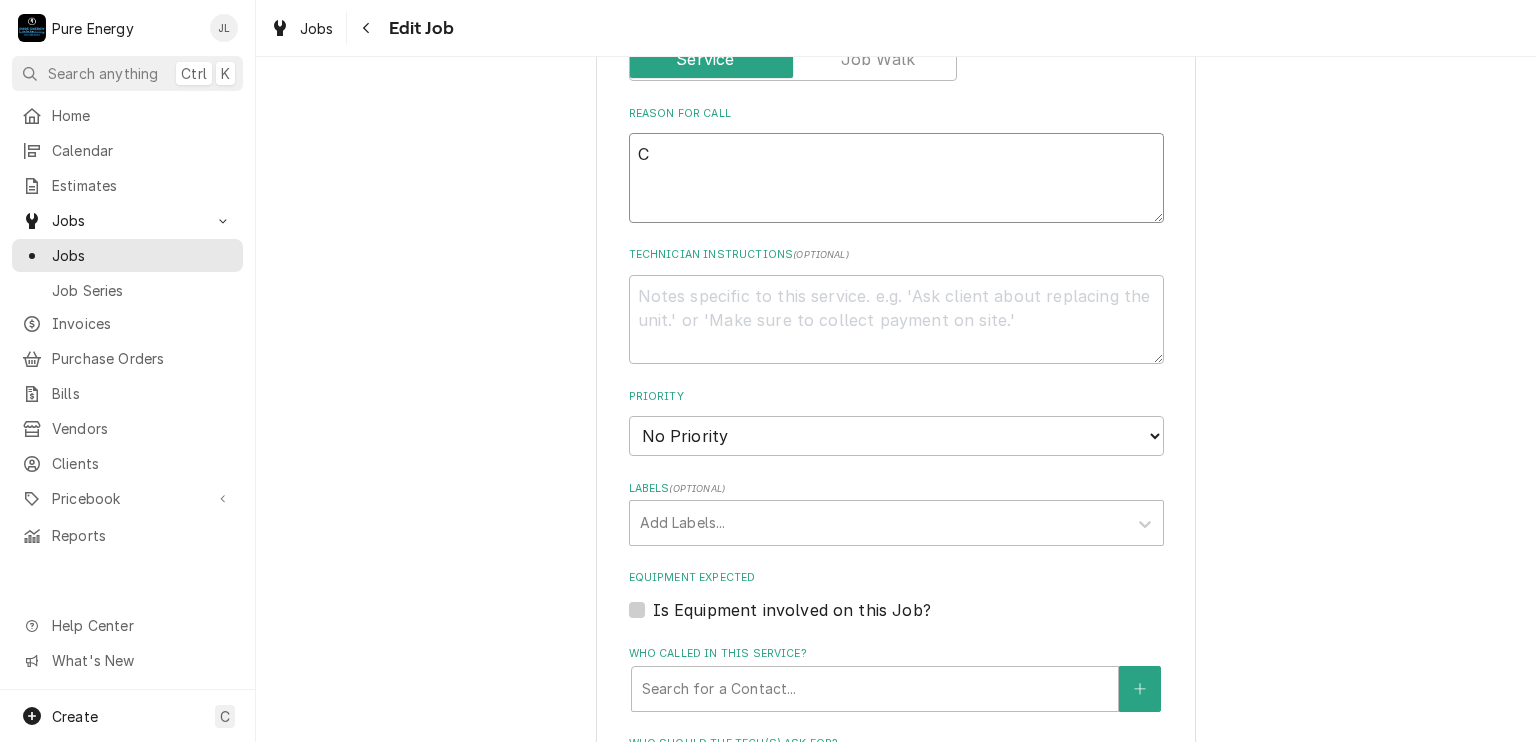 type on "Co" 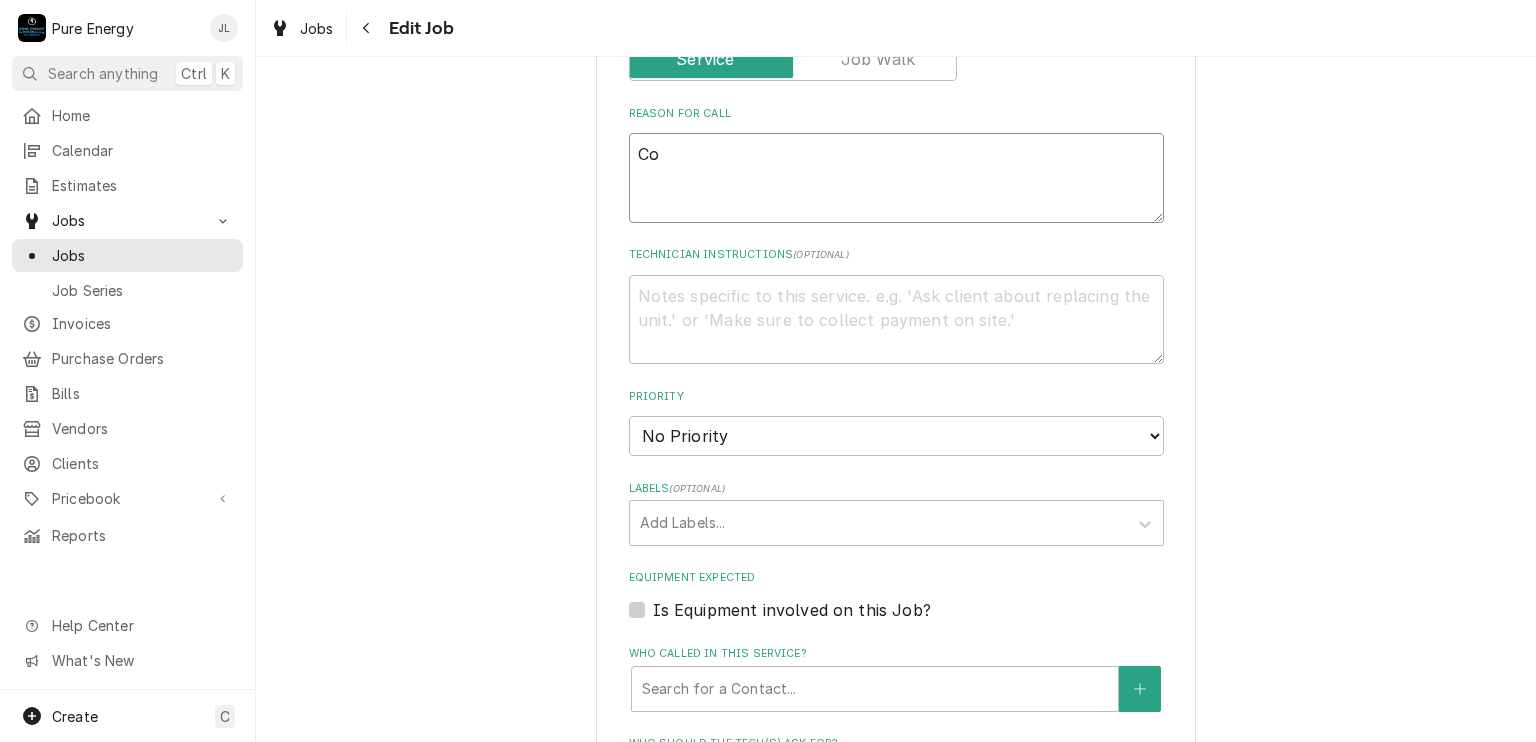 type on "x" 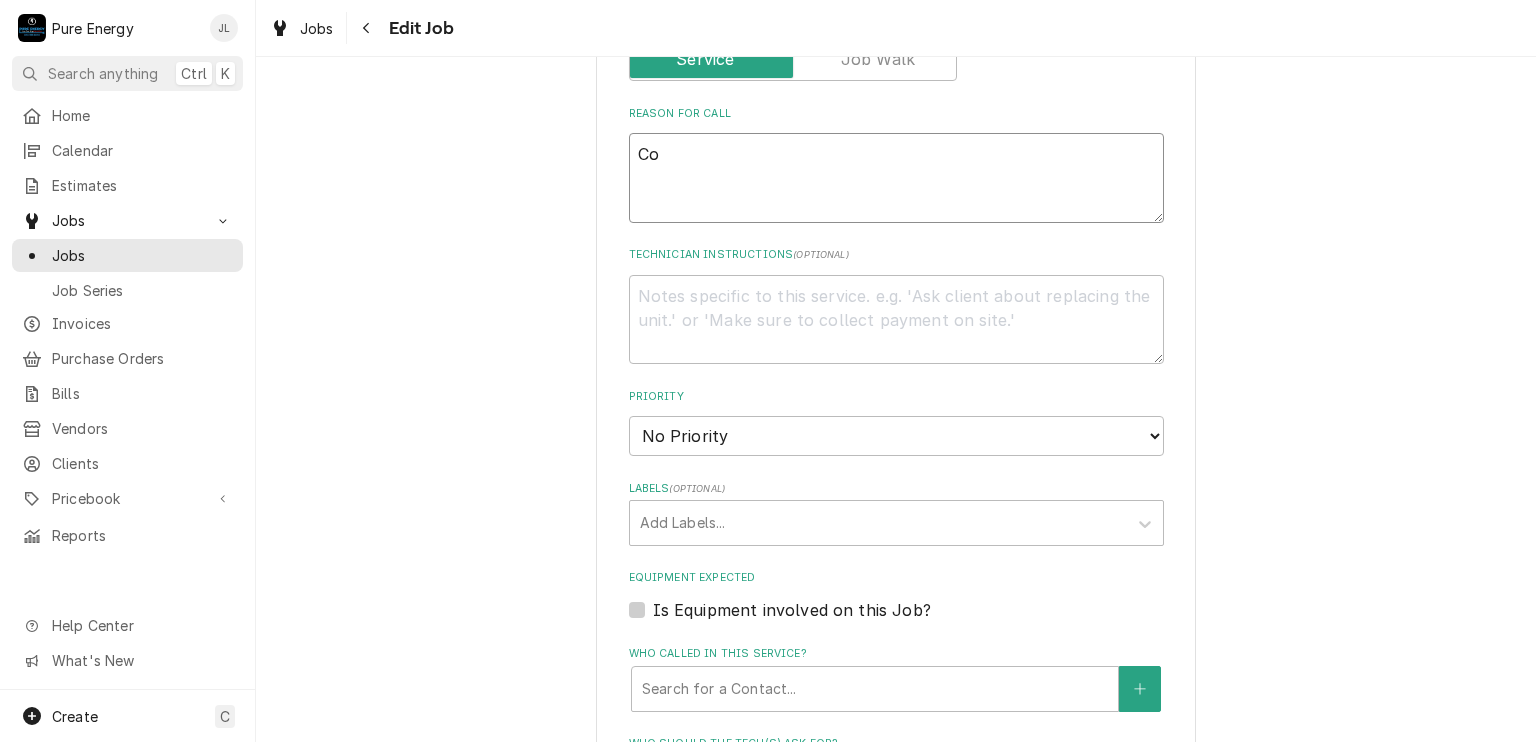 type on "Con" 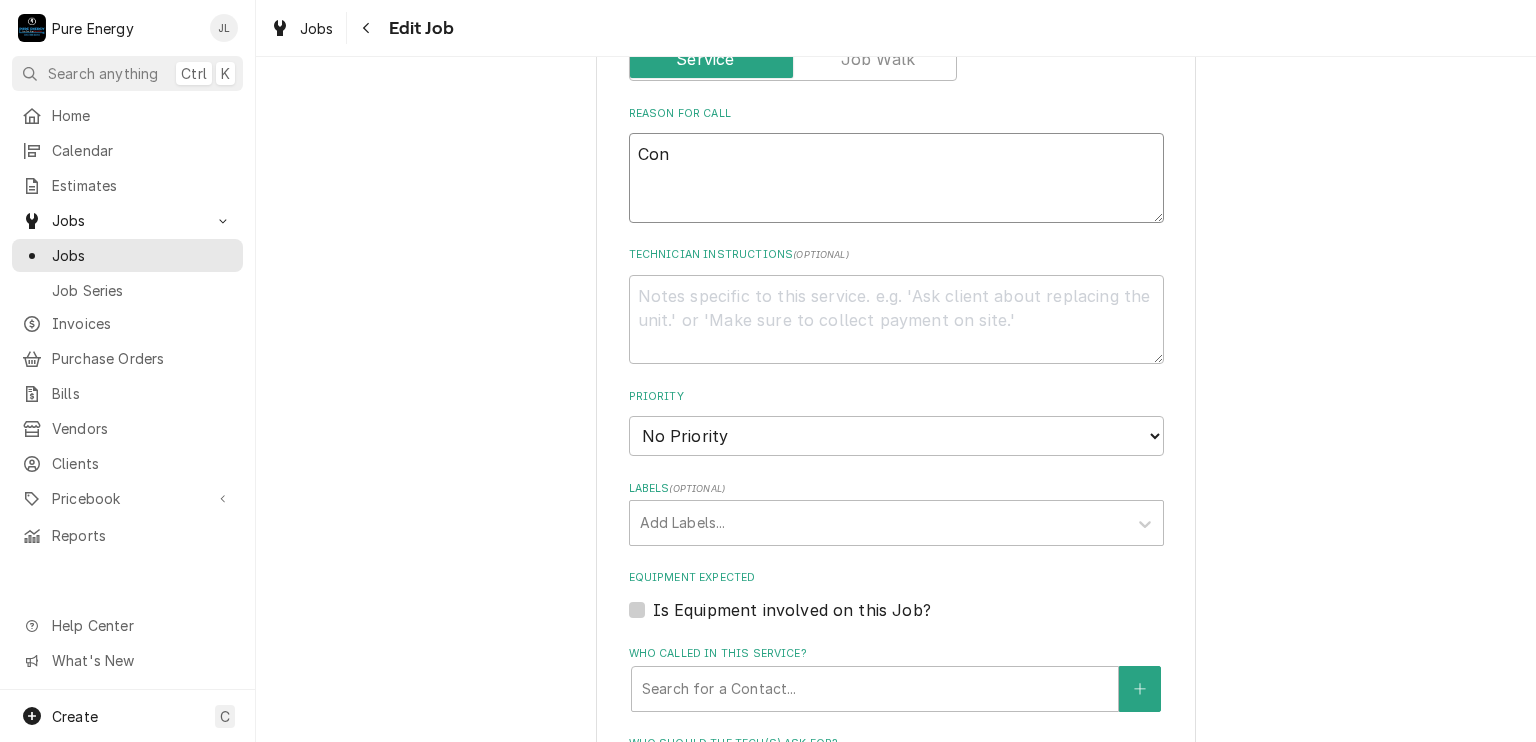 type on "x" 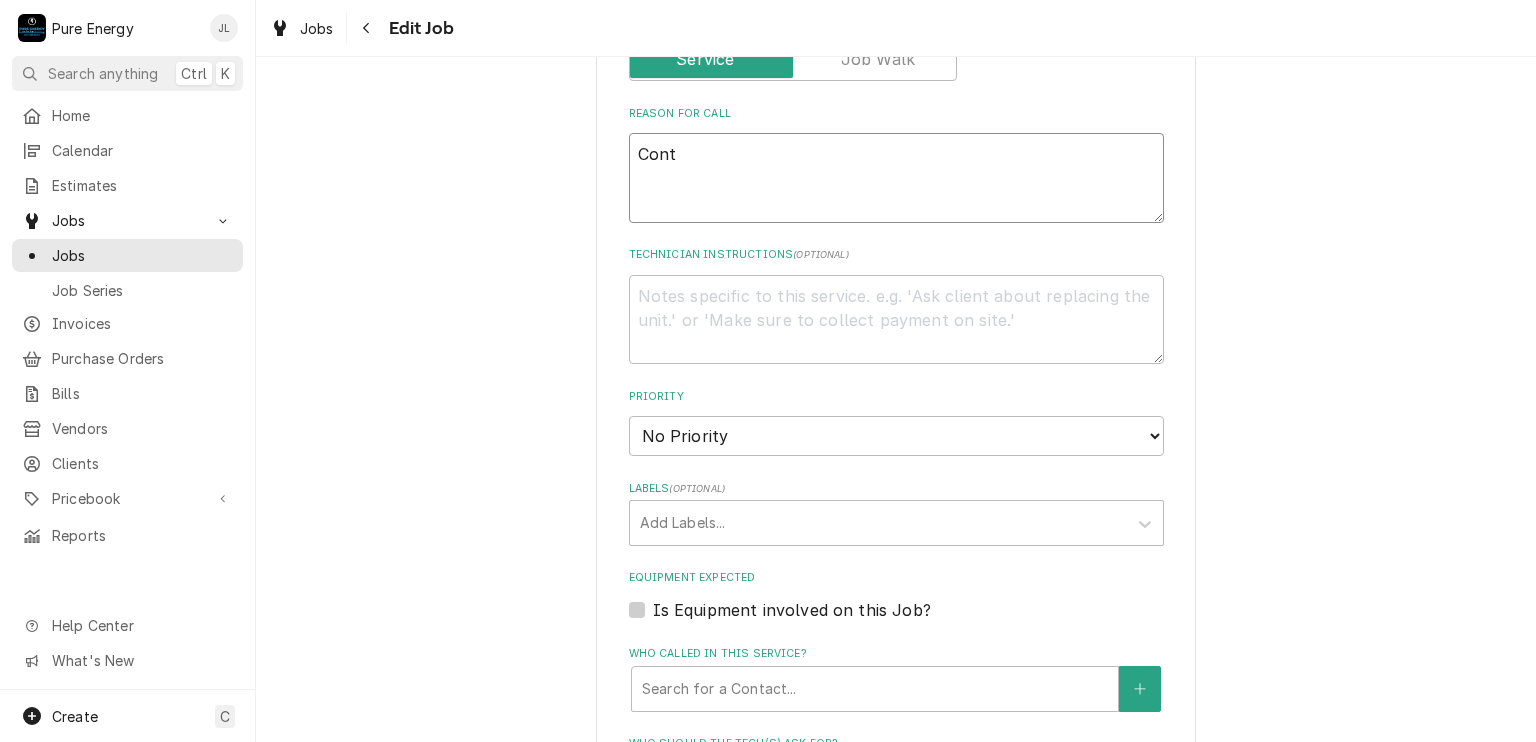 type on "x" 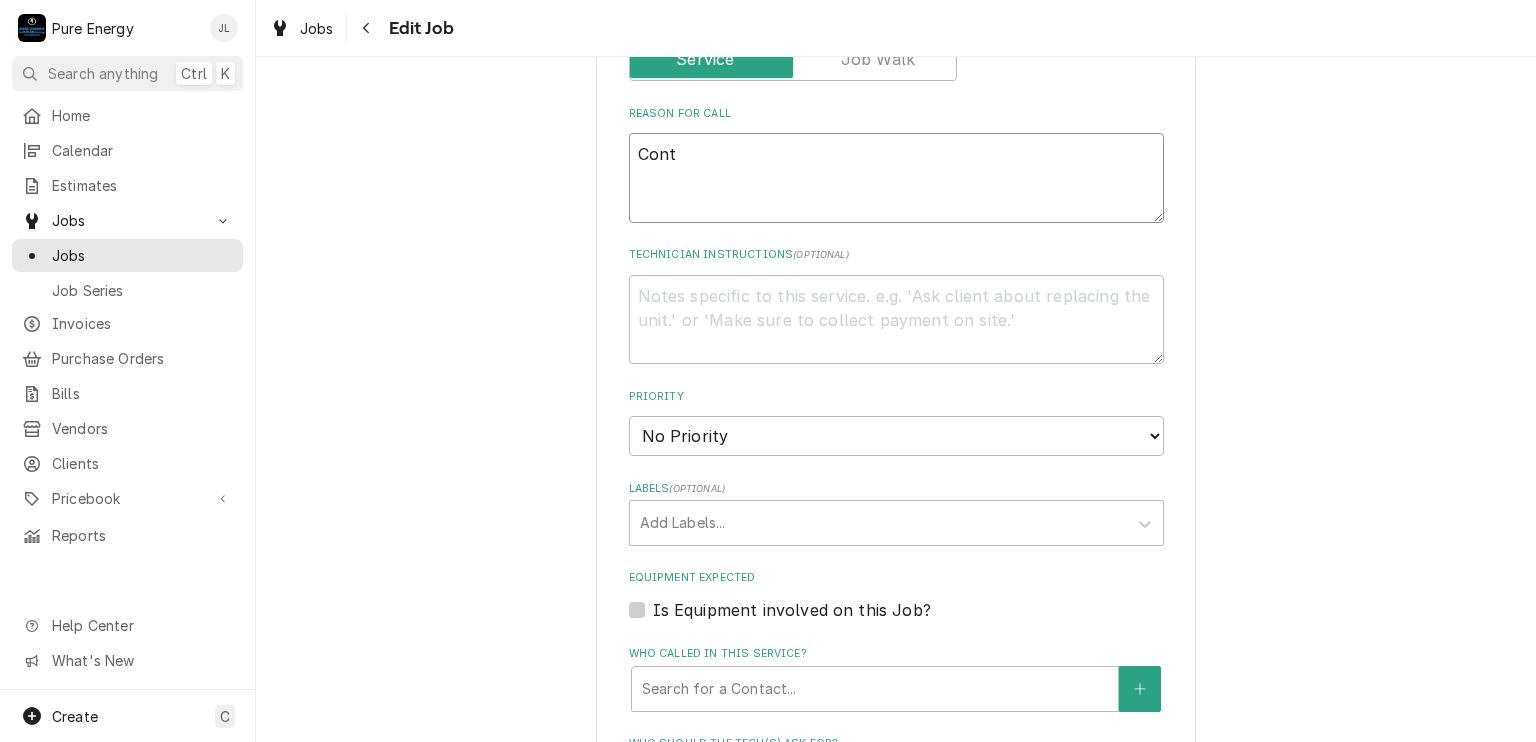 type on "Conti" 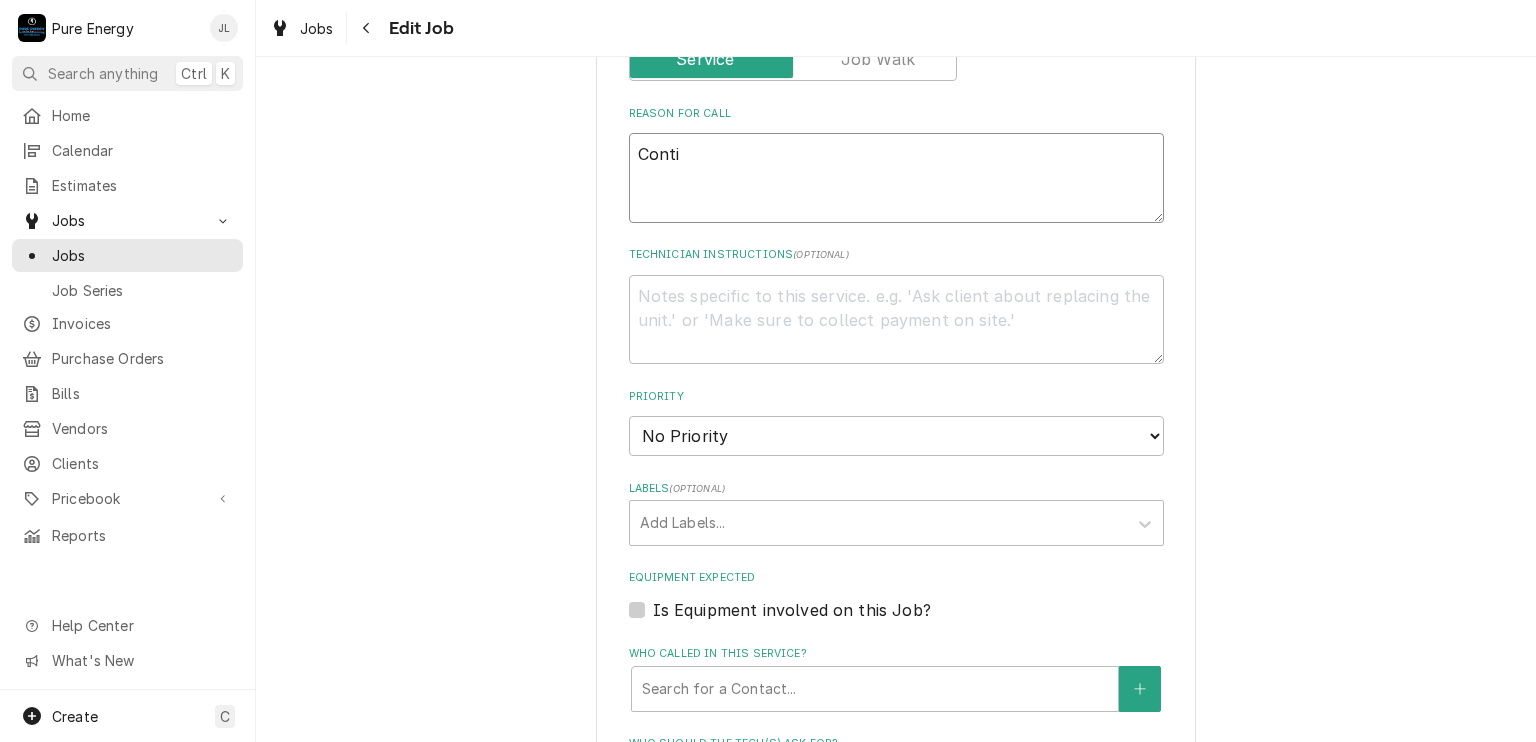 type on "x" 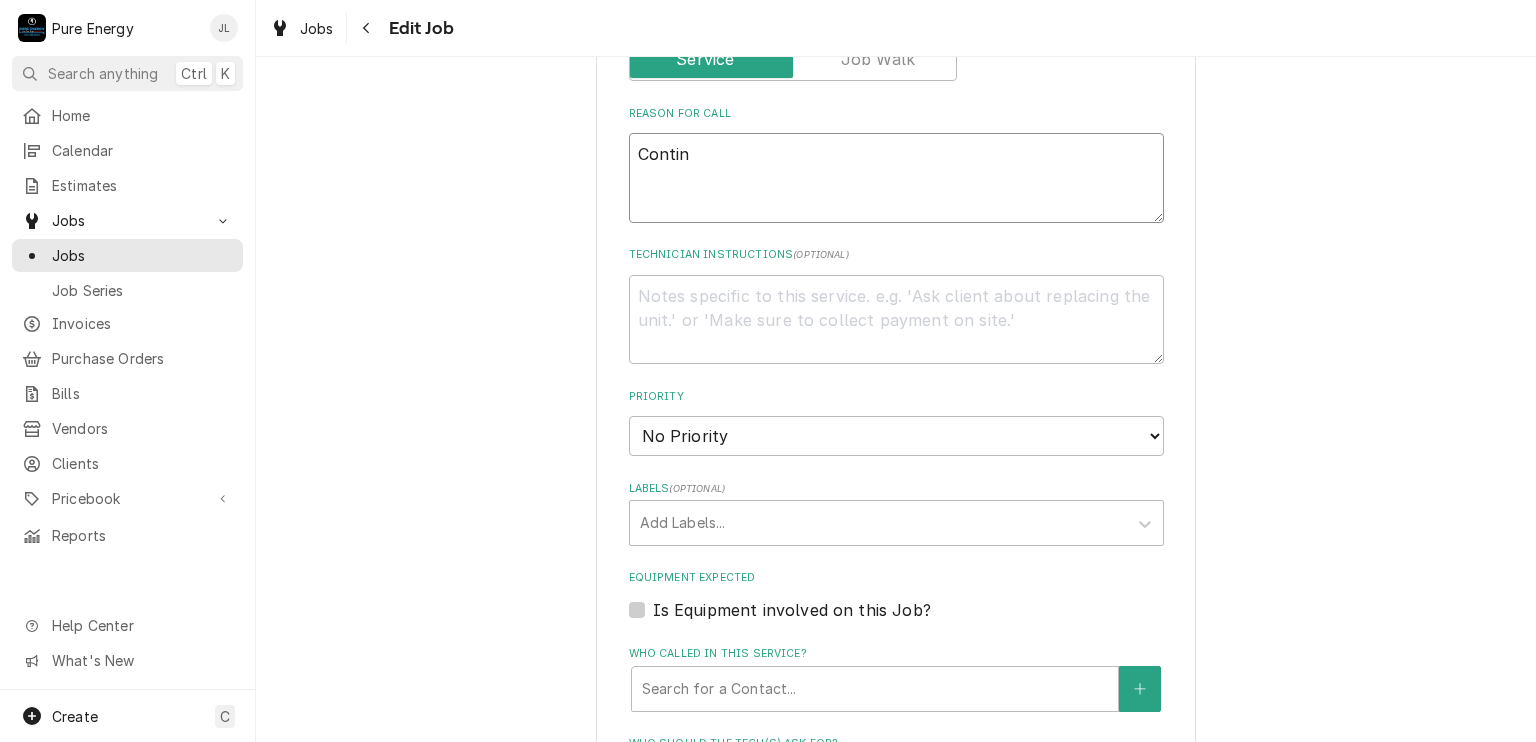 type on "x" 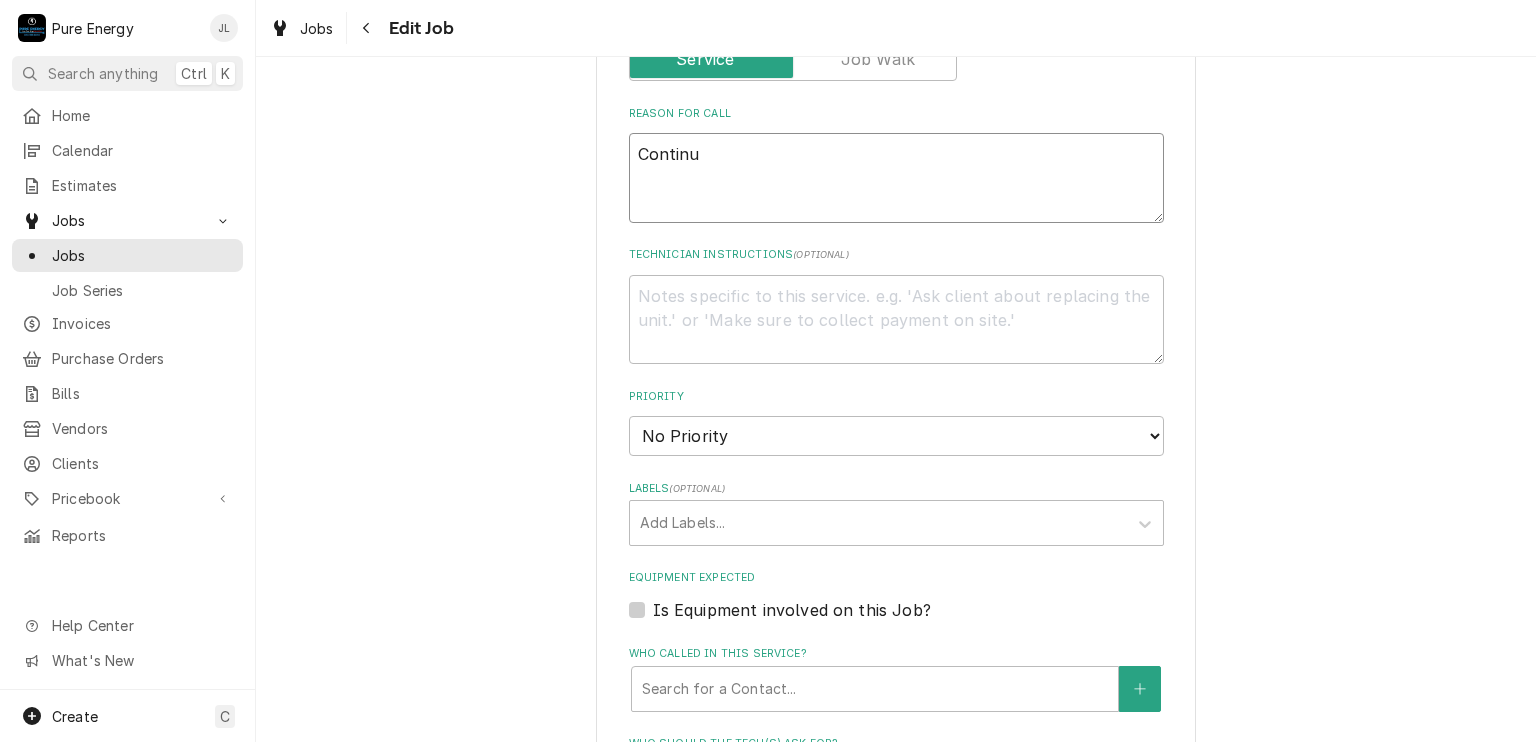 type on "x" 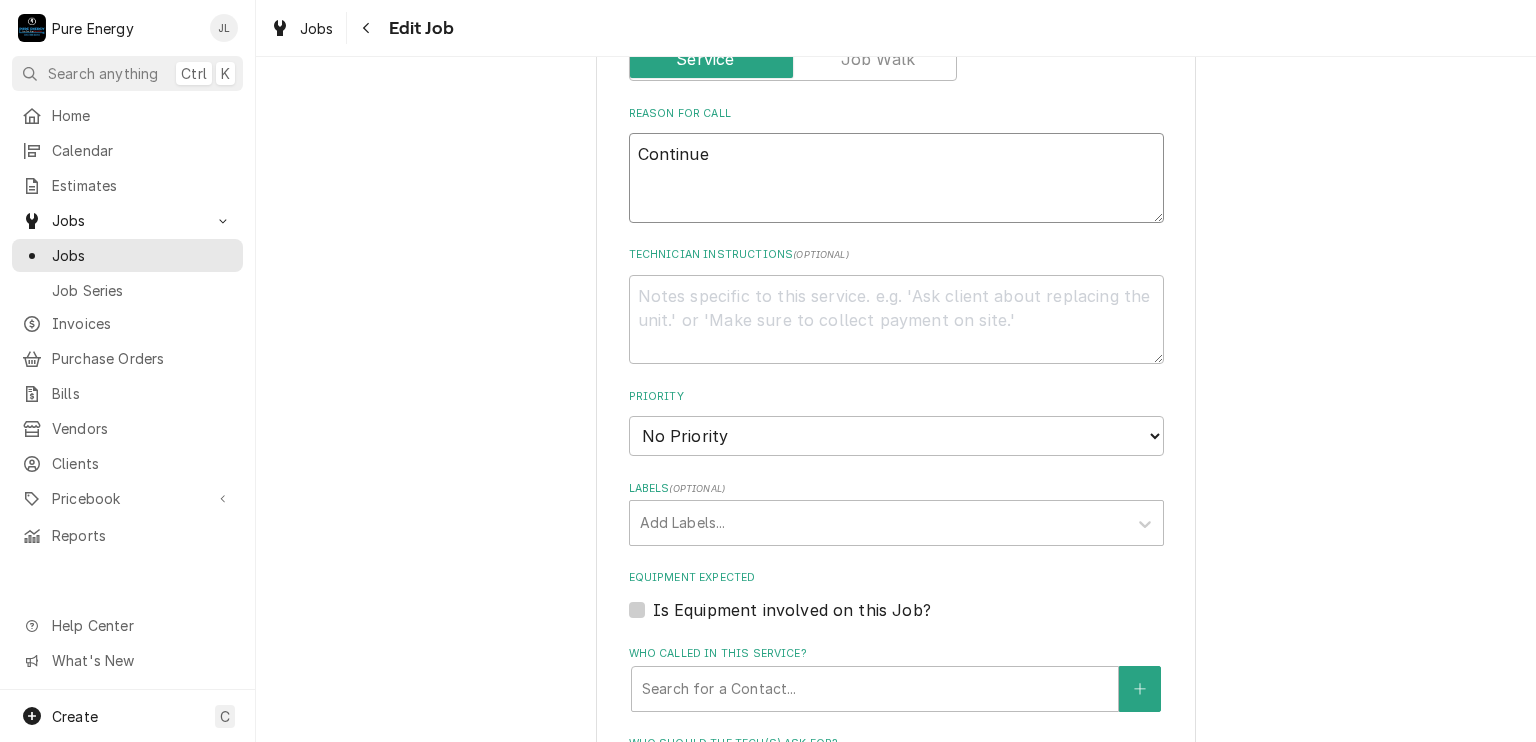 type on "Continue" 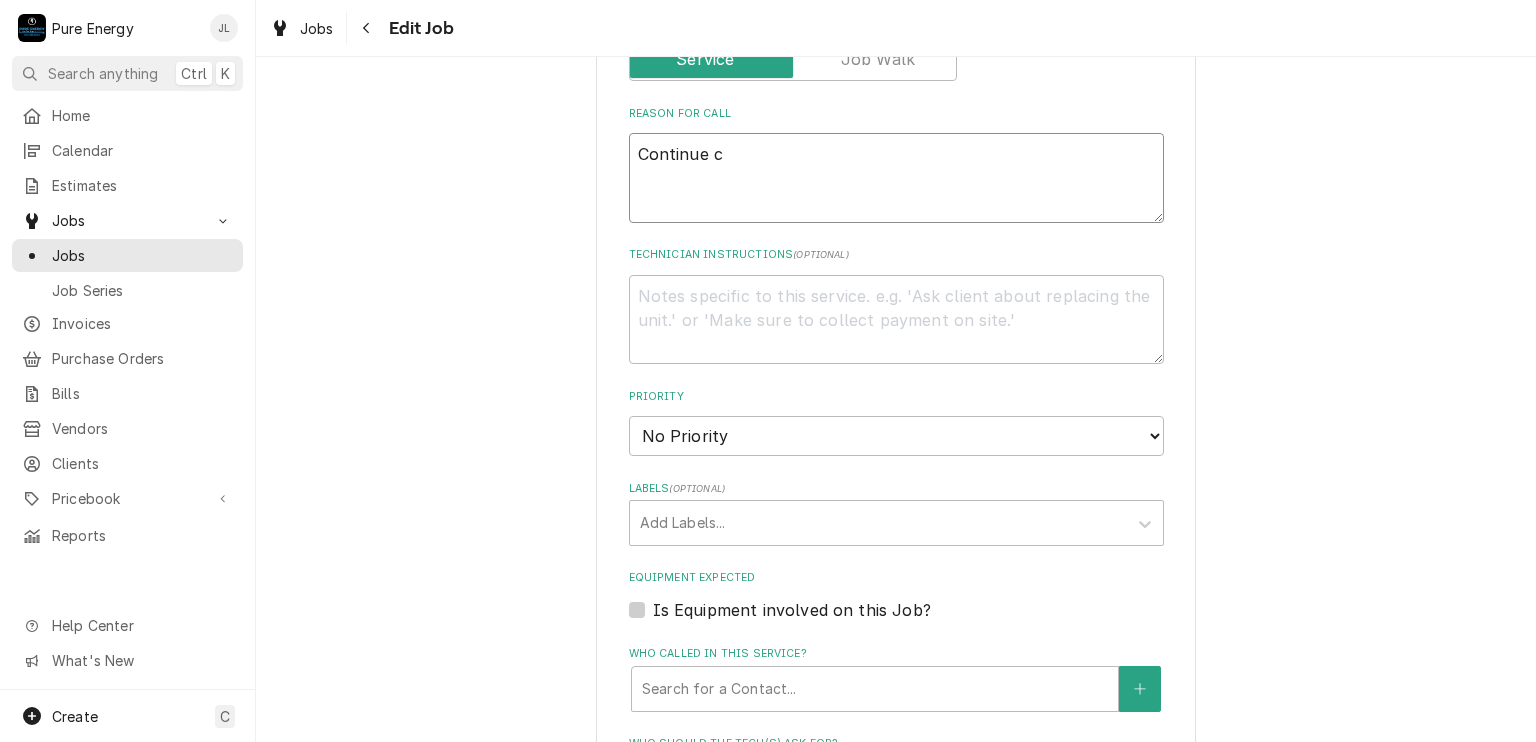 type on "Continue cl" 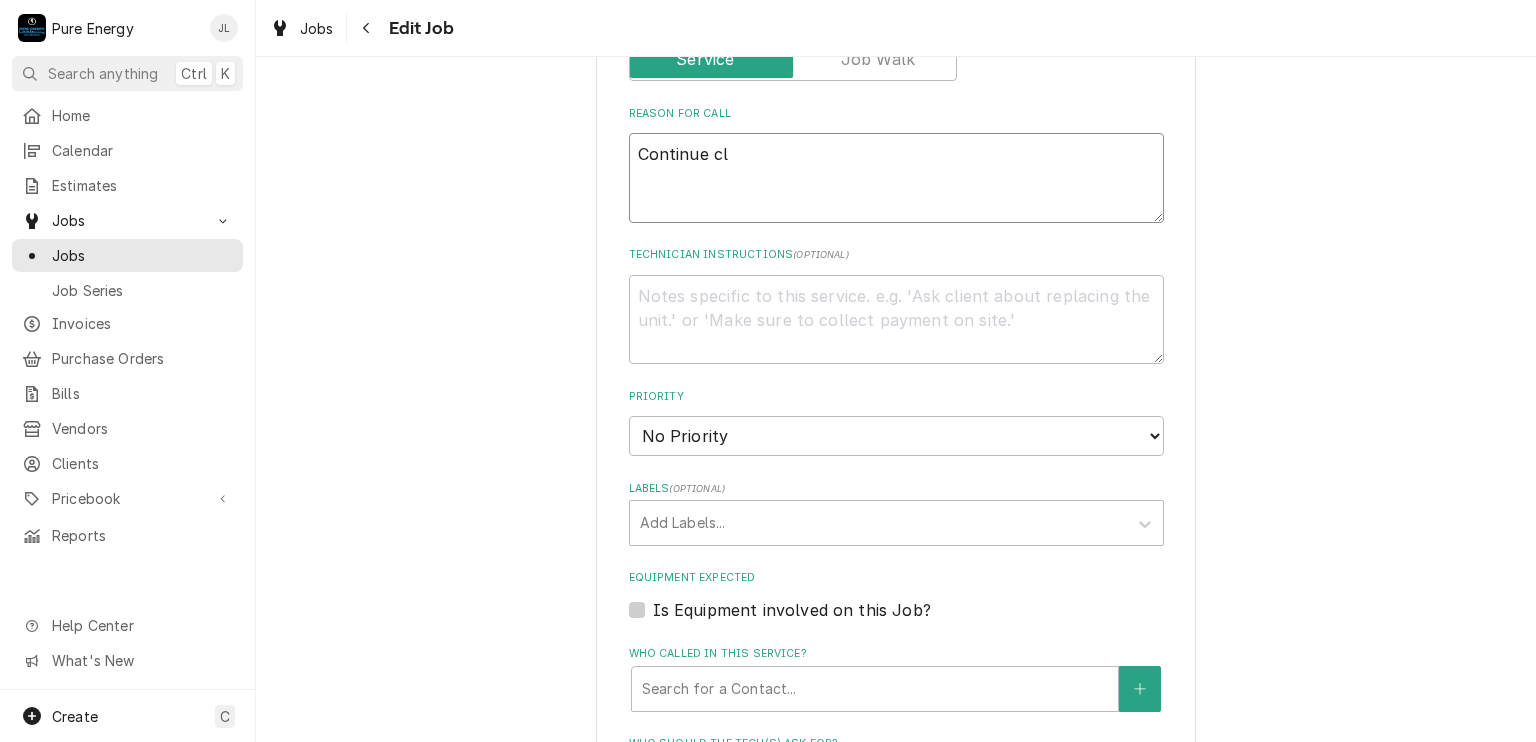 type on "x" 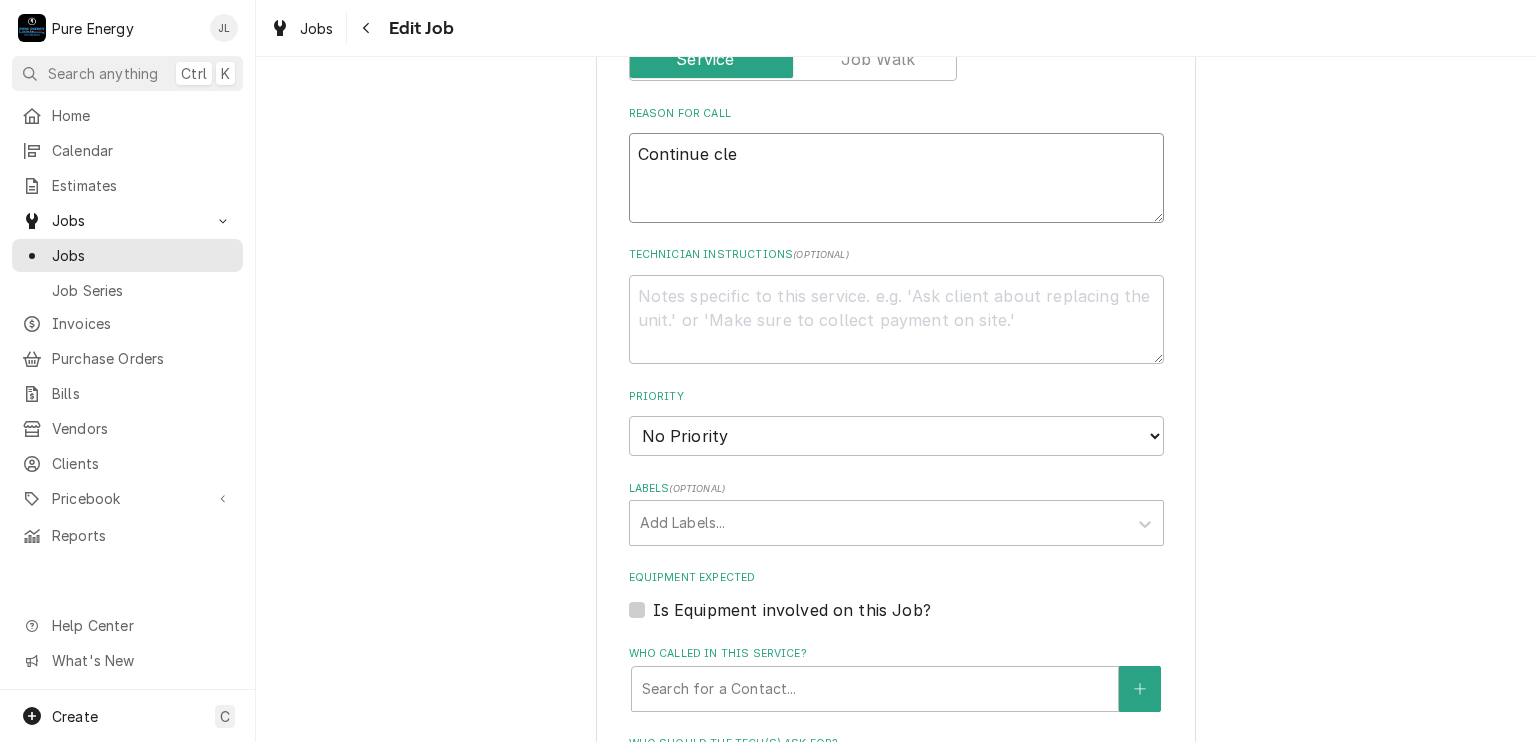 type on "x" 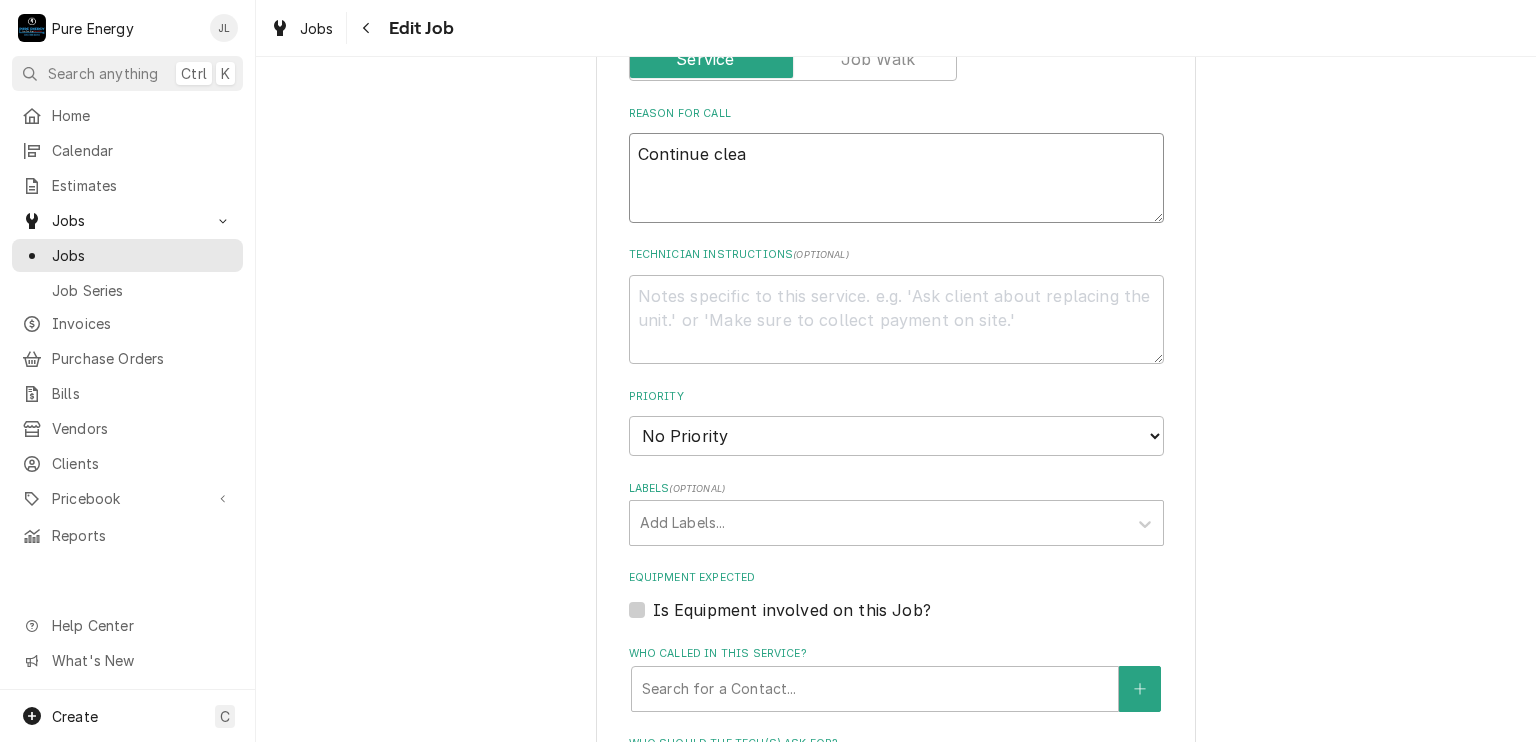 type on "x" 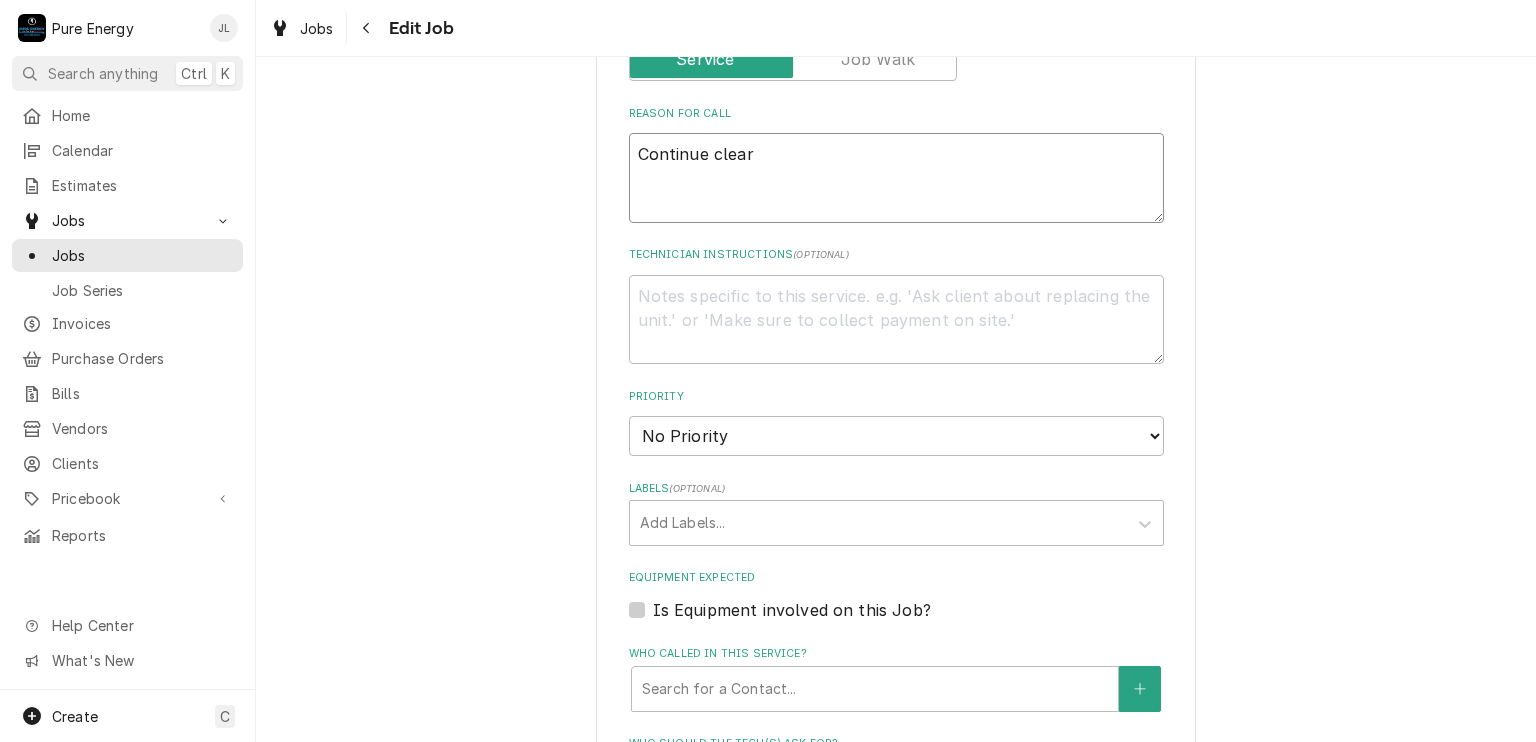 type on "x" 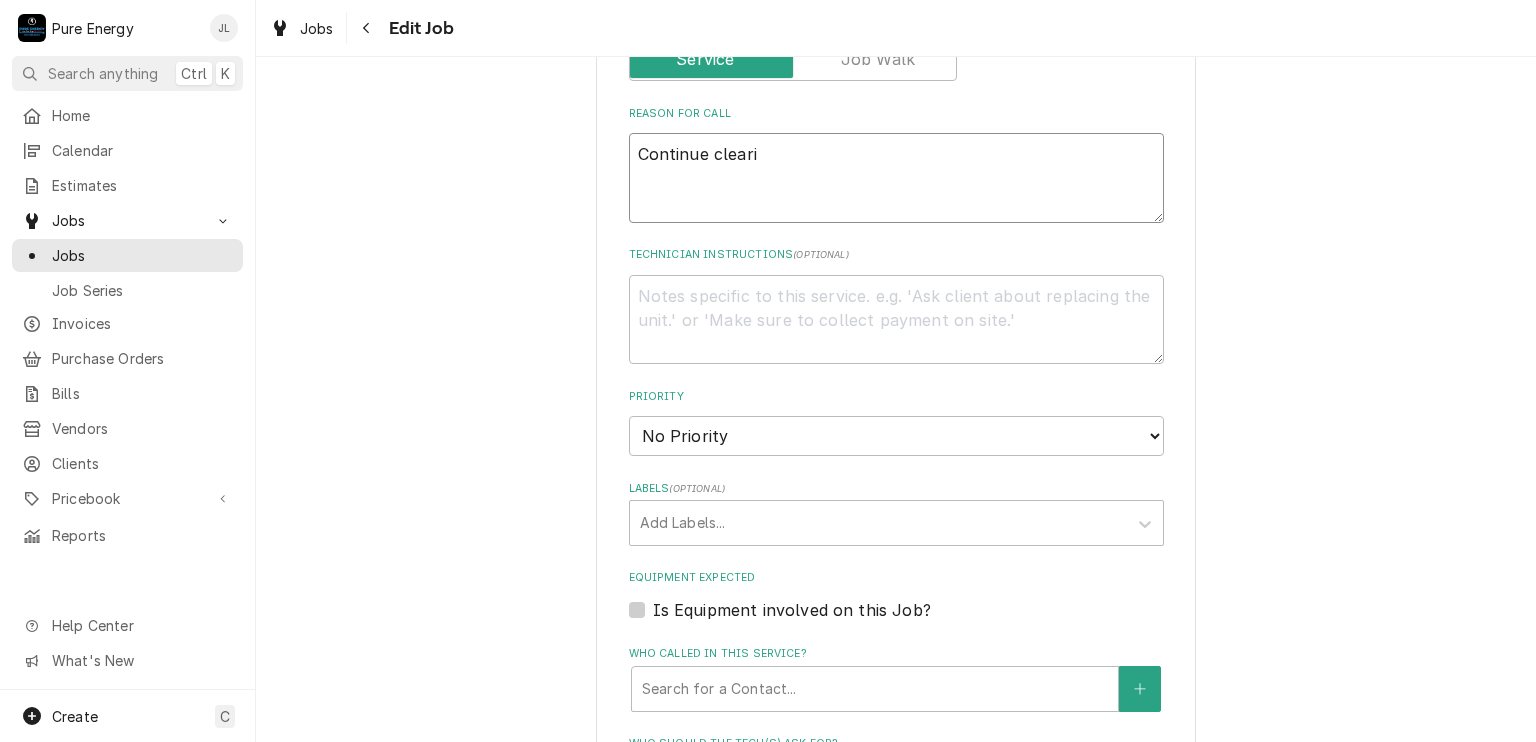 type on "x" 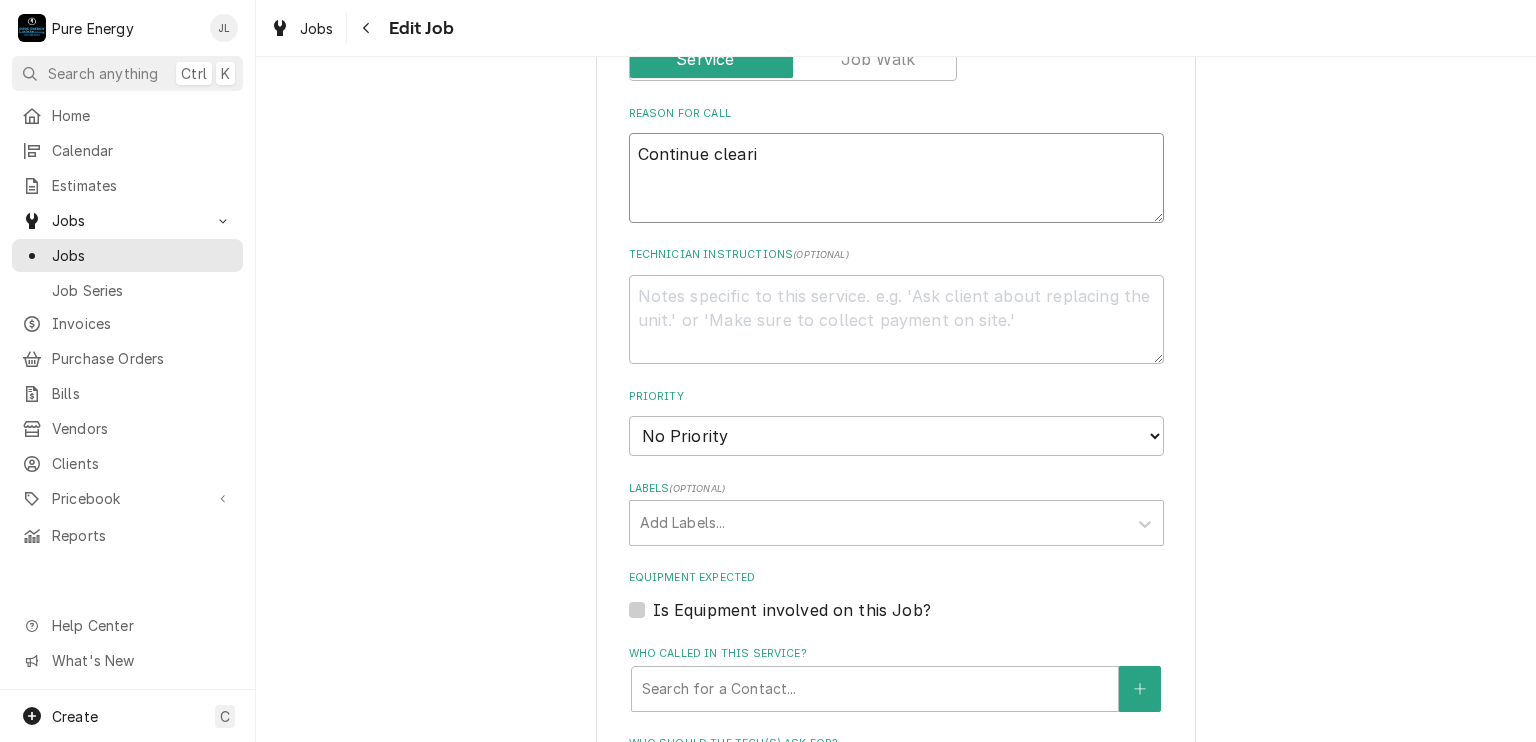 type on "Continue clearin" 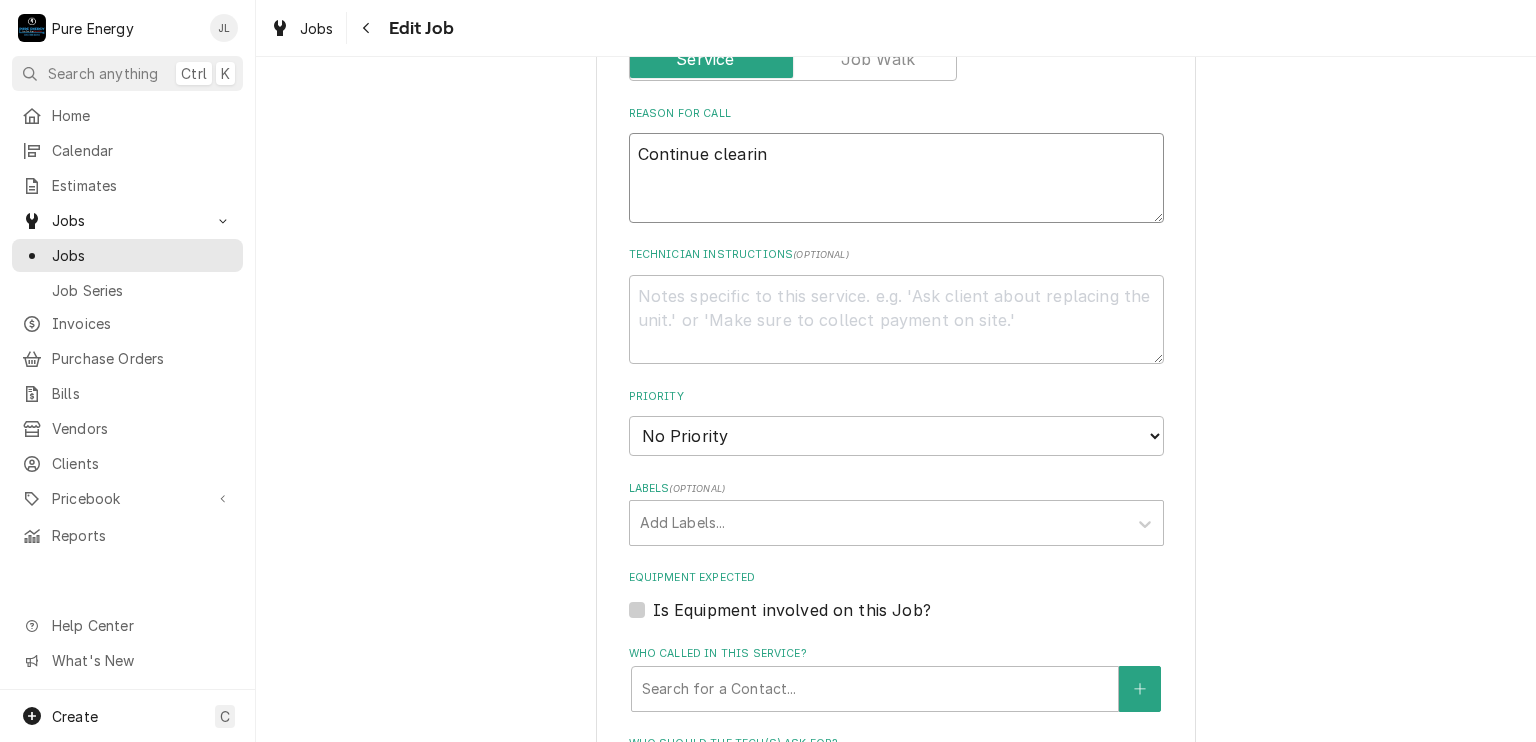 type on "x" 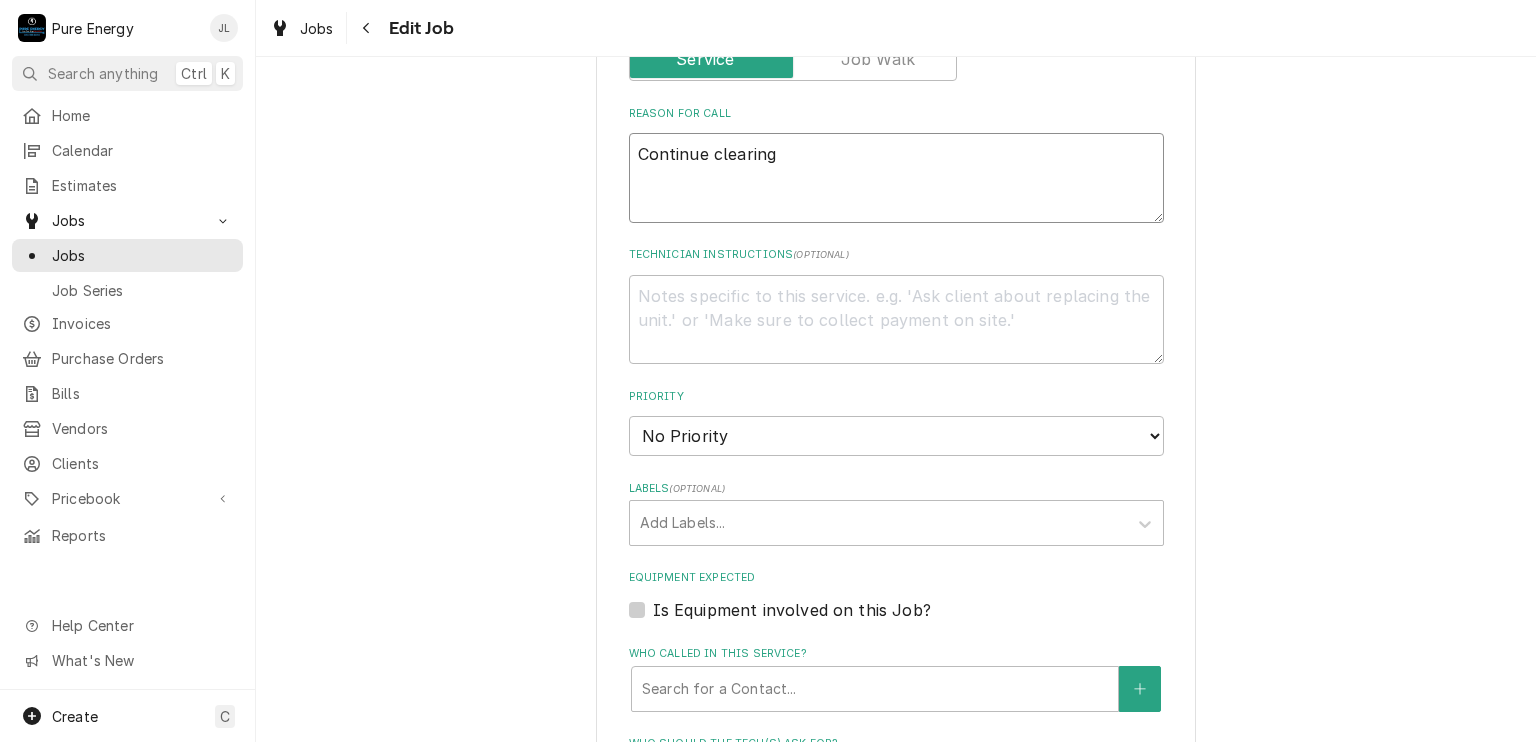 type on "Continue clearing" 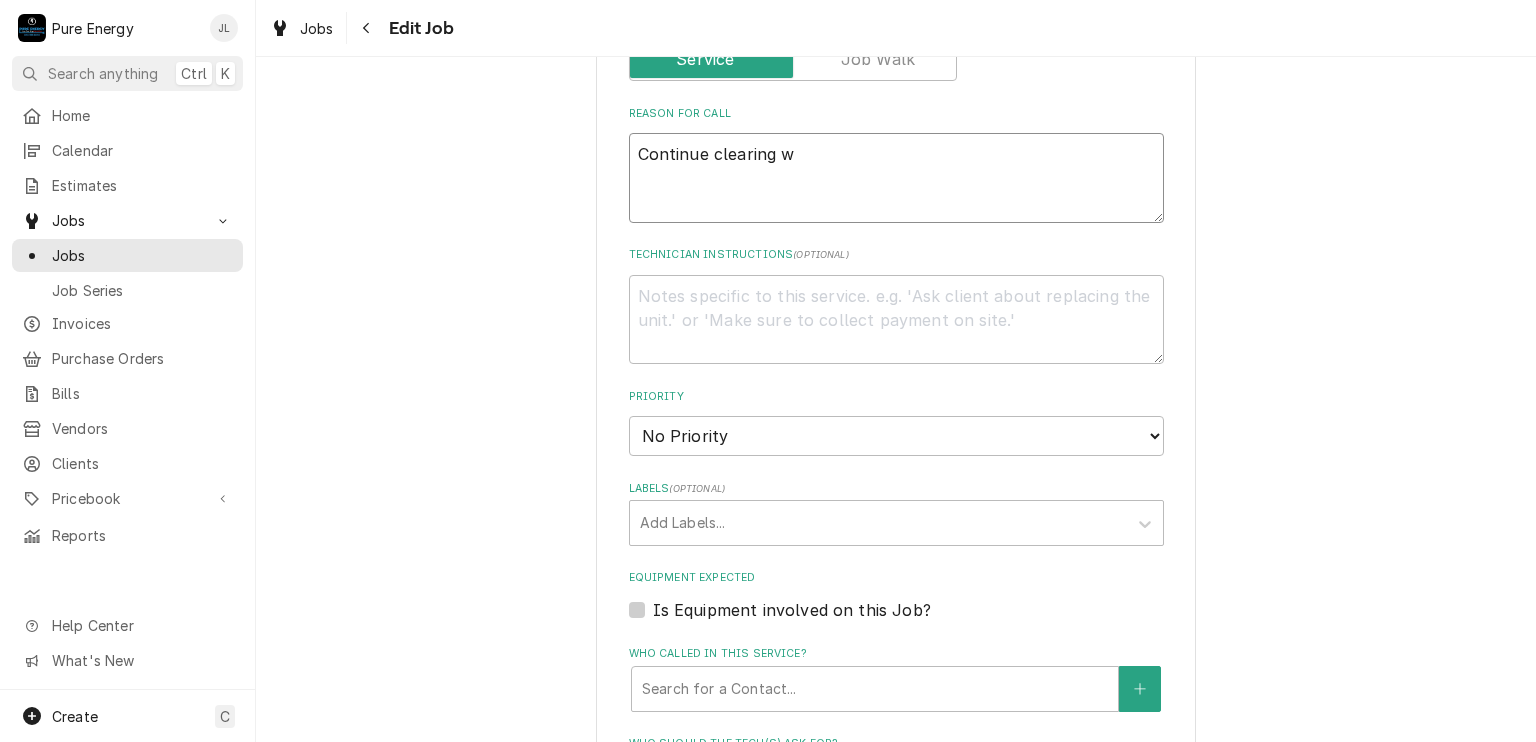 type on "x" 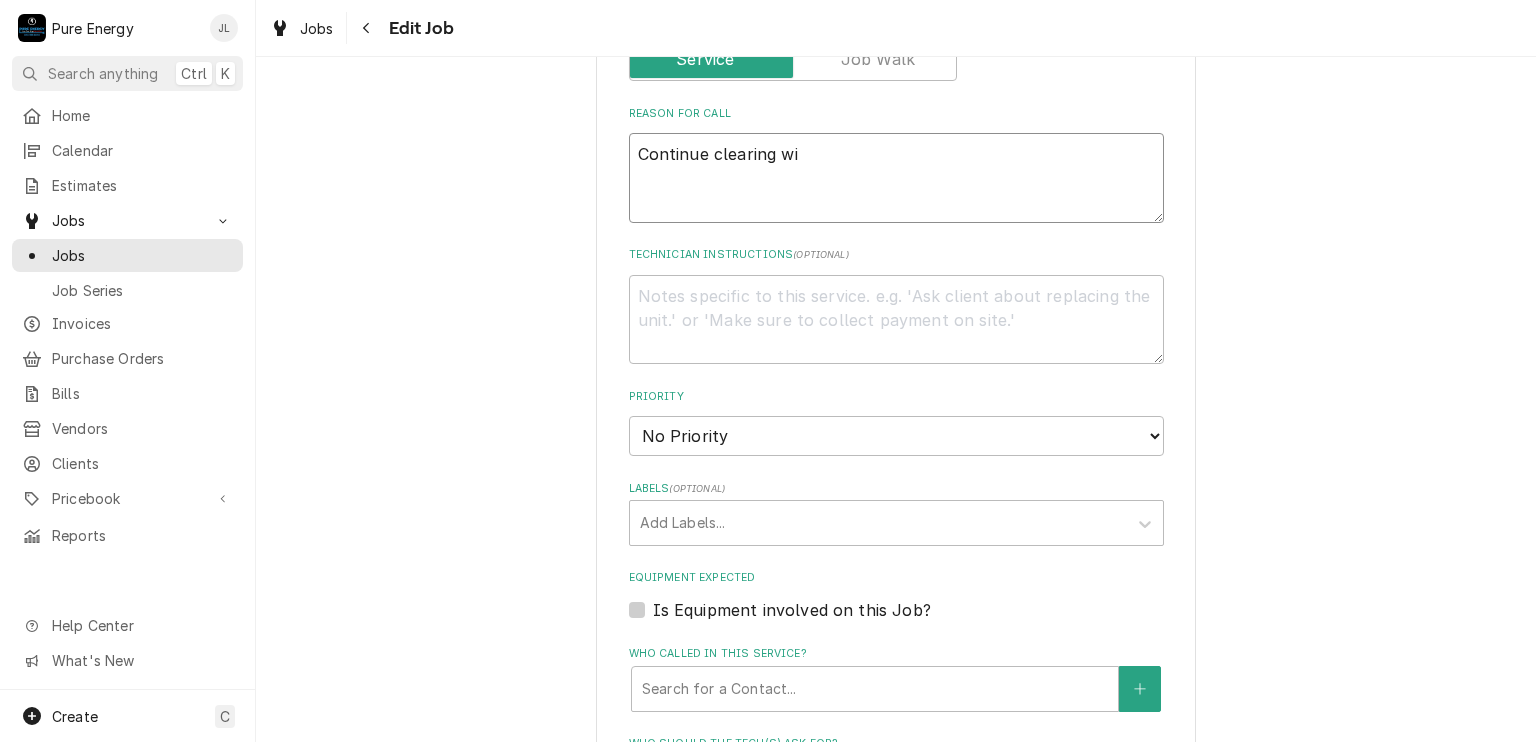 type on "x" 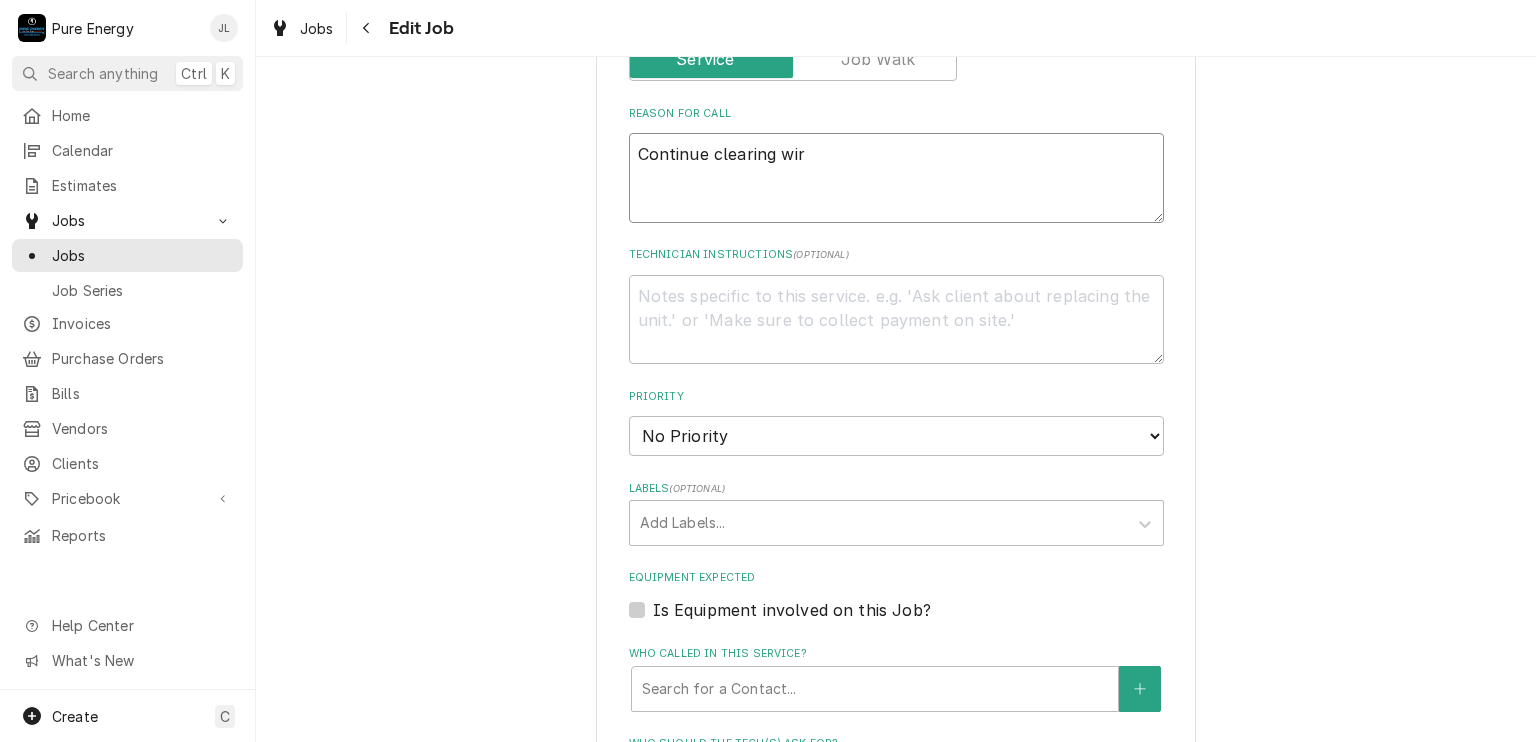 type on "x" 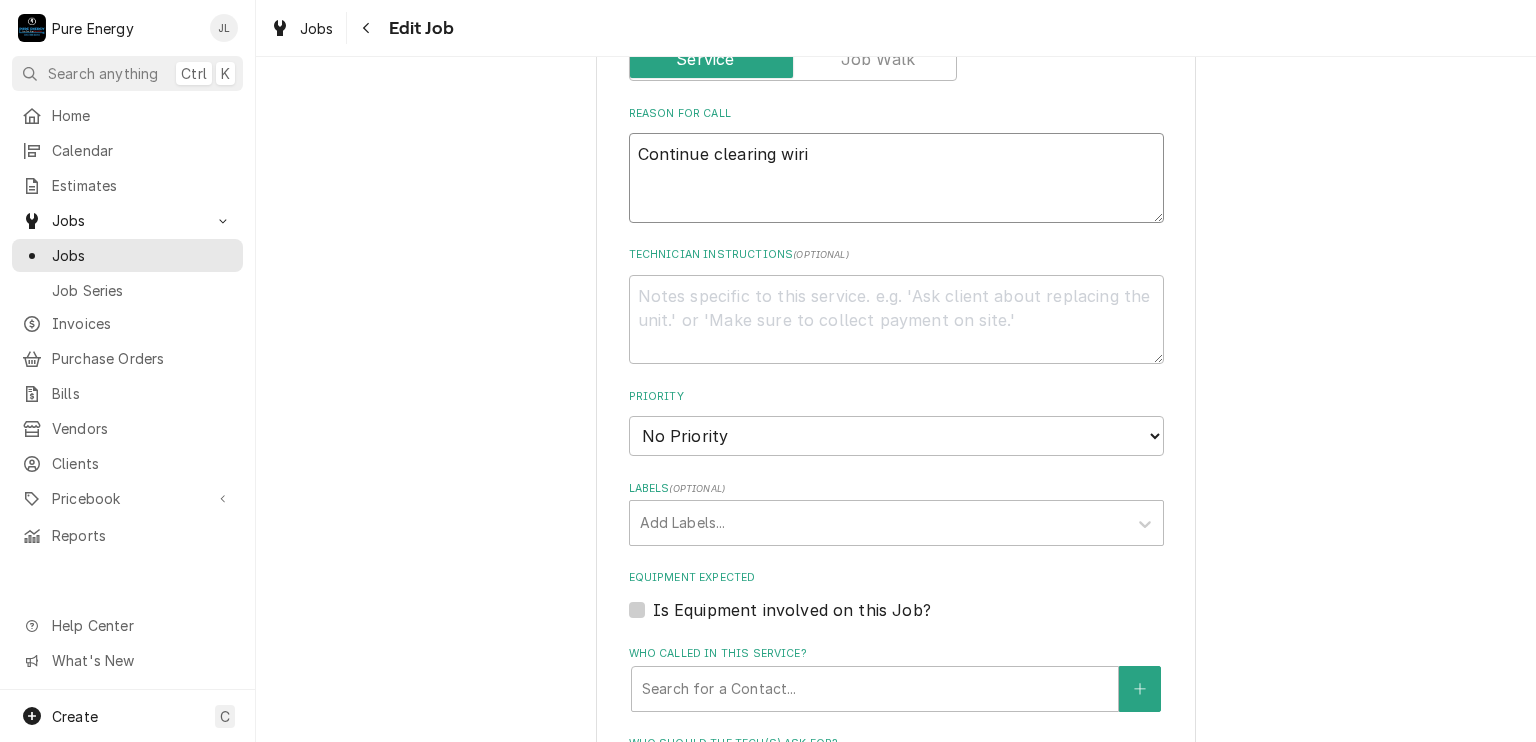 type on "x" 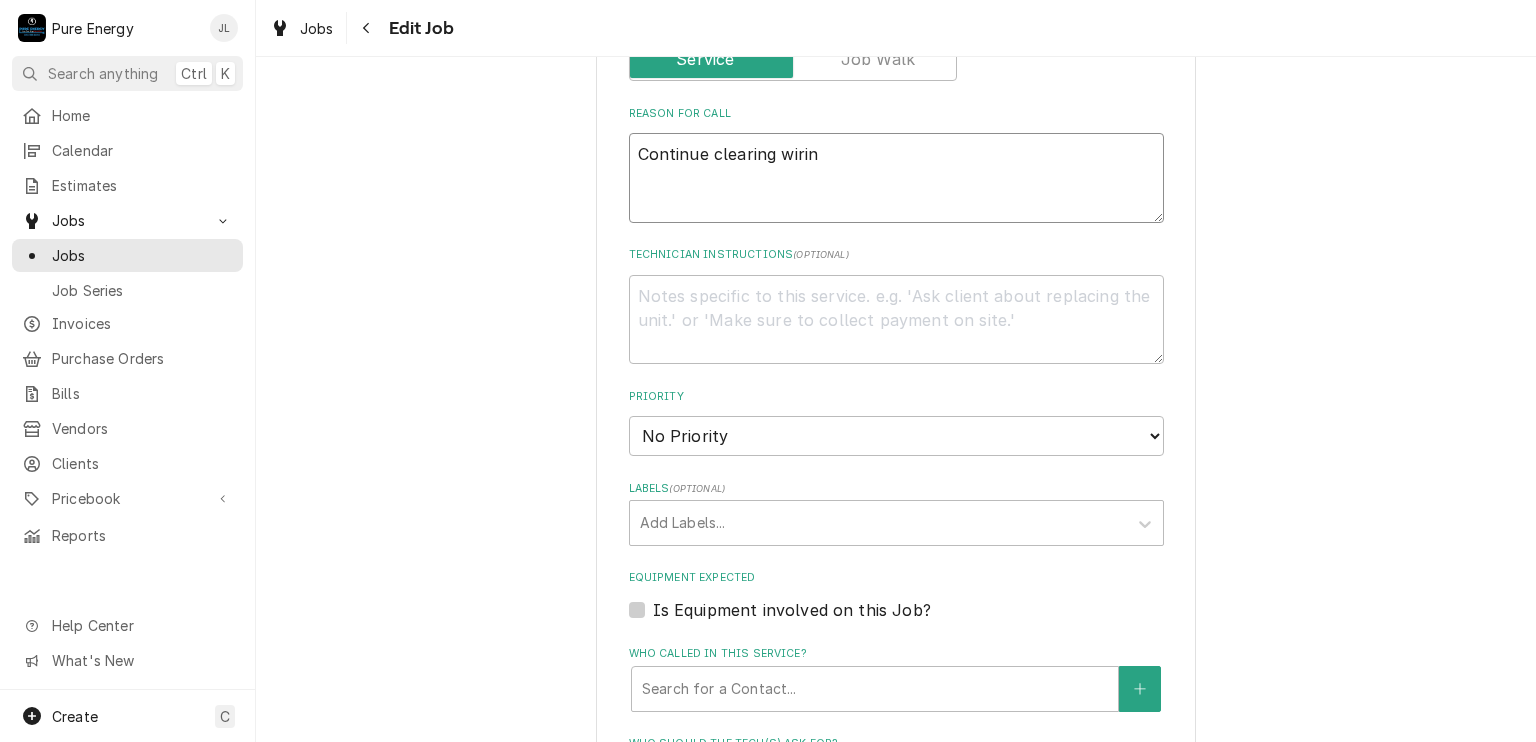 type on "x" 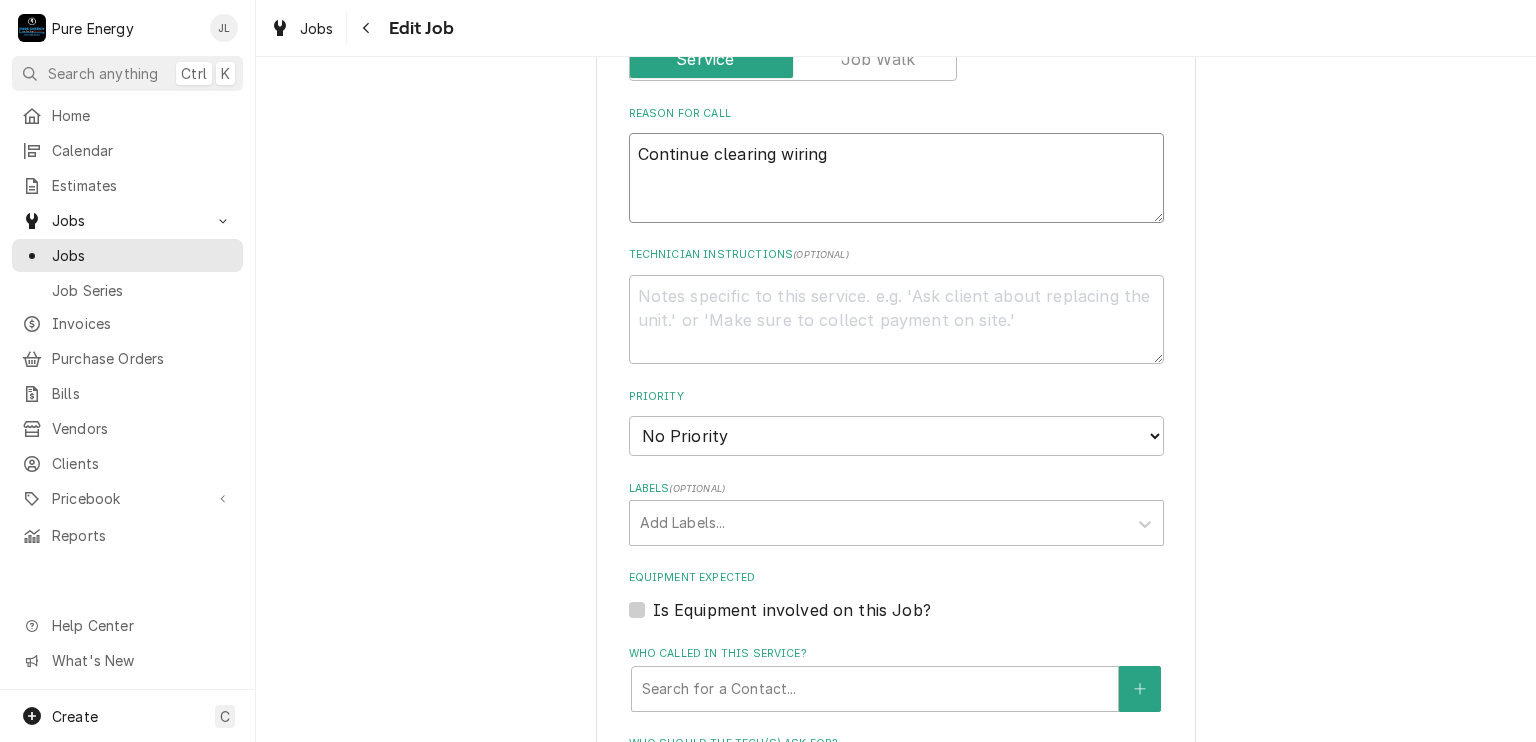 type on "x" 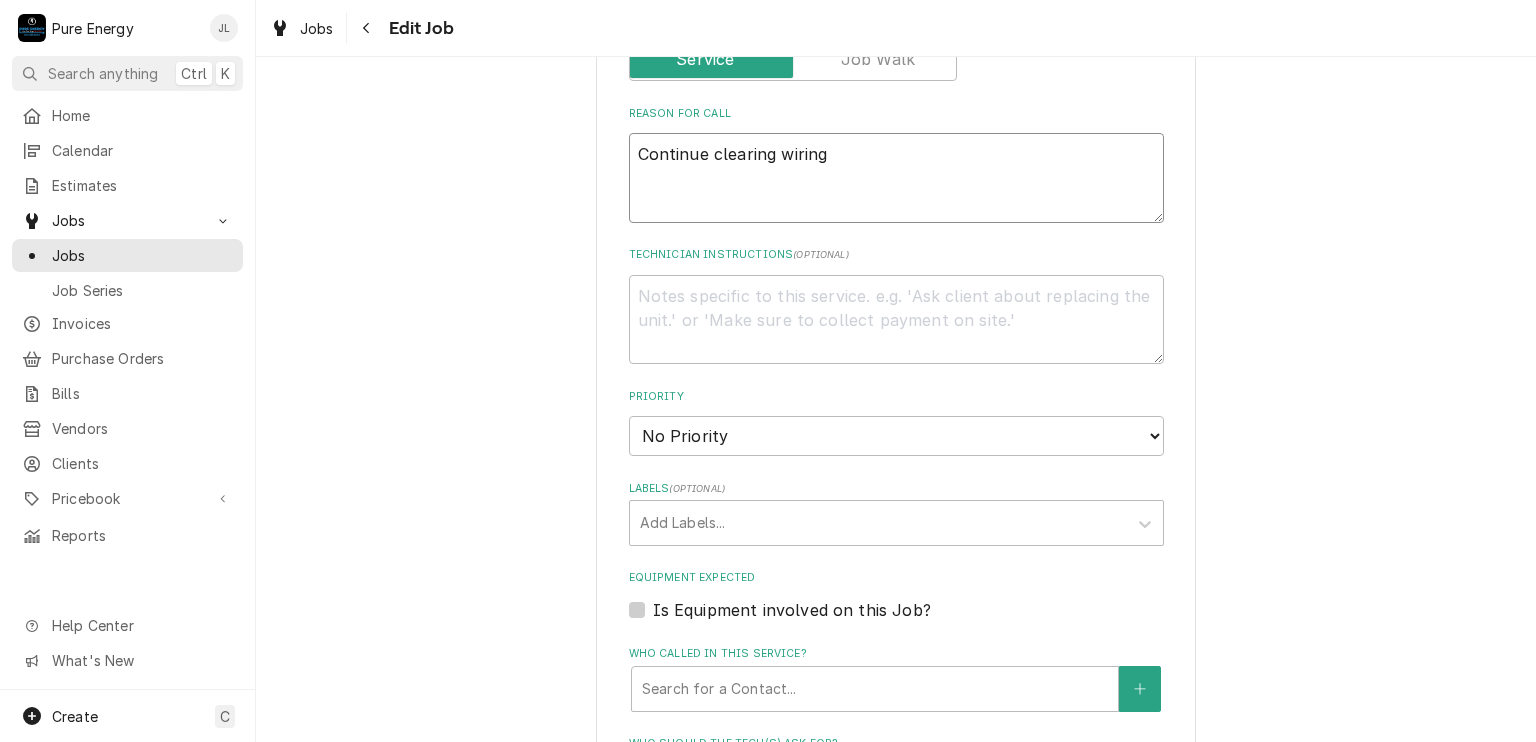 type on "Continue clearing wiring" 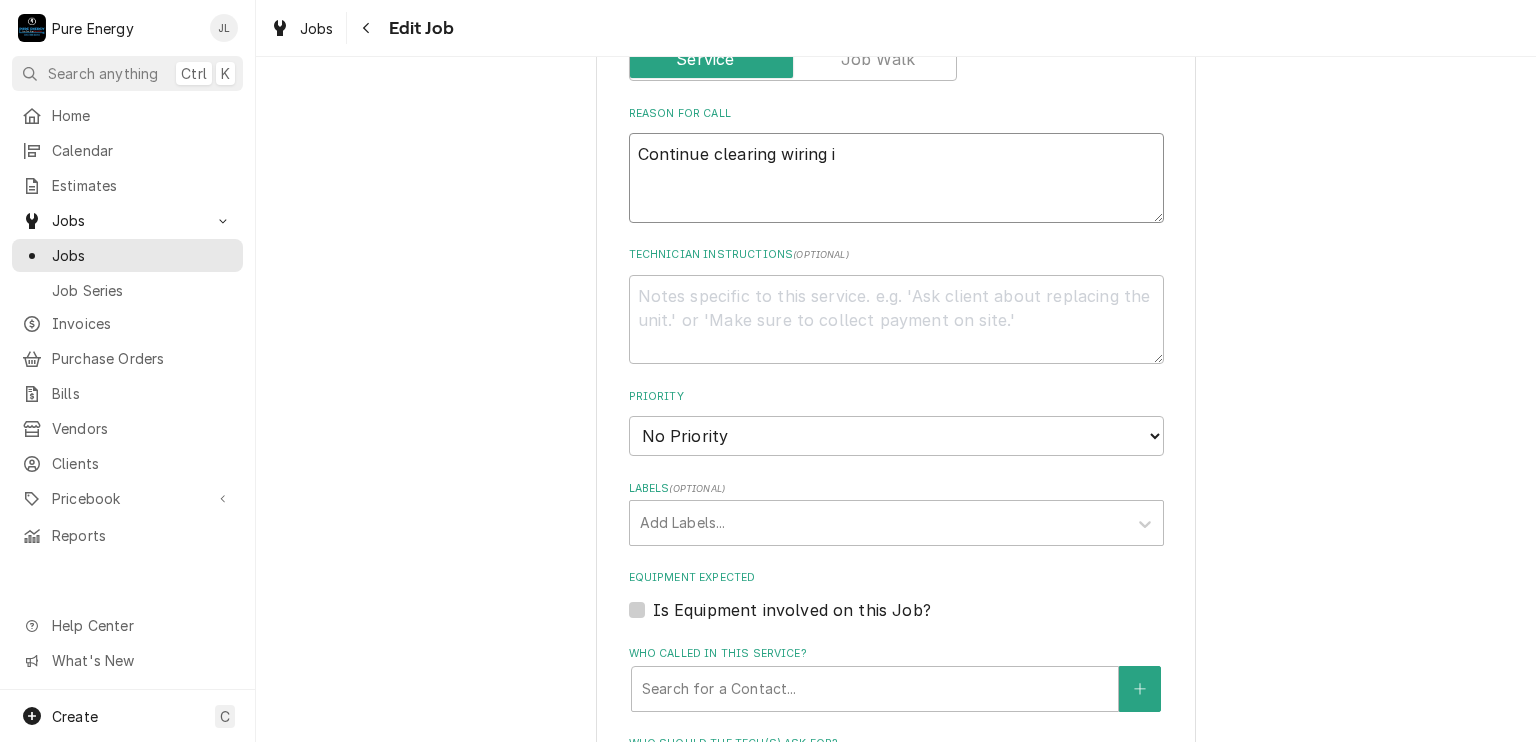 type on "x" 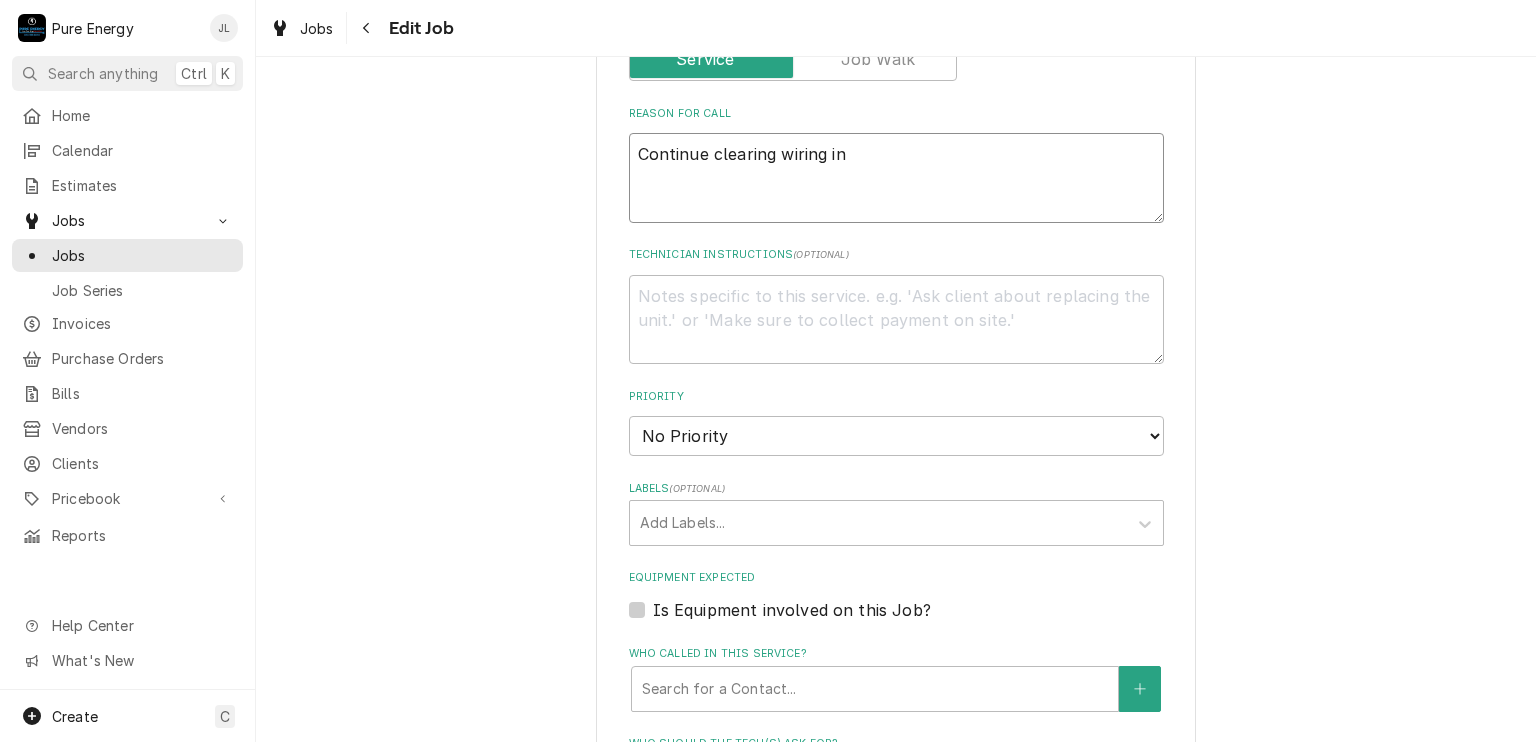 type on "x" 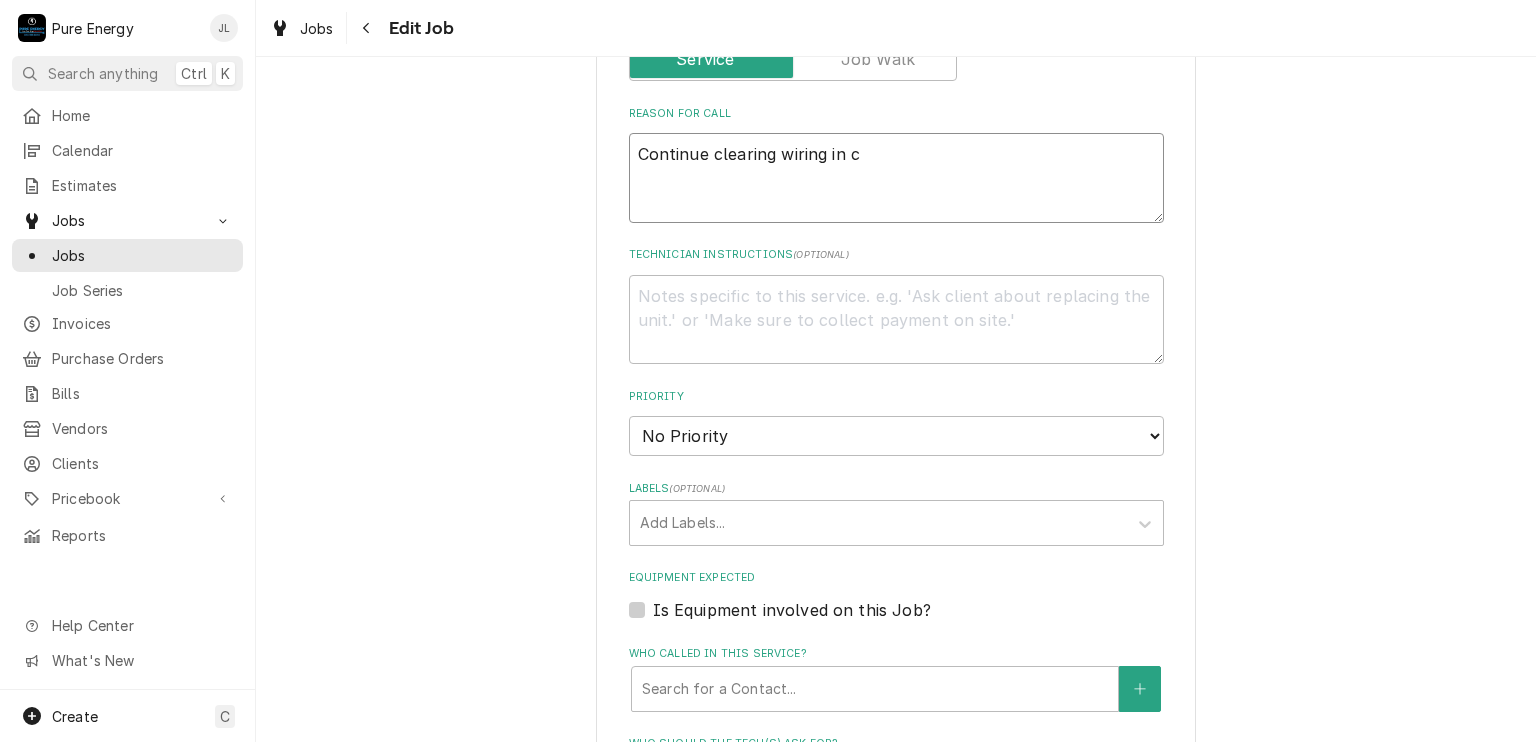 type on "x" 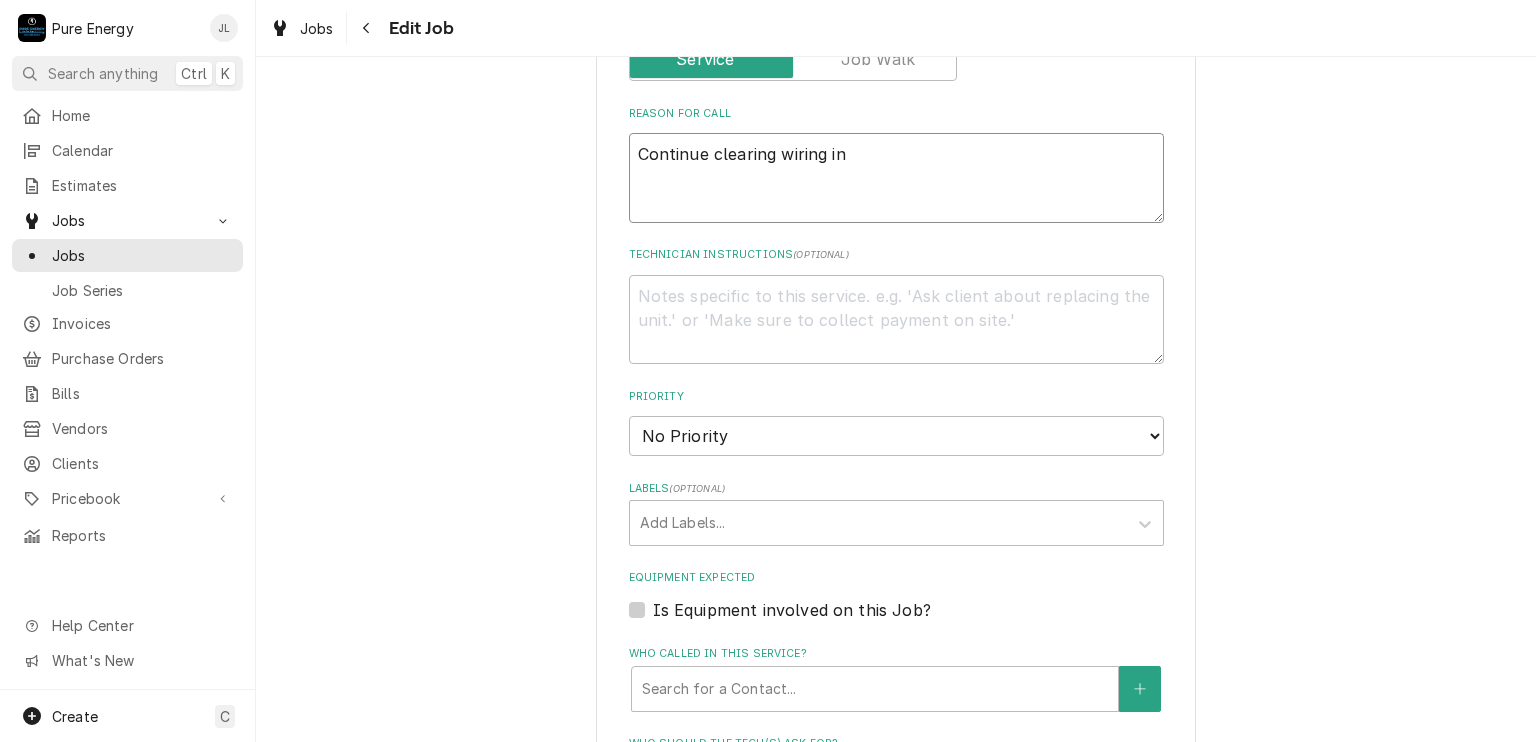 type on "x" 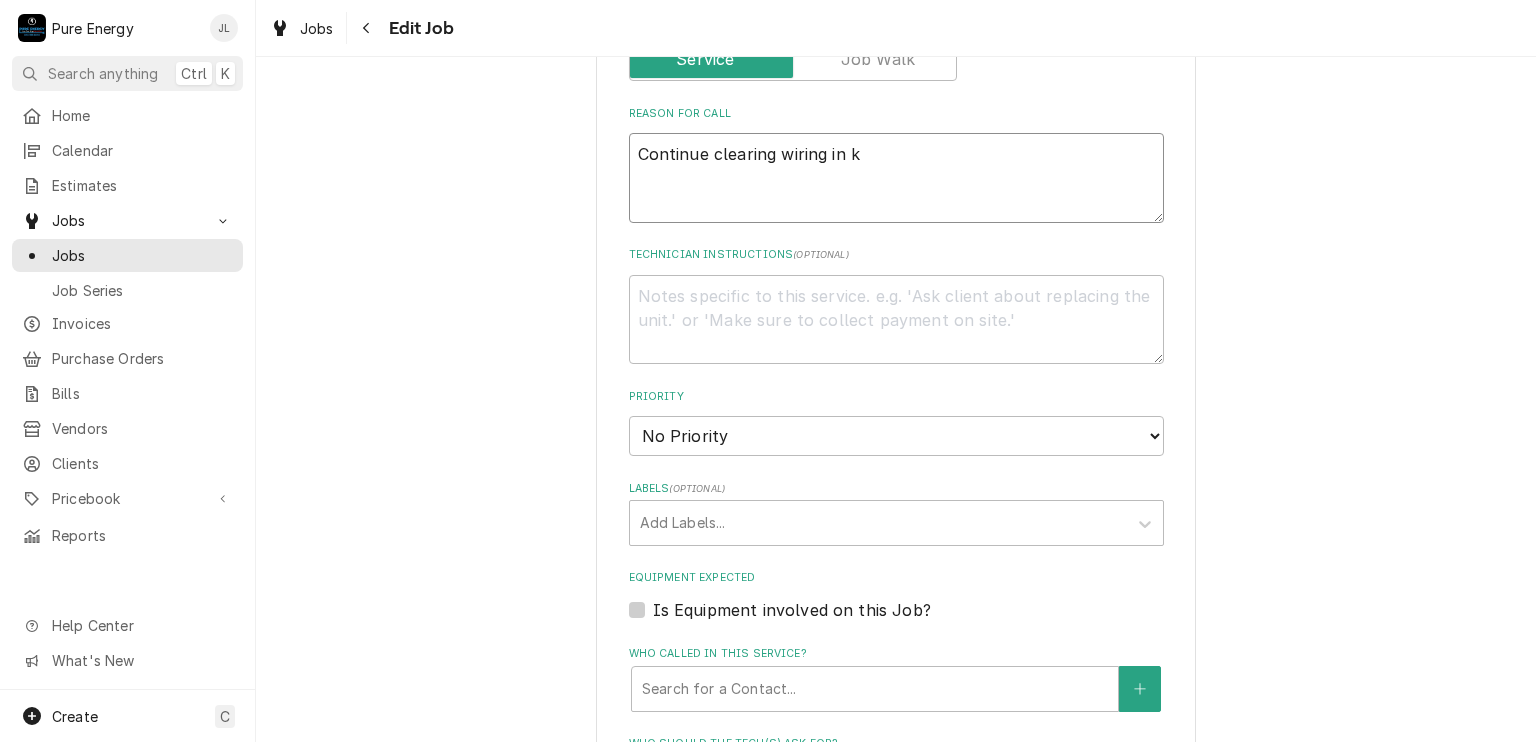 type on "x" 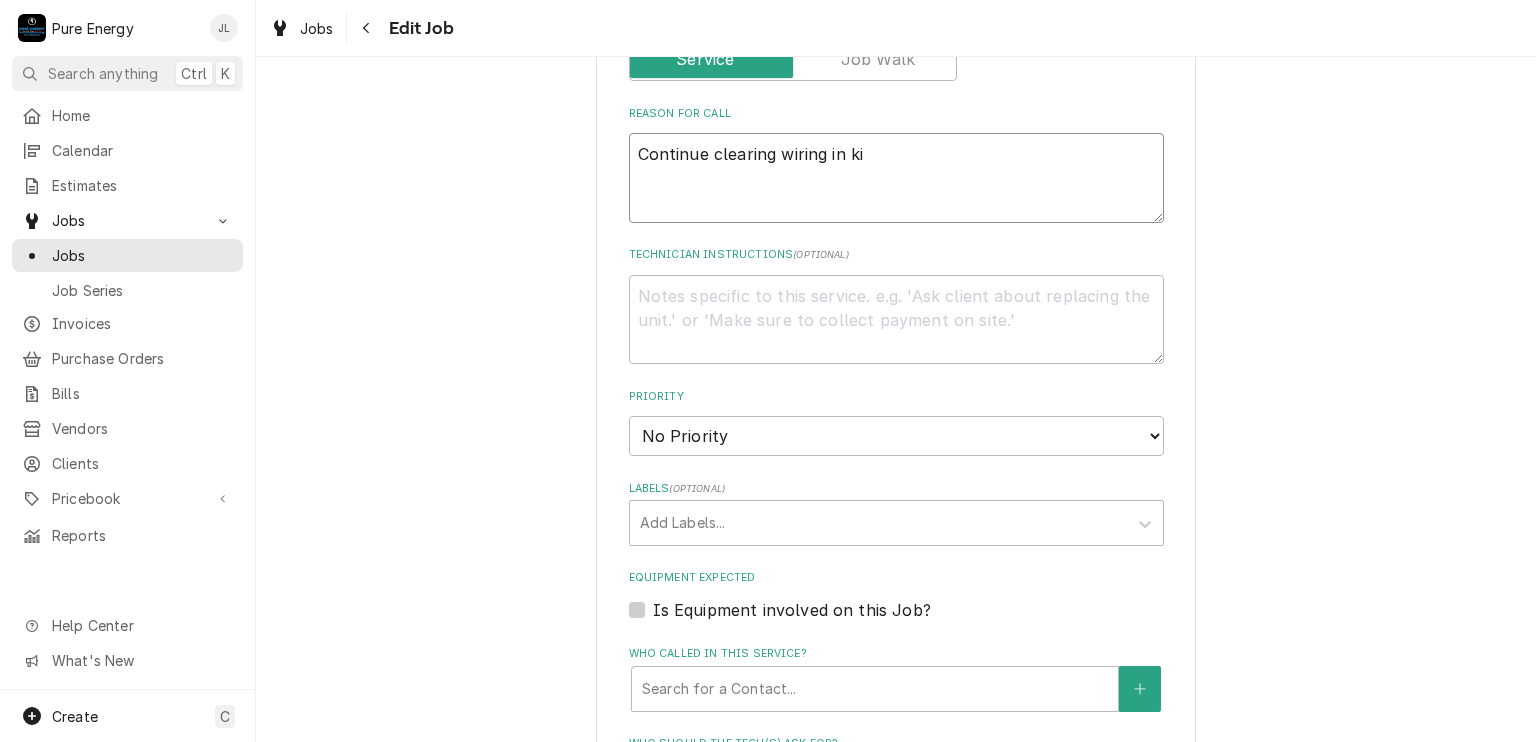type on "x" 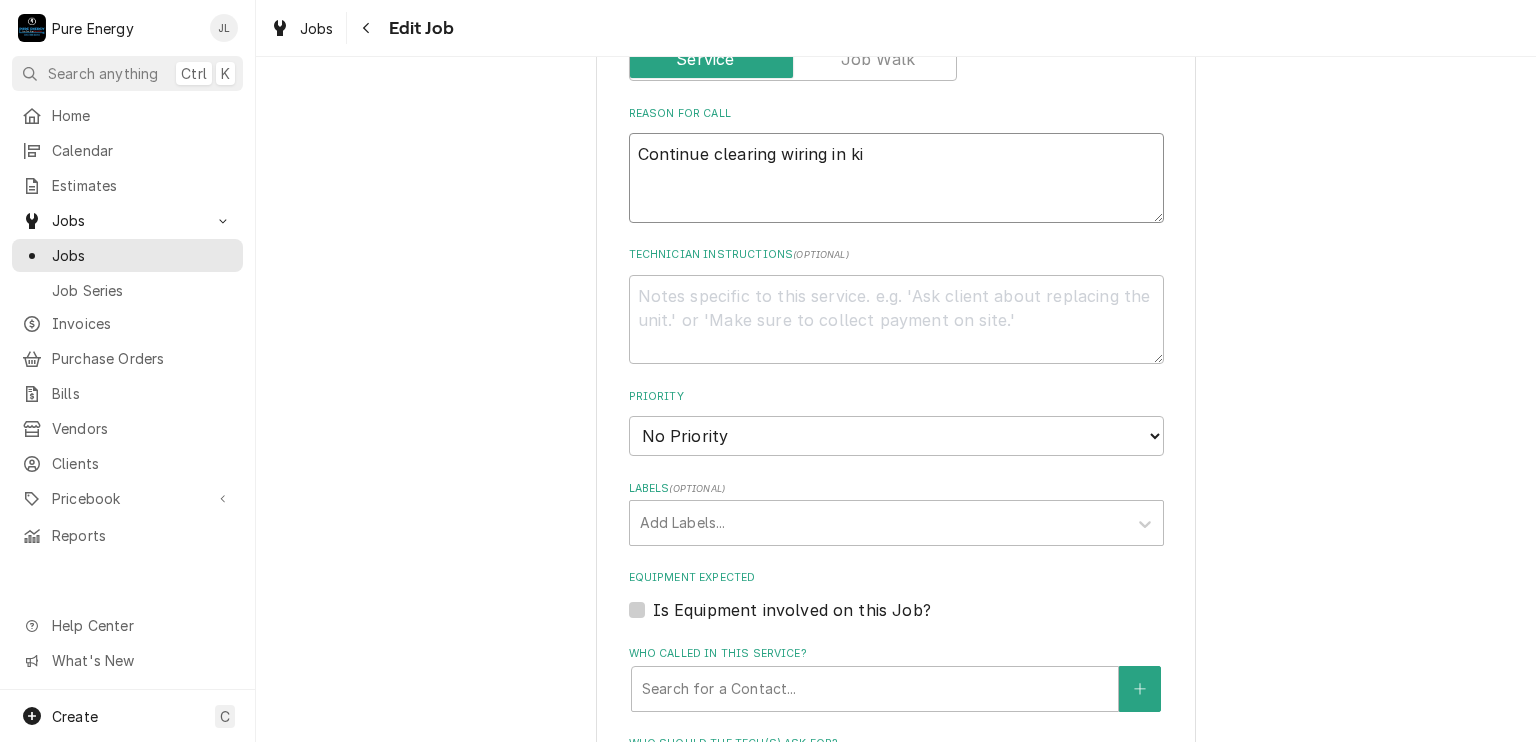 type on "Continue clearing wiring in kit" 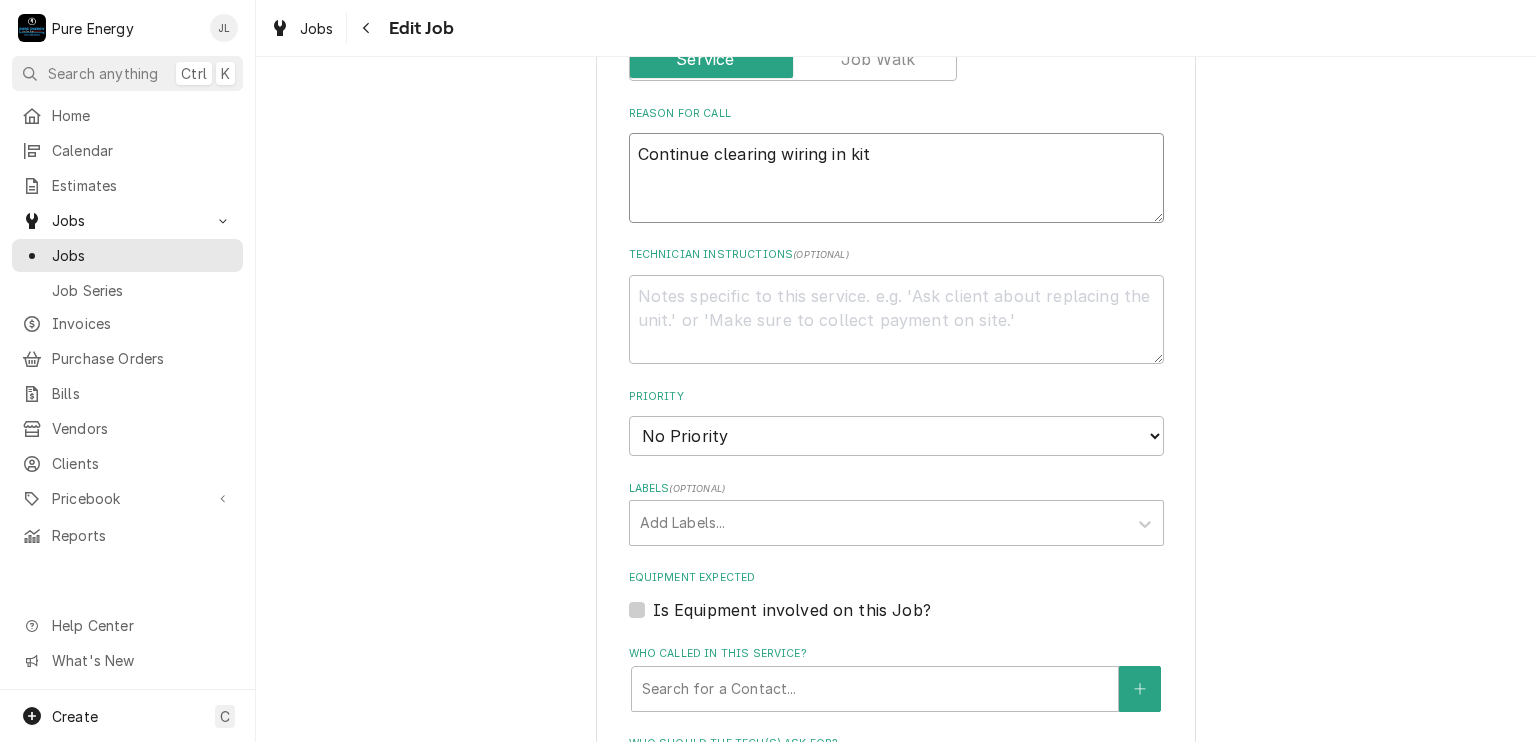 type on "x" 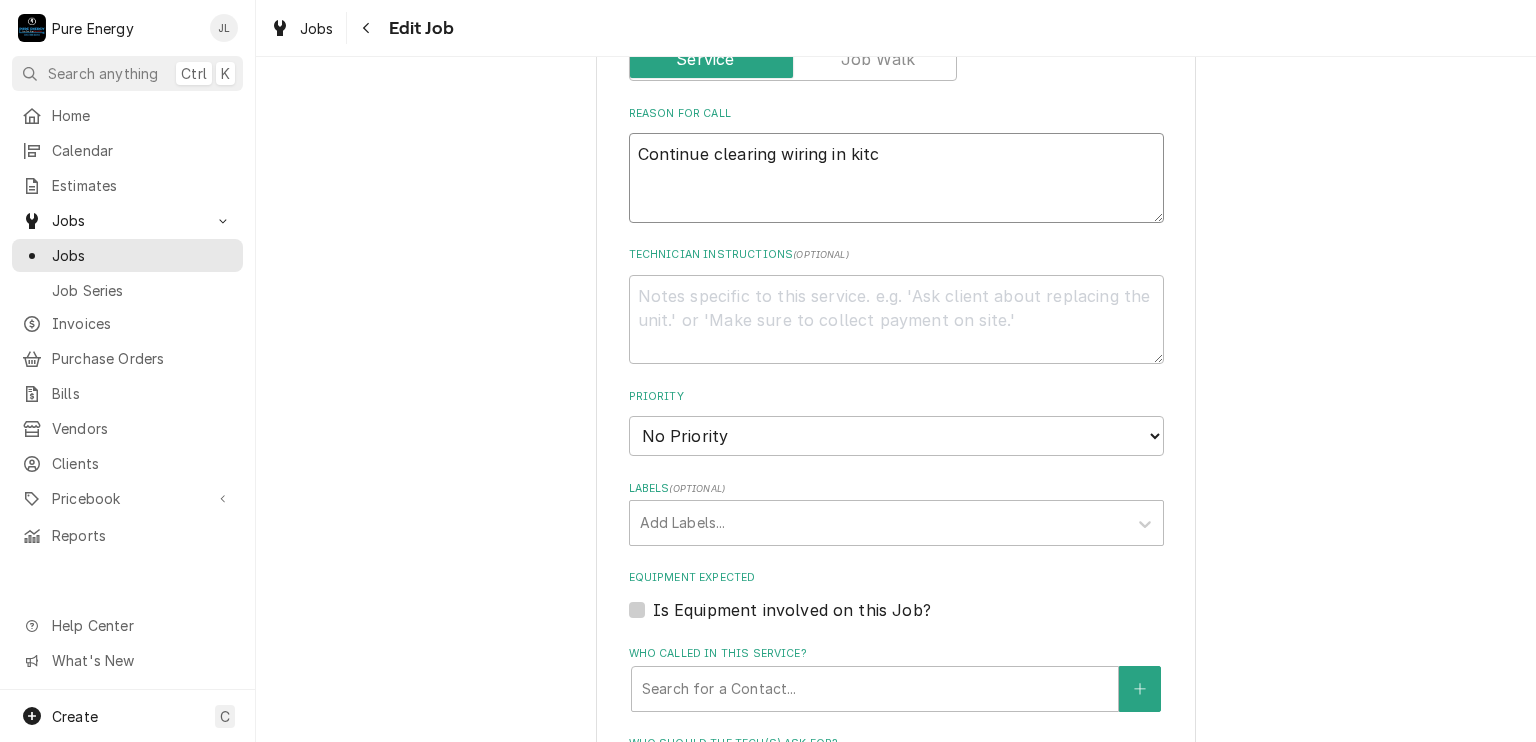 type on "x" 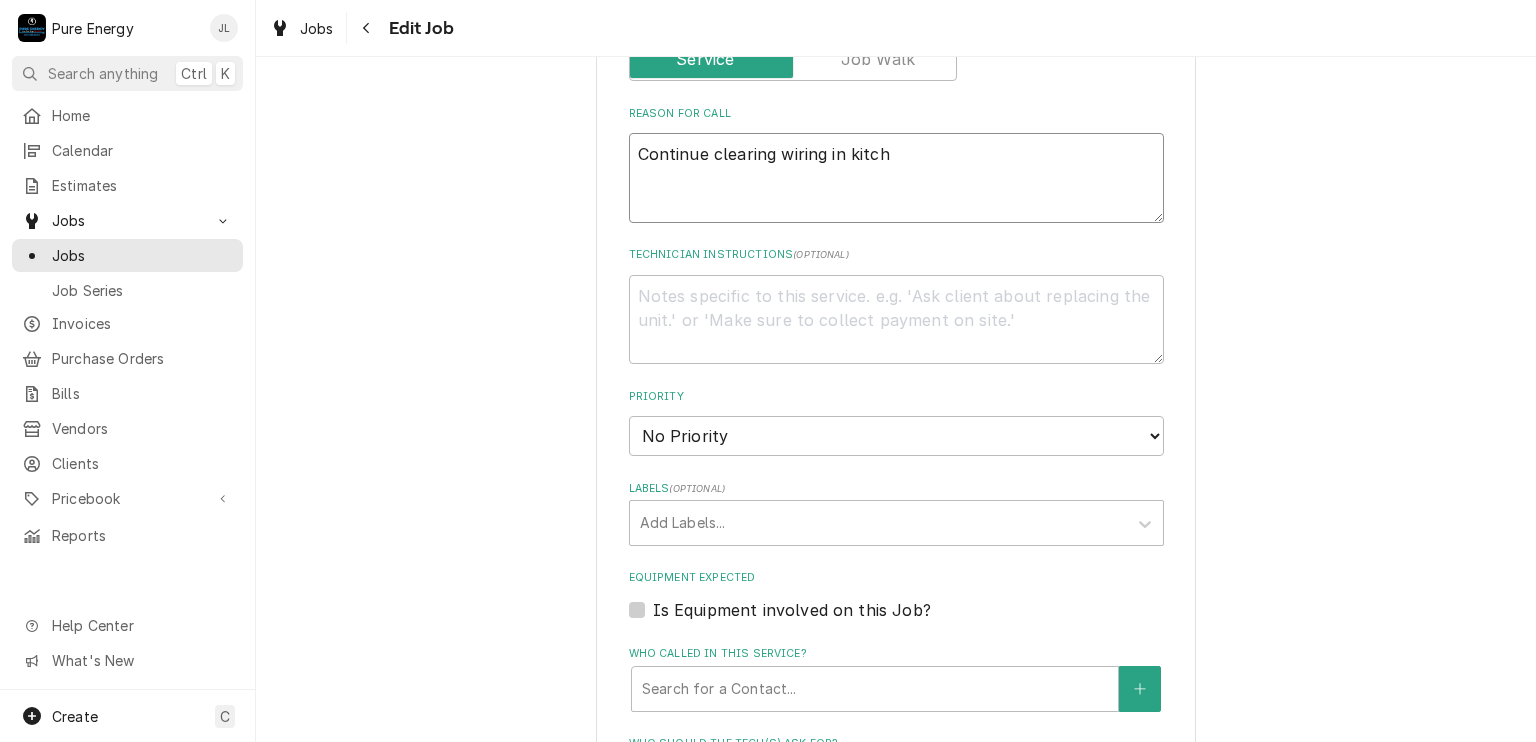 type on "x" 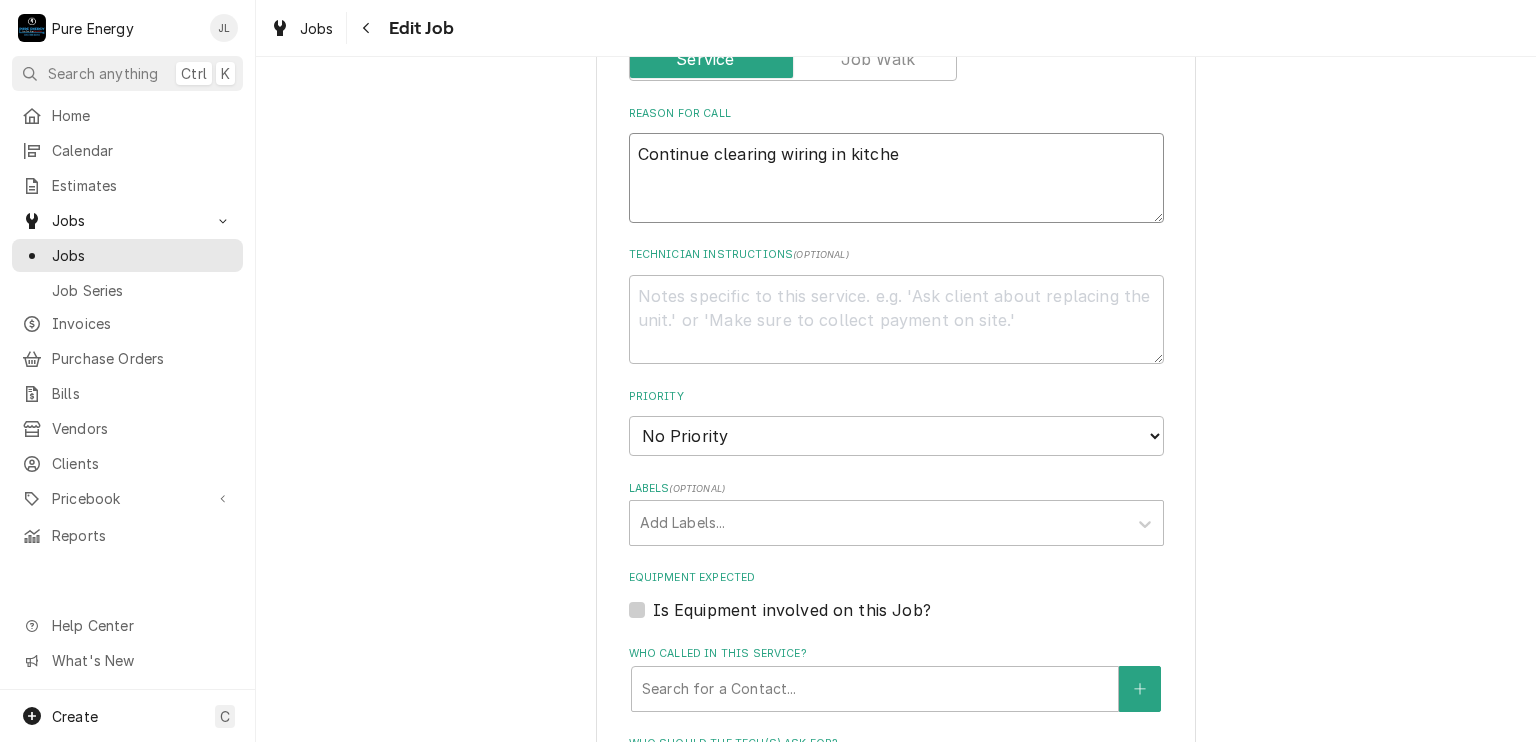 type on "x" 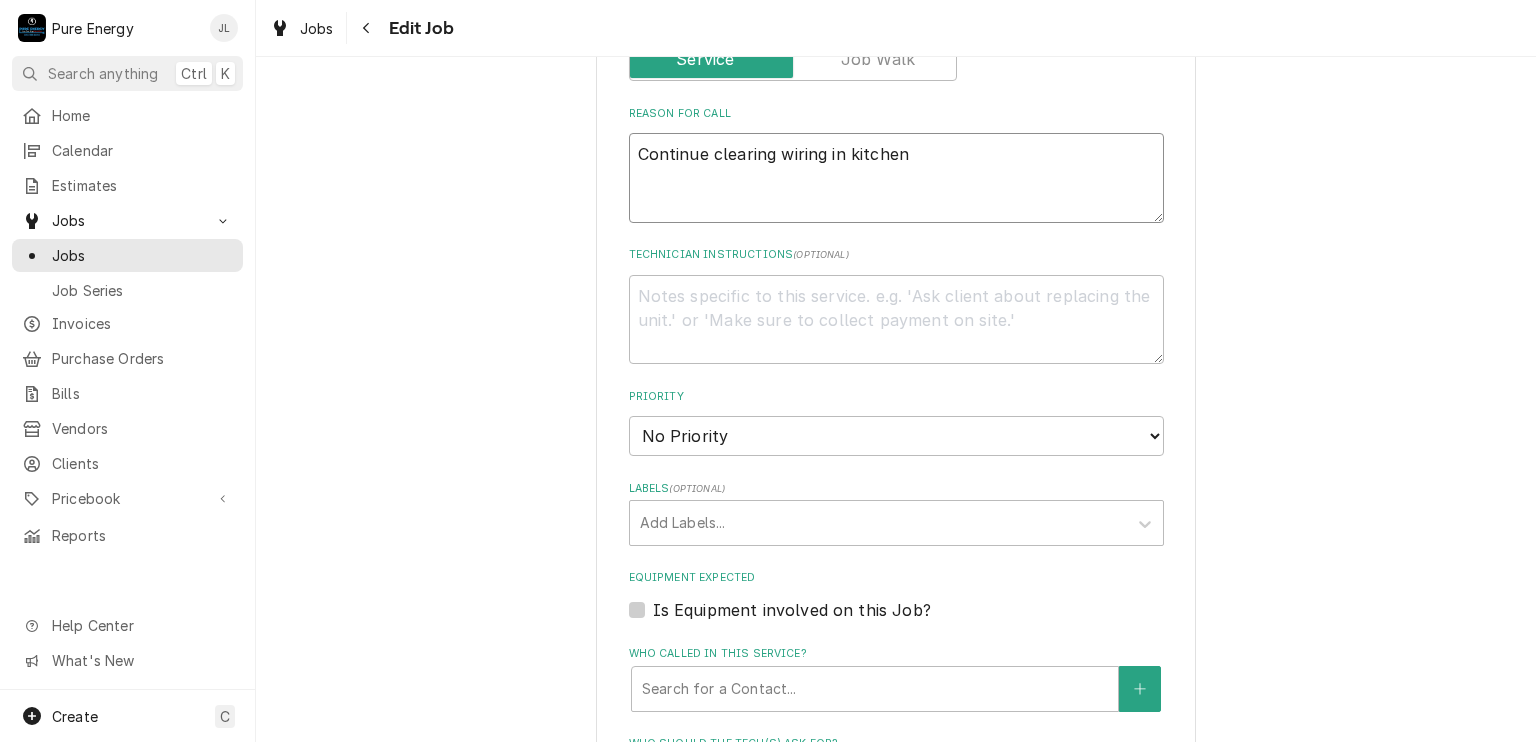 type on "x" 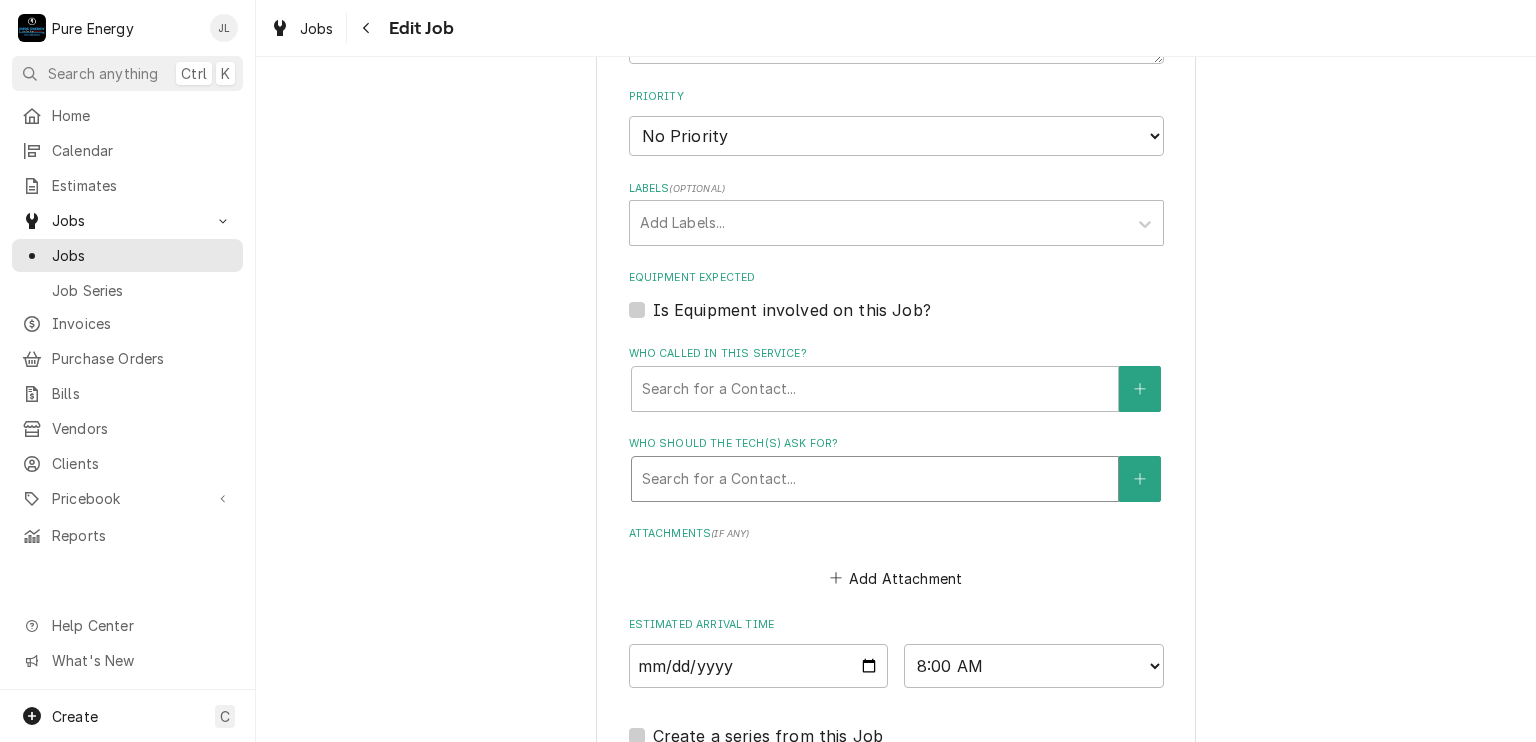 scroll, scrollTop: 1300, scrollLeft: 0, axis: vertical 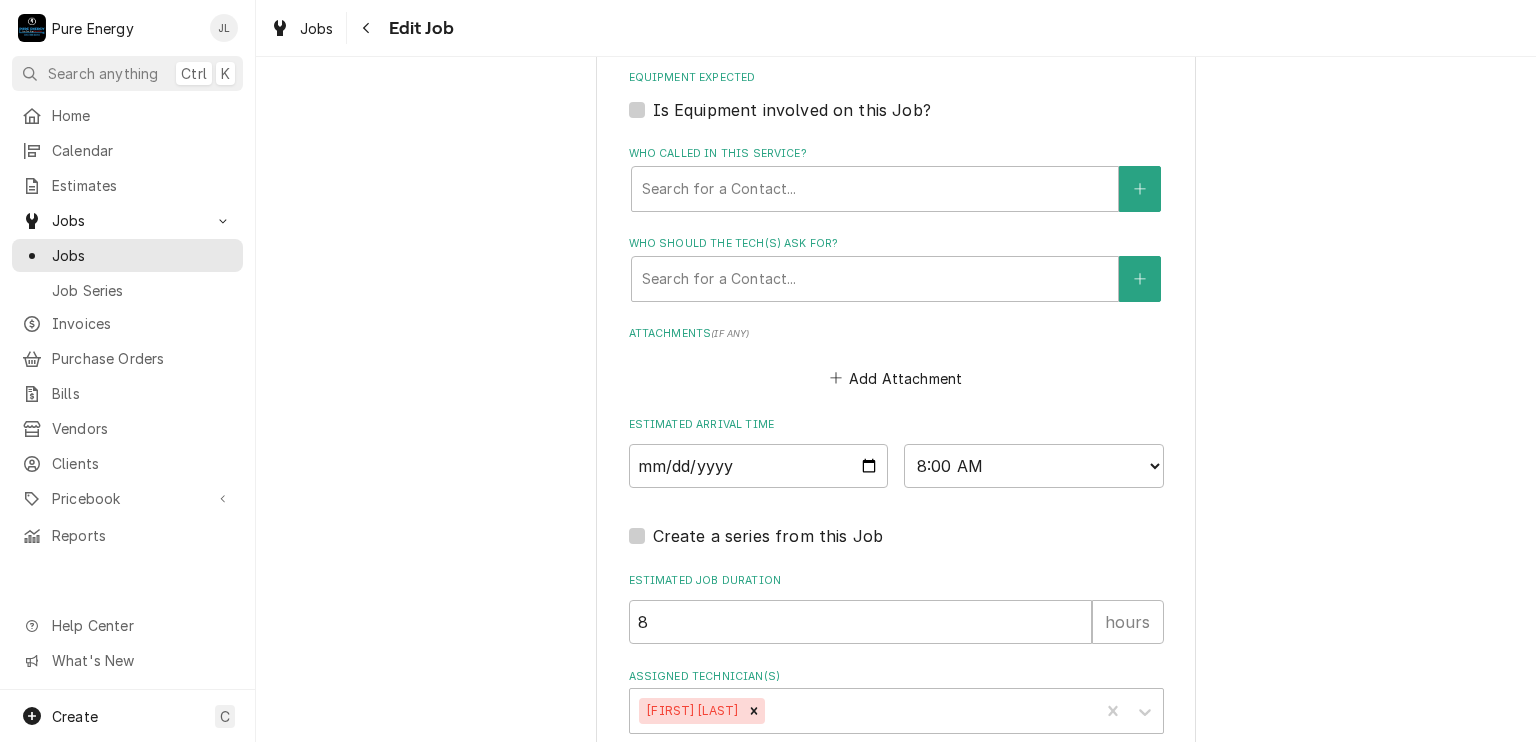 type on "Continue clearing wiring in kitchen" 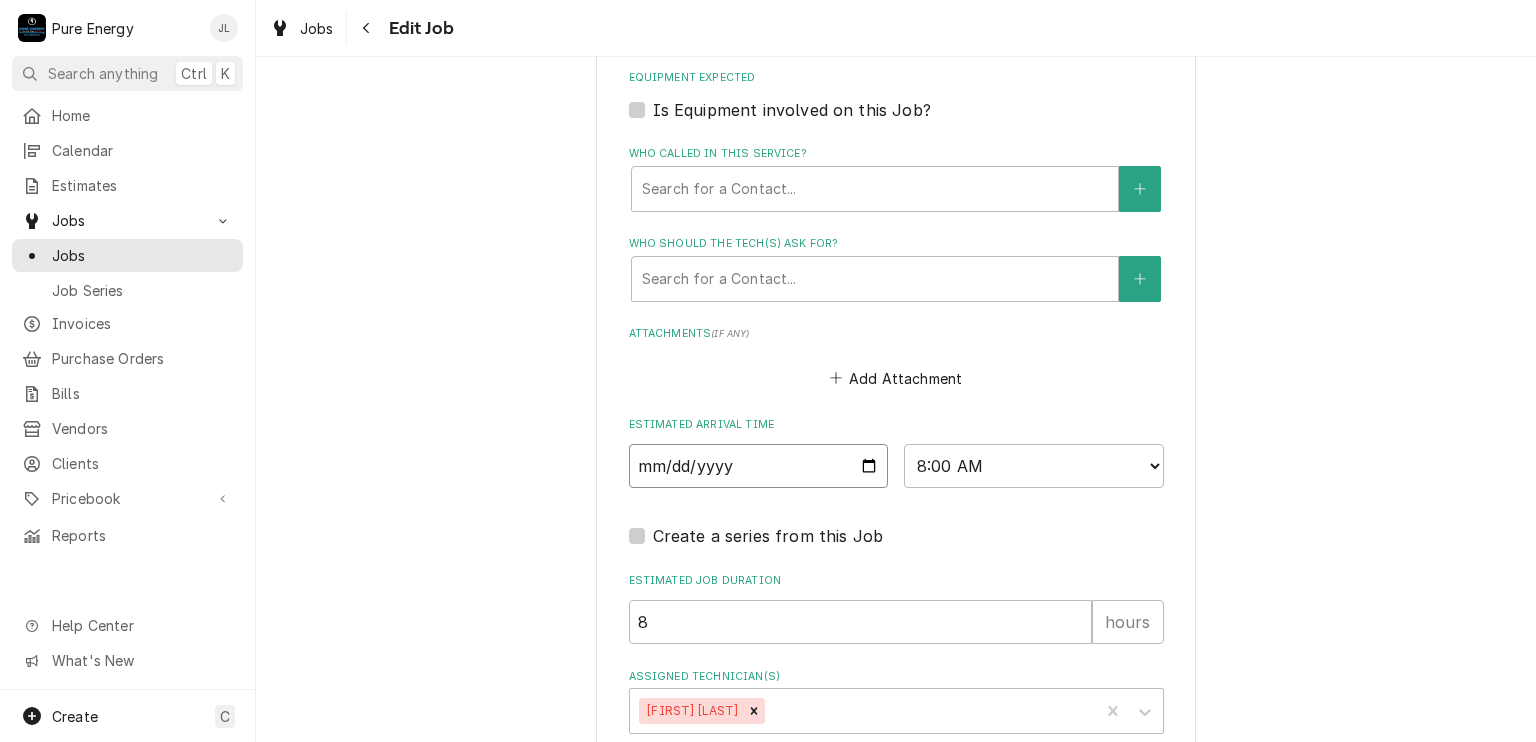 click on "2025-07-26" at bounding box center (759, 466) 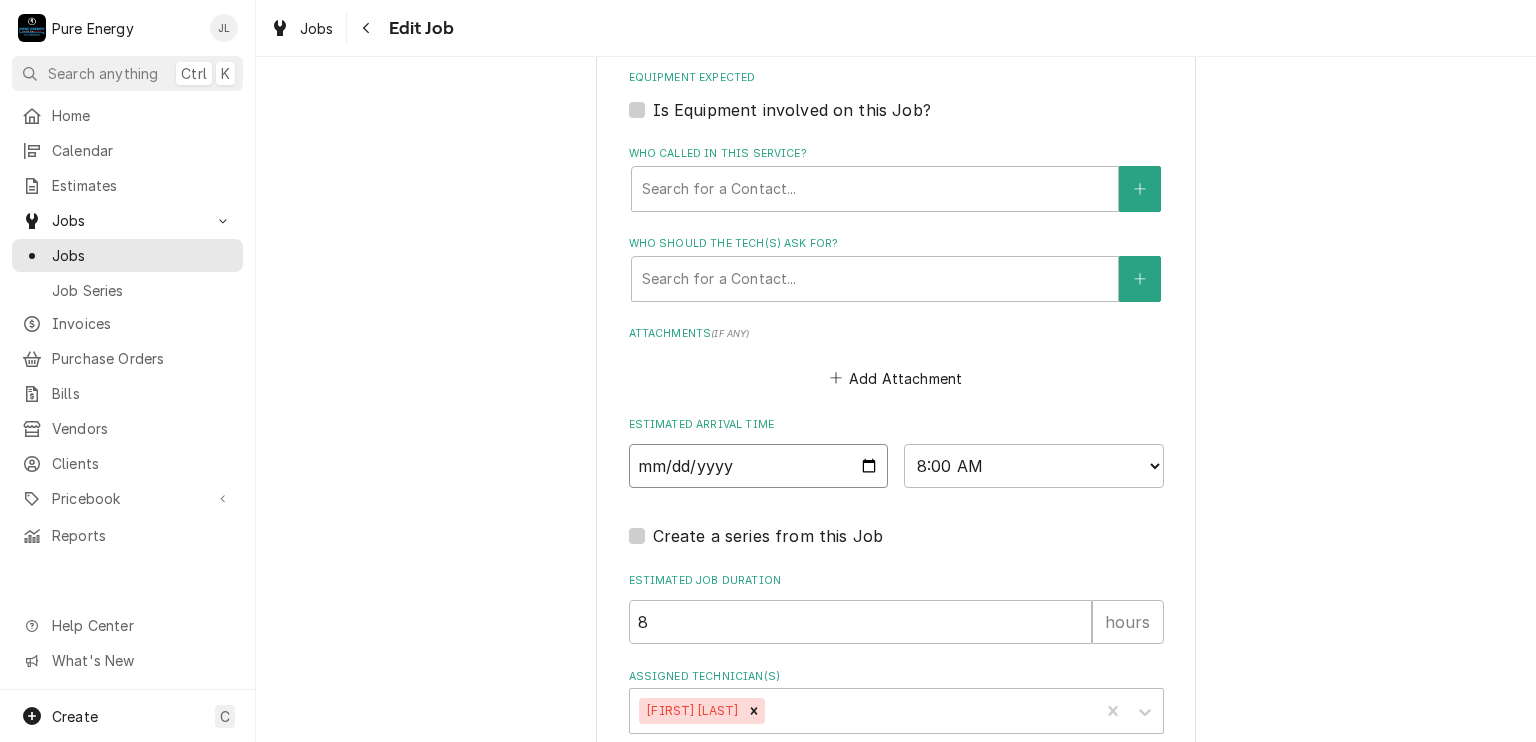 type on "x" 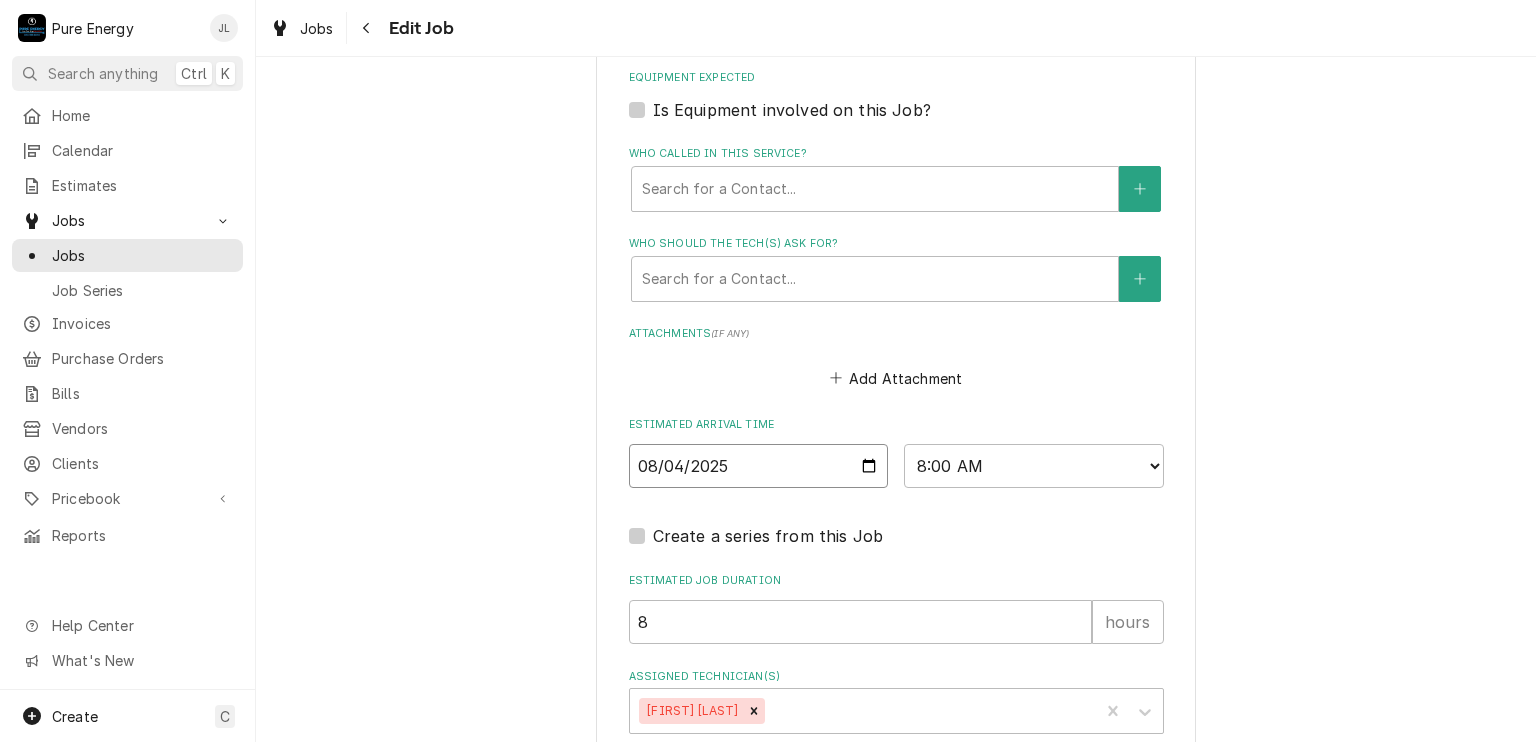 type on "2025-08-04" 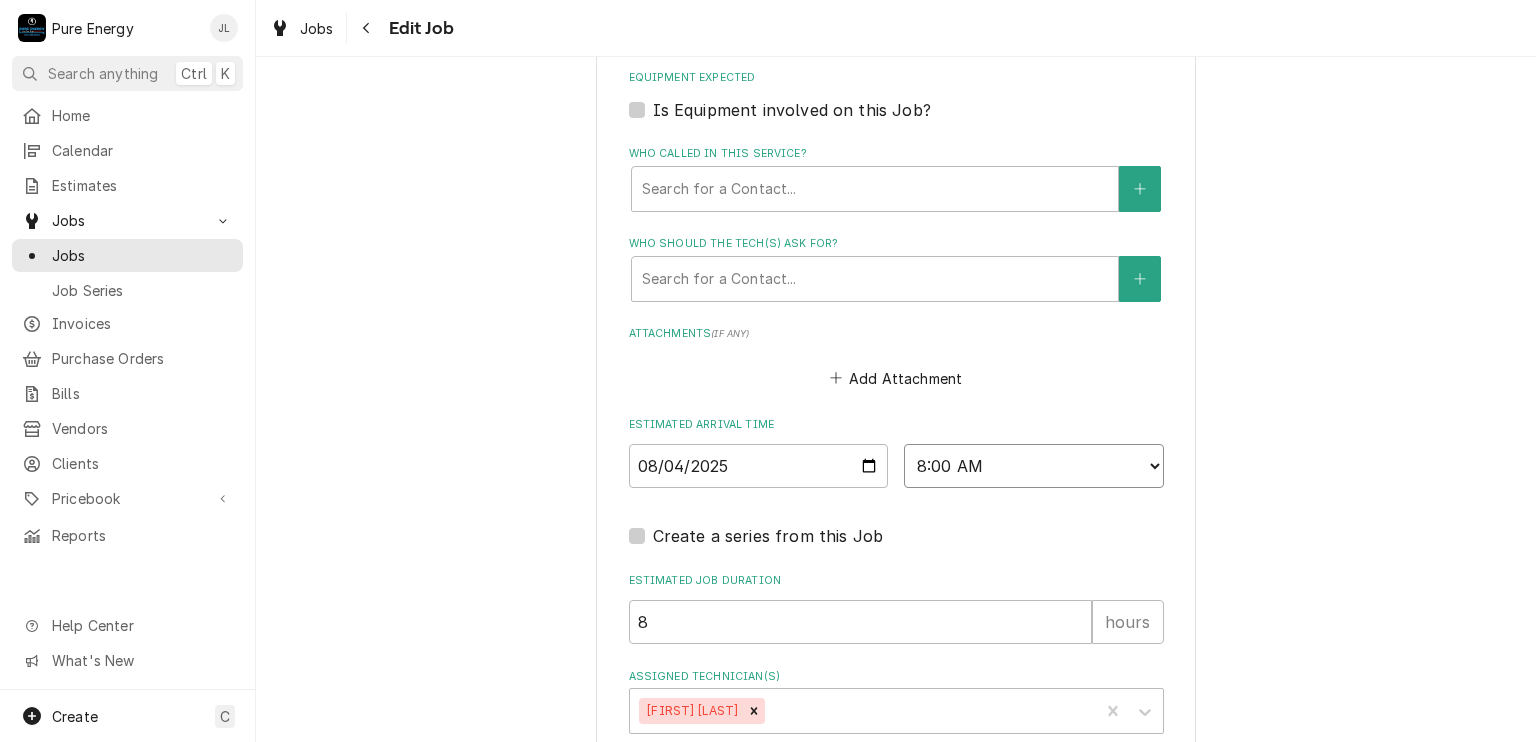 click on "AM / PM 6:00 AM 6:15 AM 6:30 AM 6:45 AM 7:00 AM 7:15 AM 7:30 AM 7:45 AM 8:00 AM 8:15 AM 8:30 AM 8:45 AM 9:00 AM 9:15 AM 9:30 AM 9:45 AM 10:00 AM 10:15 AM 10:30 AM 10:45 AM 11:00 AM 11:15 AM 11:30 AM 11:45 AM 12:00 PM 12:15 PM 12:30 PM 12:45 PM 1:00 PM 1:15 PM 1:30 PM 1:45 PM 2:00 PM 2:15 PM 2:30 PM 2:45 PM 3:00 PM 3:15 PM 3:30 PM 3:45 PM 4:00 PM 4:15 PM 4:30 PM 4:45 PM 5:00 PM 5:15 PM 5:30 PM 5:45 PM 6:00 PM 6:15 PM 6:30 PM 6:45 PM 7:00 PM 7:15 PM 7:30 PM 7:45 PM 8:00 PM 8:15 PM 8:30 PM 8:45 PM 9:00 PM 9:15 PM 9:30 PM 9:45 PM 10:00 PM 10:15 PM 10:30 PM 10:45 PM 11:00 PM 11:15 PM 11:30 PM 11:45 PM 12:00 AM 12:15 AM 12:30 AM 12:45 AM 1:00 AM 1:15 AM 1:30 AM 1:45 AM 2:00 AM 2:15 AM 2:30 AM 2:45 AM 3:00 AM 3:15 AM 3:30 AM 3:45 AM 4:00 AM 4:15 AM 4:30 AM 4:45 AM 5:00 AM 5:15 AM 5:30 AM 5:45 AM" at bounding box center [1034, 466] 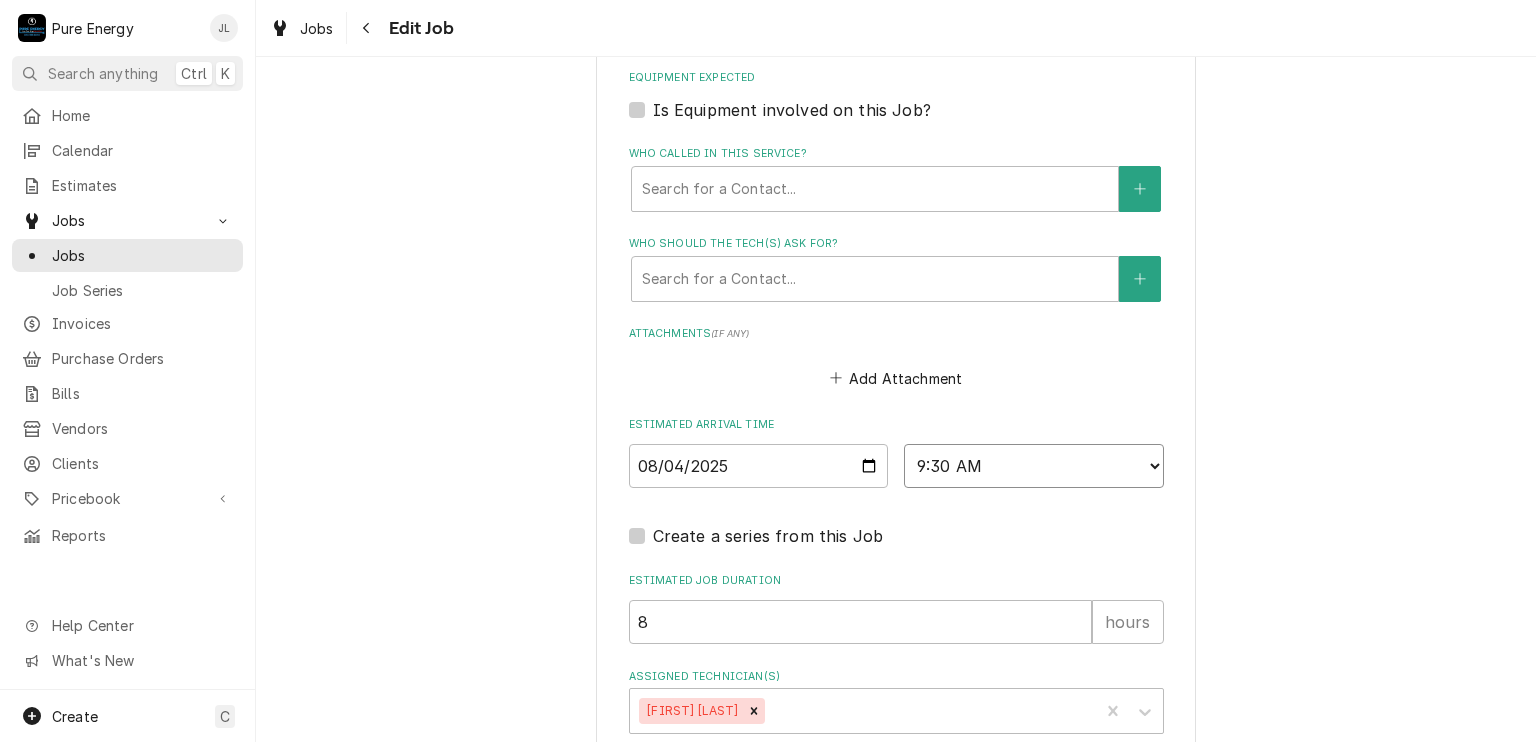 click on "AM / PM 6:00 AM 6:15 AM 6:30 AM 6:45 AM 7:00 AM 7:15 AM 7:30 AM 7:45 AM 8:00 AM 8:15 AM 8:30 AM 8:45 AM 9:00 AM 9:15 AM 9:30 AM 9:45 AM 10:00 AM 10:15 AM 10:30 AM 10:45 AM 11:00 AM 11:15 AM 11:30 AM 11:45 AM 12:00 PM 12:15 PM 12:30 PM 12:45 PM 1:00 PM 1:15 PM 1:30 PM 1:45 PM 2:00 PM 2:15 PM 2:30 PM 2:45 PM 3:00 PM 3:15 PM 3:30 PM 3:45 PM 4:00 PM 4:15 PM 4:30 PM 4:45 PM 5:00 PM 5:15 PM 5:30 PM 5:45 PM 6:00 PM 6:15 PM 6:30 PM 6:45 PM 7:00 PM 7:15 PM 7:30 PM 7:45 PM 8:00 PM 8:15 PM 8:30 PM 8:45 PM 9:00 PM 9:15 PM 9:30 PM 9:45 PM 10:00 PM 10:15 PM 10:30 PM 10:45 PM 11:00 PM 11:15 PM 11:30 PM 11:45 PM 12:00 AM 12:15 AM 12:30 AM 12:45 AM 1:00 AM 1:15 AM 1:30 AM 1:45 AM 2:00 AM 2:15 AM 2:30 AM 2:45 AM 3:00 AM 3:15 AM 3:30 AM 3:45 AM 4:00 AM 4:15 AM 4:30 AM 4:45 AM 5:00 AM 5:15 AM 5:30 AM 5:45 AM" at bounding box center (1034, 466) 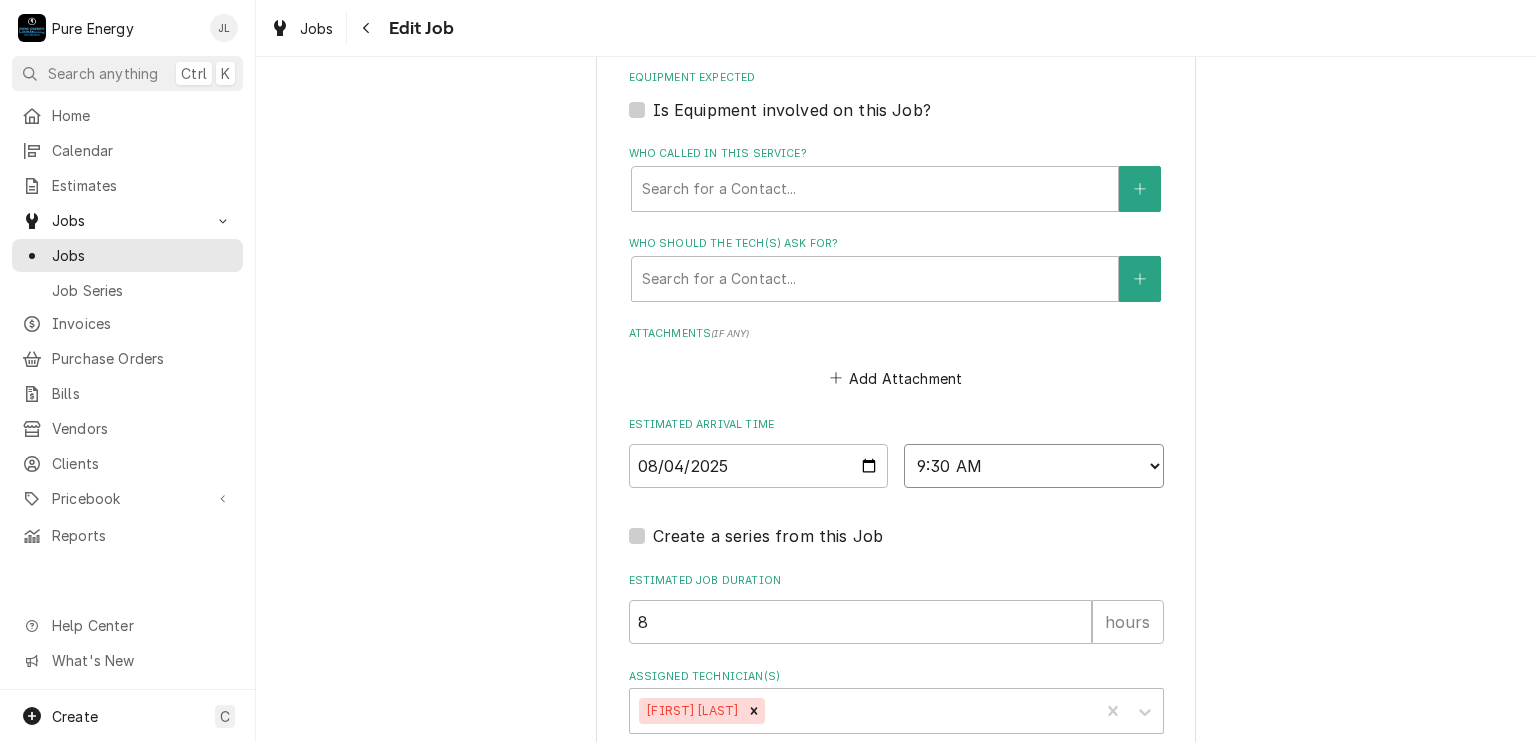 scroll, scrollTop: 1408, scrollLeft: 0, axis: vertical 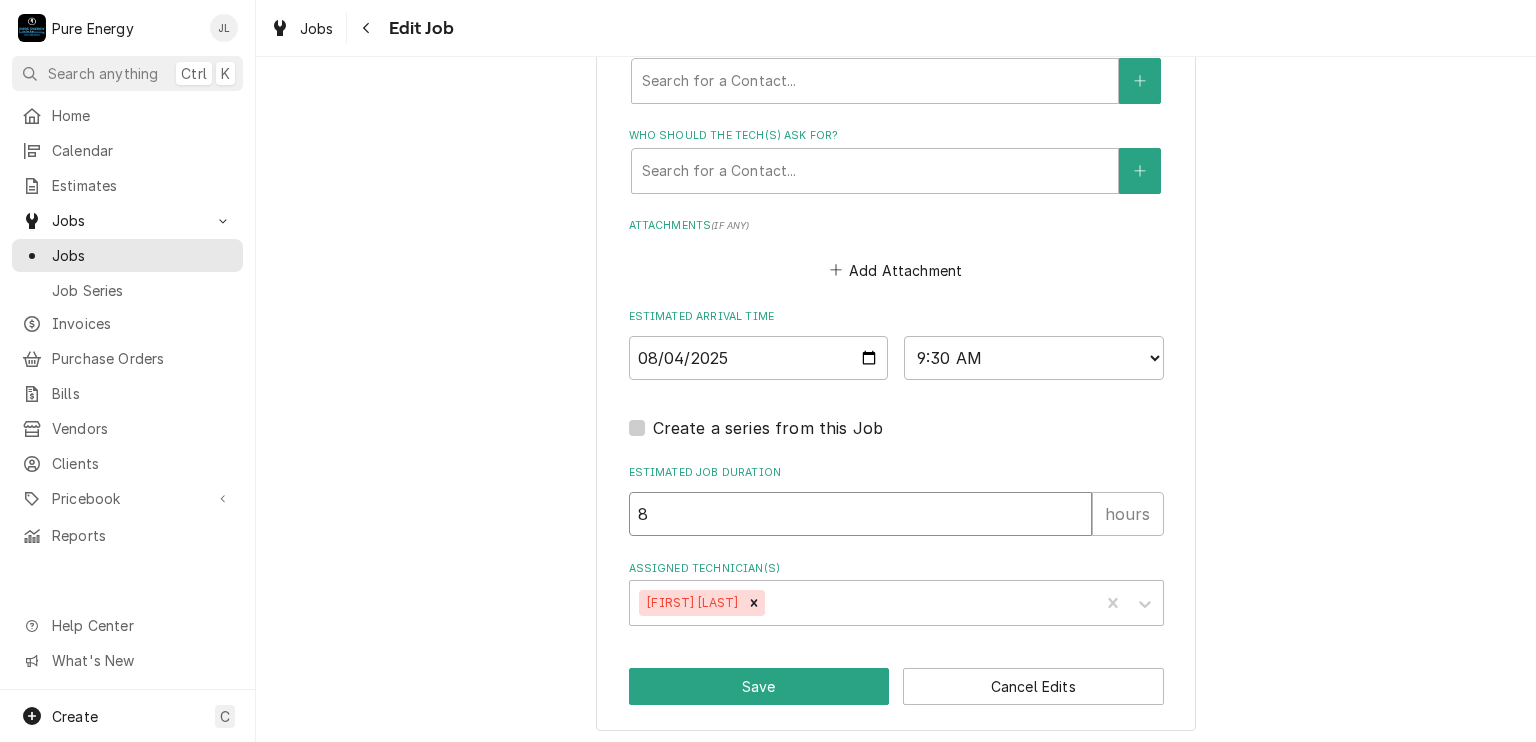 click on "8" at bounding box center (860, 514) 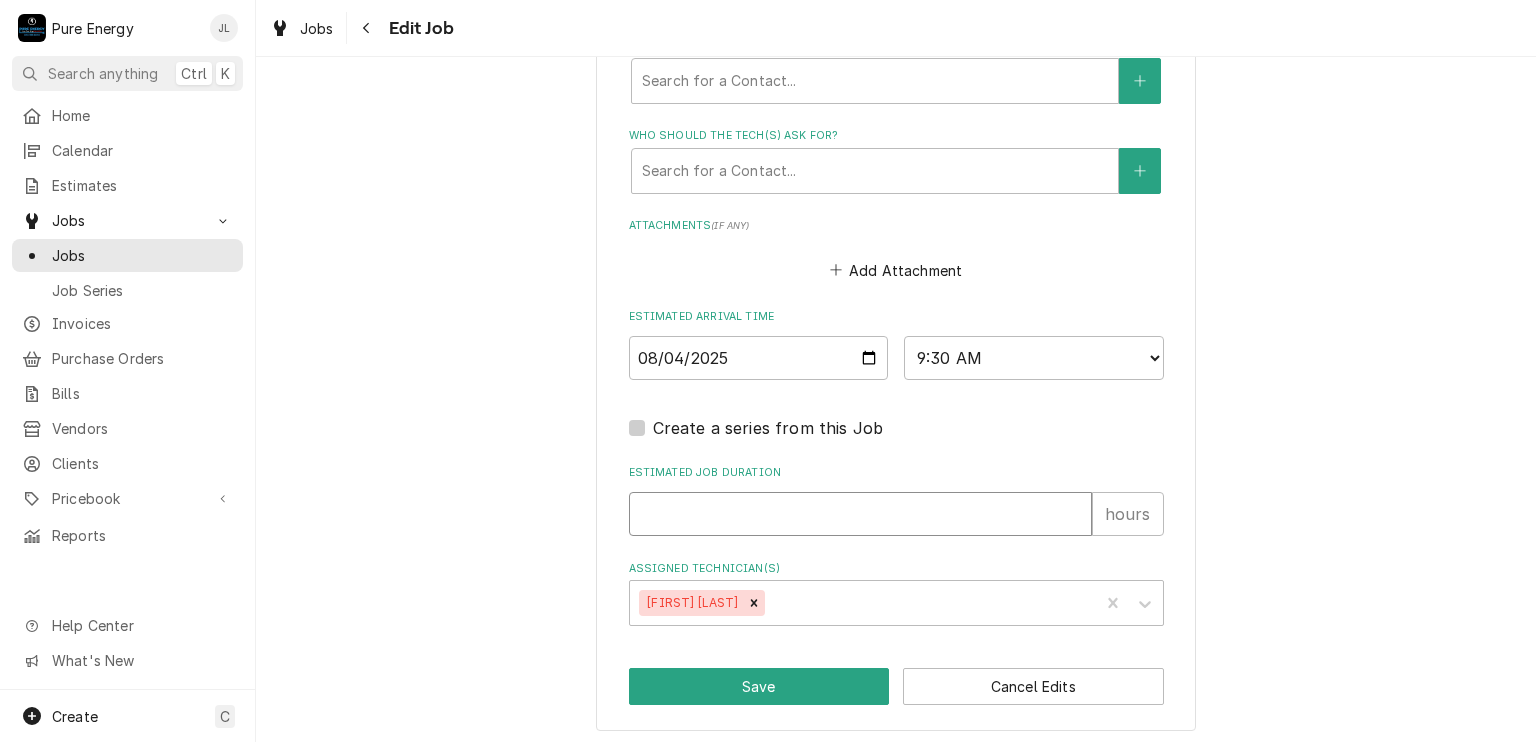 type on "x" 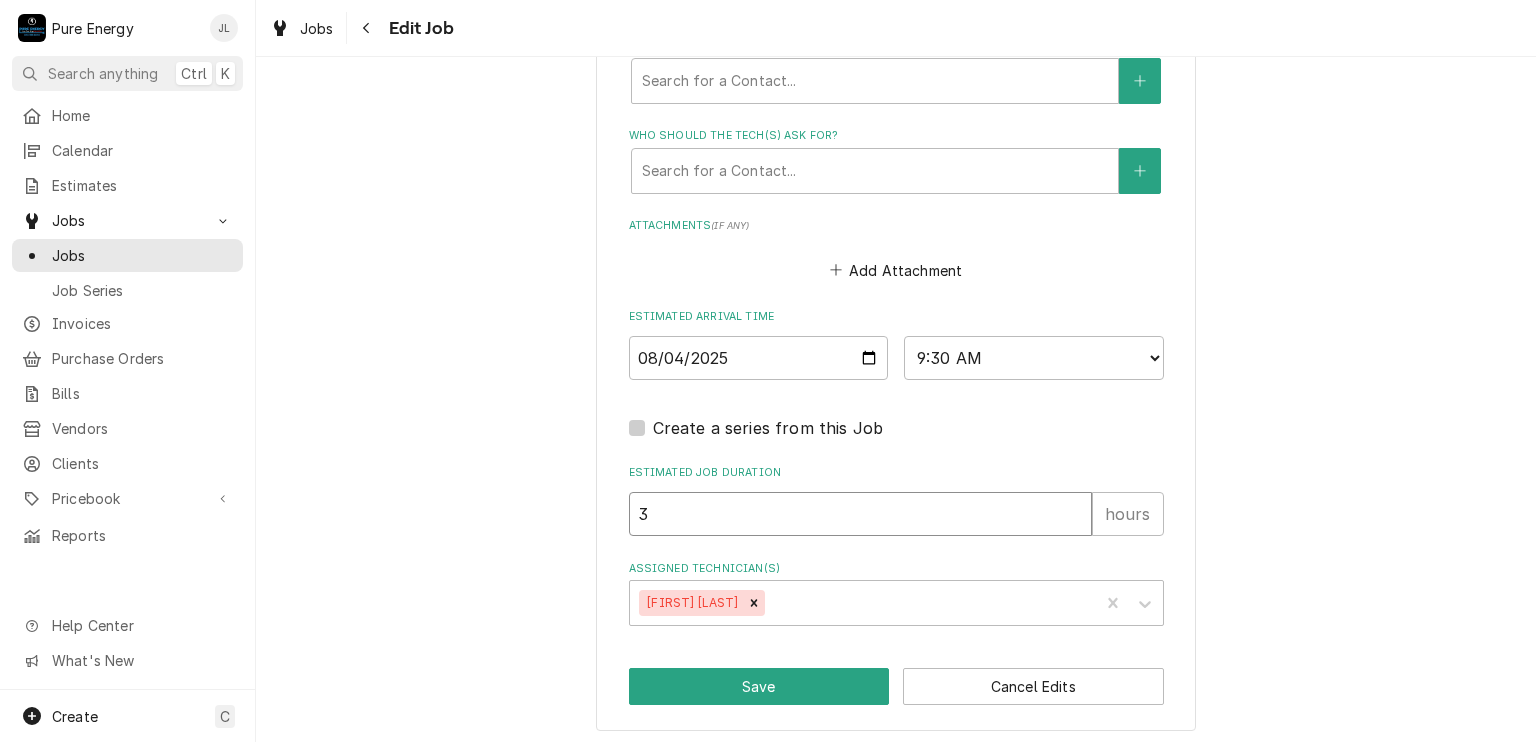 type on "x" 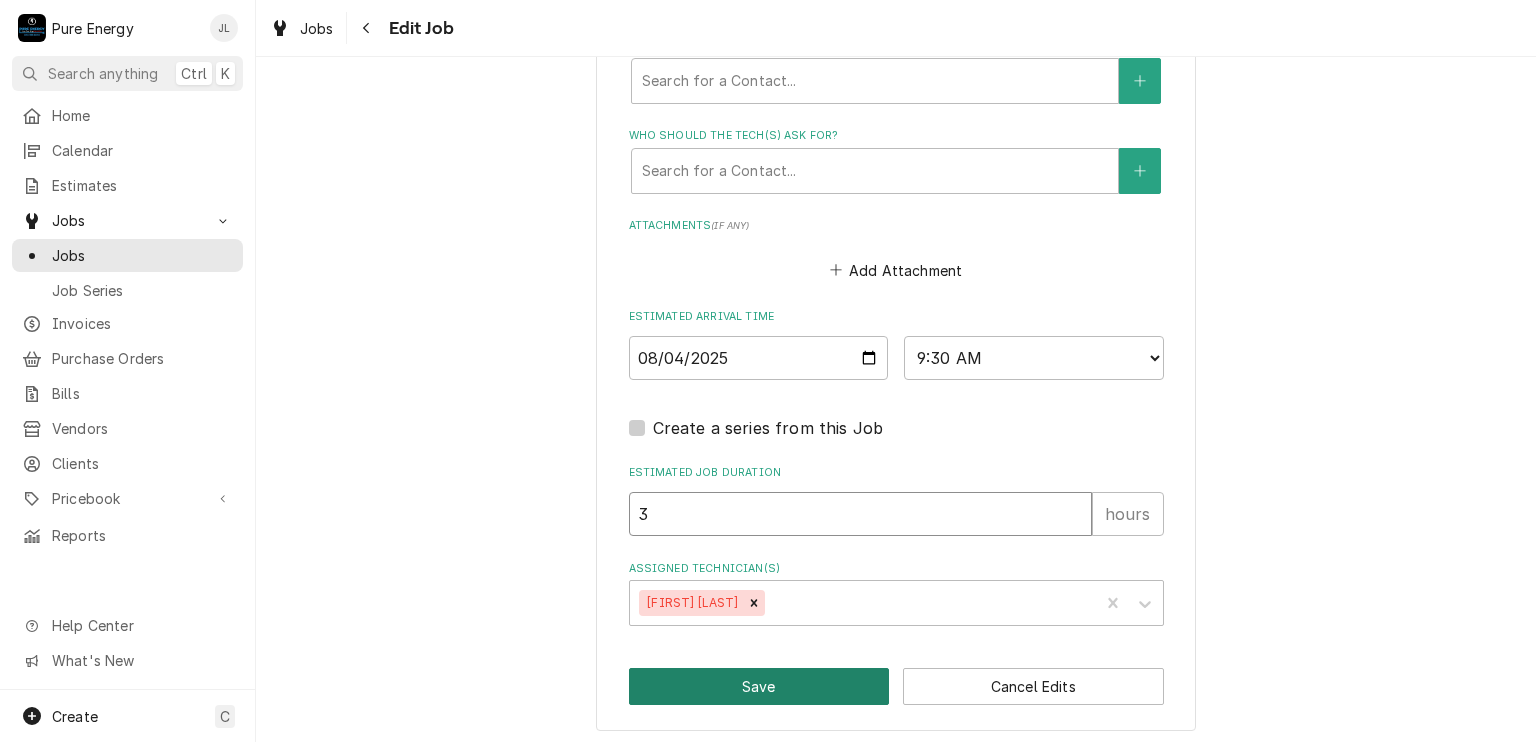 type on "3" 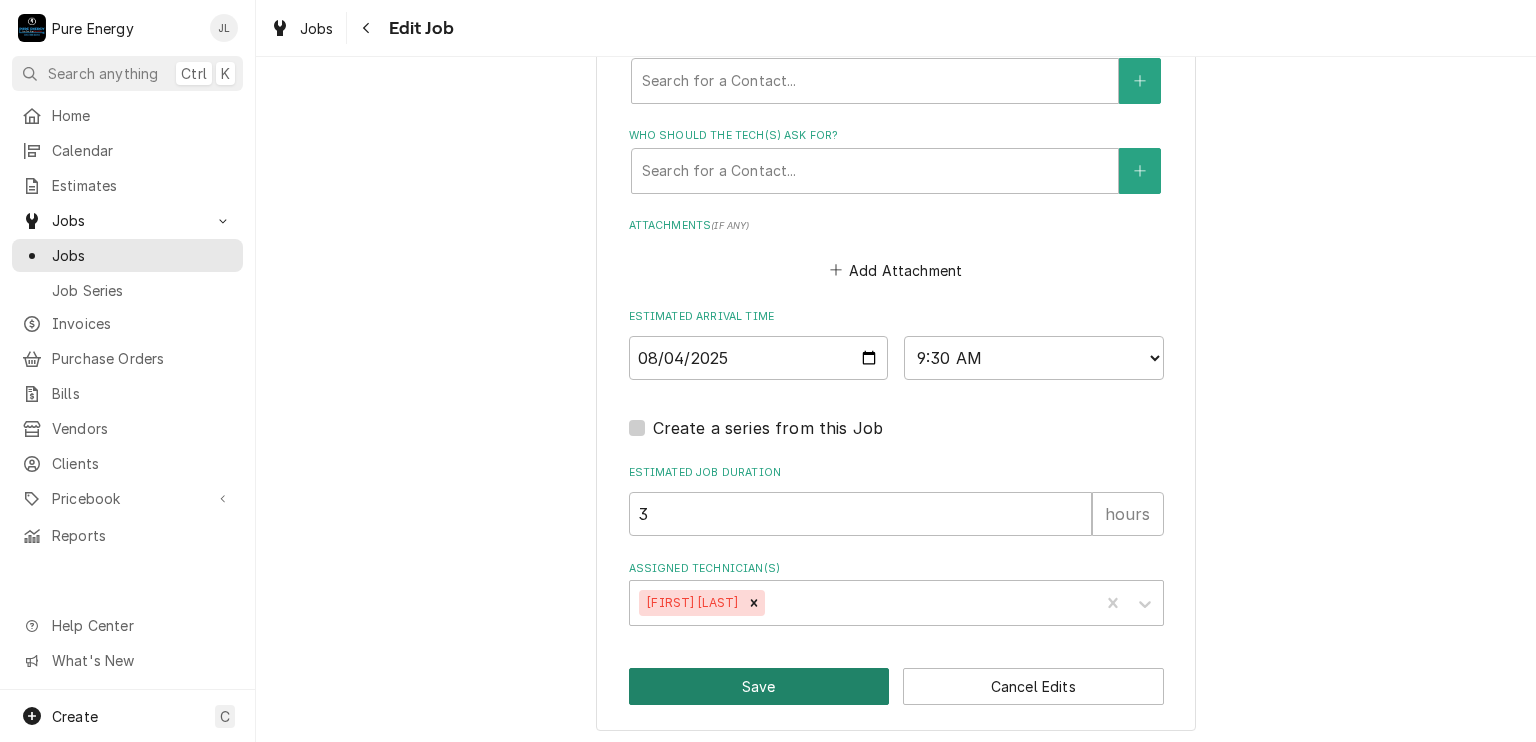 click on "Save" at bounding box center [759, 686] 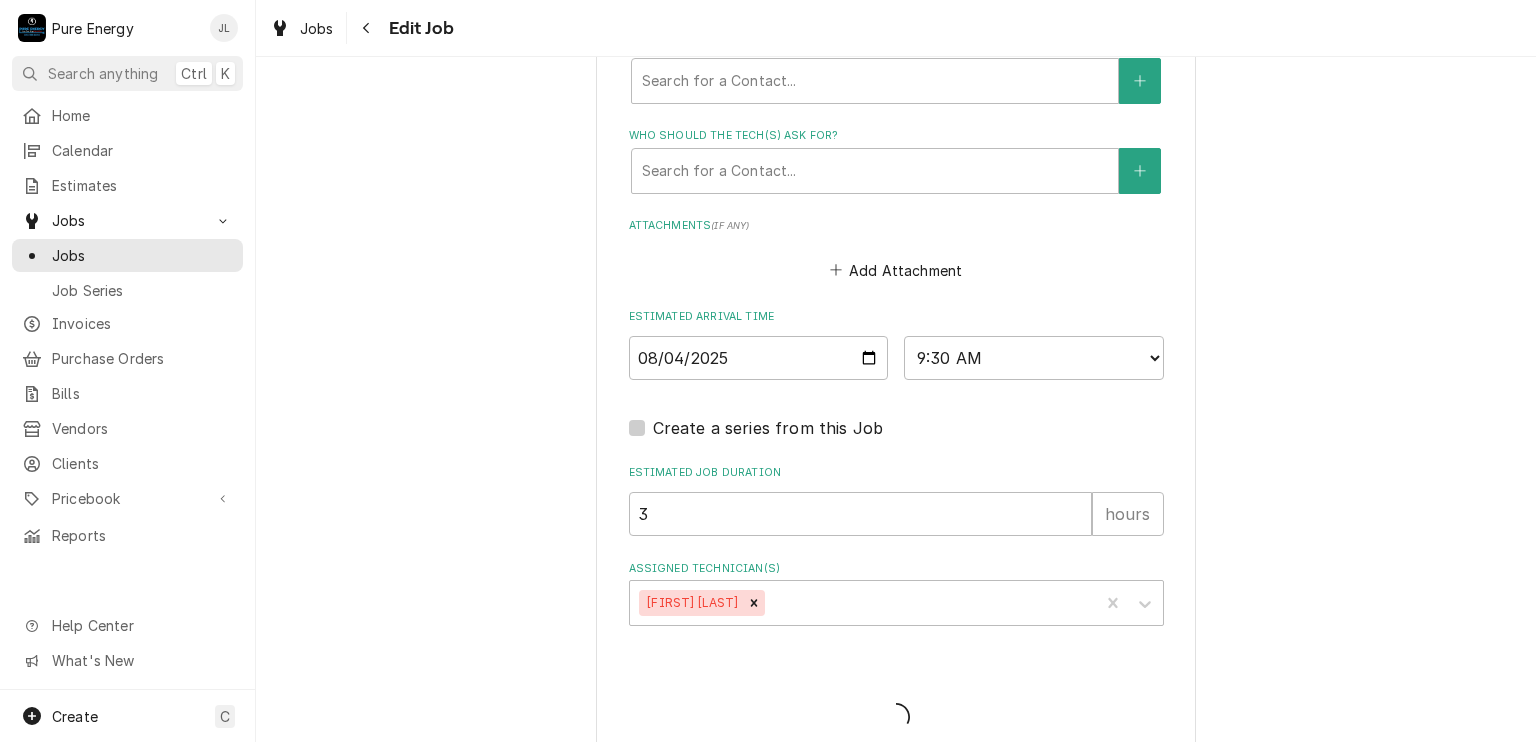type on "x" 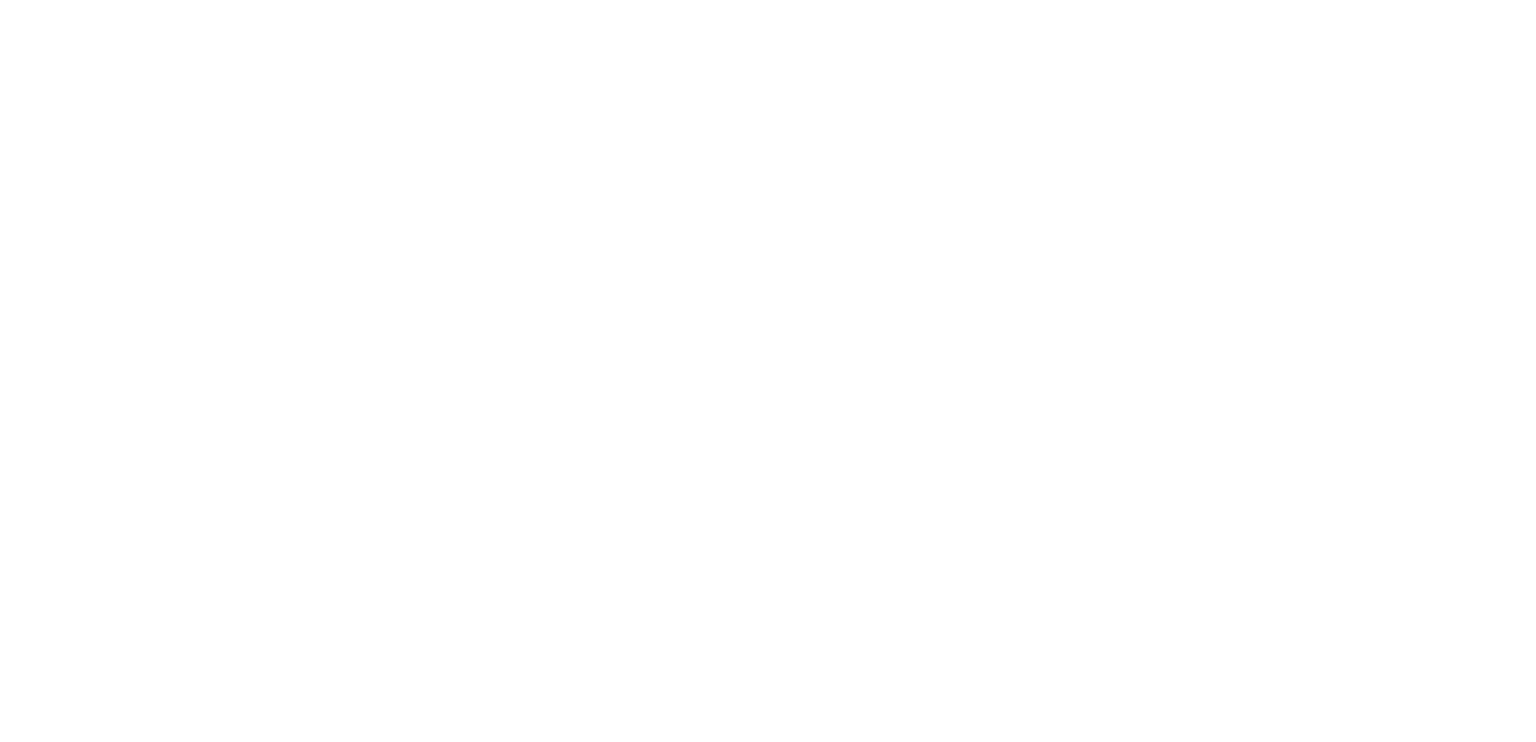 scroll, scrollTop: 0, scrollLeft: 0, axis: both 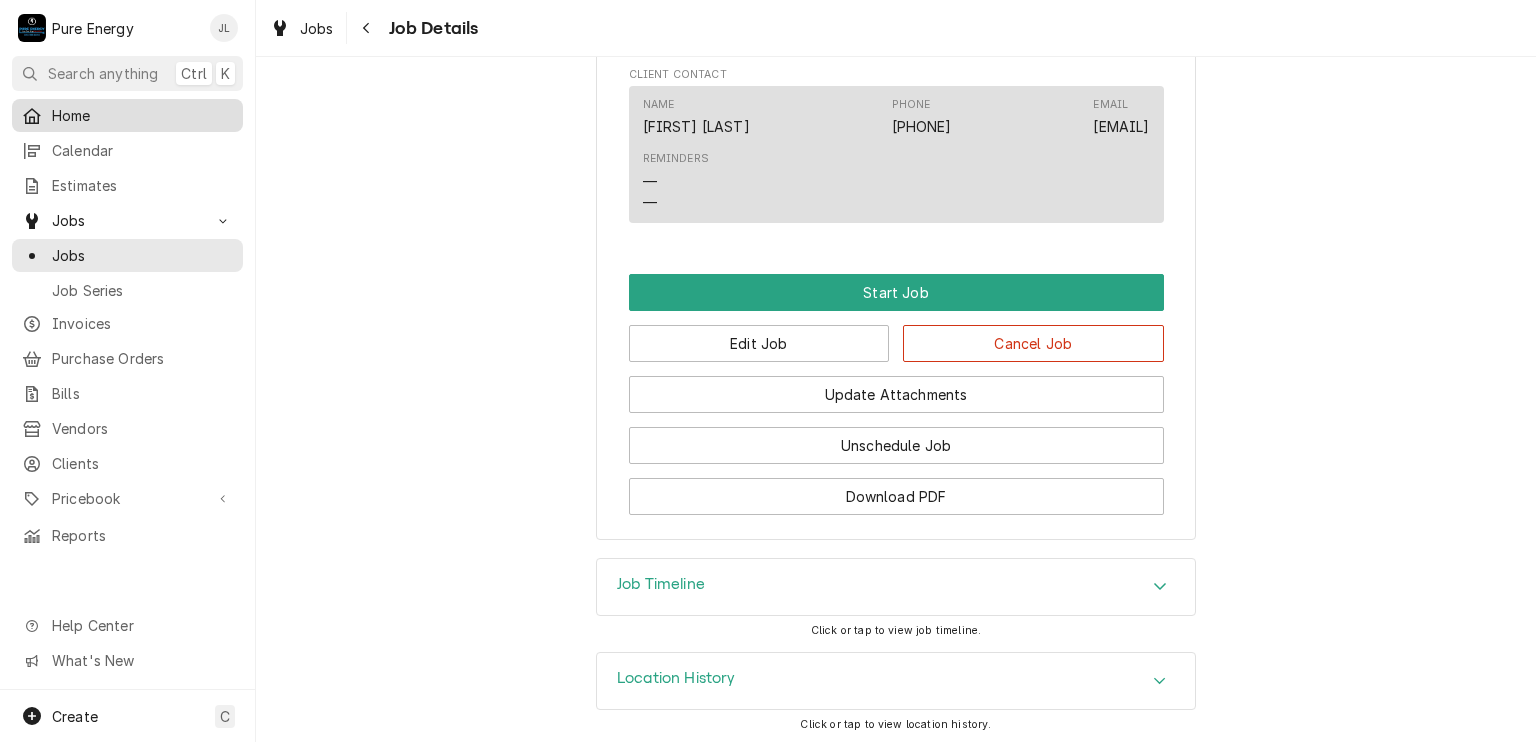 click on "Home" at bounding box center (142, 115) 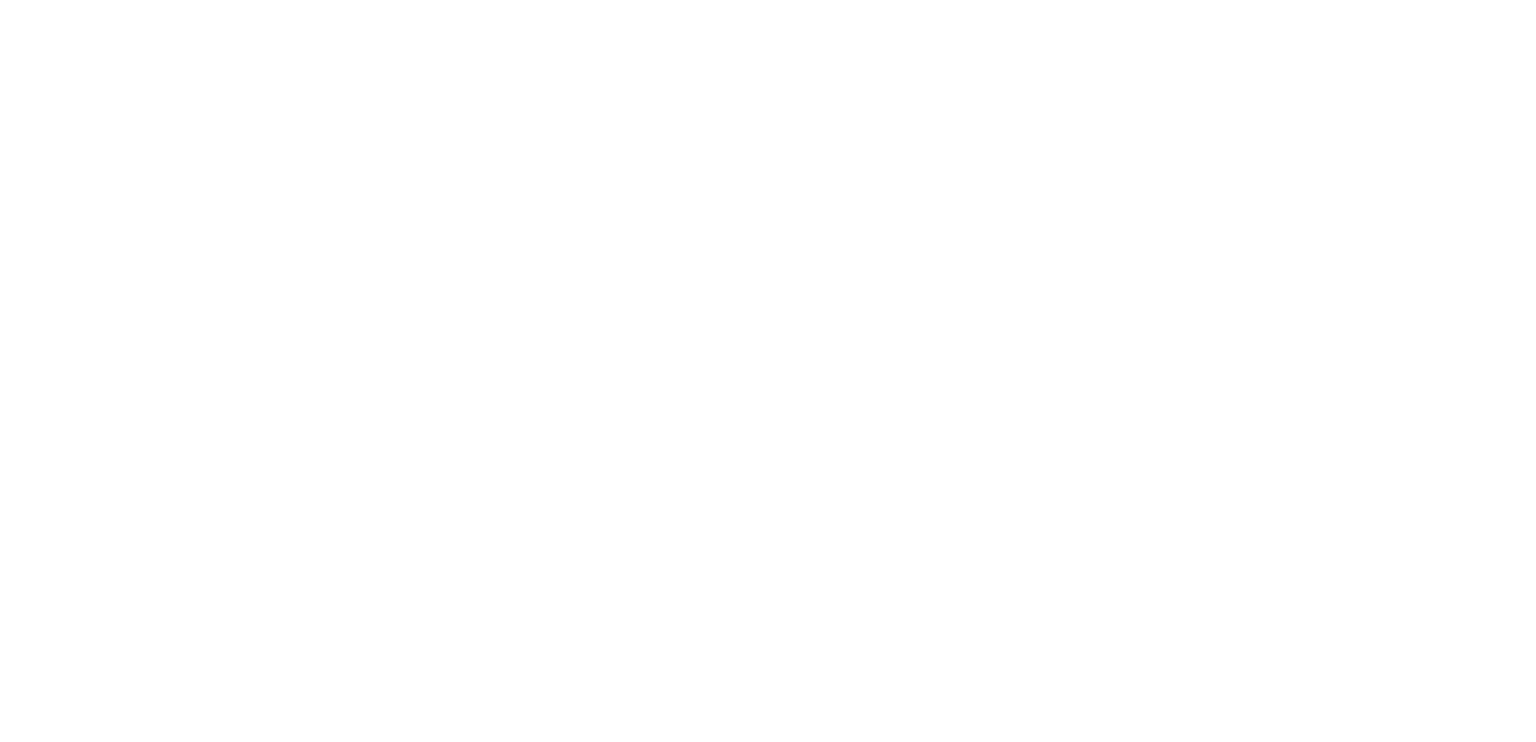 scroll, scrollTop: 0, scrollLeft: 0, axis: both 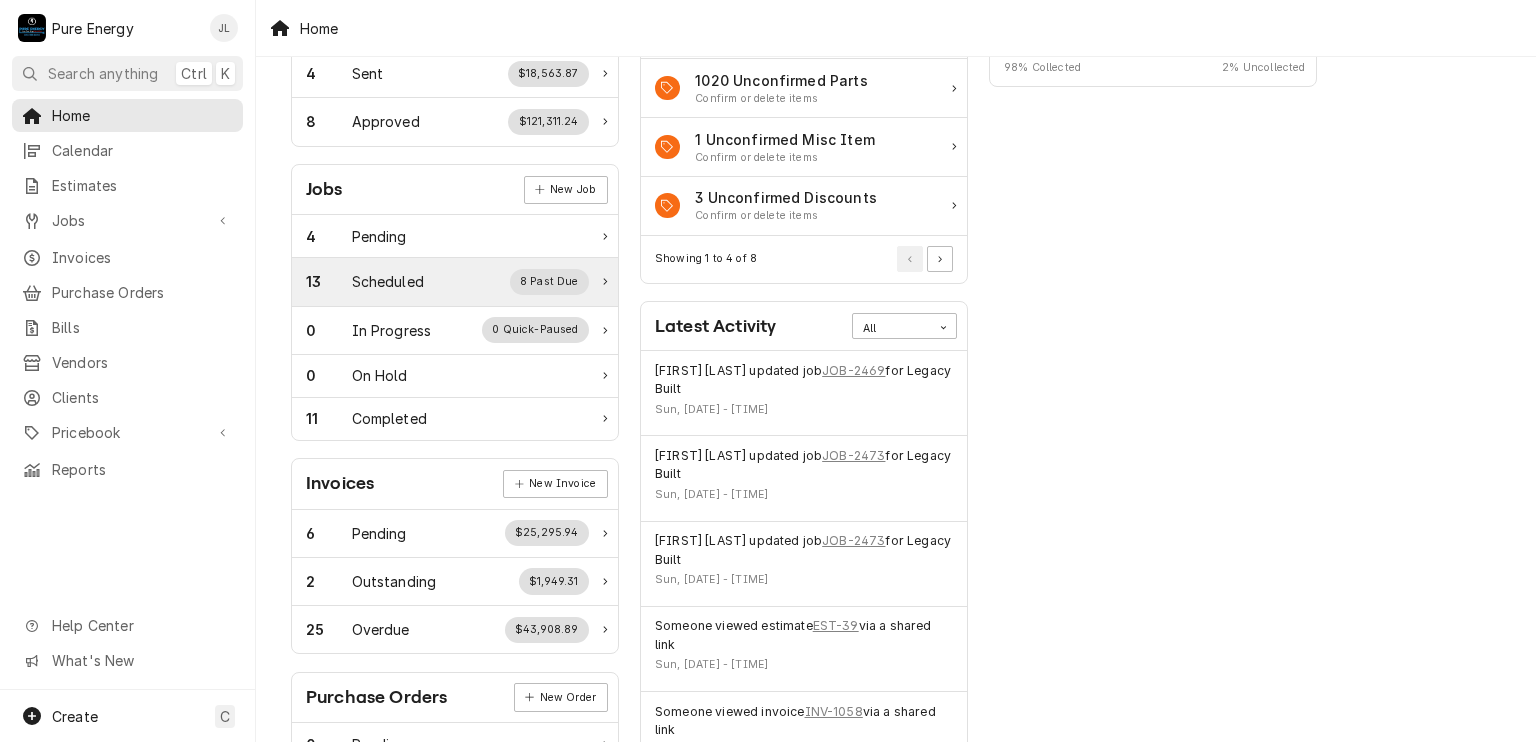click on "Scheduled" at bounding box center (388, 281) 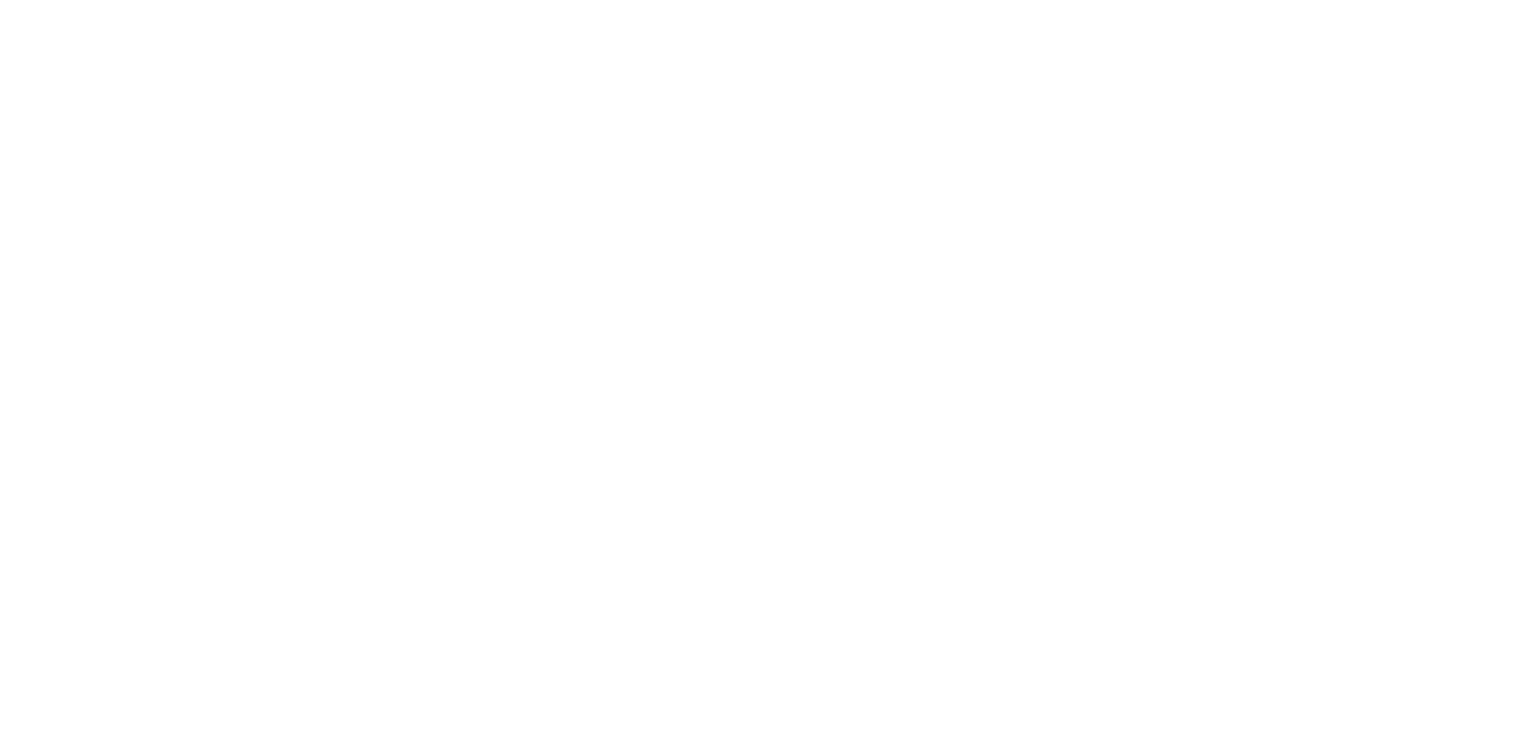 scroll, scrollTop: 0, scrollLeft: 0, axis: both 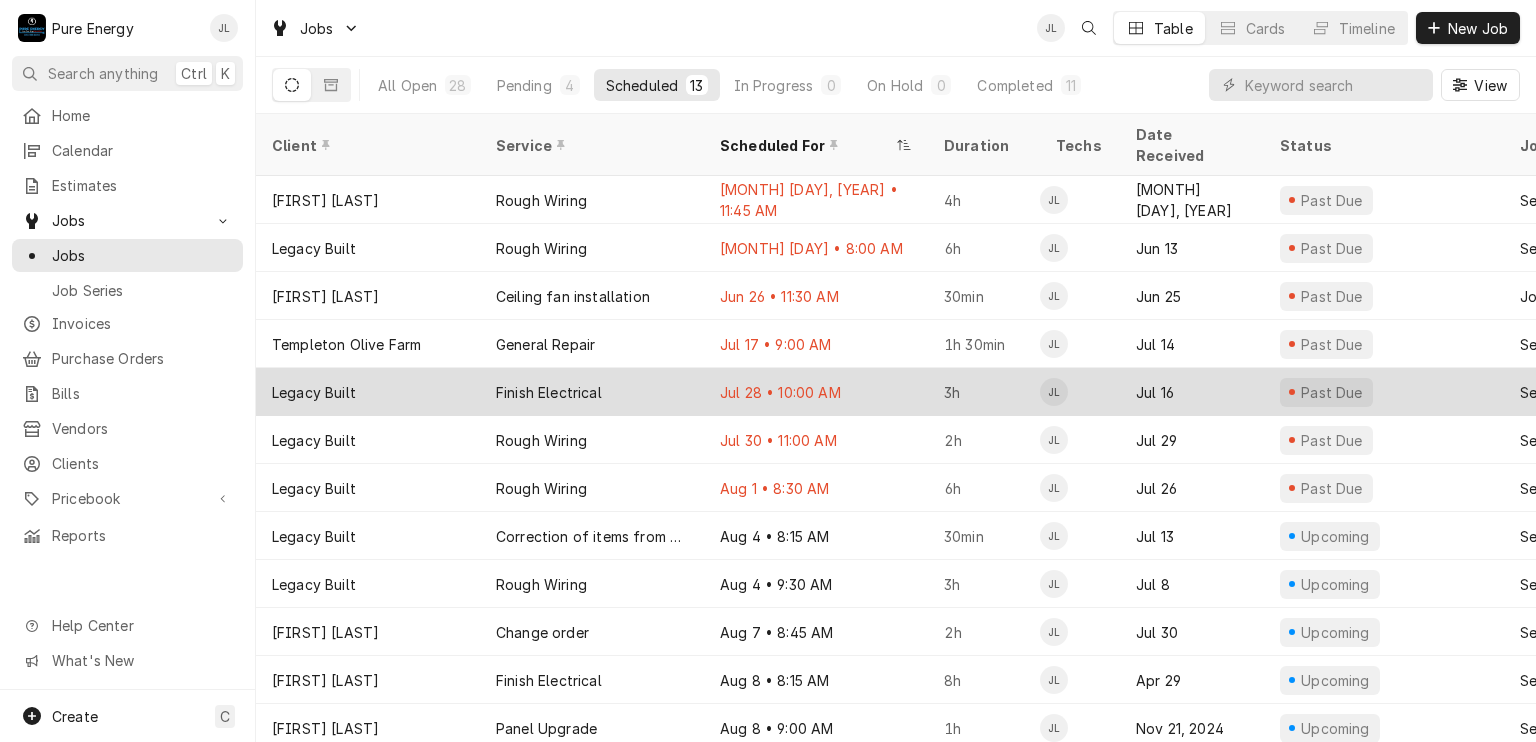 click on "[MONTH] [DAY]   • [TIME]" at bounding box center [816, 392] 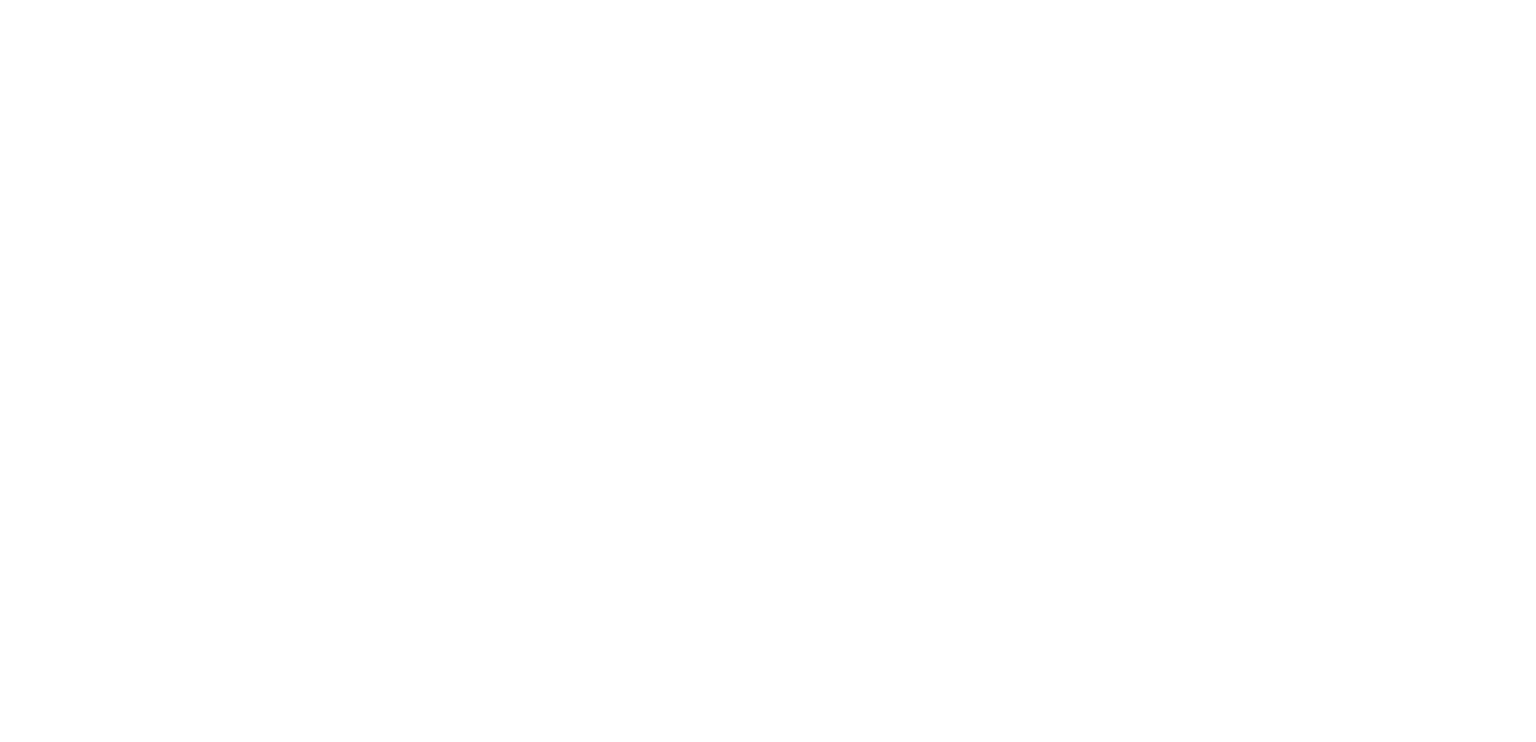 scroll, scrollTop: 0, scrollLeft: 0, axis: both 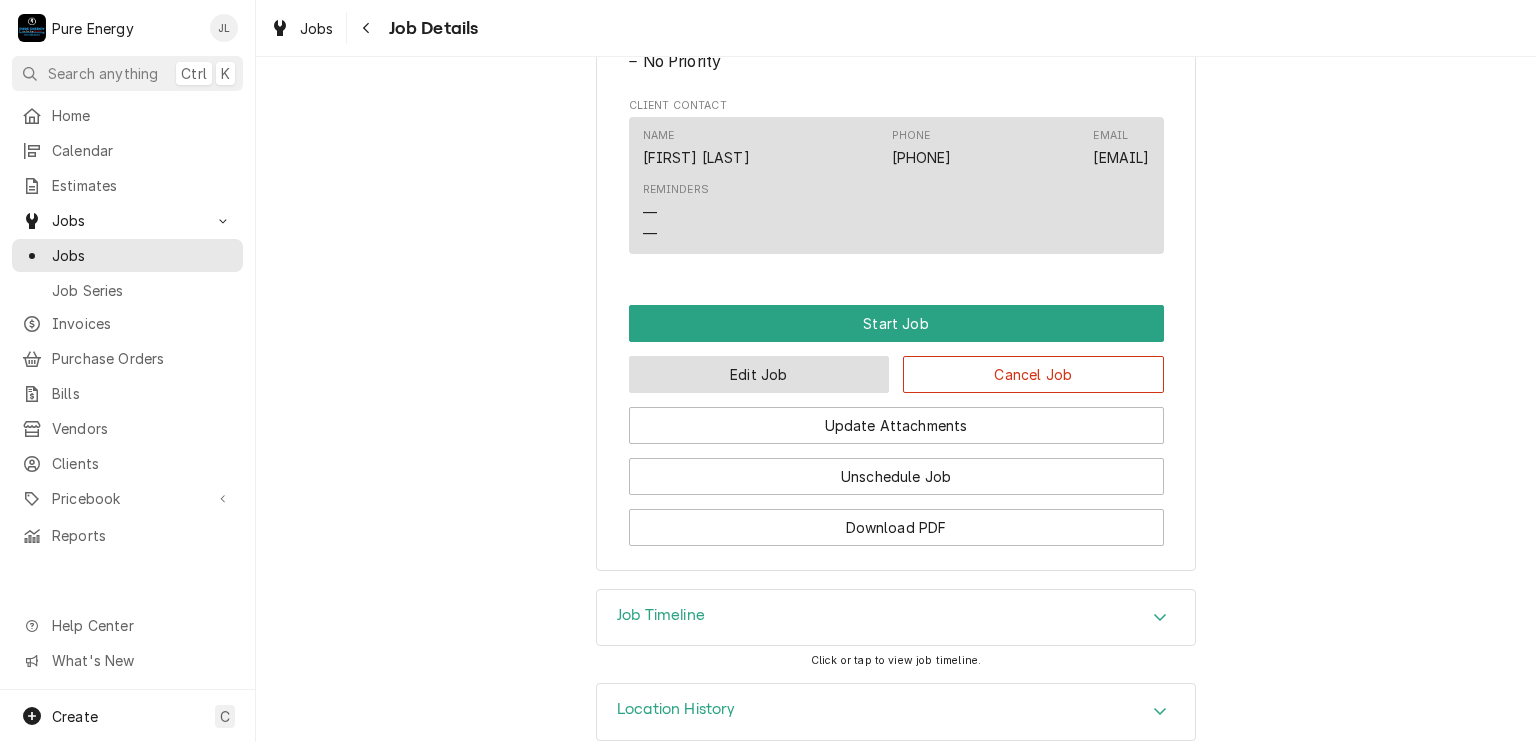 click on "Edit Job" at bounding box center [759, 374] 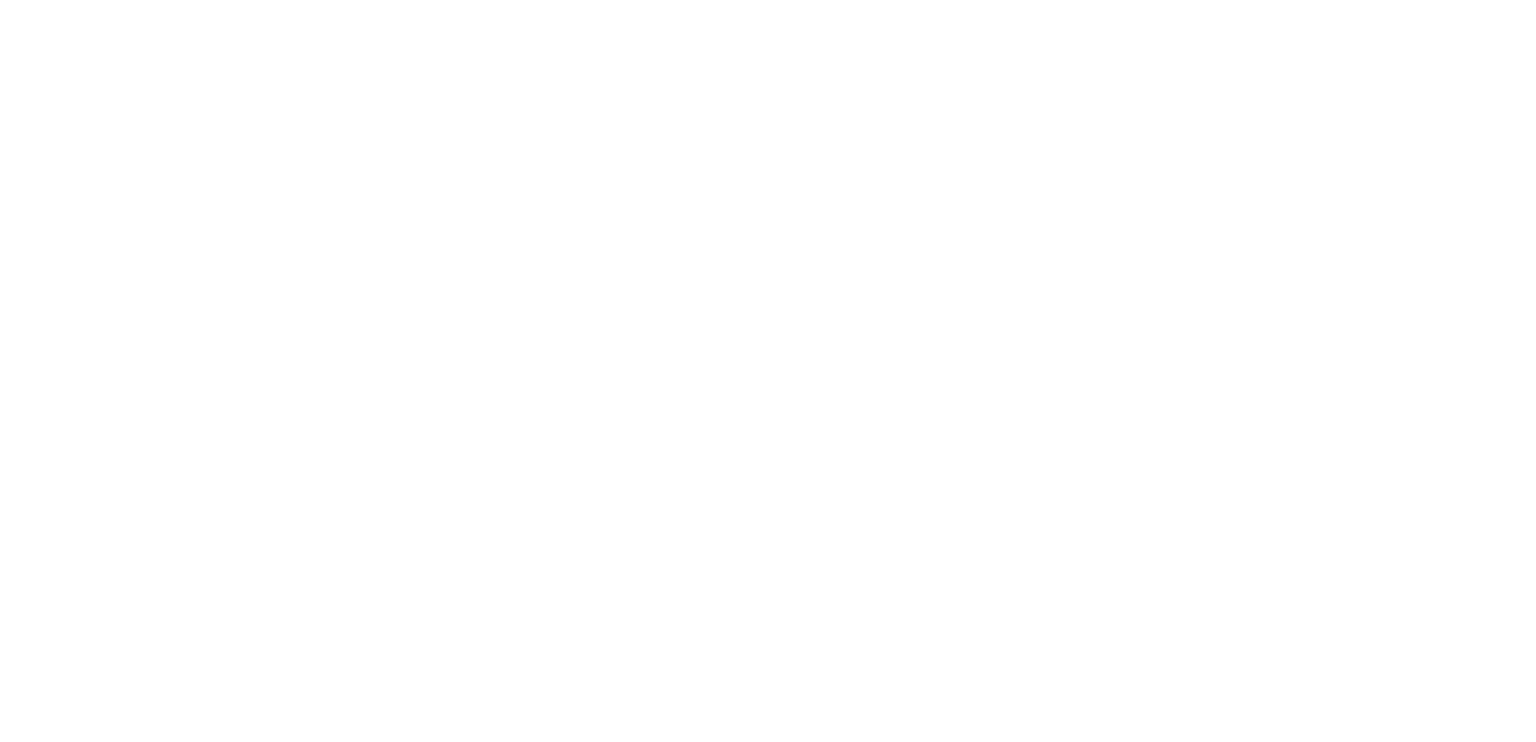 scroll, scrollTop: 0, scrollLeft: 0, axis: both 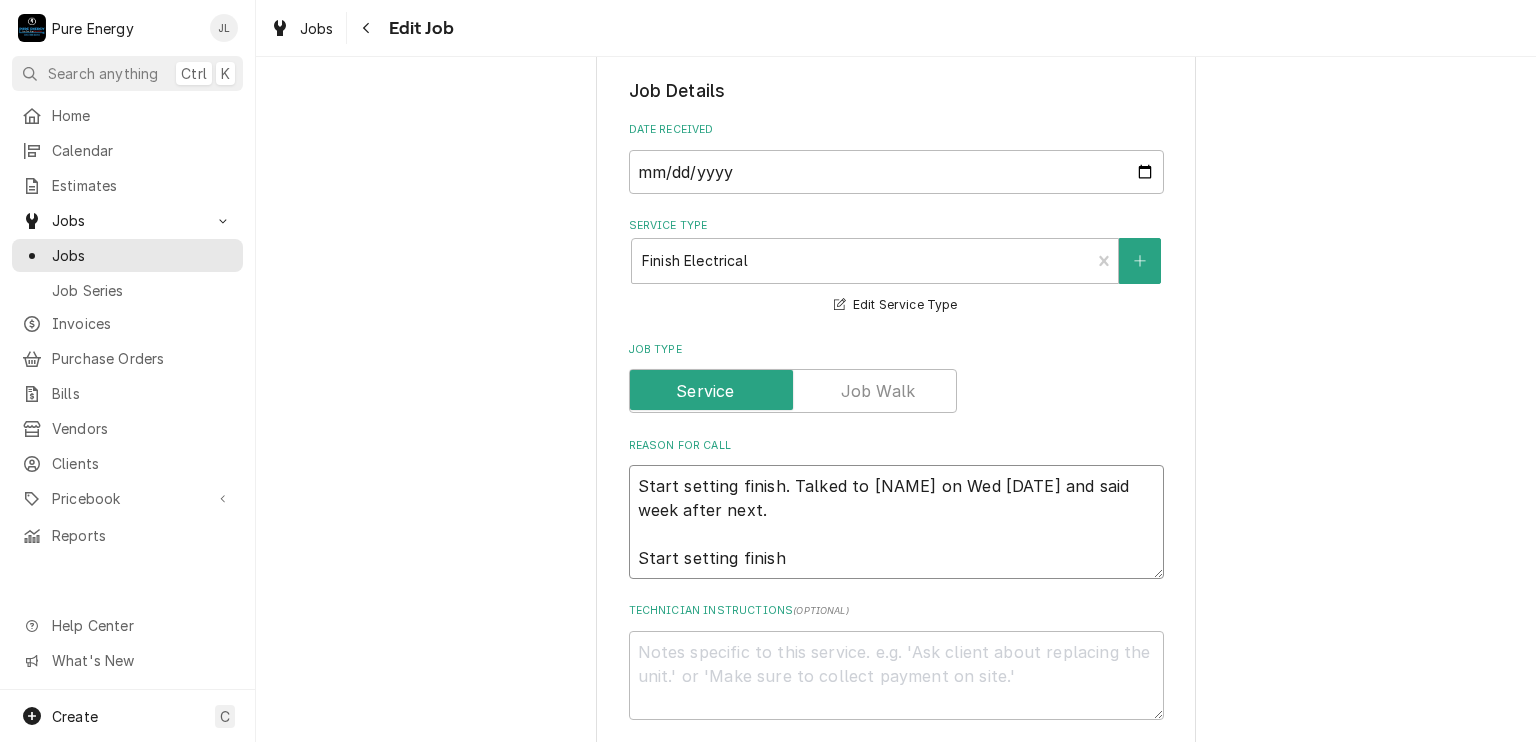drag, startPoint x: 798, startPoint y: 562, endPoint x: 631, endPoint y: 478, distance: 186.93582 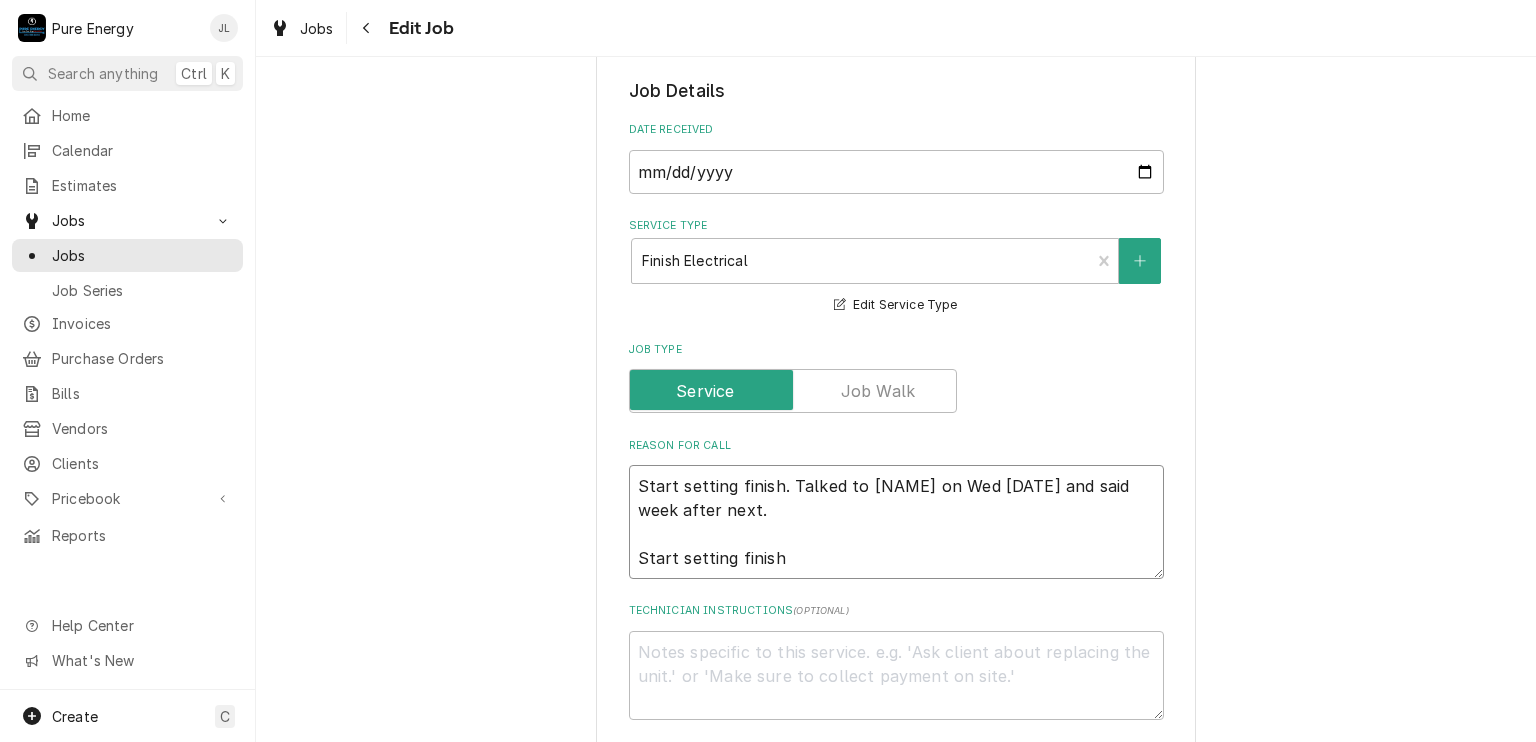 click on "Start setting finish. Talked to [NAME] on Wed [DATE] and said week after next.
Start setting finish" at bounding box center (896, 522) 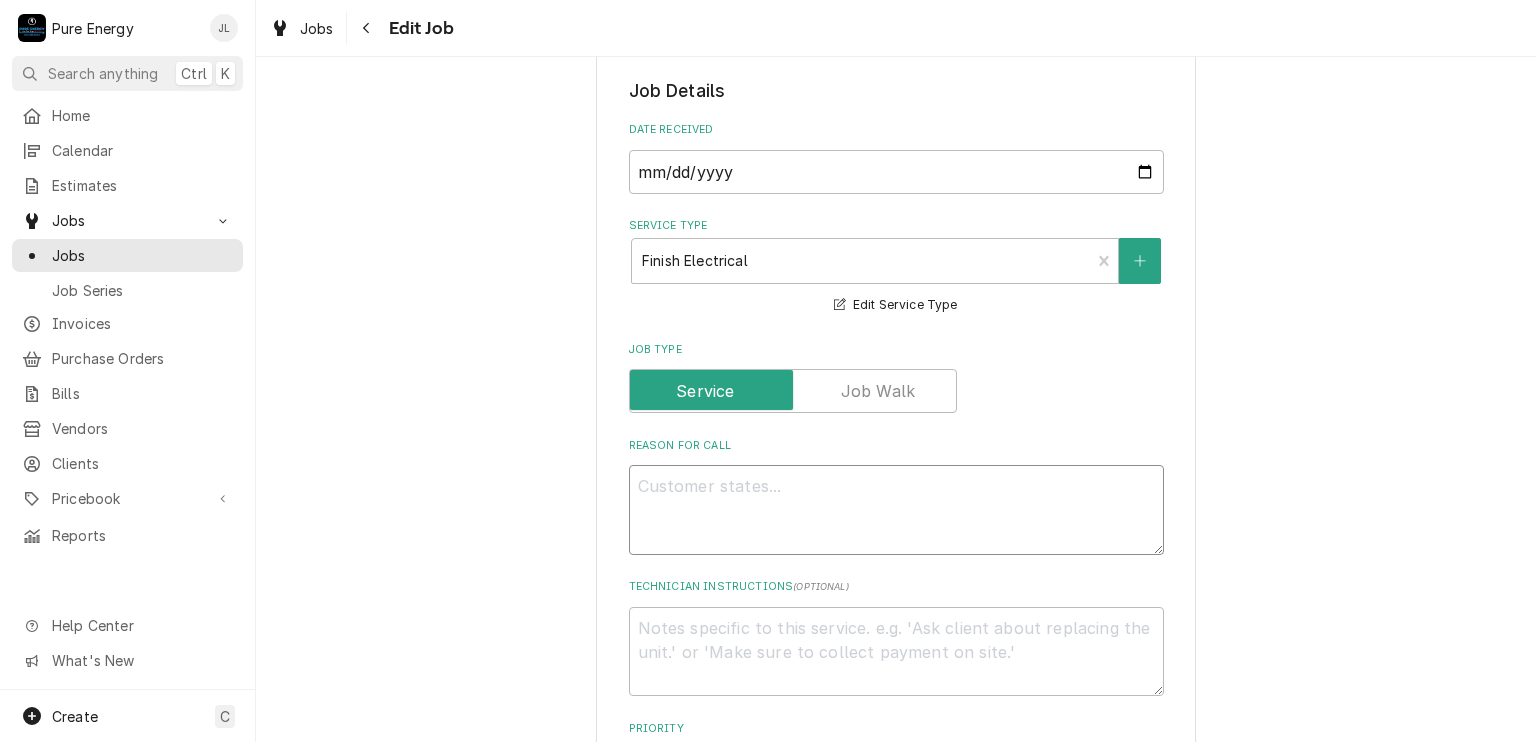 type on "x" 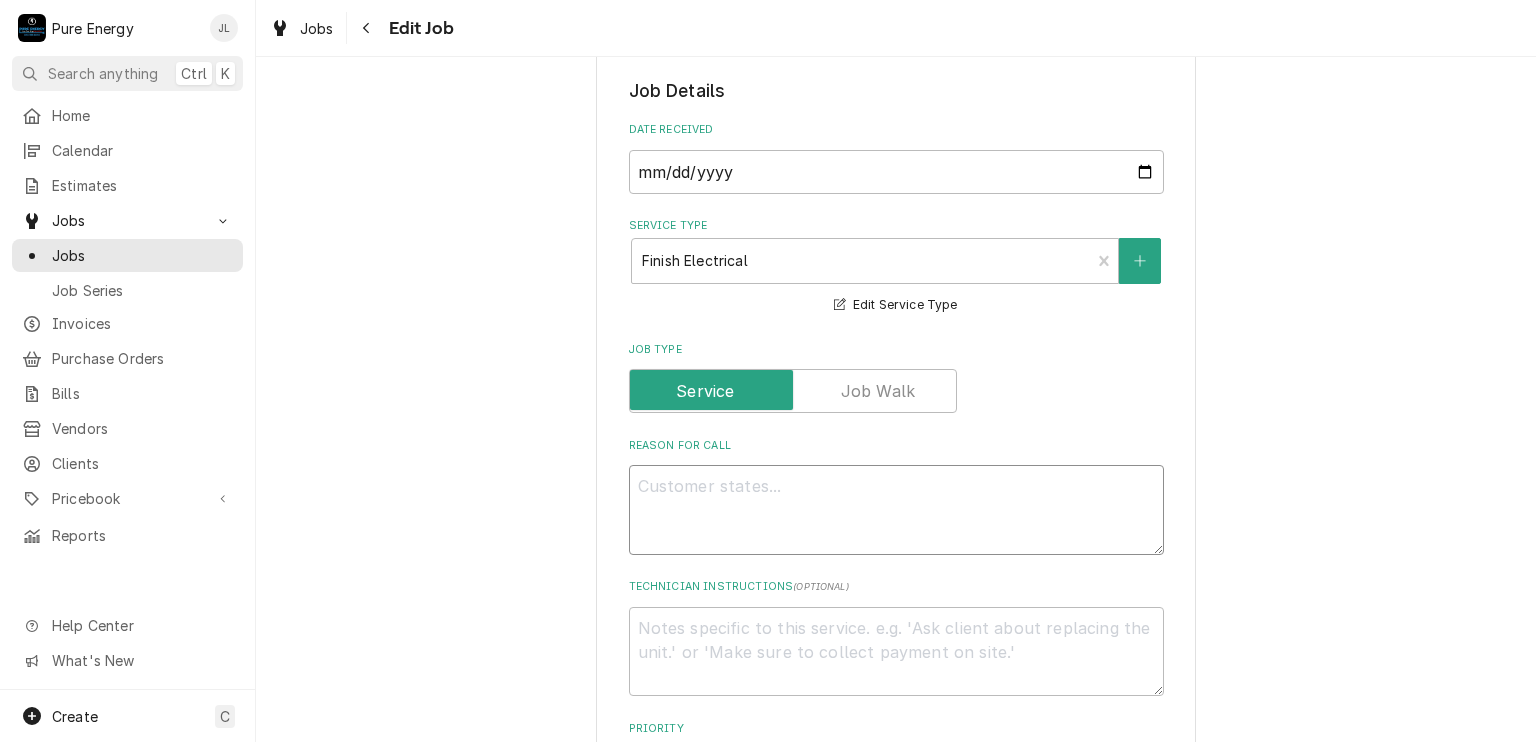 type on "S" 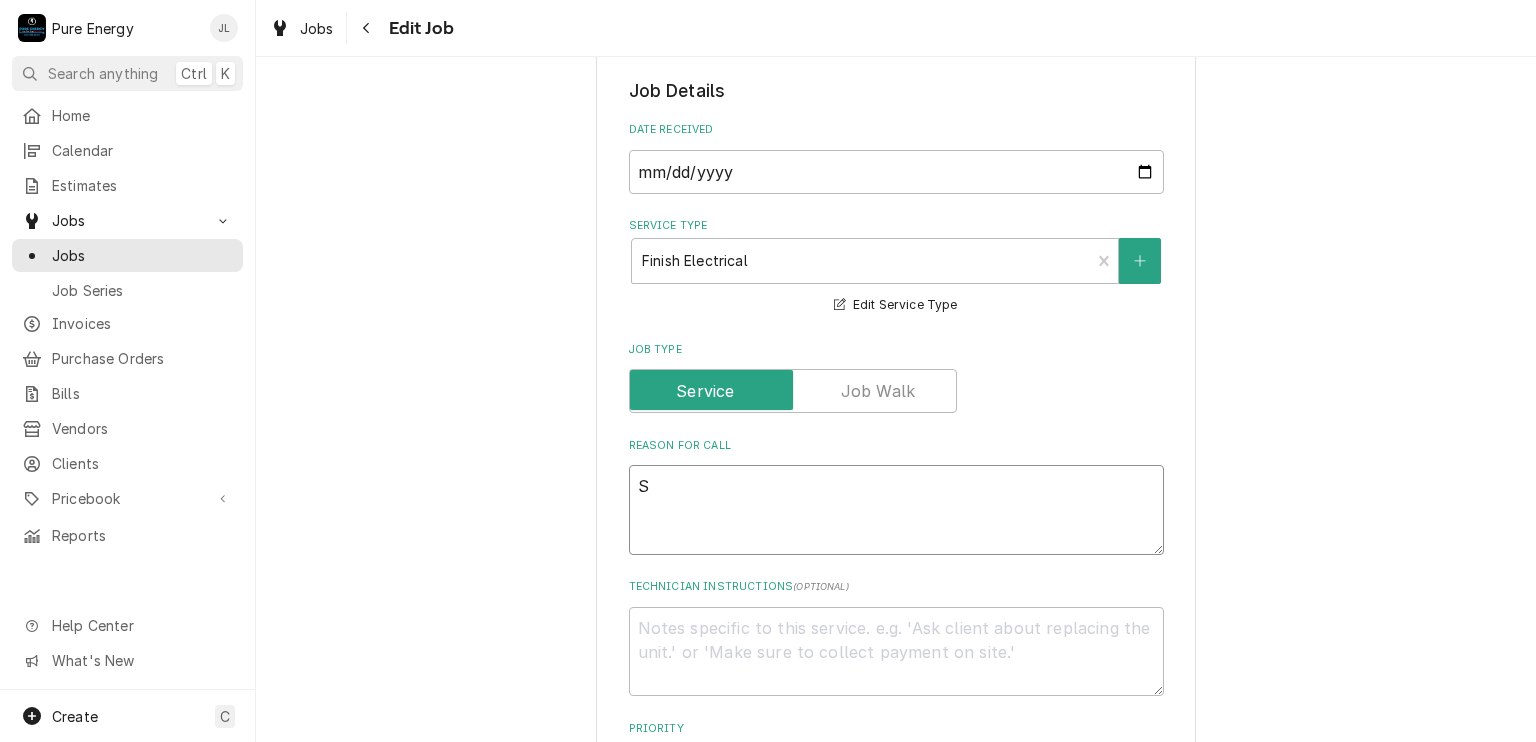 type on "x" 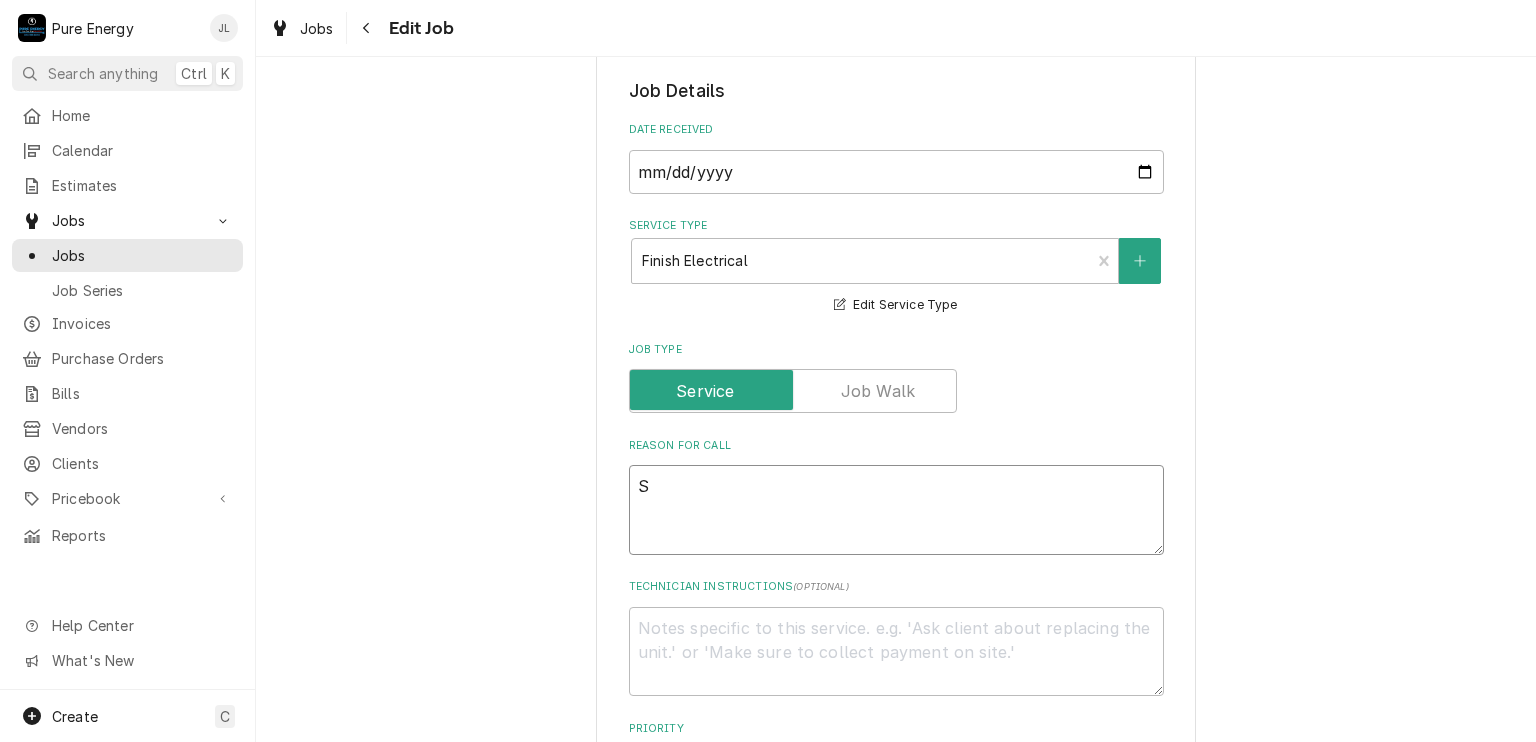type on "Se" 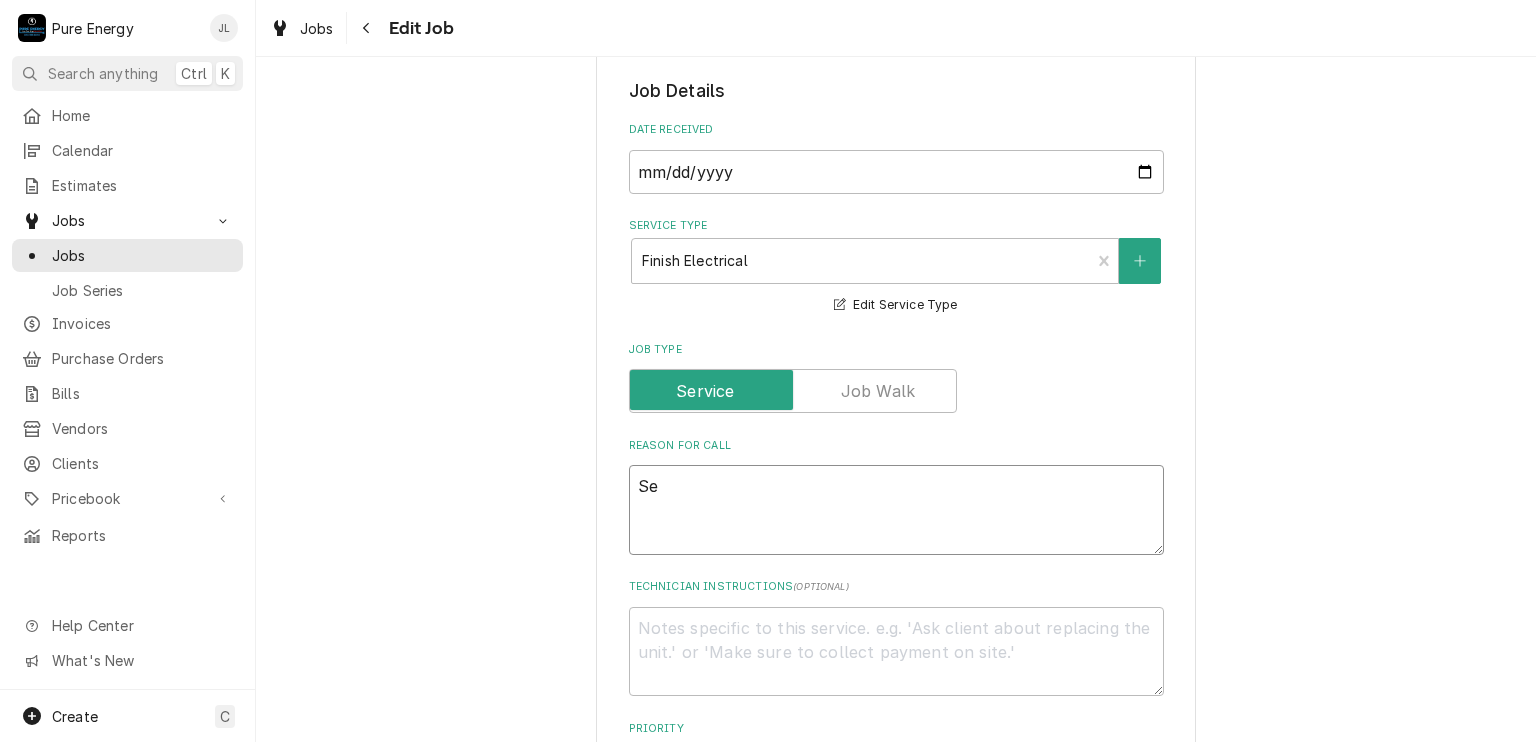 type on "x" 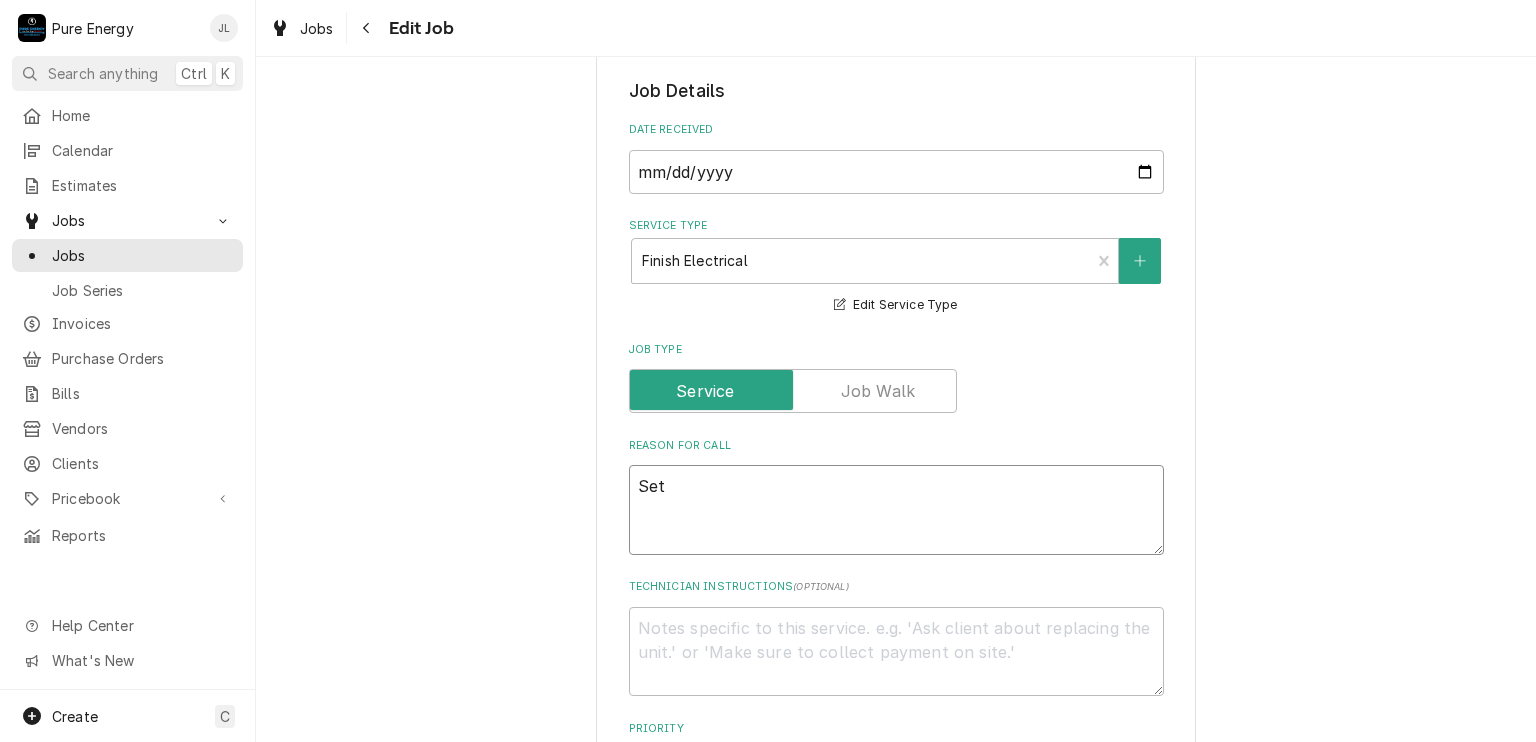 type on "x" 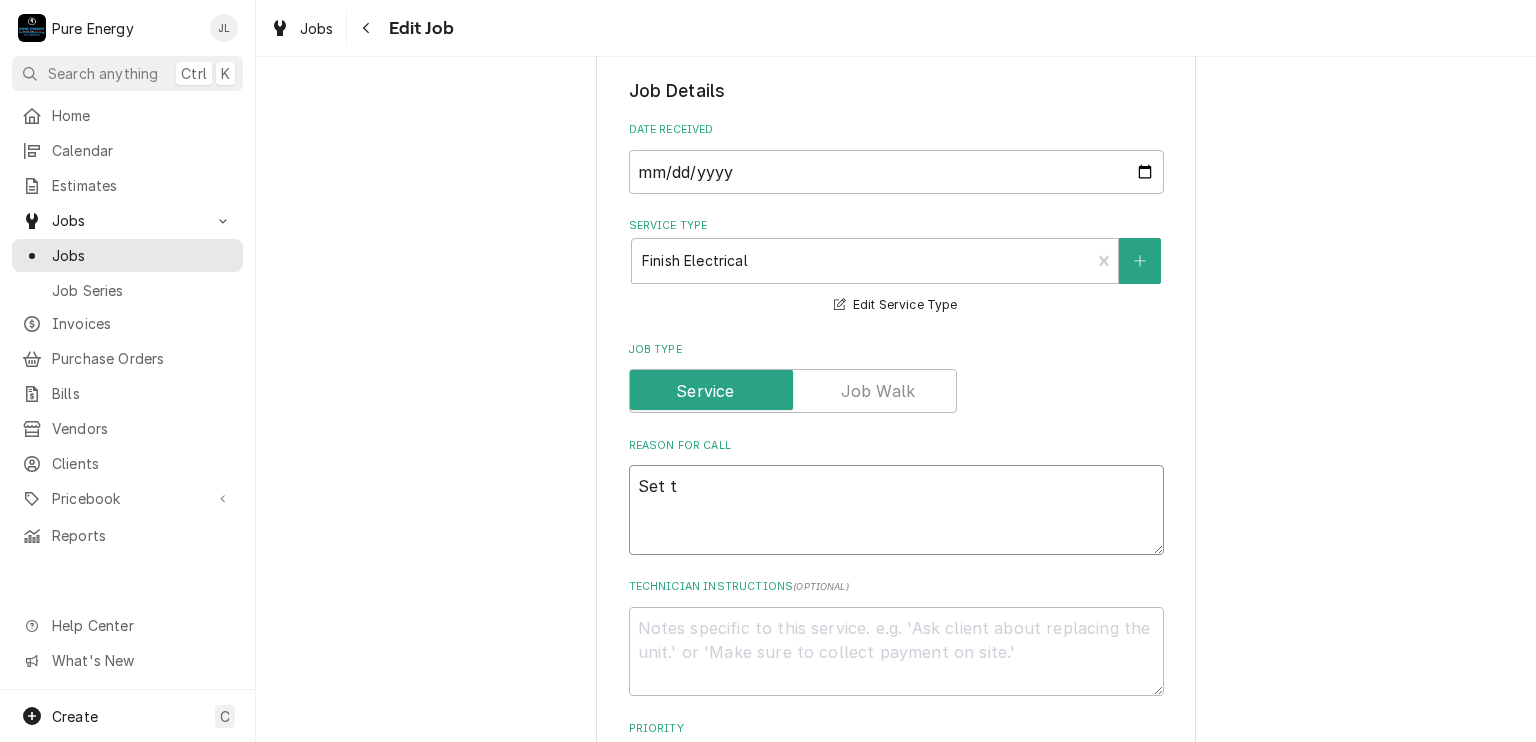 type on "x" 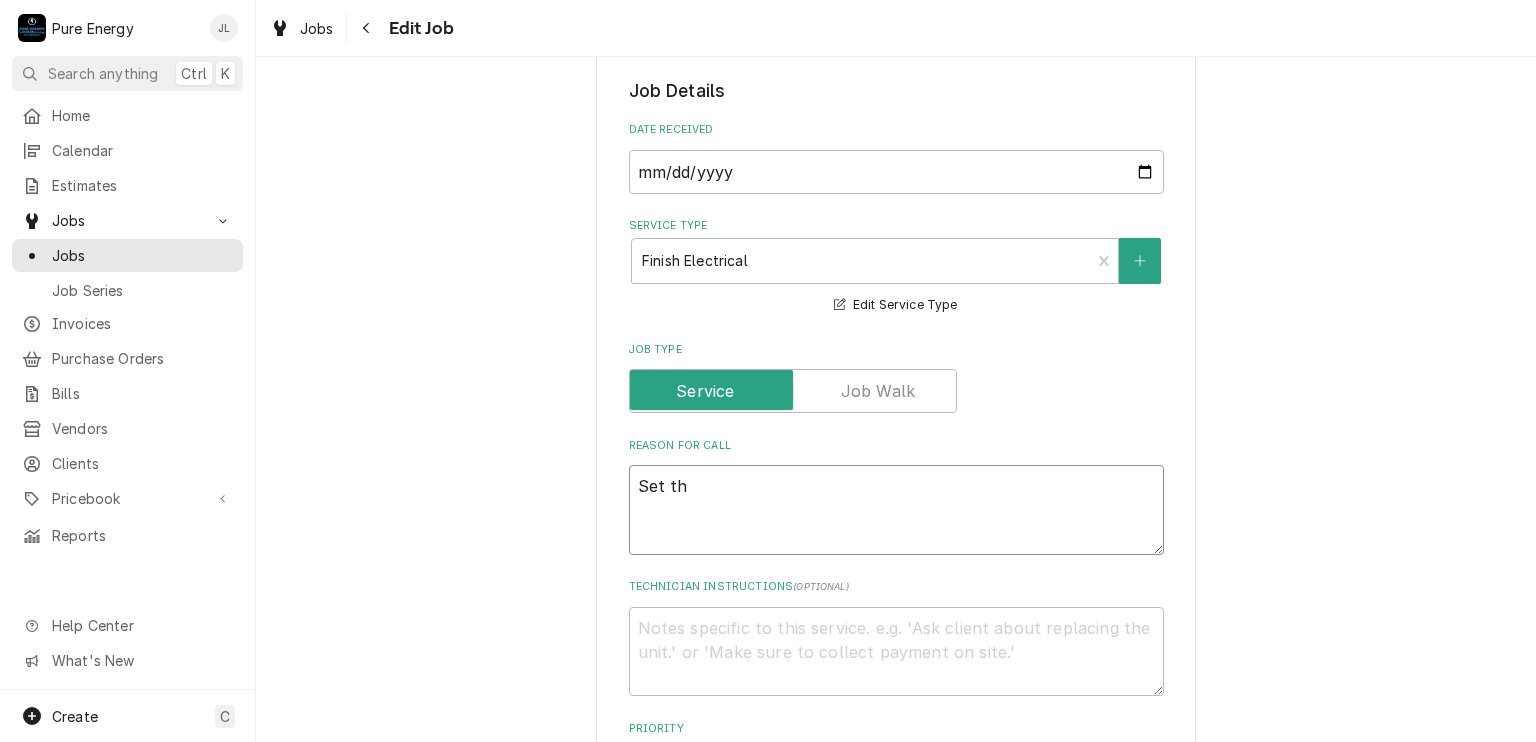 type on "x" 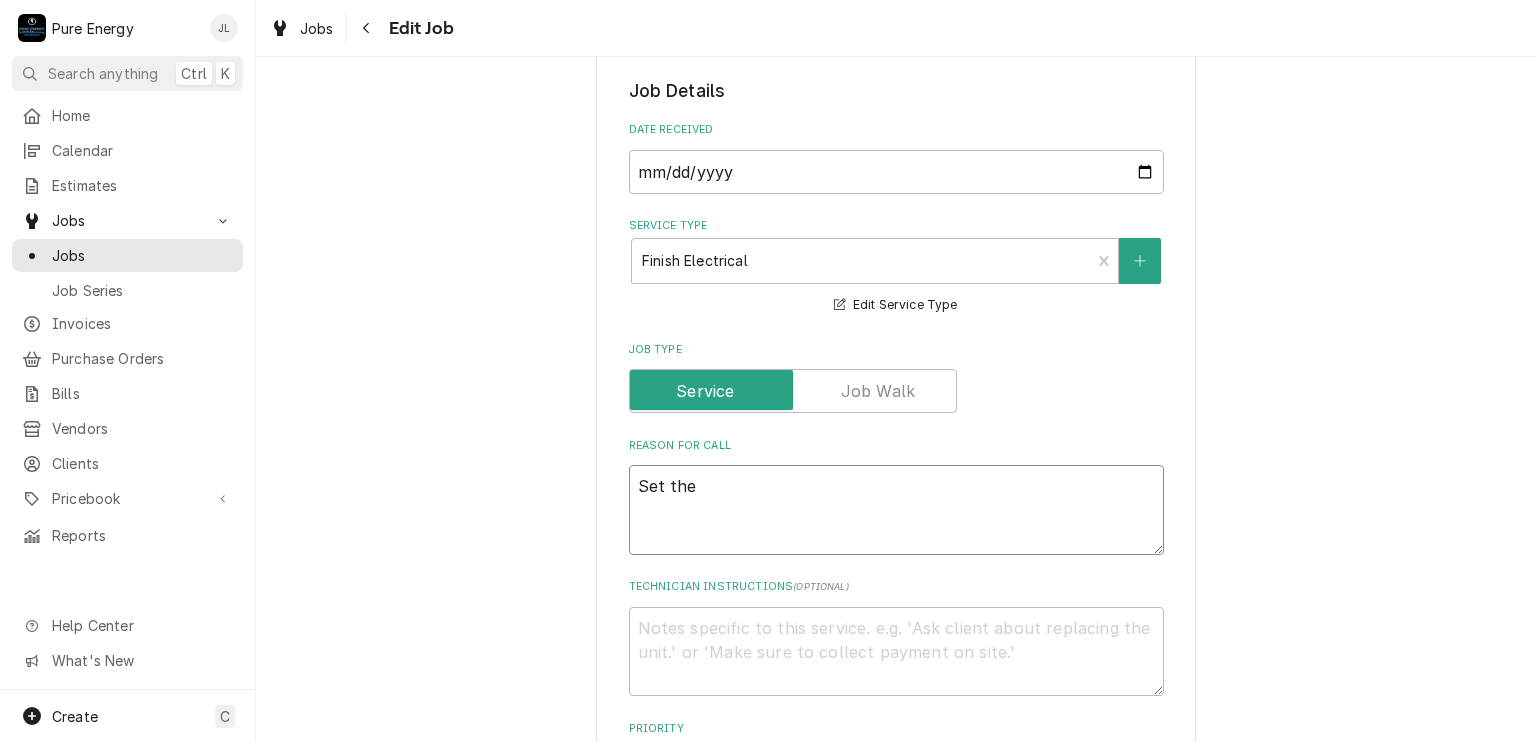 type on "x" 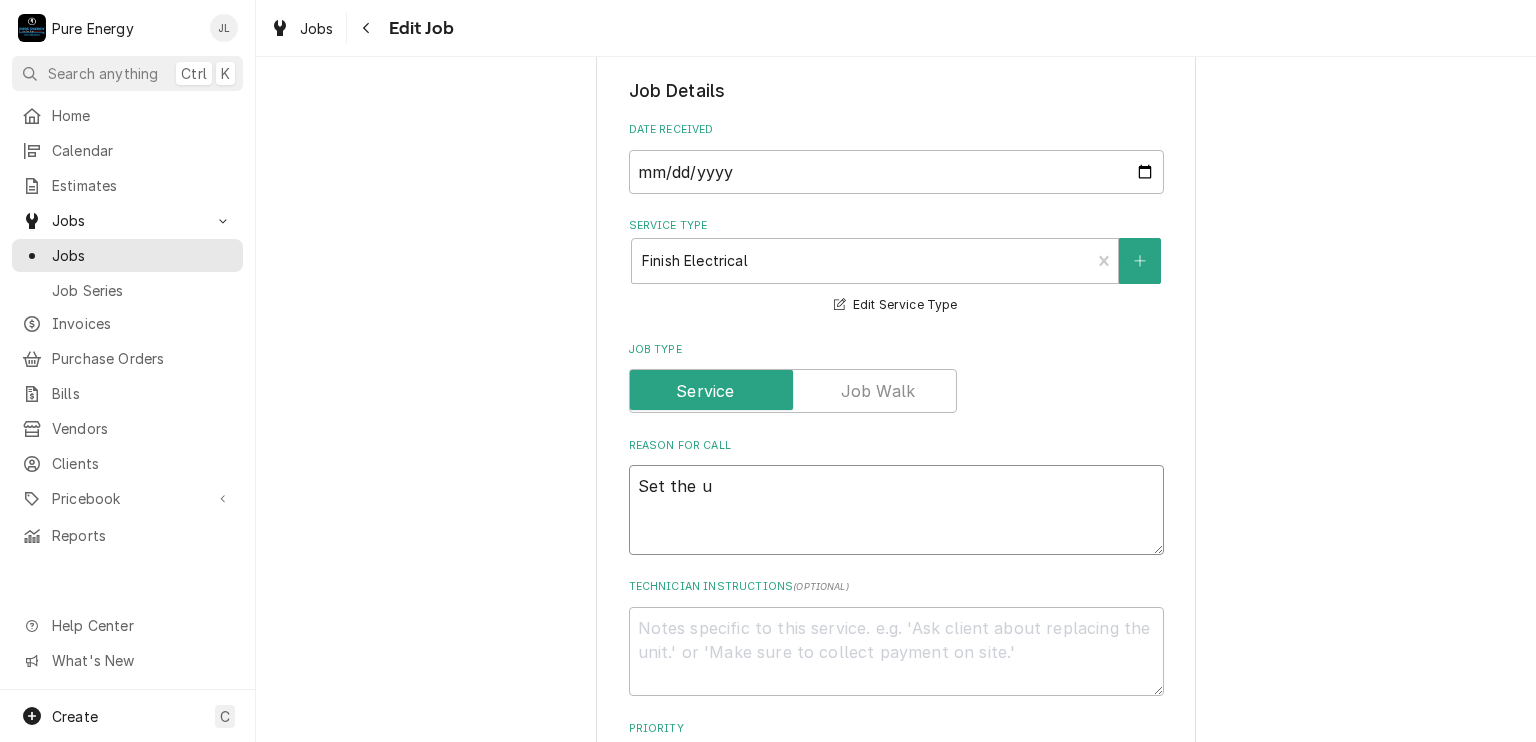 type on "x" 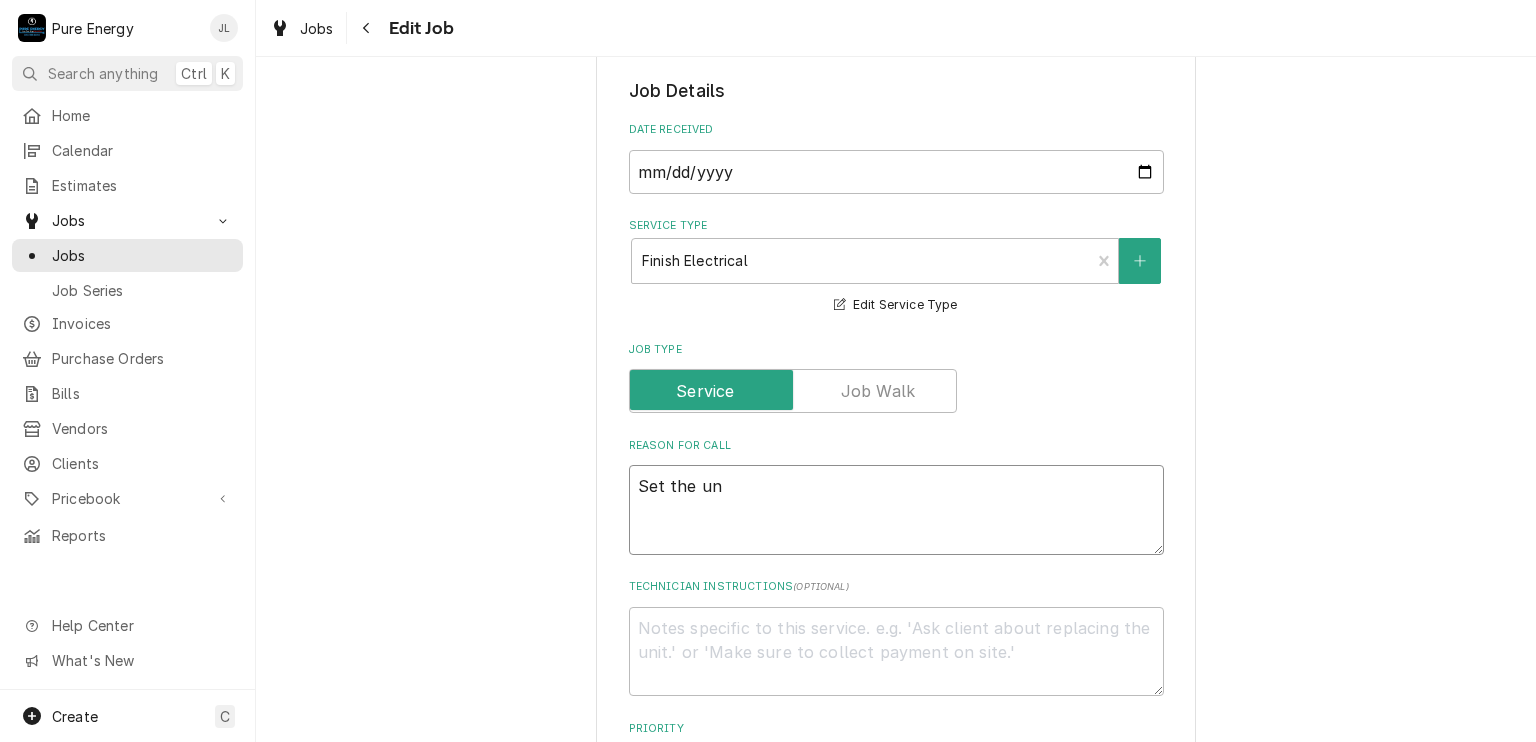 type on "x" 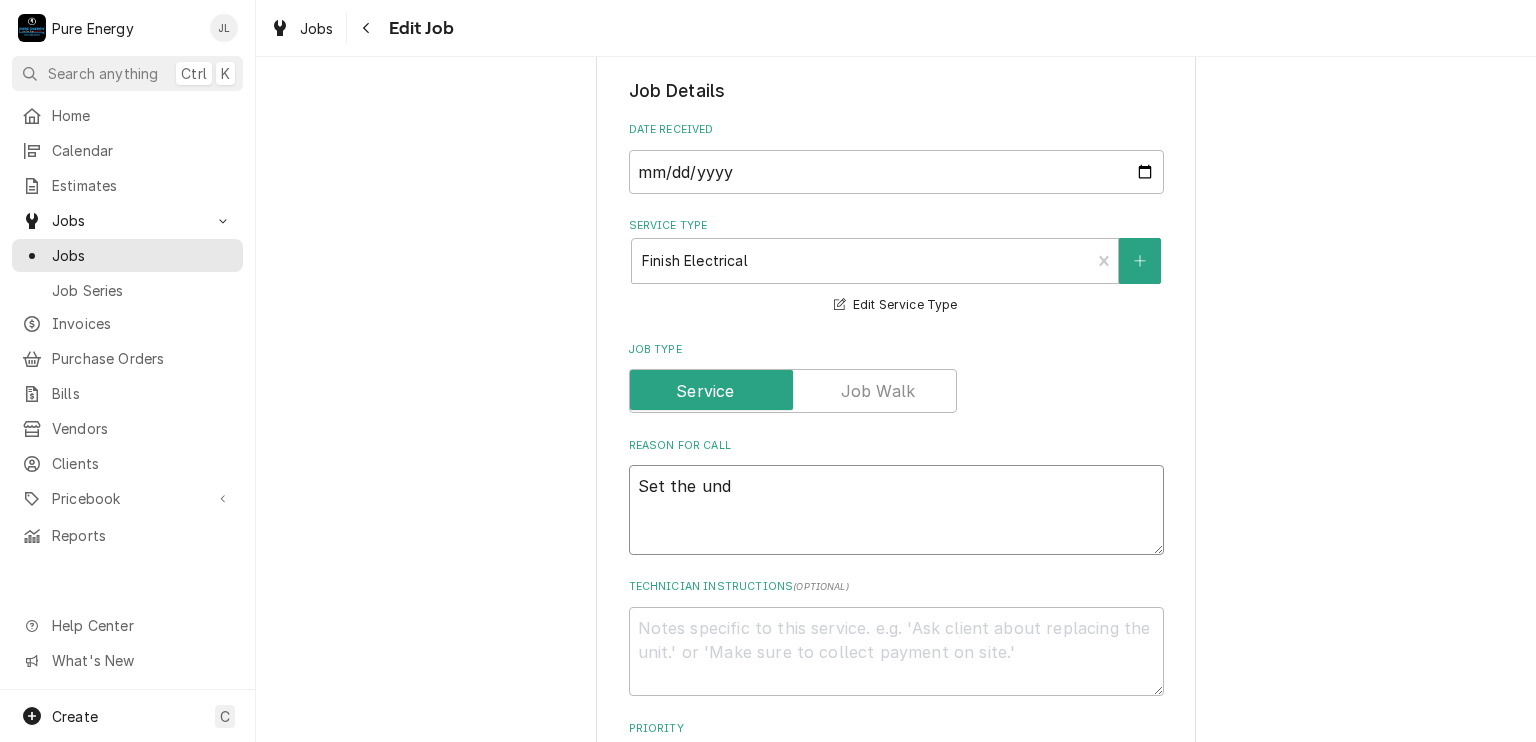 type on "x" 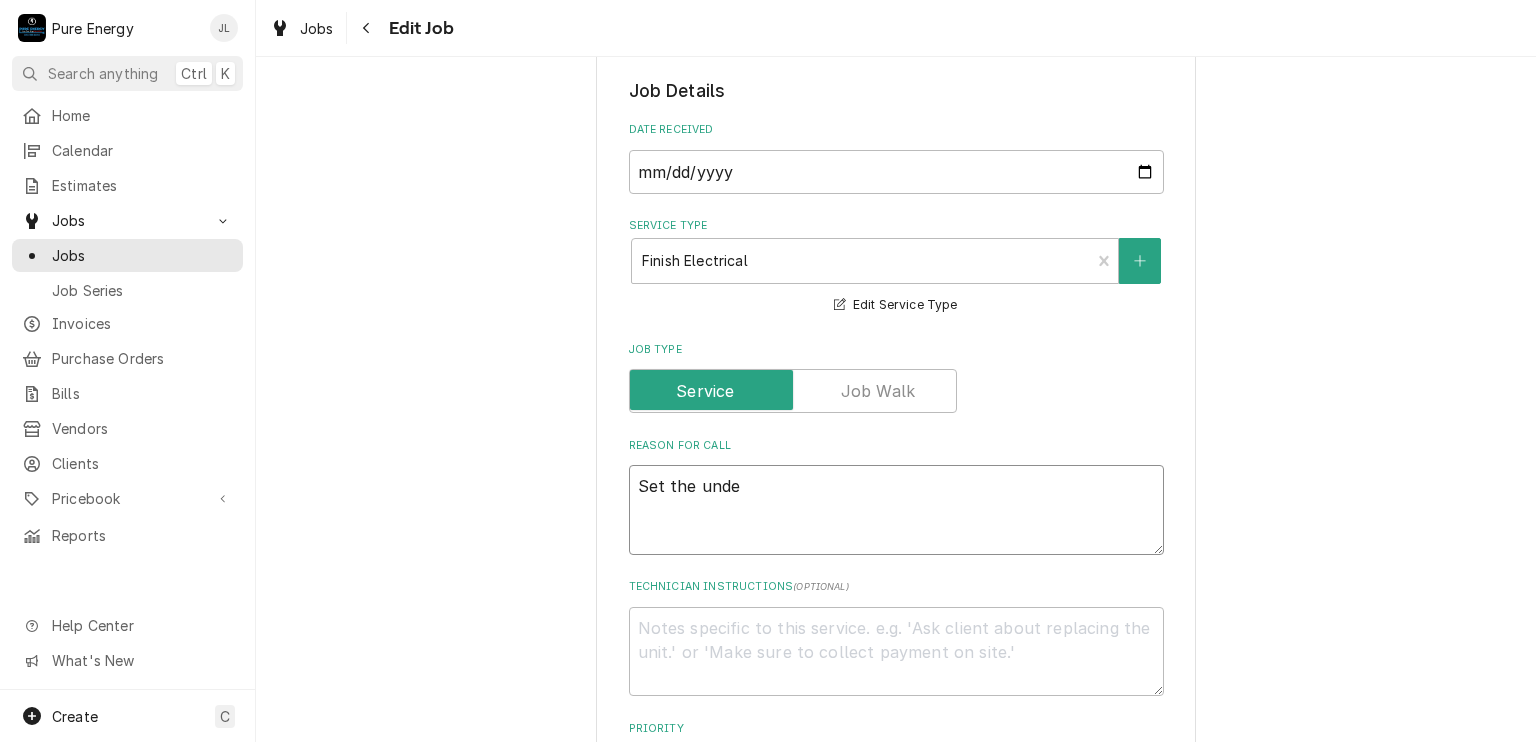 type on "x" 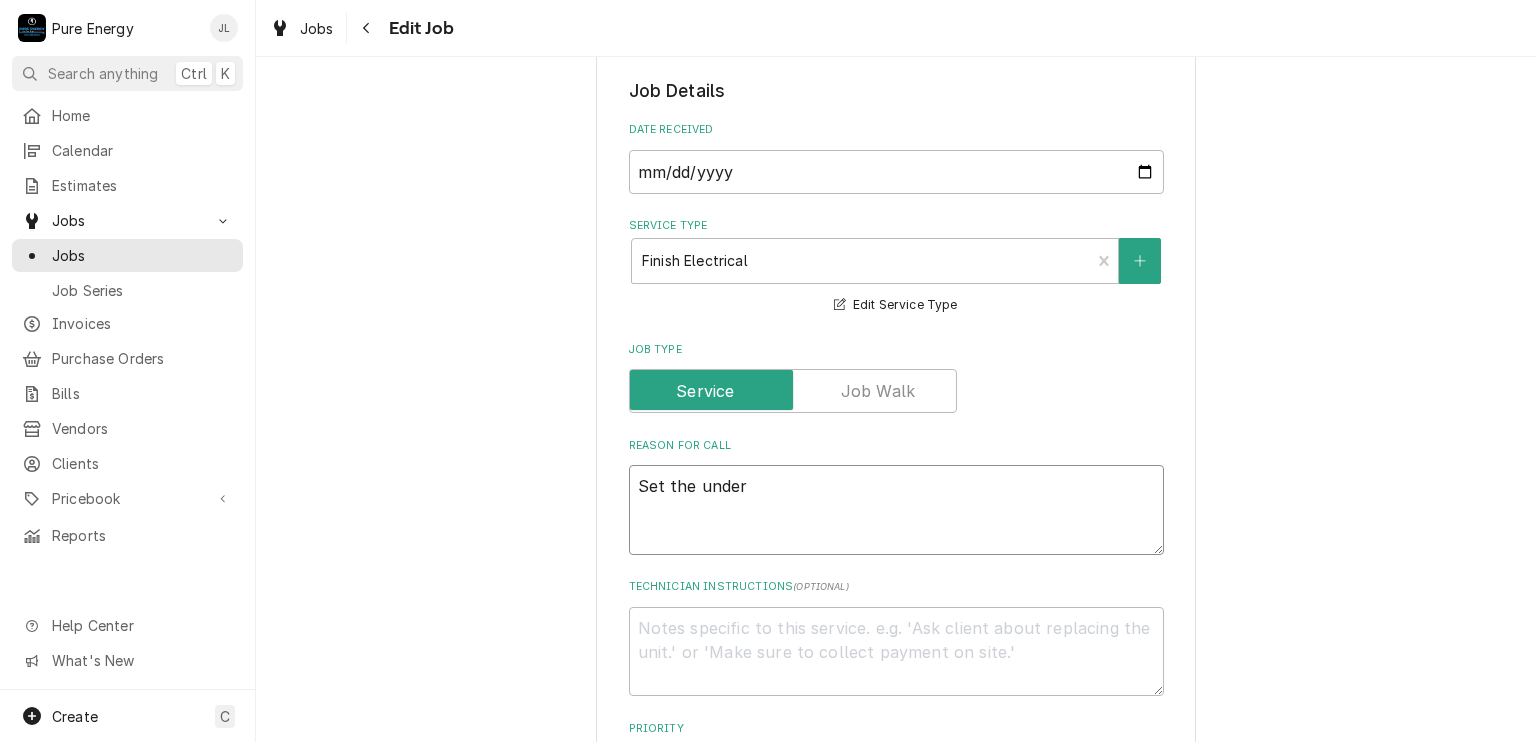 type on "Set the under" 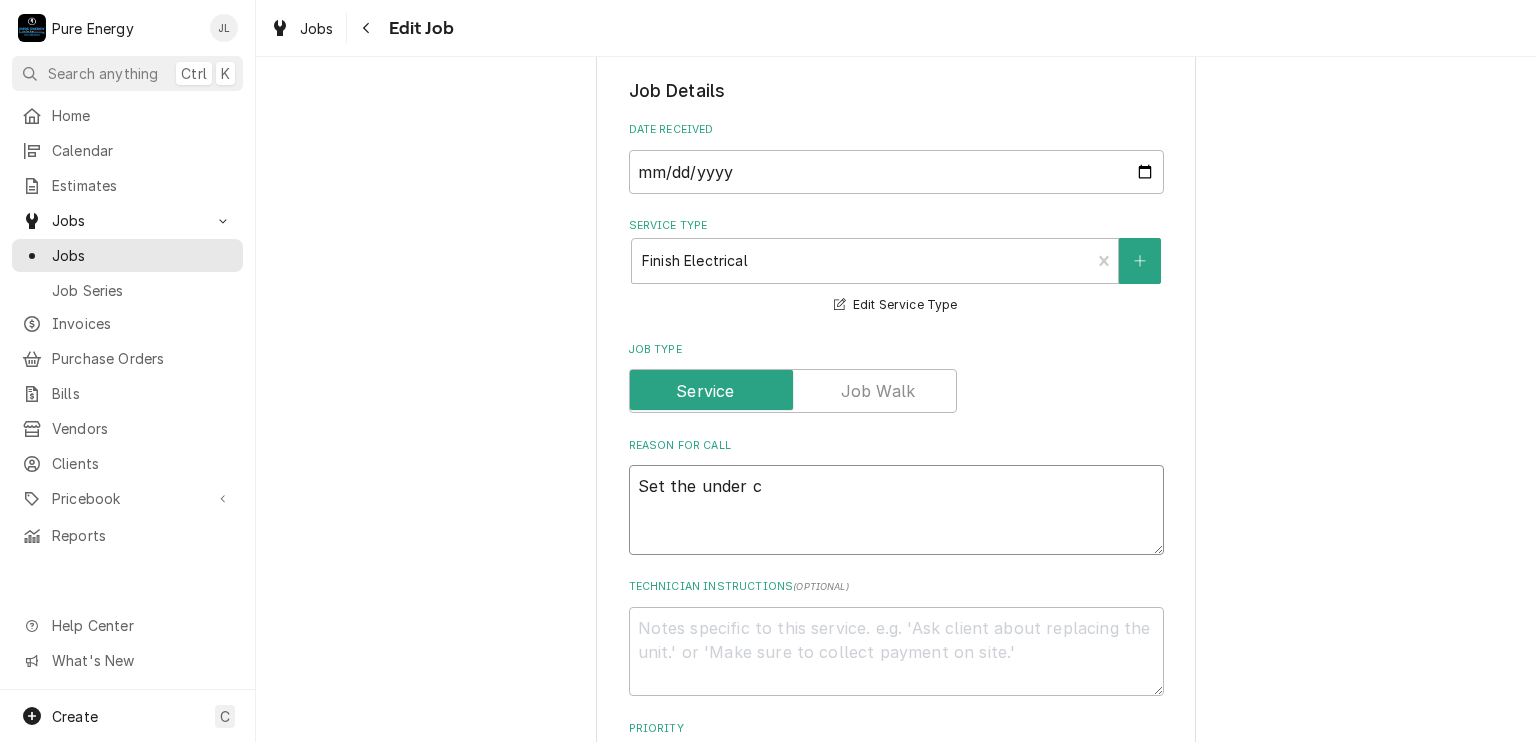 type on "x" 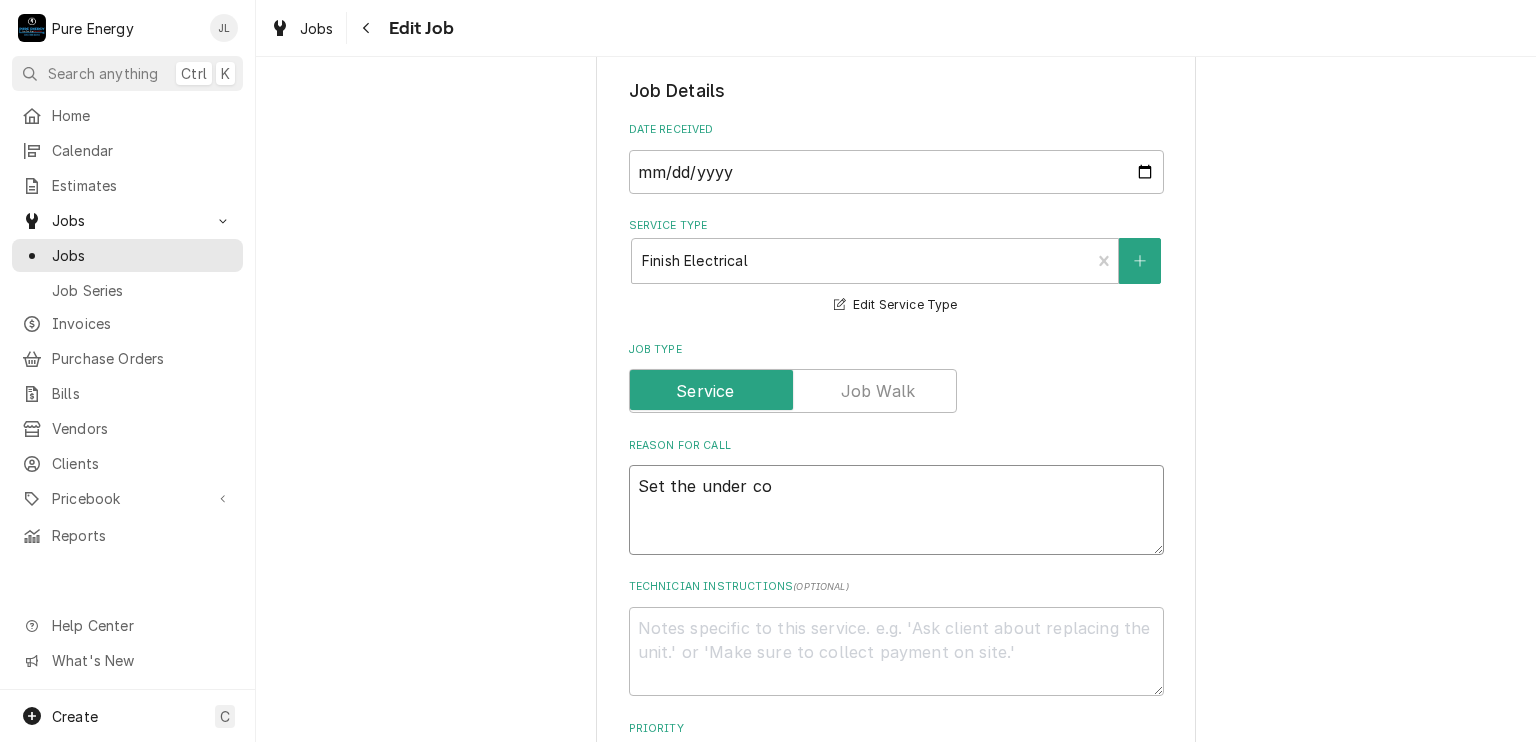 type on "x" 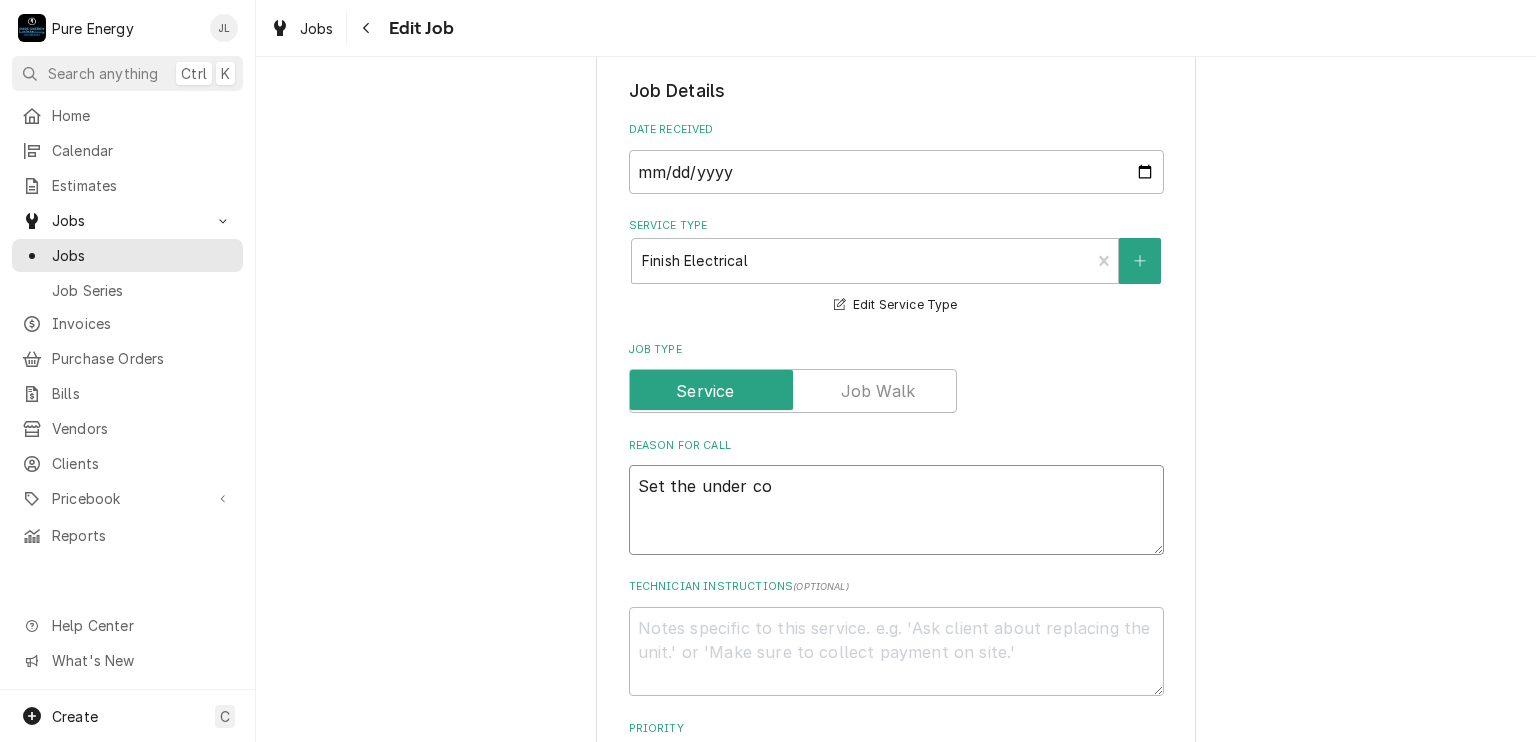 type on "Set the under cou" 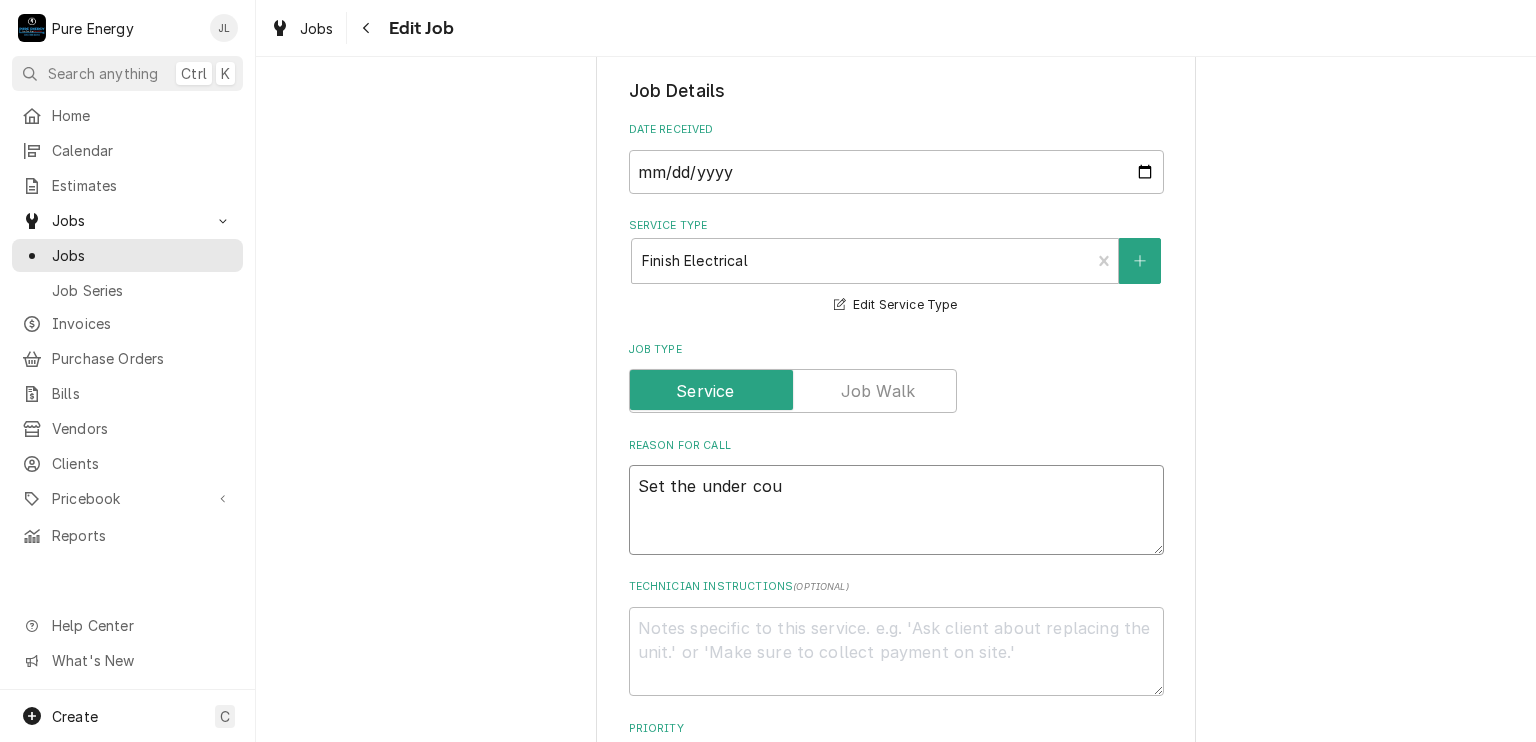 type on "x" 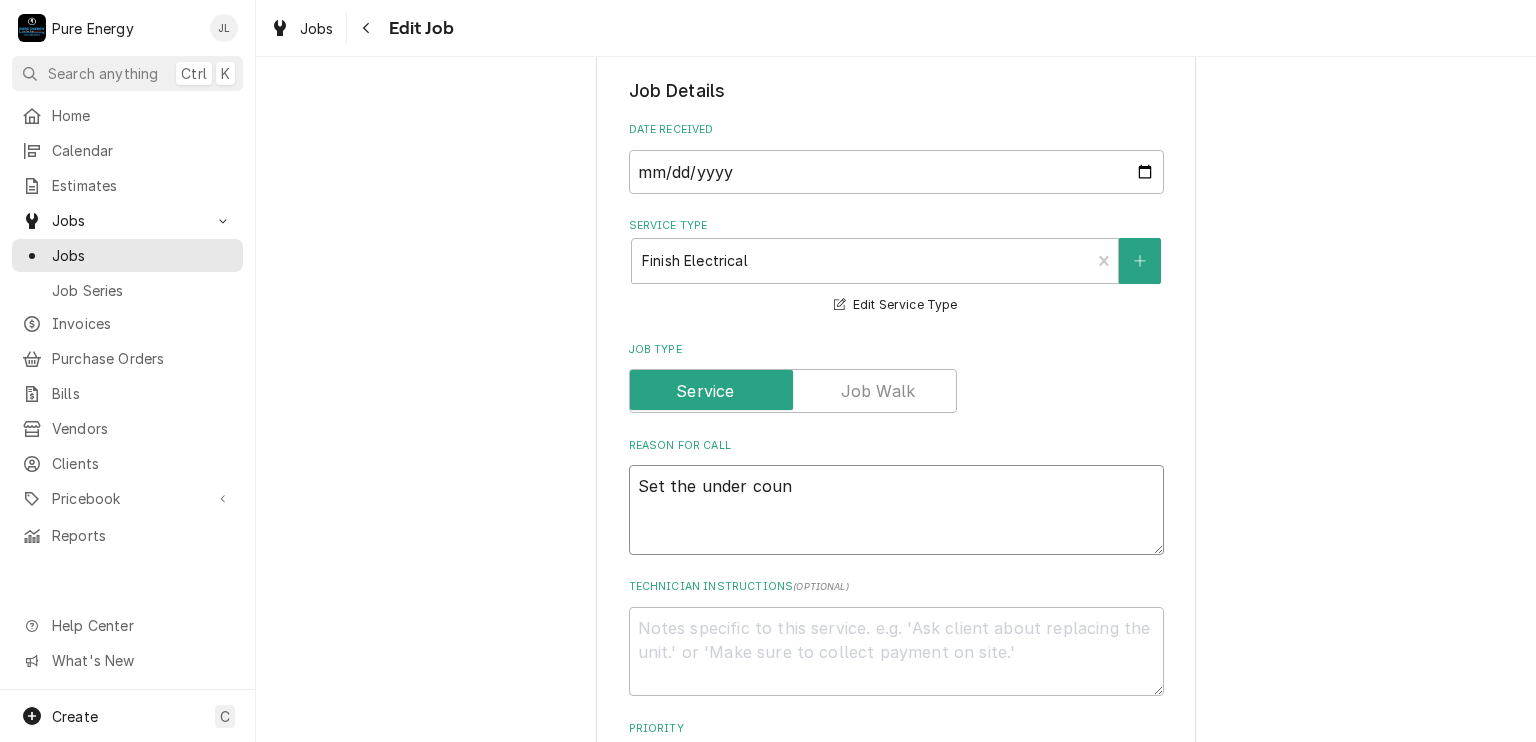 type on "Set the under count" 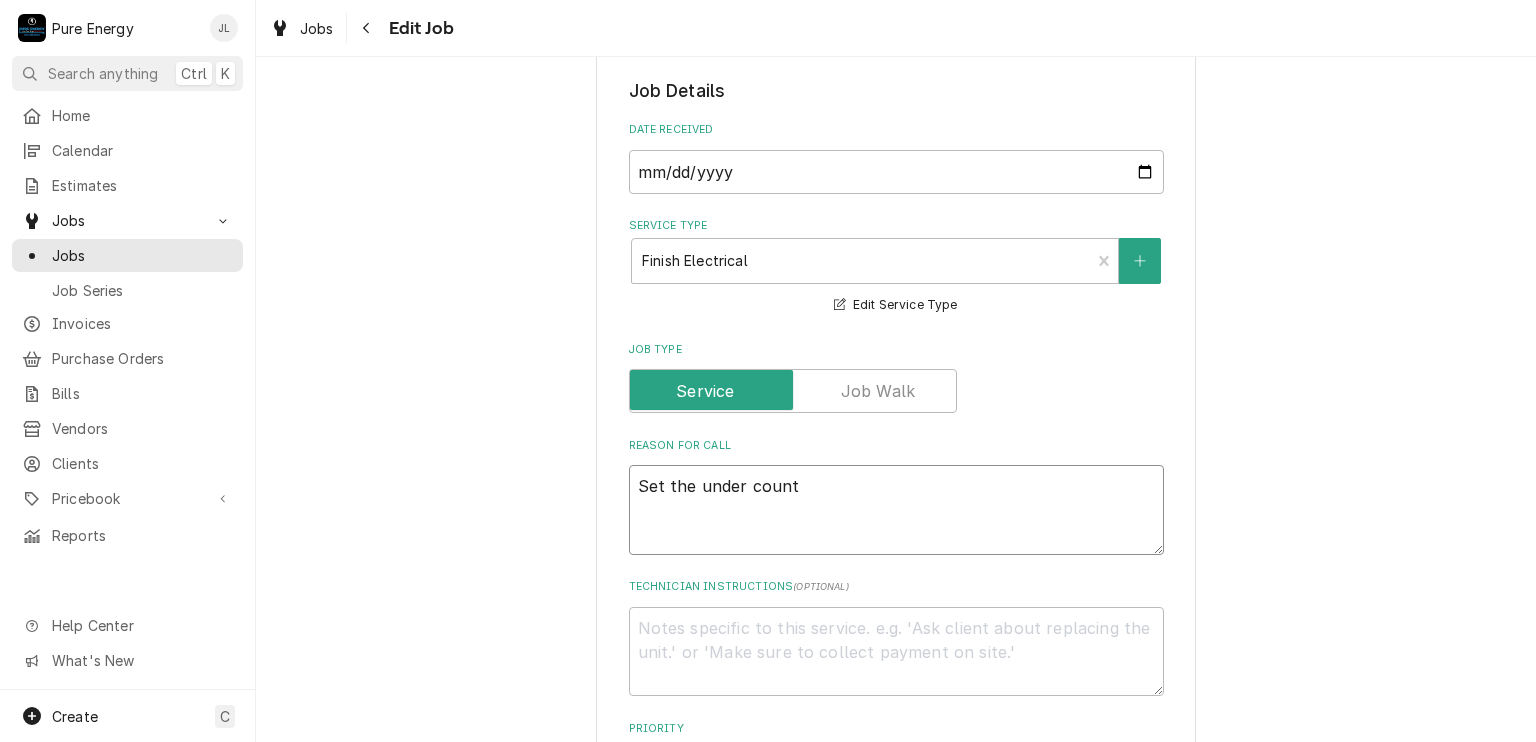 type on "x" 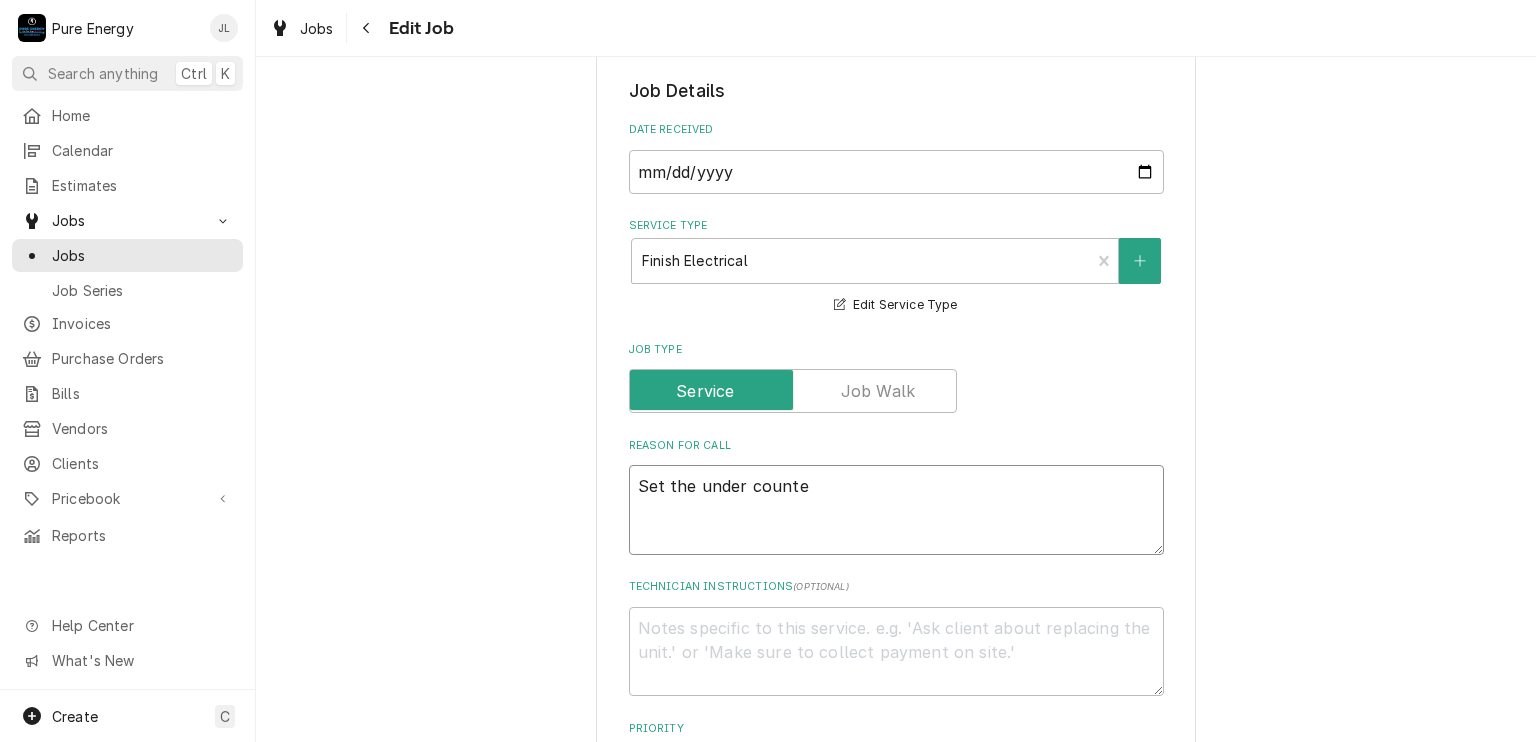 type on "x" 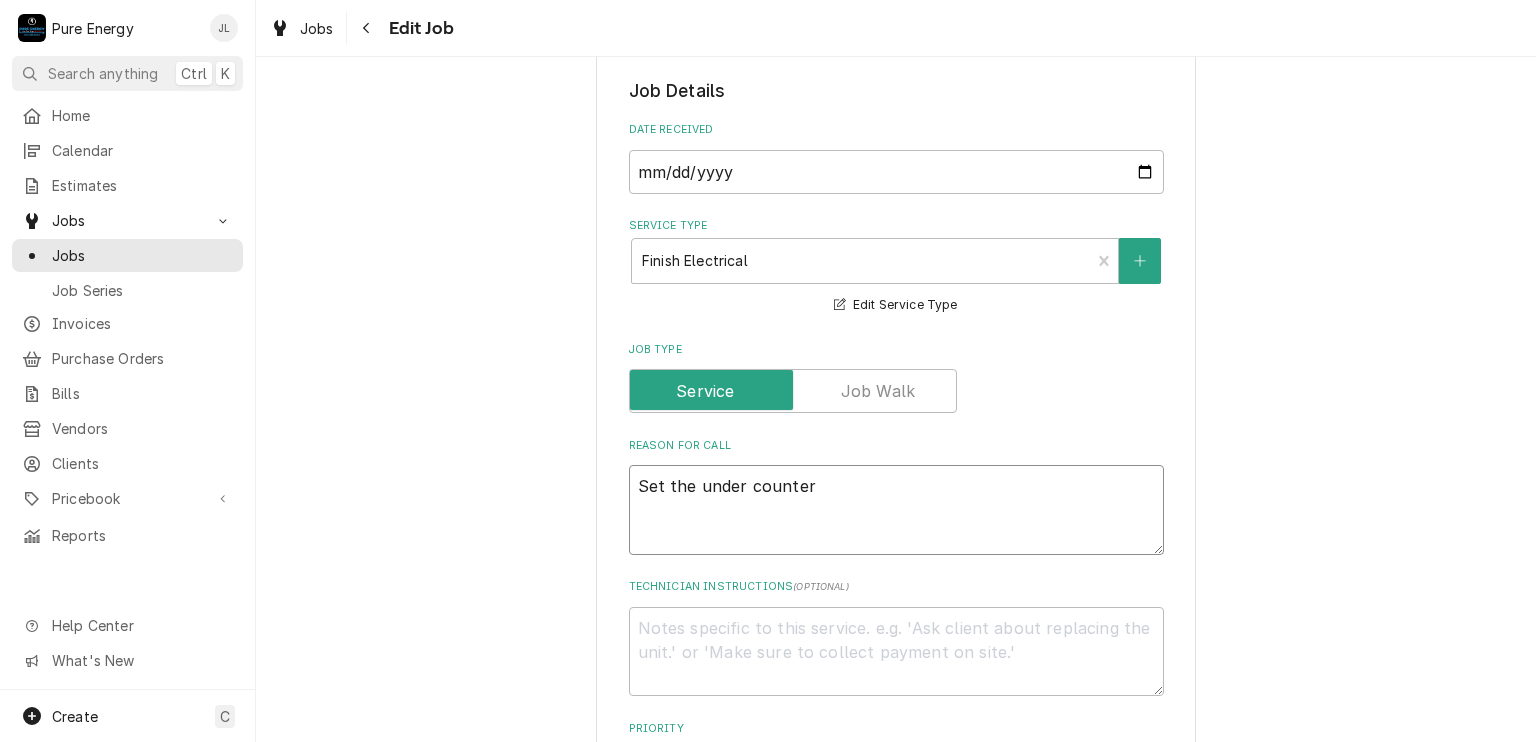 type on "Set the under counter" 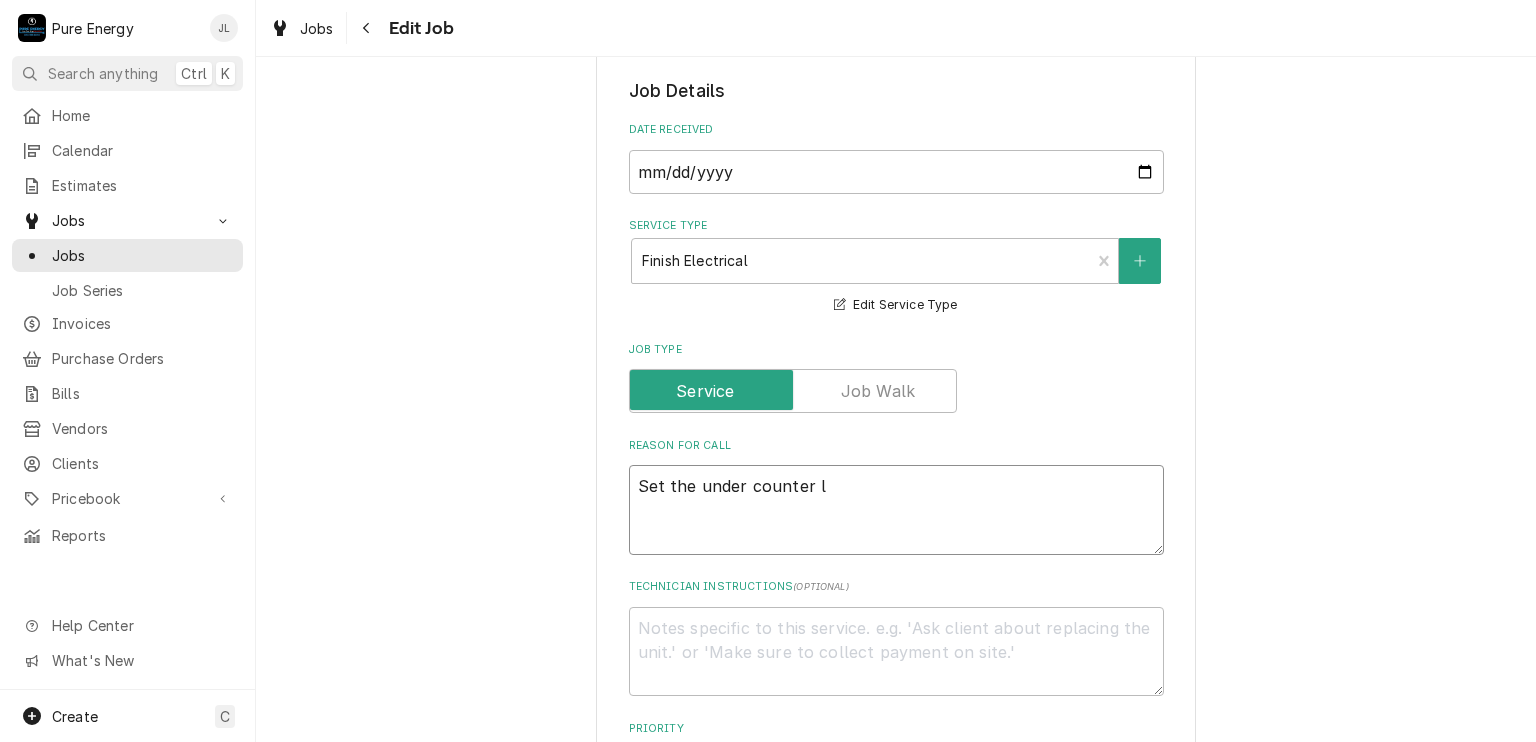 type on "x" 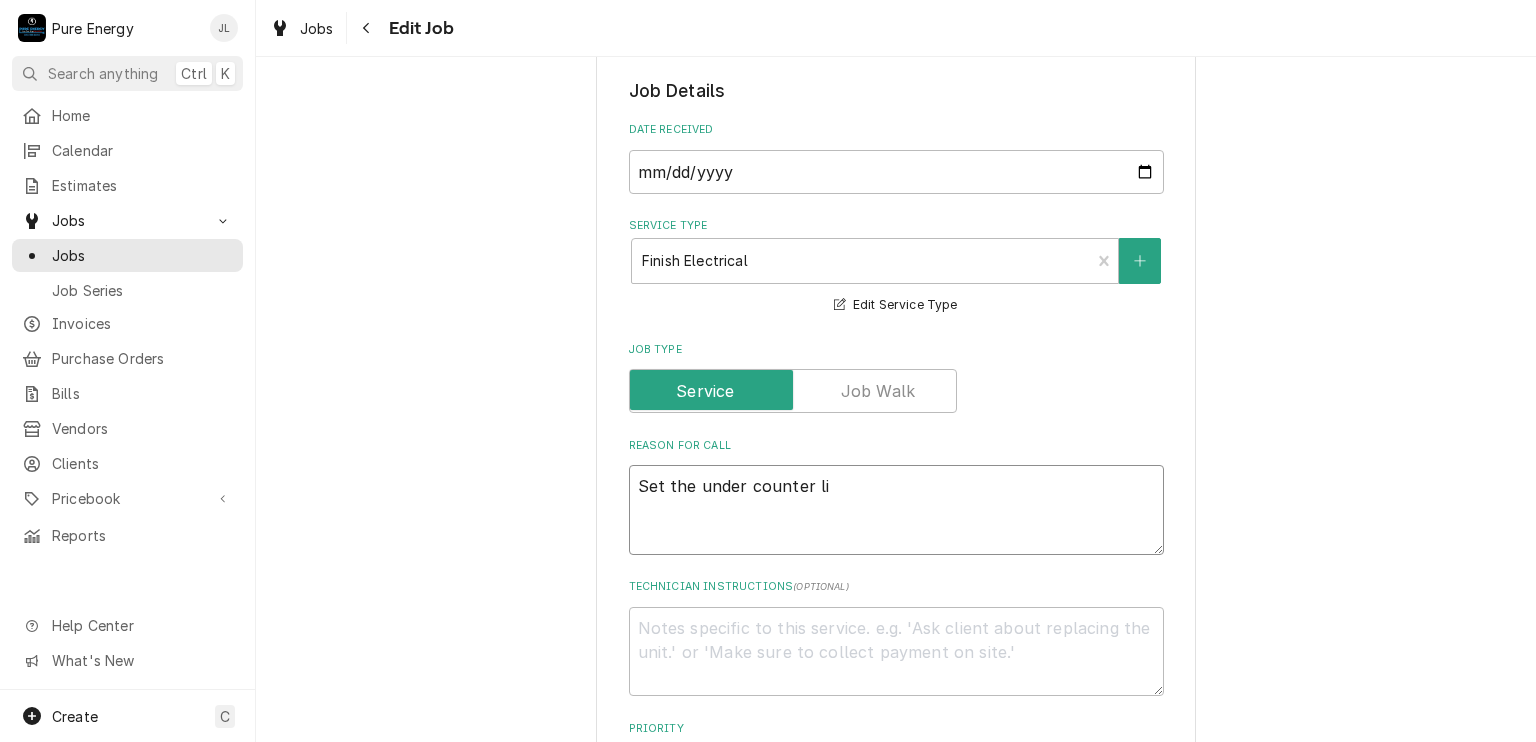 type on "x" 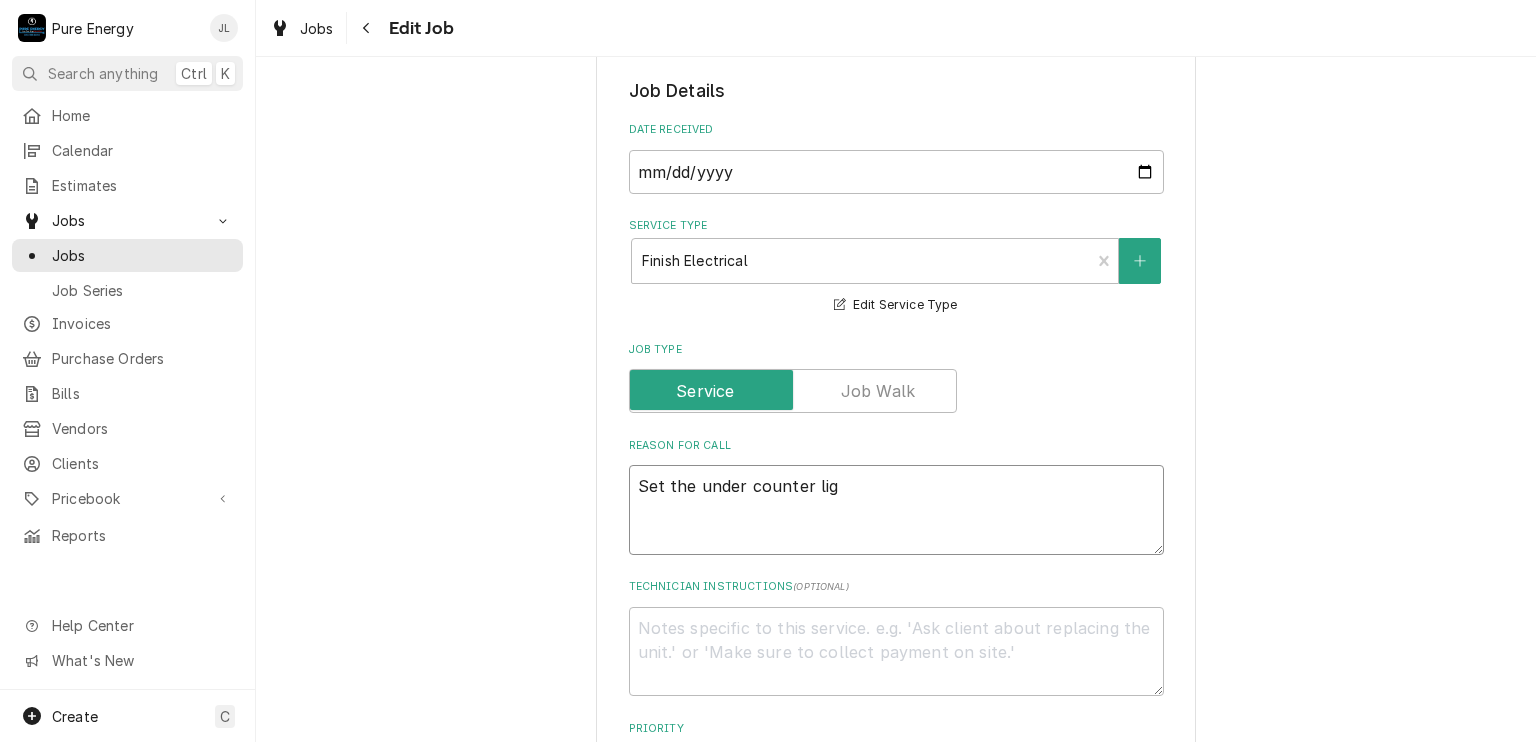 type on "Set the under counter ligh" 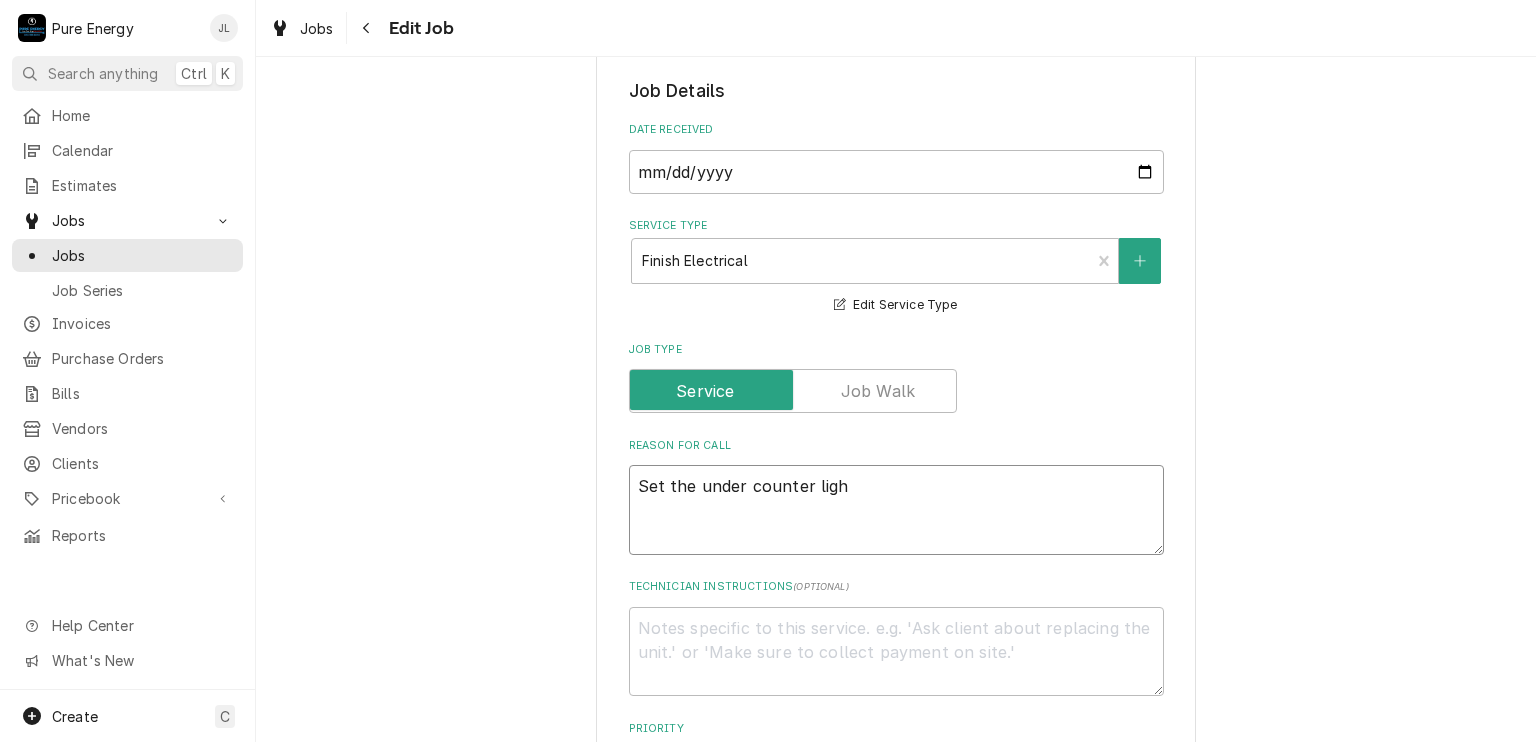 type on "x" 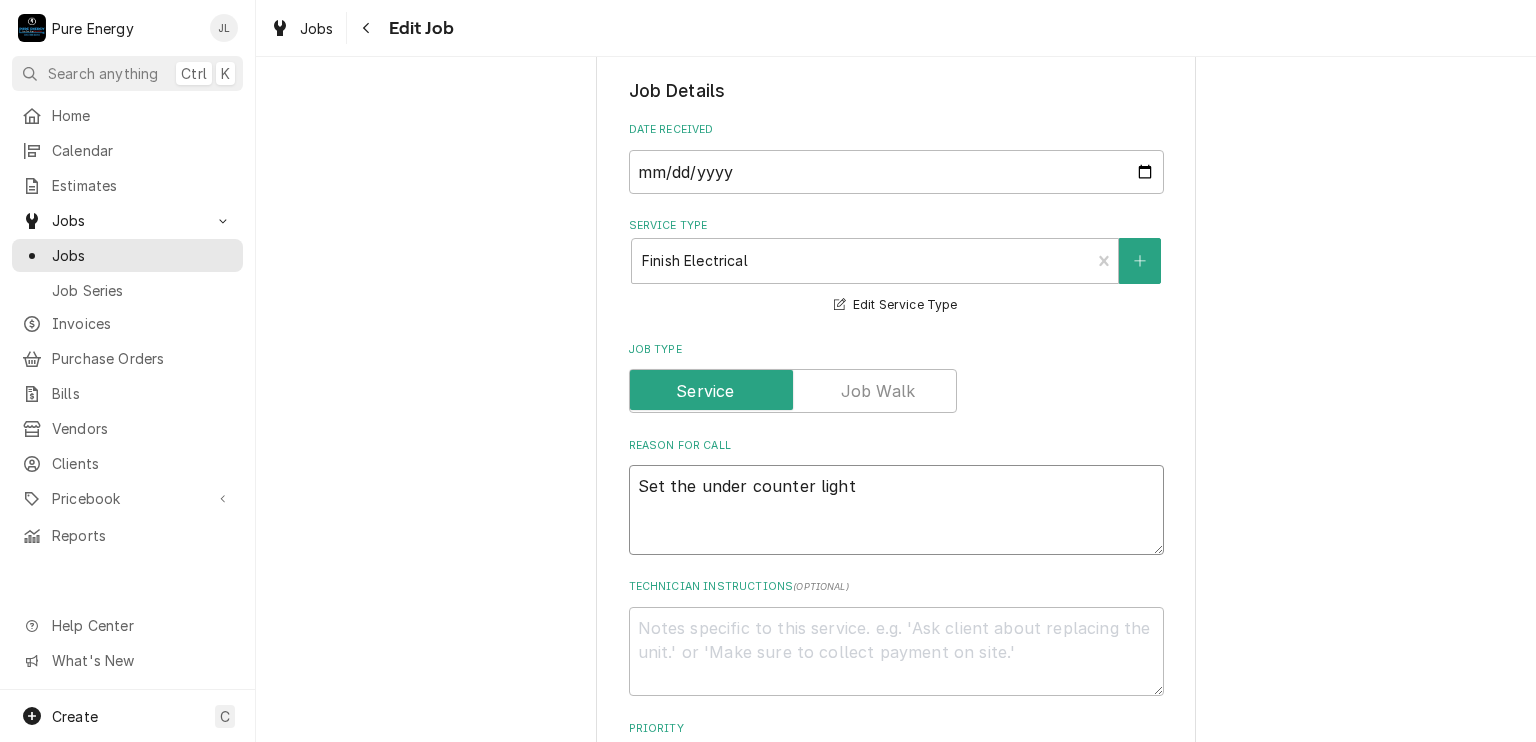 type on "x" 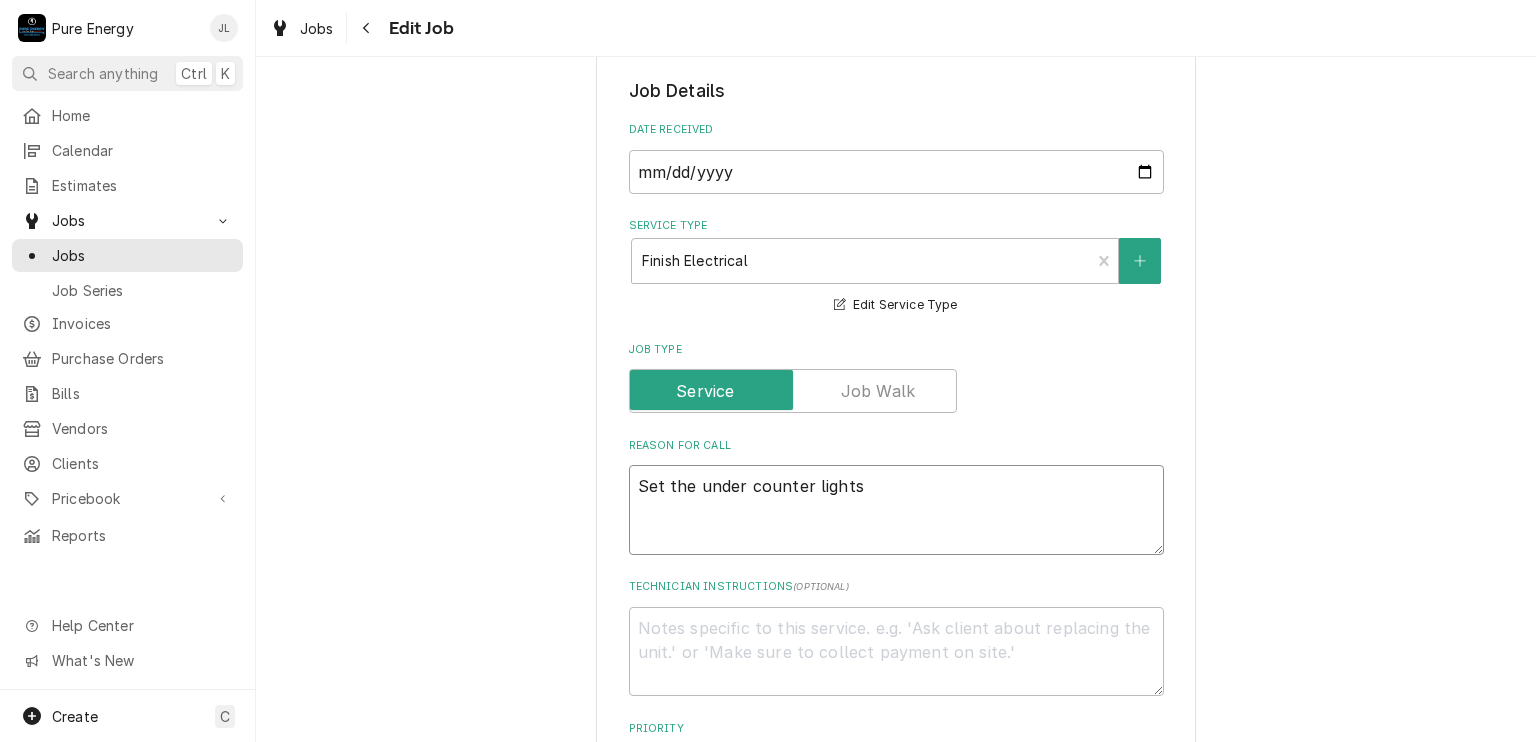 type on "x" 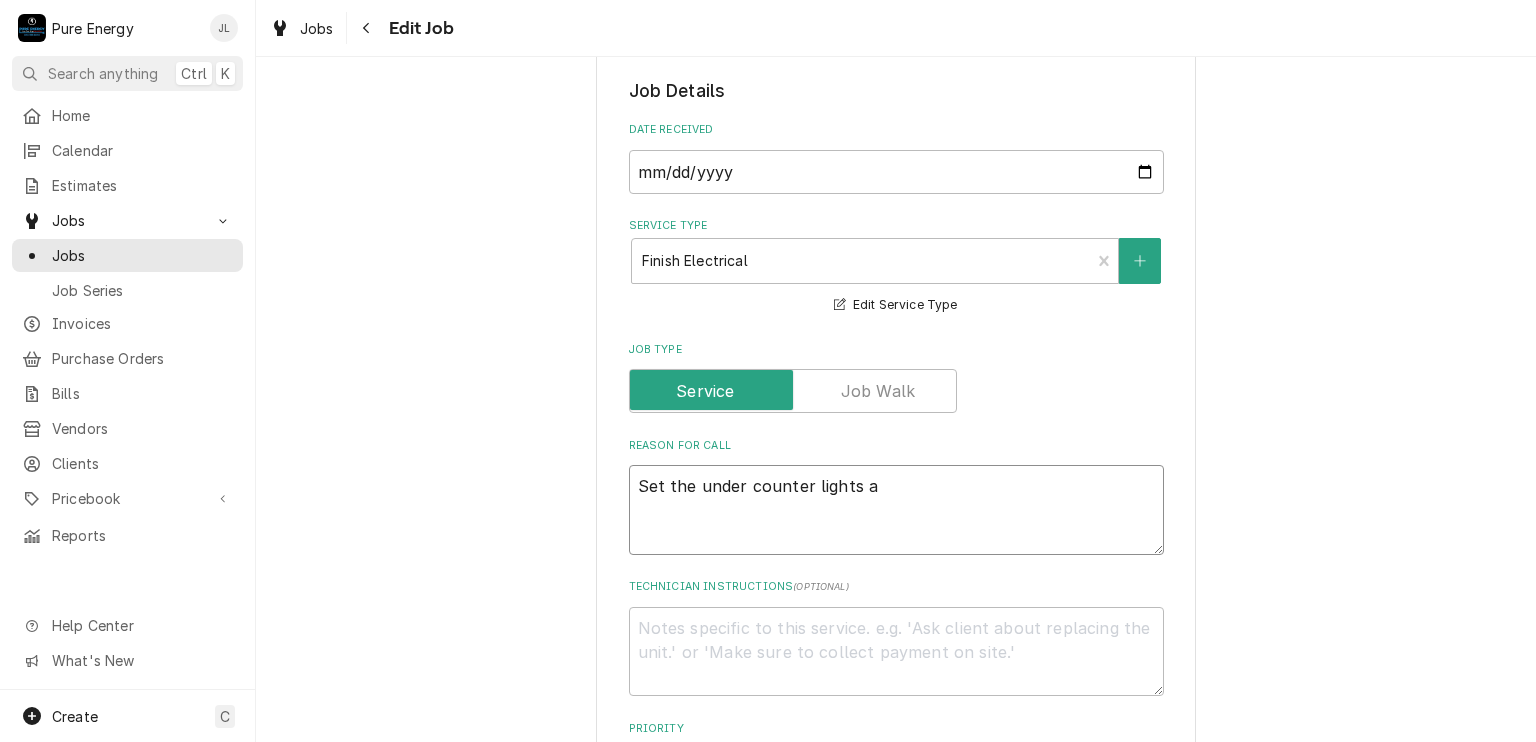 type on "x" 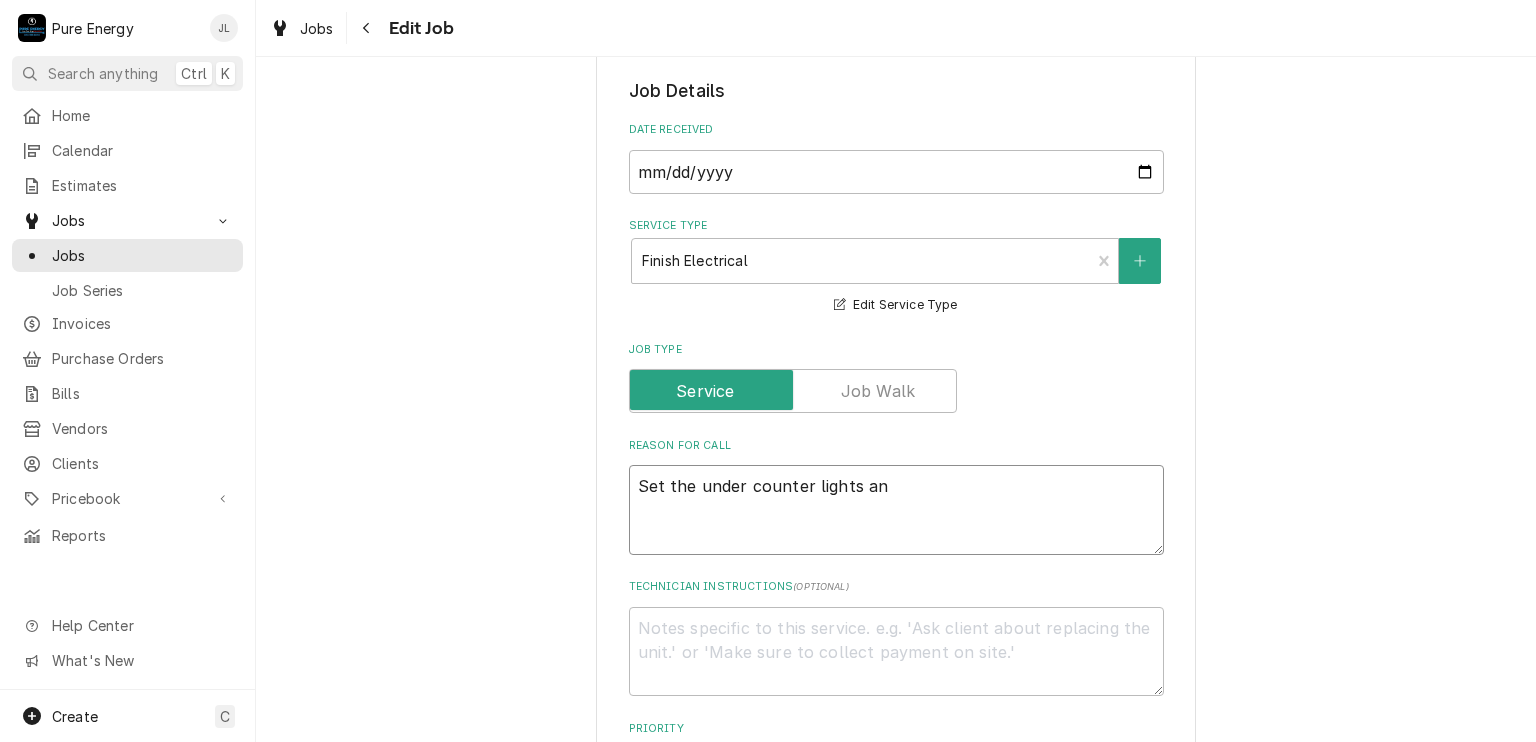 type on "x" 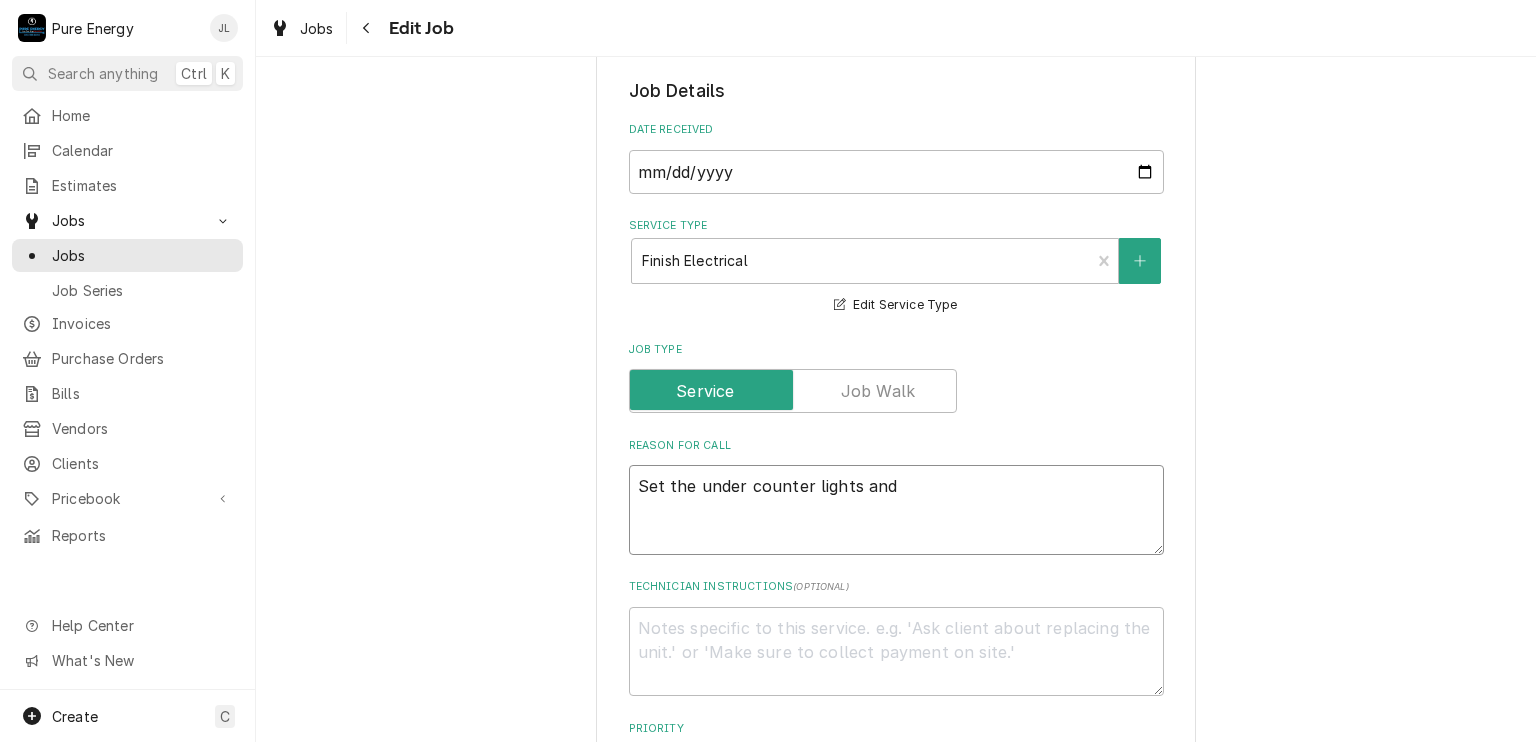 type on "Set the under counter lights and" 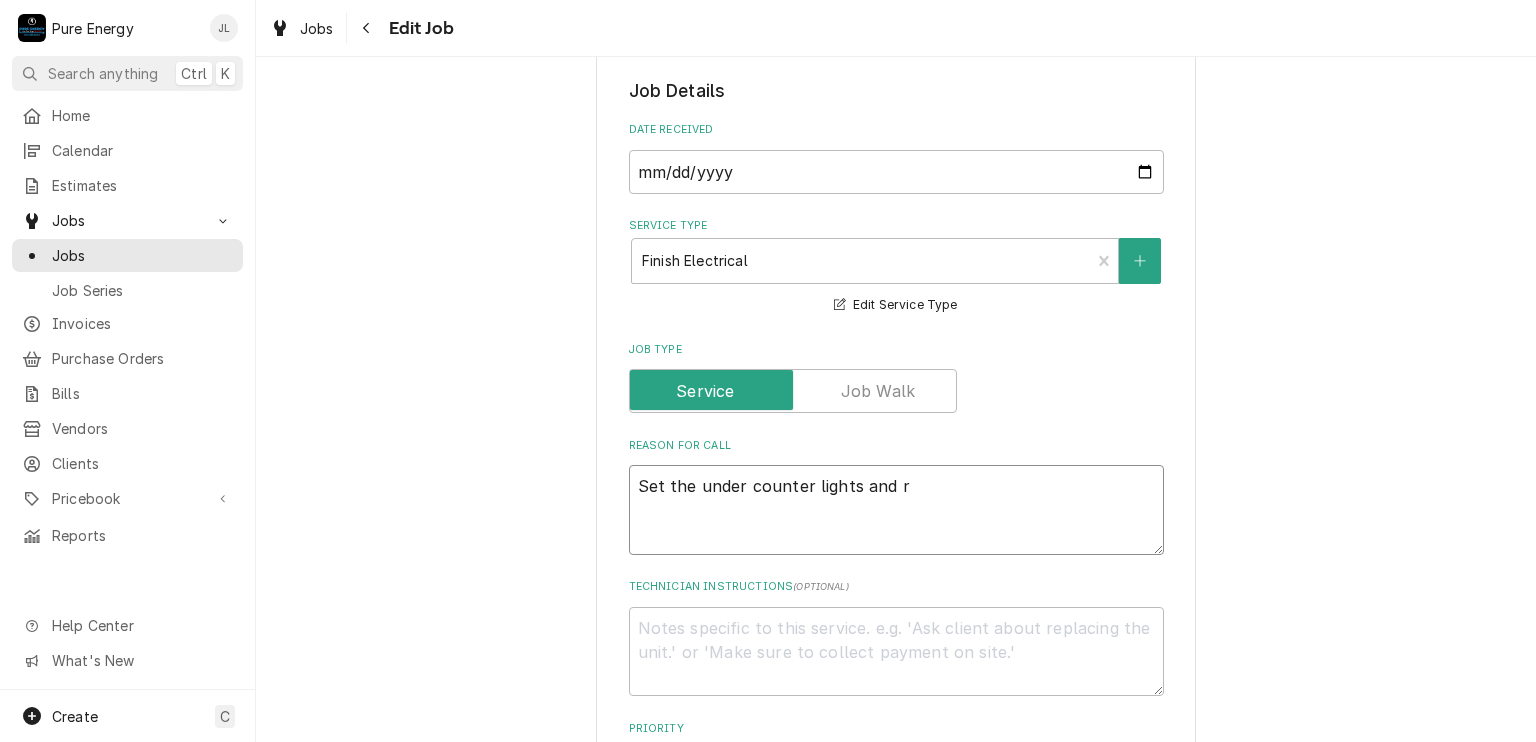 type on "x" 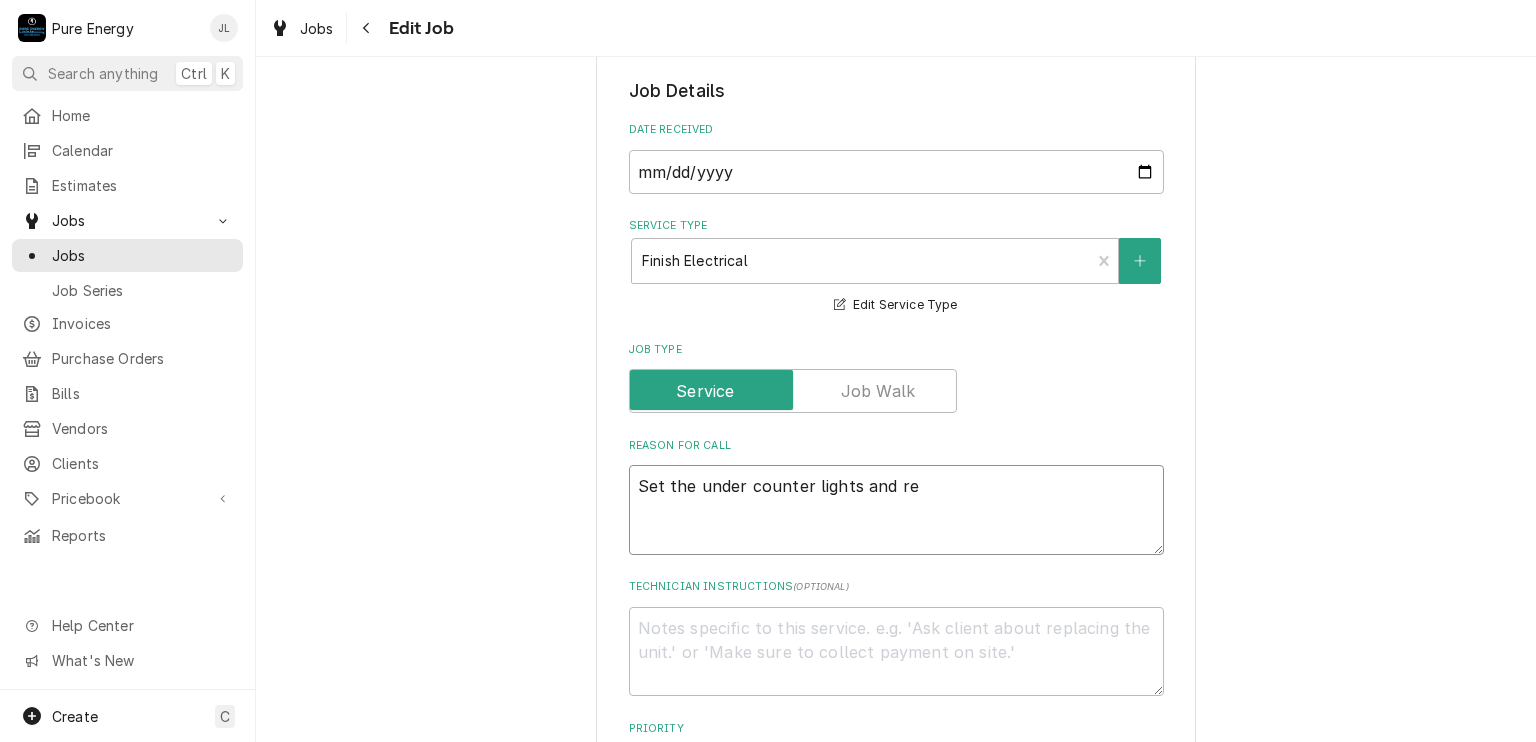 type on "x" 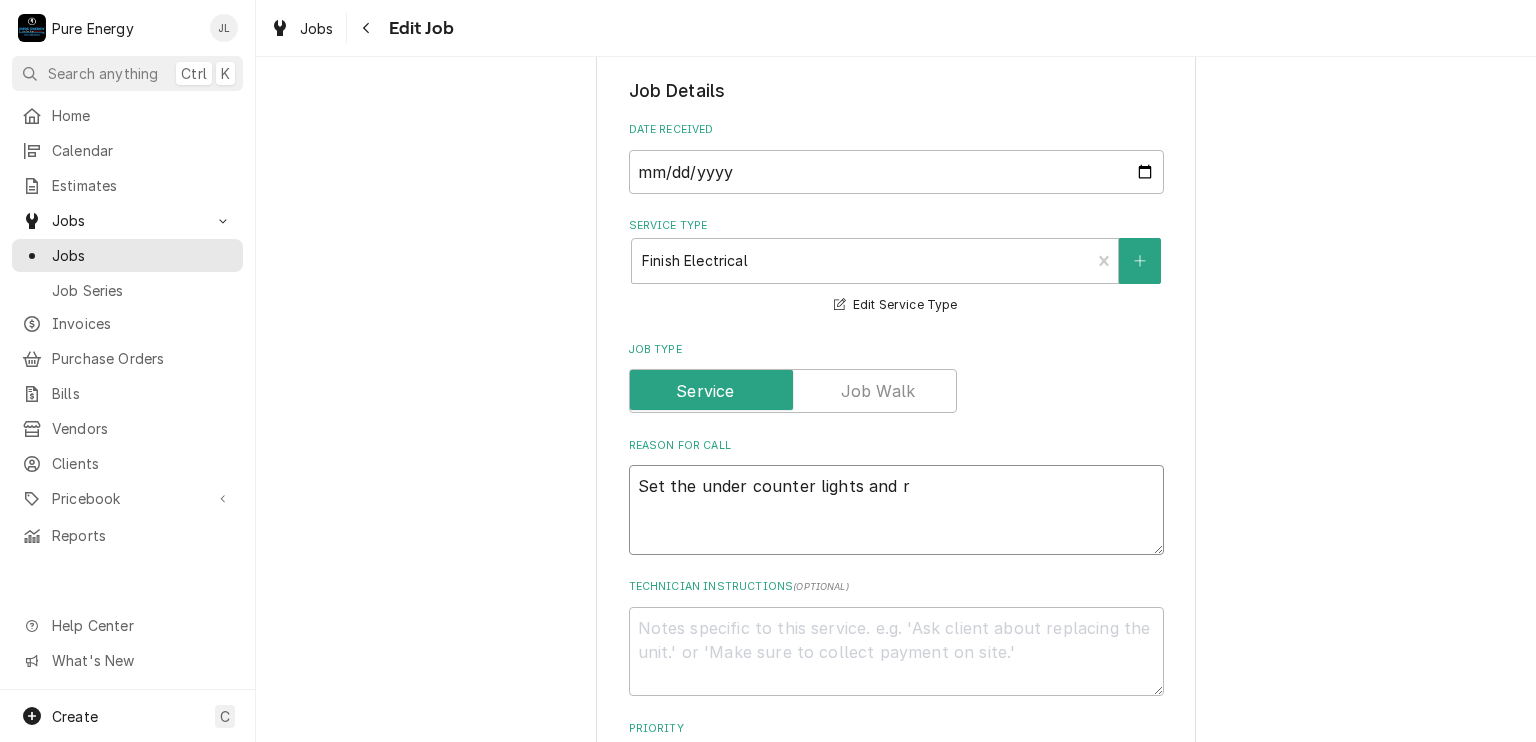 type on "x" 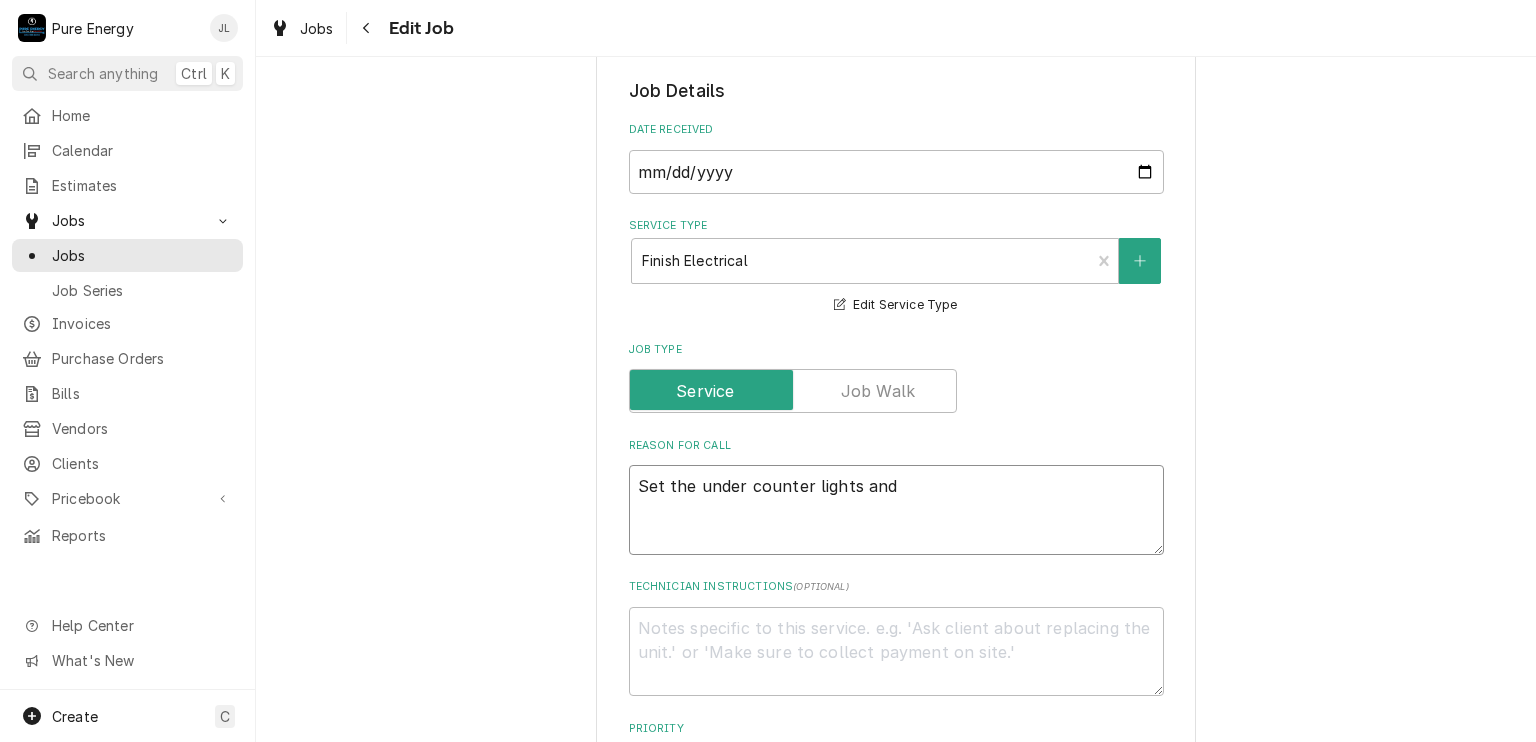 type on "x" 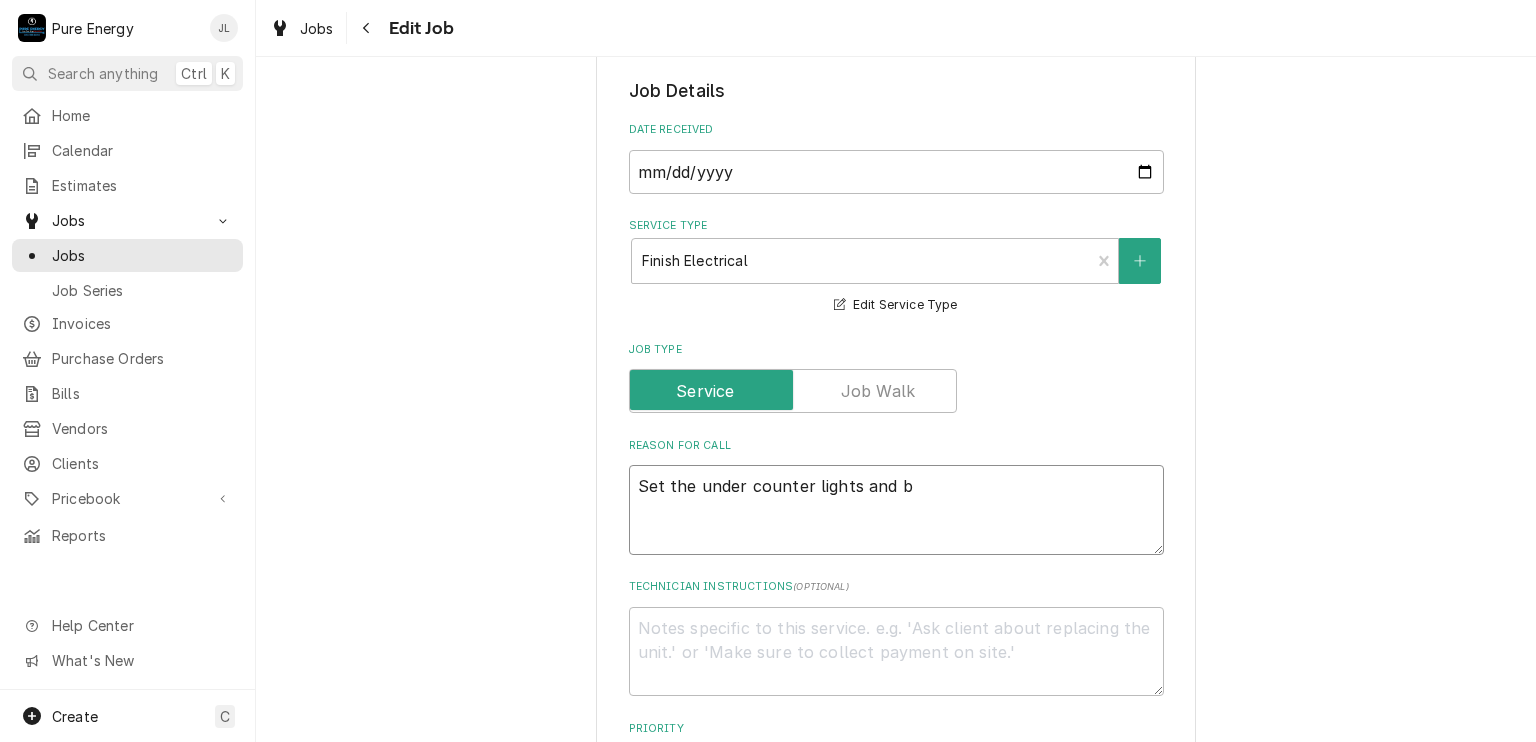 type on "x" 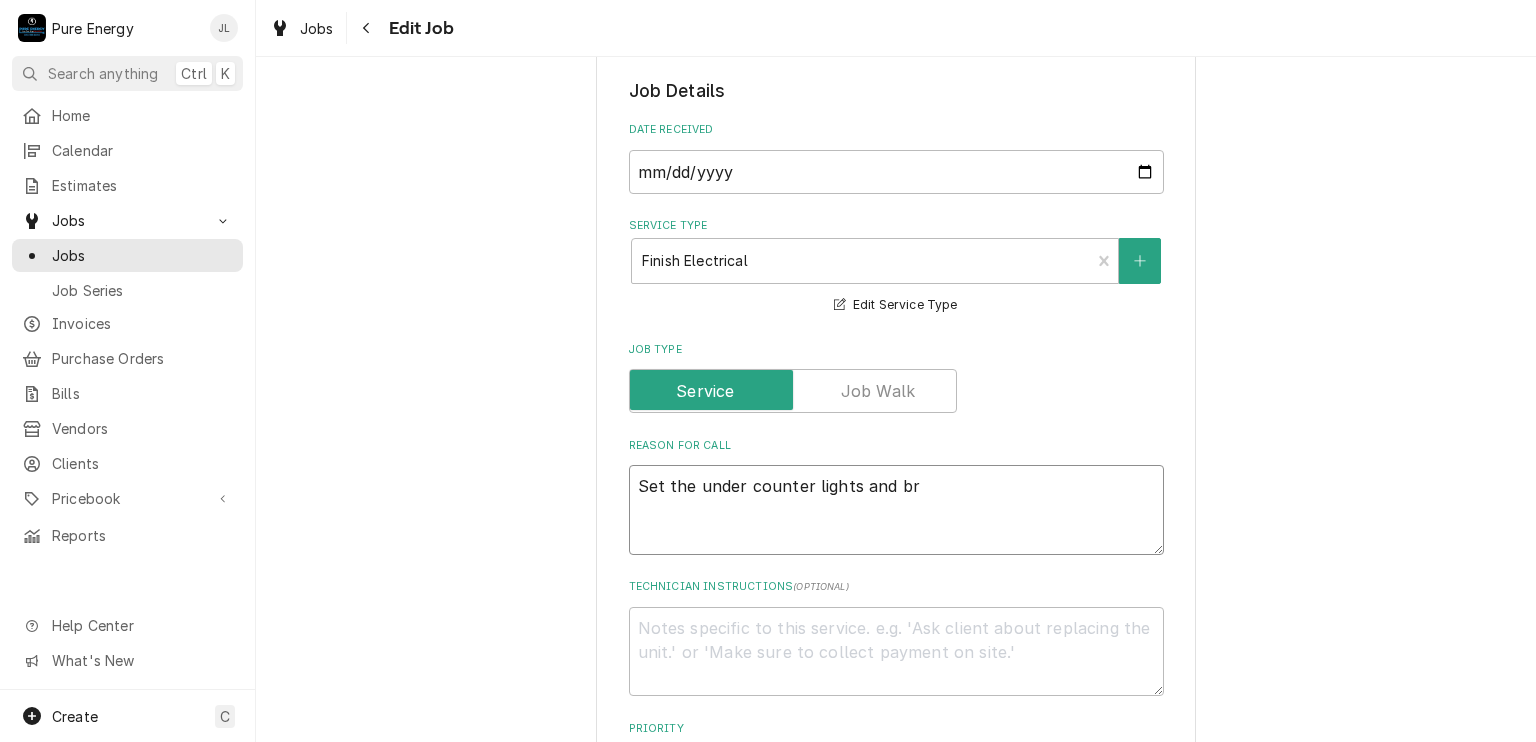 type on "x" 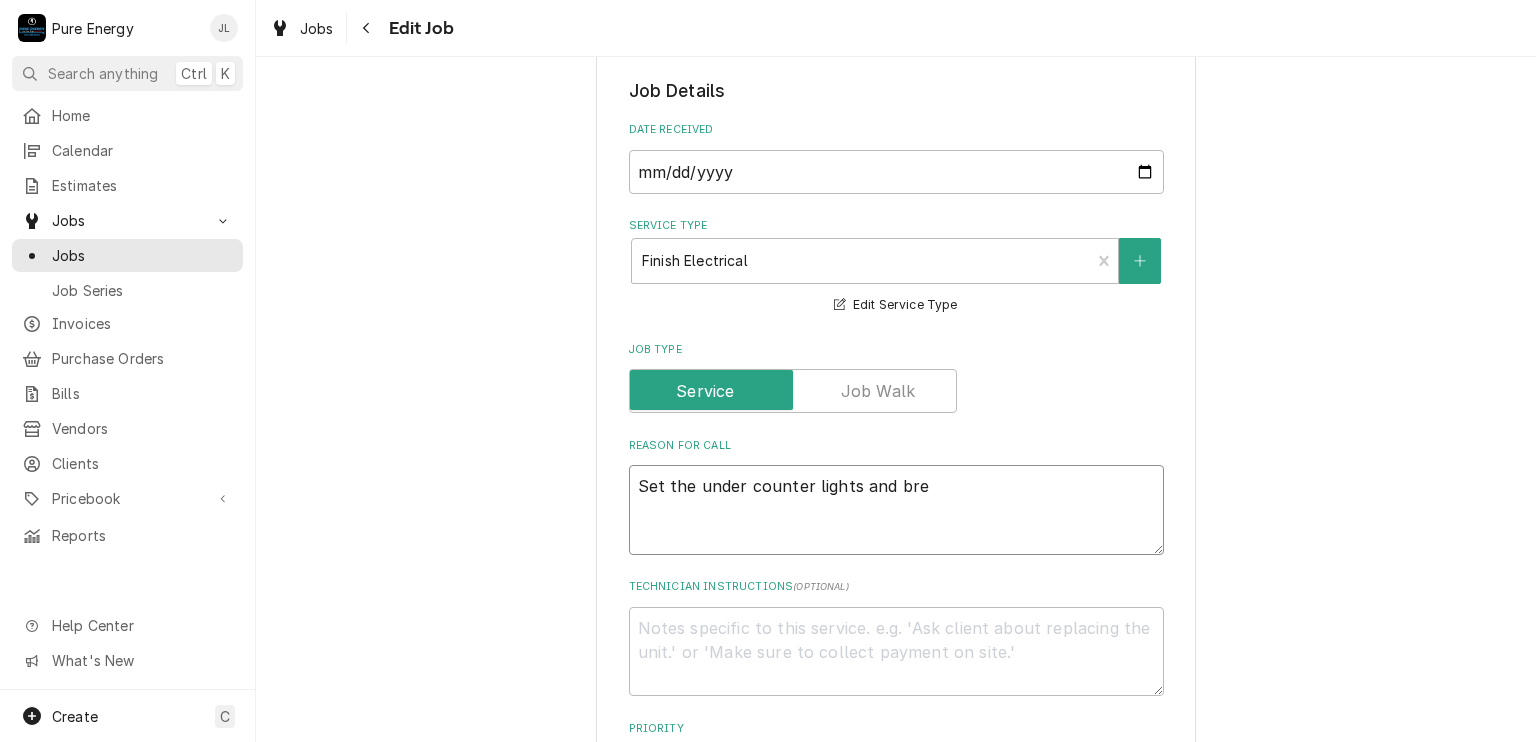 type on "x" 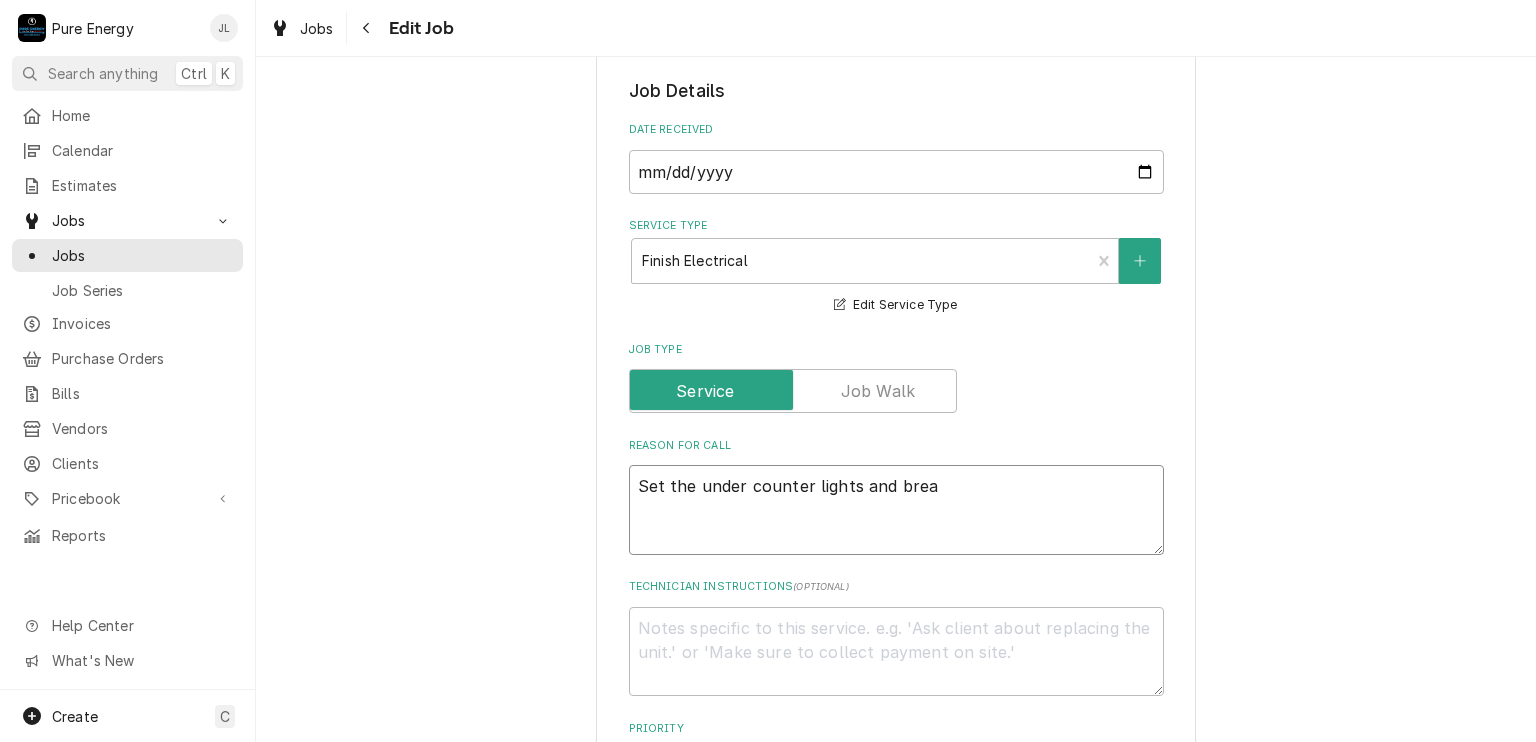 type on "Set the under counter lights and break" 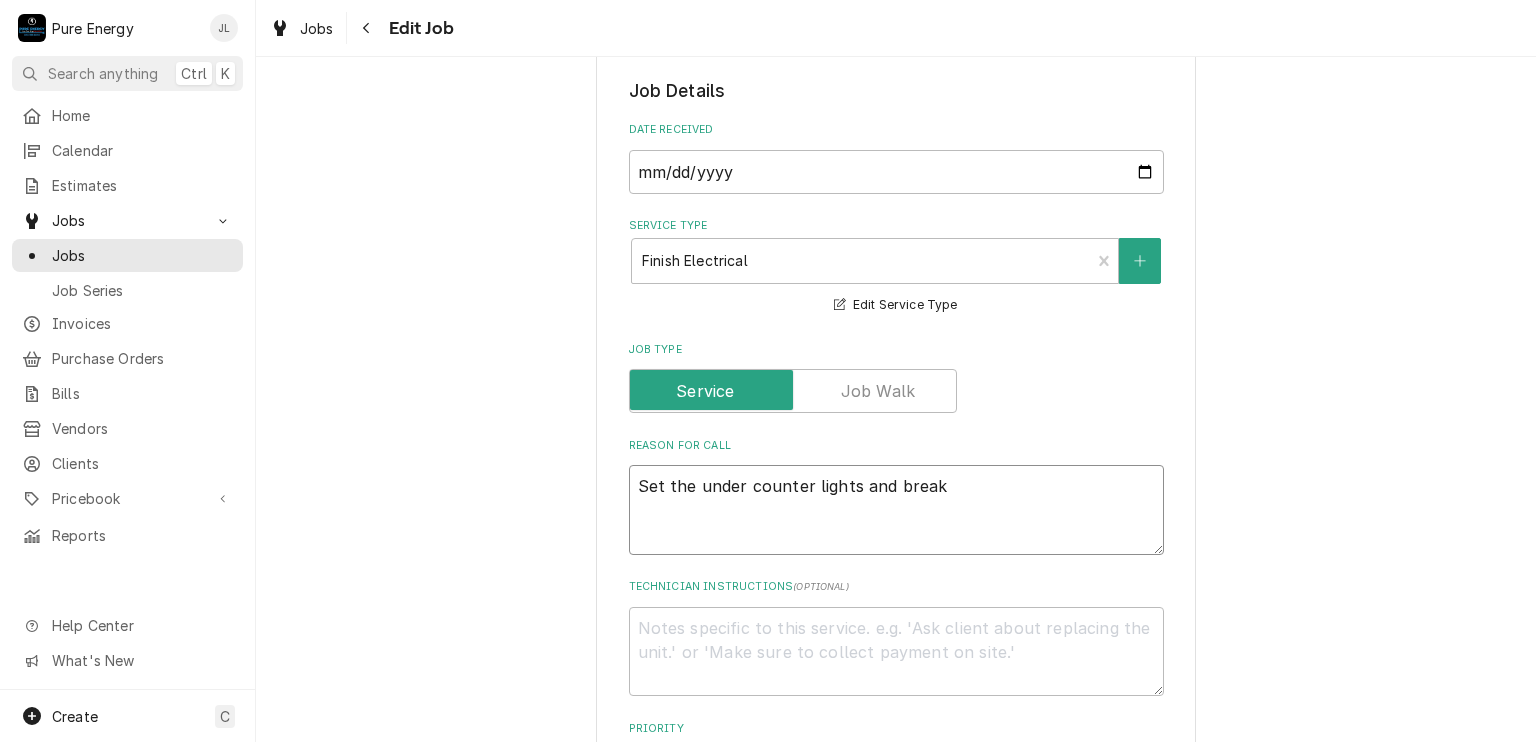type on "x" 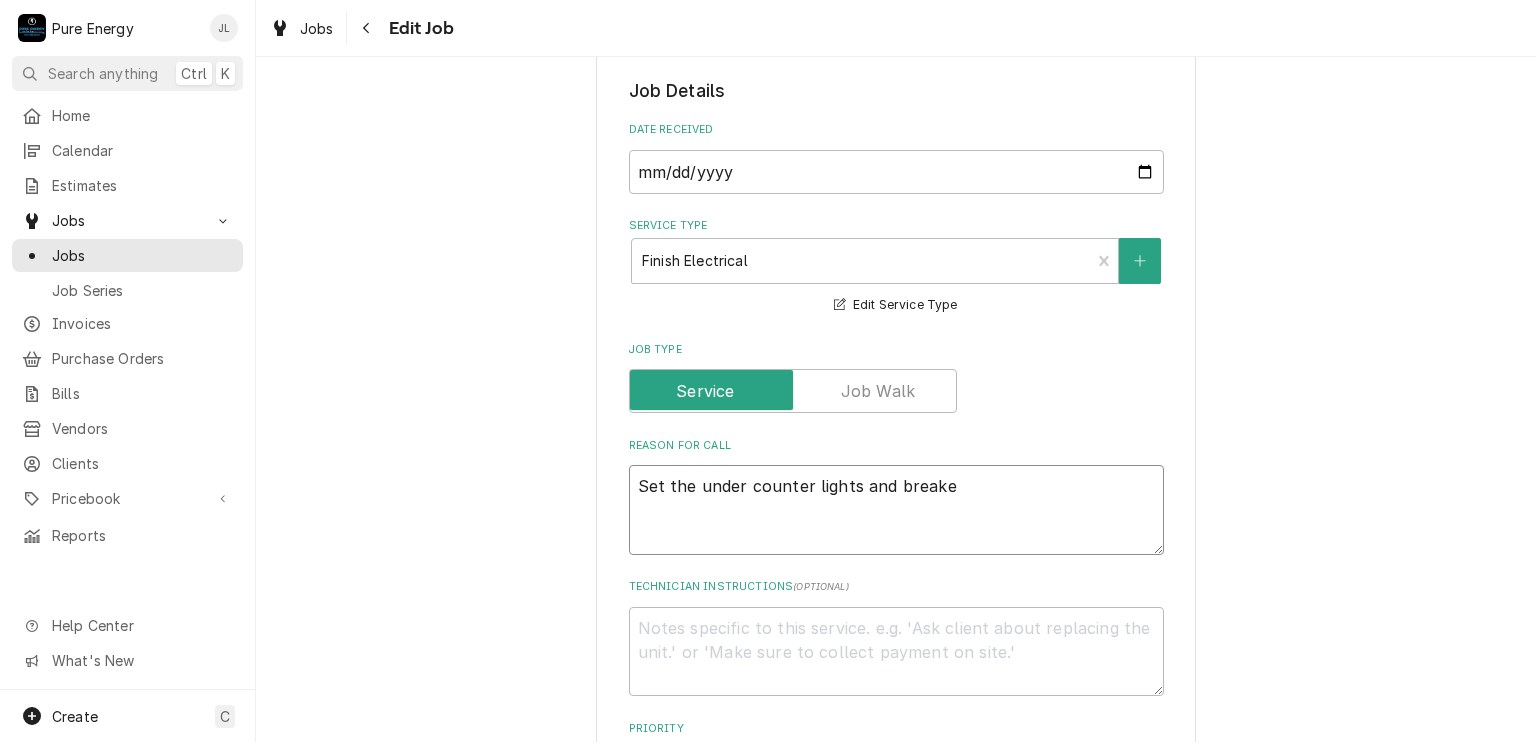 type on "x" 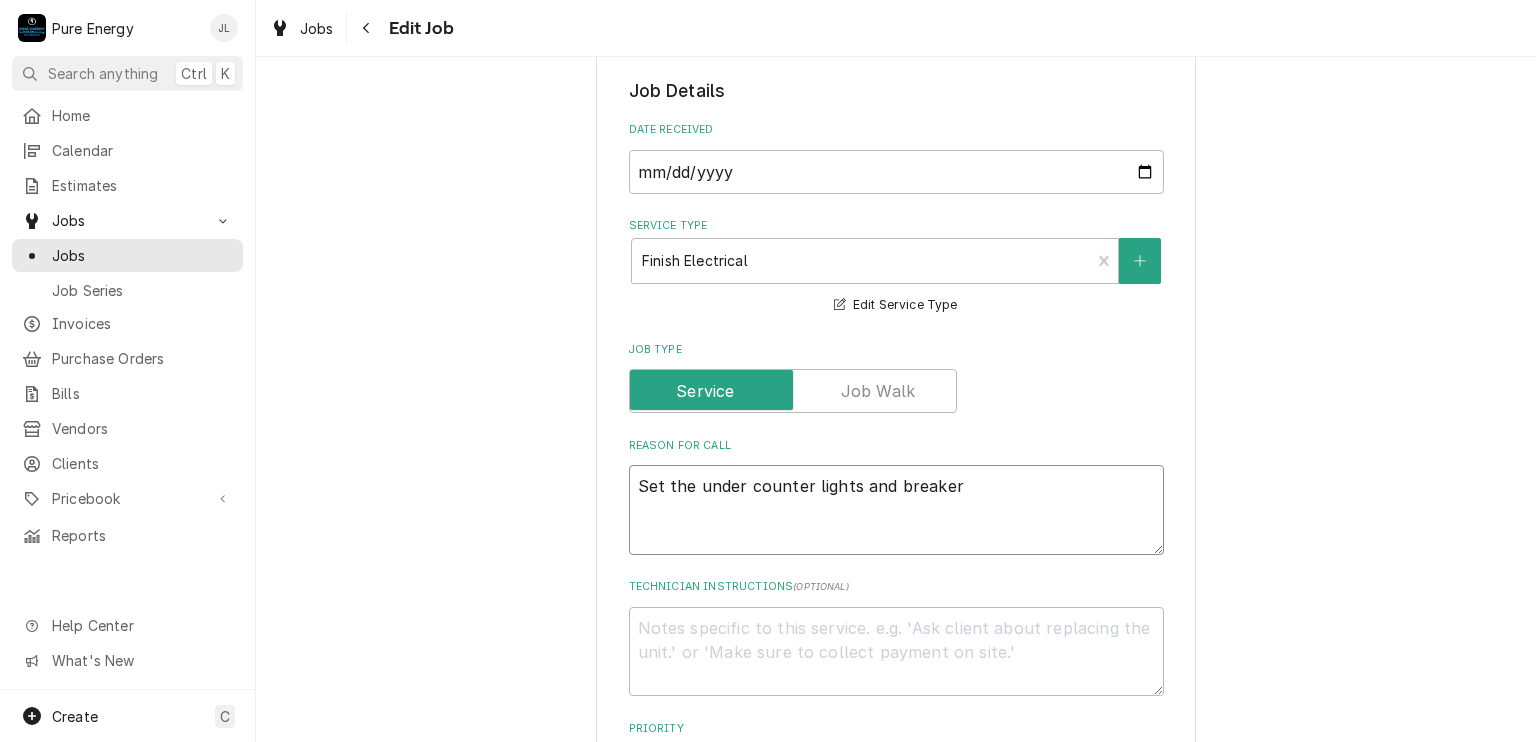 type on "x" 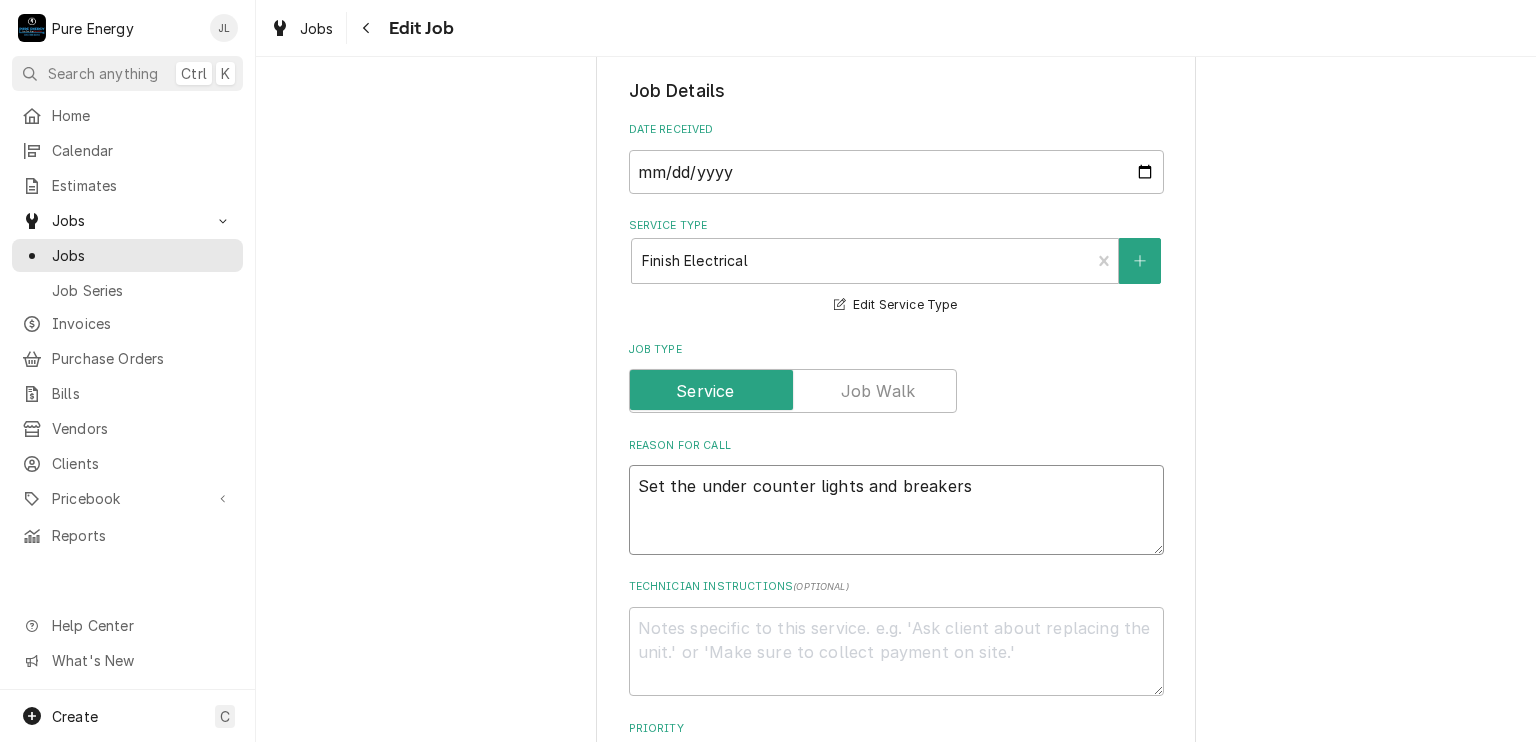 type on "x" 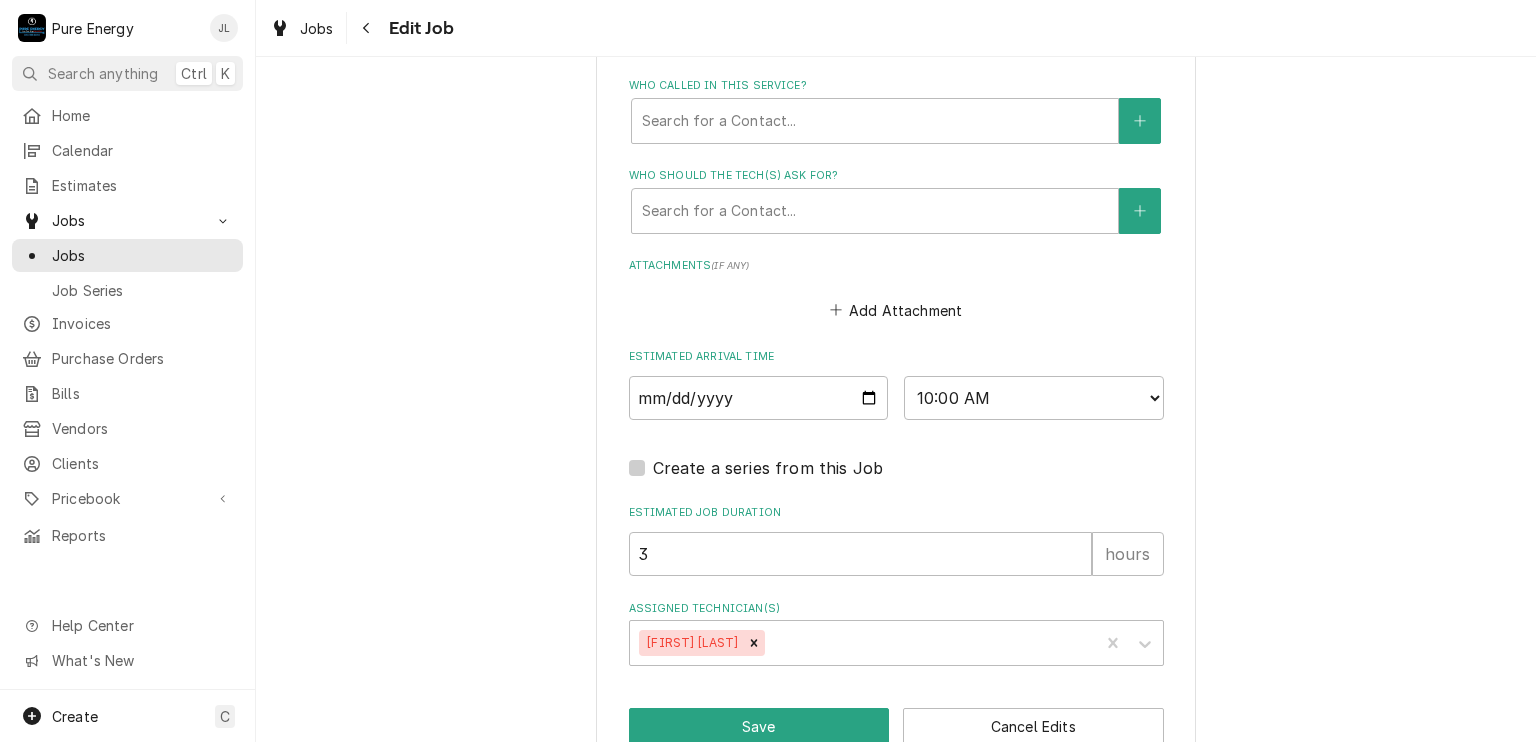 scroll, scrollTop: 1340, scrollLeft: 0, axis: vertical 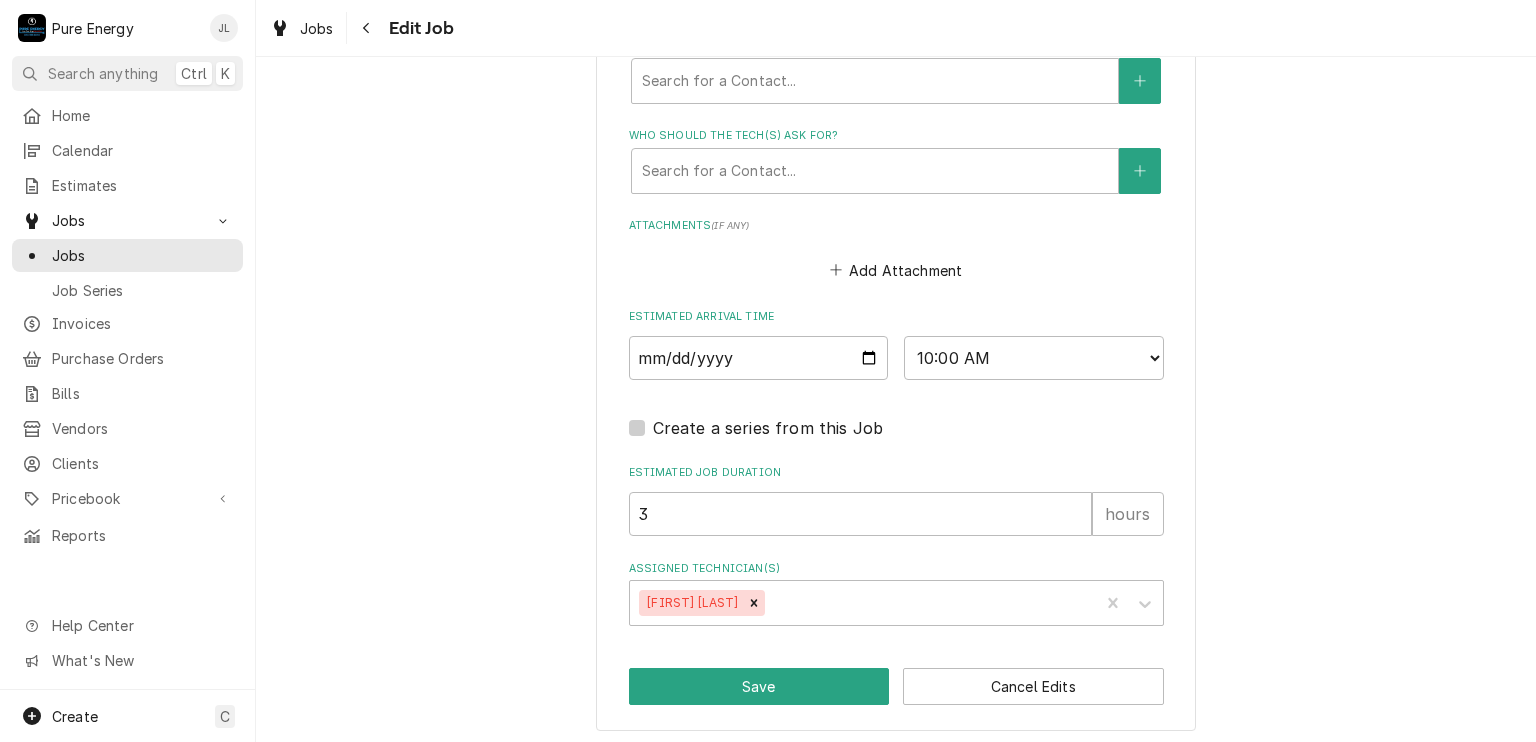 type on "Set the under counter lights and breakers" 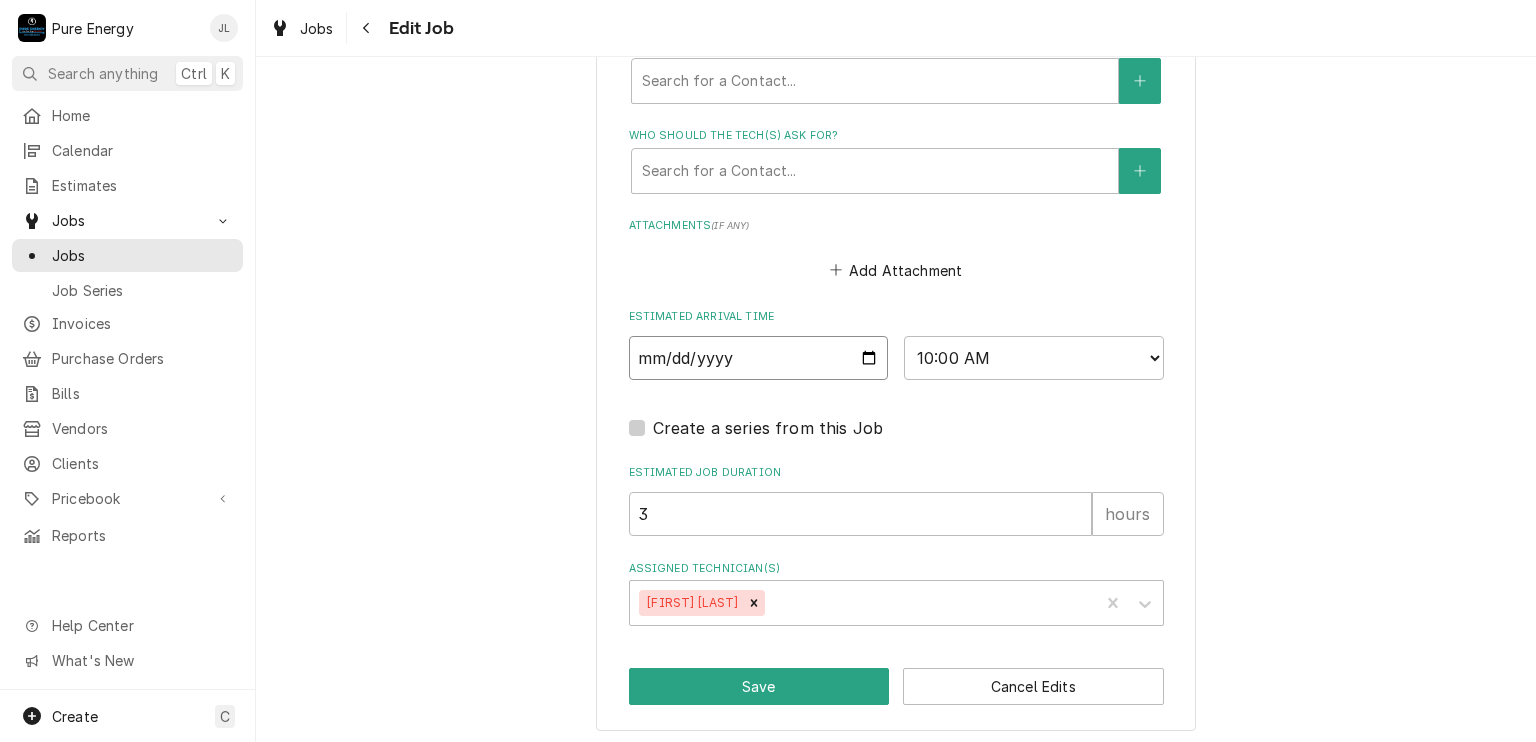 click on "2025-07-28" at bounding box center [759, 358] 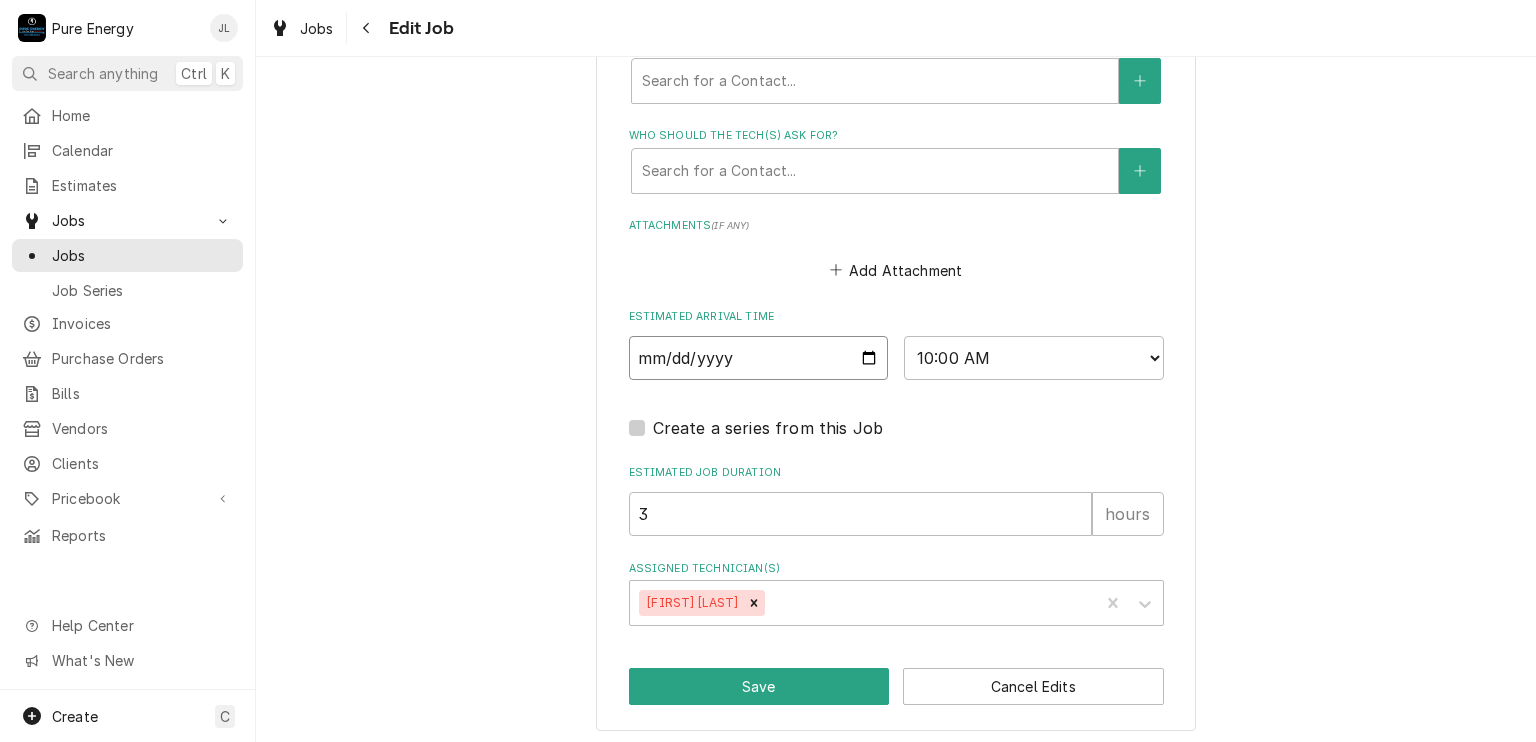 type on "2025-08-06" 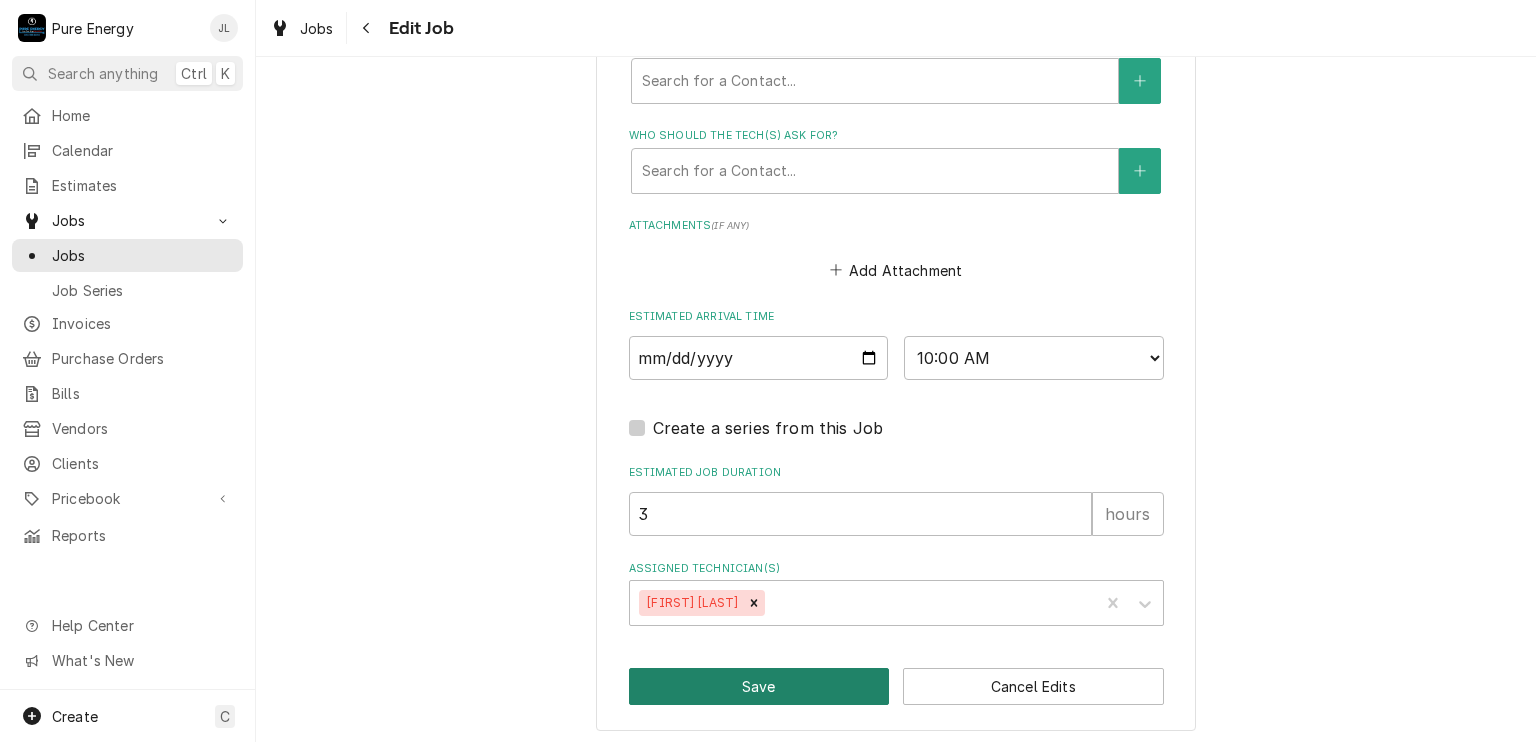 click on "Save" at bounding box center [759, 686] 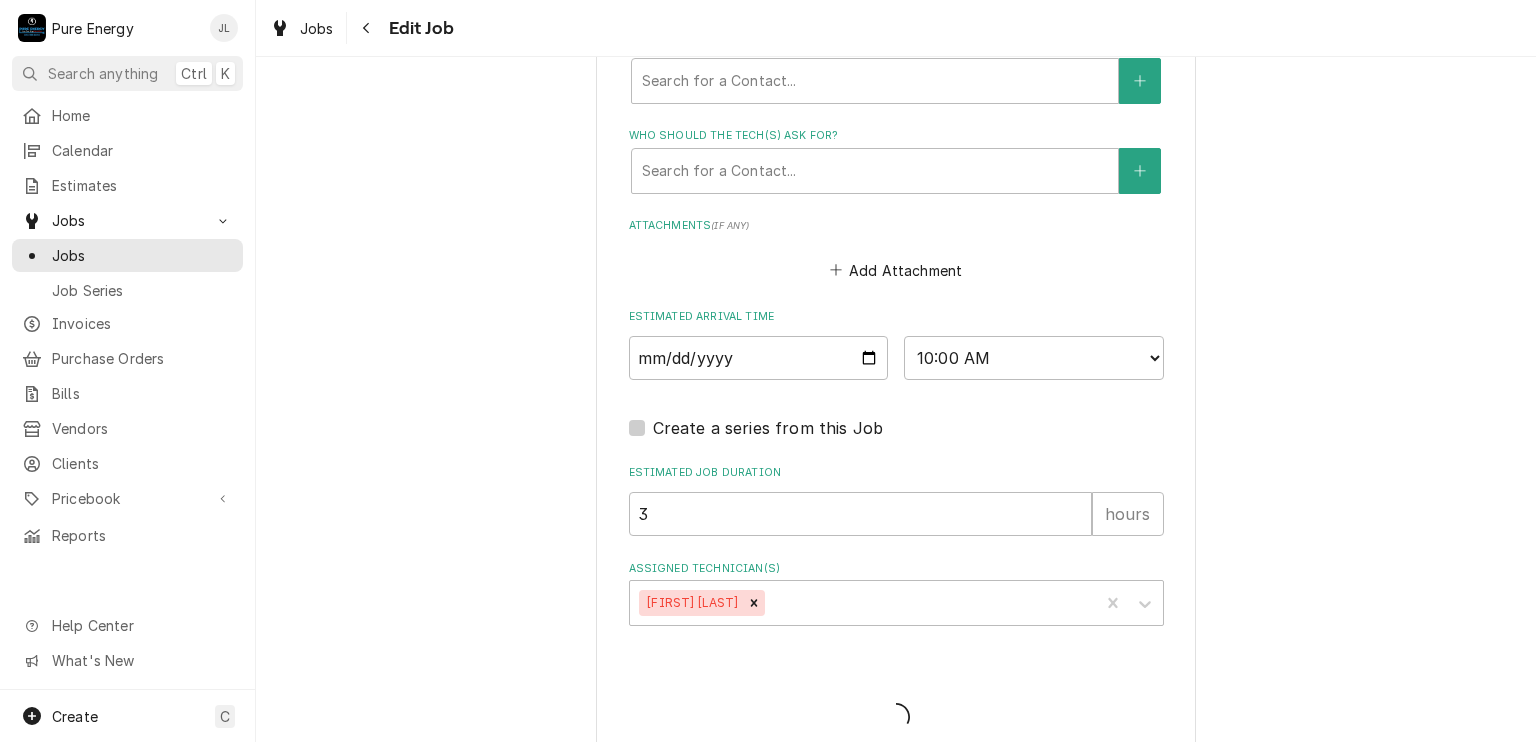 type on "x" 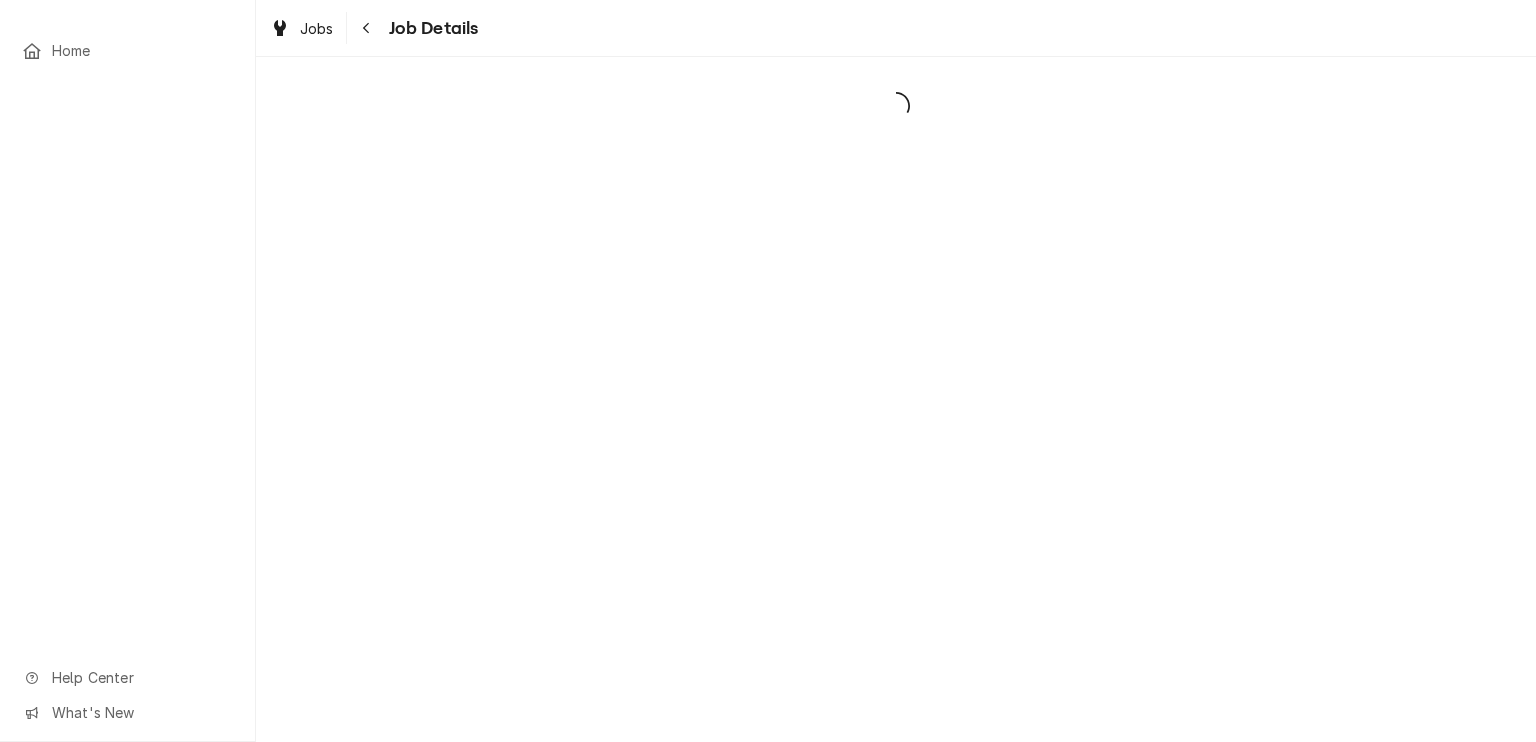 scroll, scrollTop: 0, scrollLeft: 0, axis: both 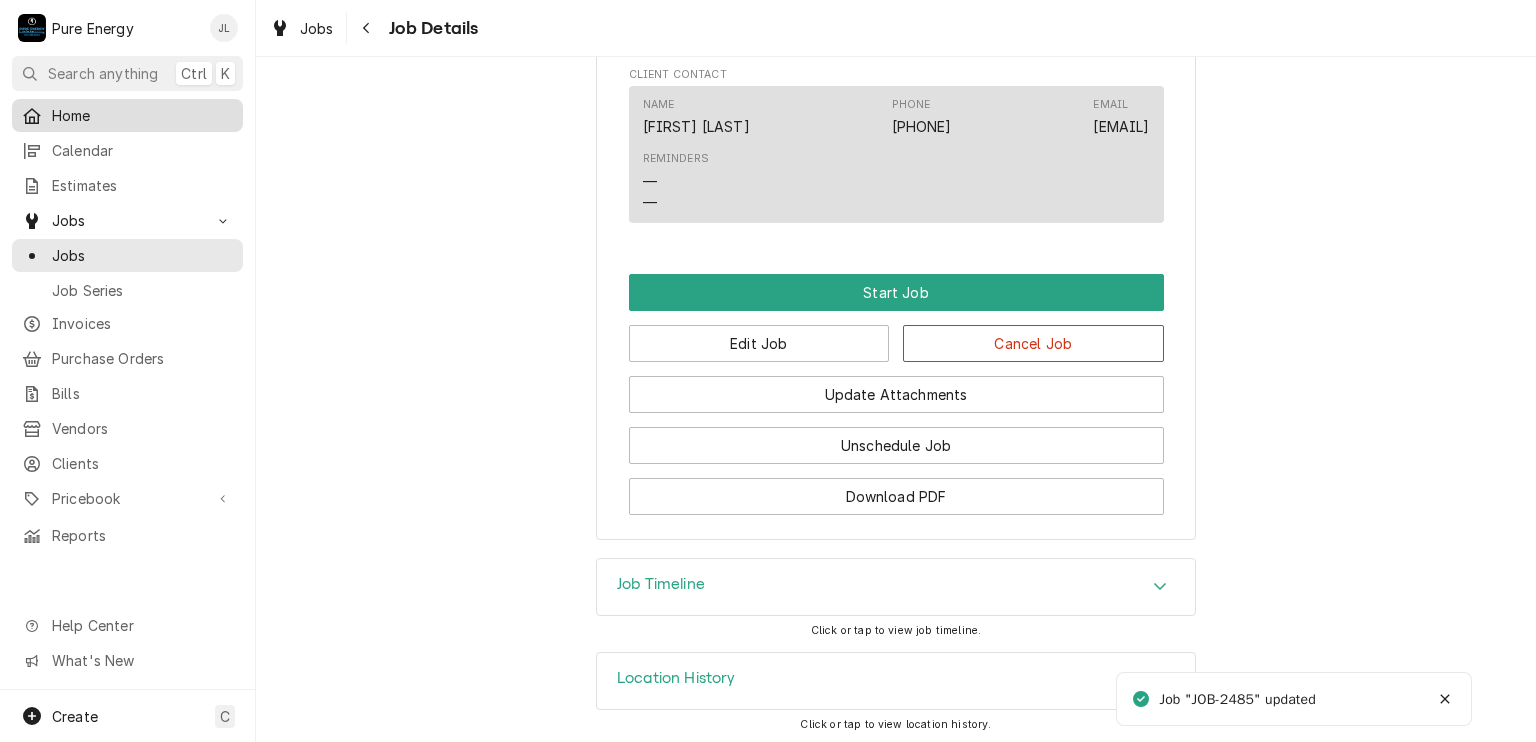 click on "Home" at bounding box center (142, 115) 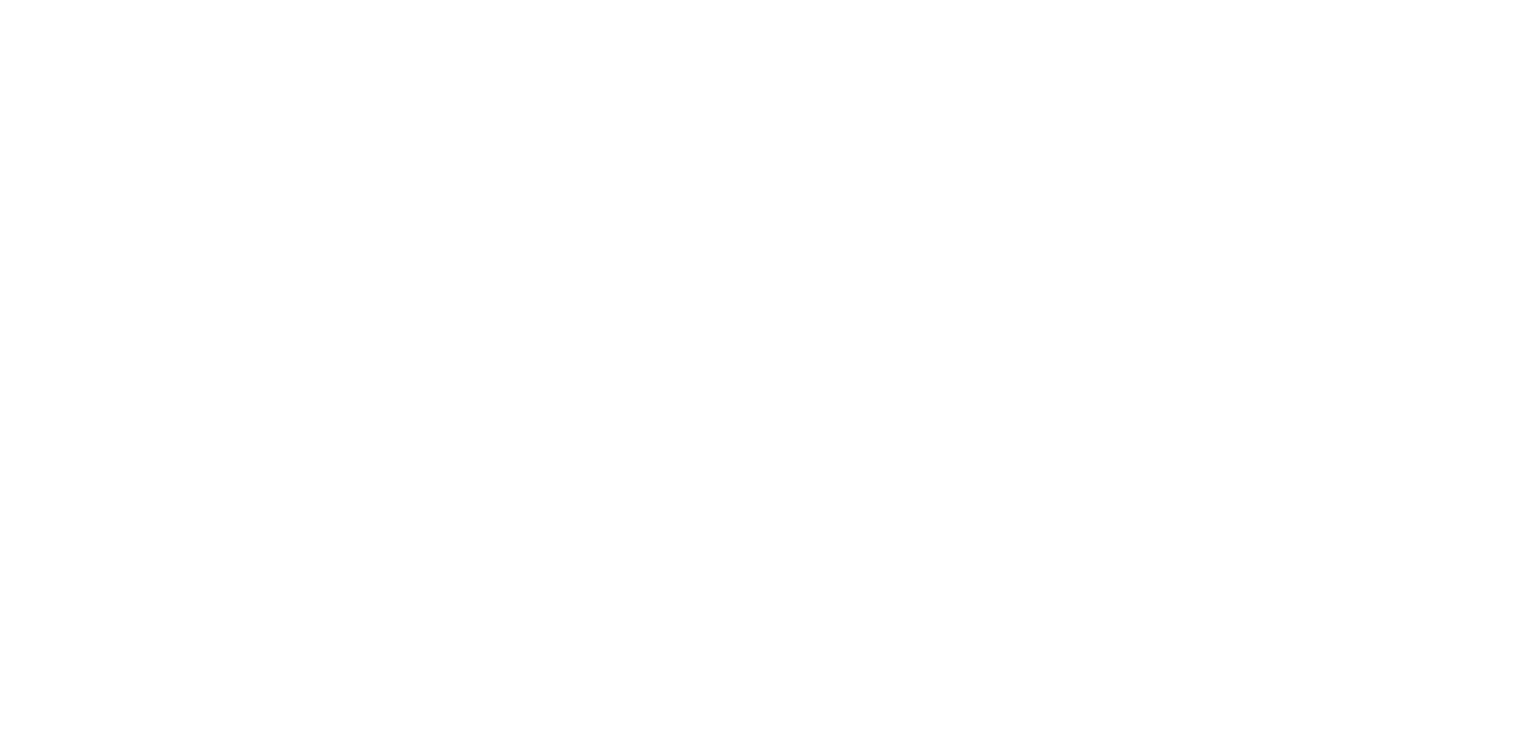 scroll, scrollTop: 0, scrollLeft: 0, axis: both 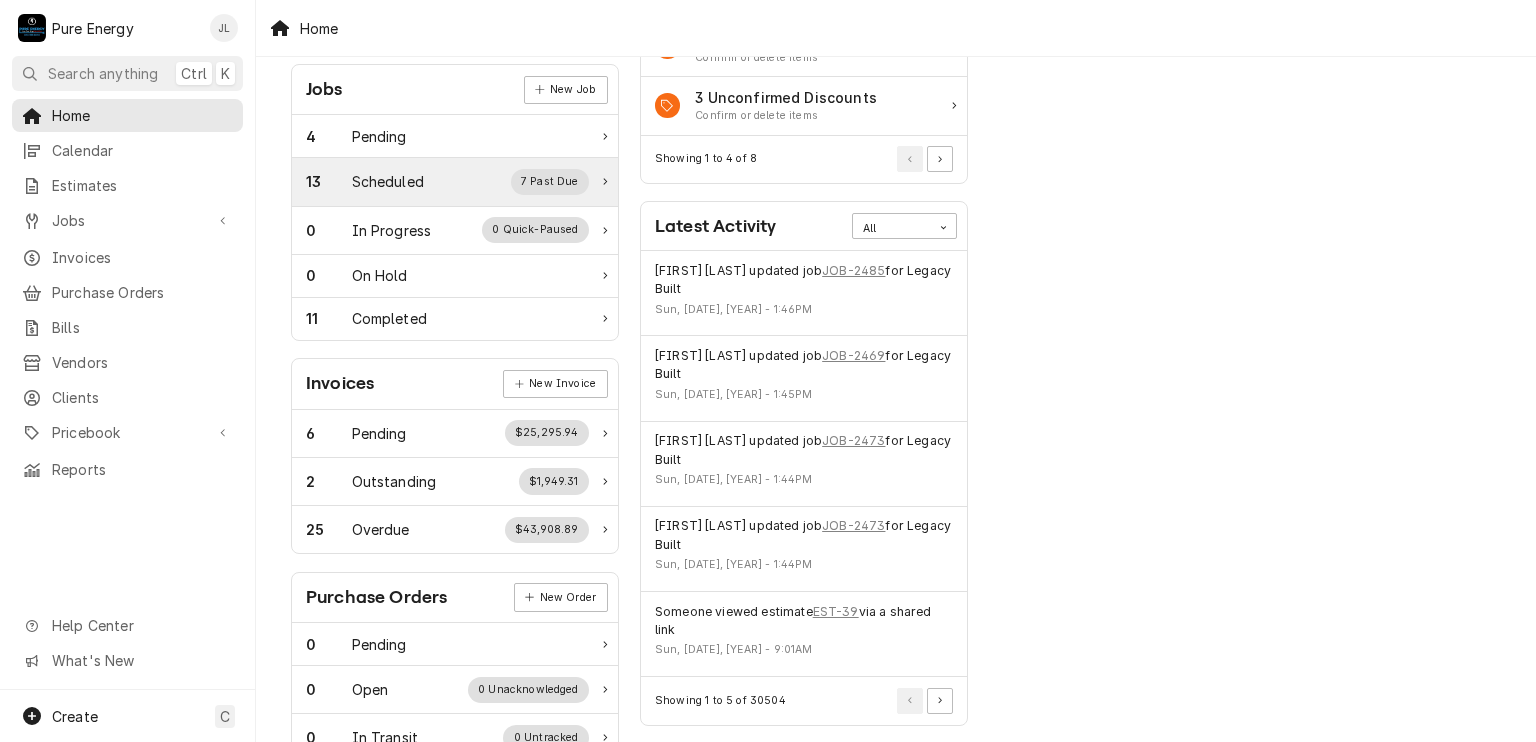 click on "13 Scheduled 7 Past Due" at bounding box center (447, 182) 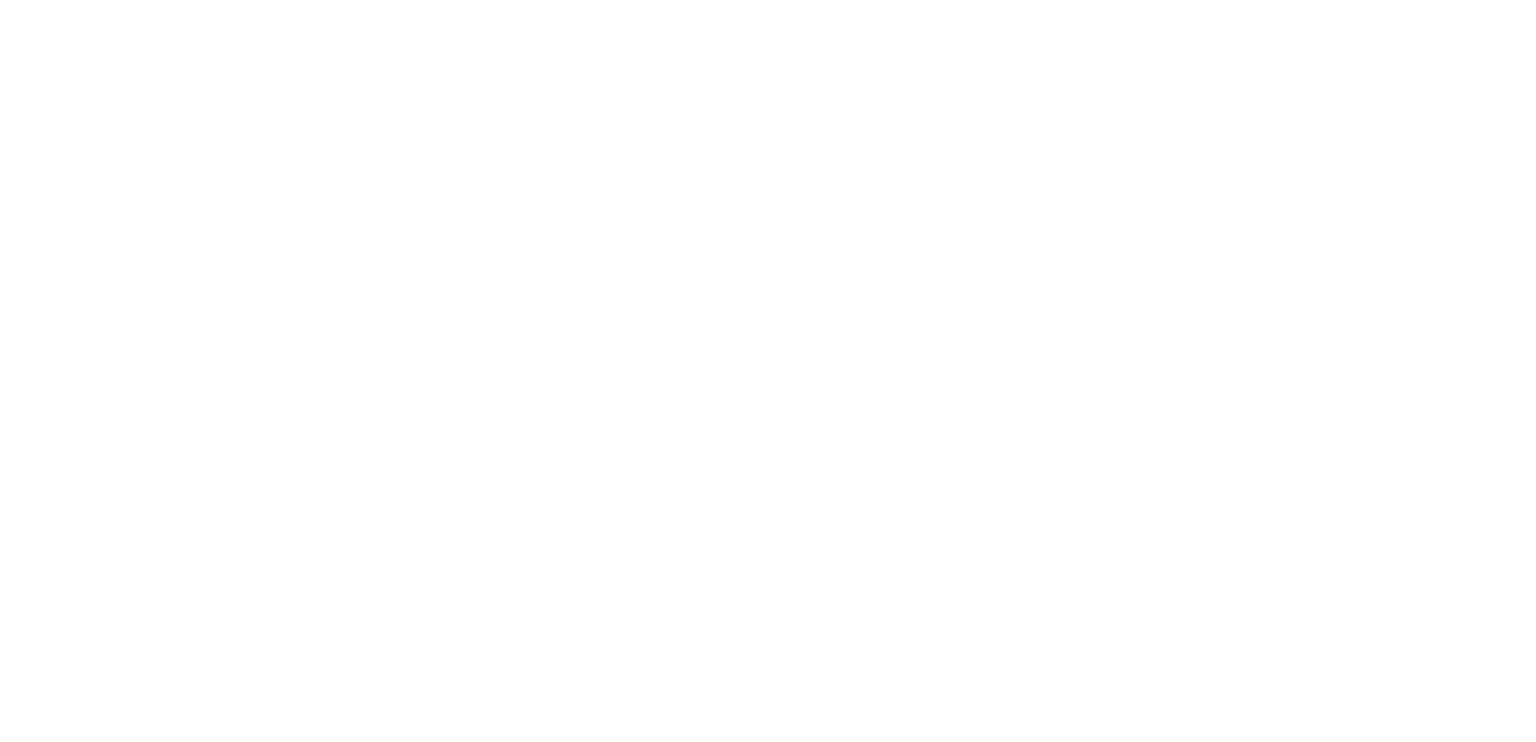 scroll, scrollTop: 0, scrollLeft: 0, axis: both 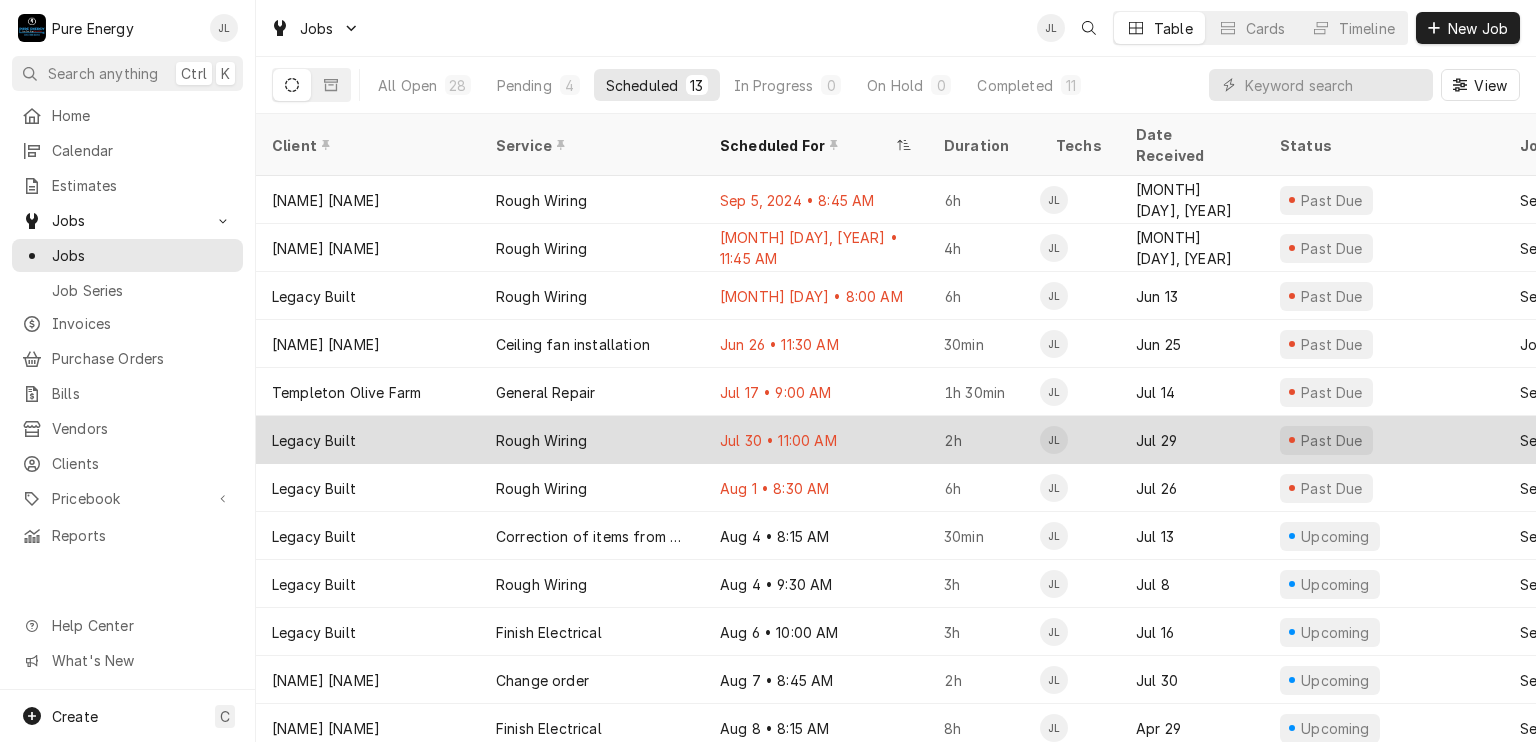 click on "Jul 30   • 11:00 AM" at bounding box center (816, 440) 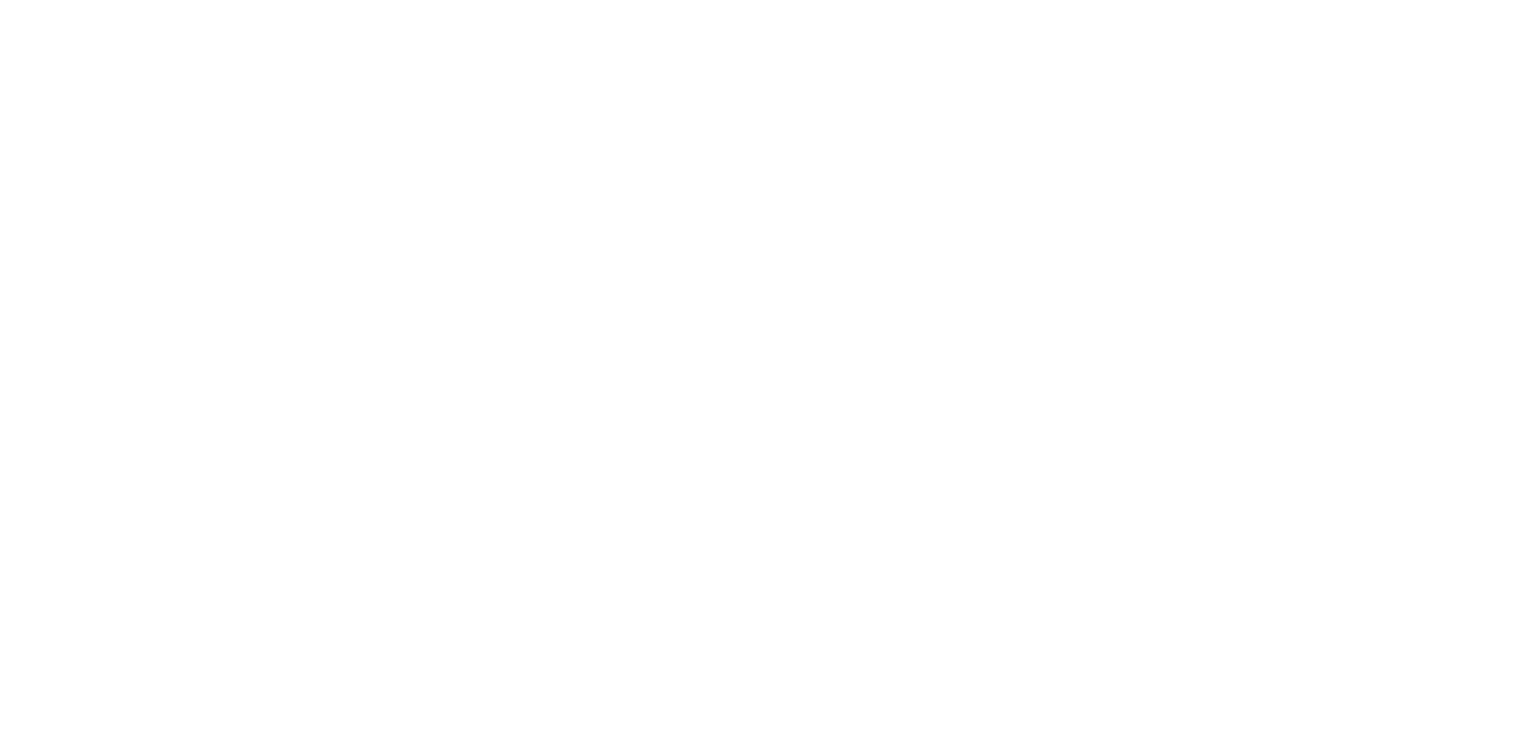 scroll, scrollTop: 0, scrollLeft: 0, axis: both 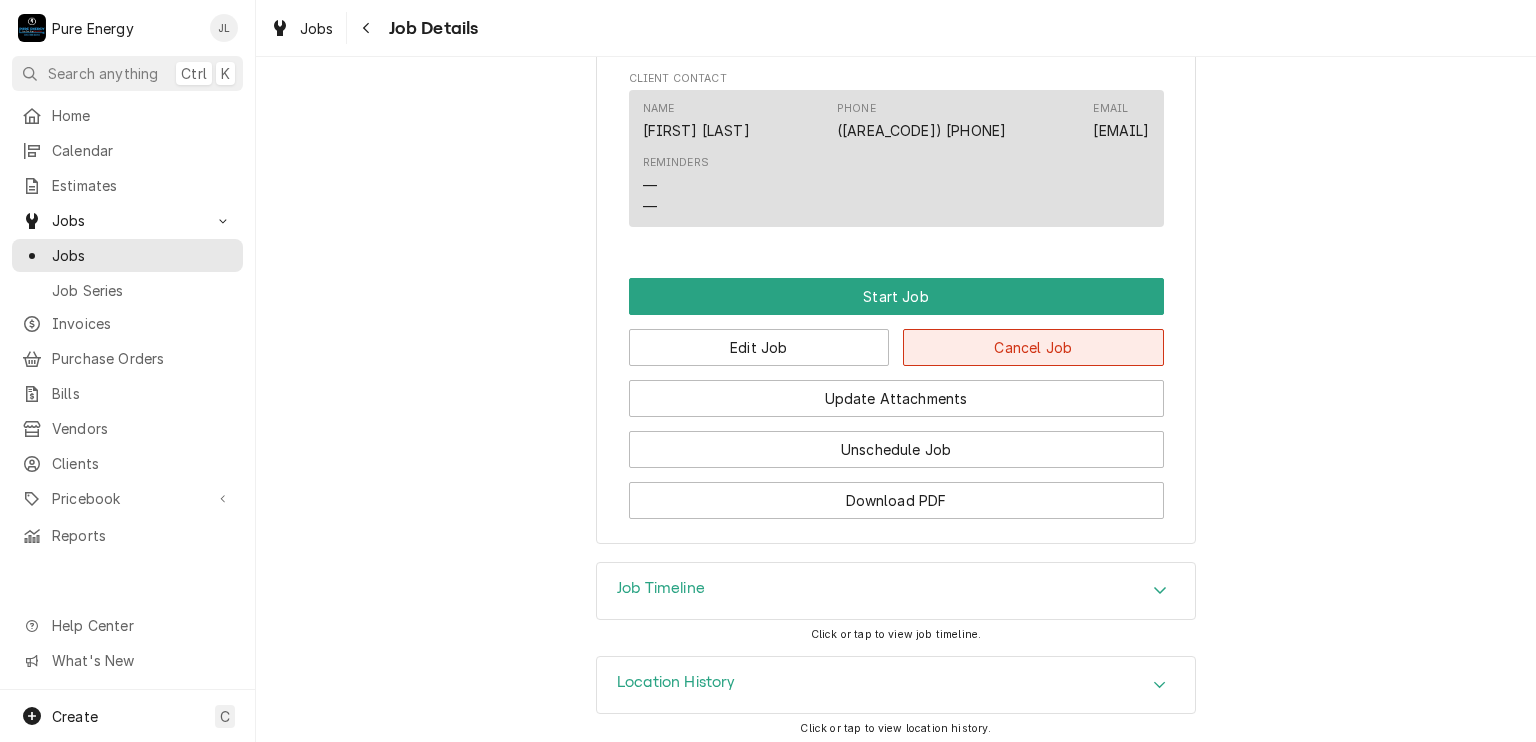 click on "Cancel Job" at bounding box center [1033, 347] 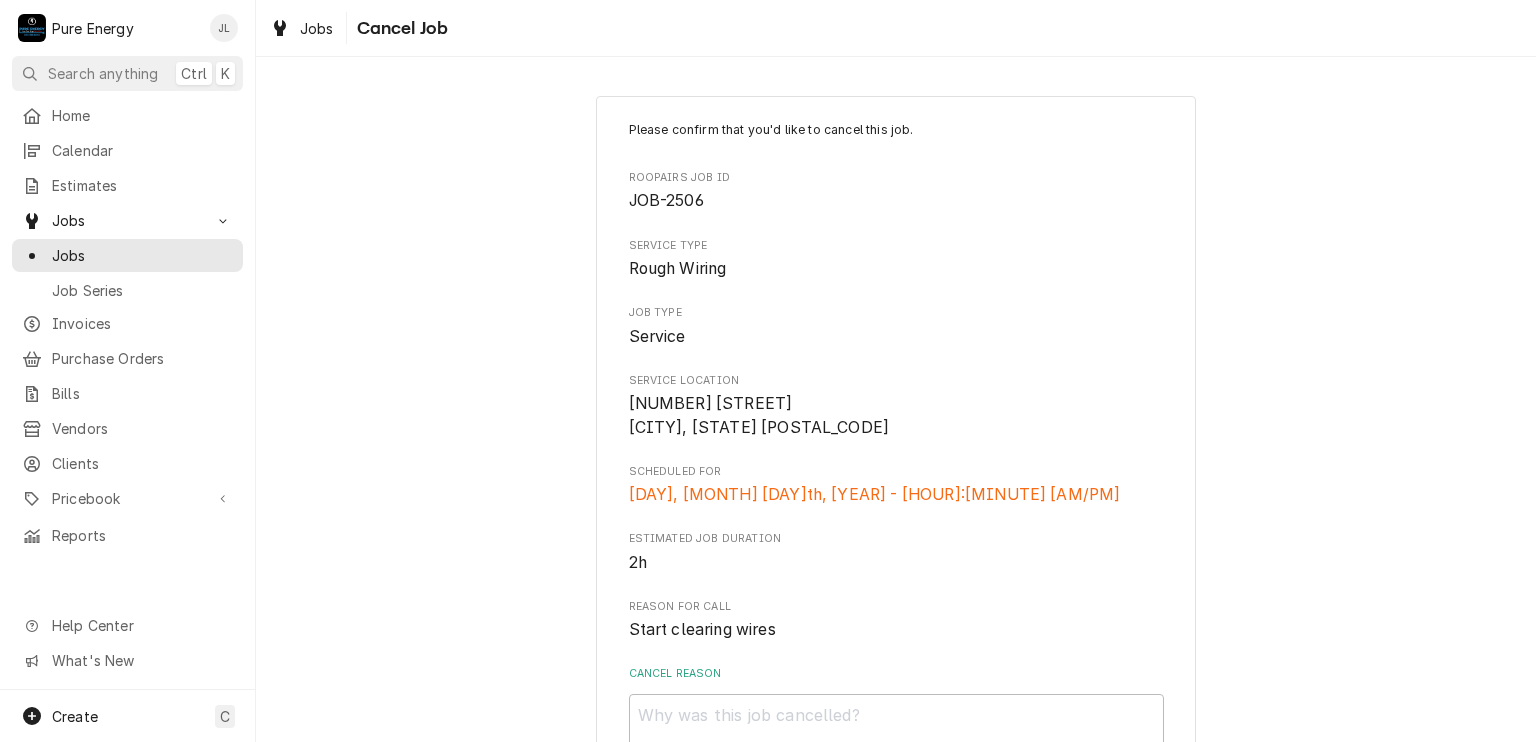 scroll, scrollTop: 162, scrollLeft: 0, axis: vertical 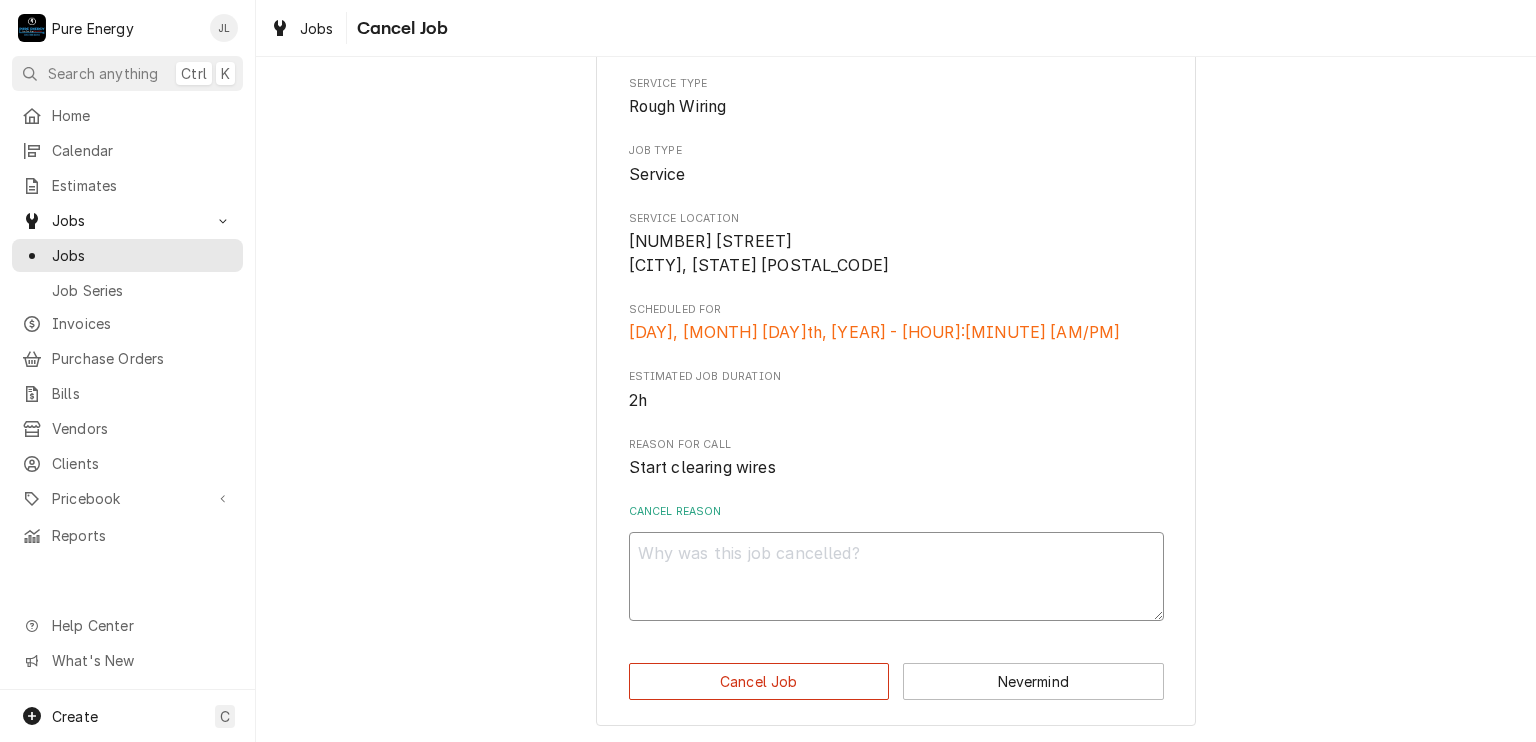 click on "Cancel Reason" at bounding box center [896, 577] 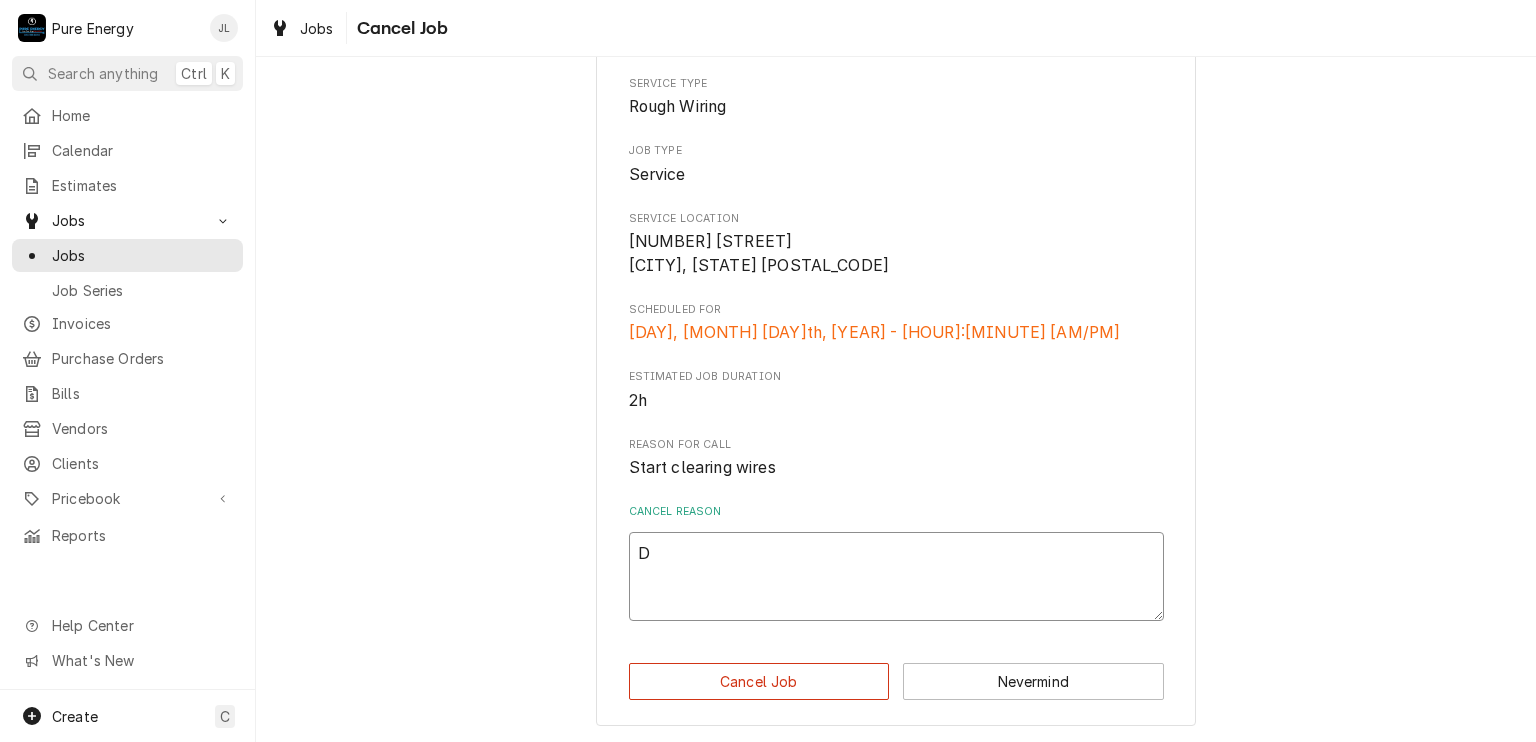 type on "x" 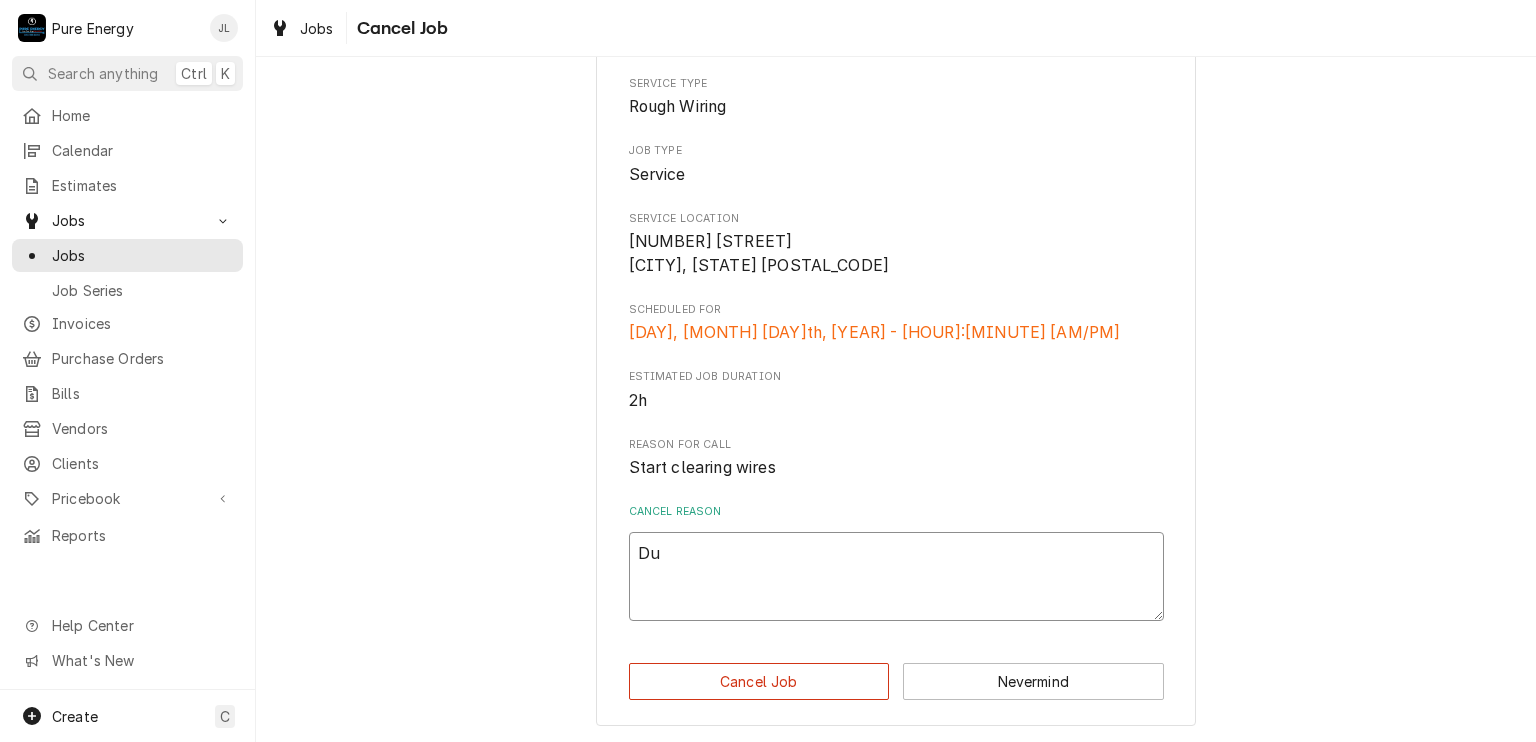 type on "x" 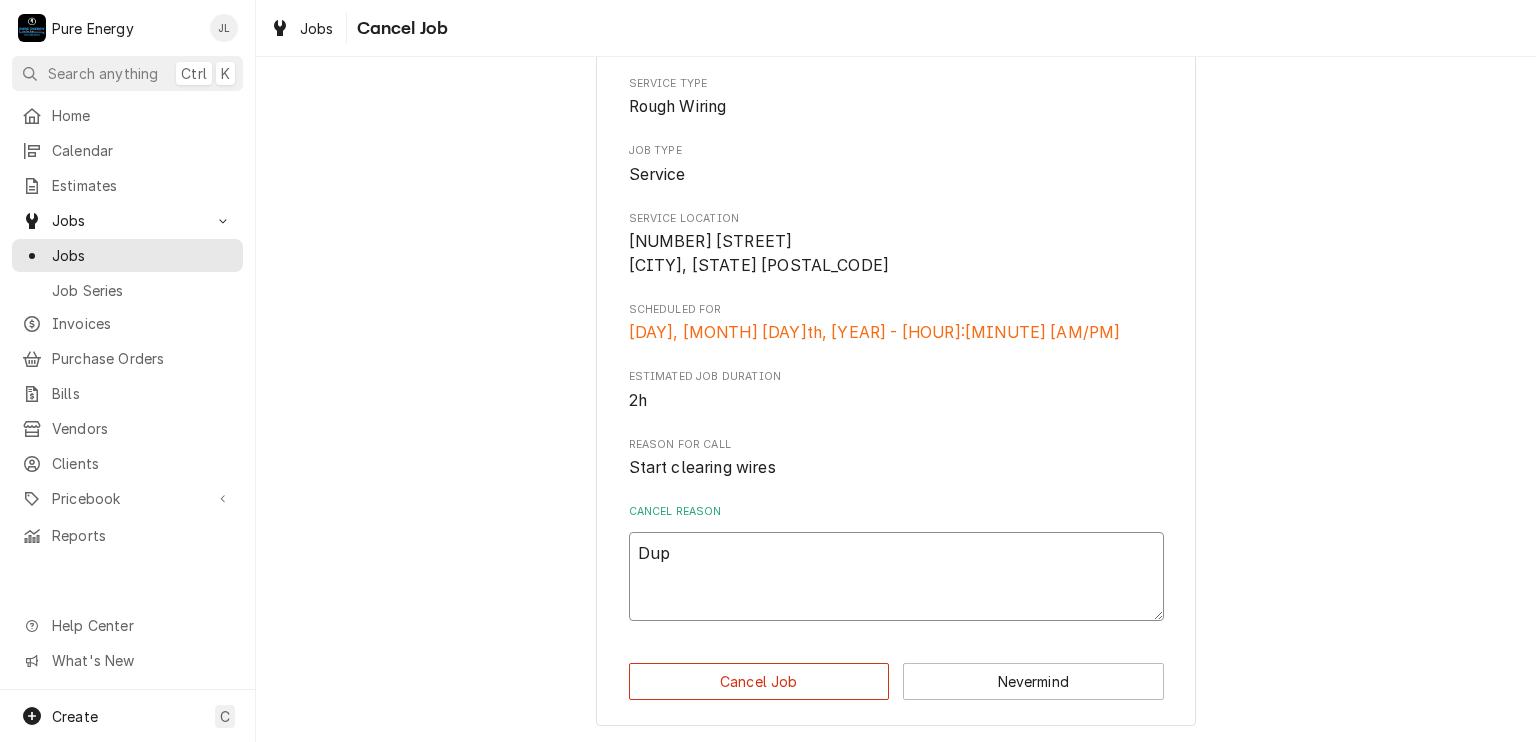 type on "x" 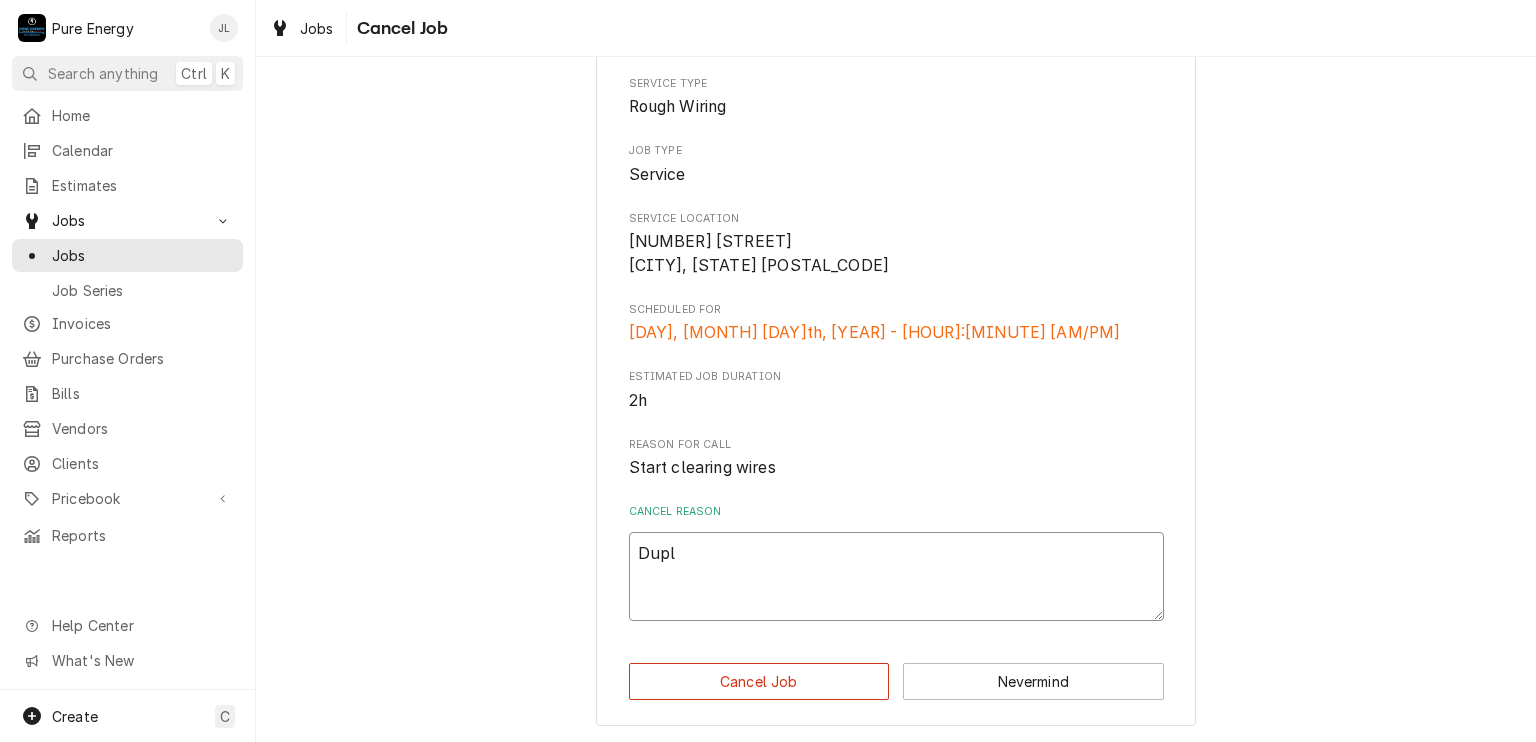 type on "x" 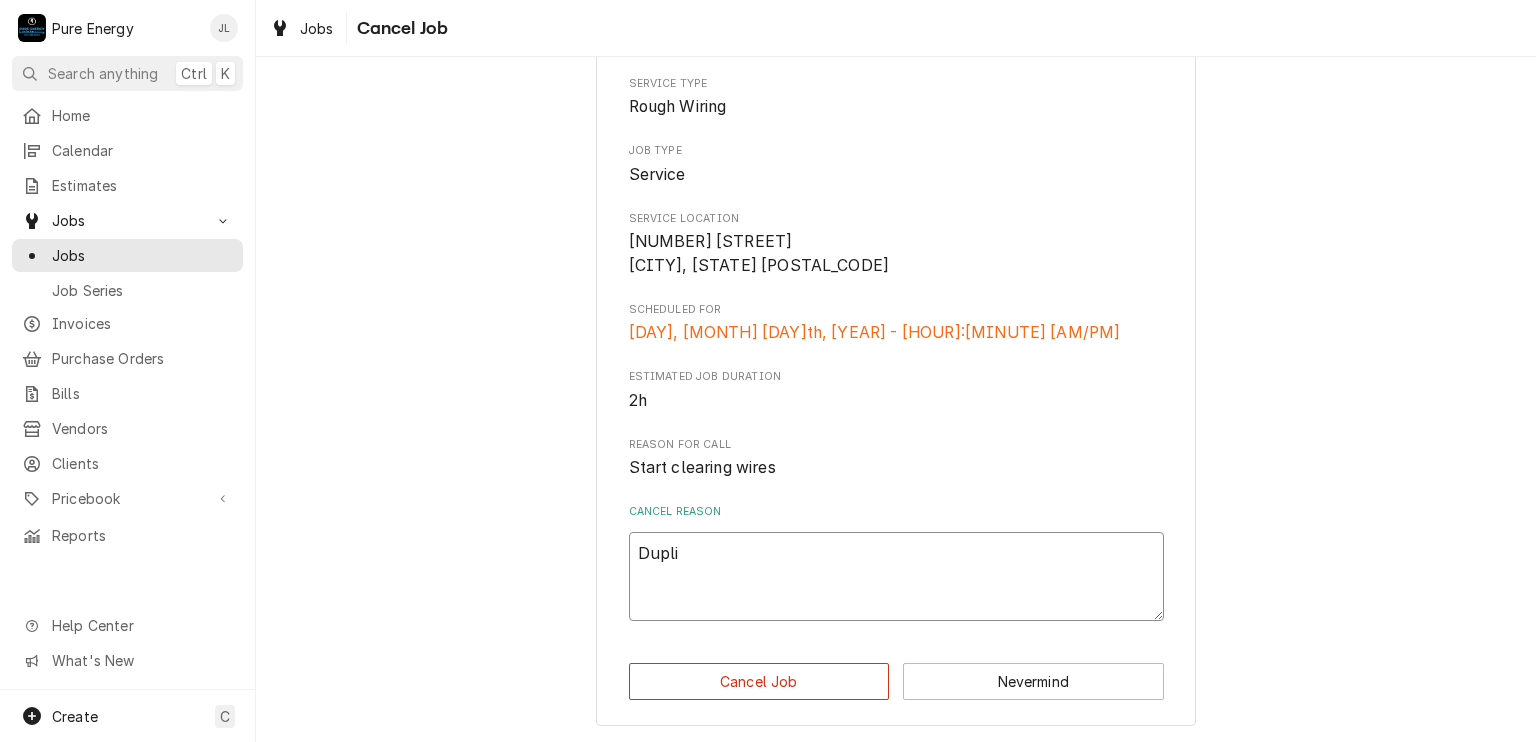 type on "x" 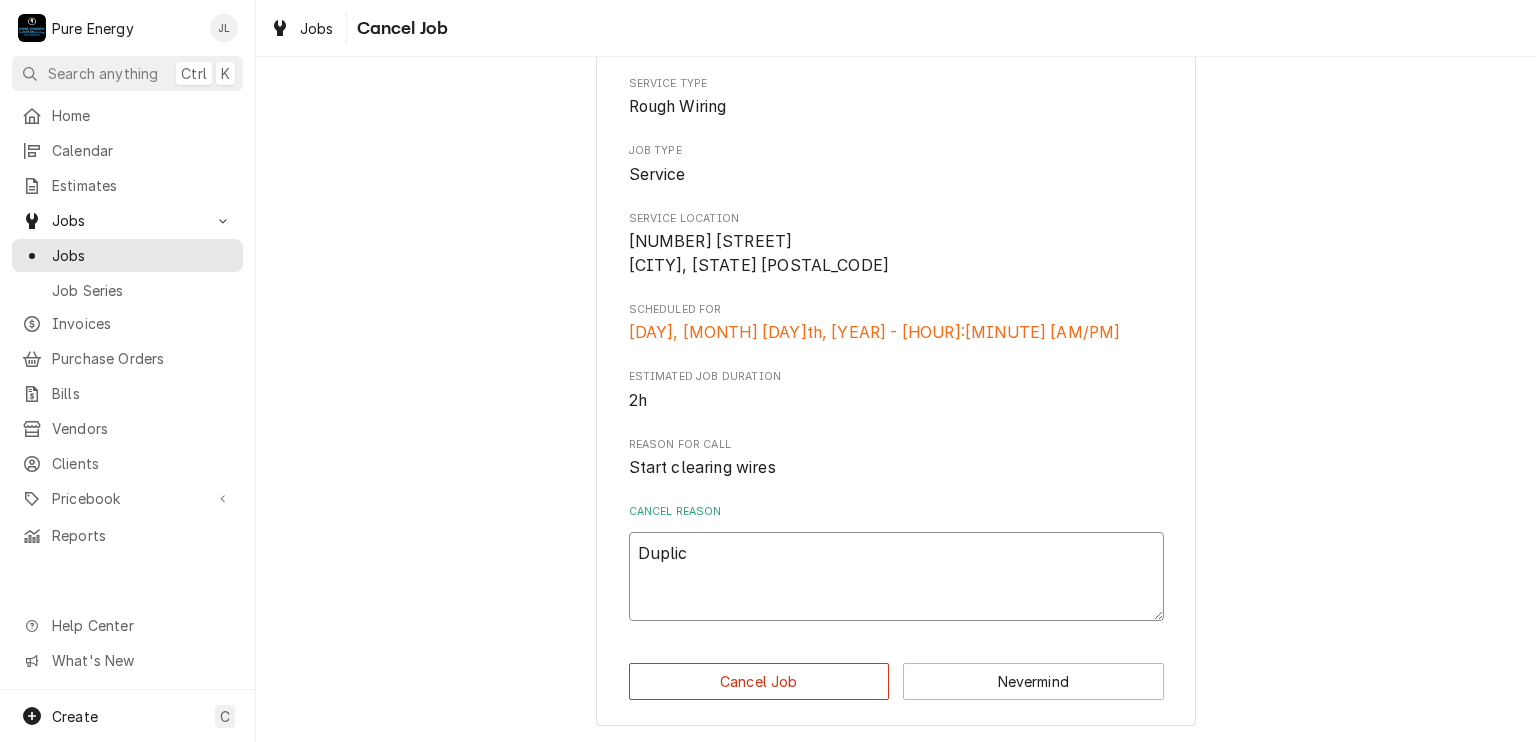 type on "x" 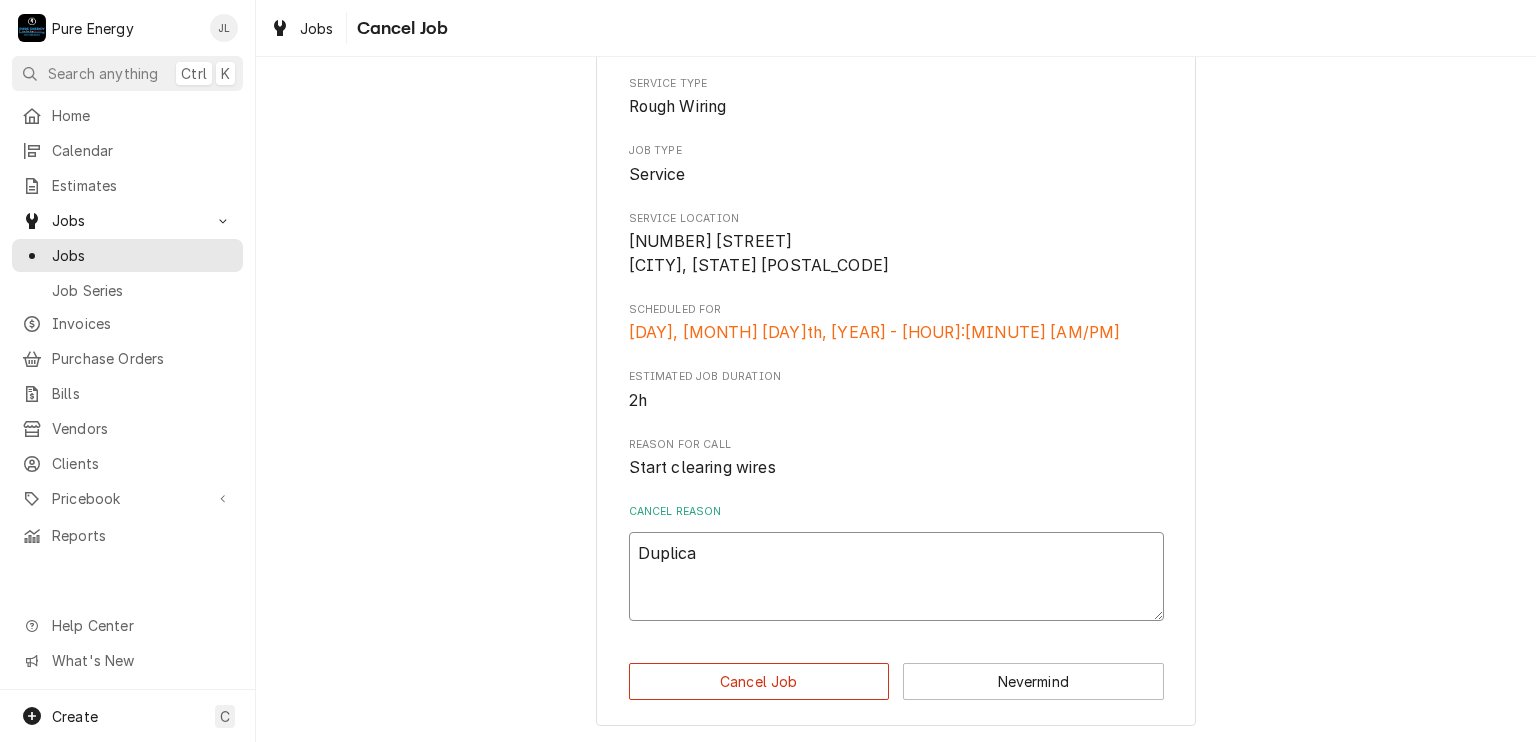 type on "Duplicat" 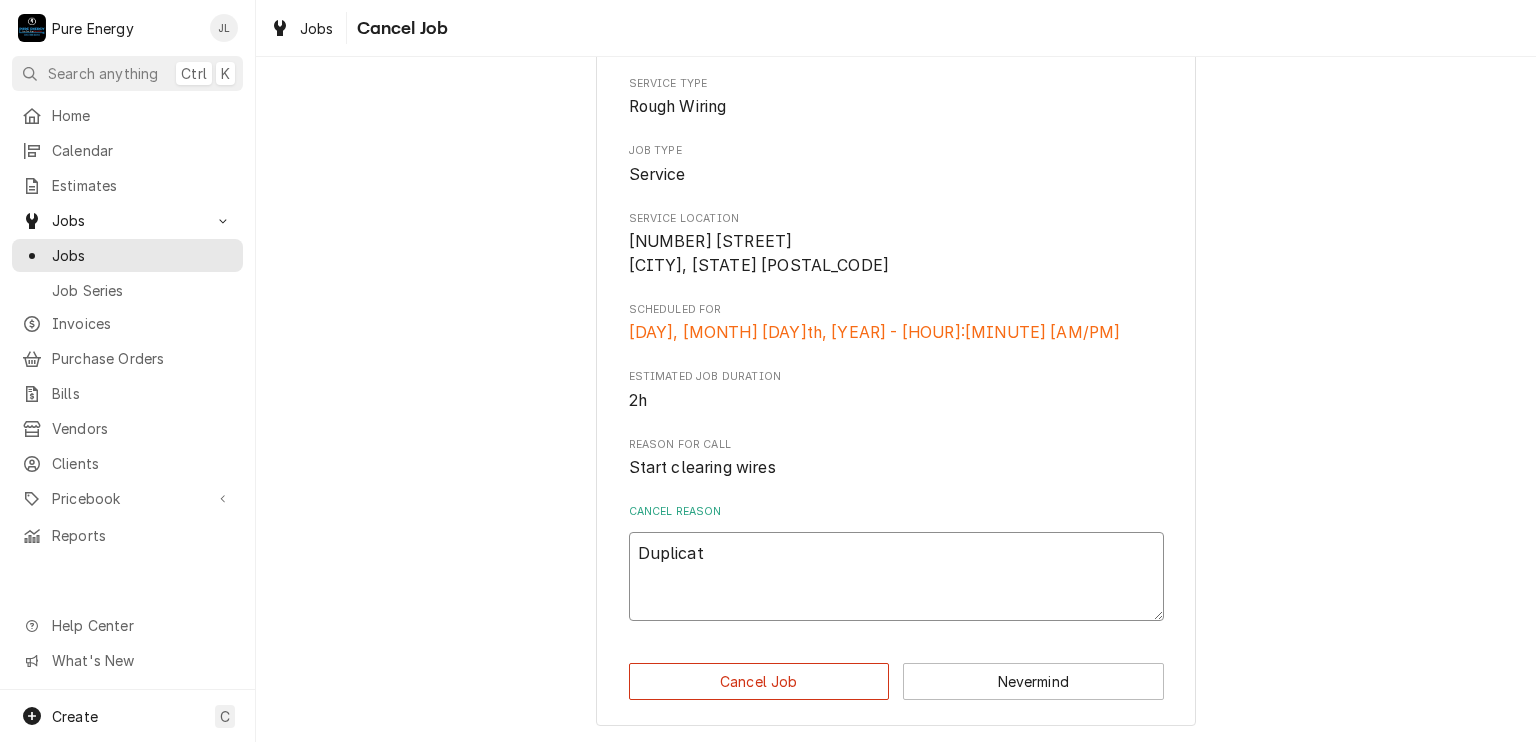 type on "x" 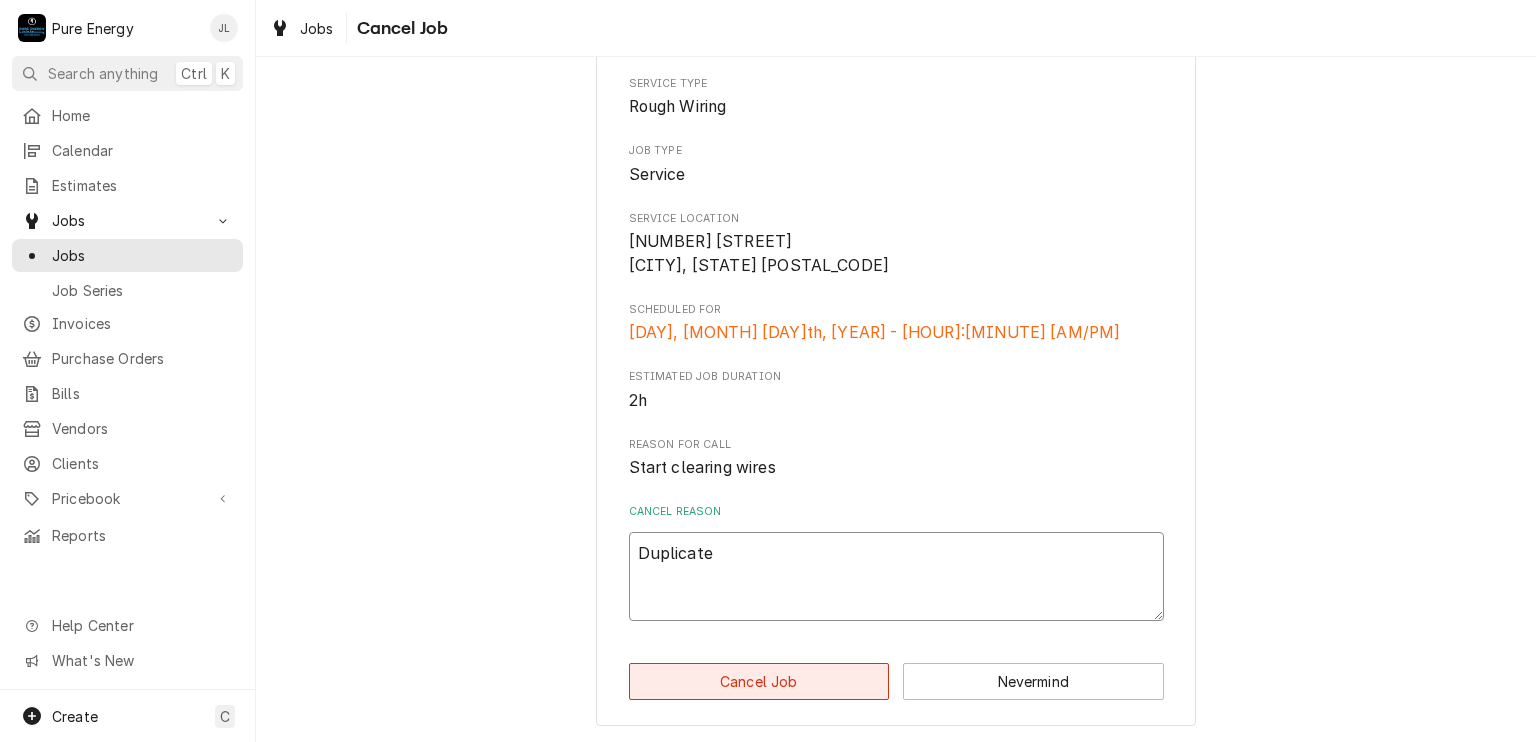 type on "Duplicate" 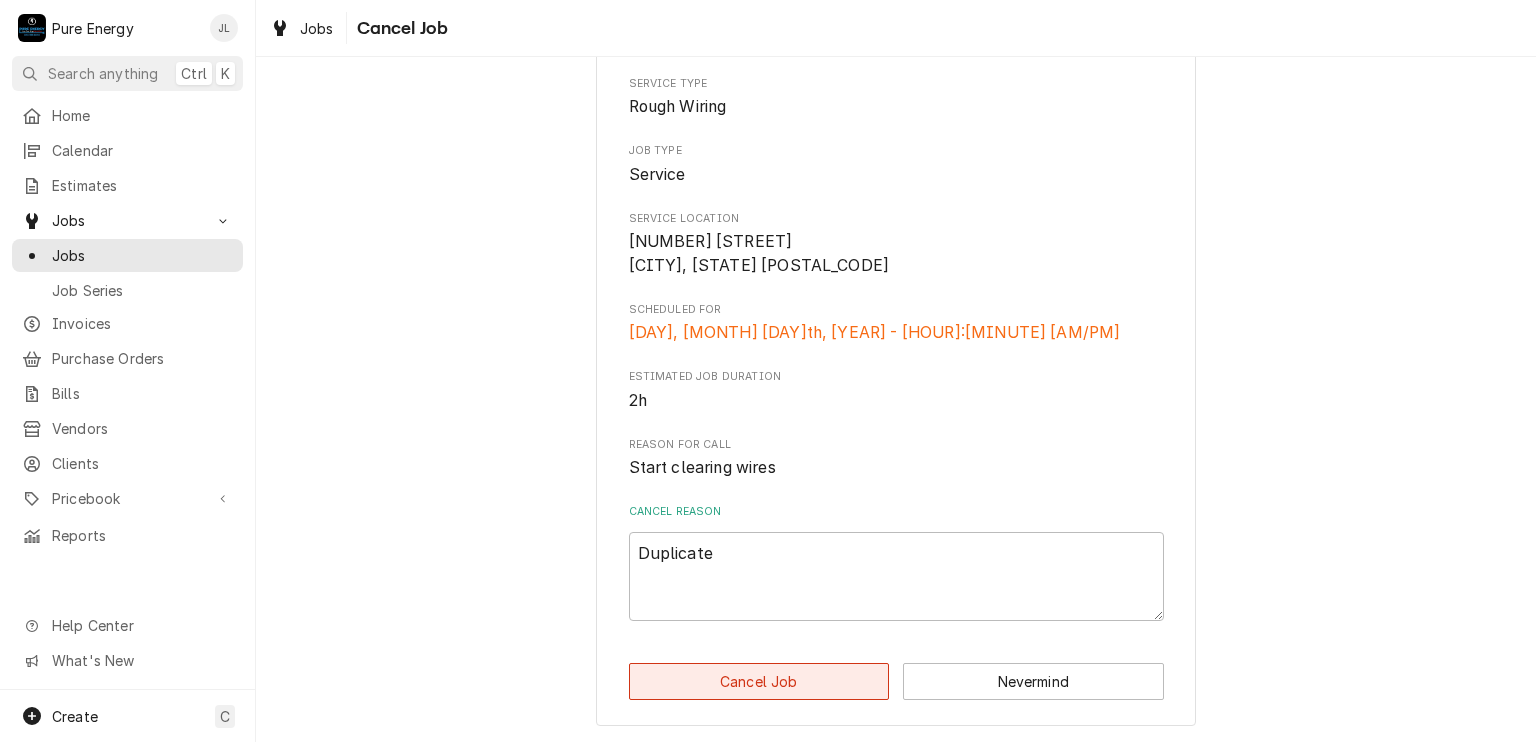 click on "Cancel Job" at bounding box center [759, 681] 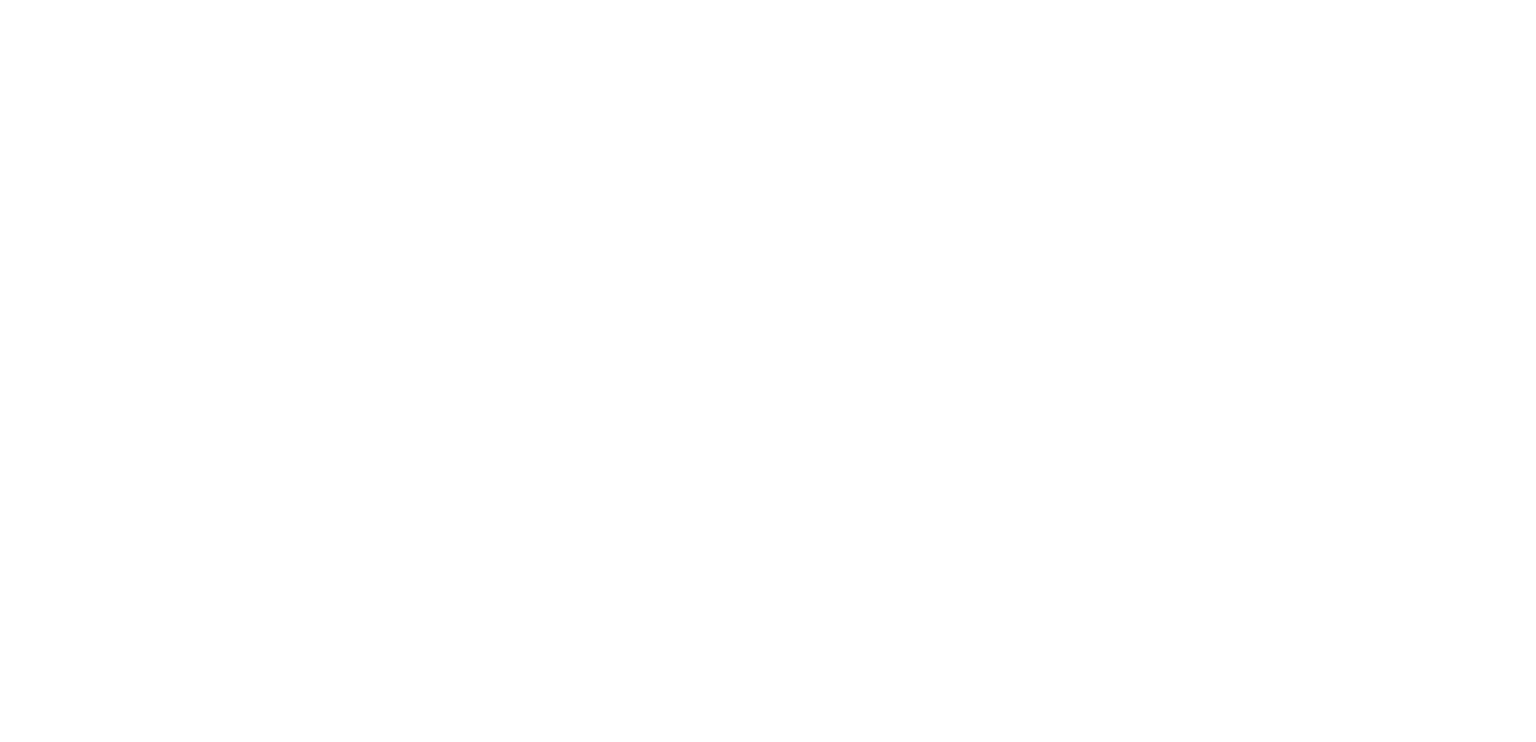 scroll, scrollTop: 0, scrollLeft: 0, axis: both 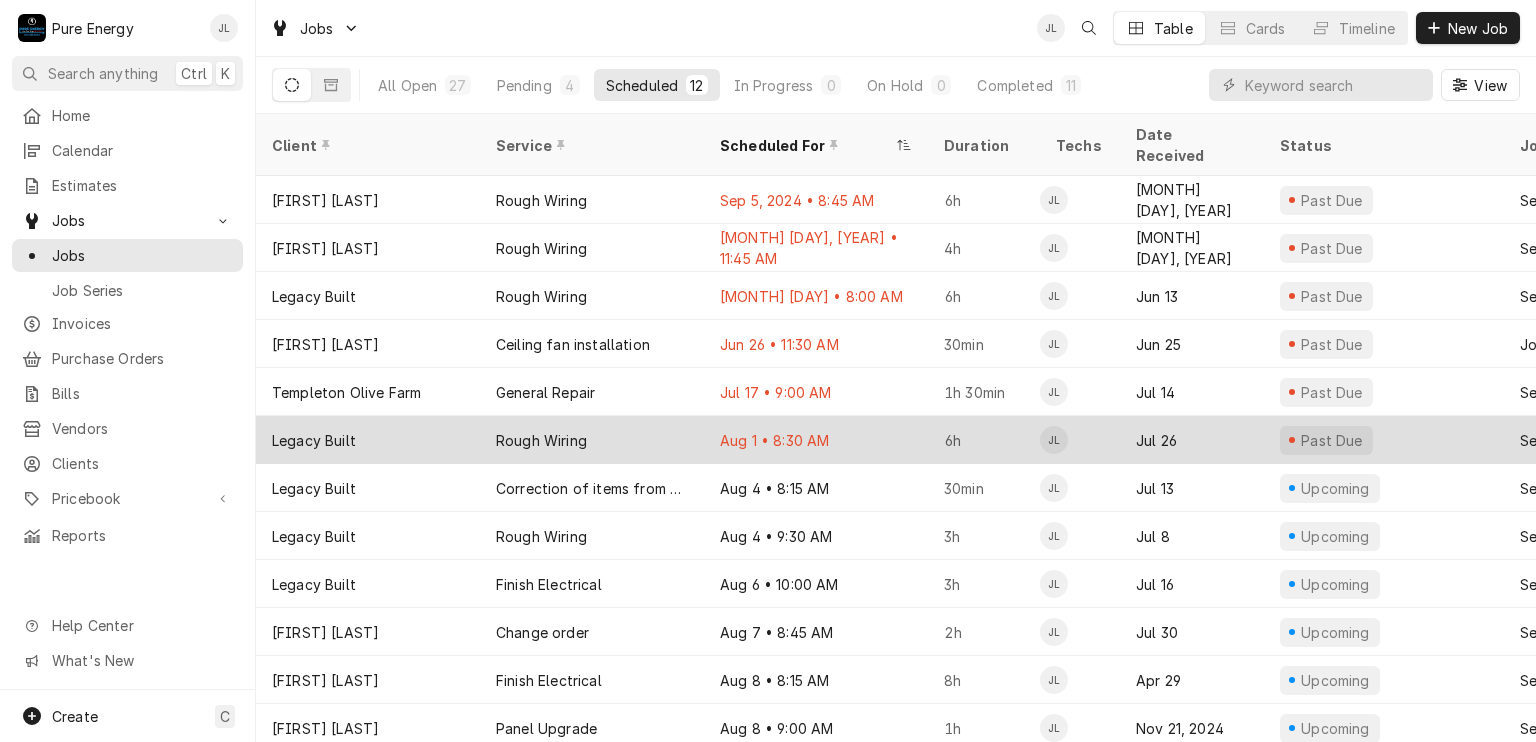 click on "[MONTH] [DAY]   • [TIME]" at bounding box center (816, 440) 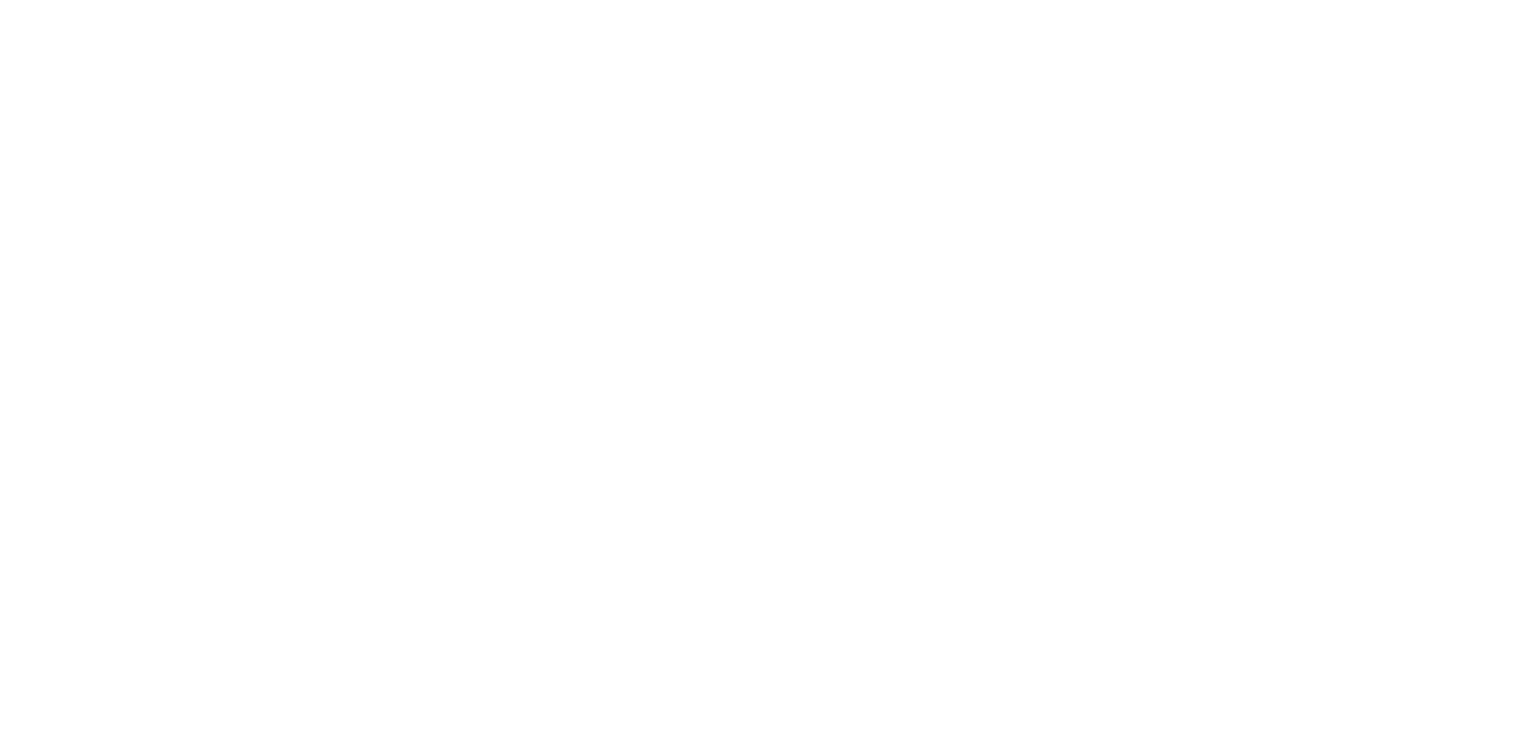 scroll, scrollTop: 0, scrollLeft: 0, axis: both 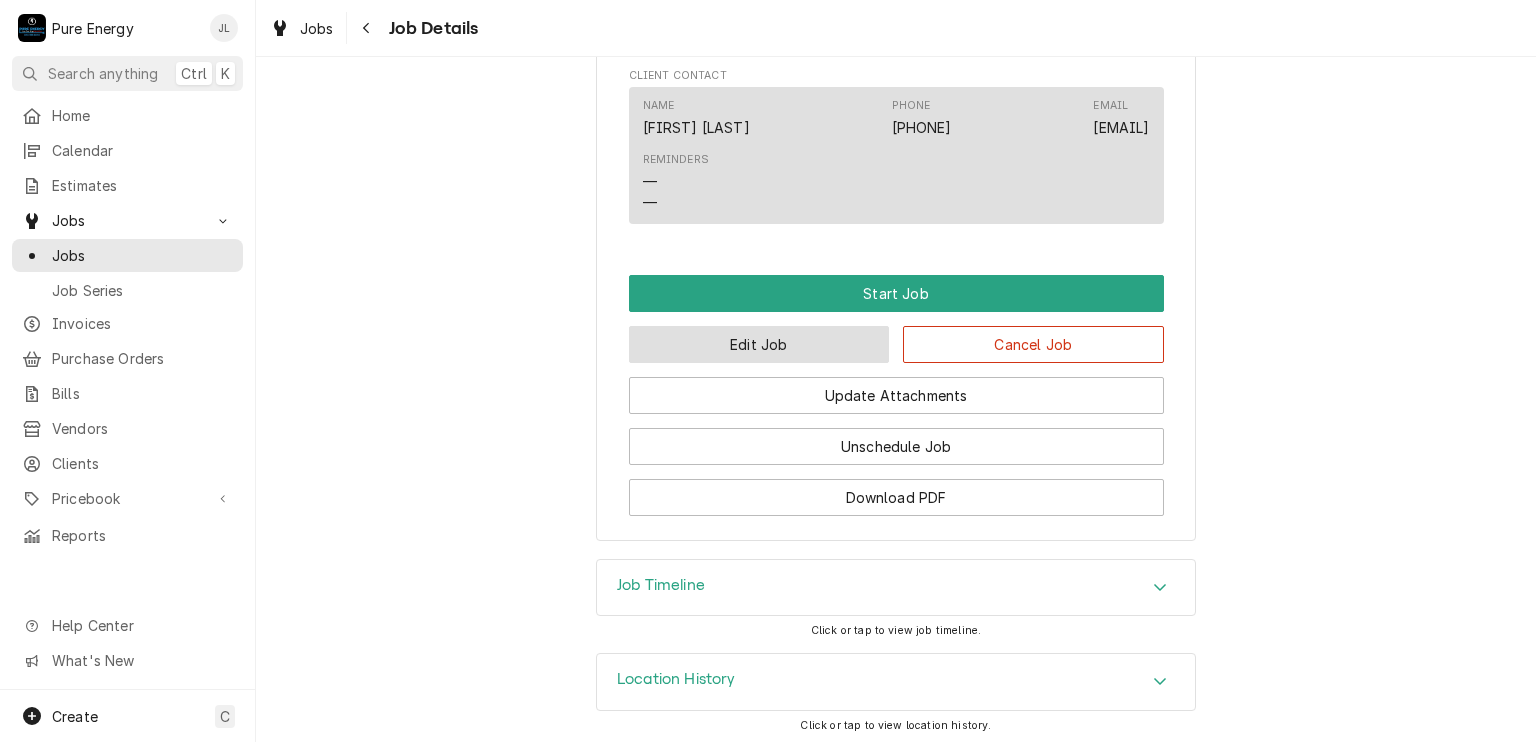 click on "Edit Job" at bounding box center (759, 344) 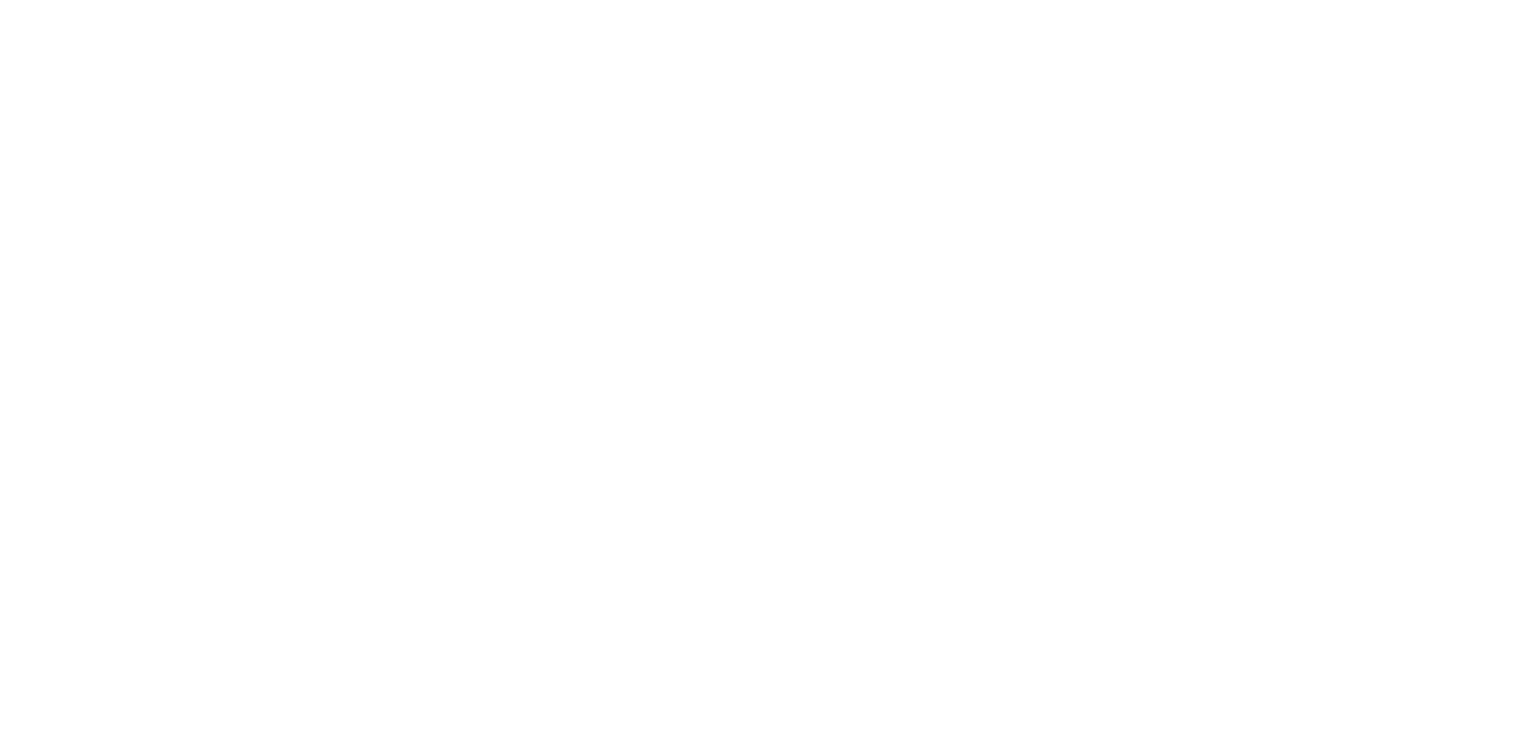 scroll, scrollTop: 0, scrollLeft: 0, axis: both 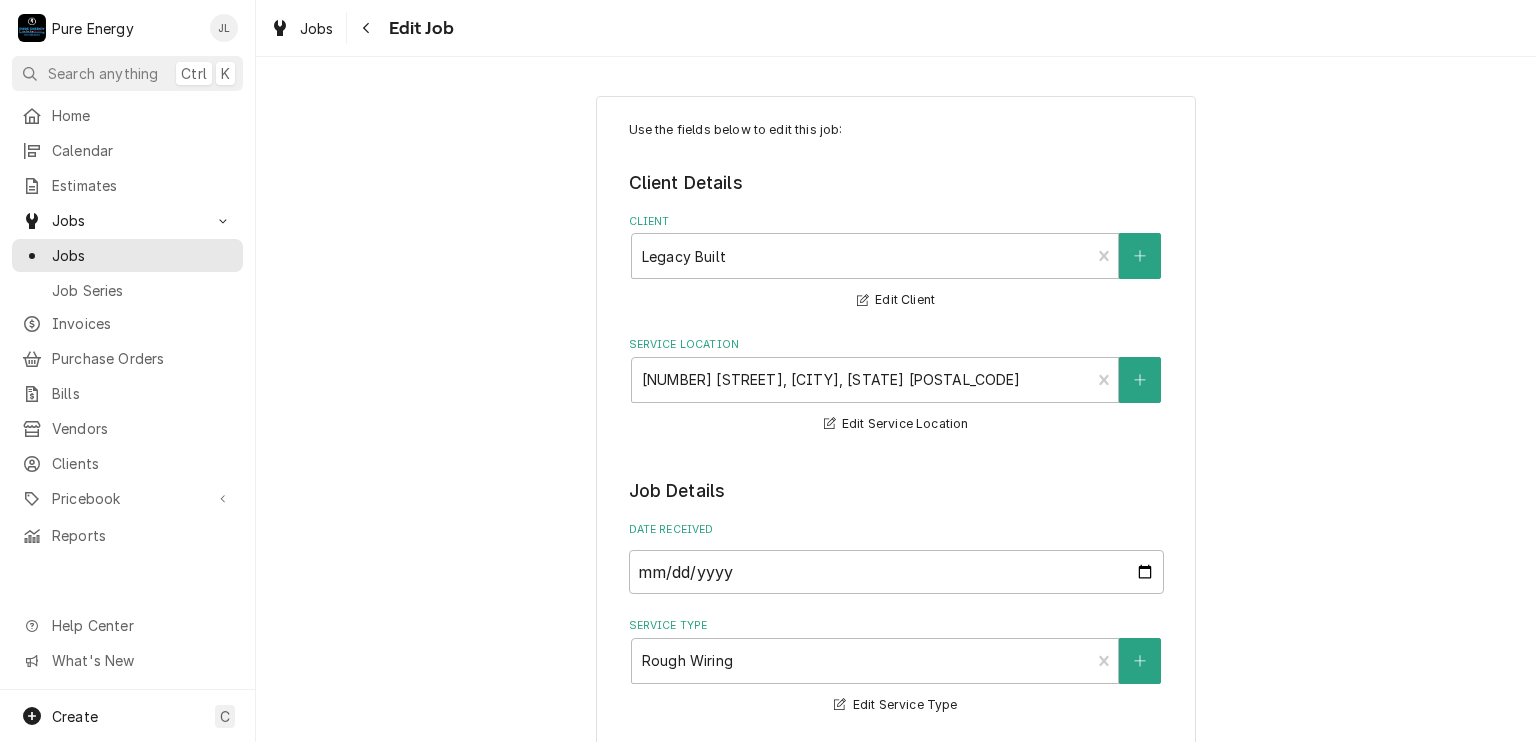 type on "x" 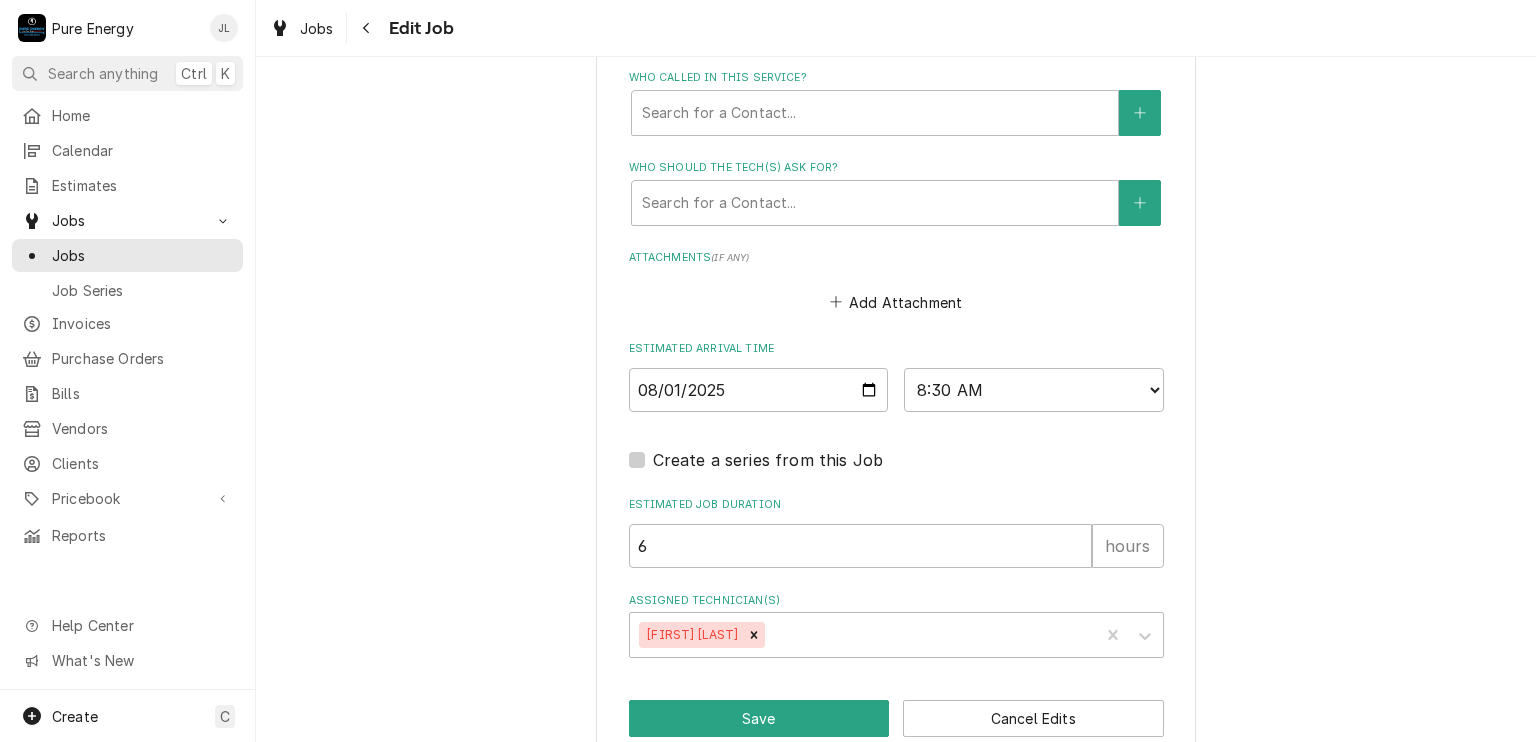 scroll, scrollTop: 1532, scrollLeft: 0, axis: vertical 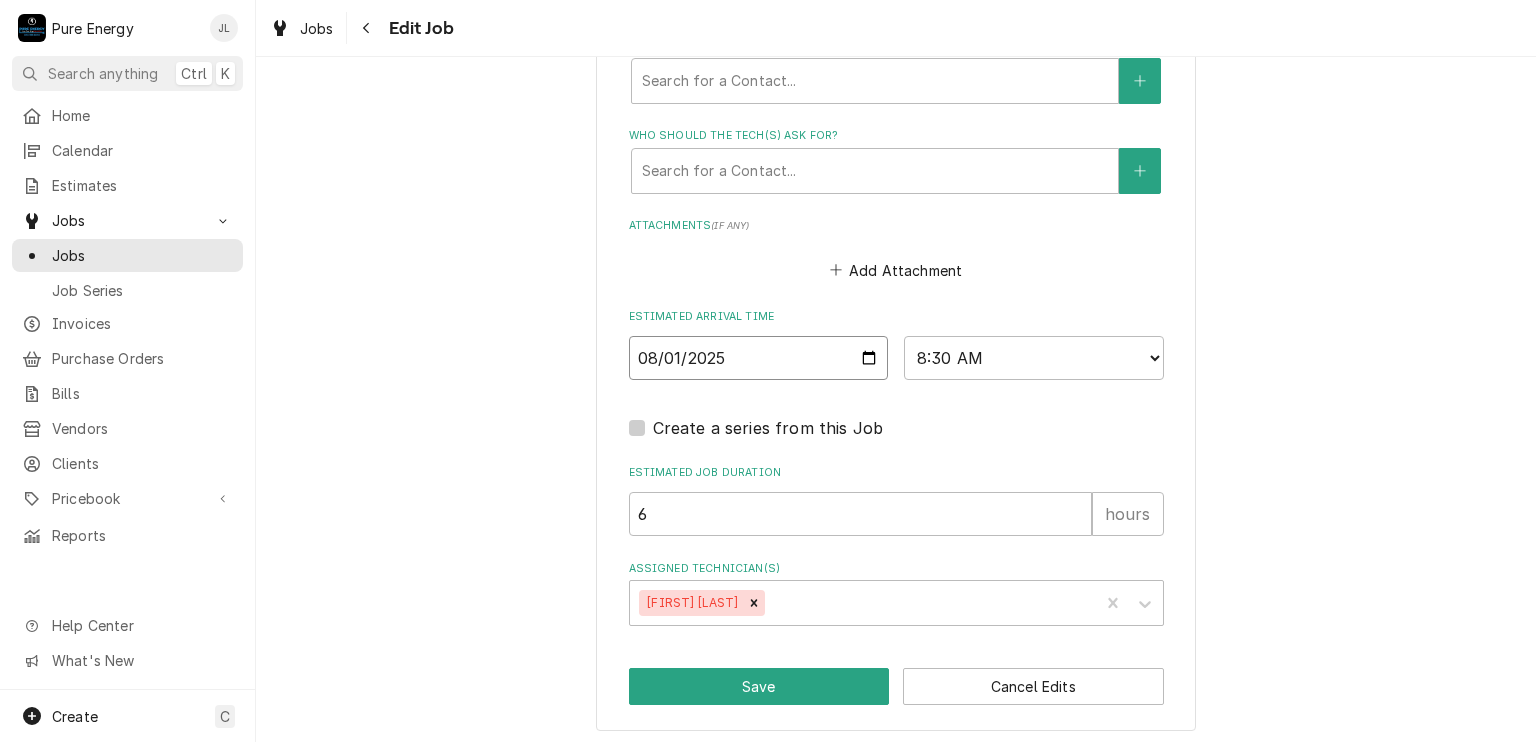 click on "2025-08-01" at bounding box center (759, 358) 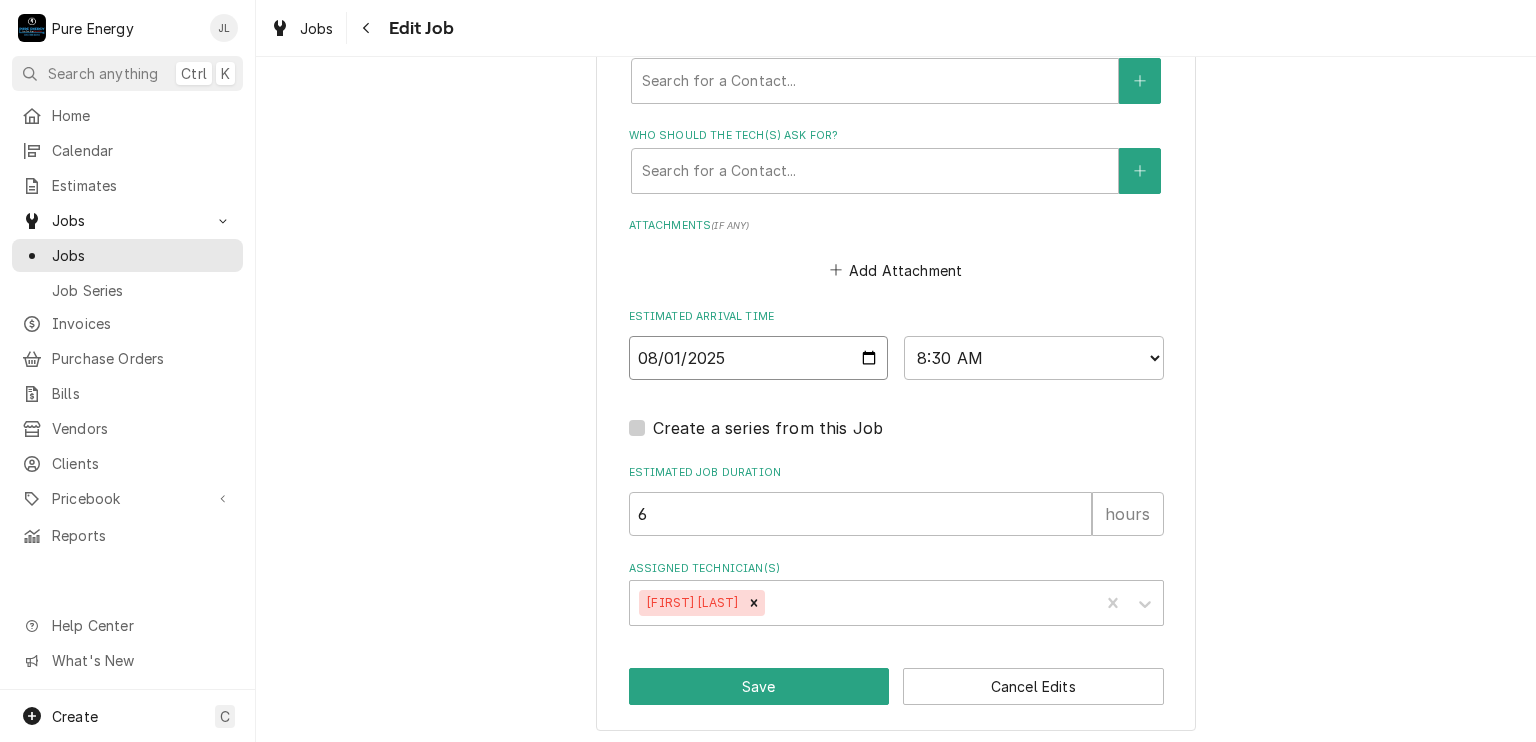 type on "2025-08-08" 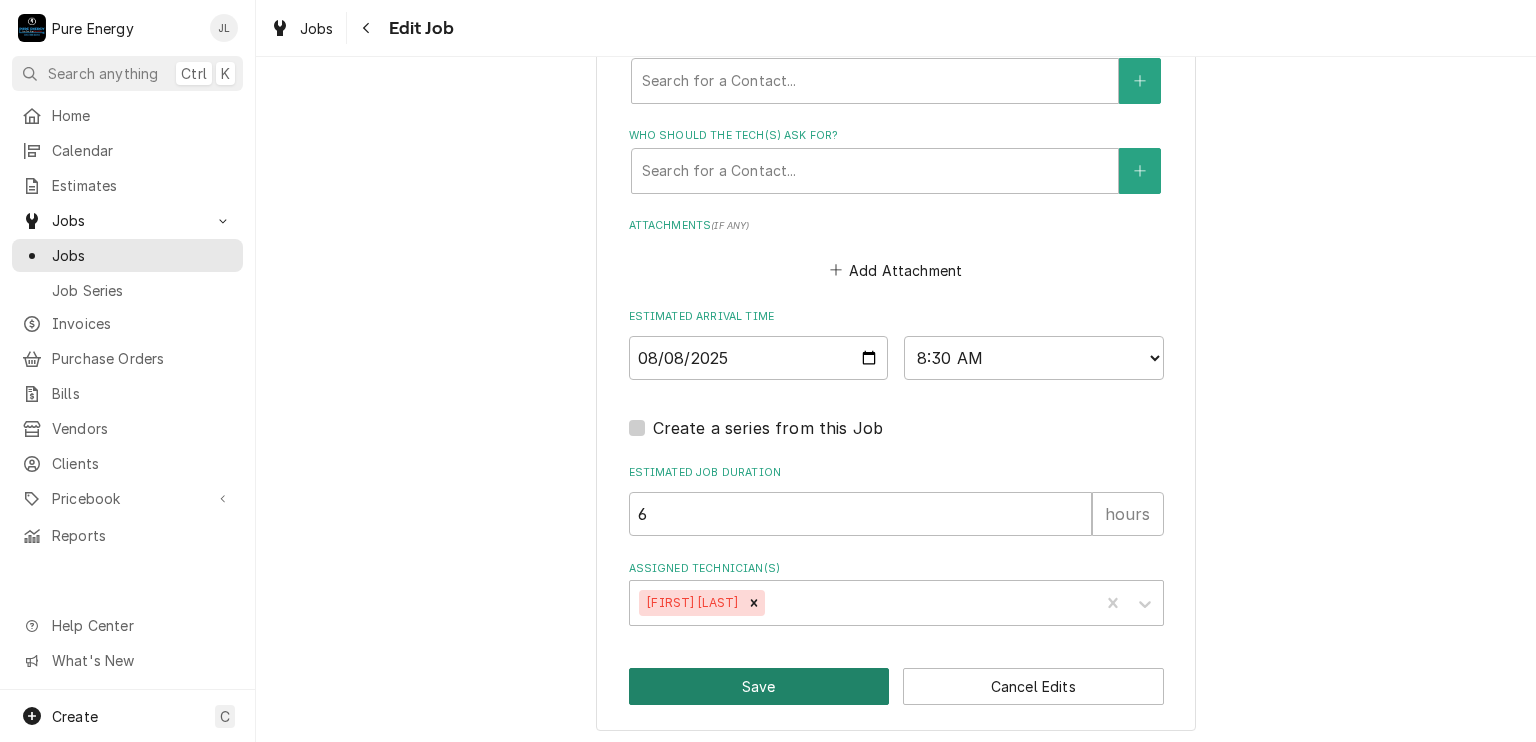 click on "Save" at bounding box center (759, 686) 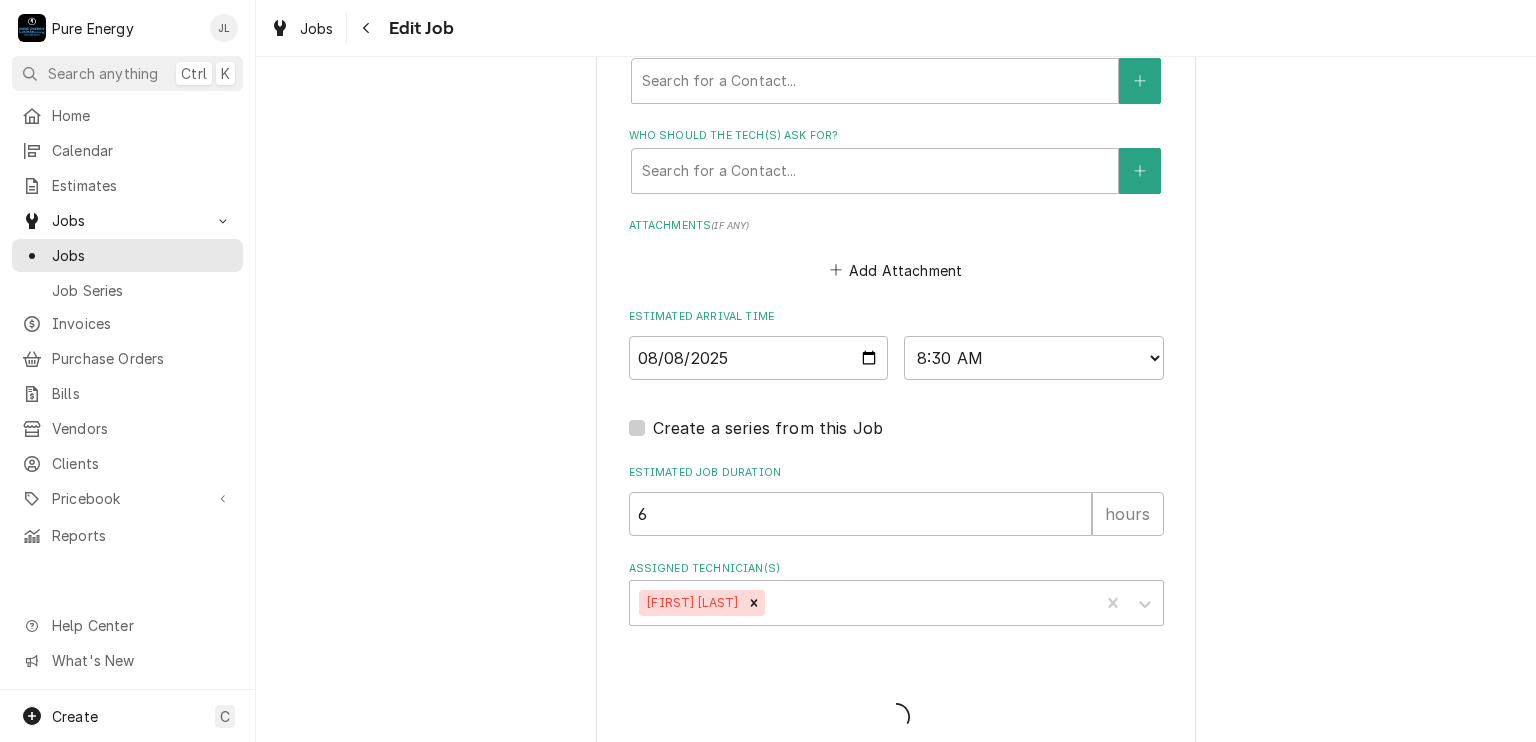 type on "x" 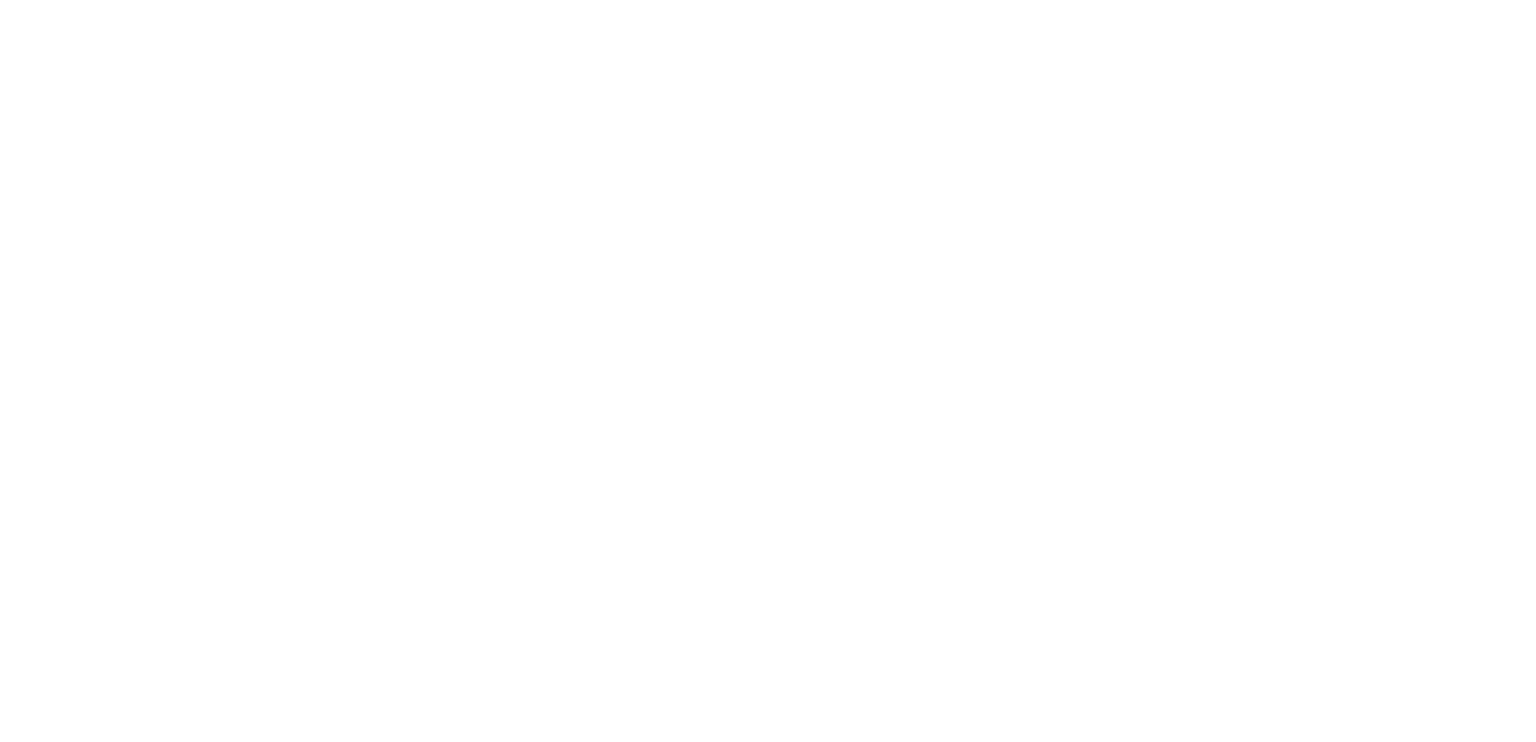 scroll, scrollTop: 0, scrollLeft: 0, axis: both 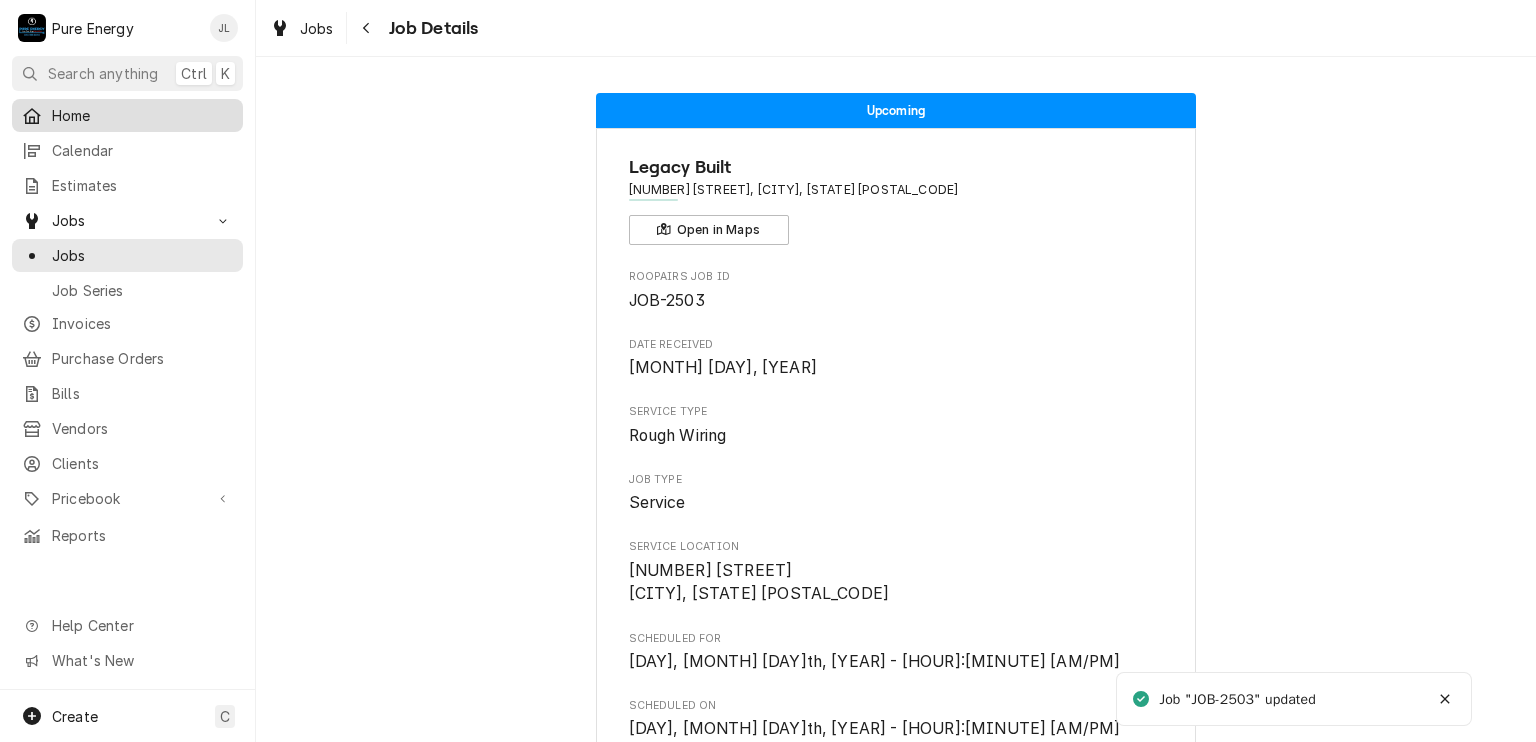 click on "Home" at bounding box center (142, 115) 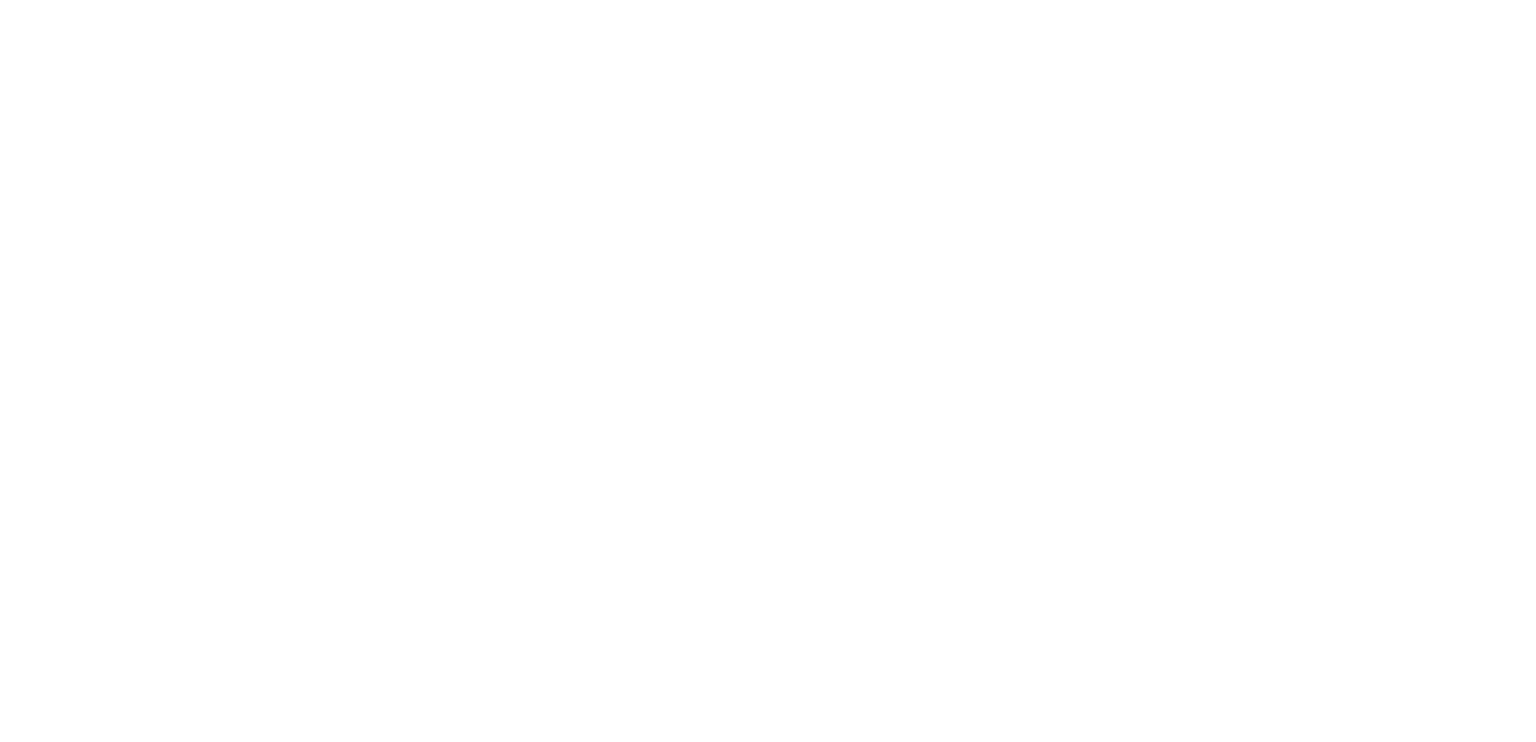 scroll, scrollTop: 0, scrollLeft: 0, axis: both 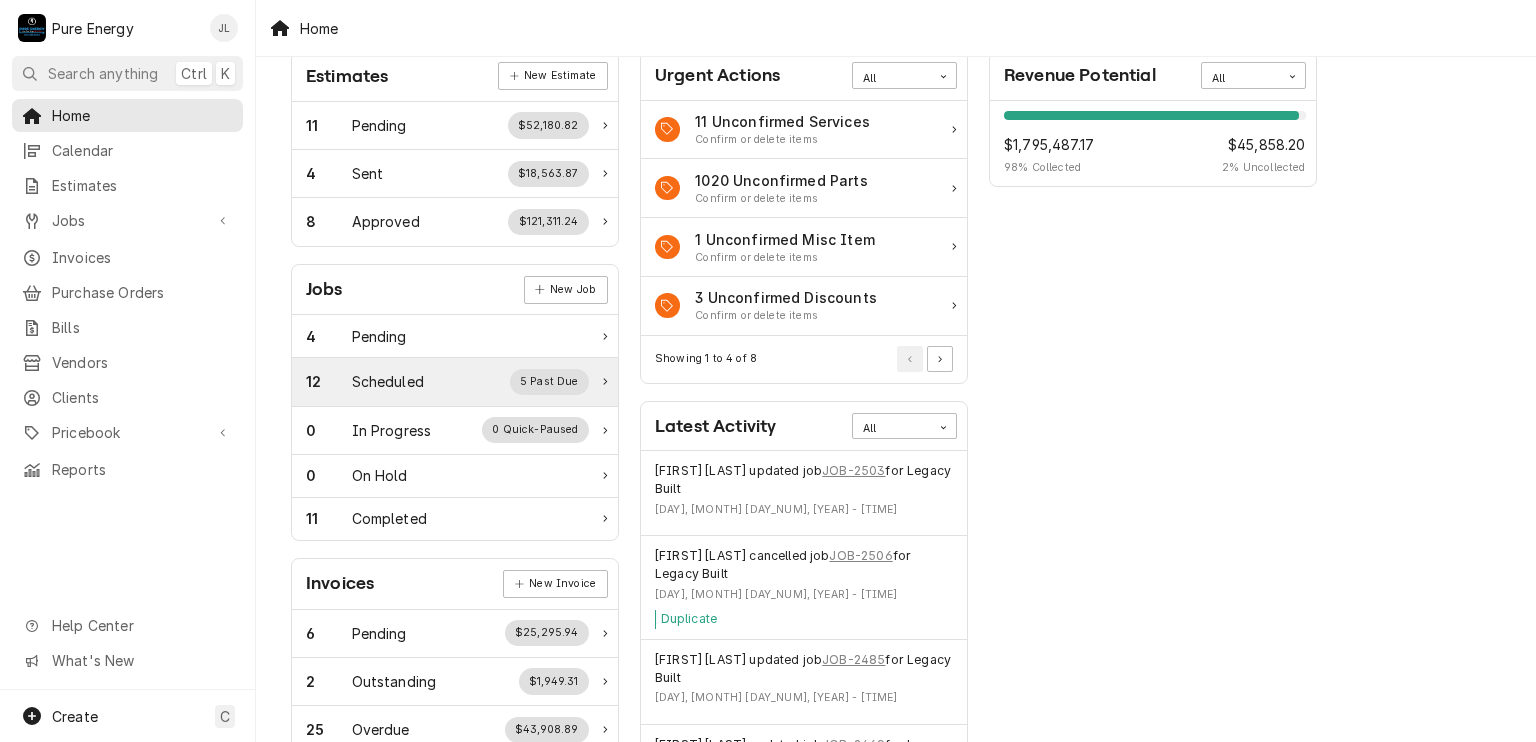 click on "Scheduled" at bounding box center (388, 381) 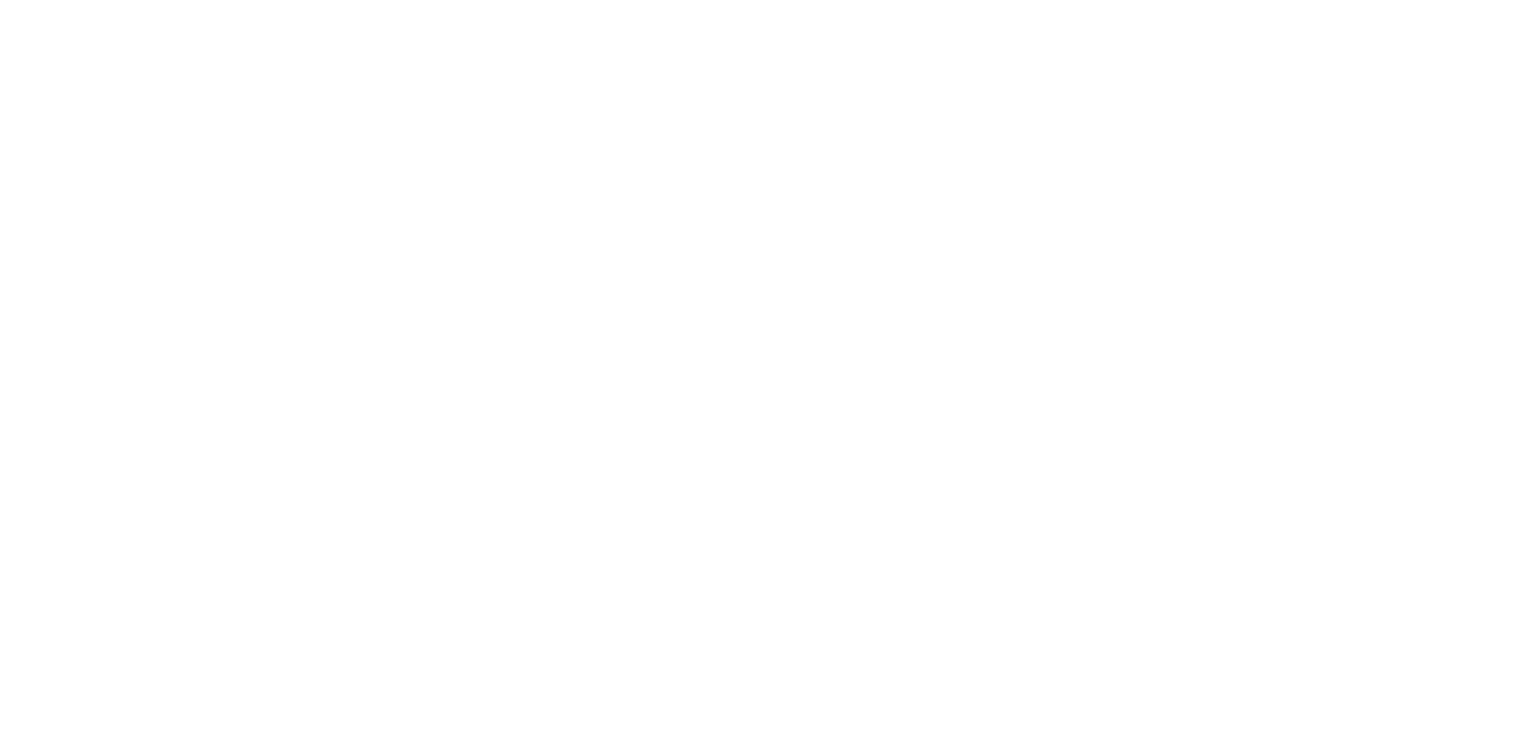 scroll, scrollTop: 0, scrollLeft: 0, axis: both 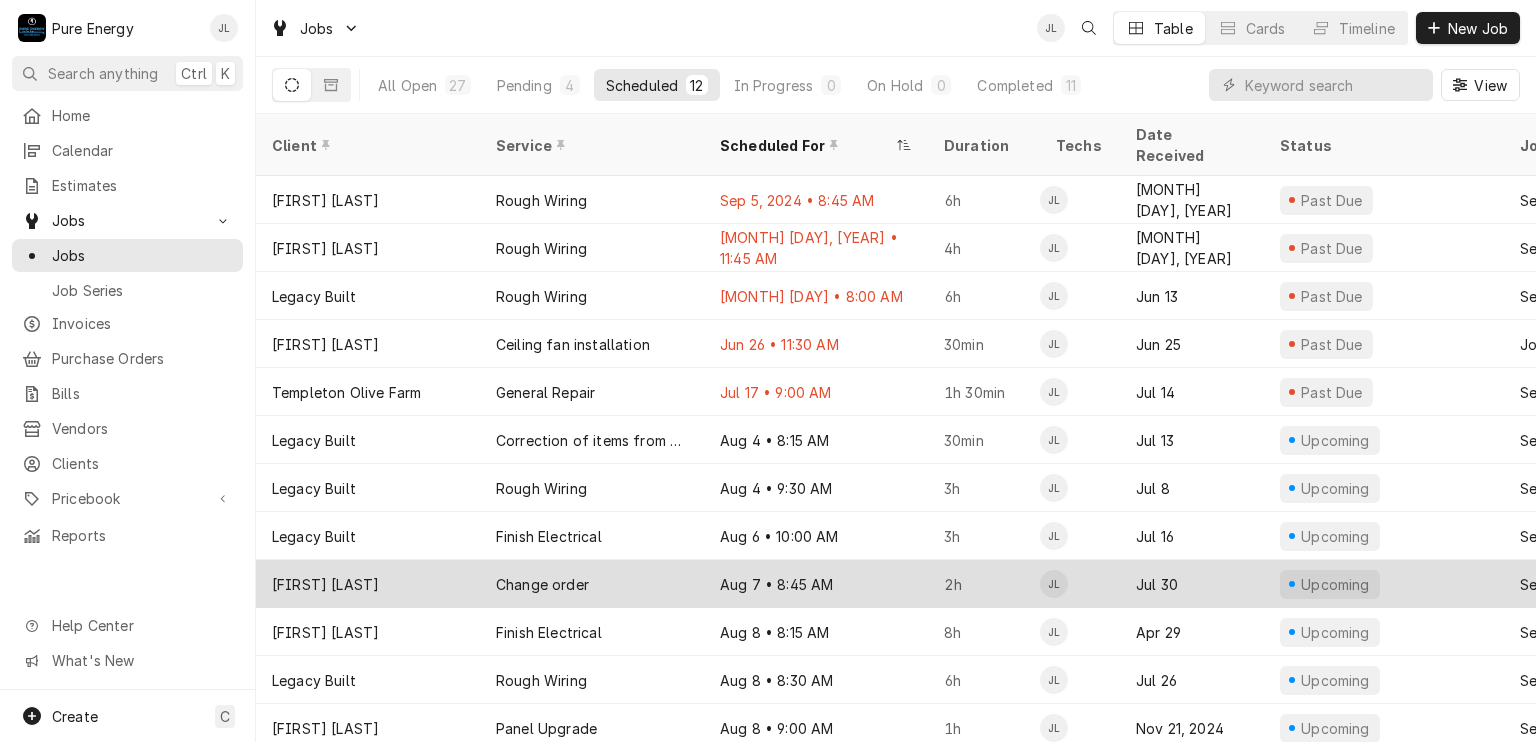 click on "Aug 7   • 8:45 AM" at bounding box center (816, 584) 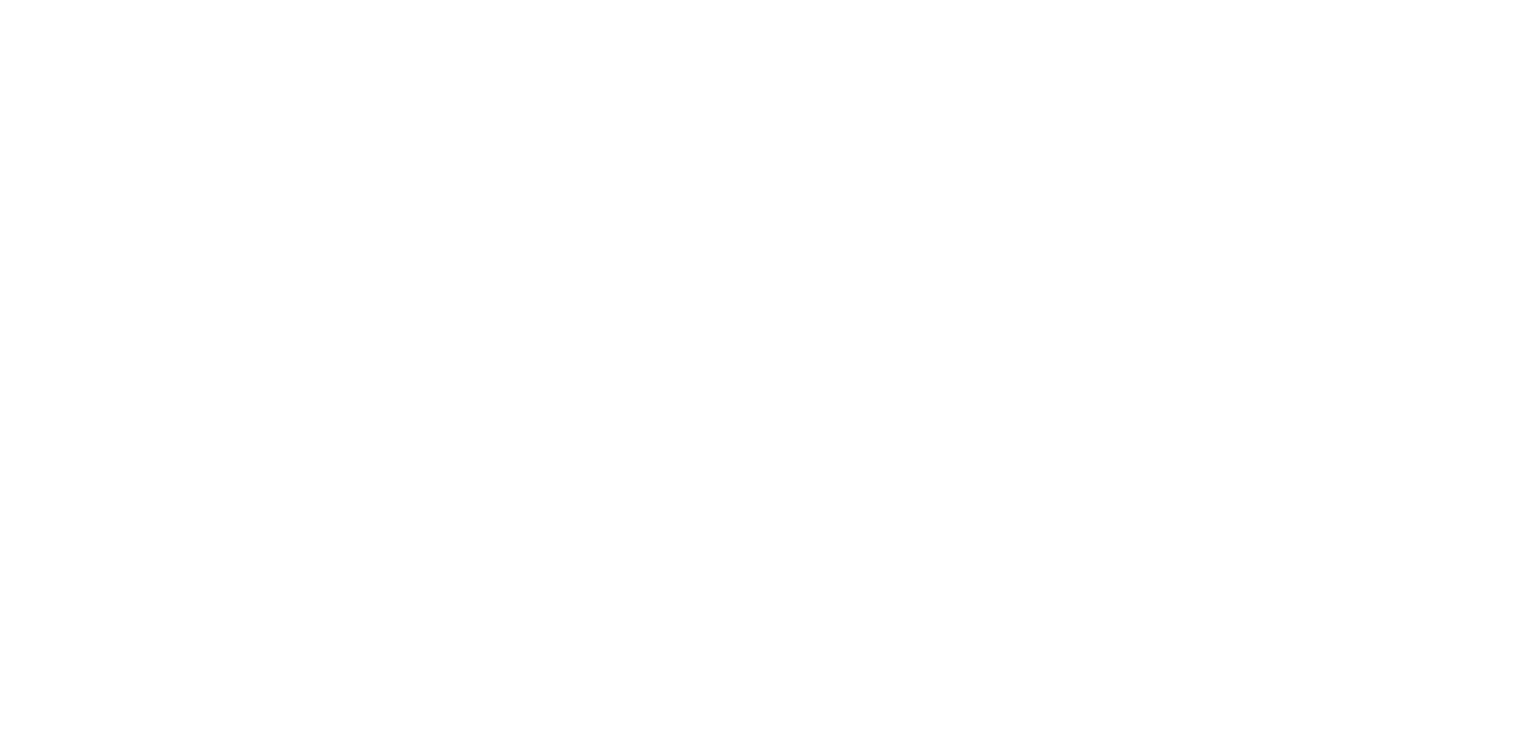 scroll, scrollTop: 0, scrollLeft: 0, axis: both 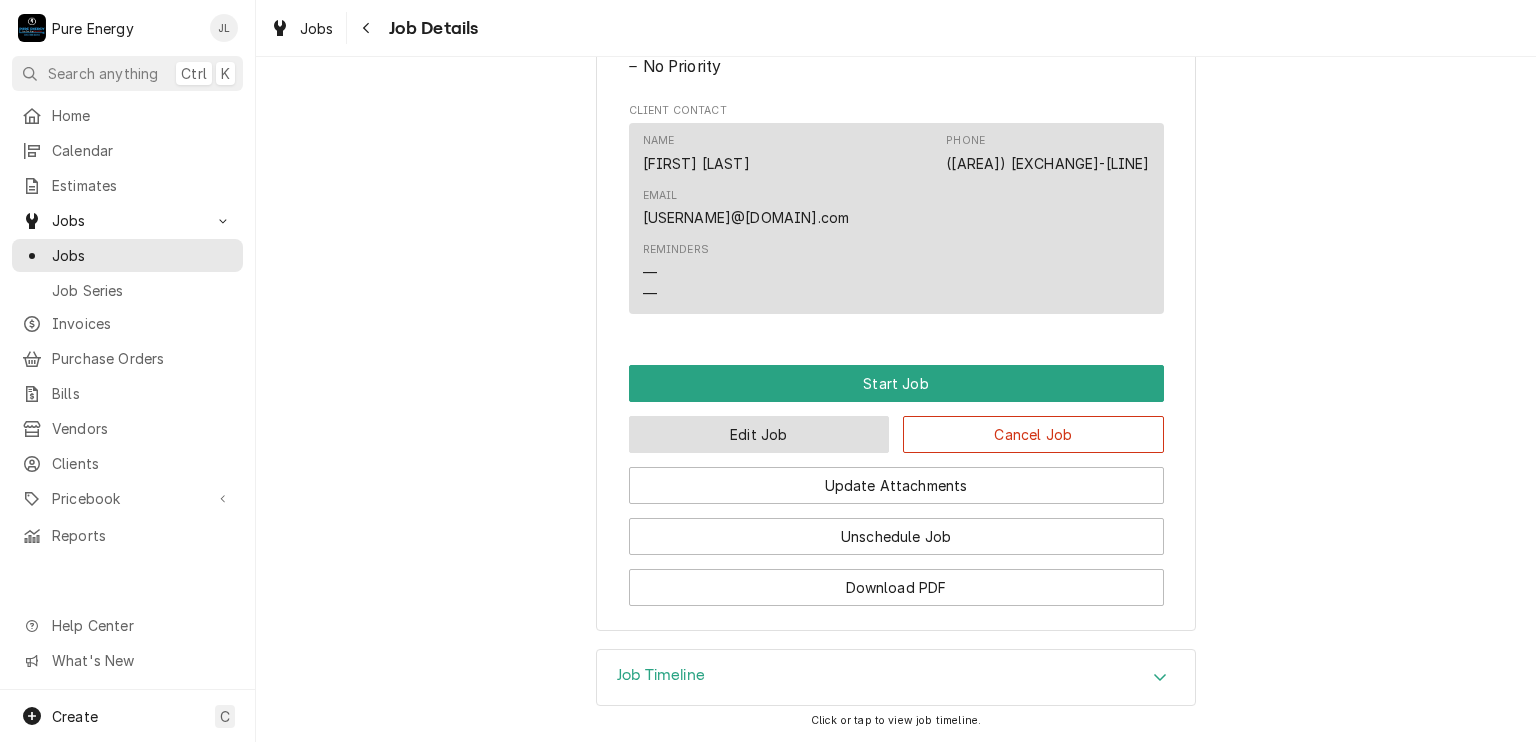 click on "Edit Job" at bounding box center [759, 434] 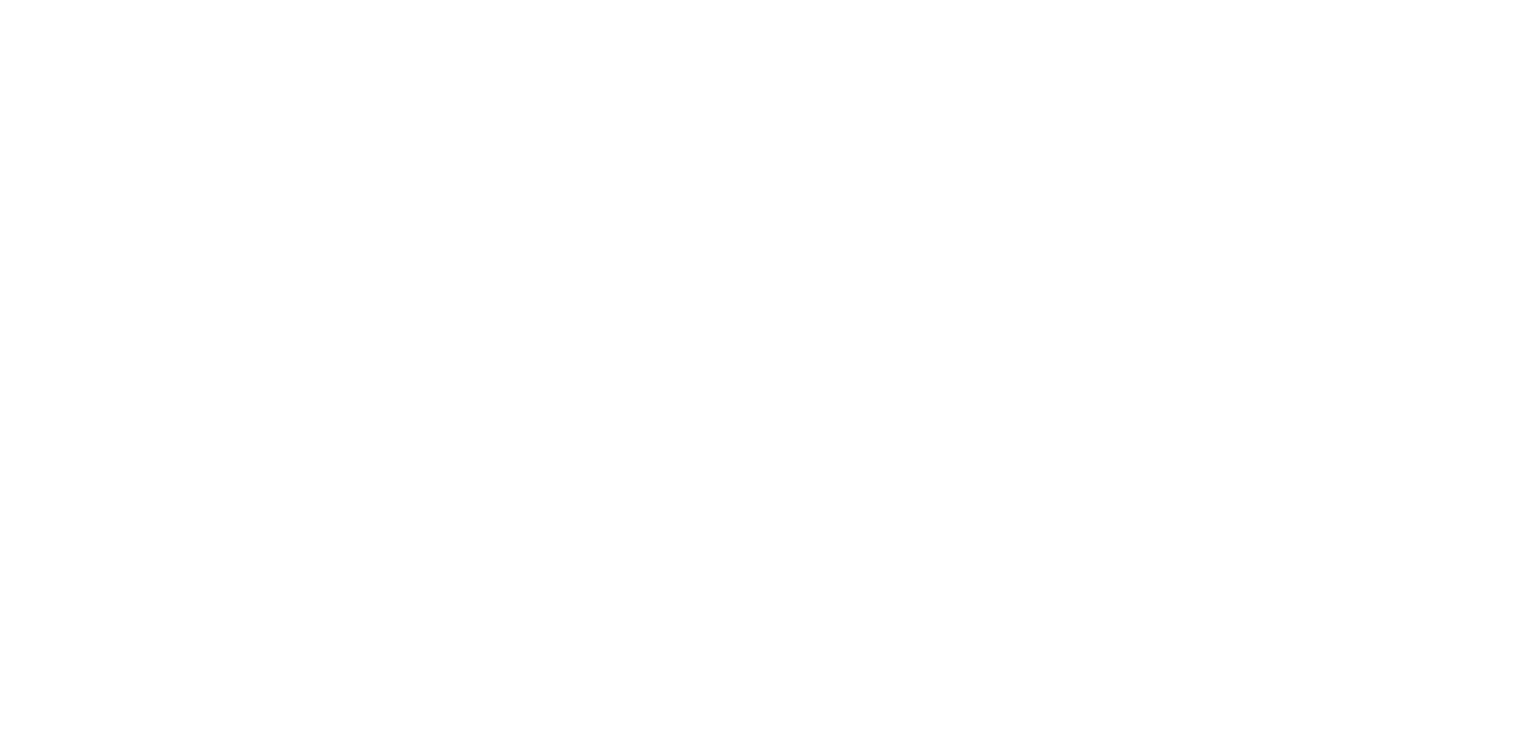 scroll, scrollTop: 0, scrollLeft: 0, axis: both 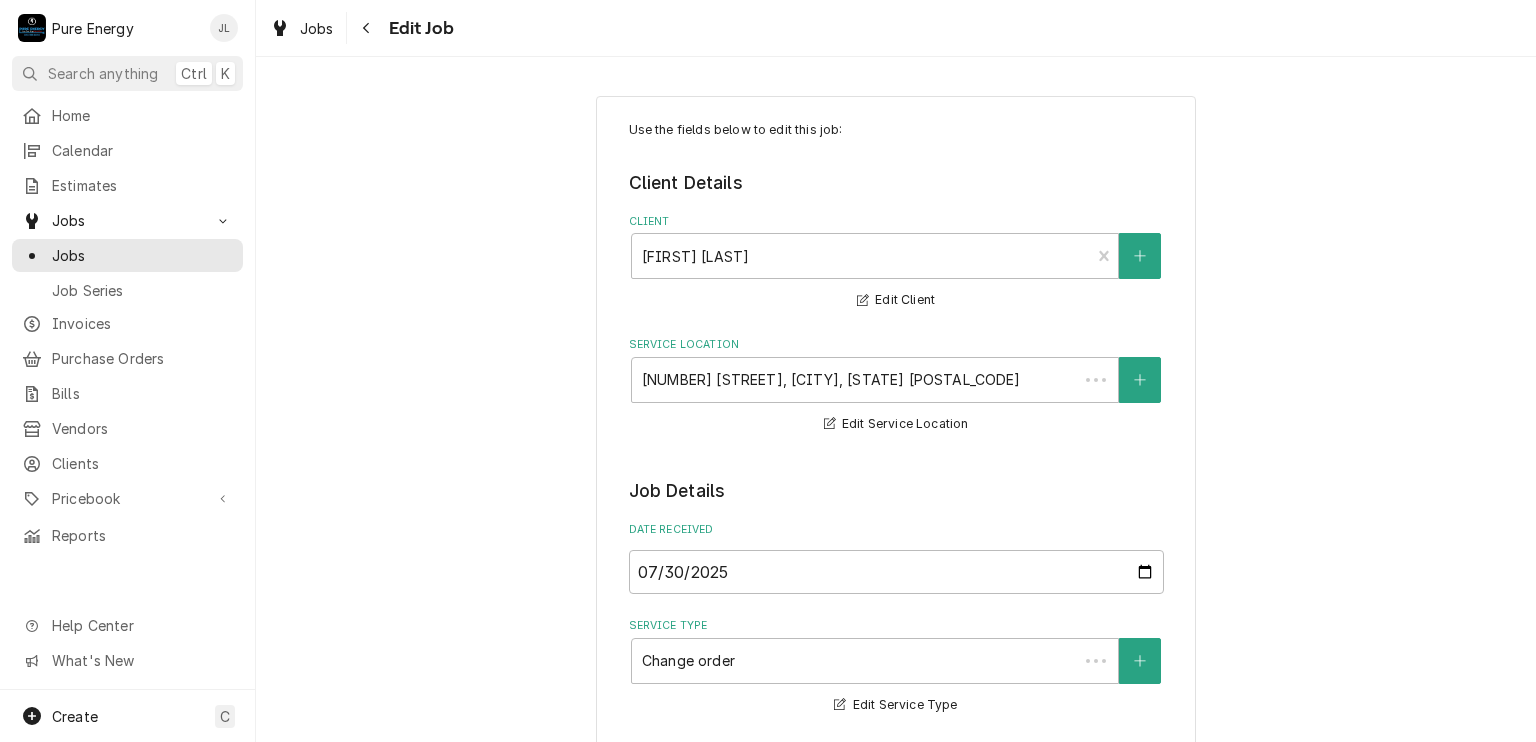type on "x" 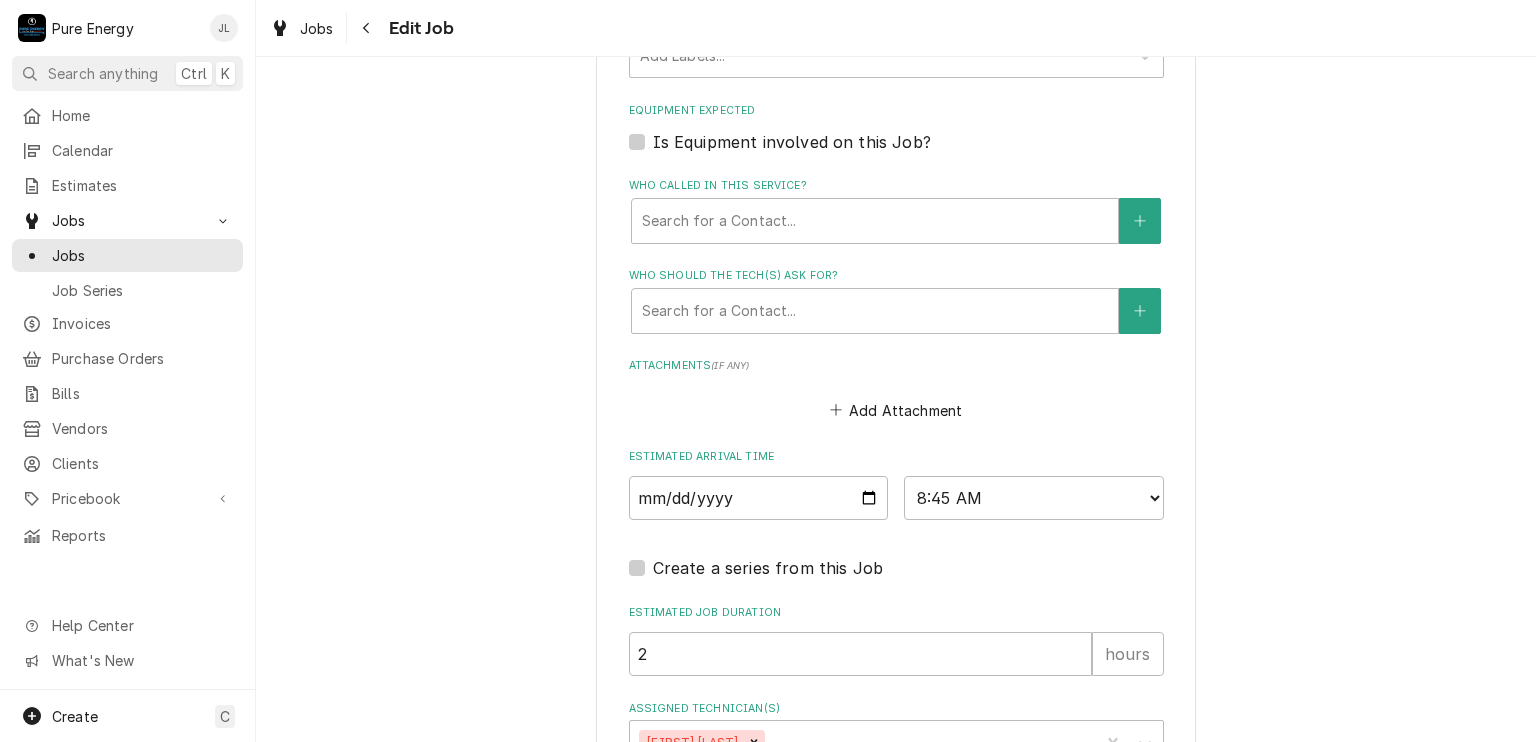 scroll, scrollTop: 1340, scrollLeft: 0, axis: vertical 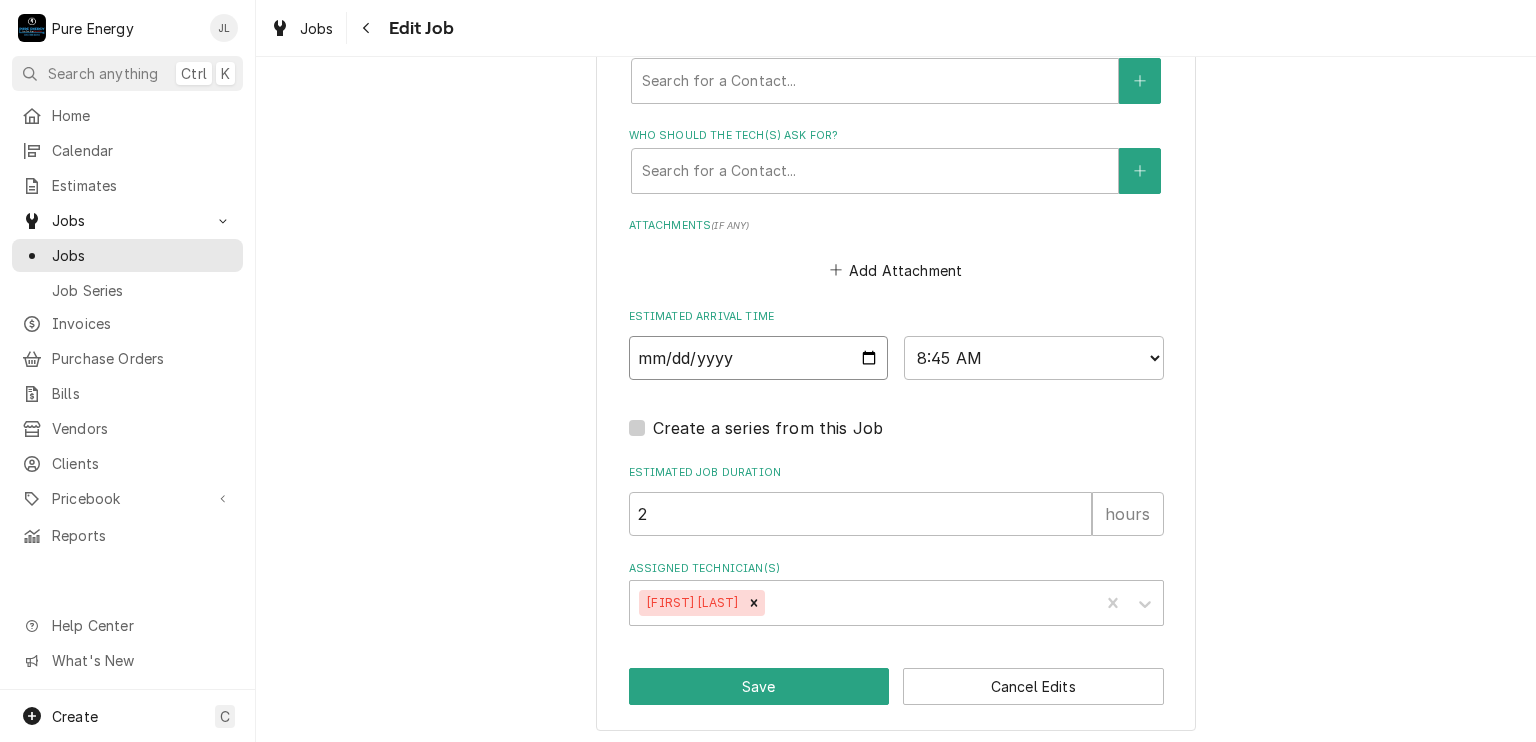 click on "2025-08-07" at bounding box center (759, 358) 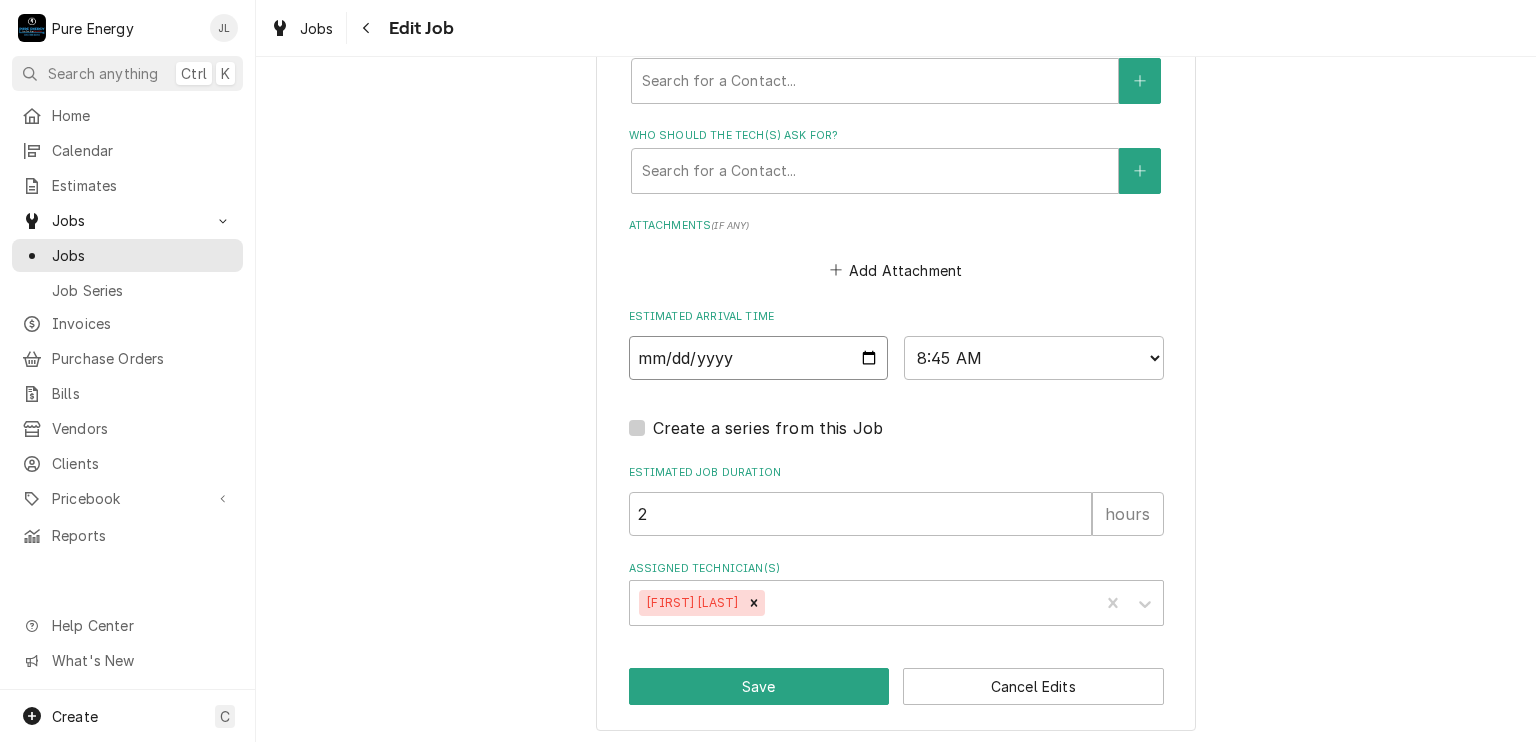 type on "2025-08-11" 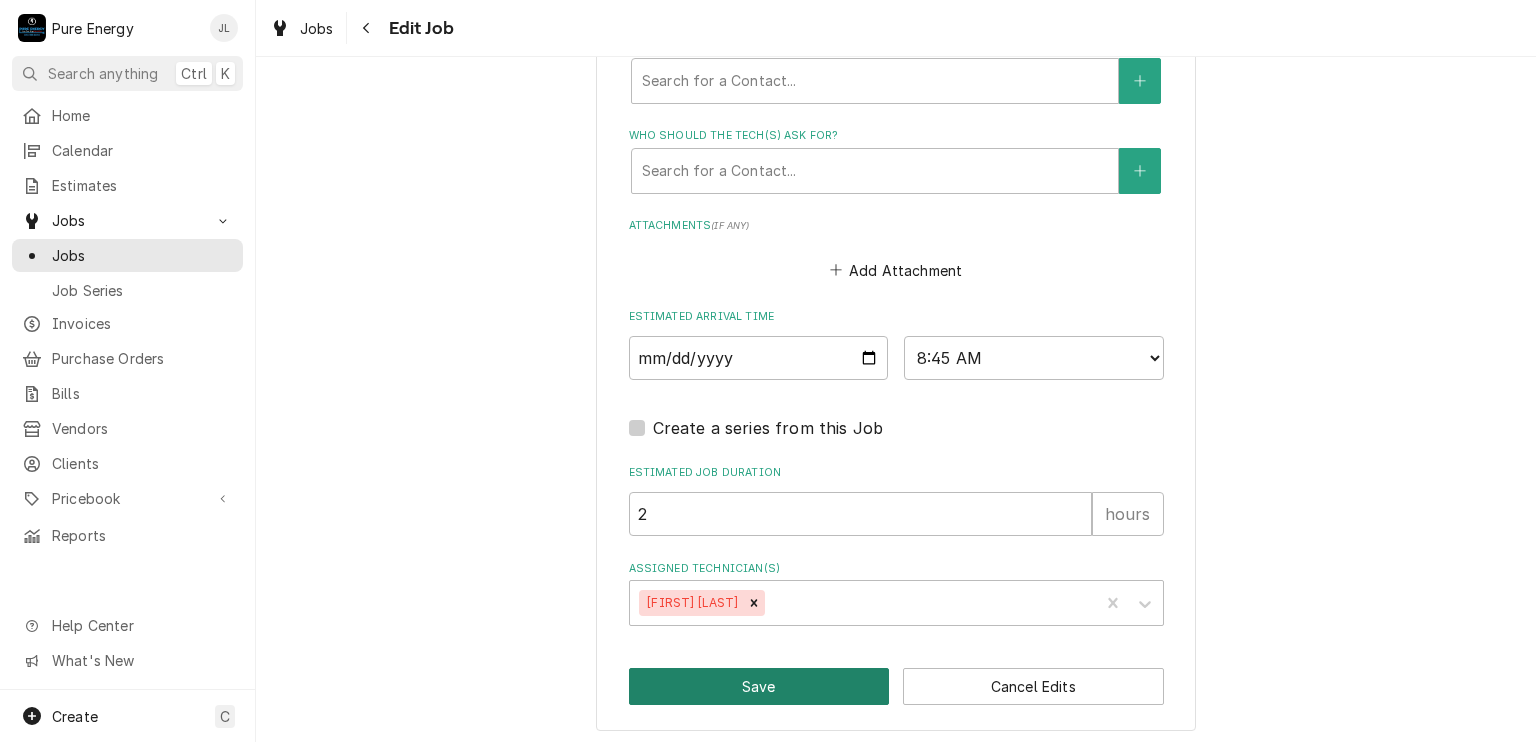 click on "Save" at bounding box center [759, 686] 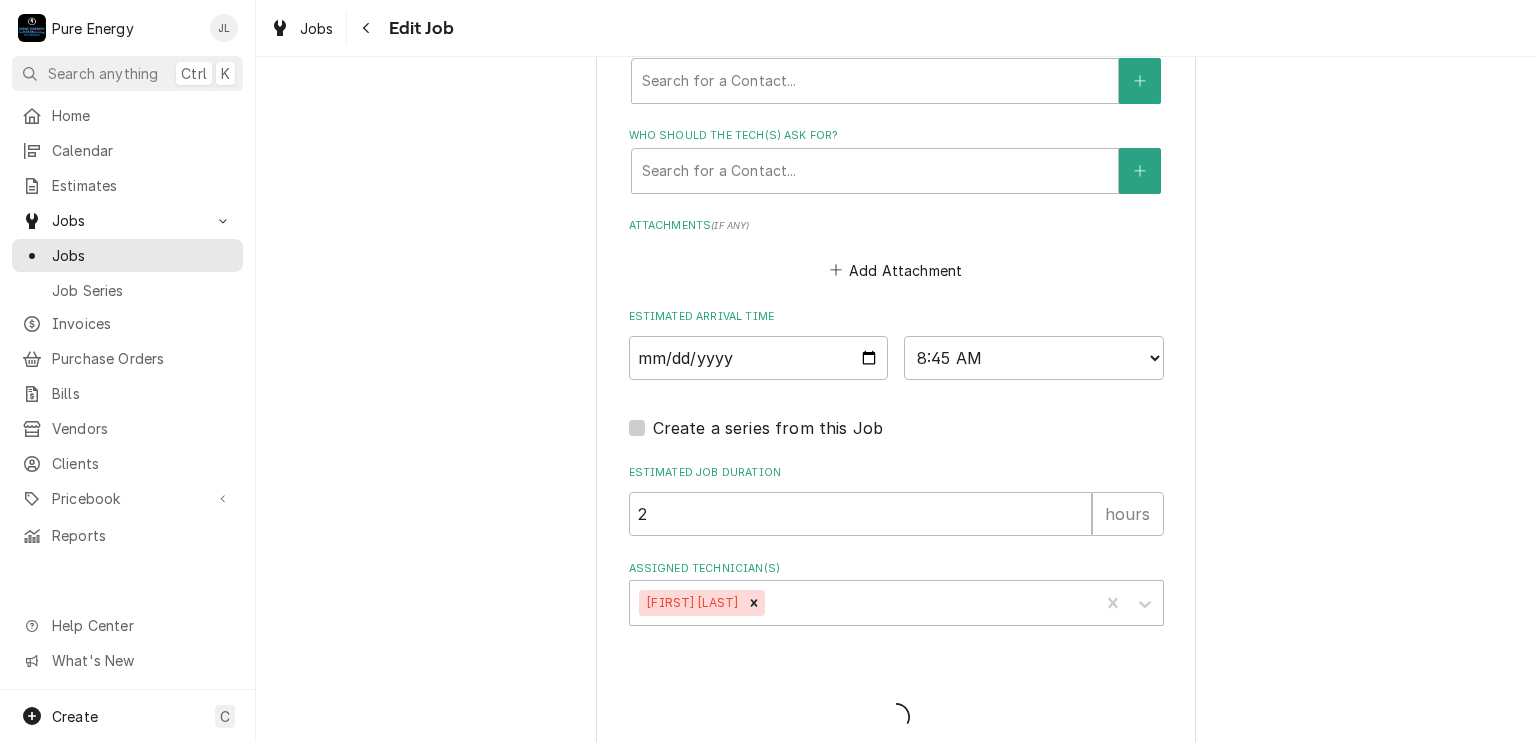 type on "x" 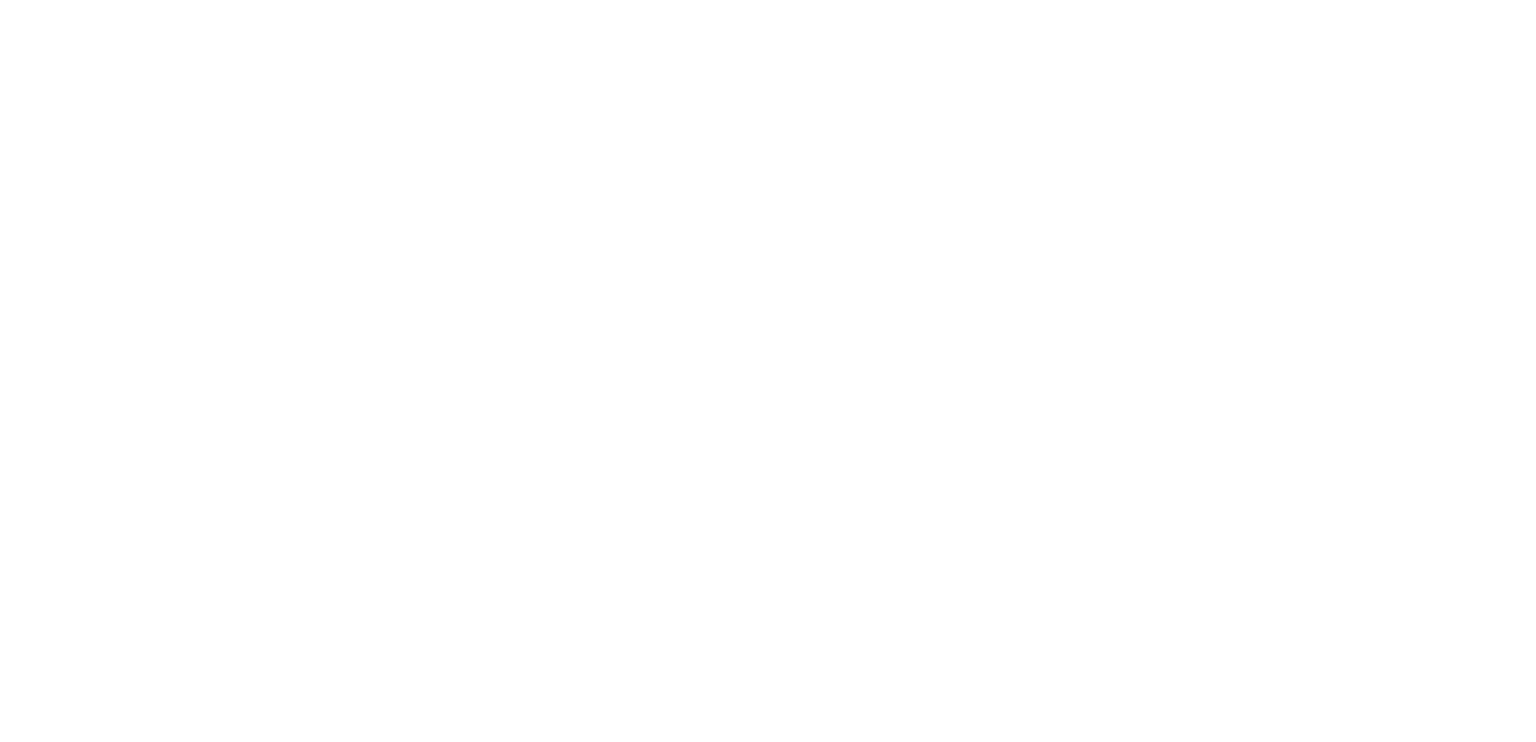 scroll, scrollTop: 0, scrollLeft: 0, axis: both 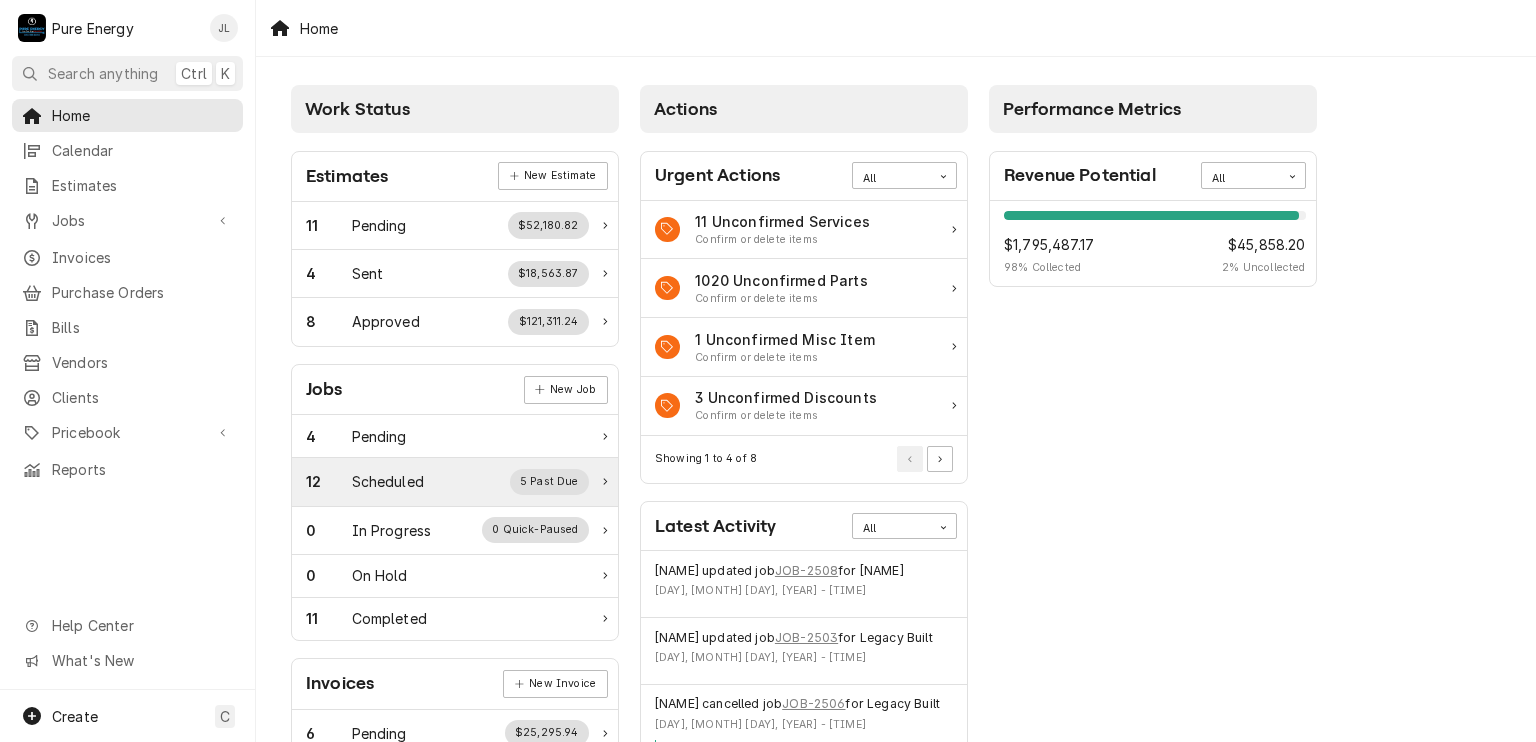 click on "12 Scheduled 5 Past Due" at bounding box center [447, 482] 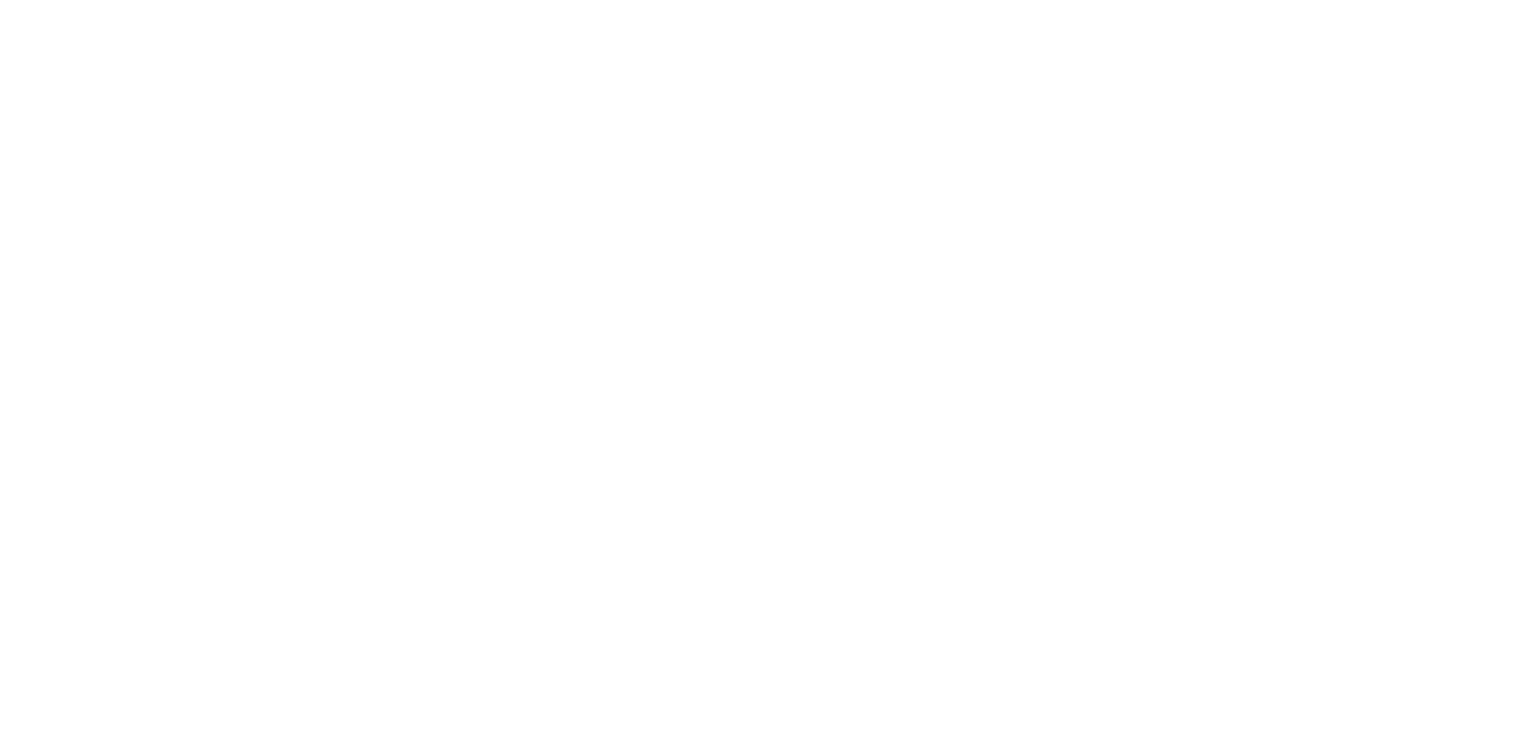 scroll, scrollTop: 0, scrollLeft: 0, axis: both 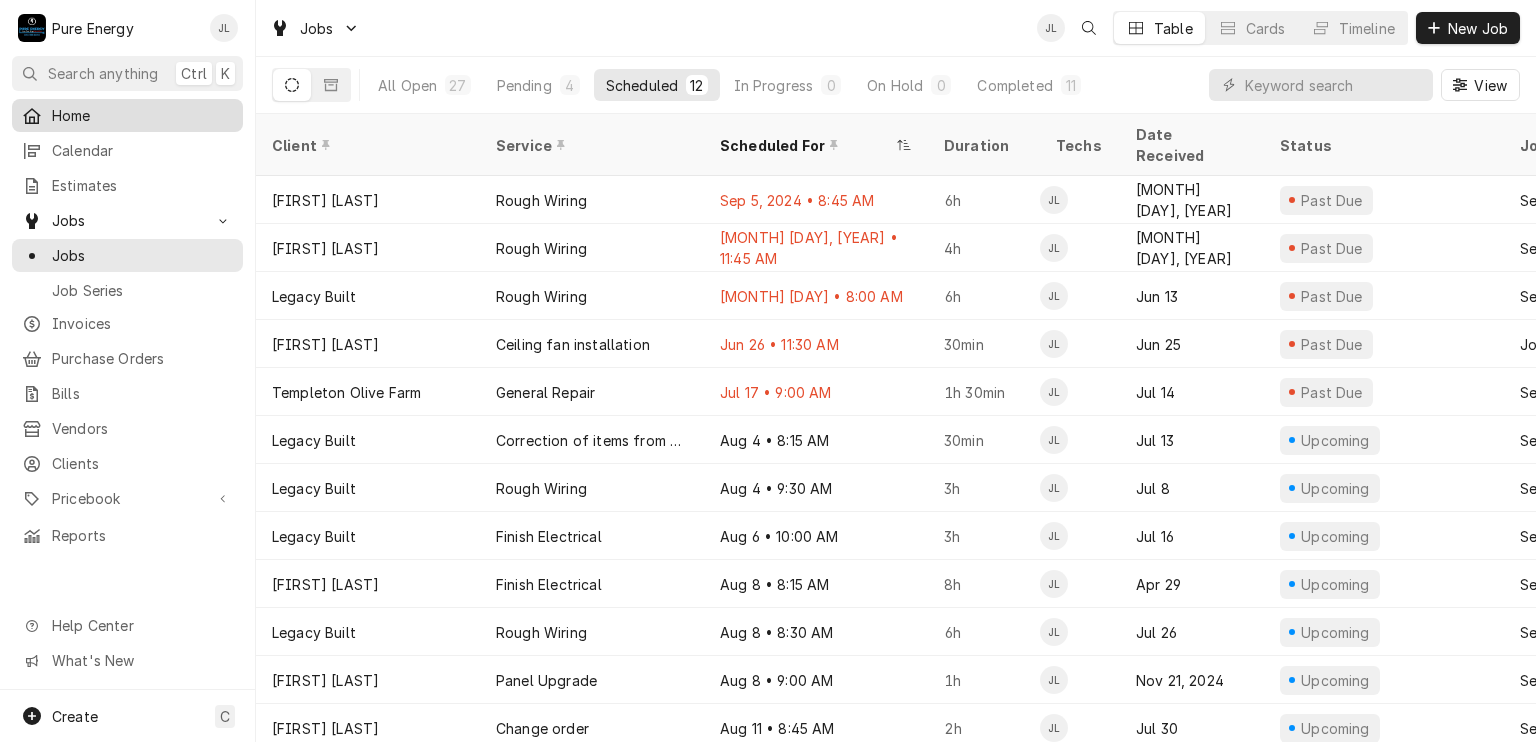 click on "Home" at bounding box center (142, 115) 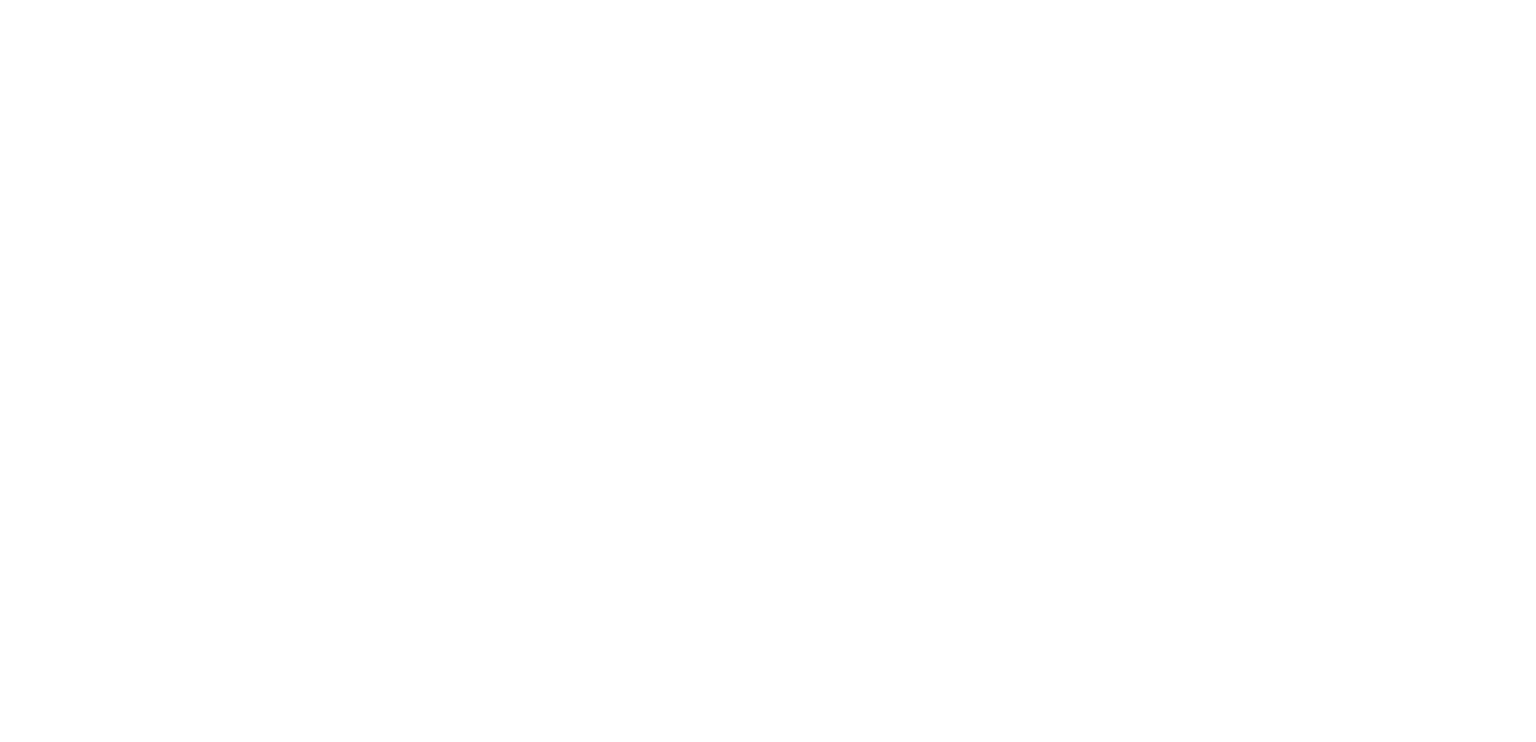 scroll, scrollTop: 0, scrollLeft: 0, axis: both 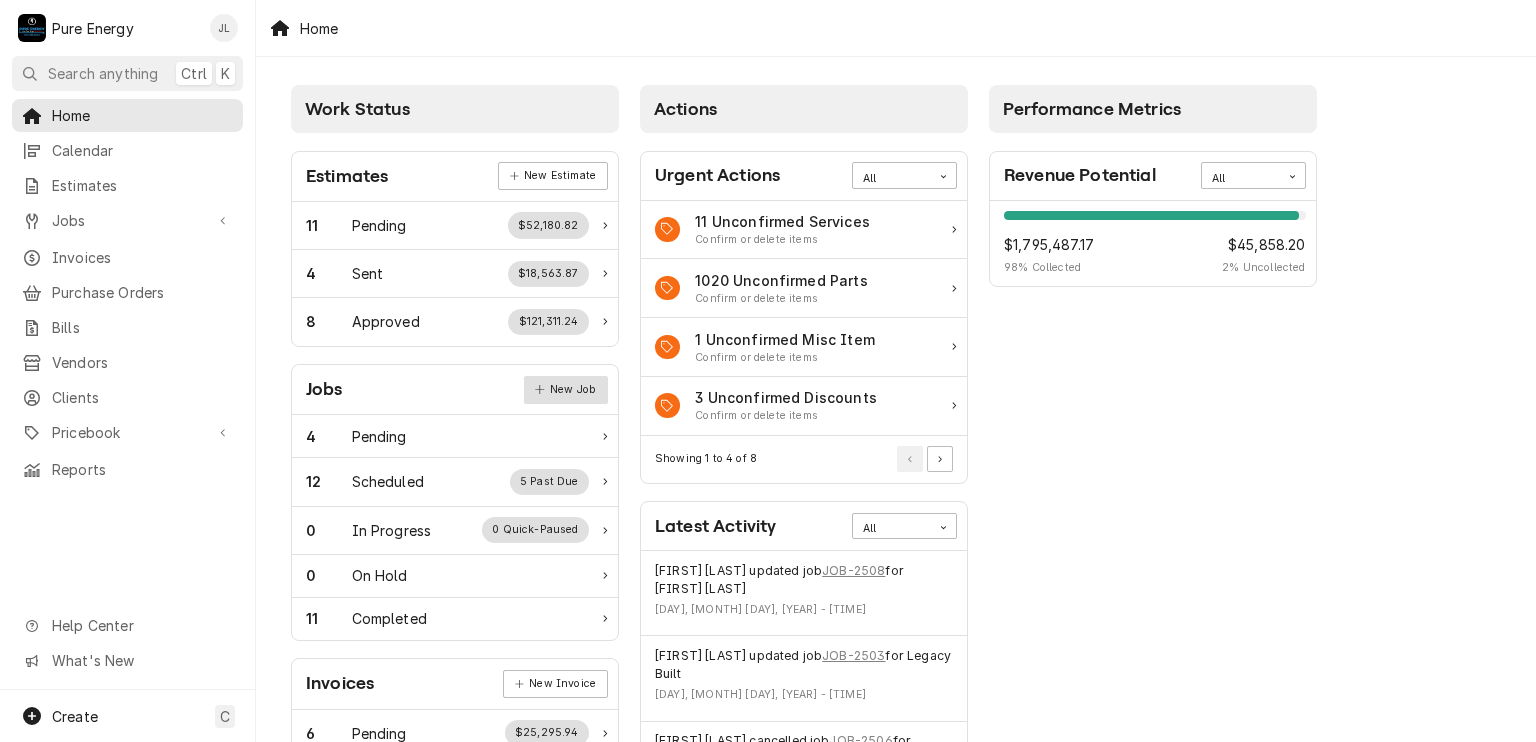 click on "New Job" at bounding box center (566, 390) 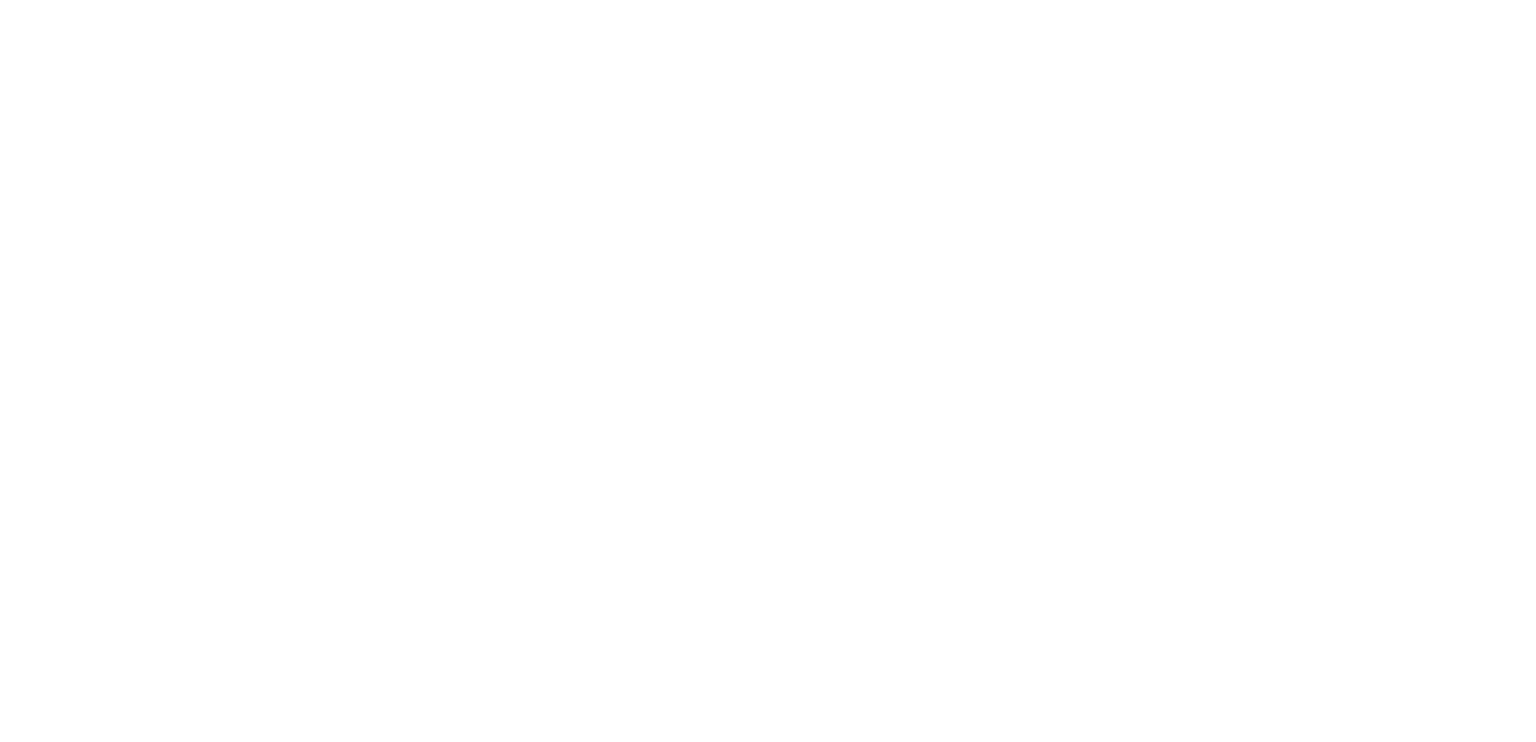 scroll, scrollTop: 0, scrollLeft: 0, axis: both 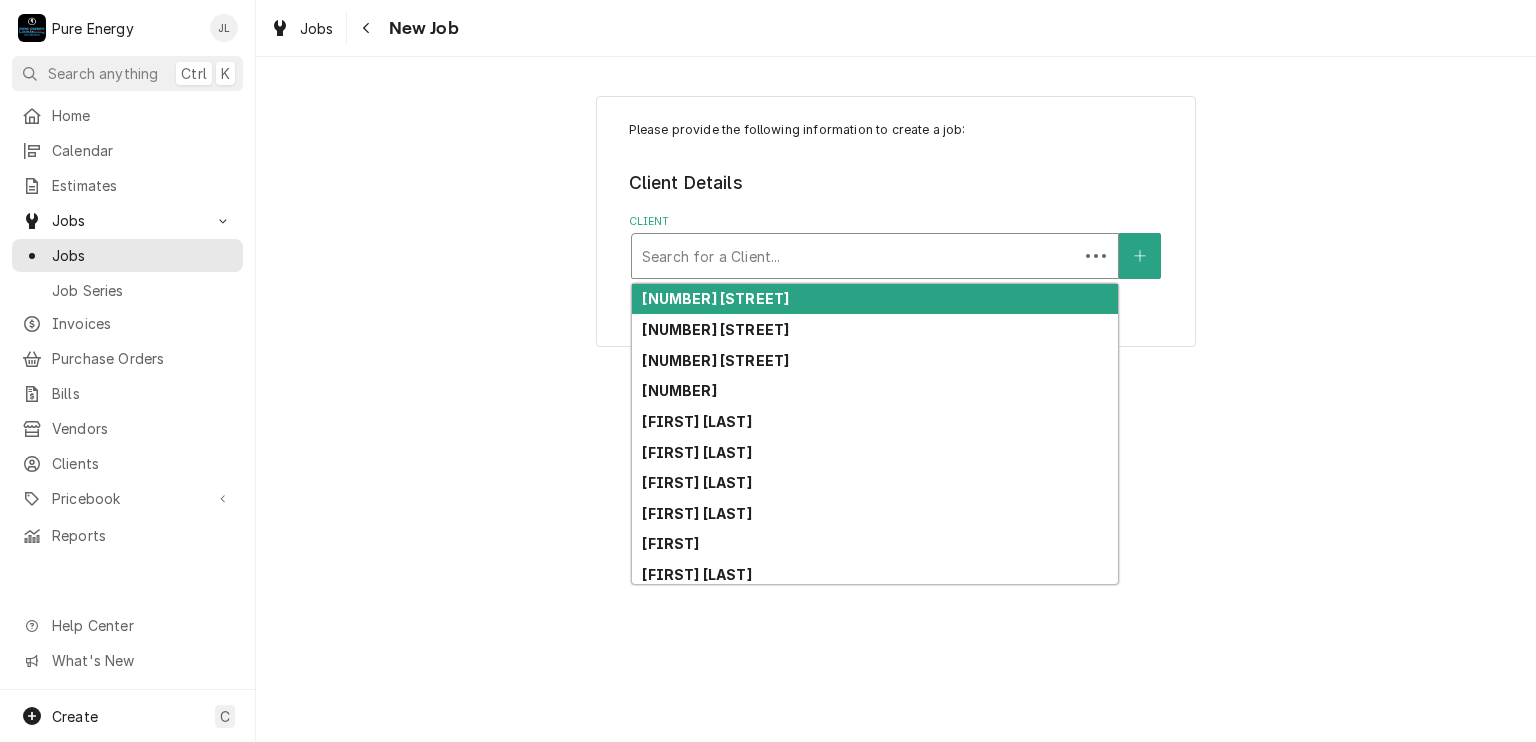 click at bounding box center (855, 256) 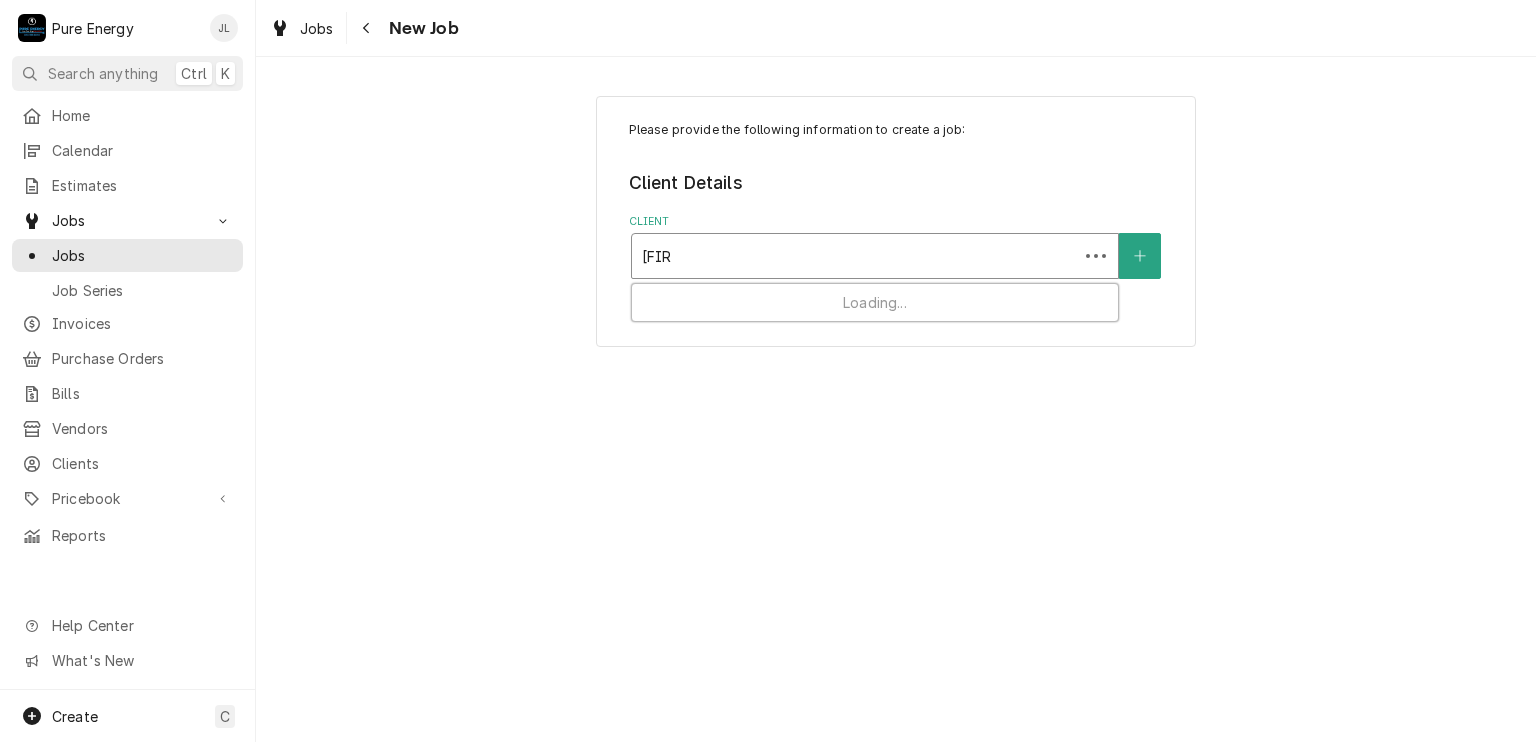 type on "[FIRST]" 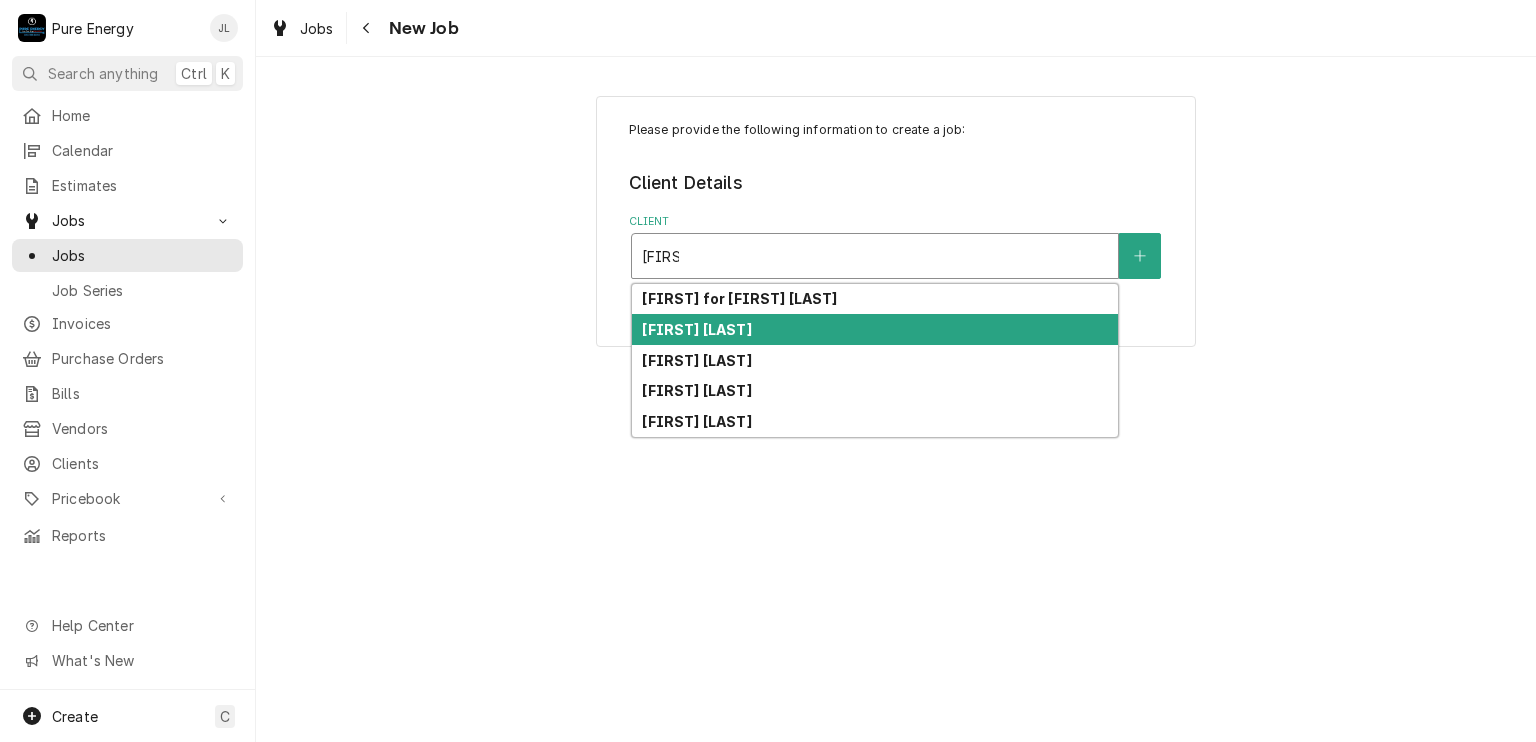 click on "[FIRST] [LAST]" at bounding box center [875, 329] 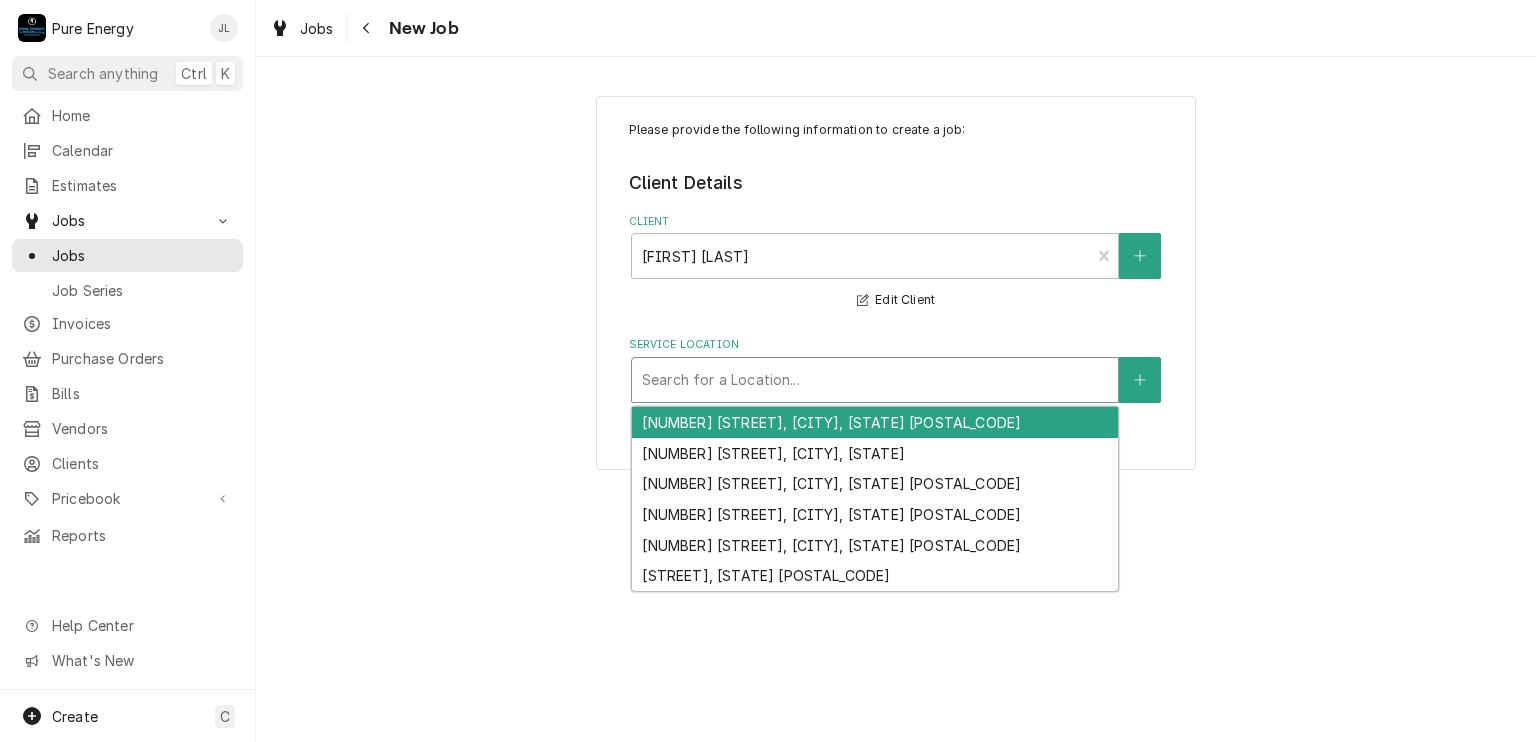 click at bounding box center (875, 380) 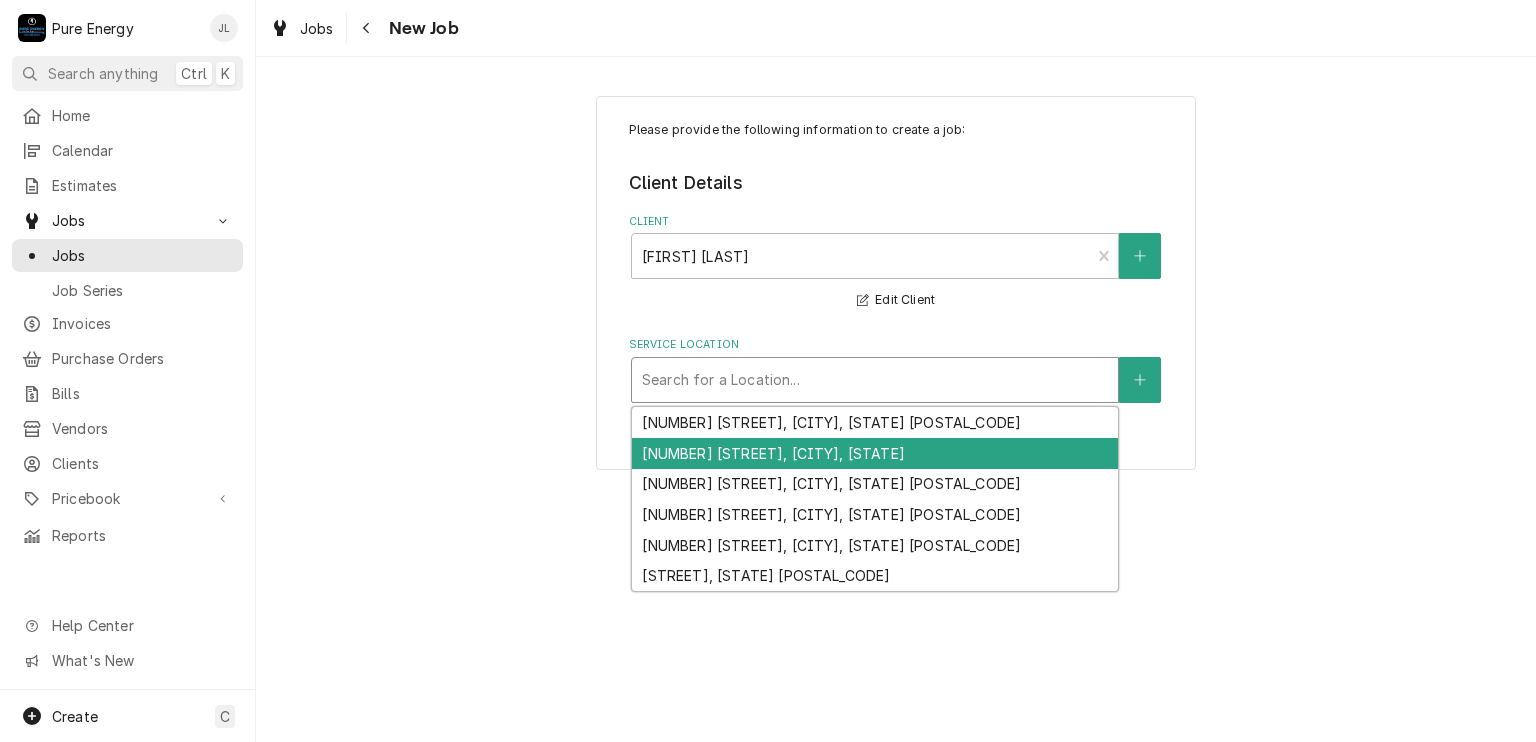 click on "[NUMBER] [STREET], [CITY], [STATE] [POSTAL_CODE]" at bounding box center [875, 453] 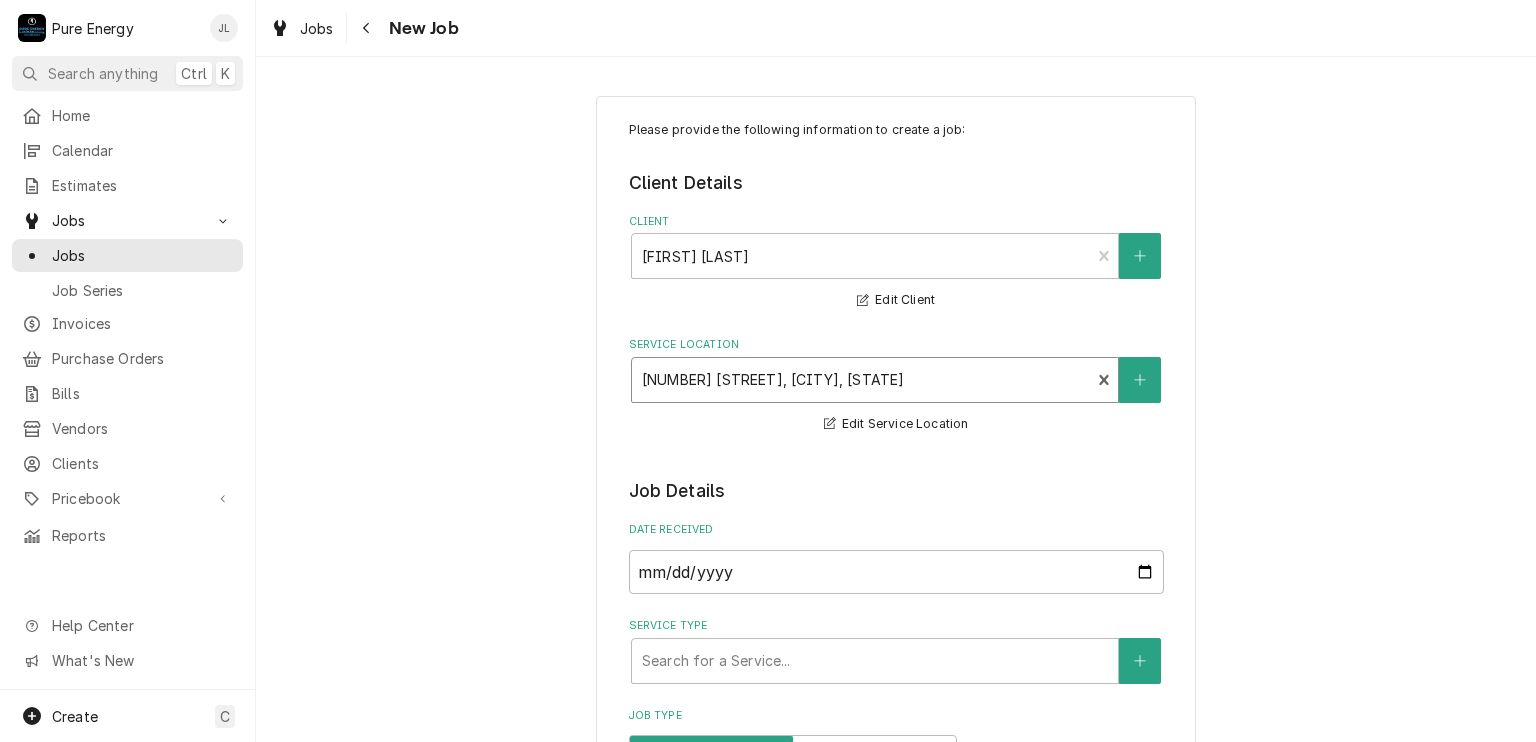 scroll, scrollTop: 300, scrollLeft: 0, axis: vertical 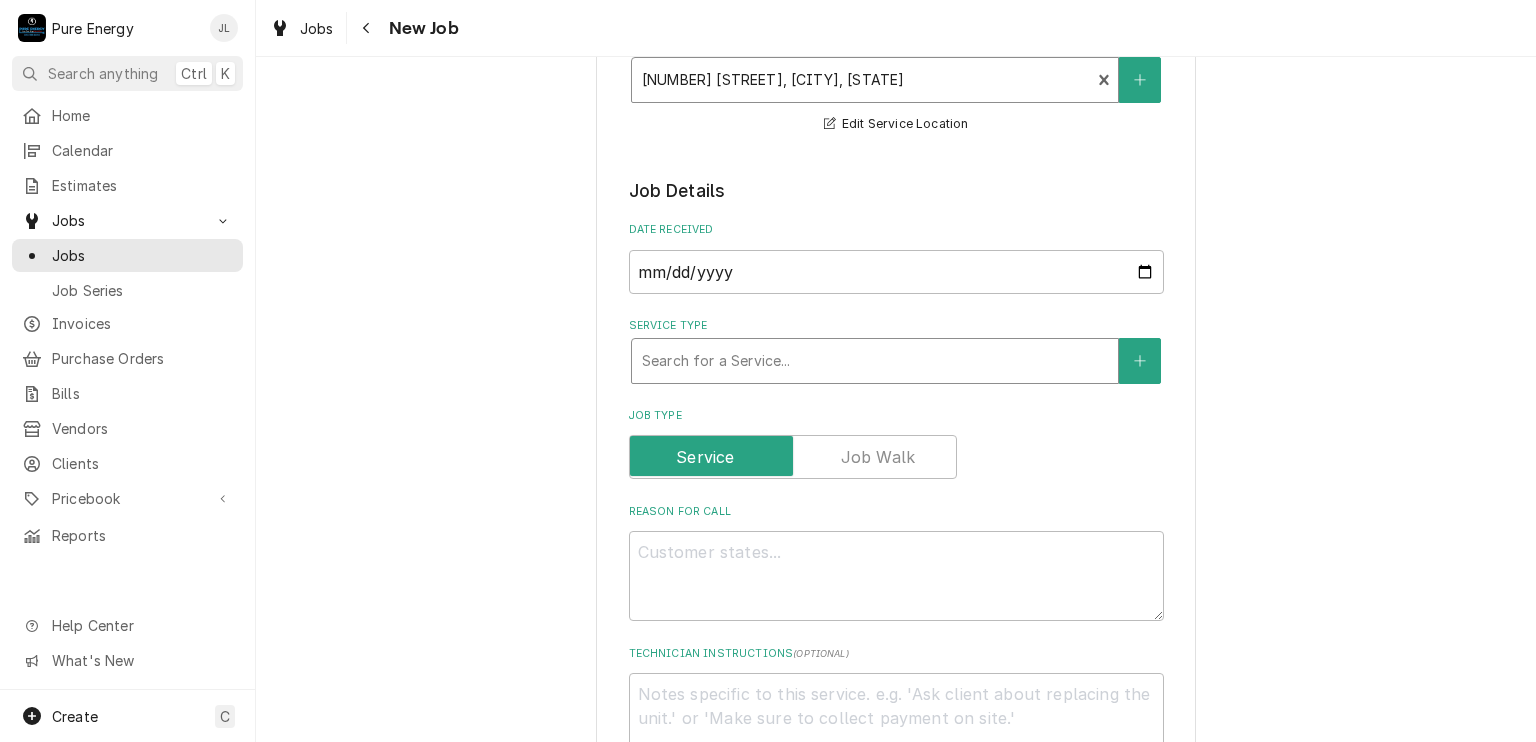 click at bounding box center [875, 361] 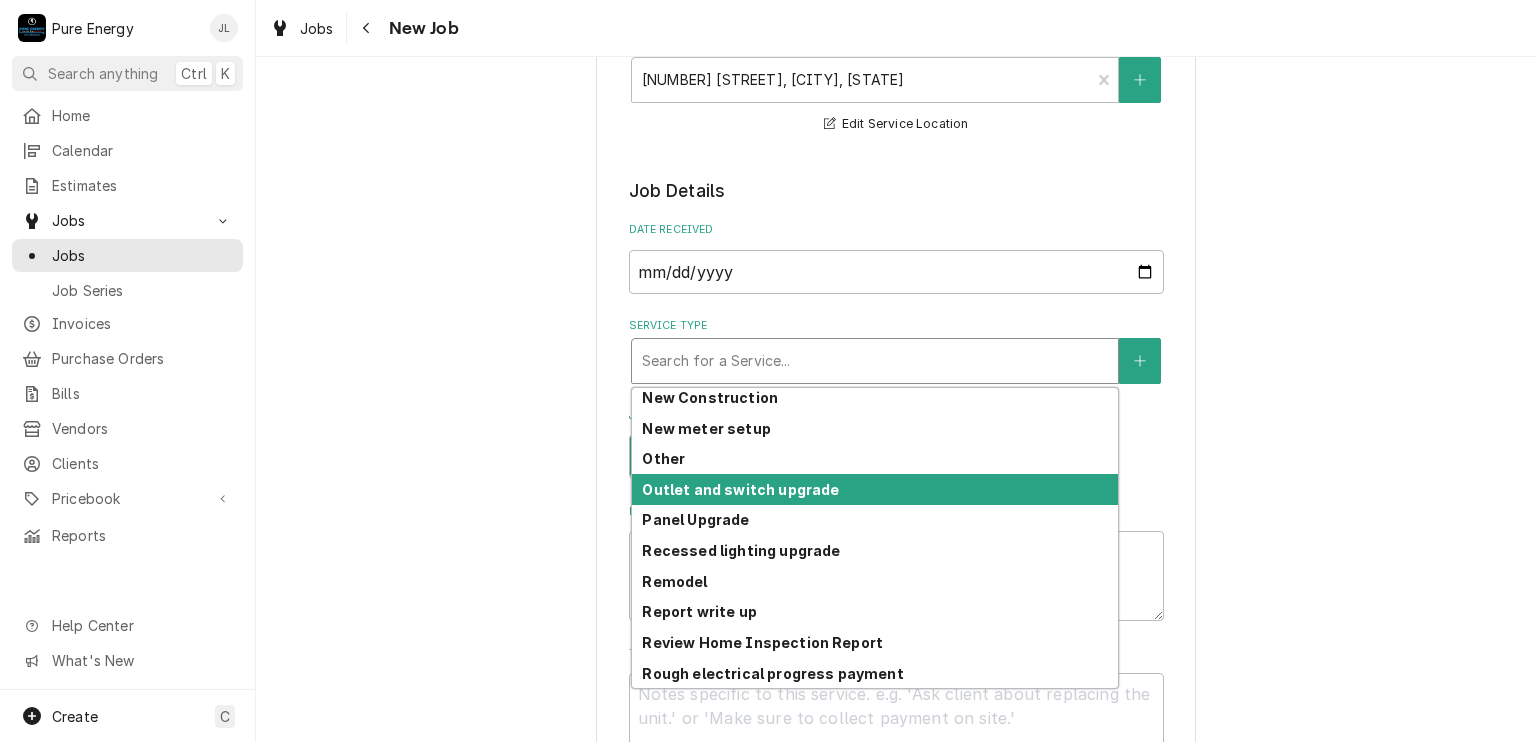 scroll, scrollTop: 1405, scrollLeft: 0, axis: vertical 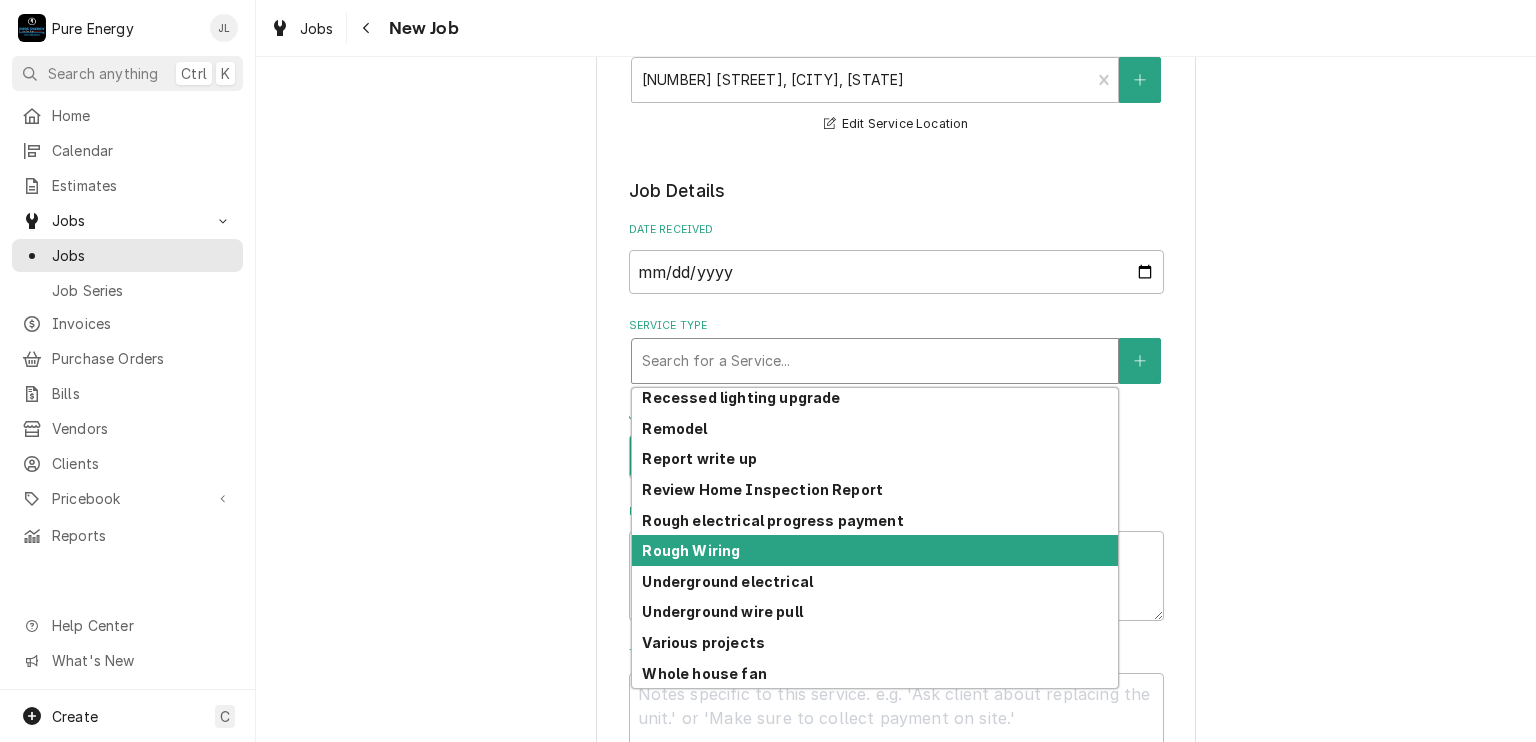 click on "Rough Wiring" at bounding box center [875, 550] 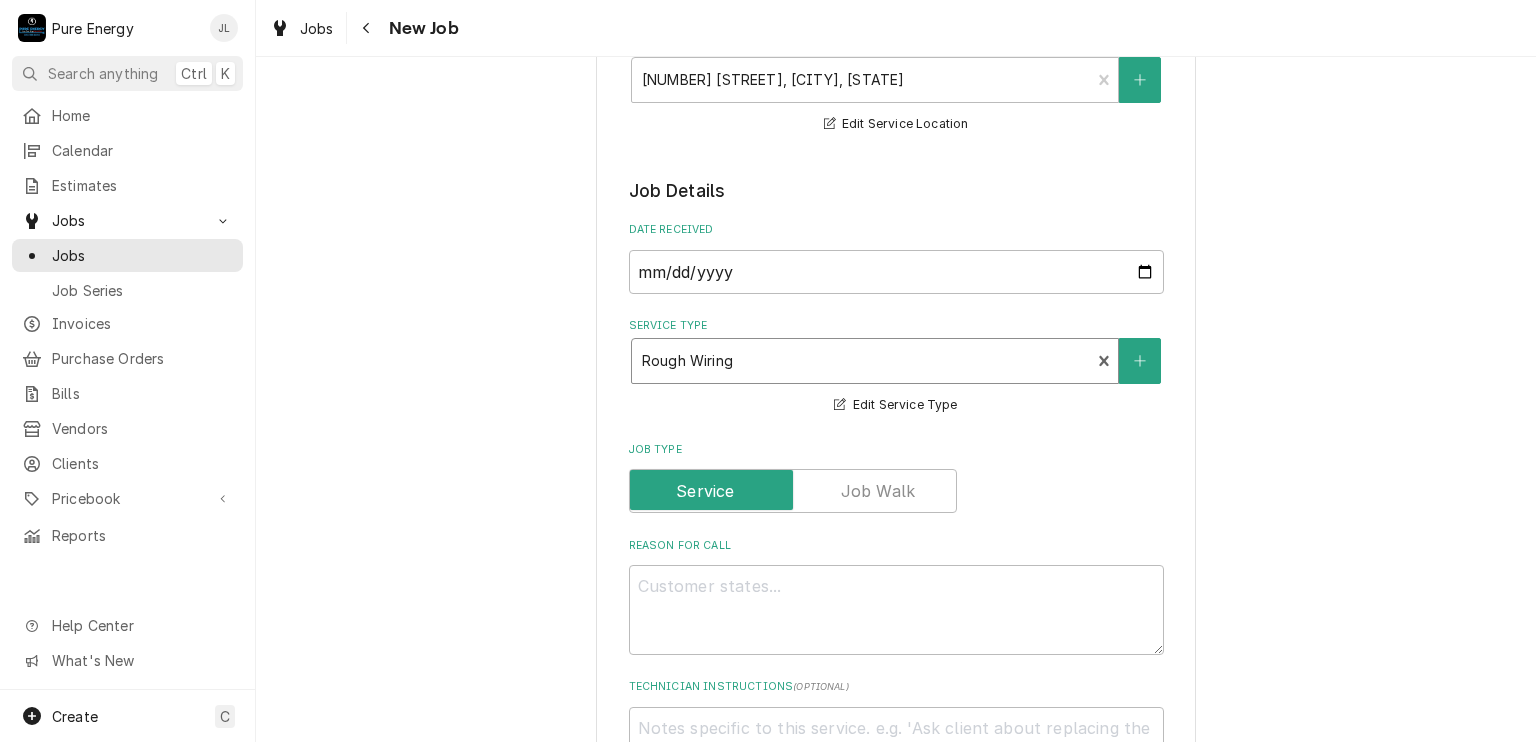scroll, scrollTop: 600, scrollLeft: 0, axis: vertical 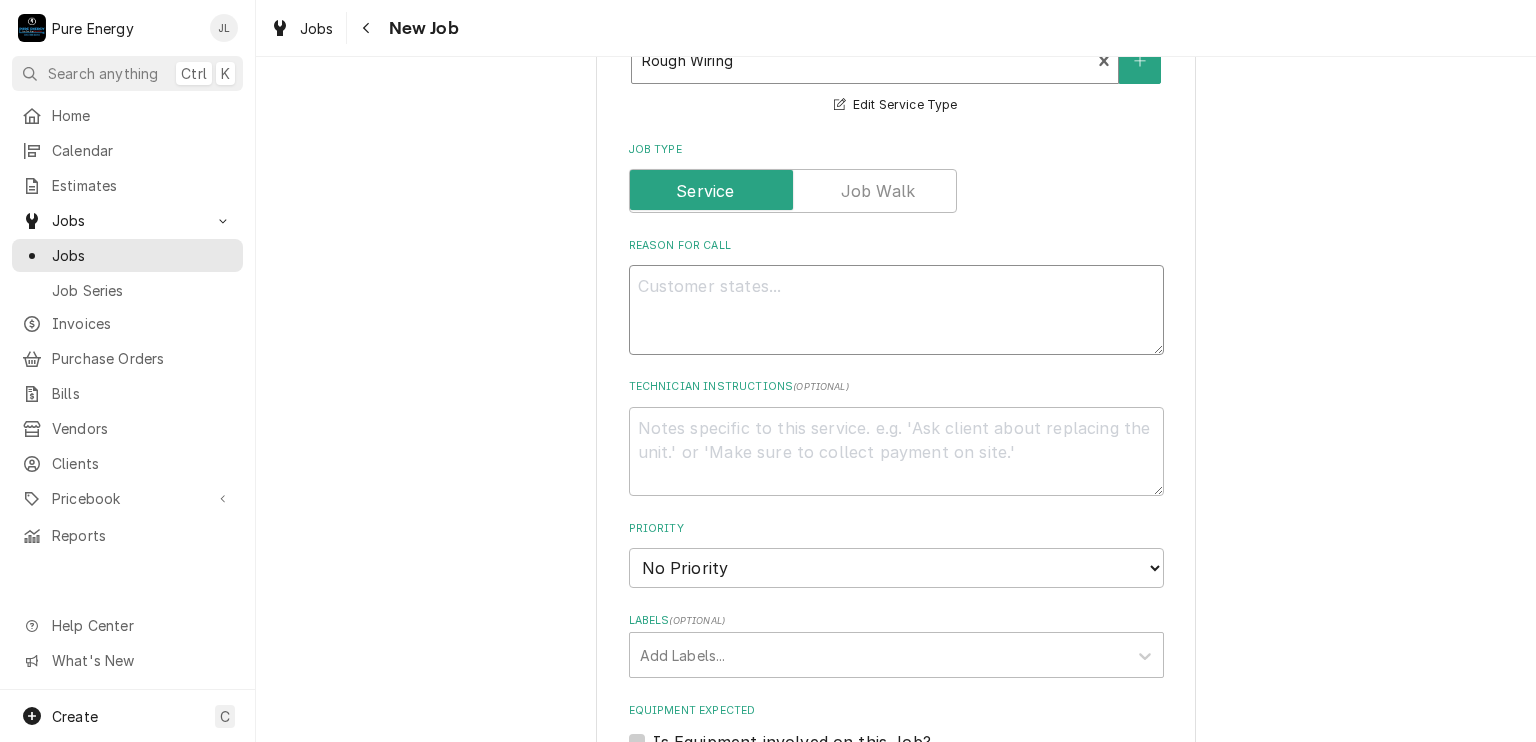 click on "Reason For Call" at bounding box center [896, 310] 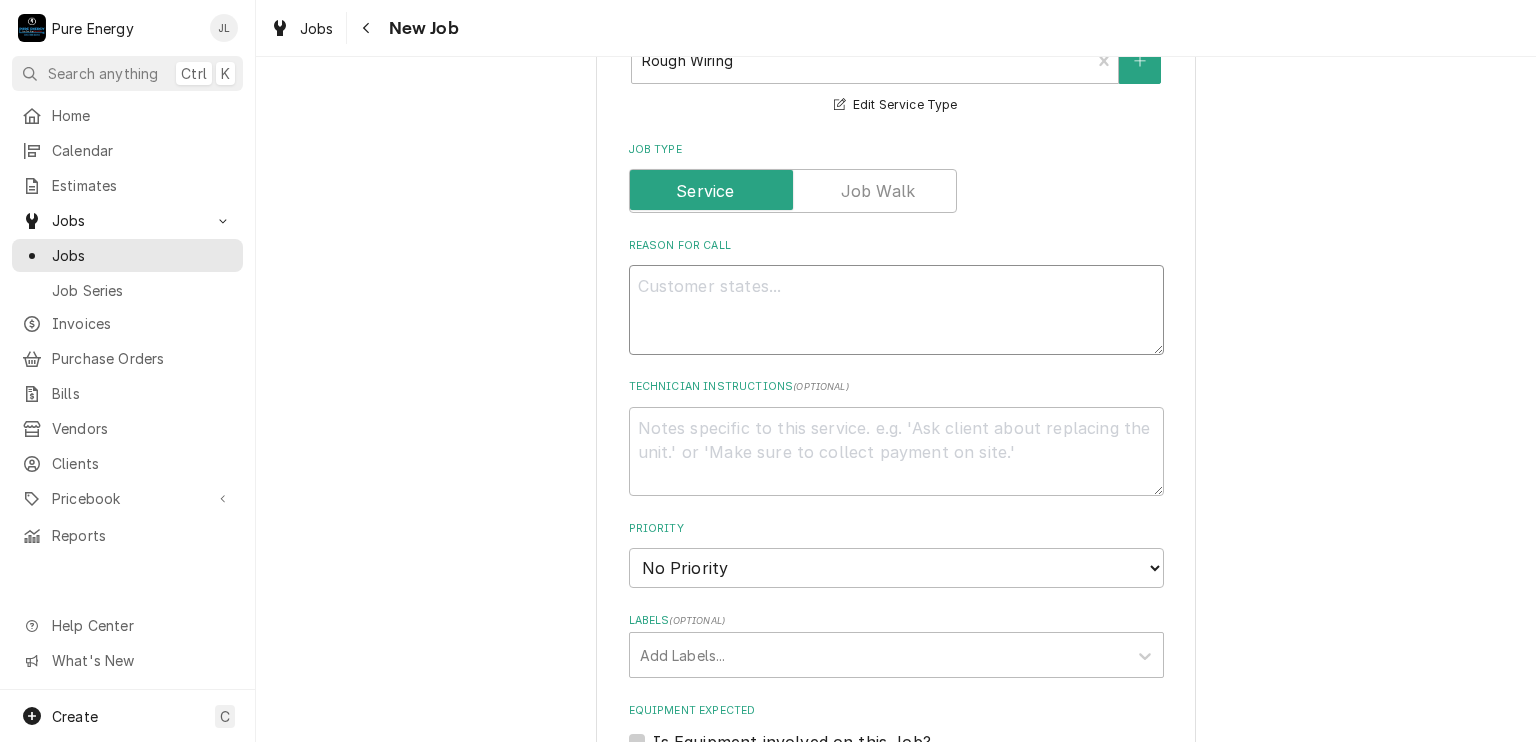 type on "x" 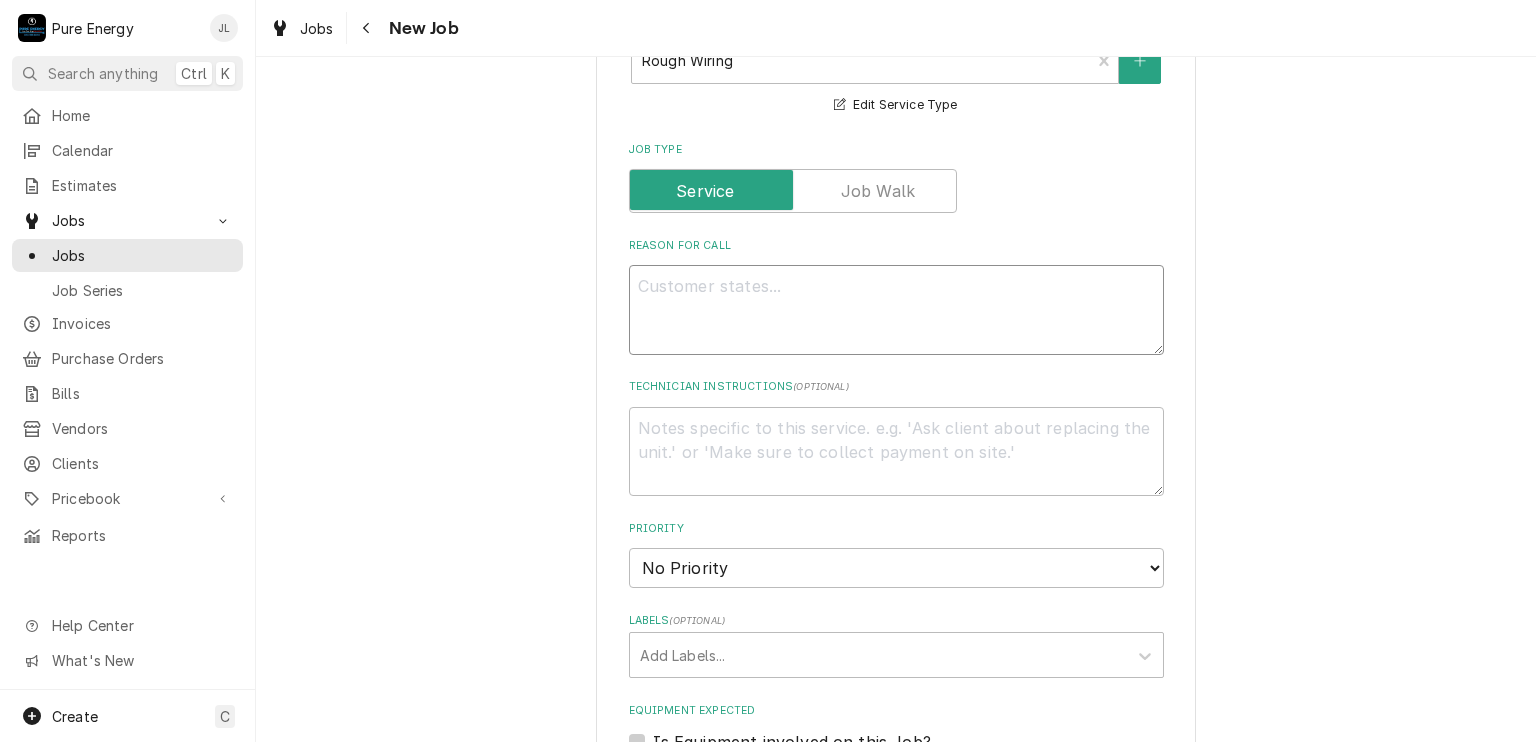 type on "C" 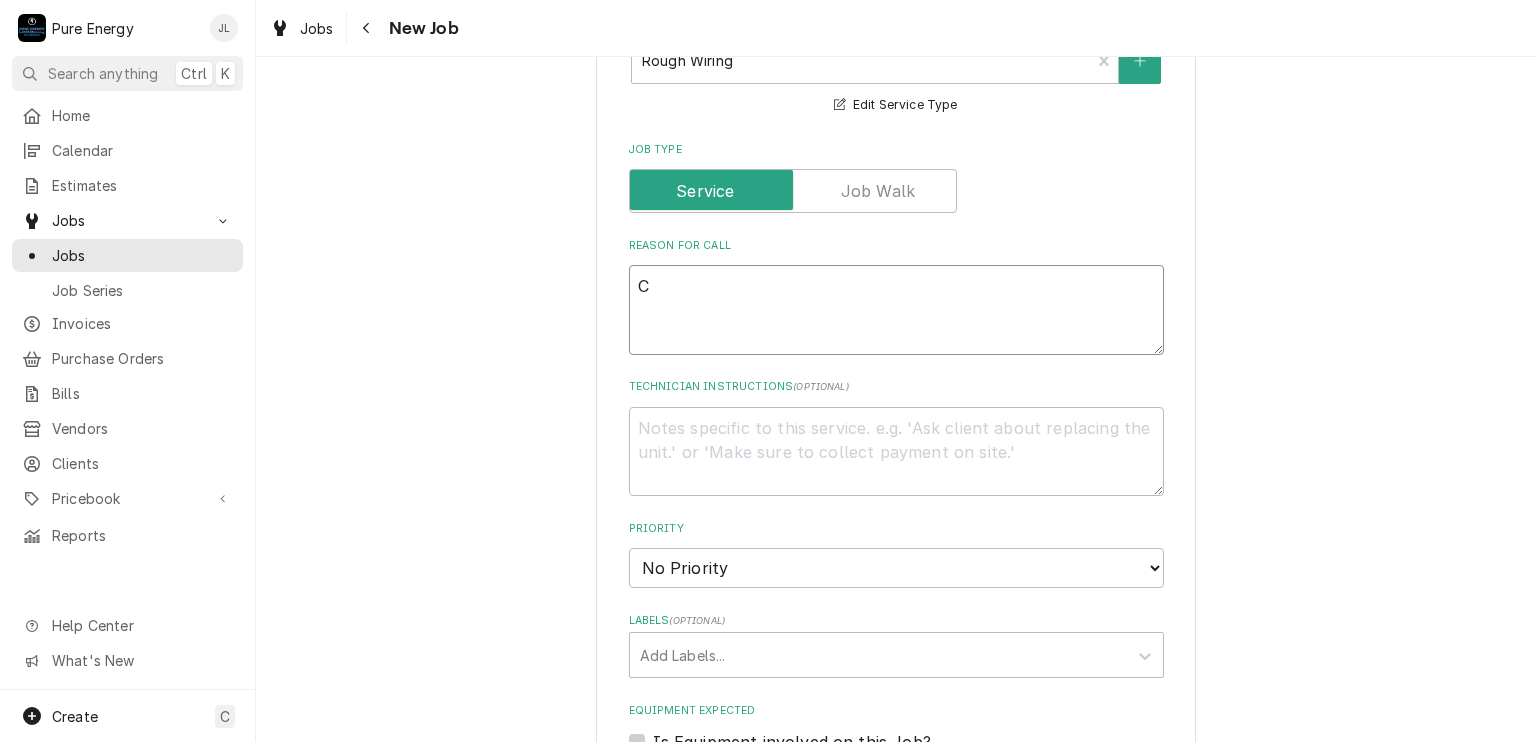 type on "x" 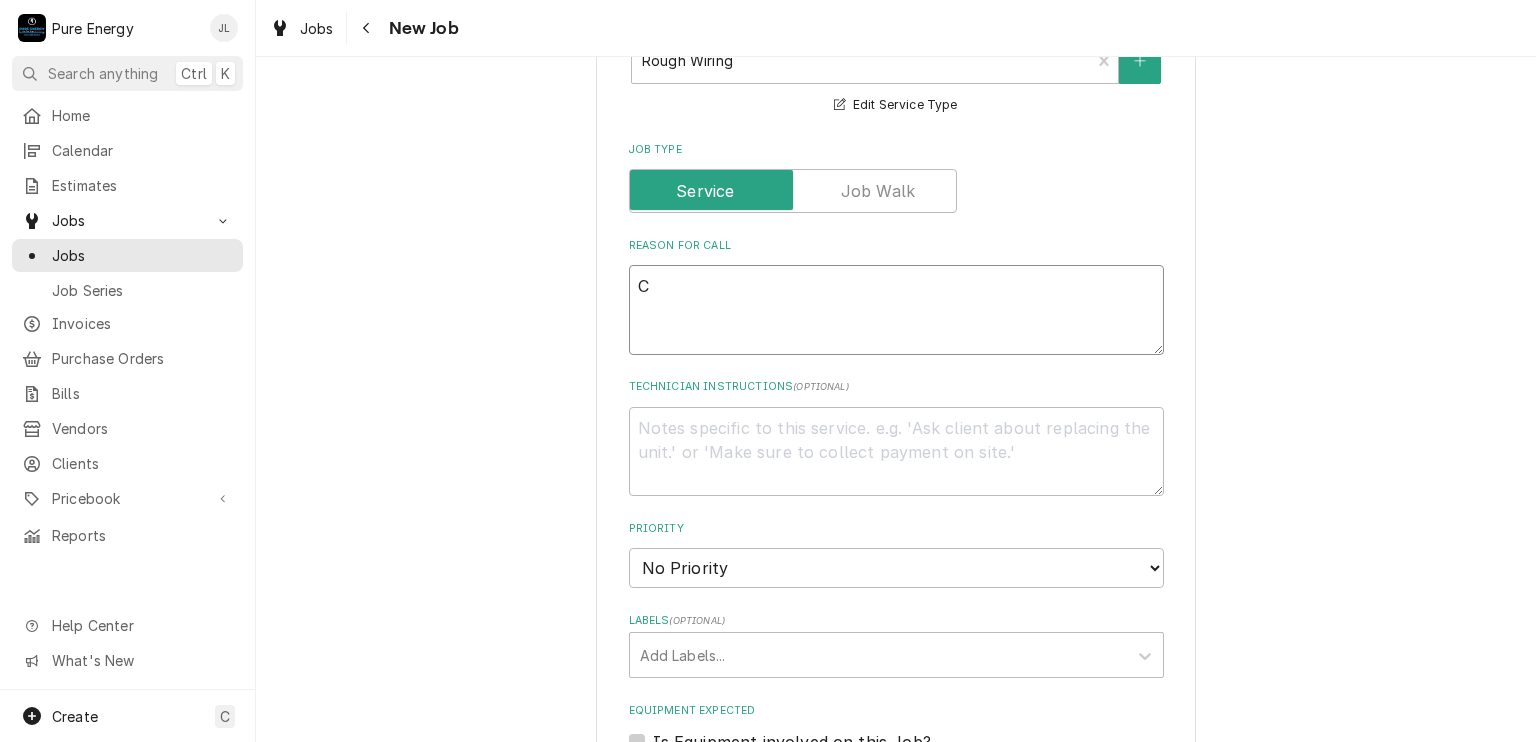 type on "Co" 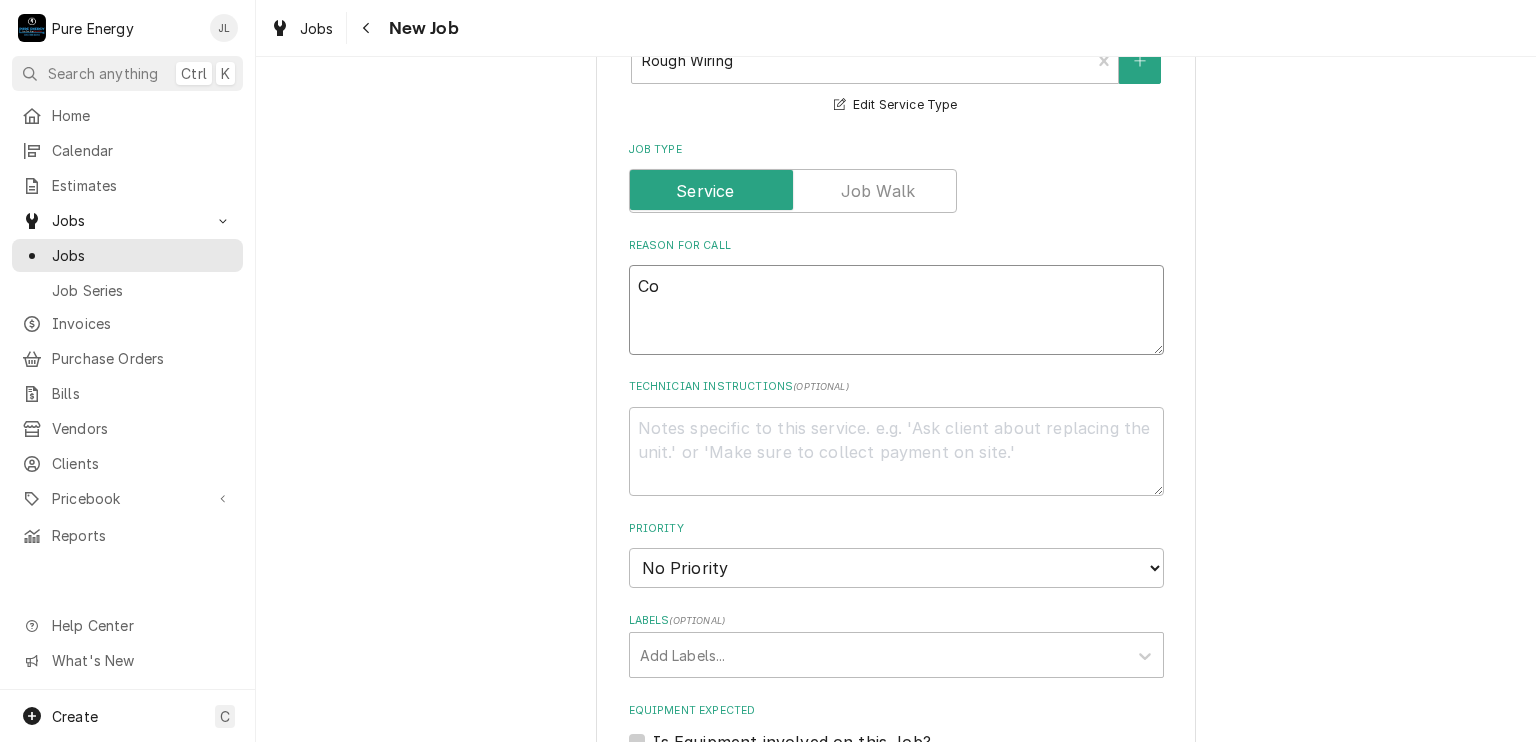 type on "x" 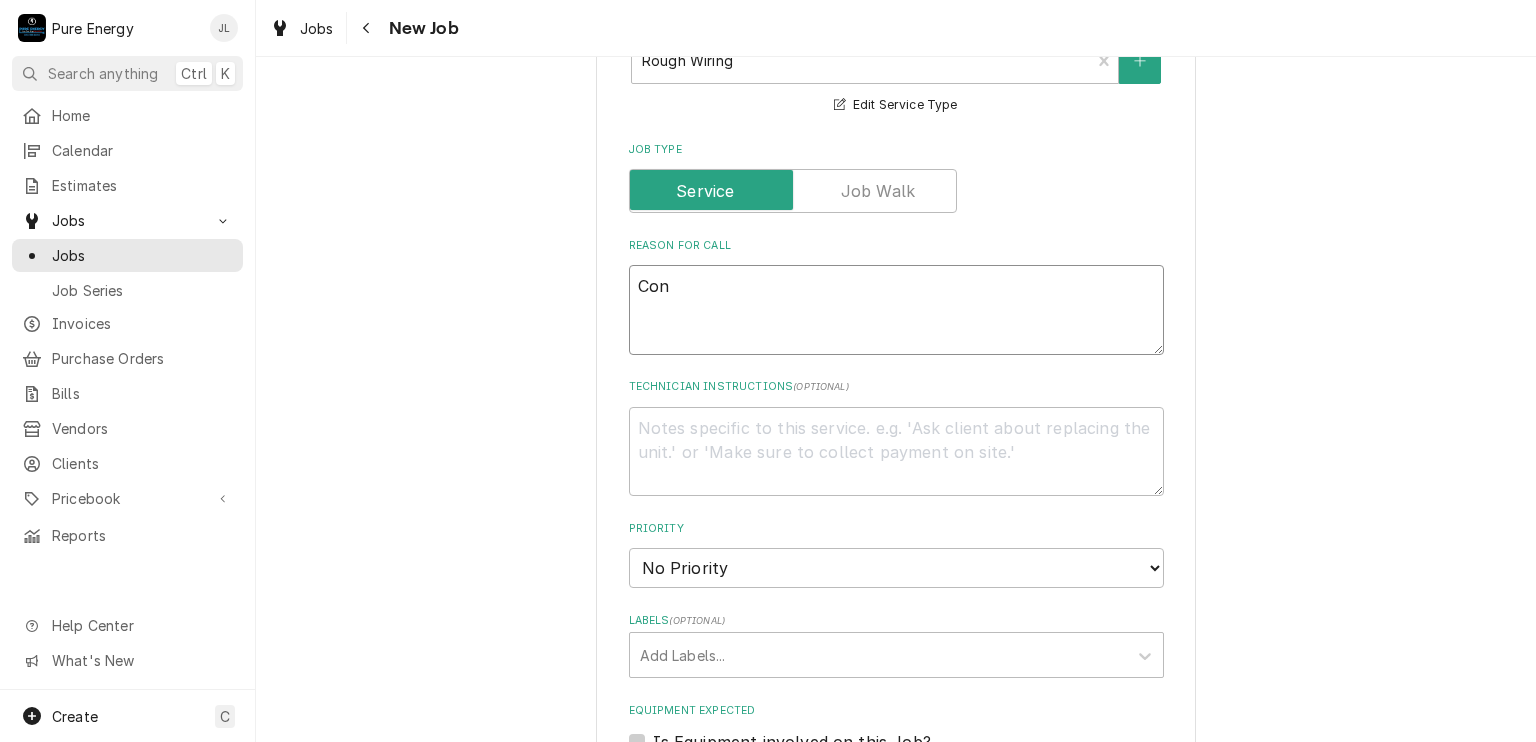 type on "x" 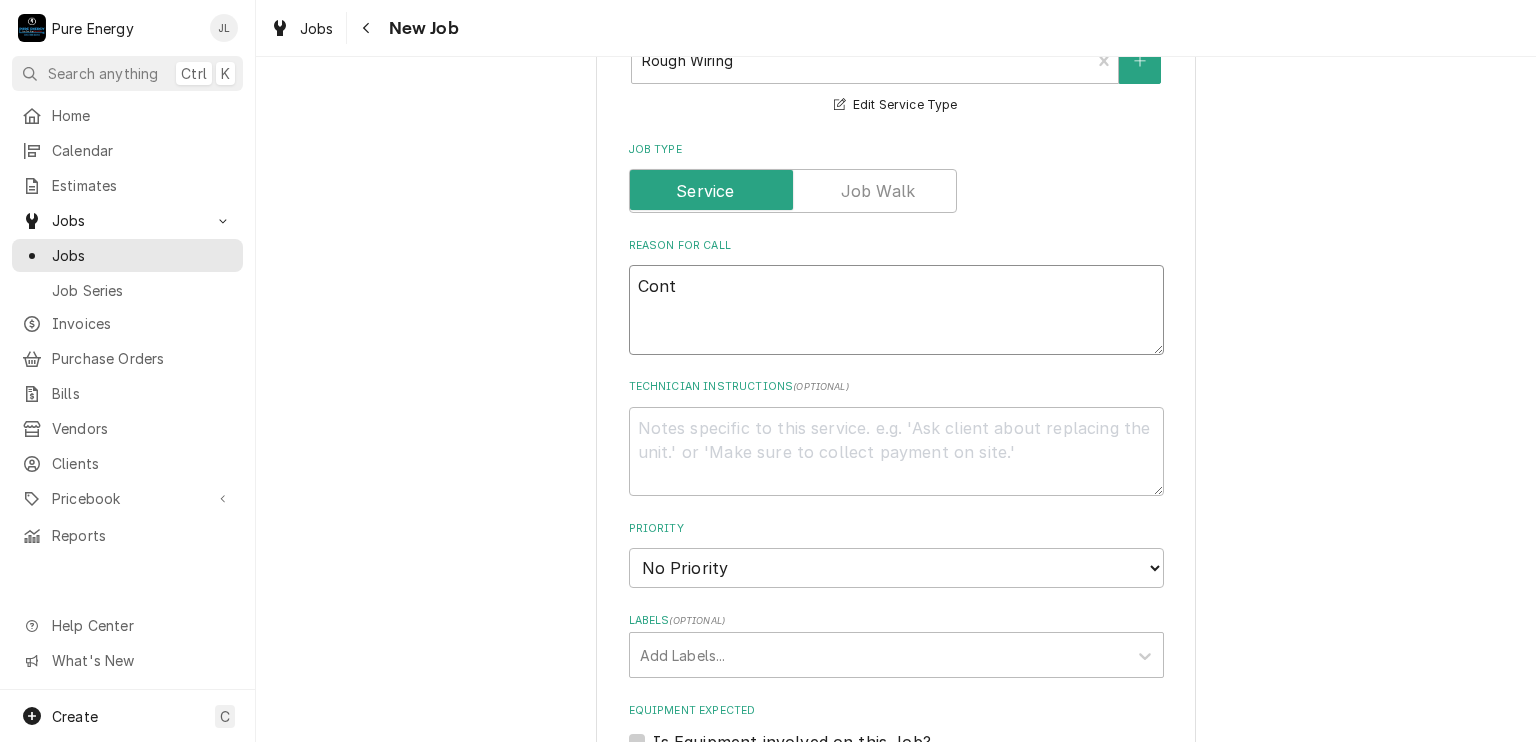 type on "x" 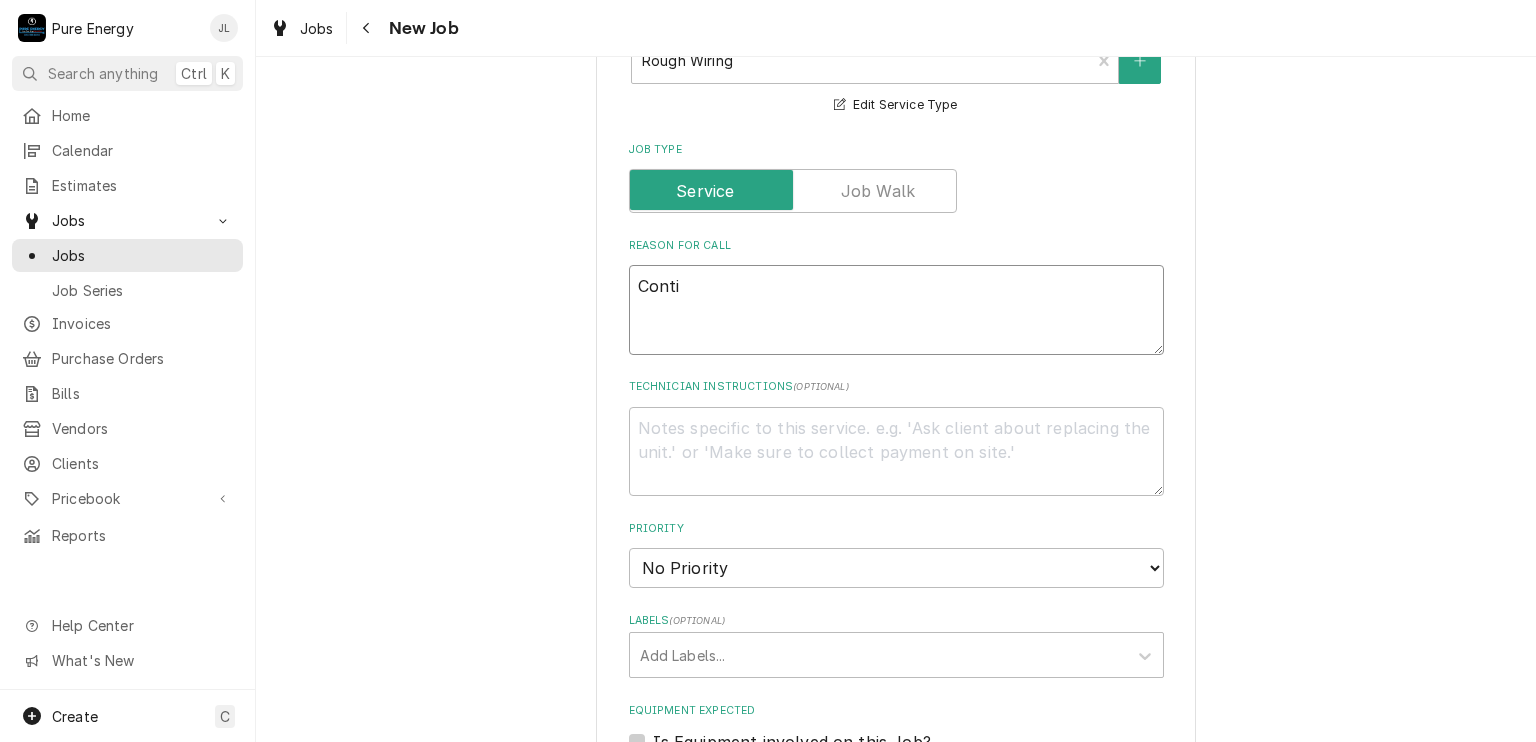 type on "x" 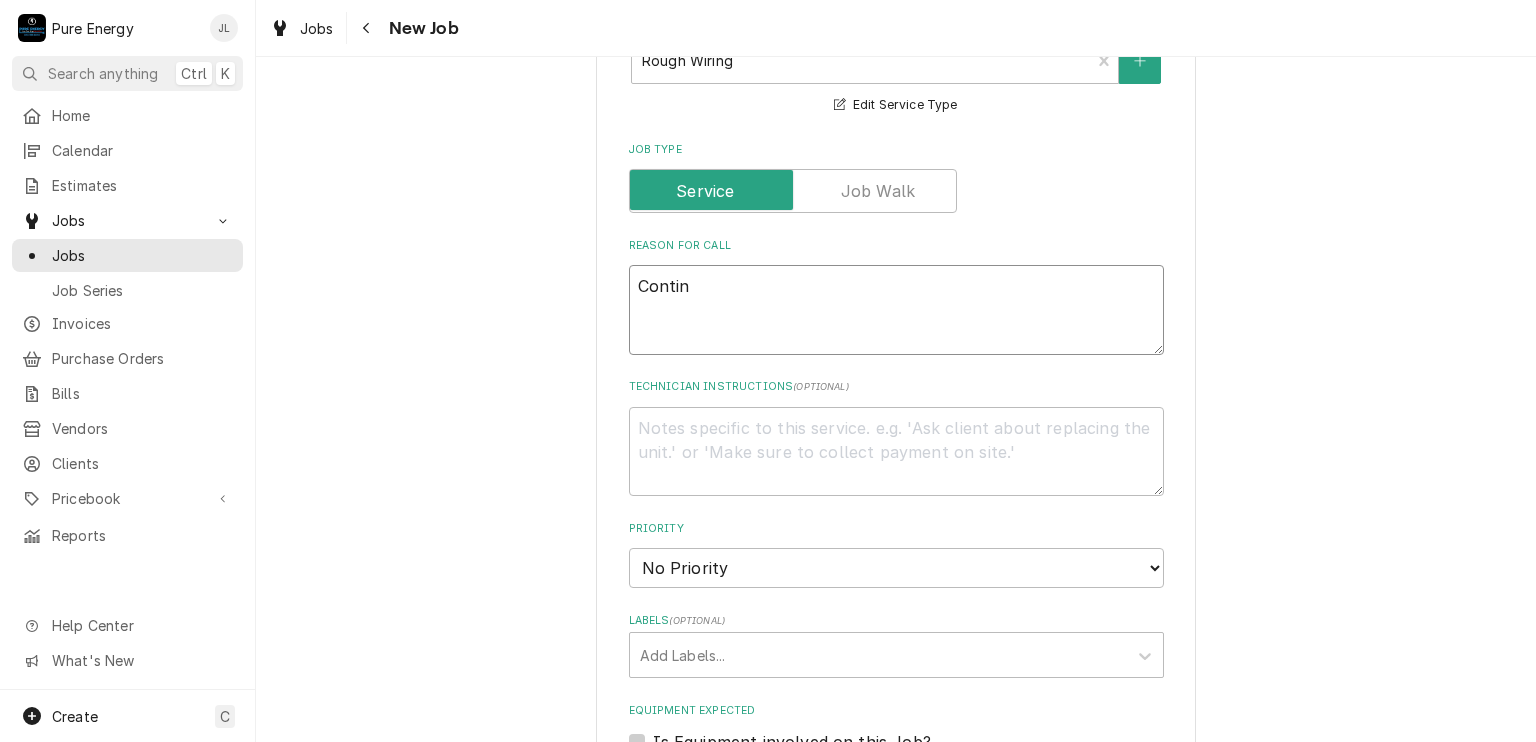 type on "x" 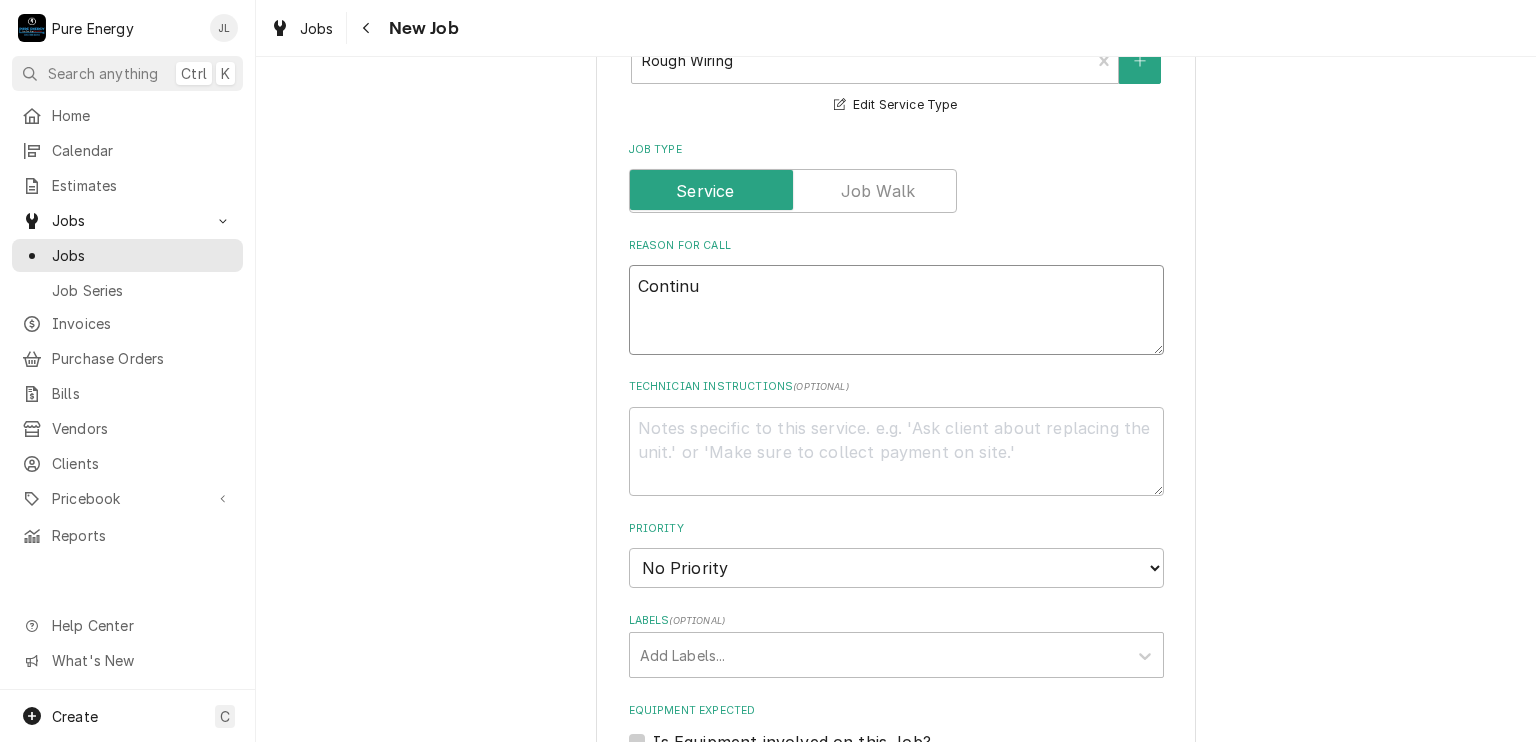 type on "x" 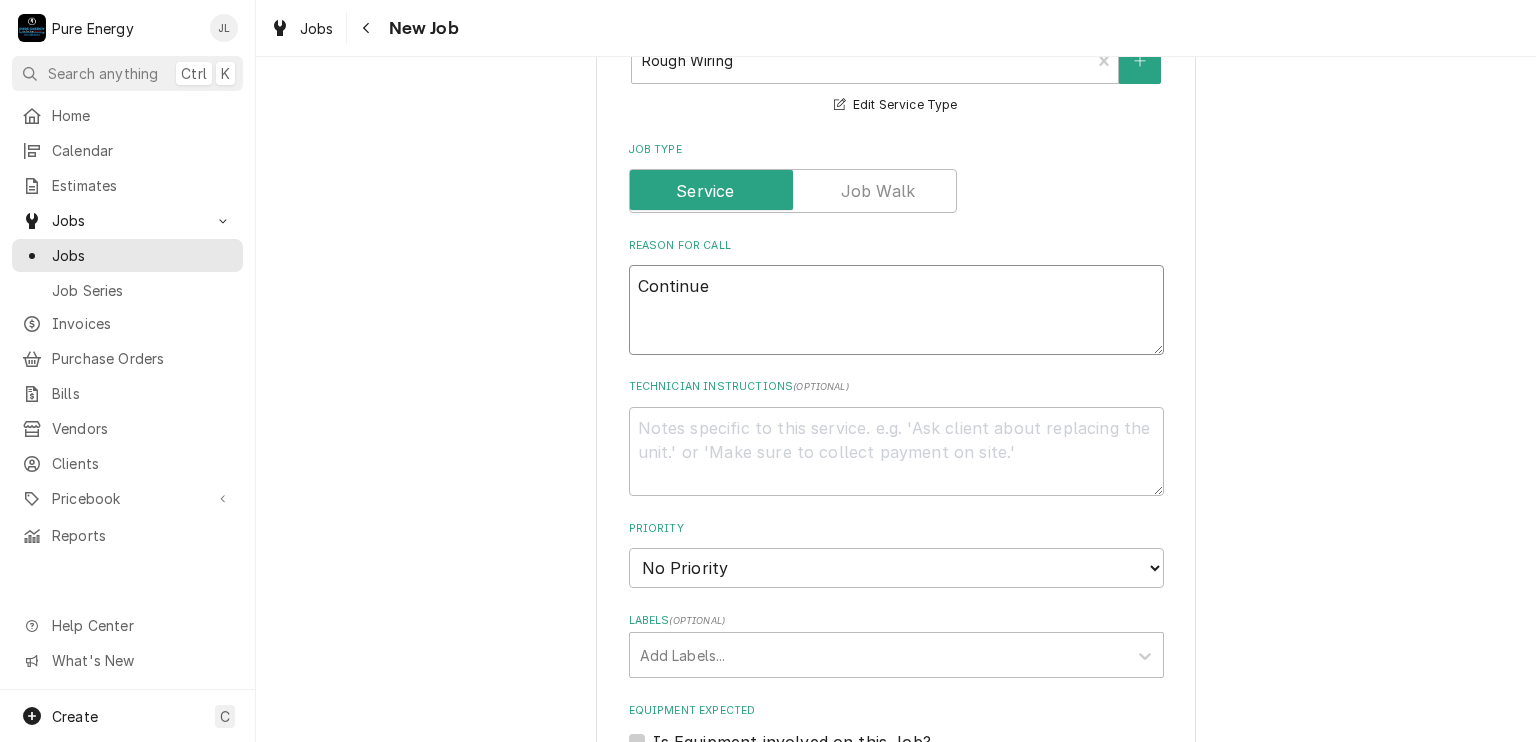 type on "x" 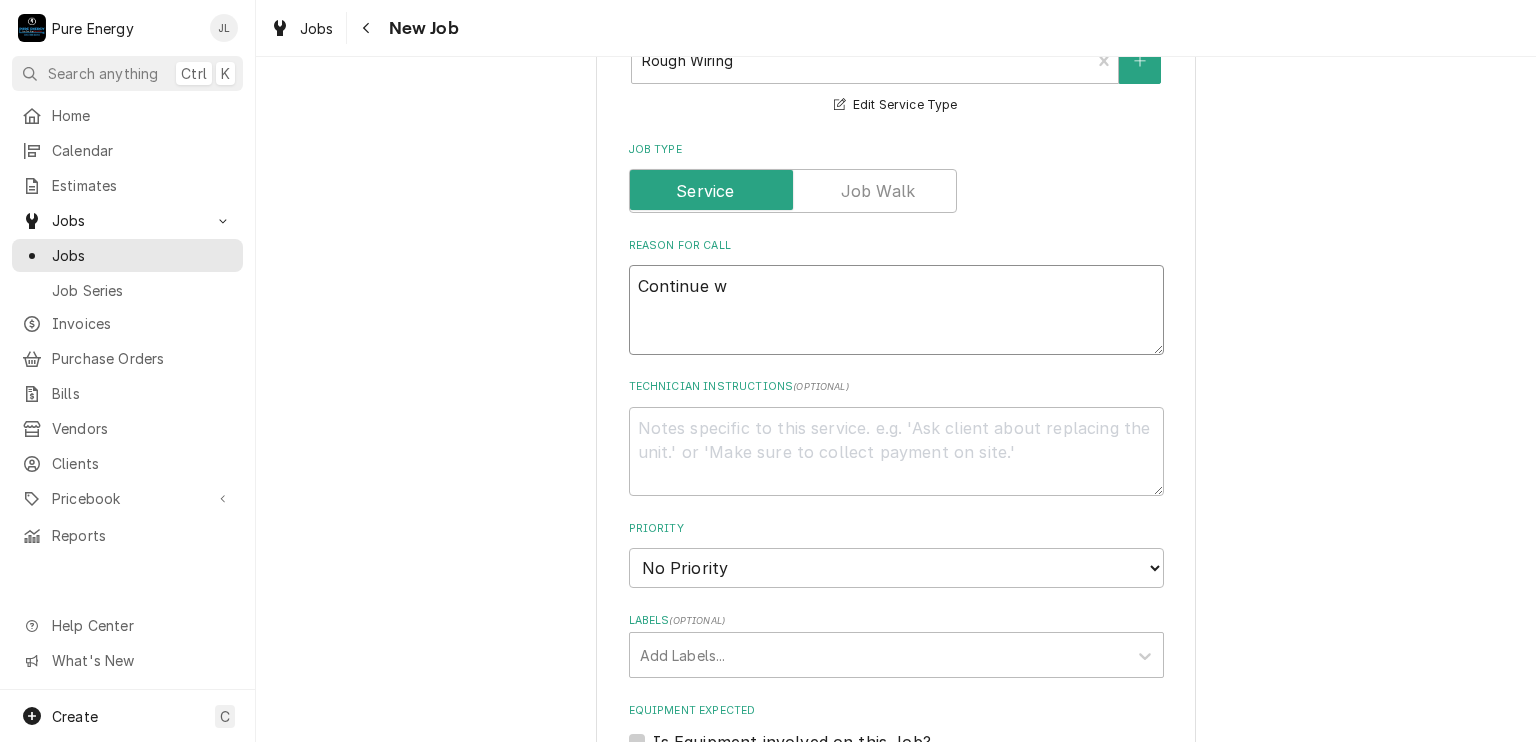 type on "Continue wi" 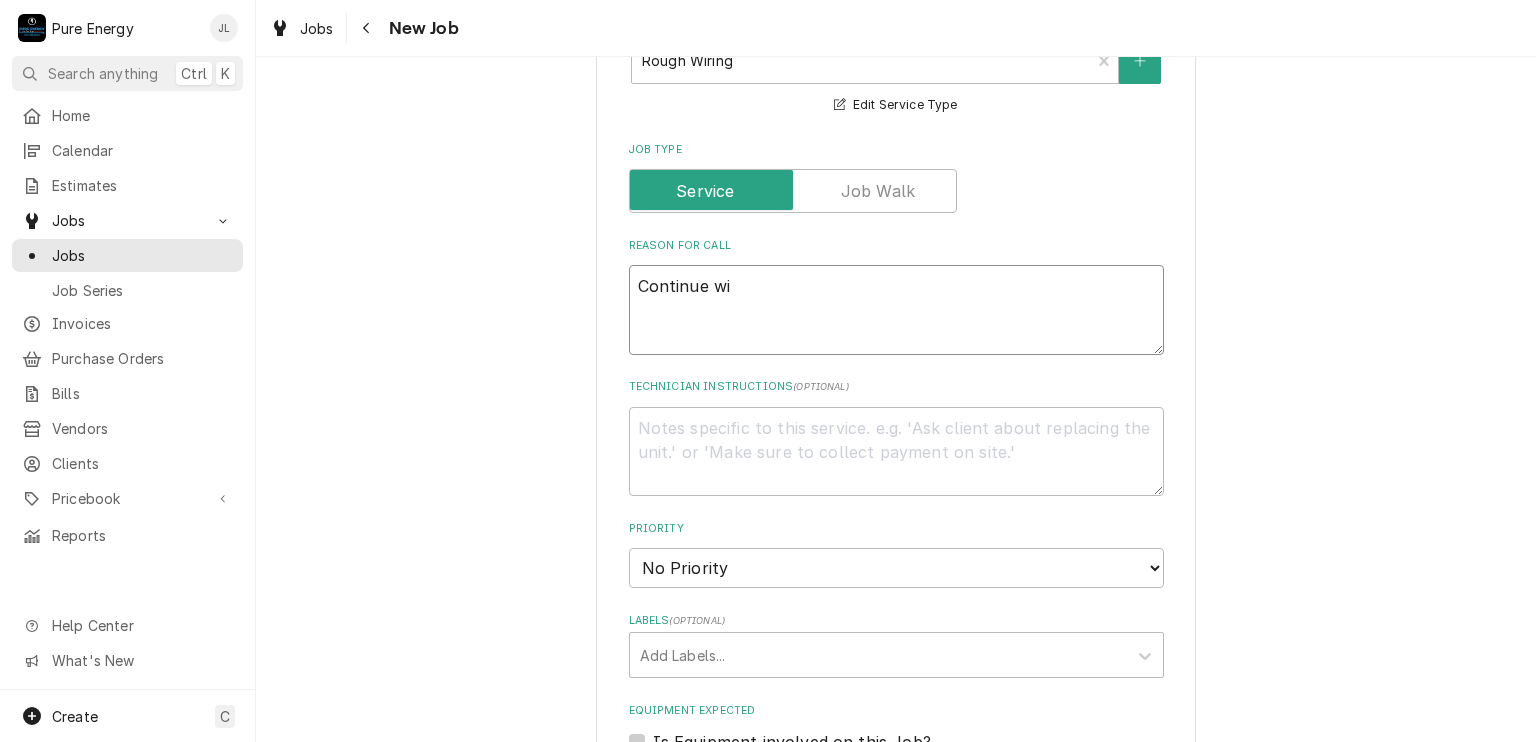 type on "x" 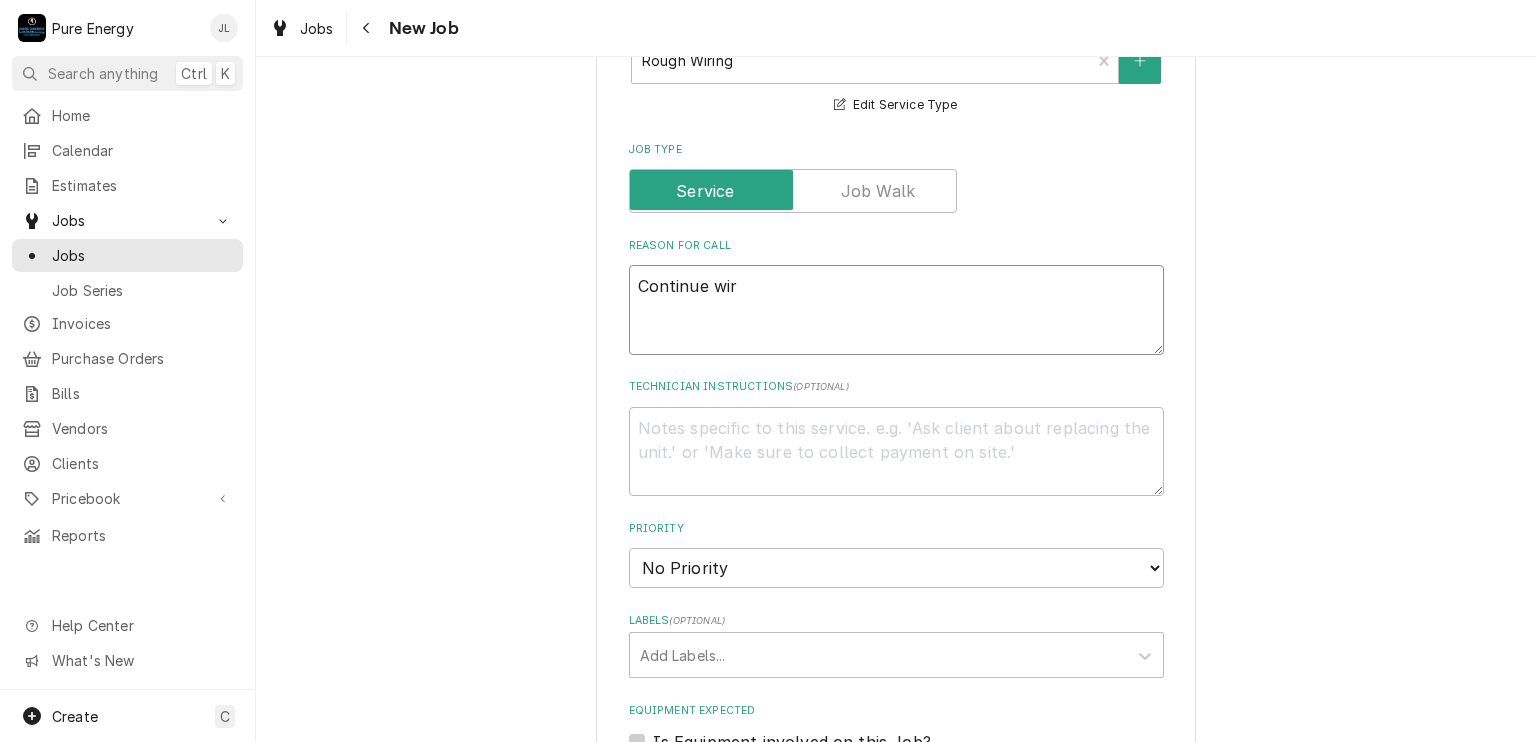 type on "Continue wiri" 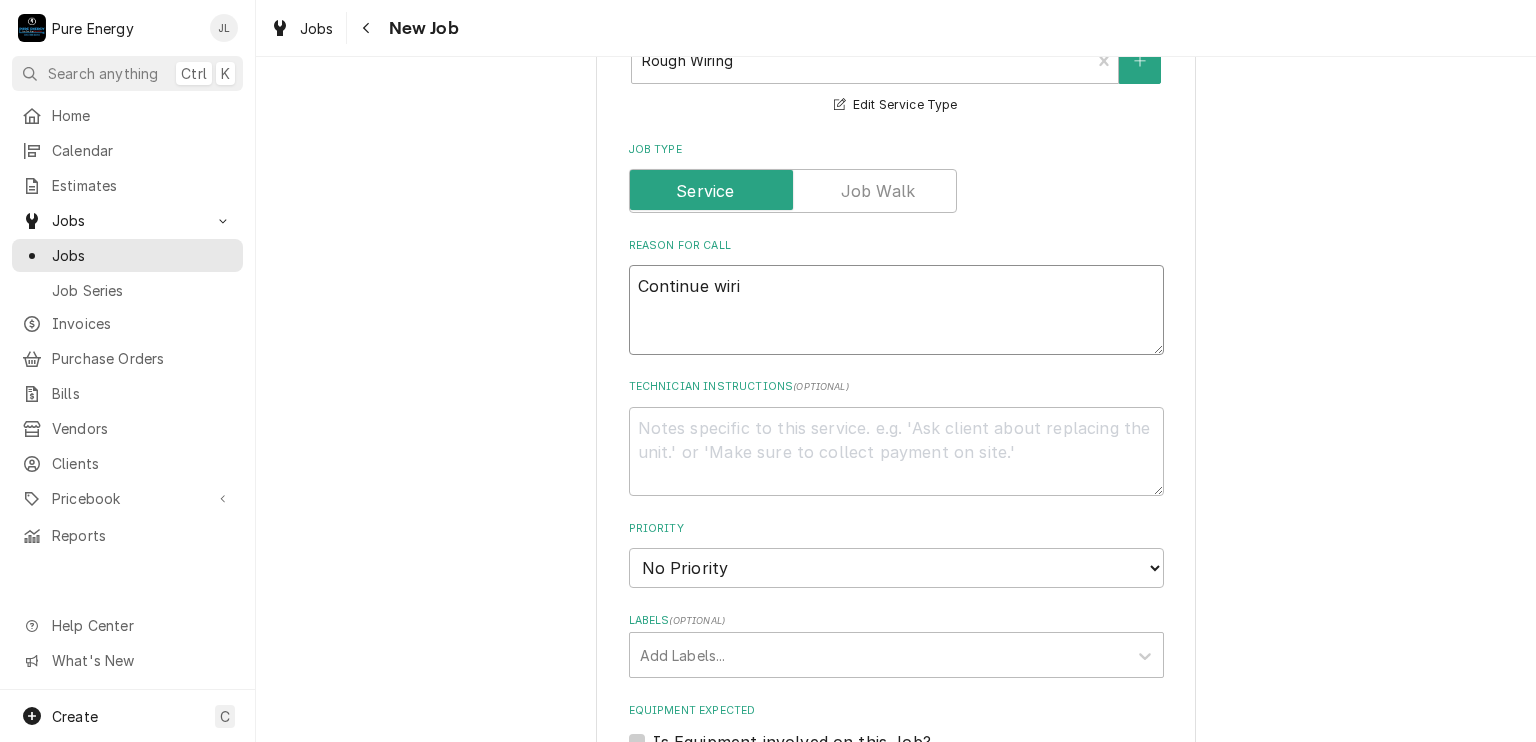 type on "x" 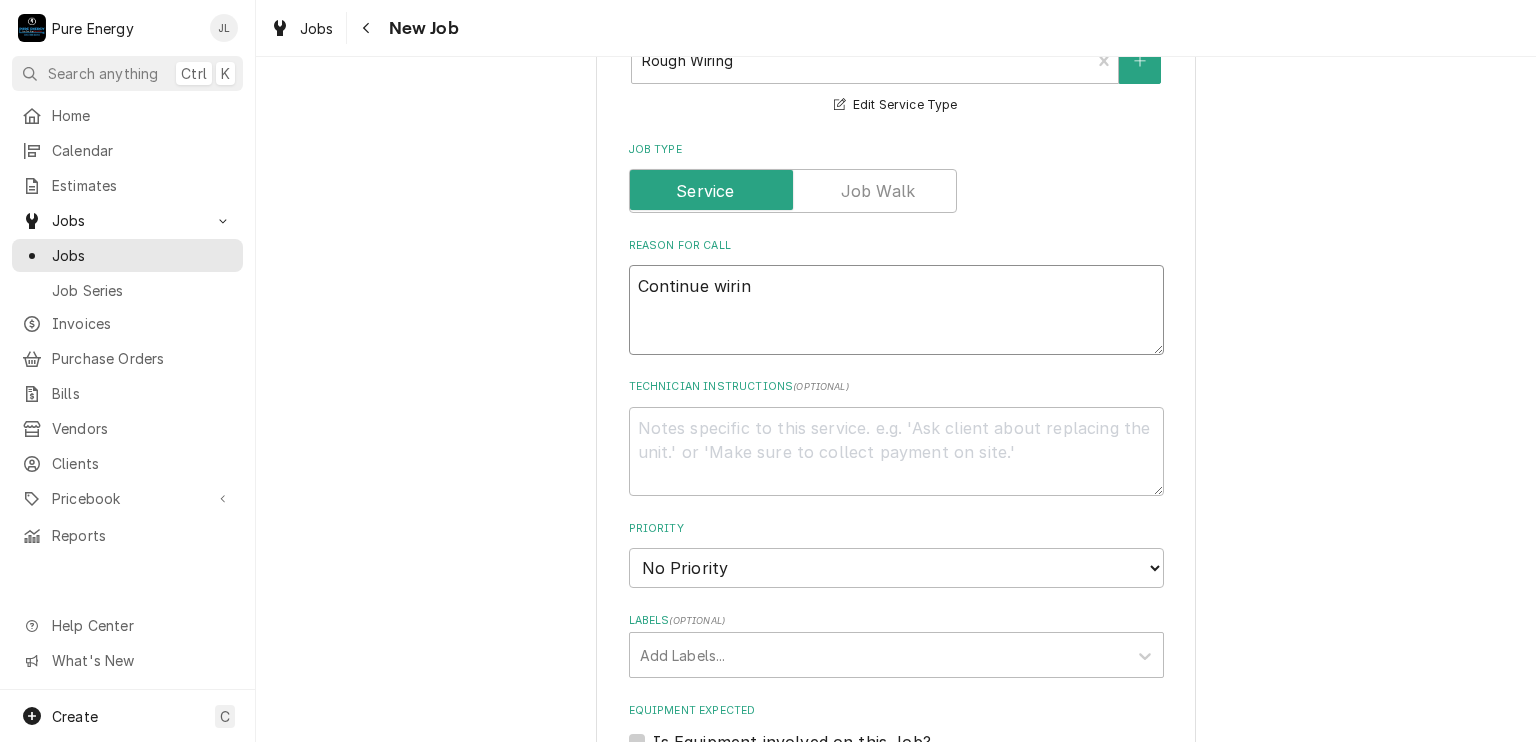 type on "x" 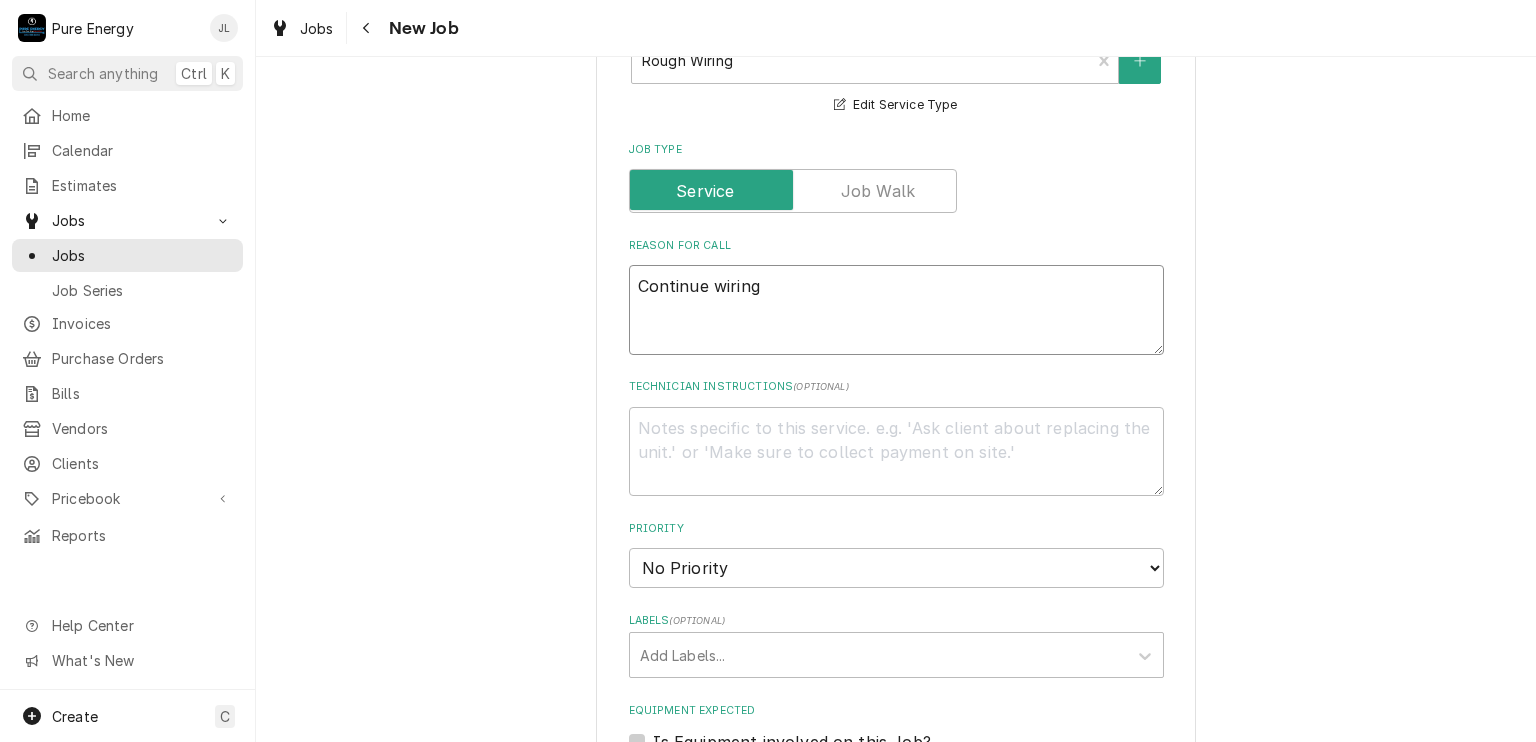 type on "Continue wiring" 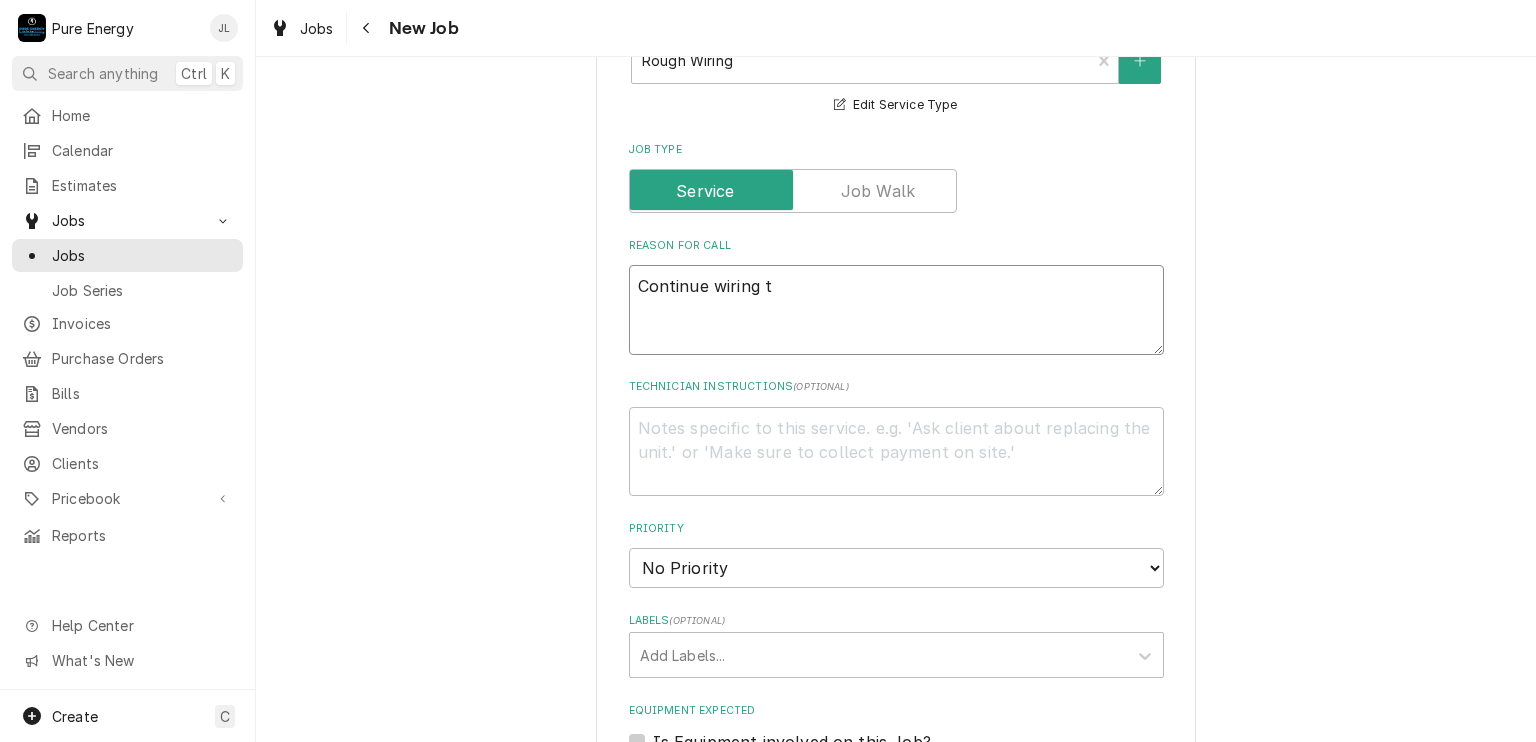 type on "Continue wiring th" 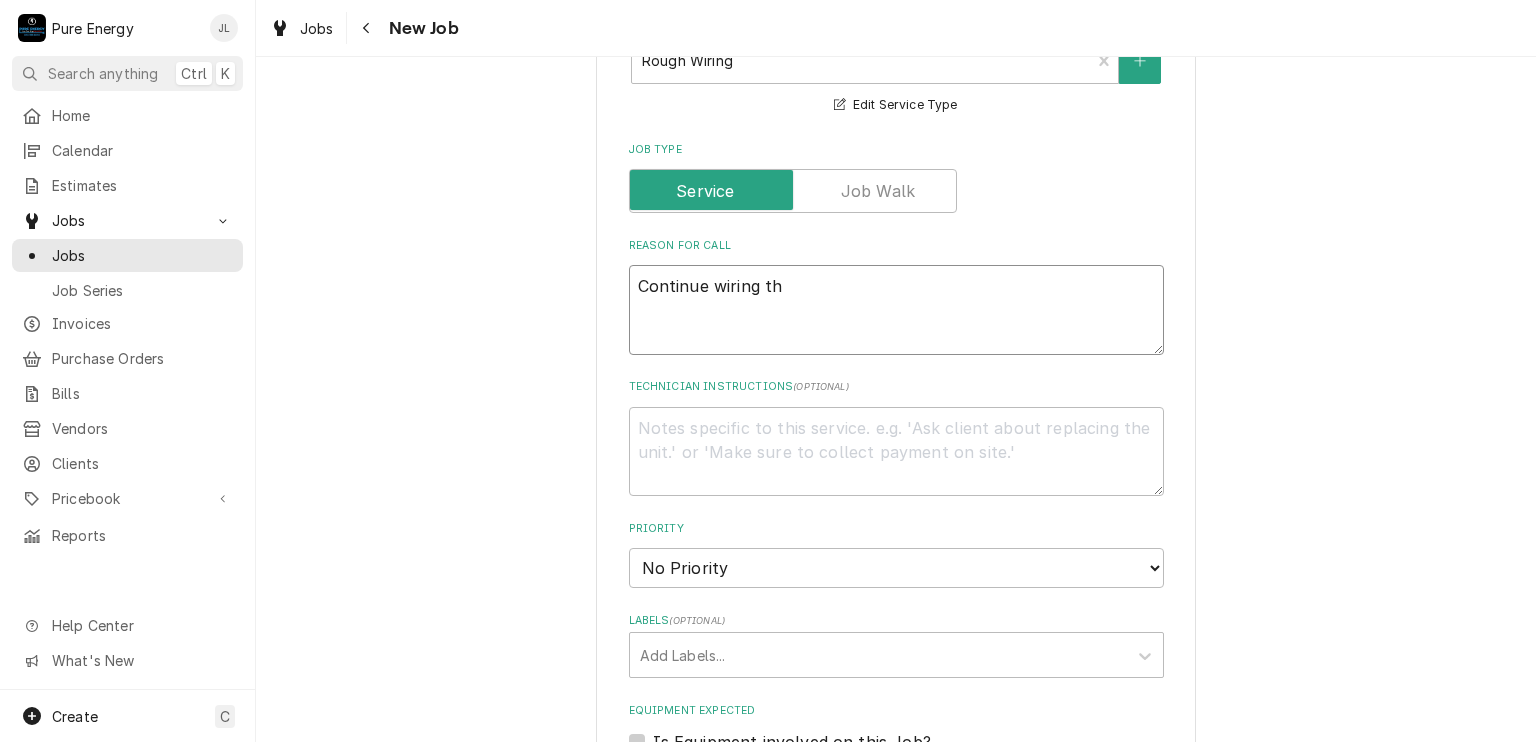 type on "x" 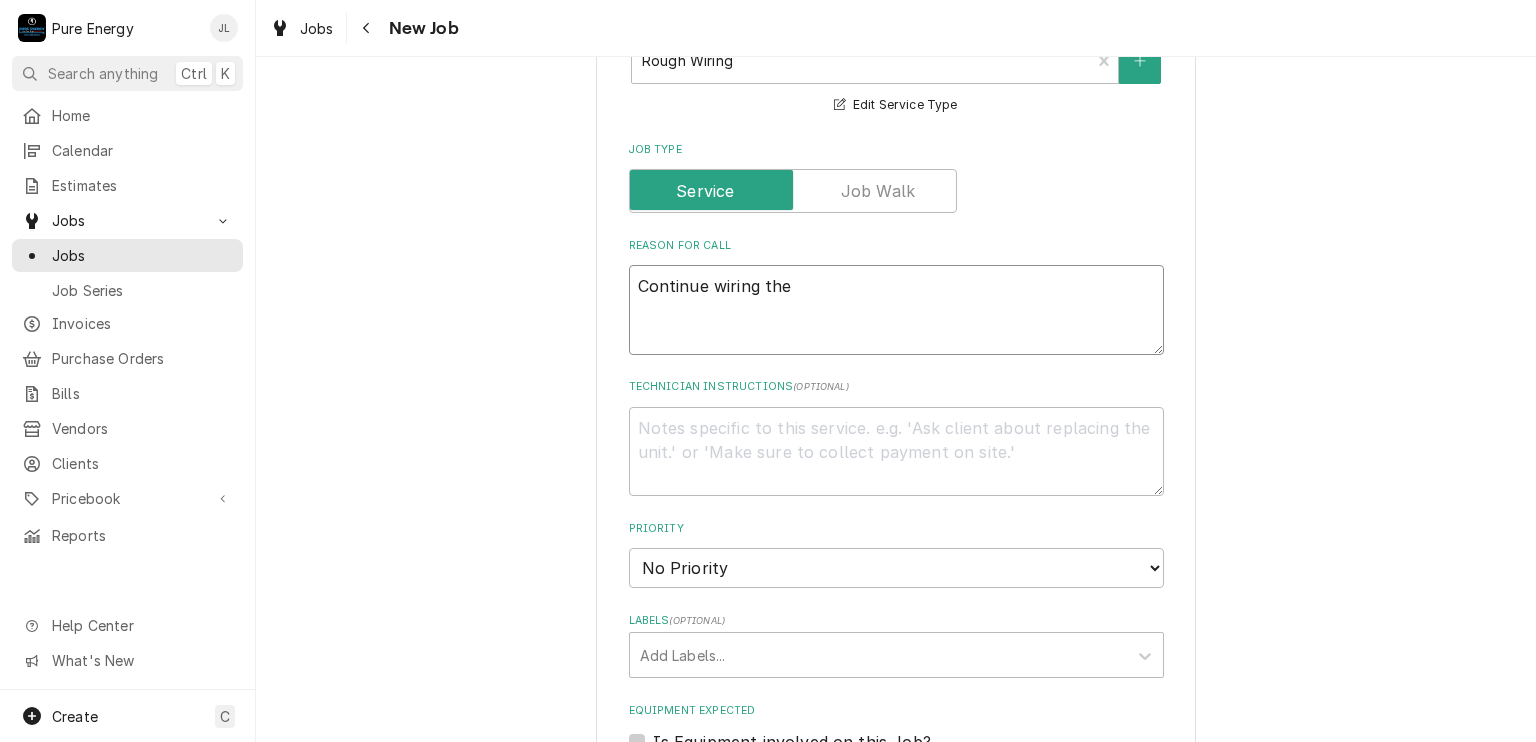 type on "Continue wiring the" 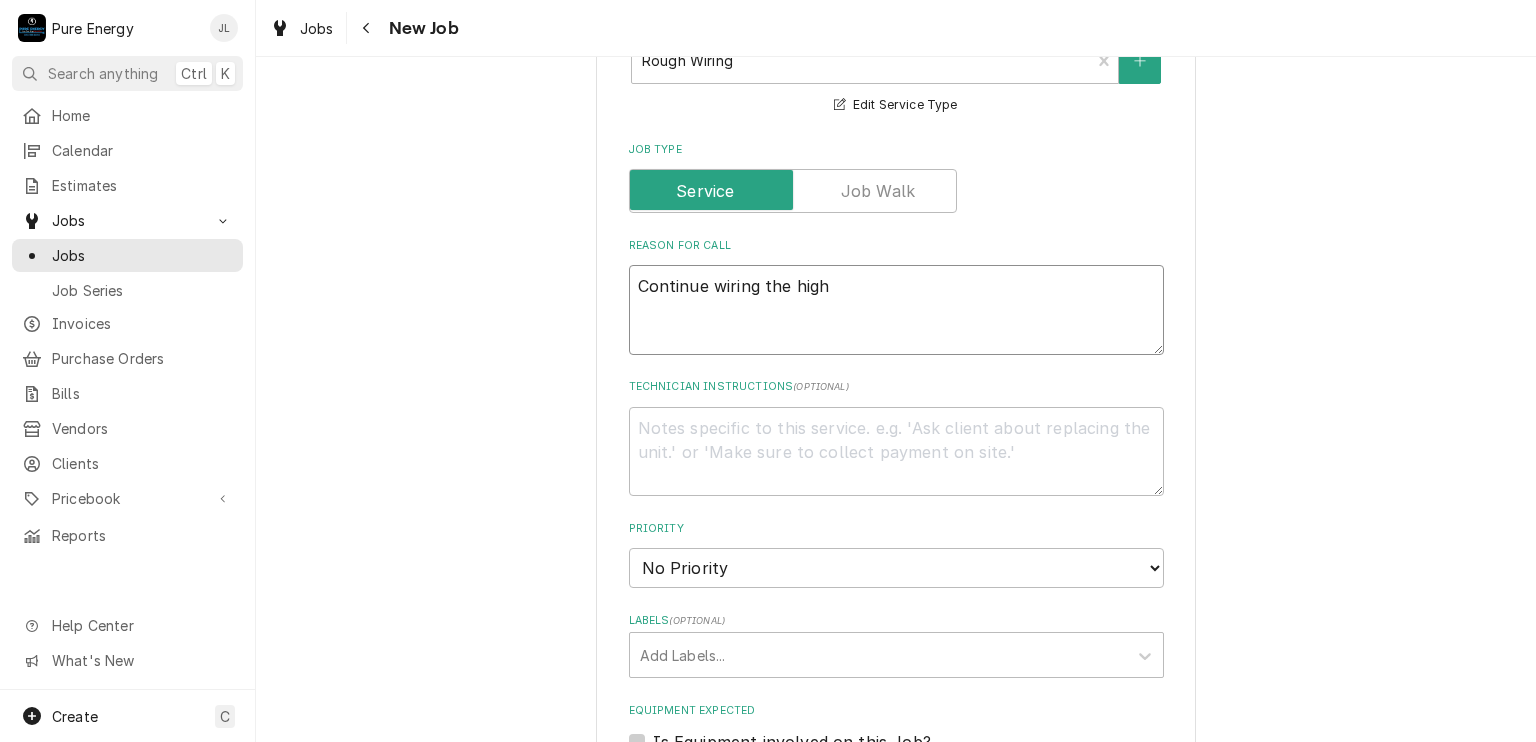 type on "x" 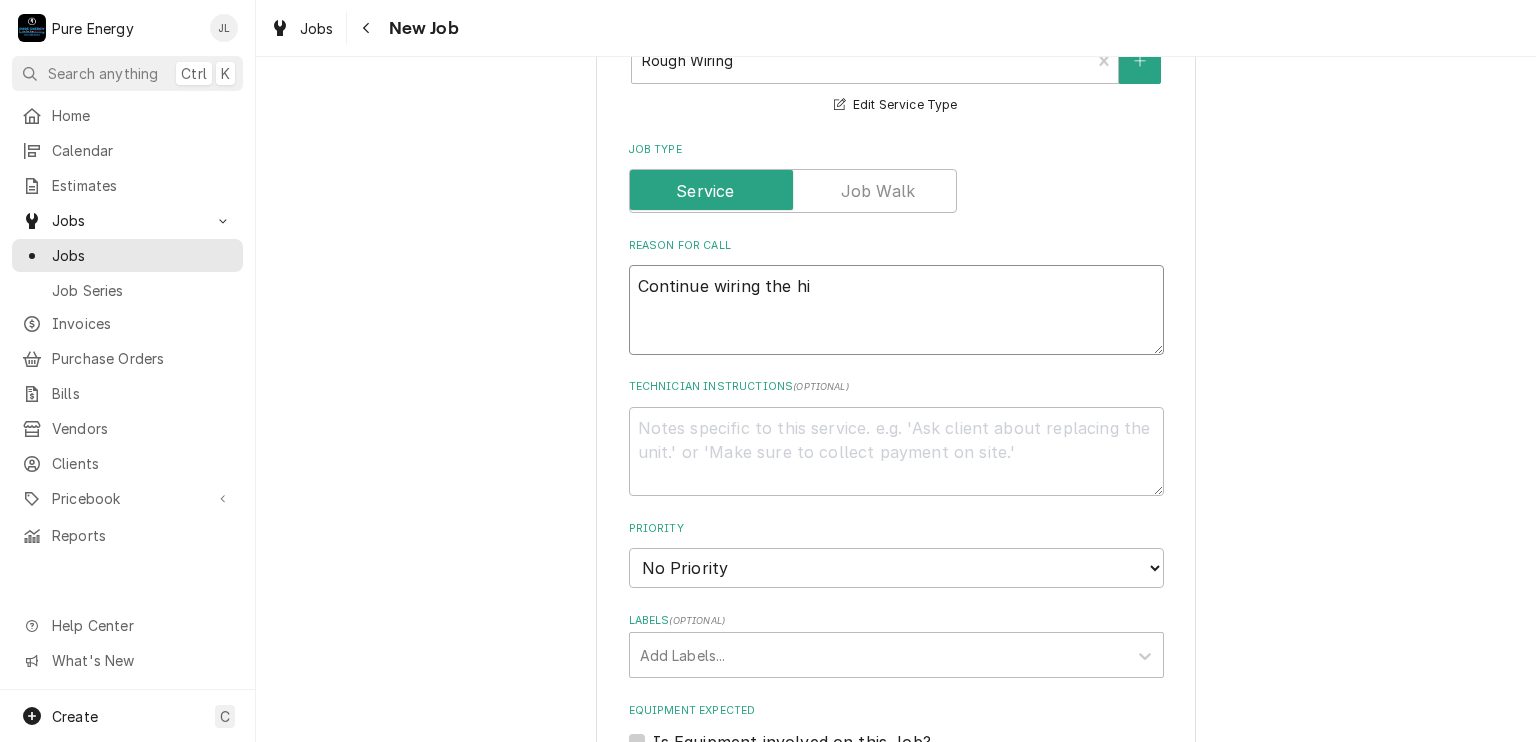 type on "x" 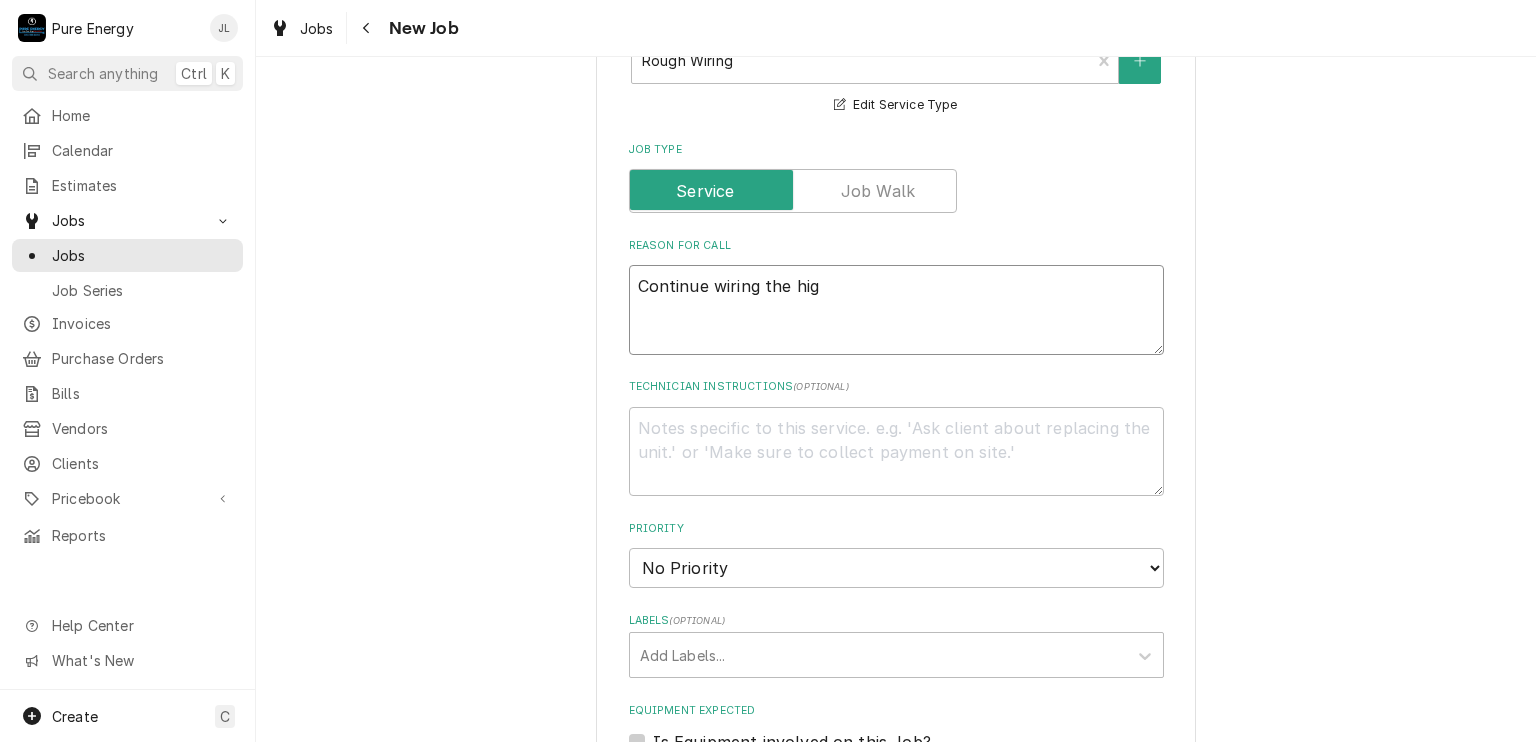 type on "Continue wiring the high" 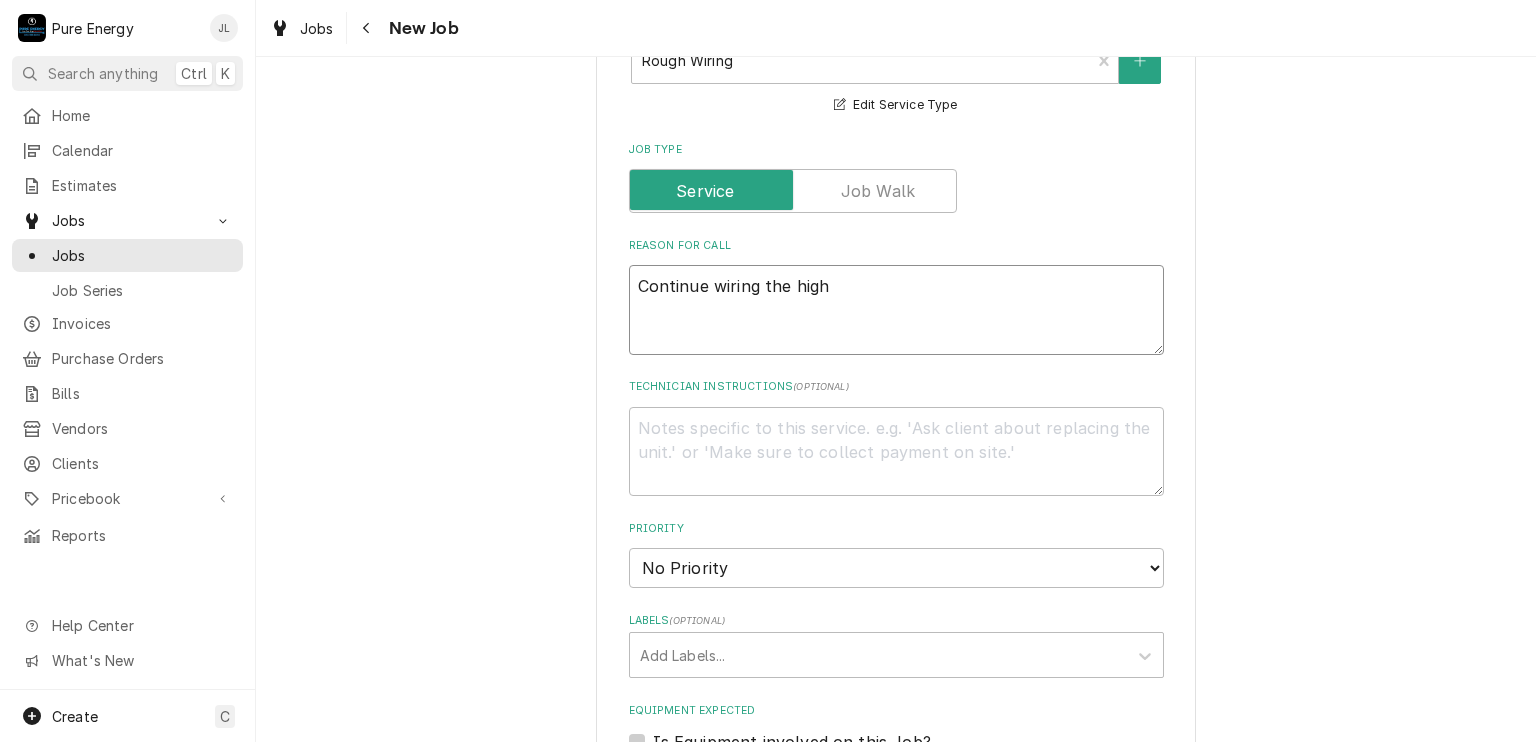type on "x" 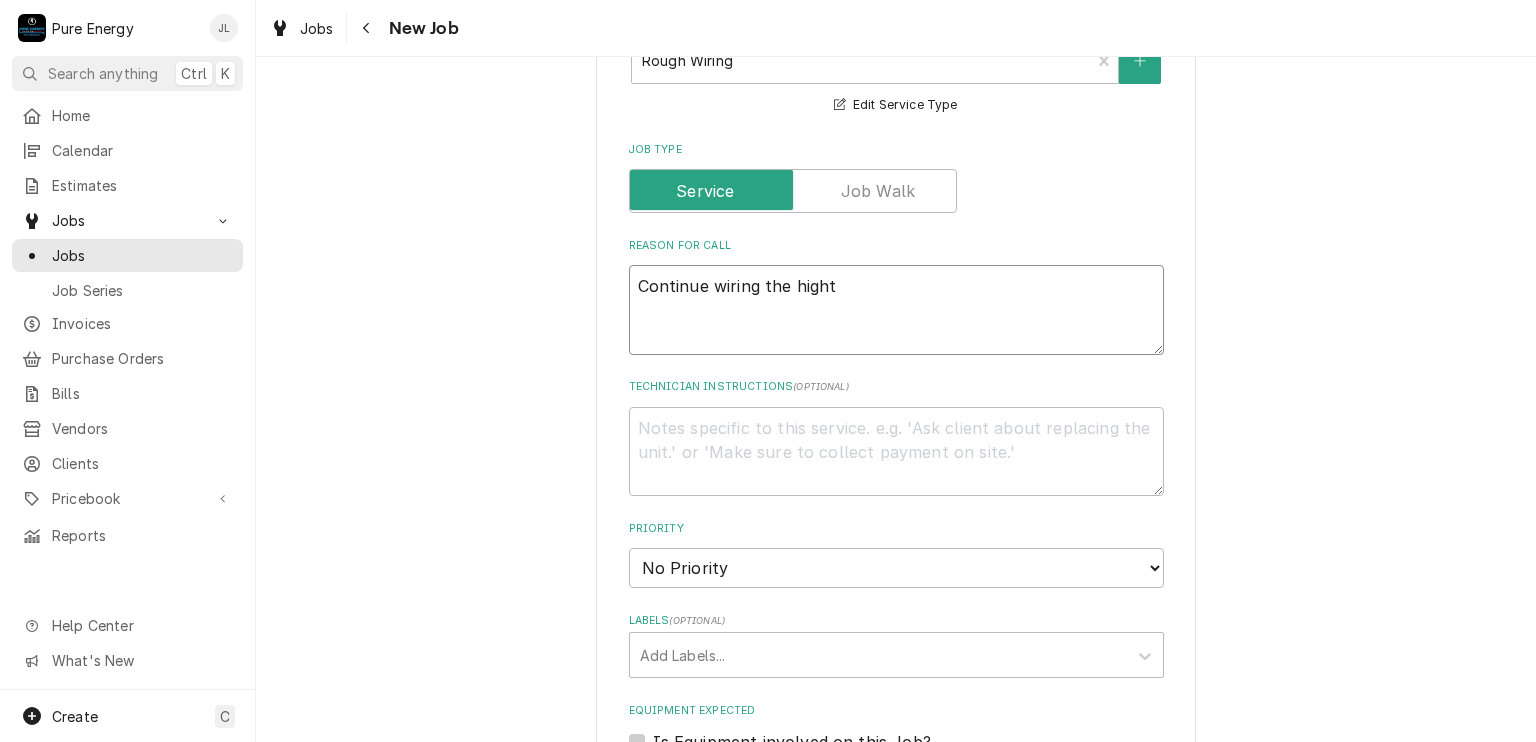 type on "Continue wiring the hight" 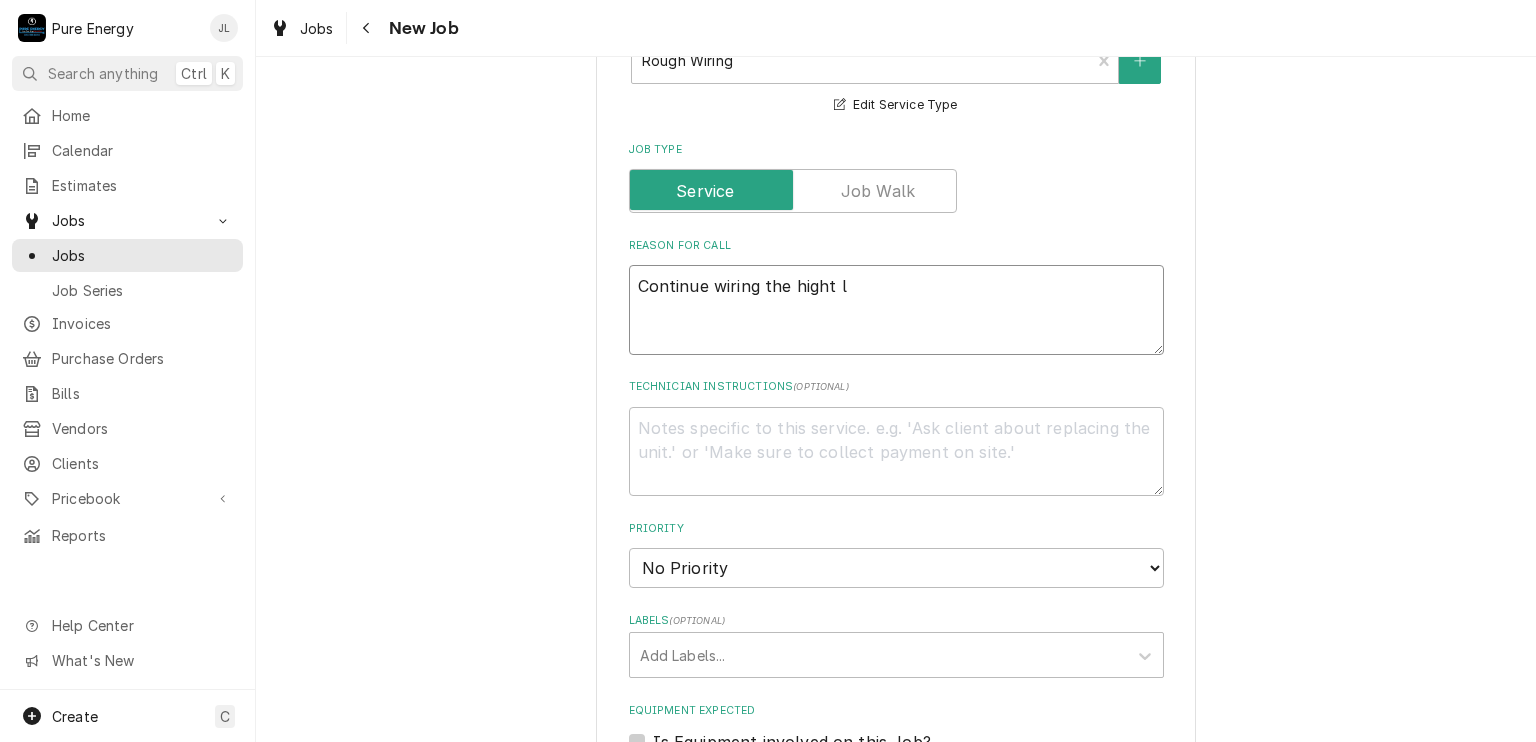 type on "x" 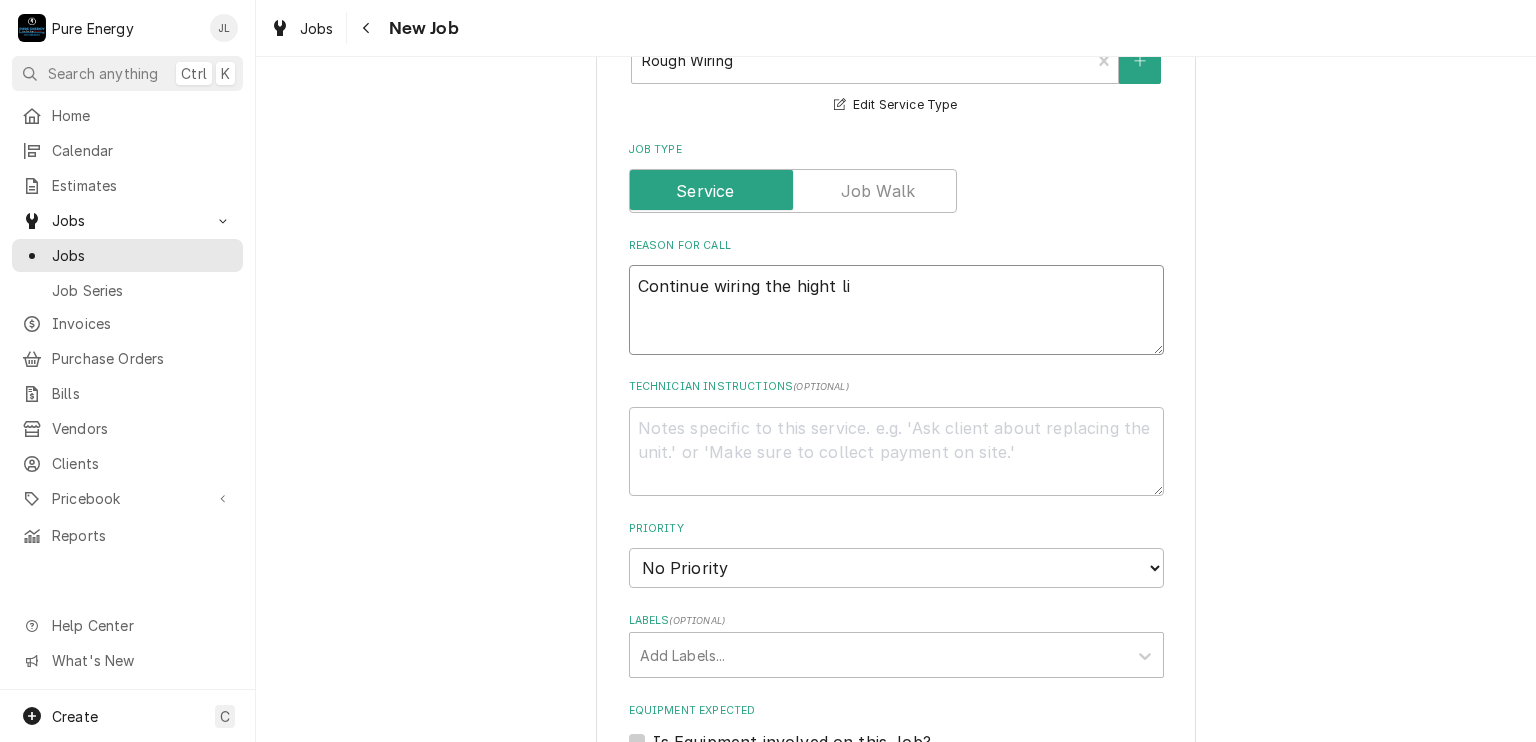 type on "x" 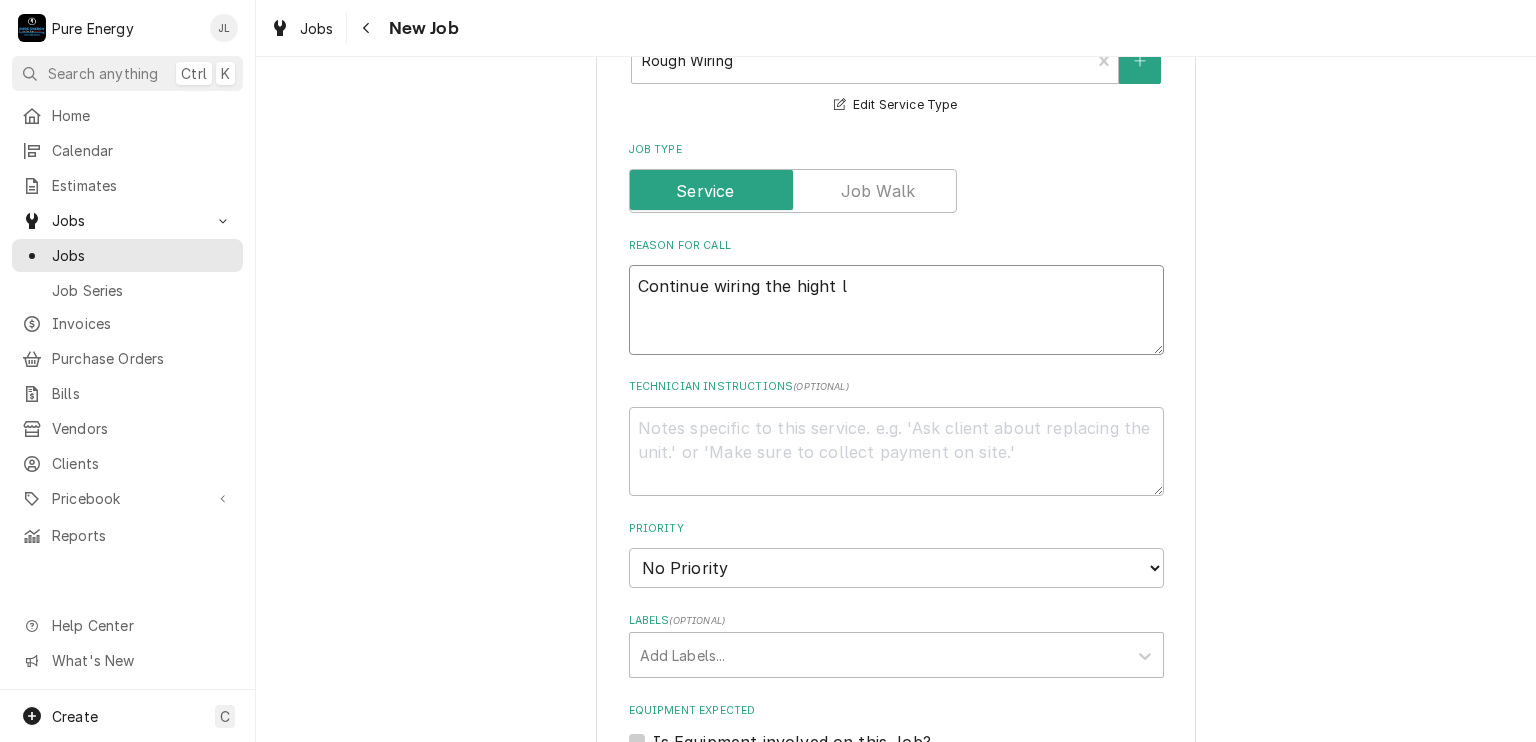 type on "x" 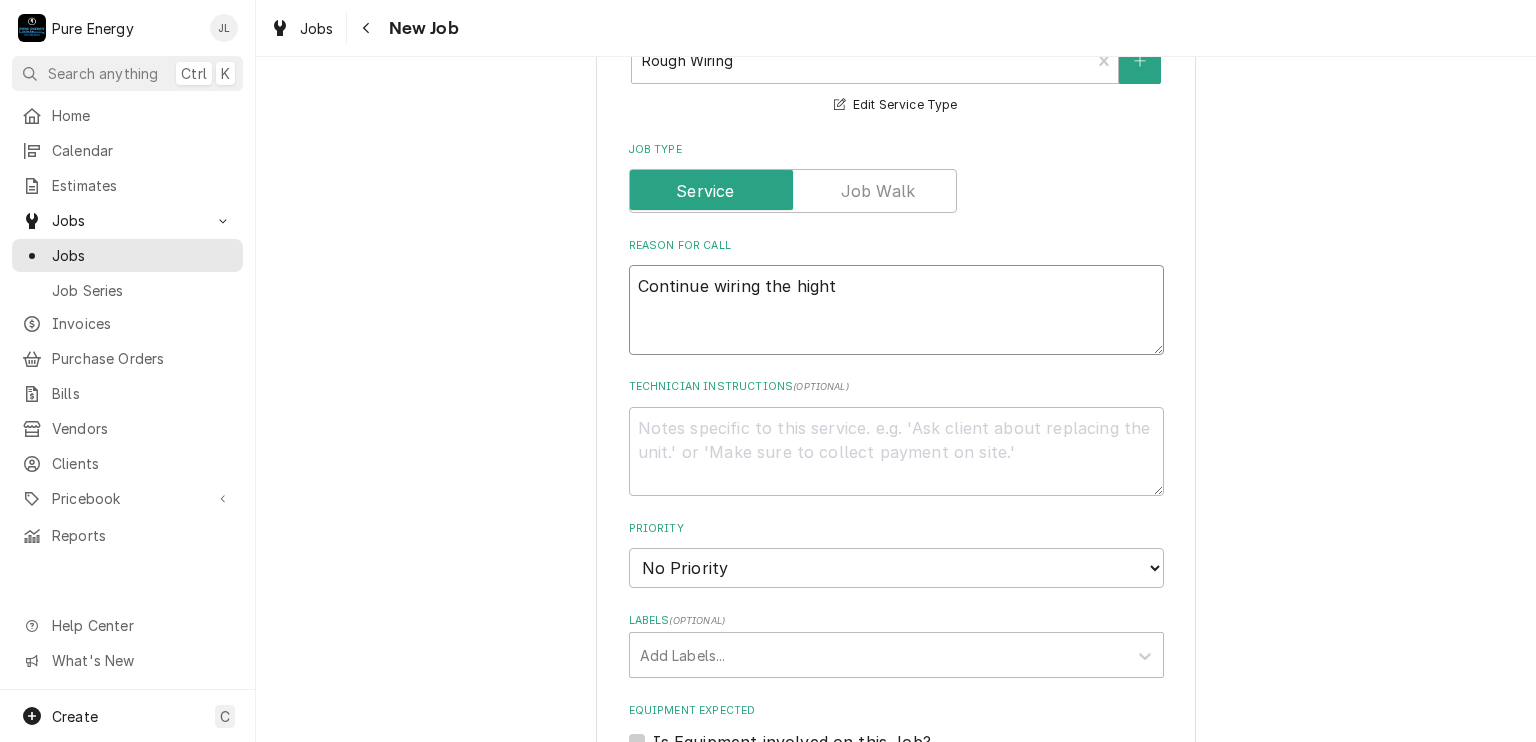 type on "x" 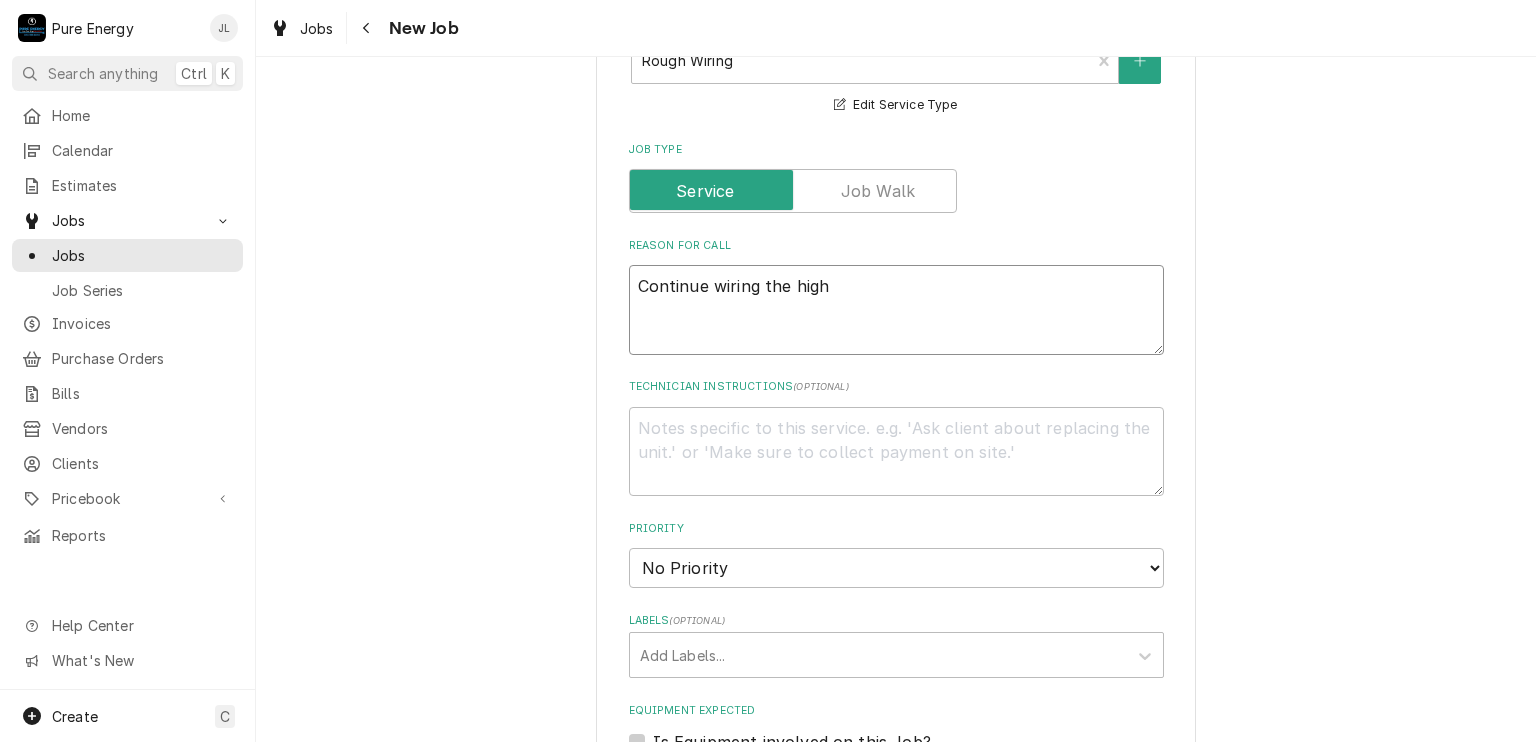 type on "Continue wiring the high" 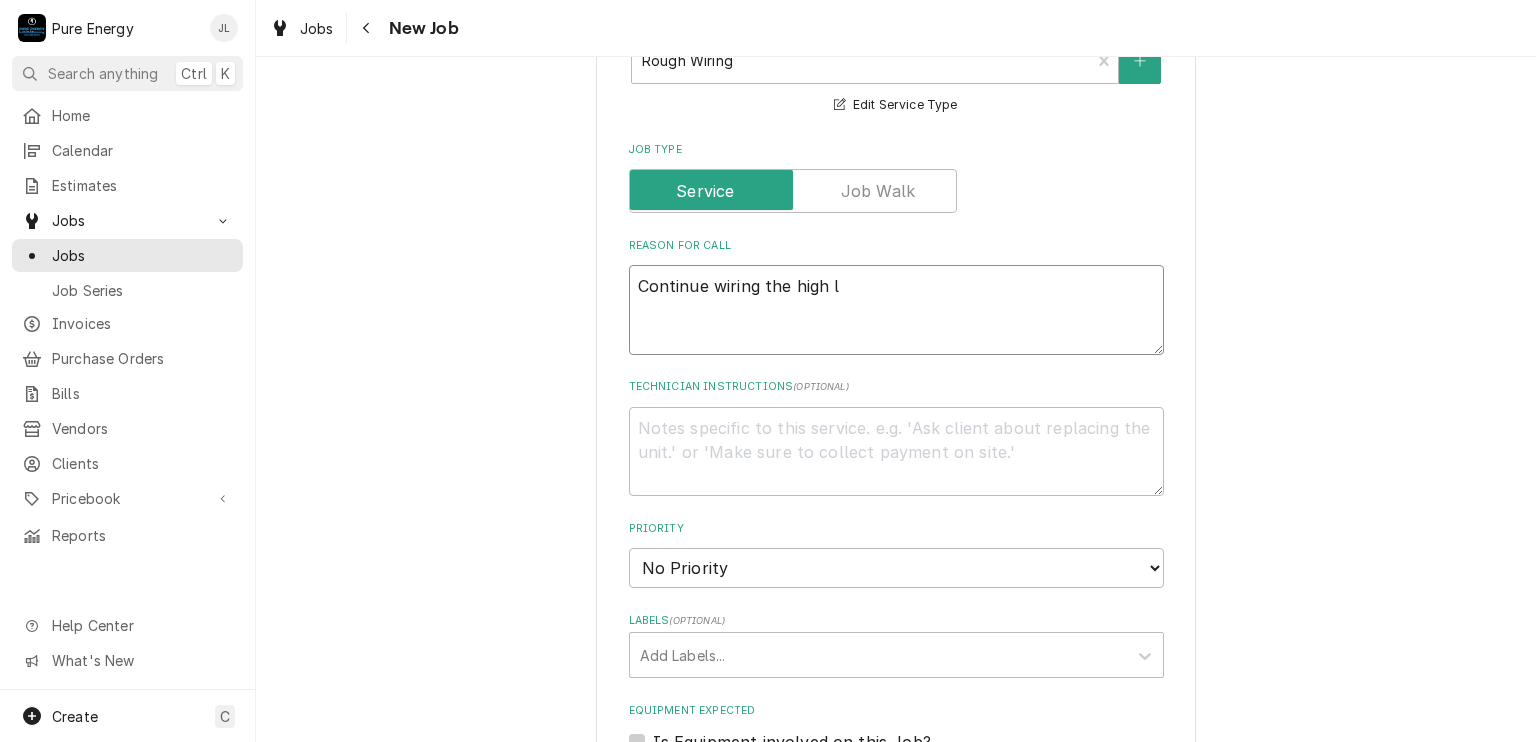 type on "x" 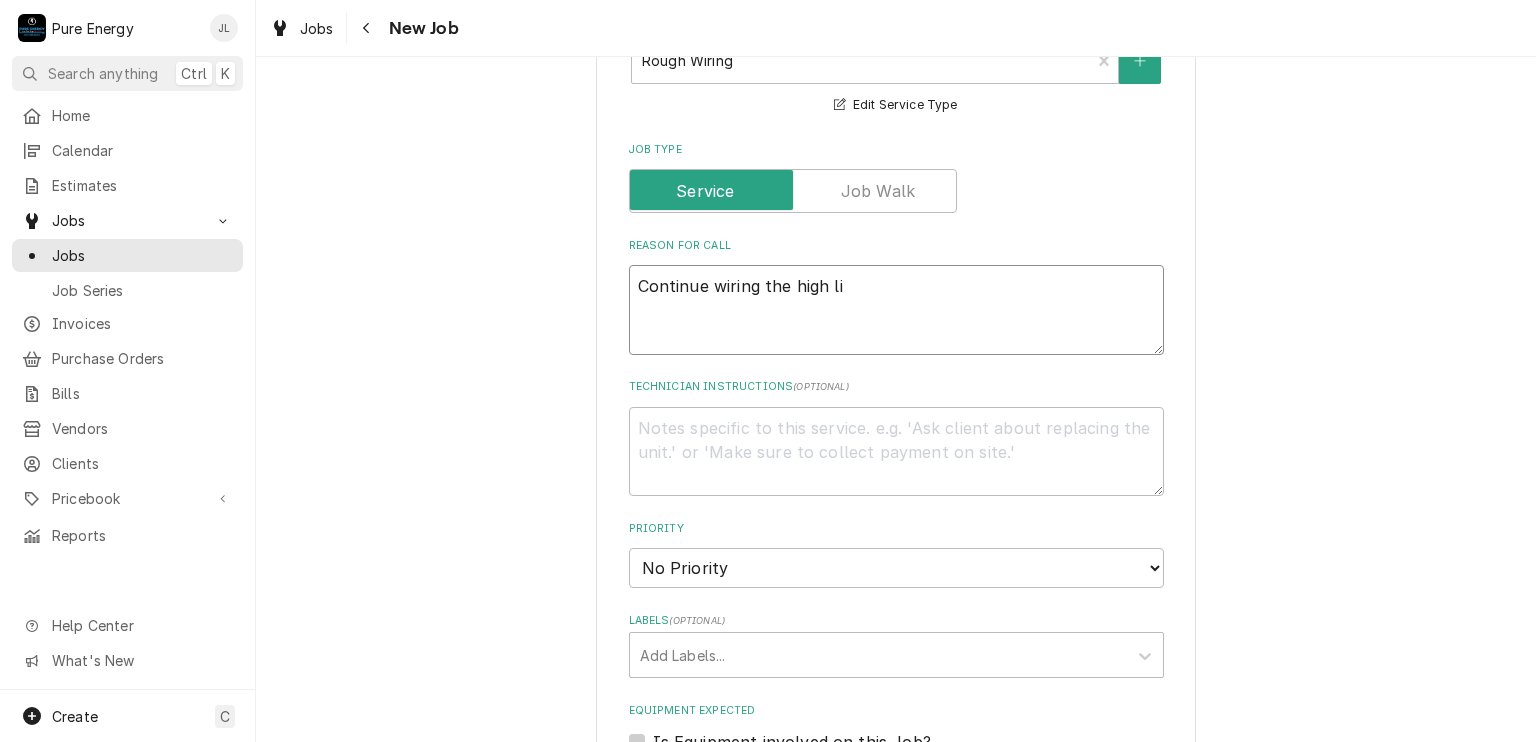 type on "x" 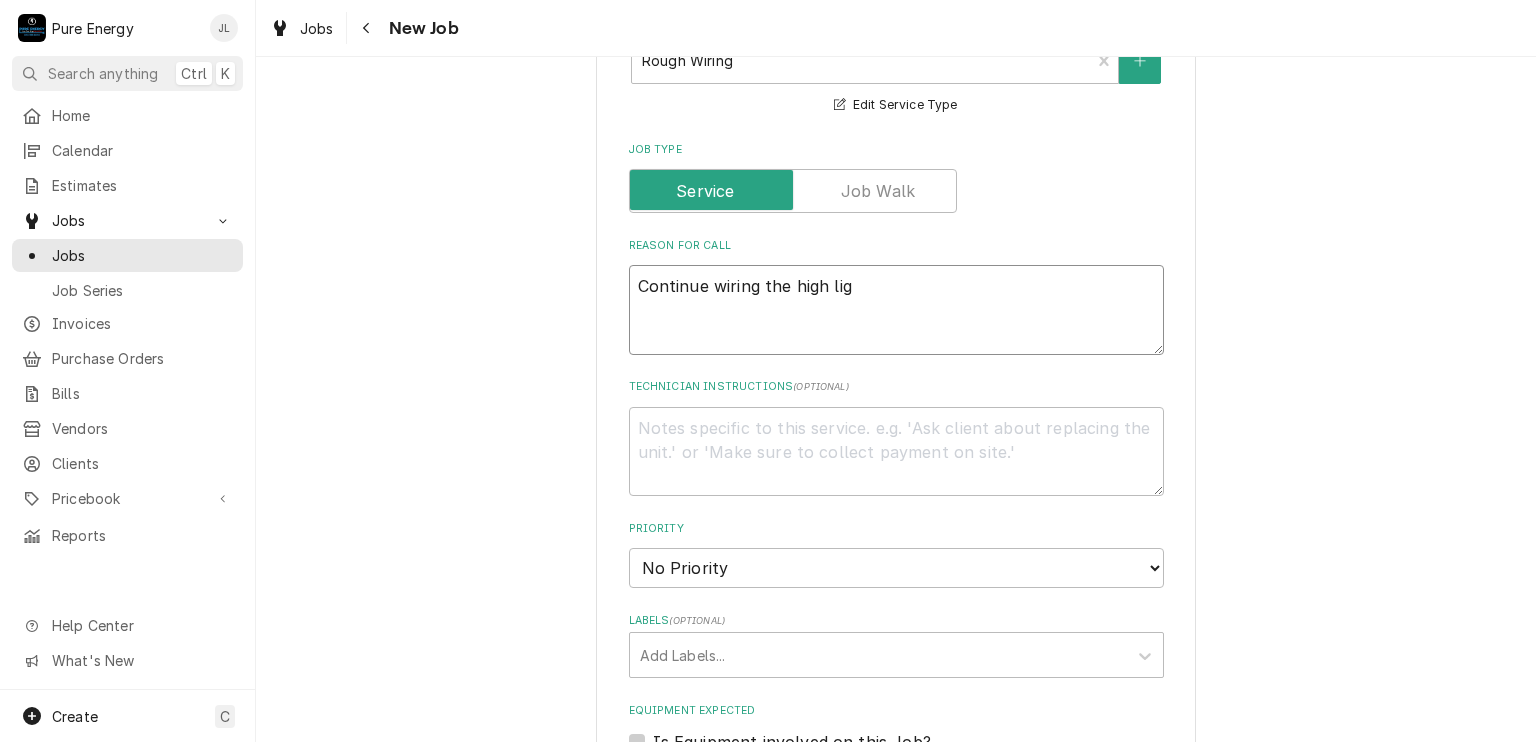 type on "x" 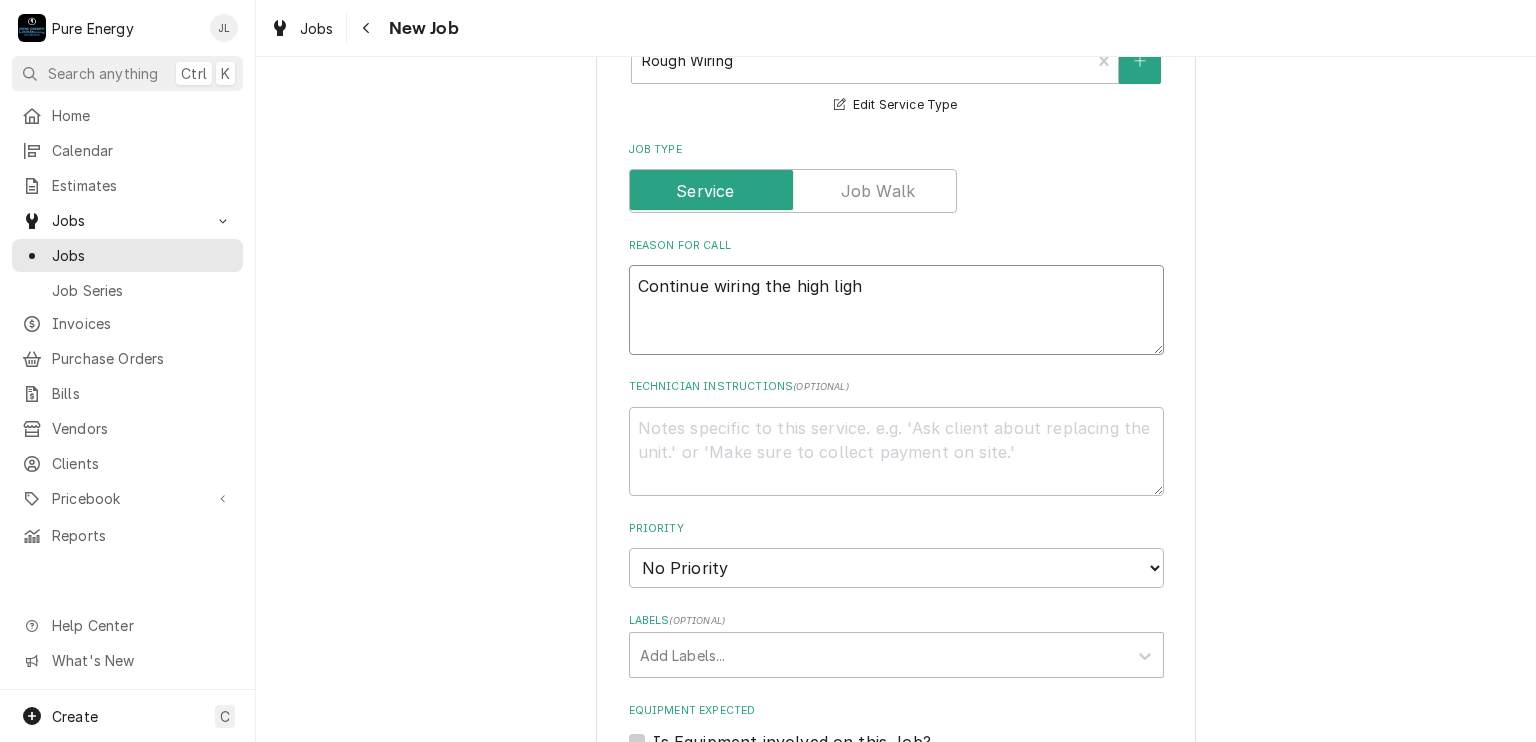 type on "x" 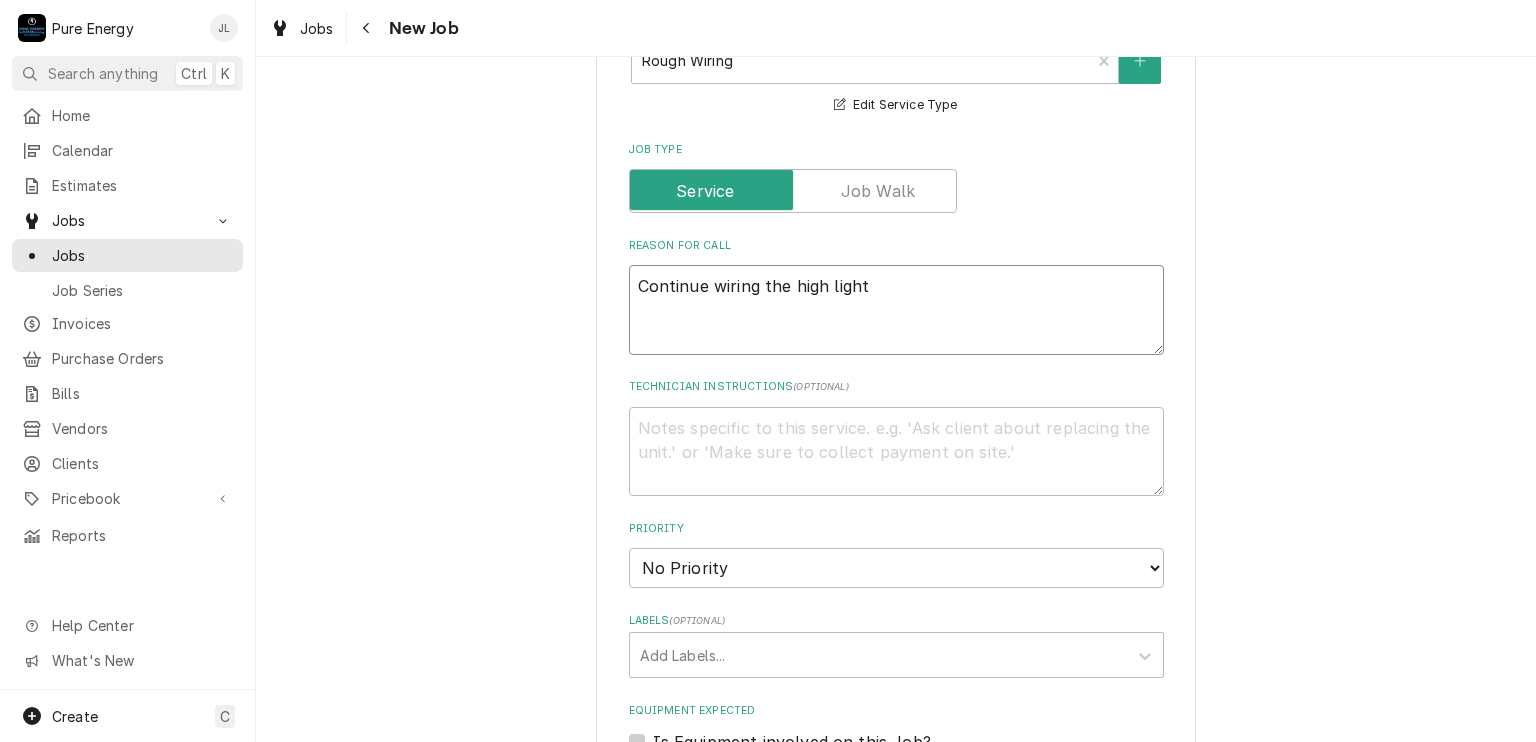 type on "x" 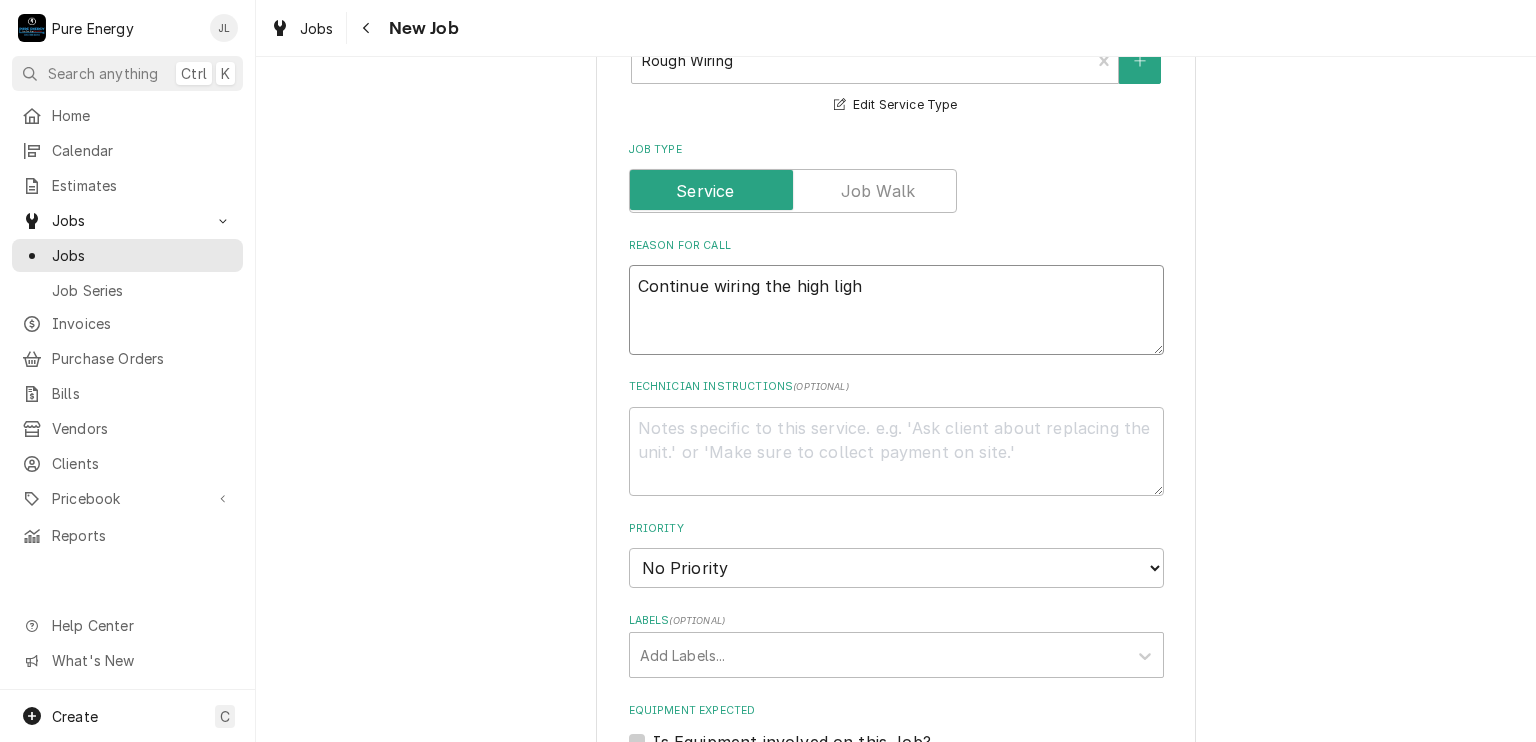 type on "x" 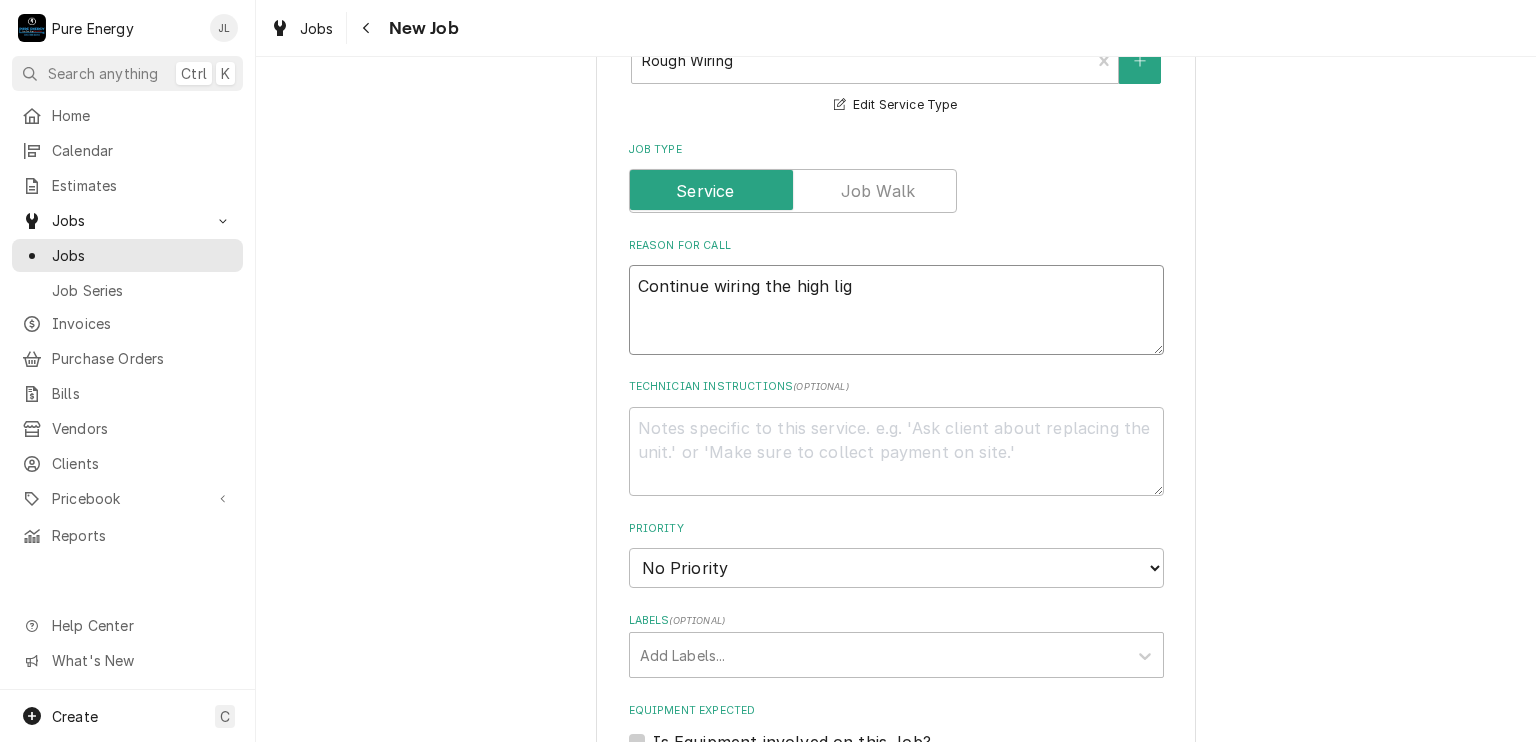 type on "x" 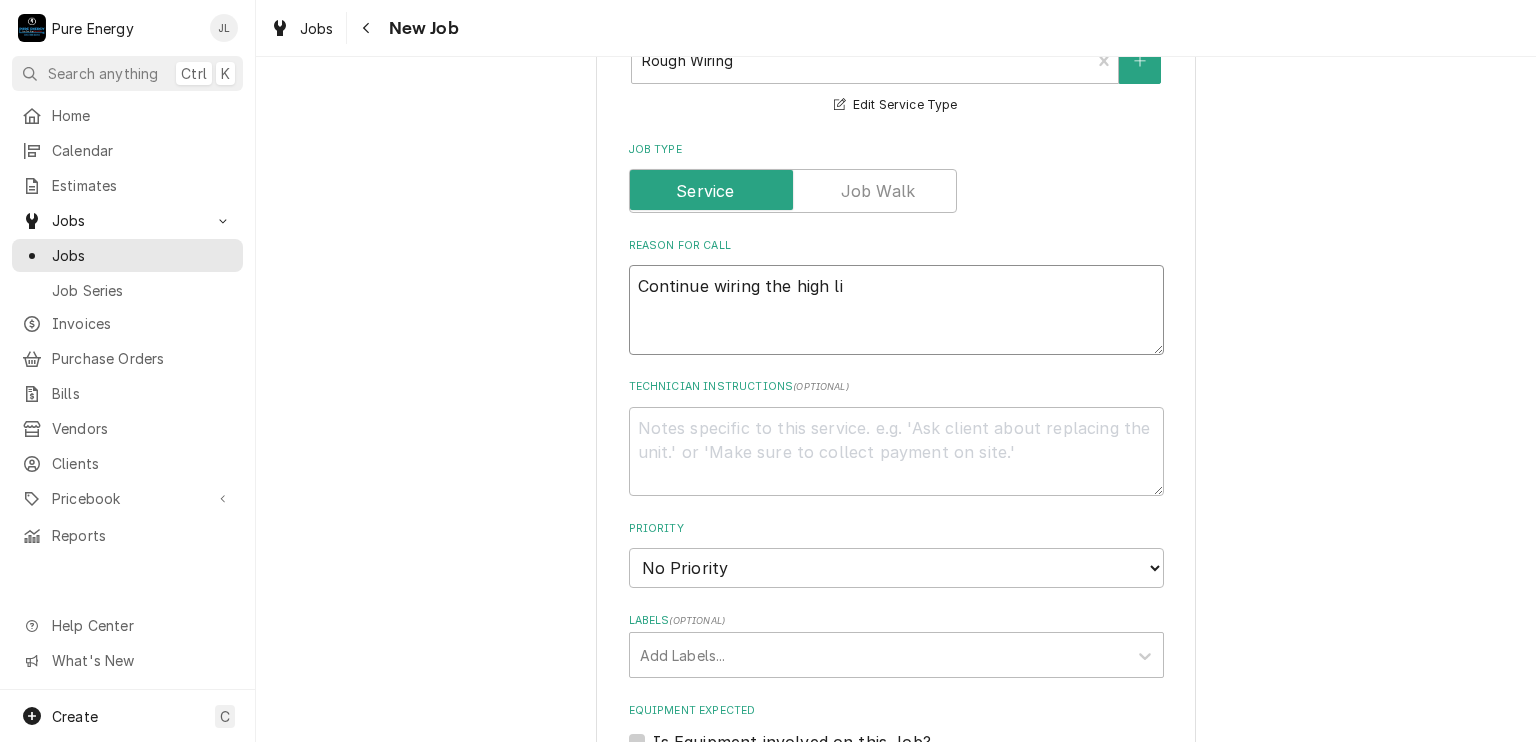 type on "x" 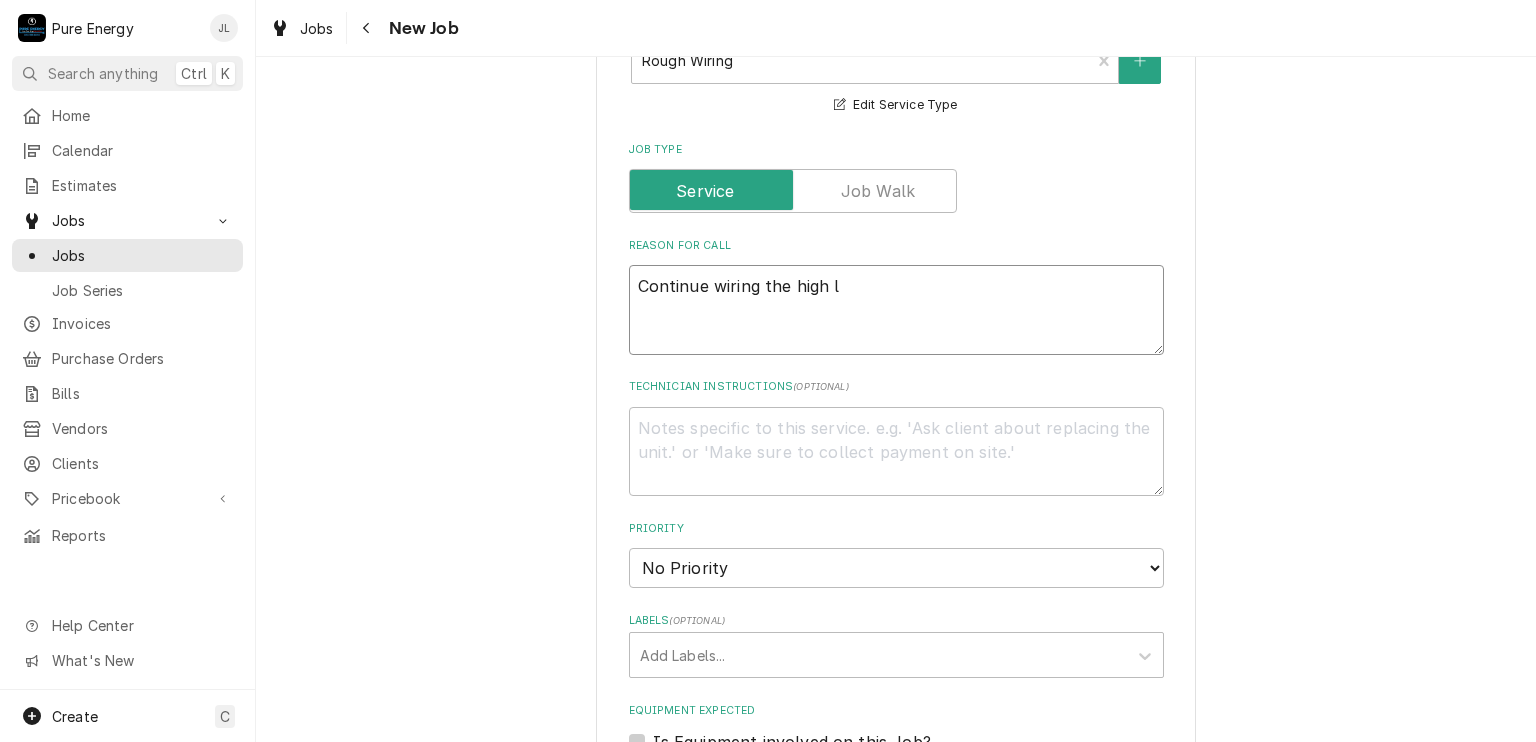 type on "x" 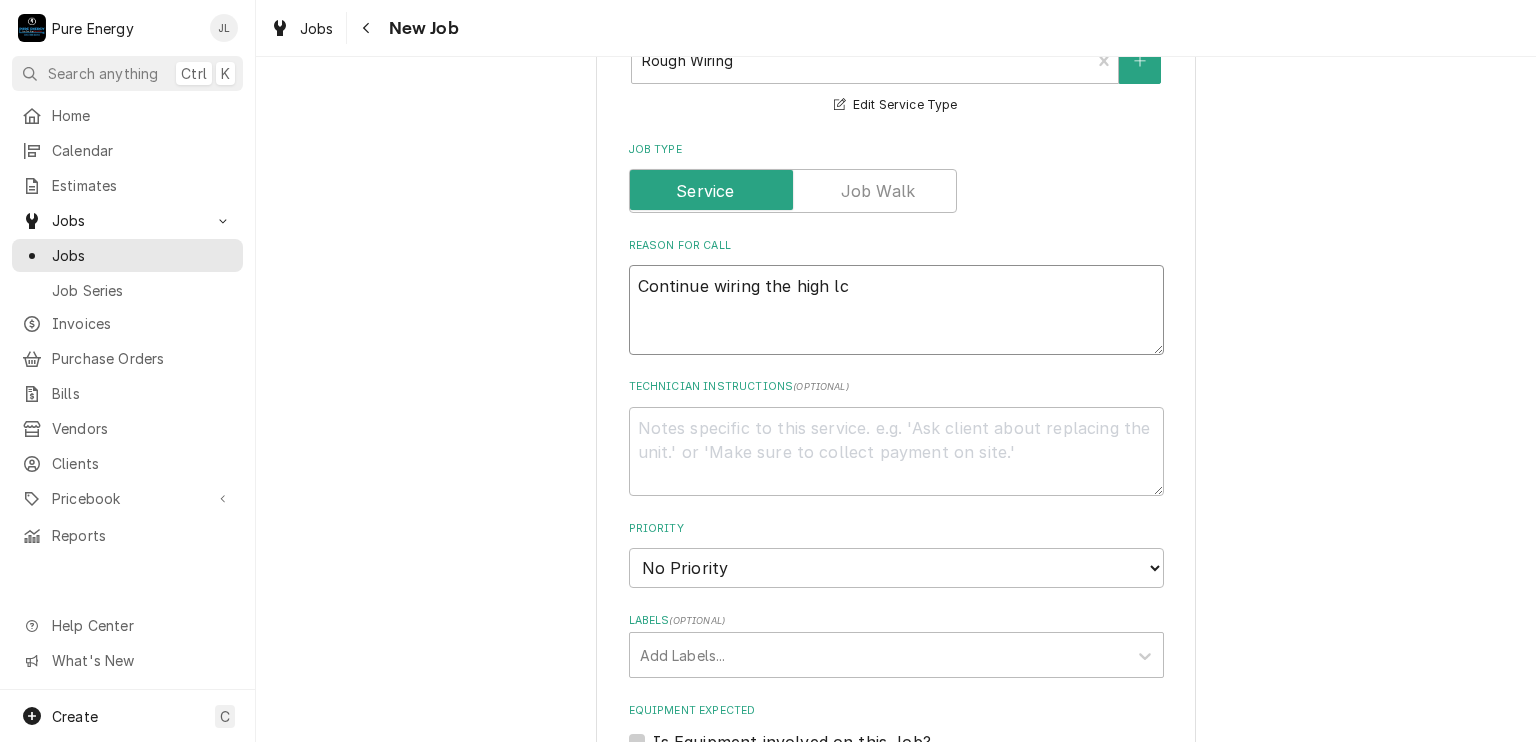 type on "x" 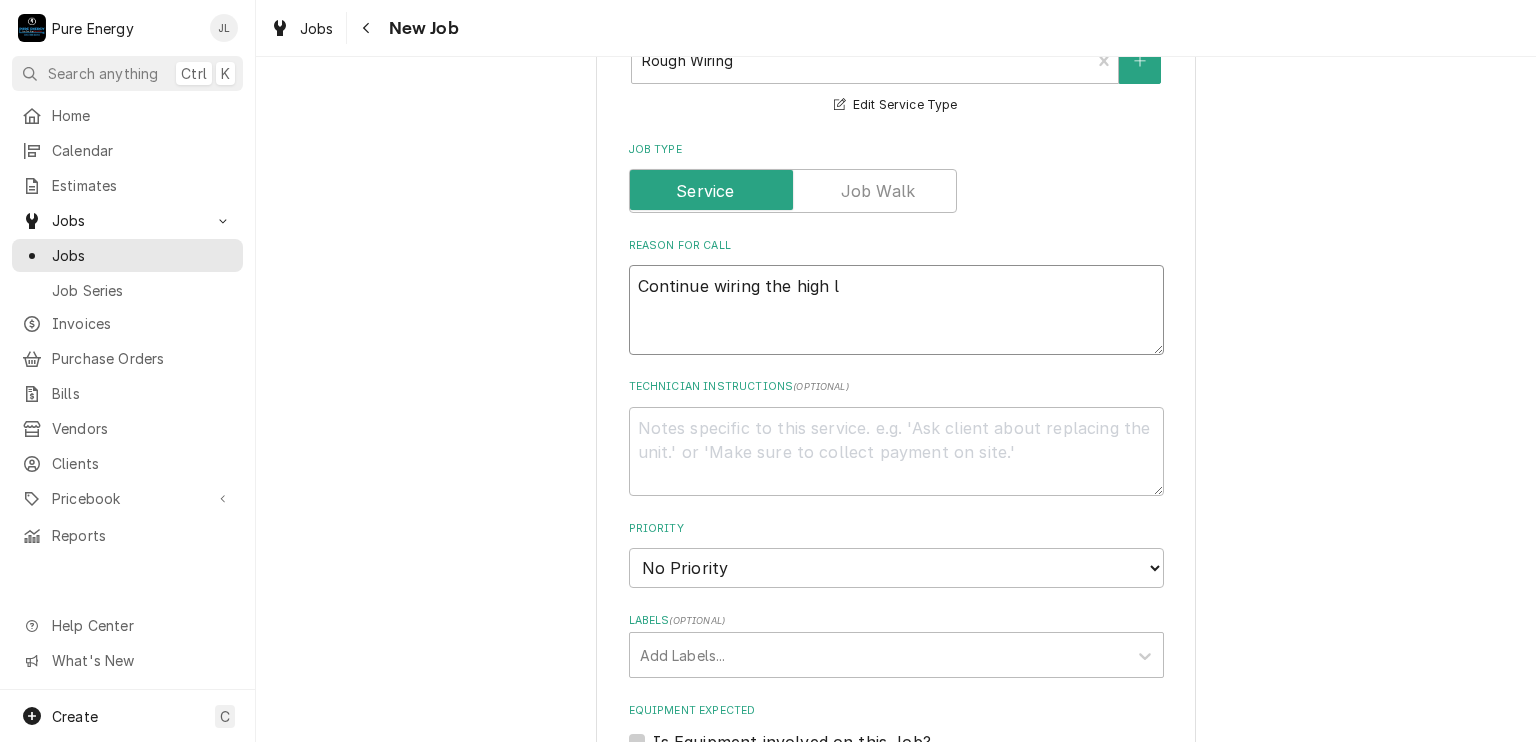 type on "x" 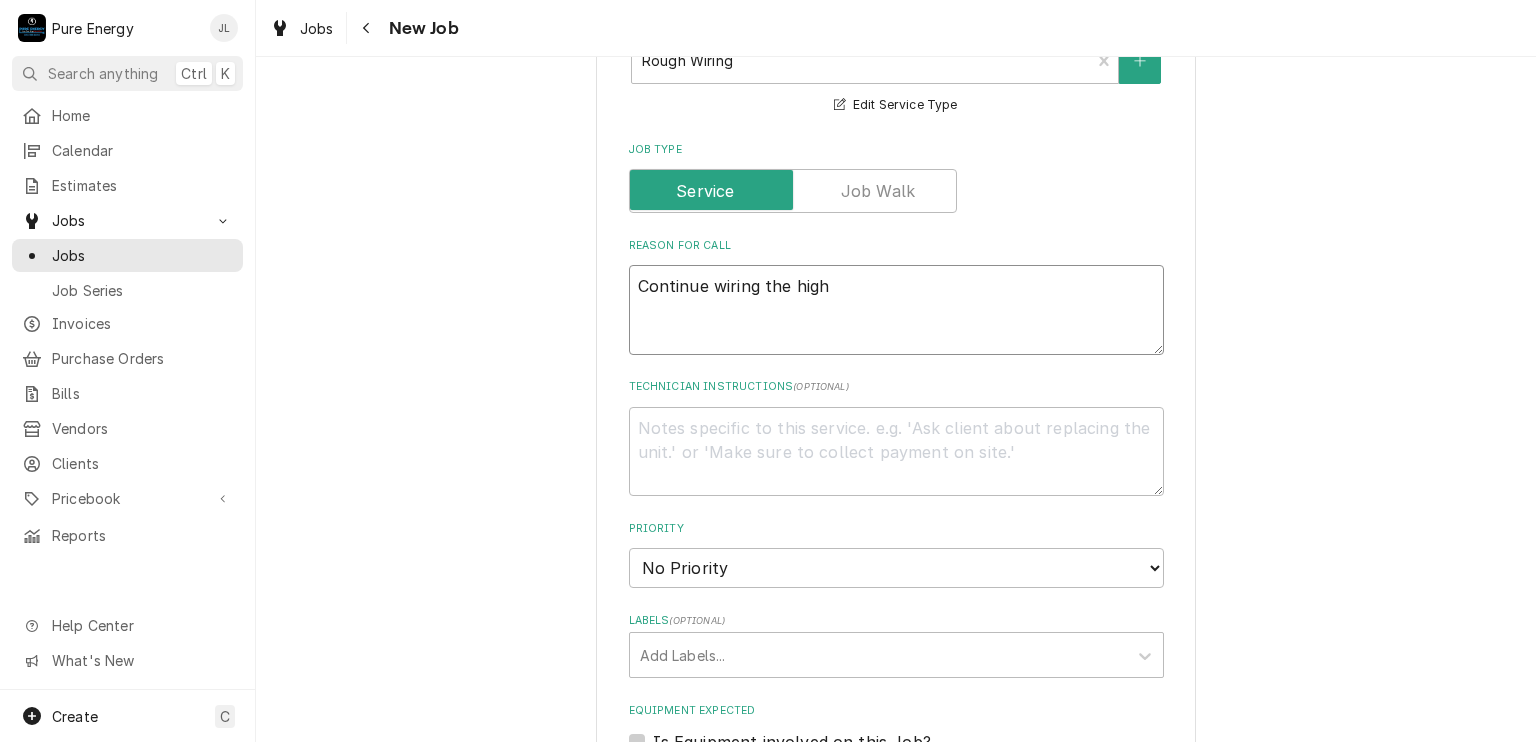 type on "x" 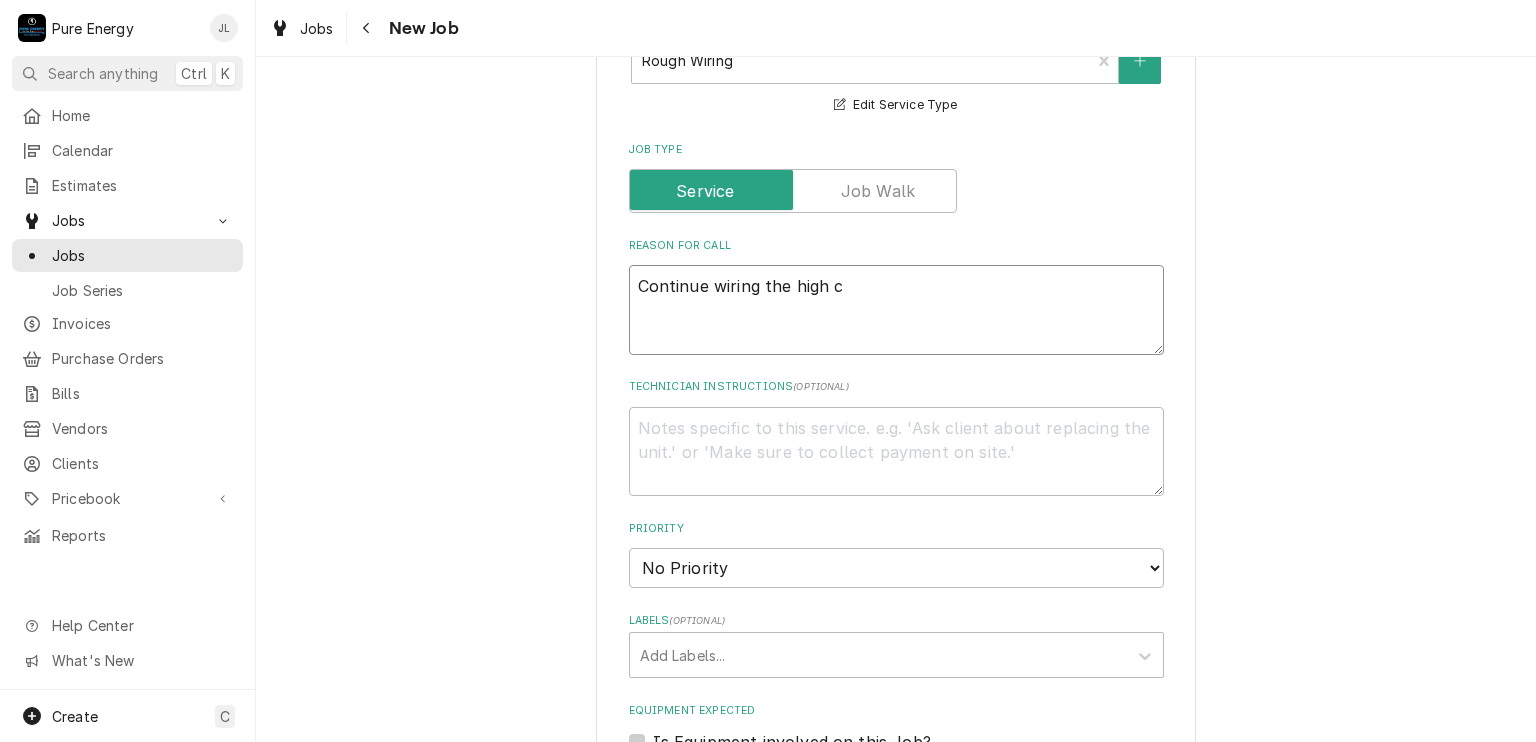 type on "x" 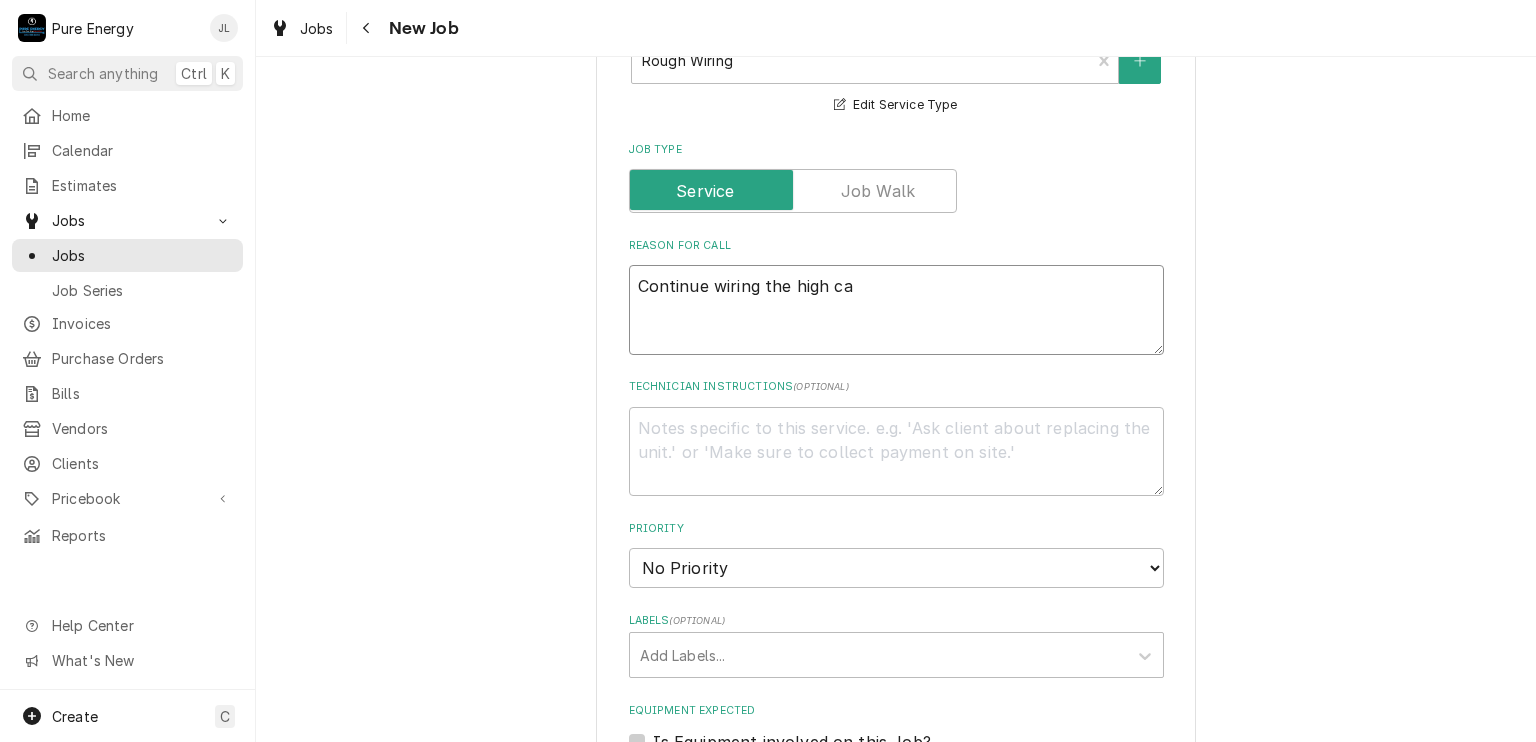 type on "x" 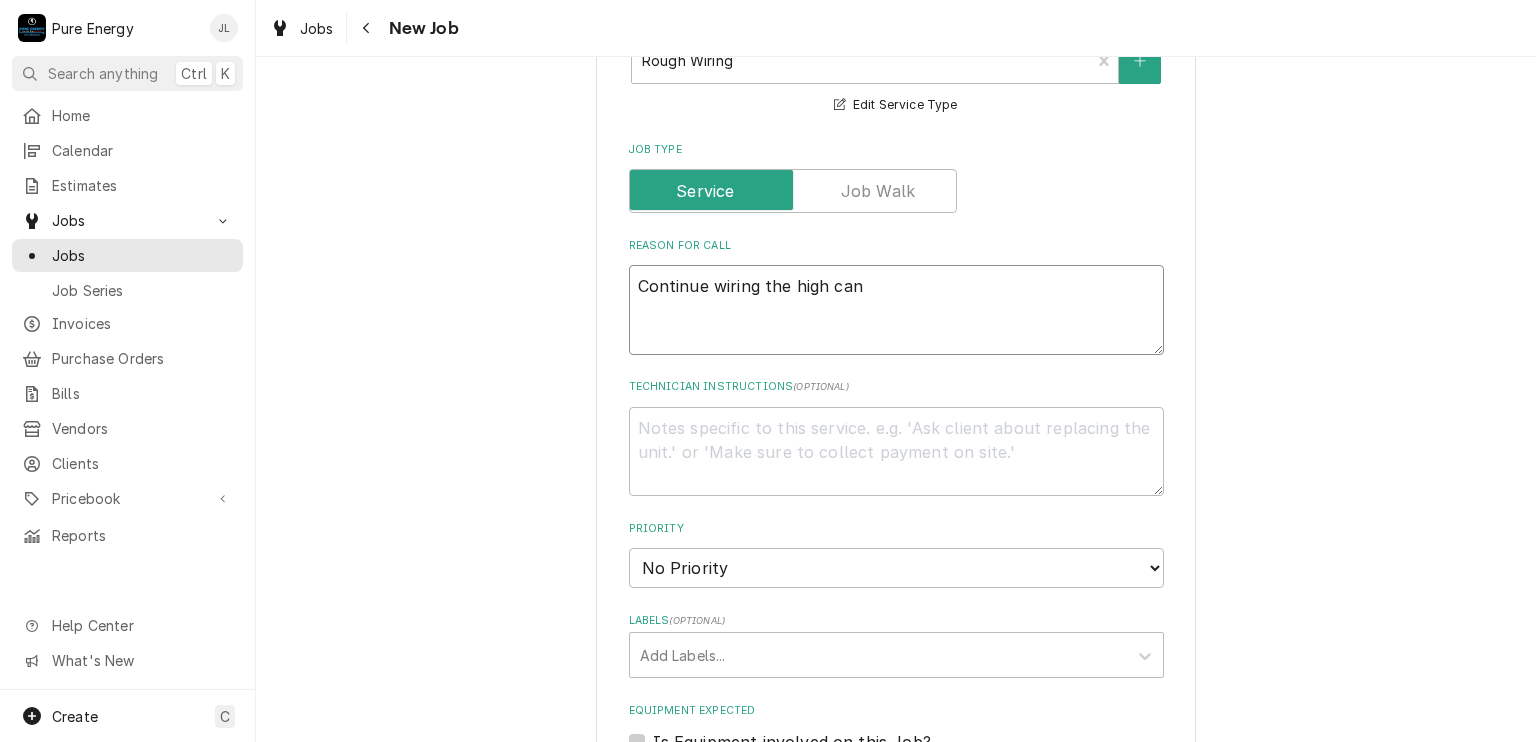 type on "x" 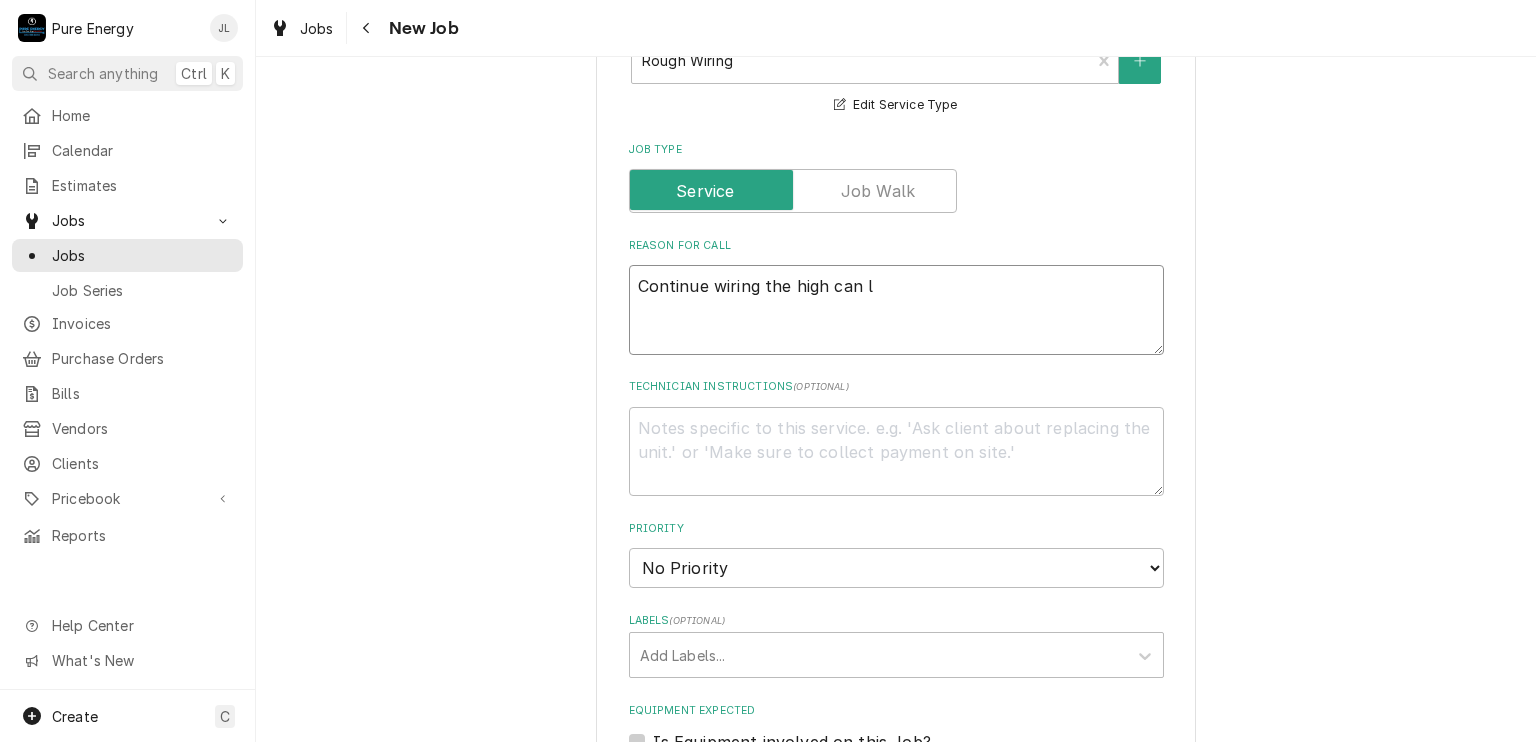 type on "x" 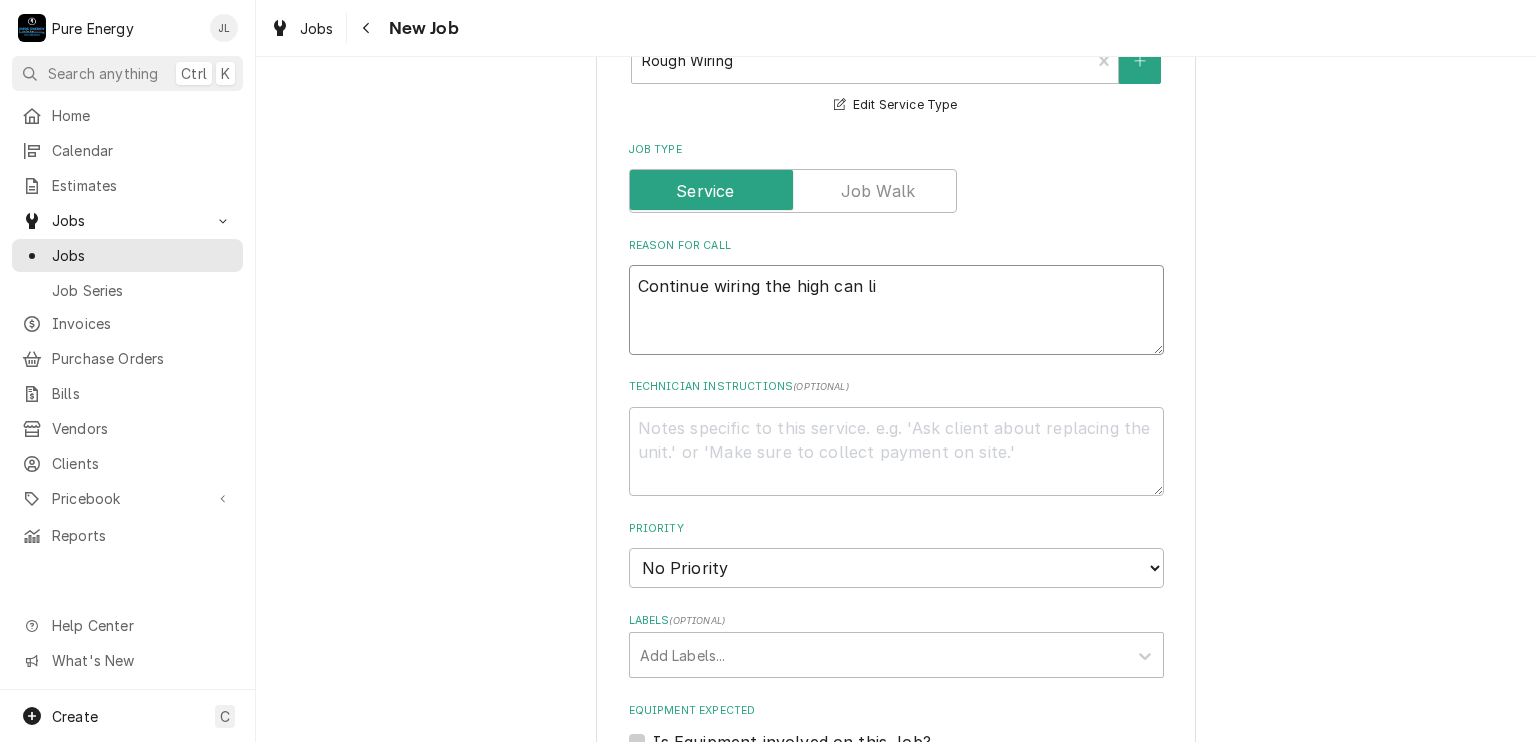 type on "x" 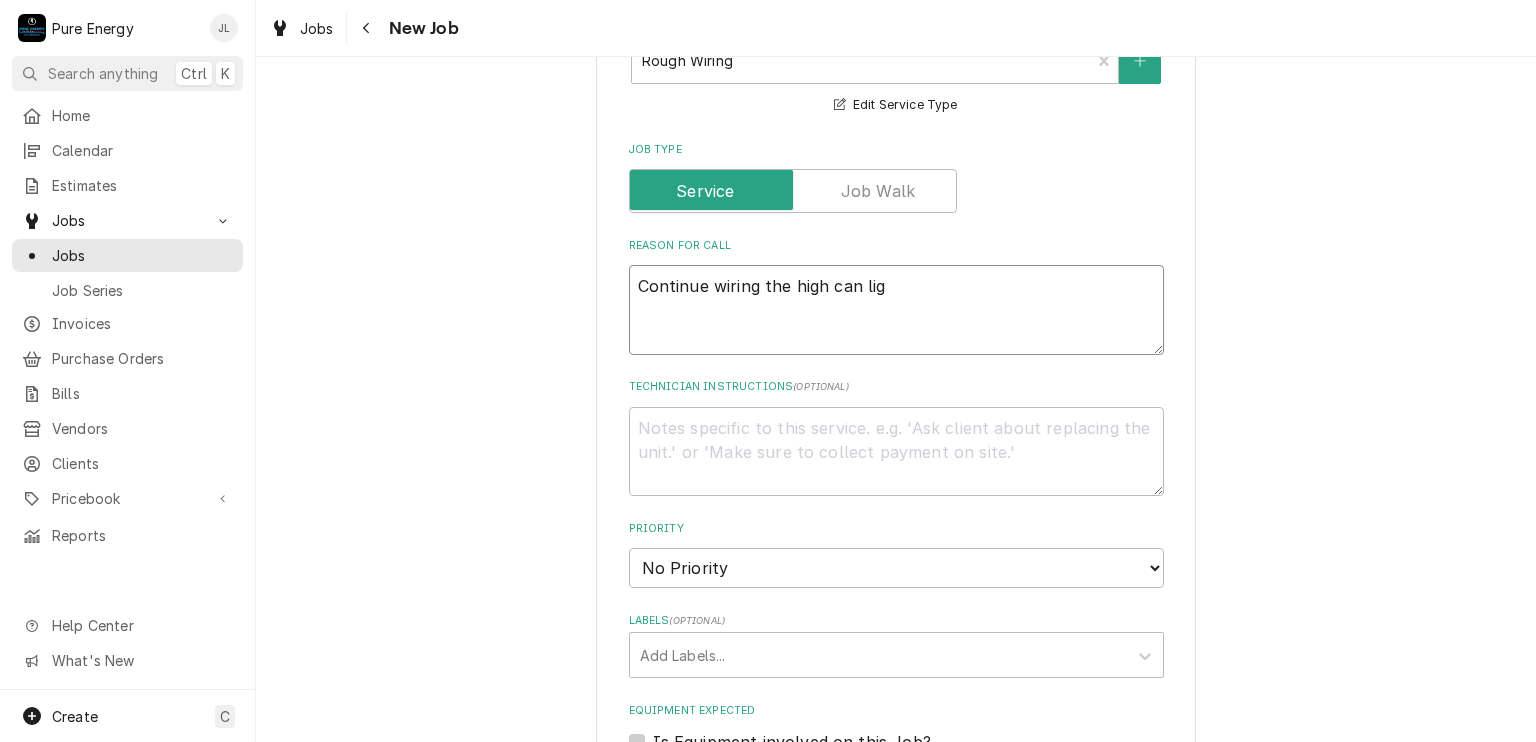 type on "x" 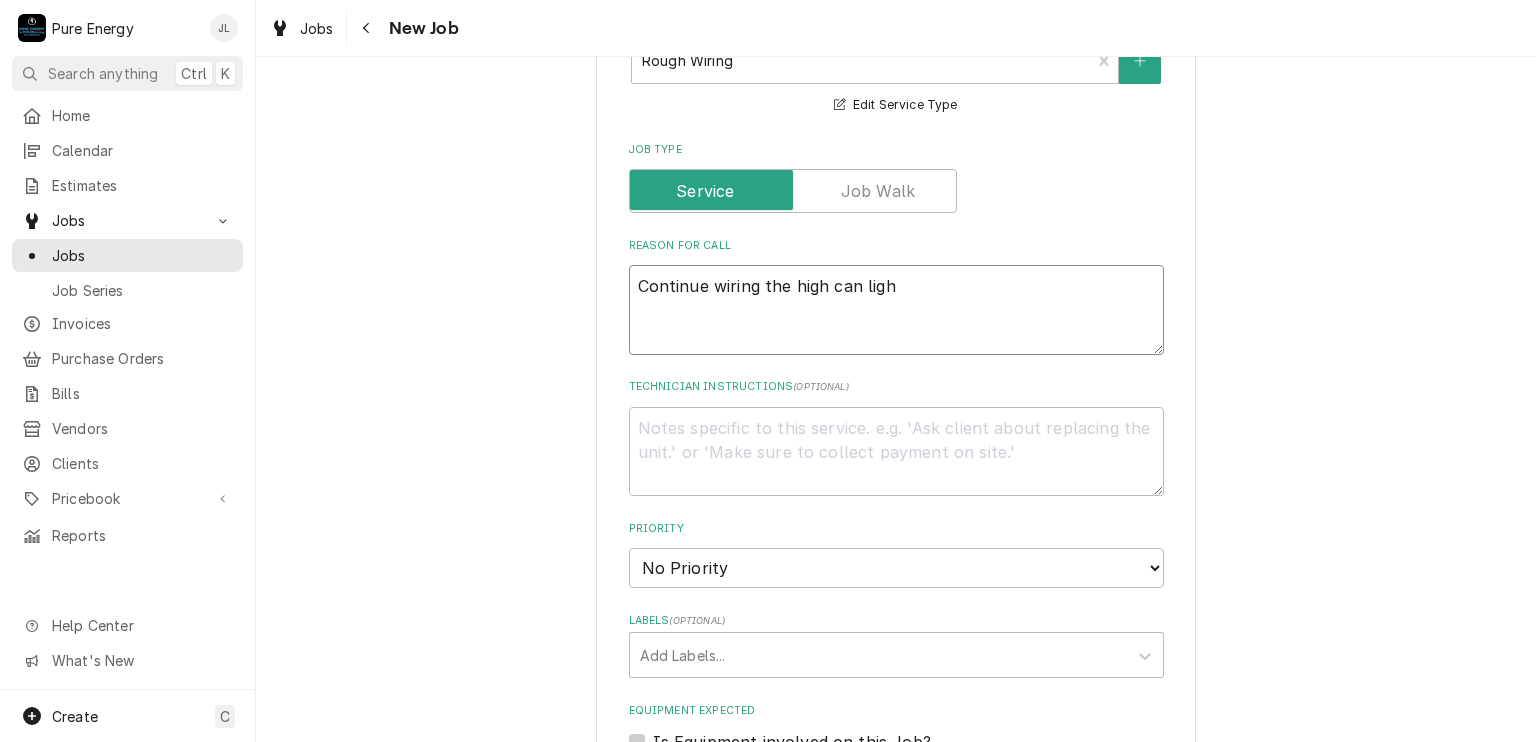 type on "x" 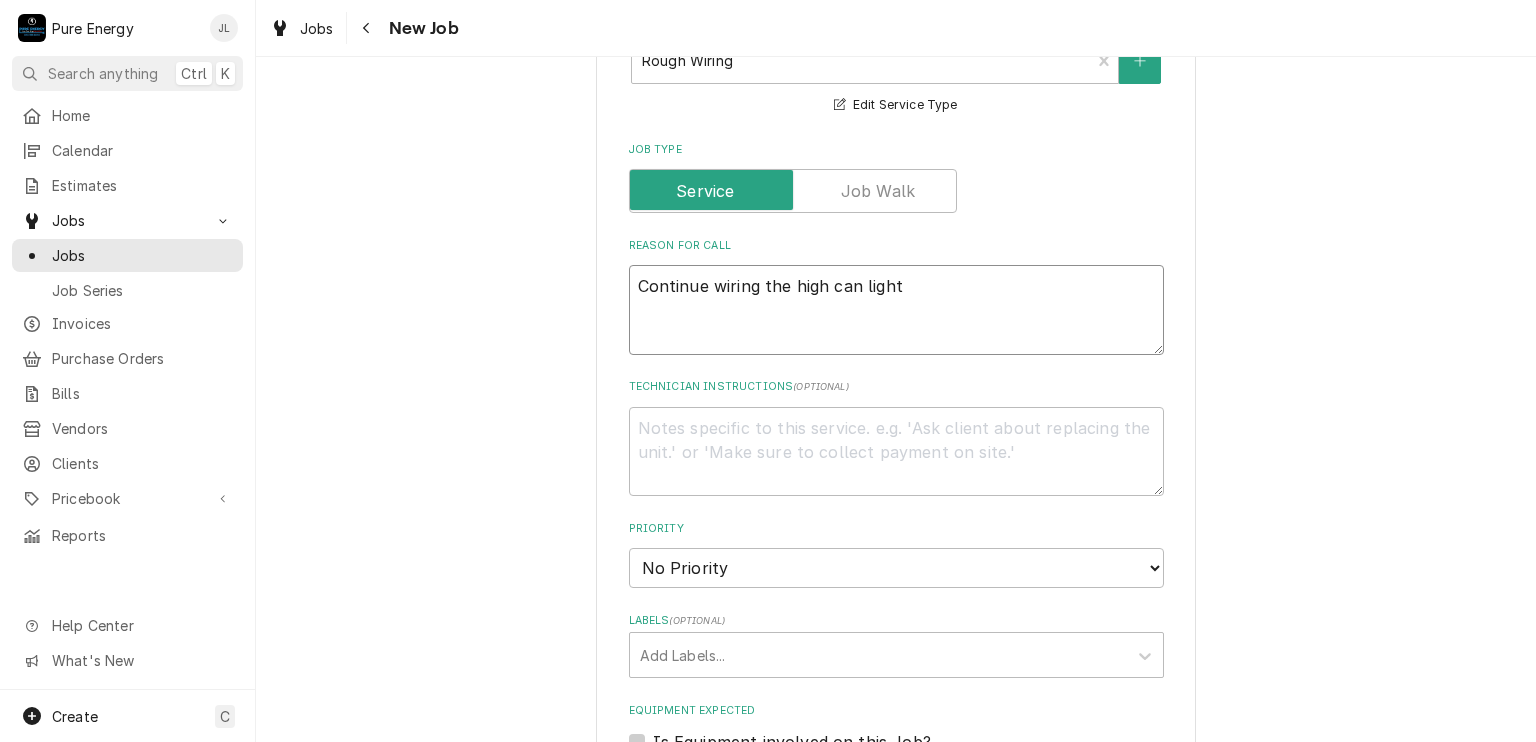 type on "x" 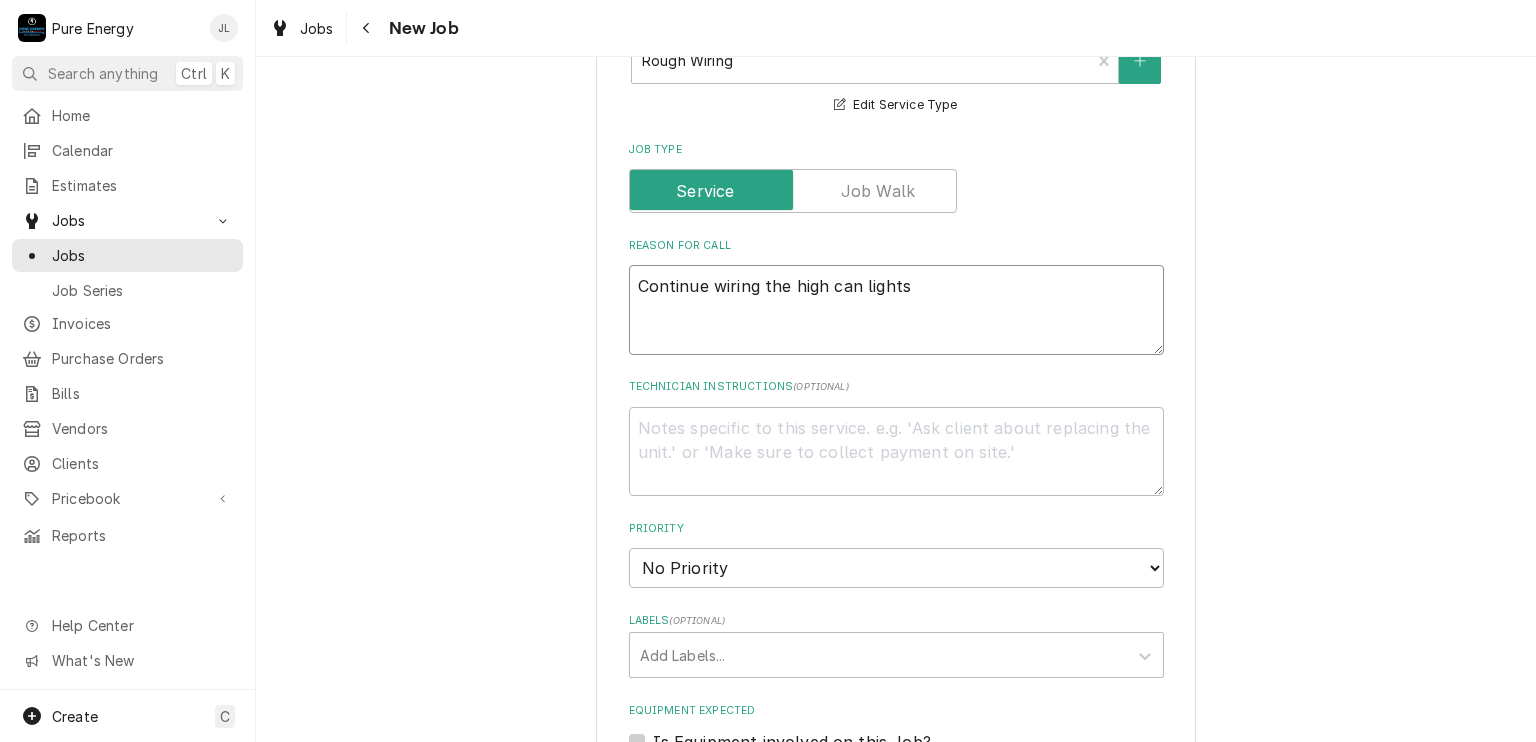 type on "Continue wiring the high can lights" 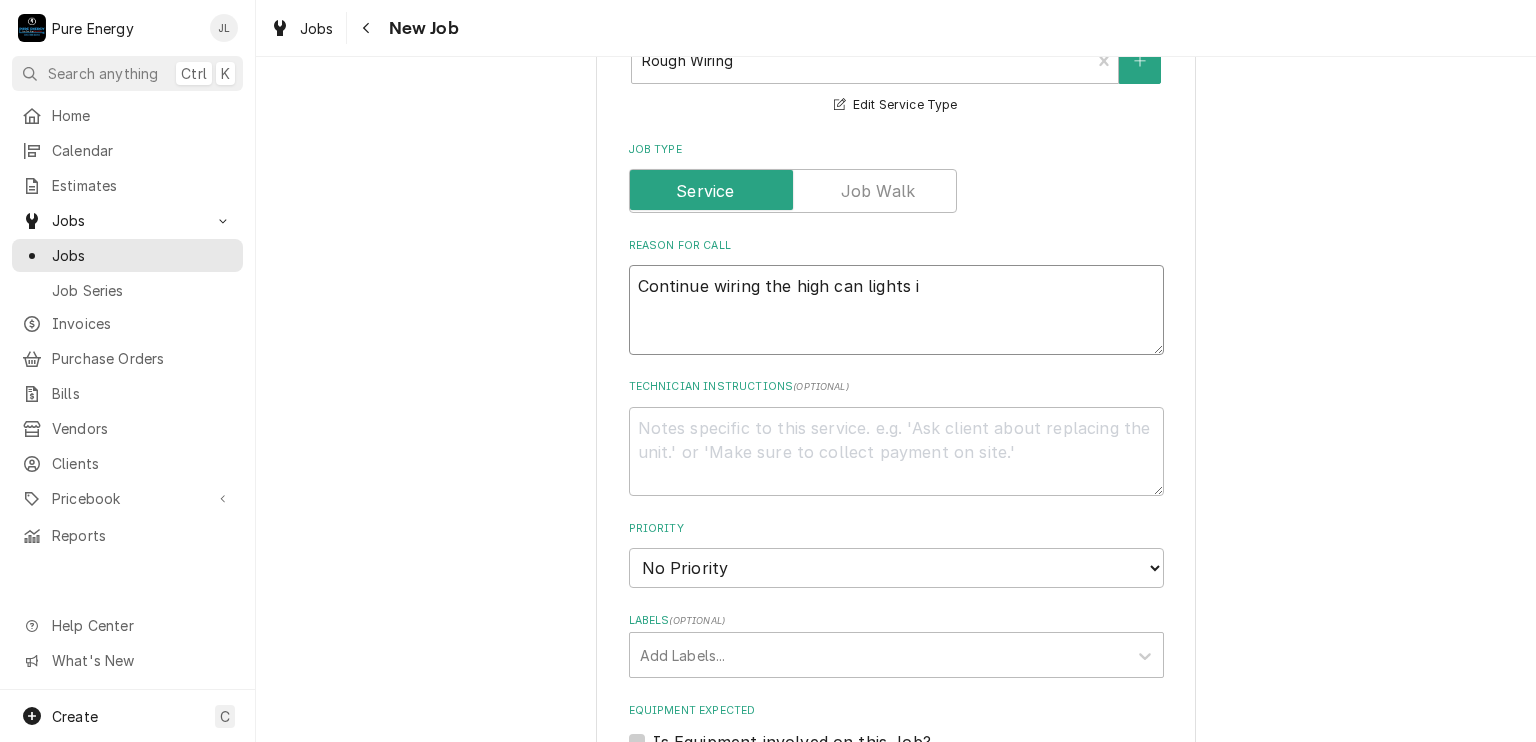 type on "x" 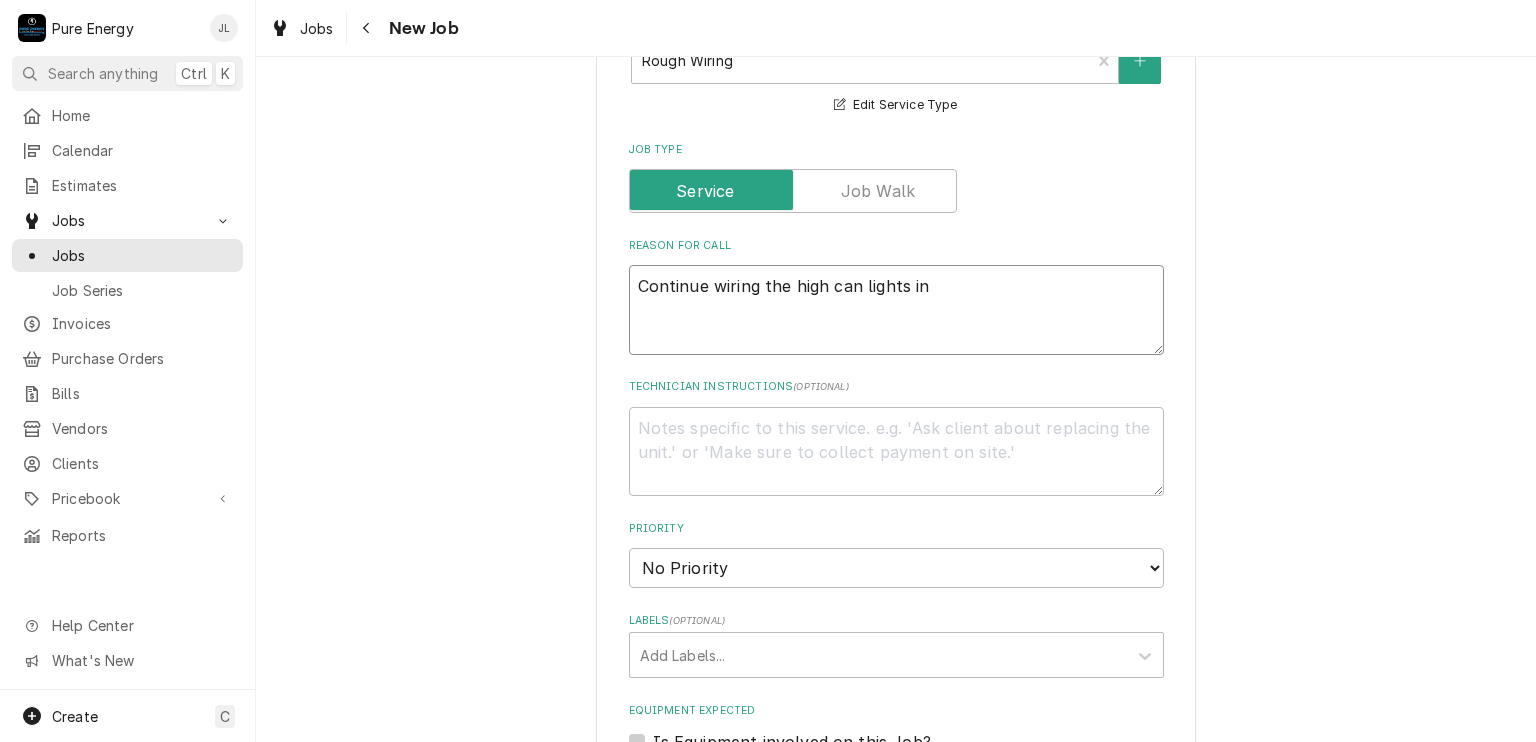 type on "Continue wiring the high can lights in" 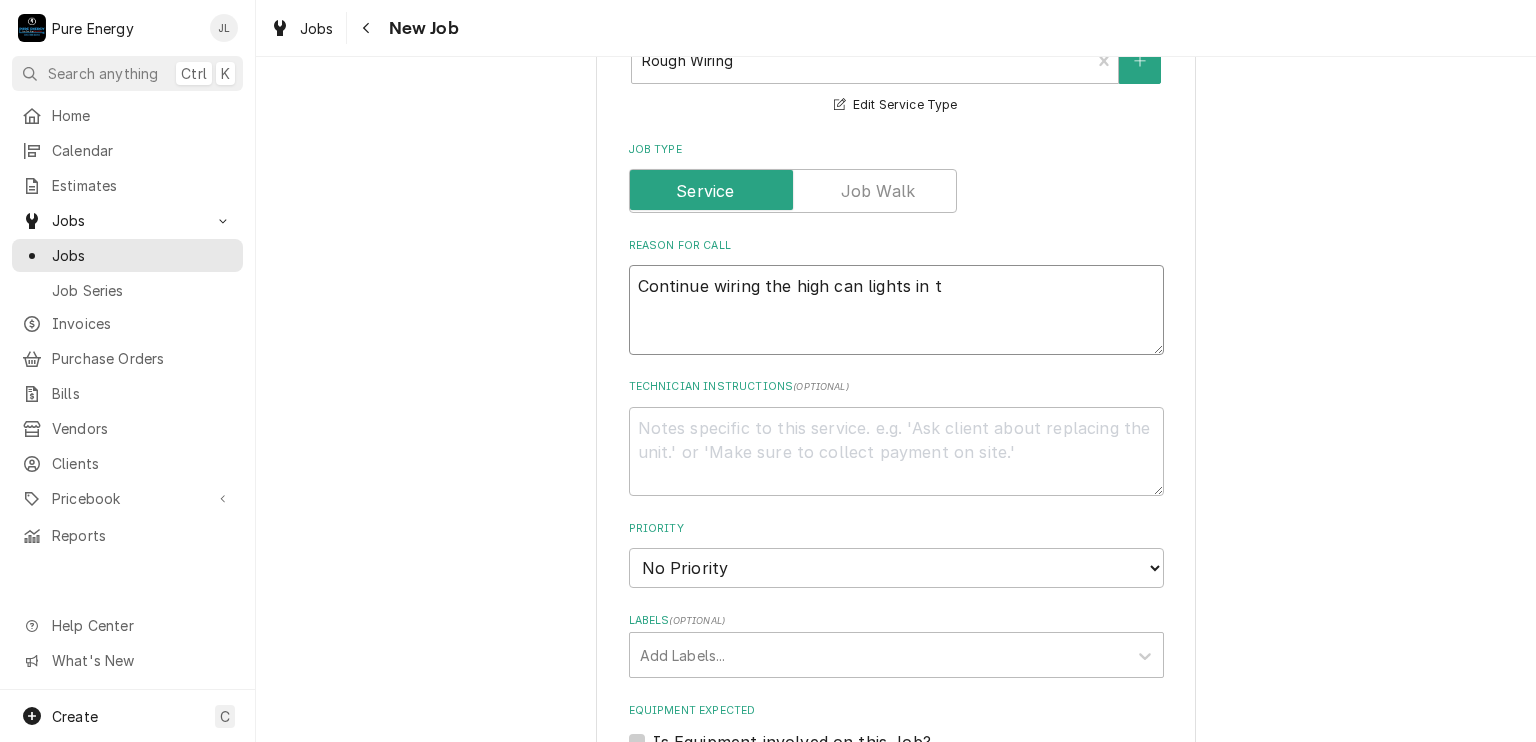 type on "x" 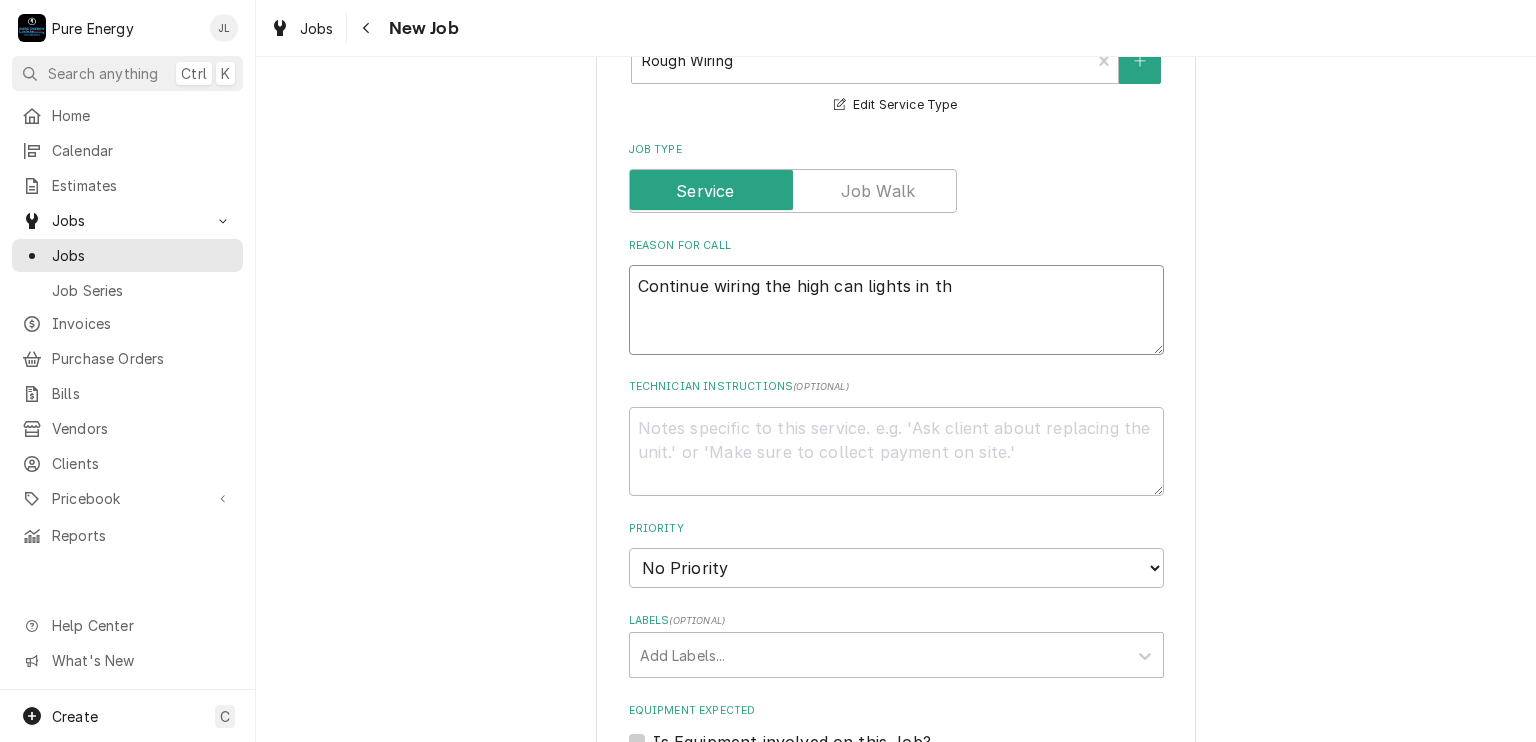 type on "x" 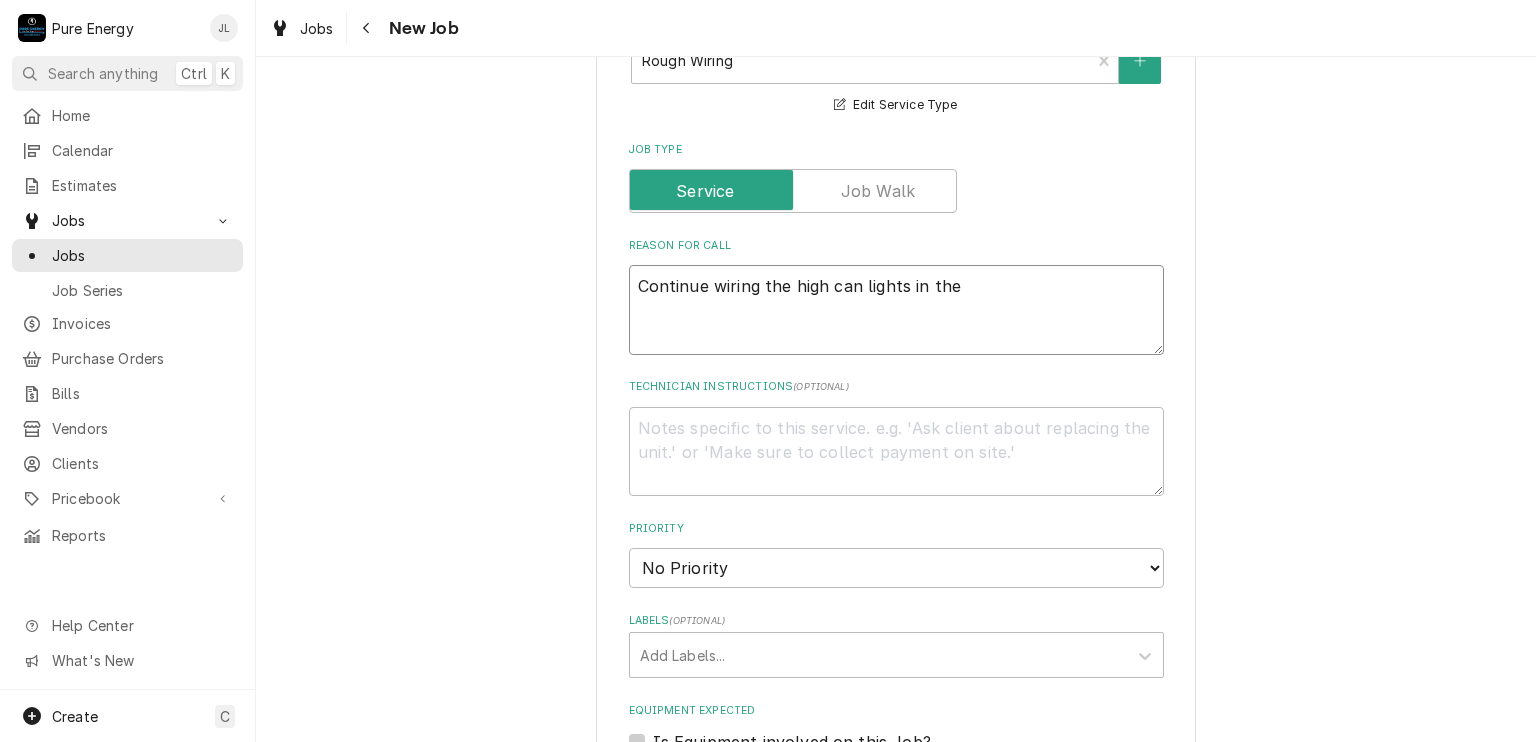 type on "Continue wiring the high can lights in the" 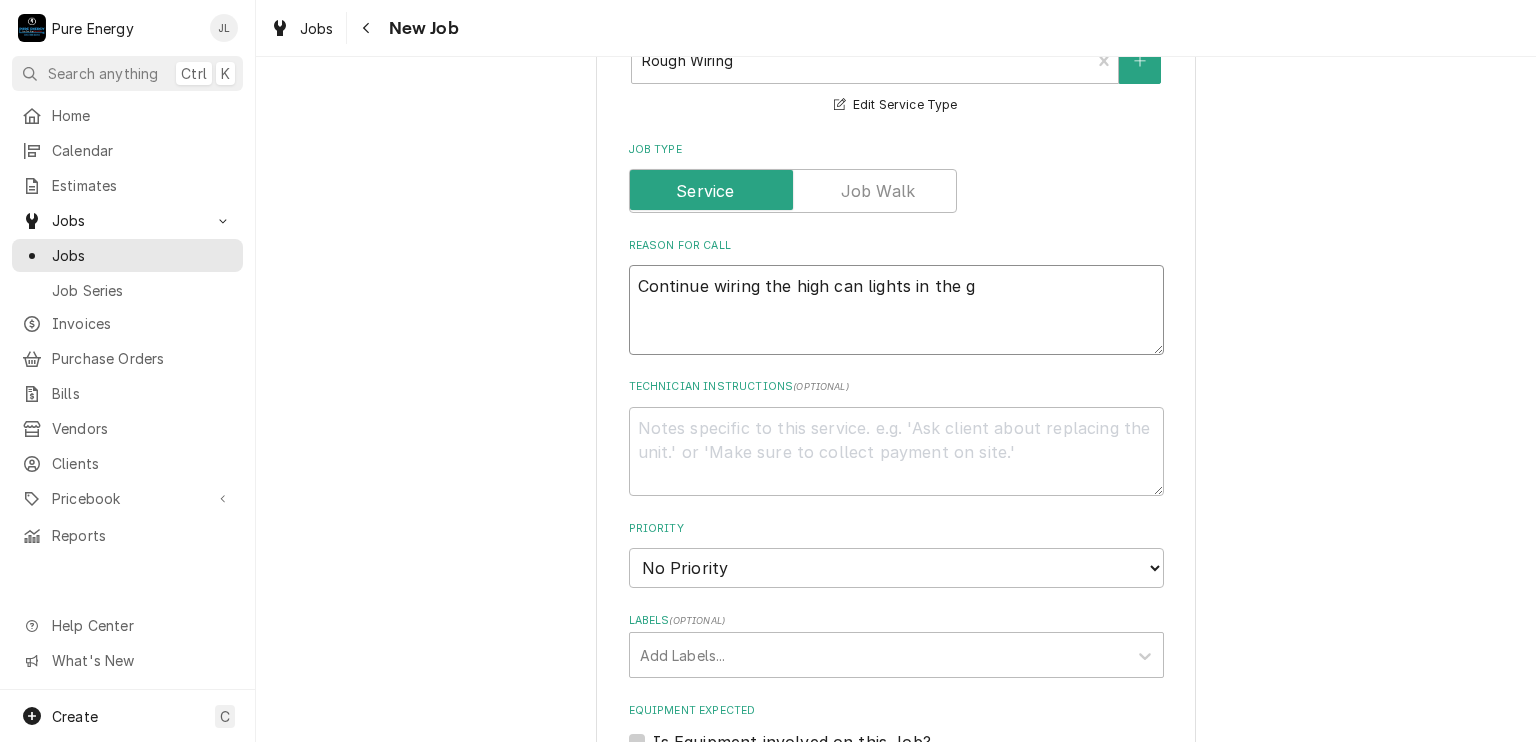 type on "x" 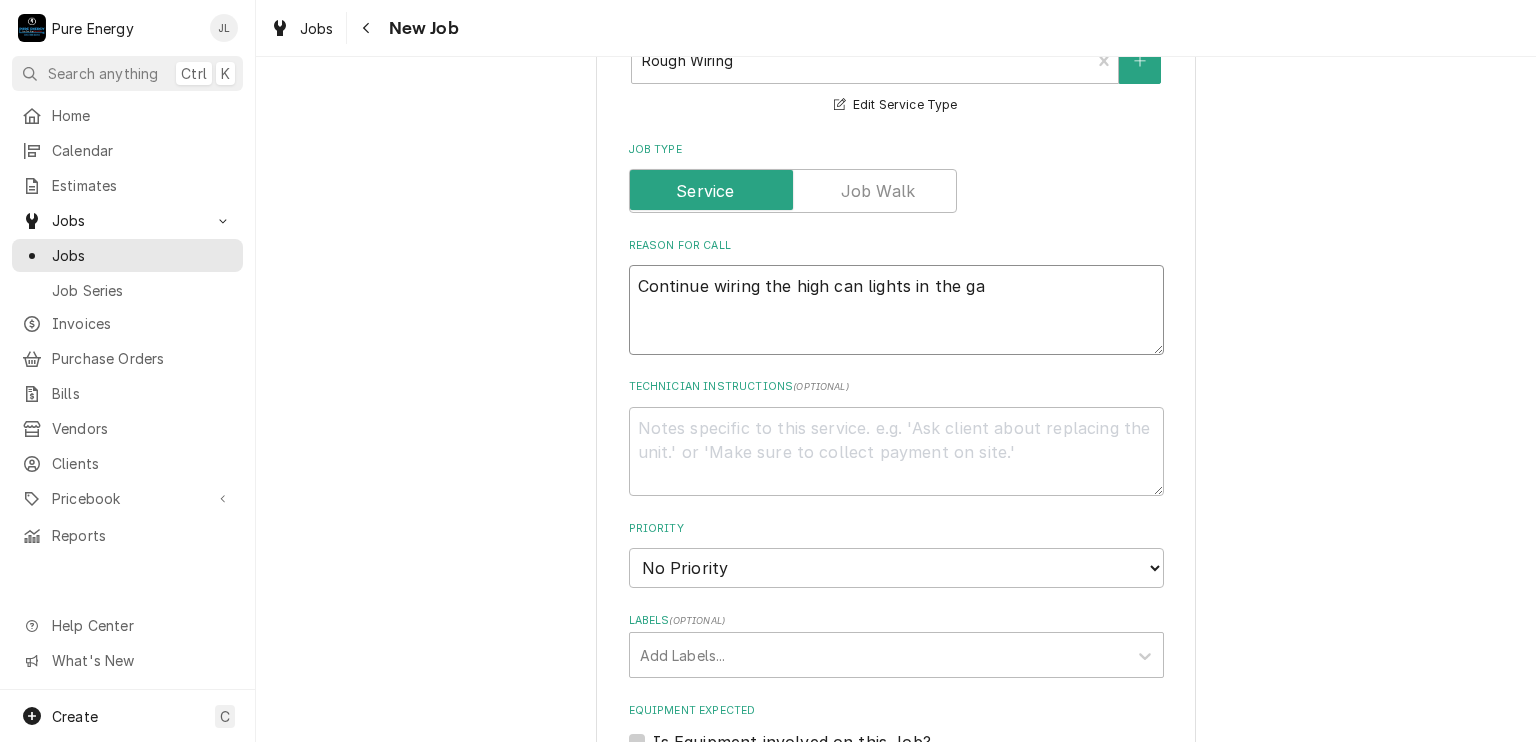 type on "x" 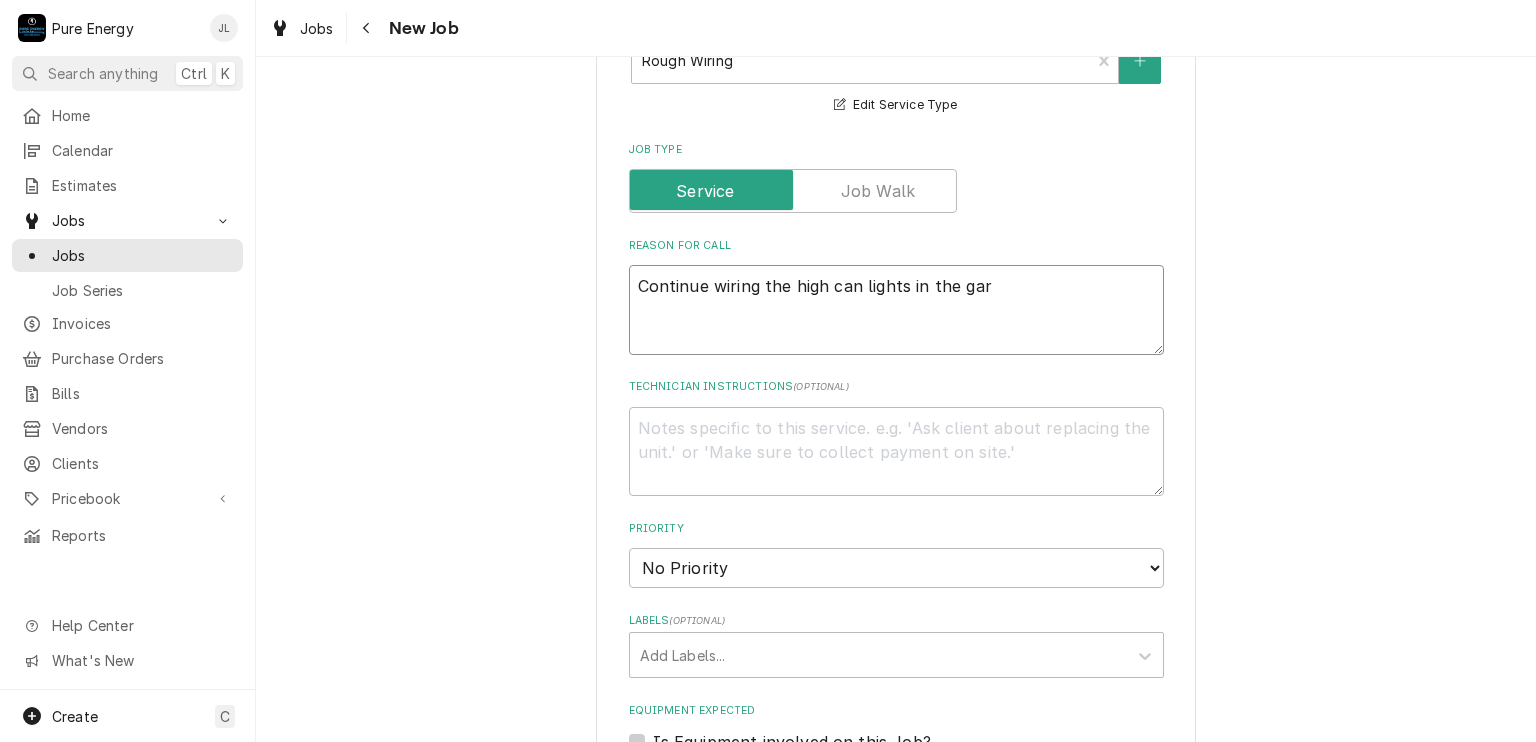 type on "x" 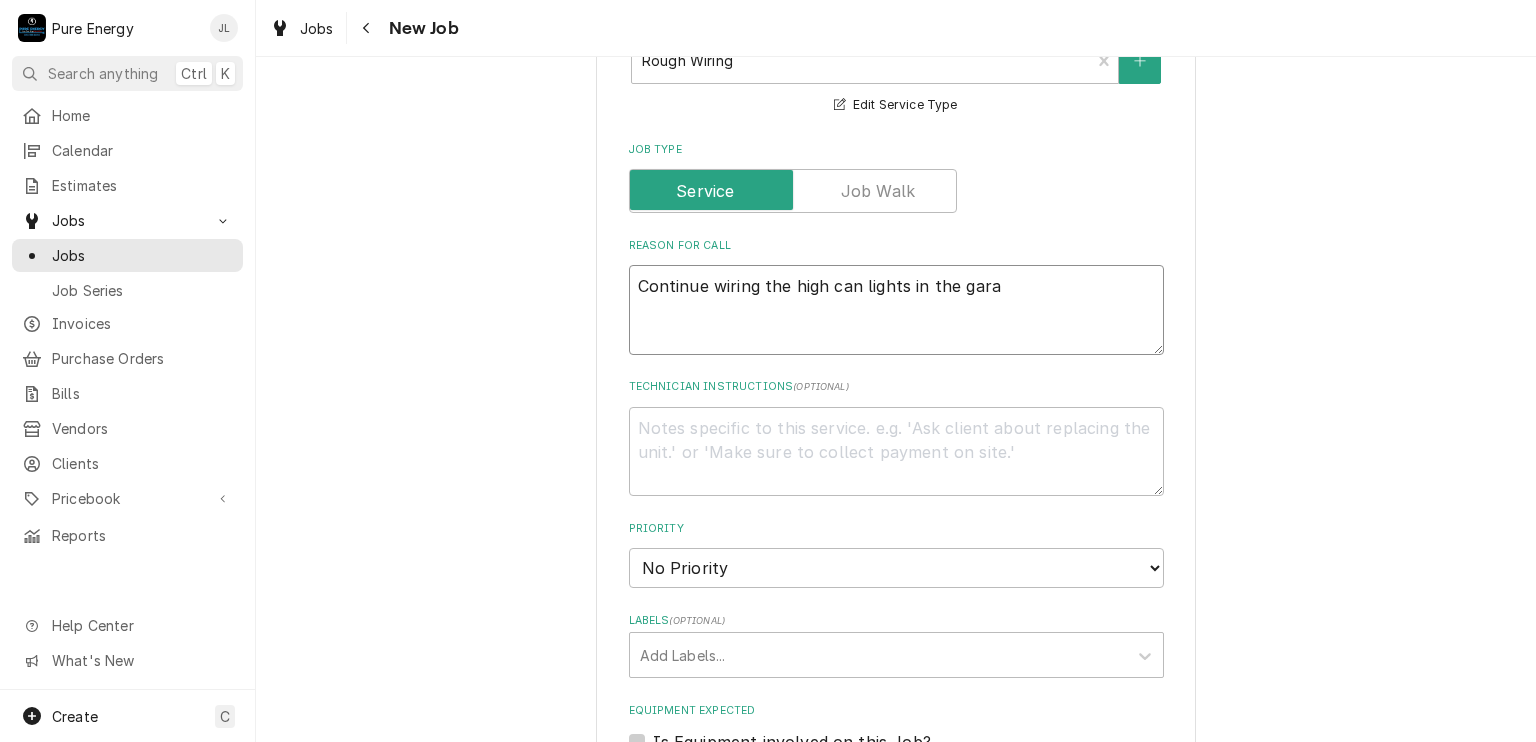 type on "Continue wiring the high can lights in the garag" 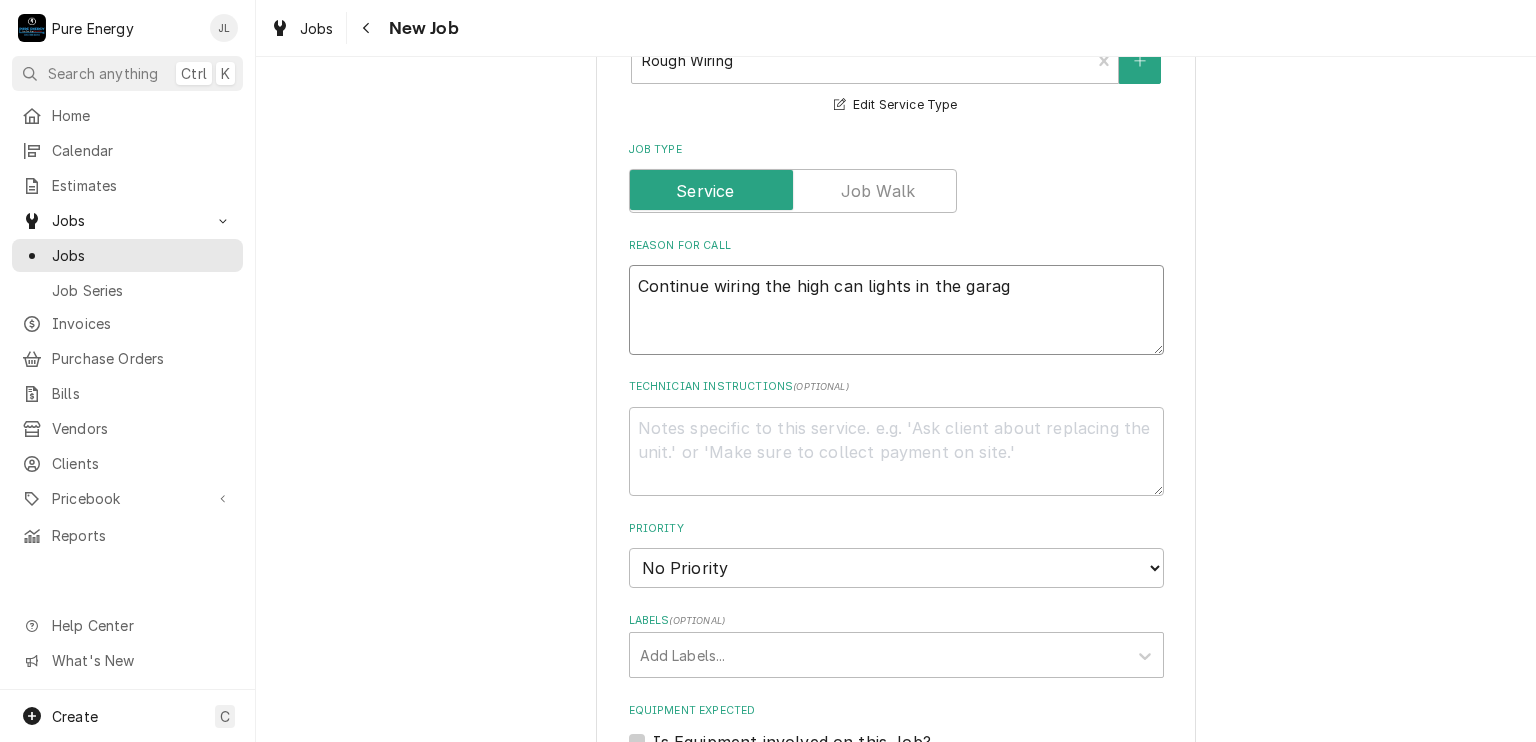 type on "x" 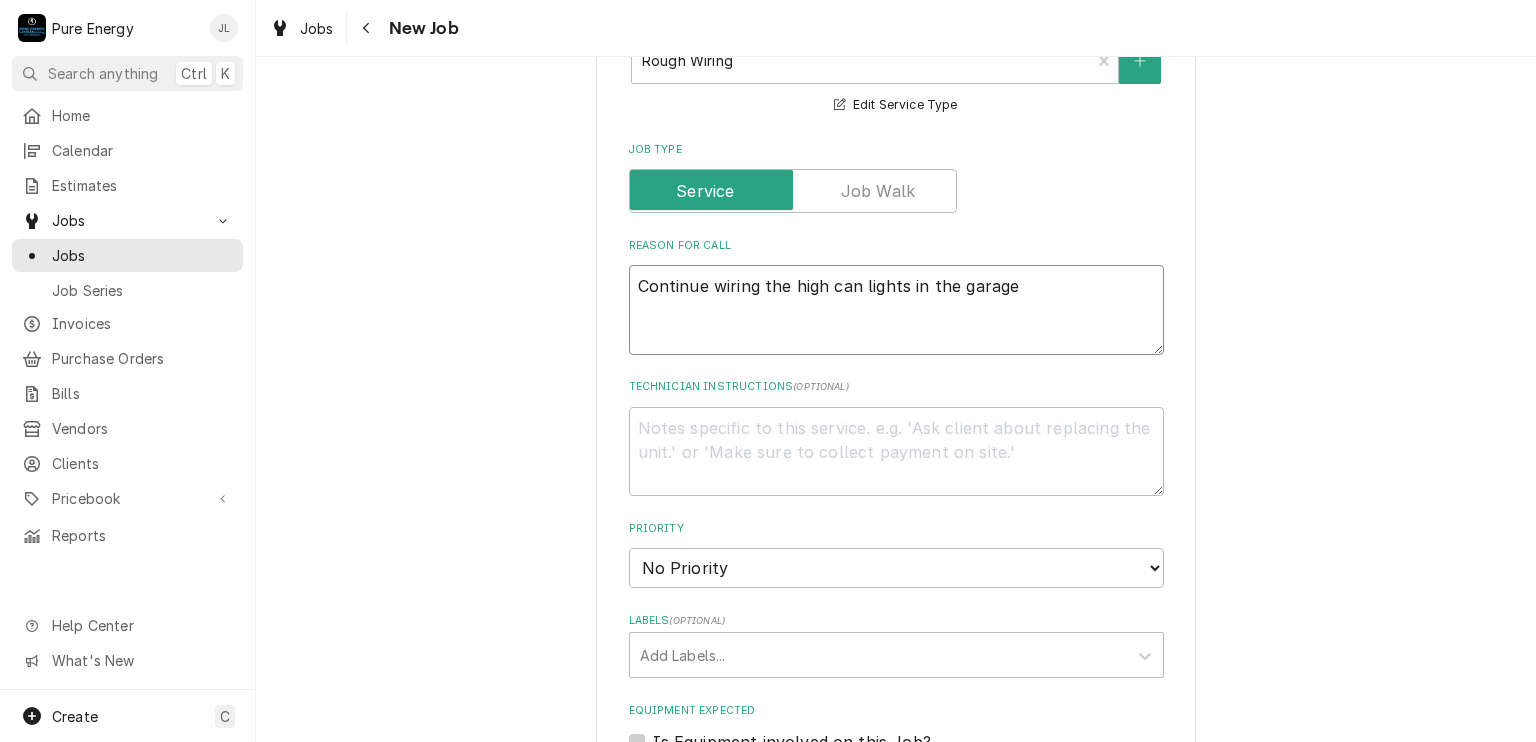 type on "x" 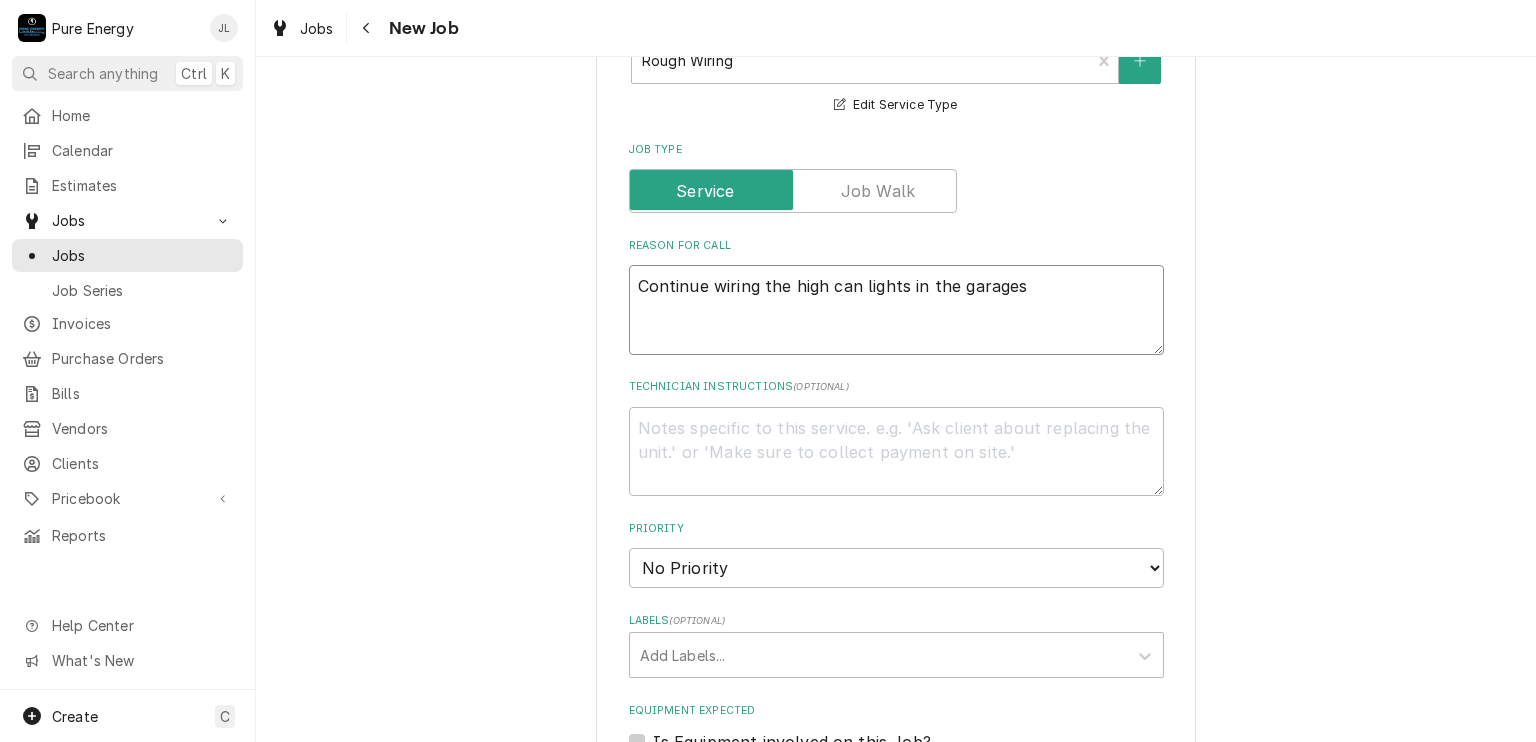 type on "x" 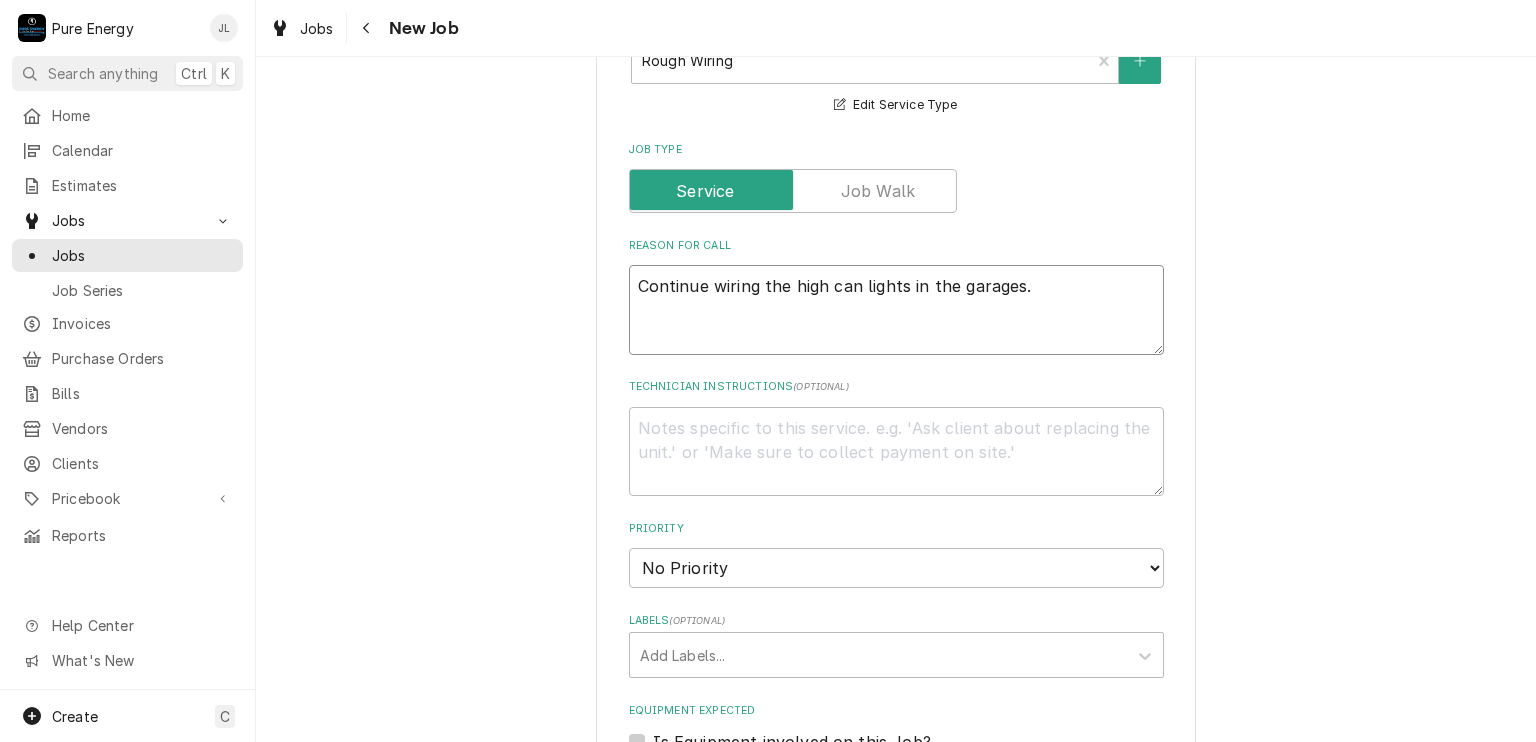 type on "x" 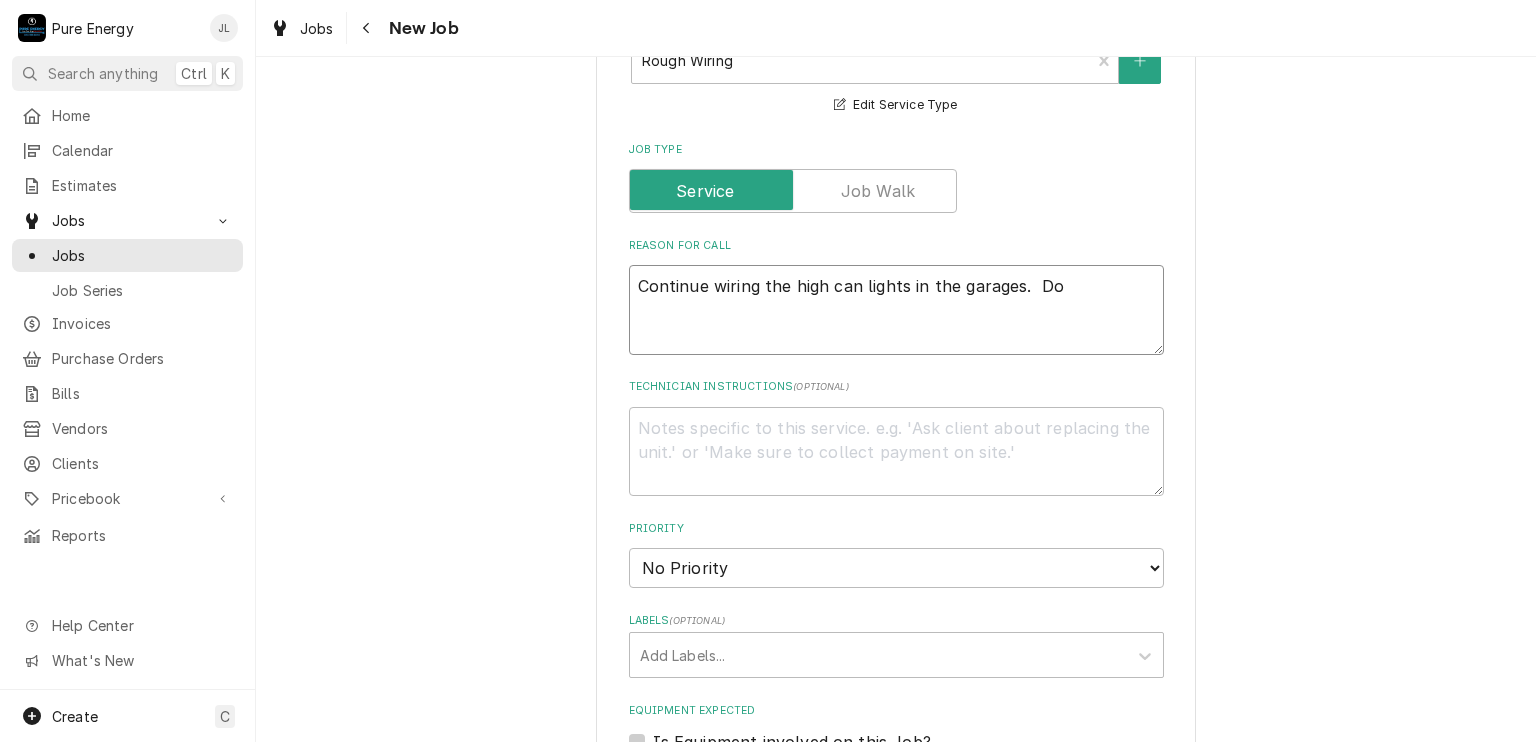 type on "Continue wiring the high can lights in the garages.  Do" 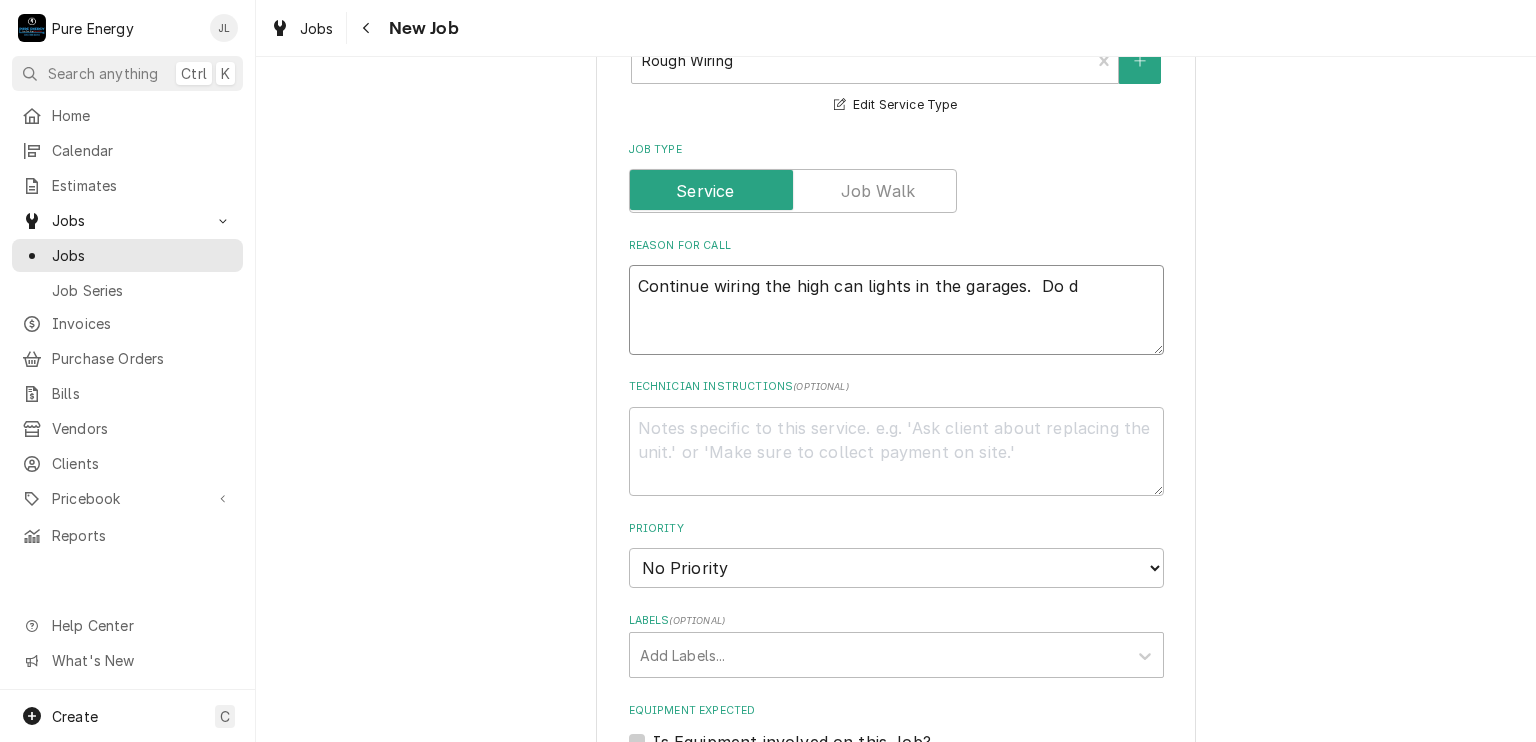 type on "x" 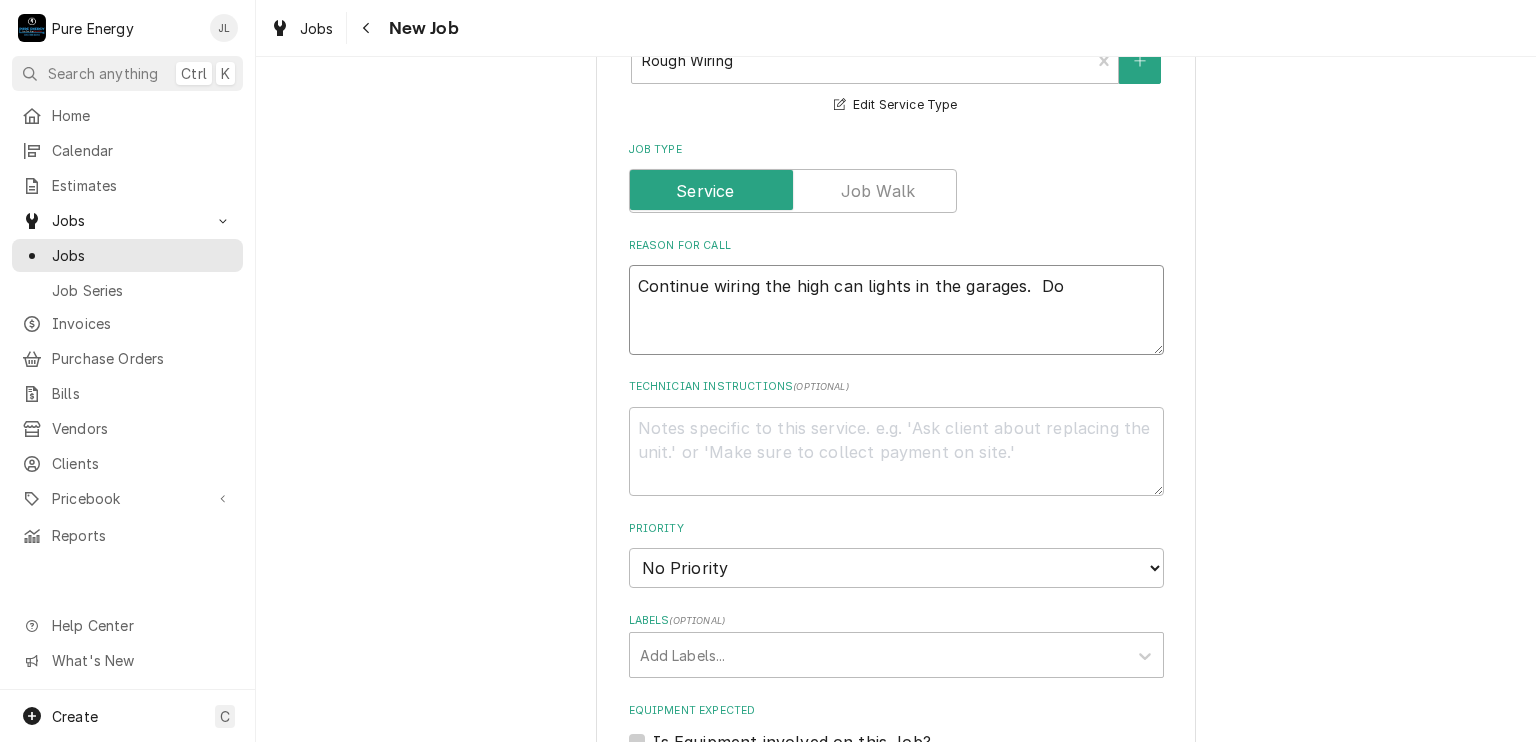 type on "x" 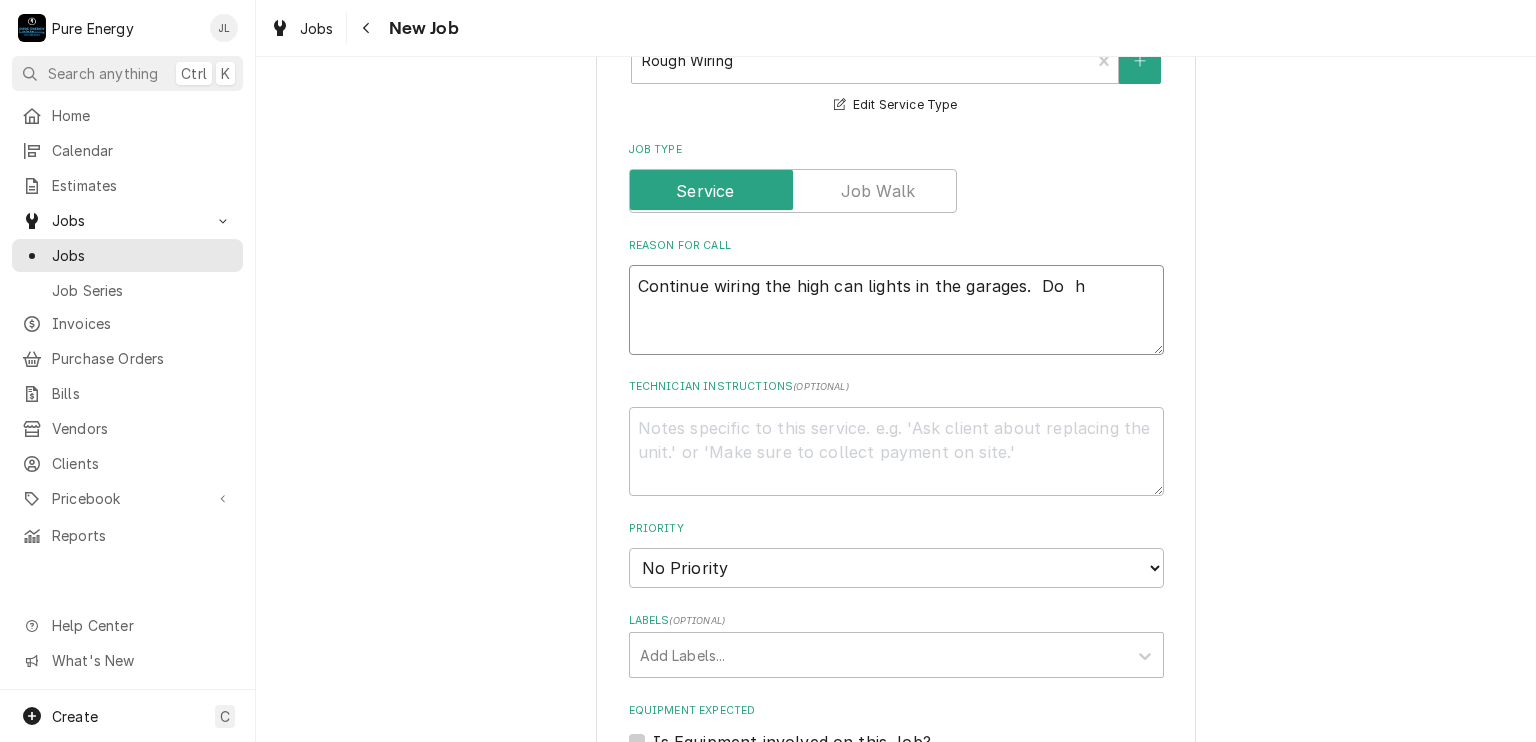 type on "x" 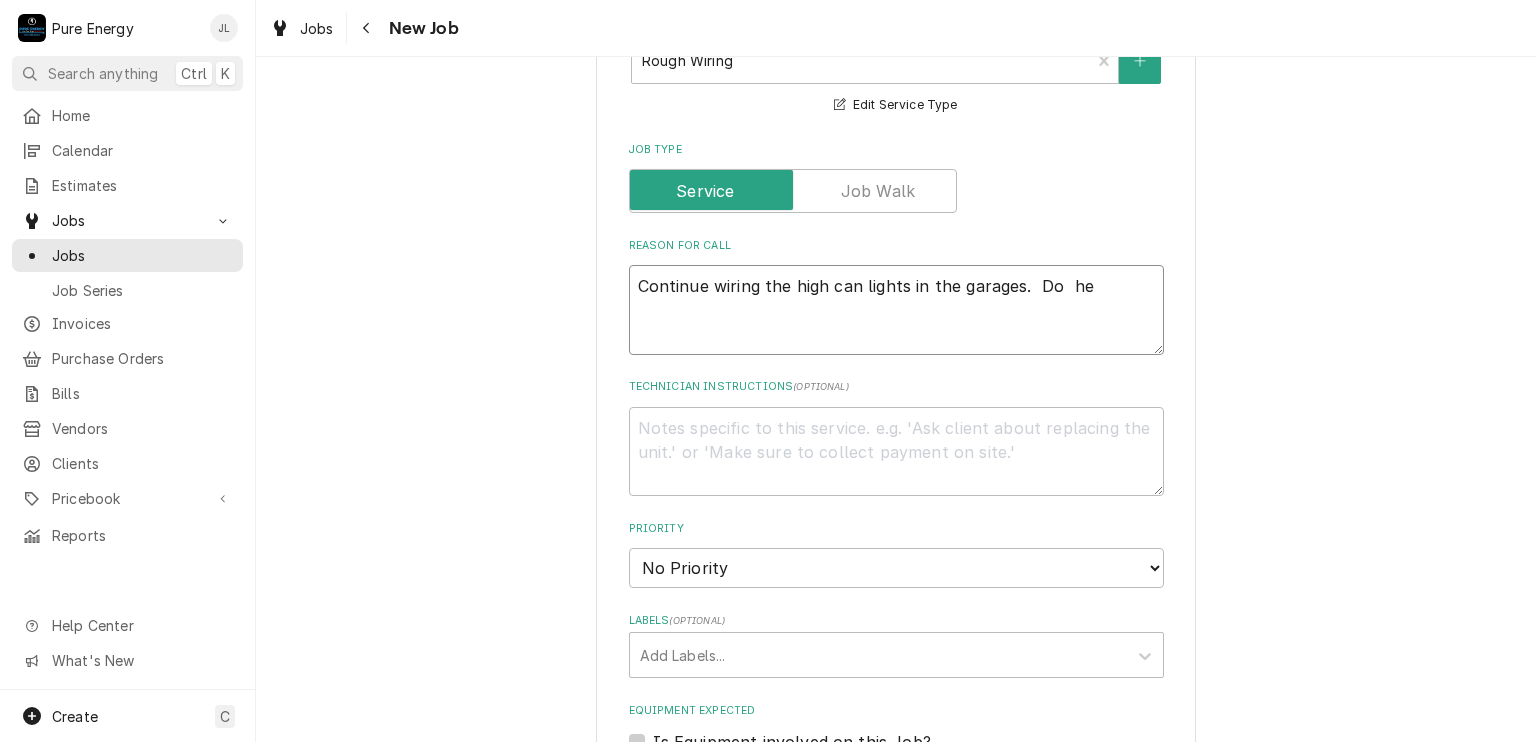 type on "x" 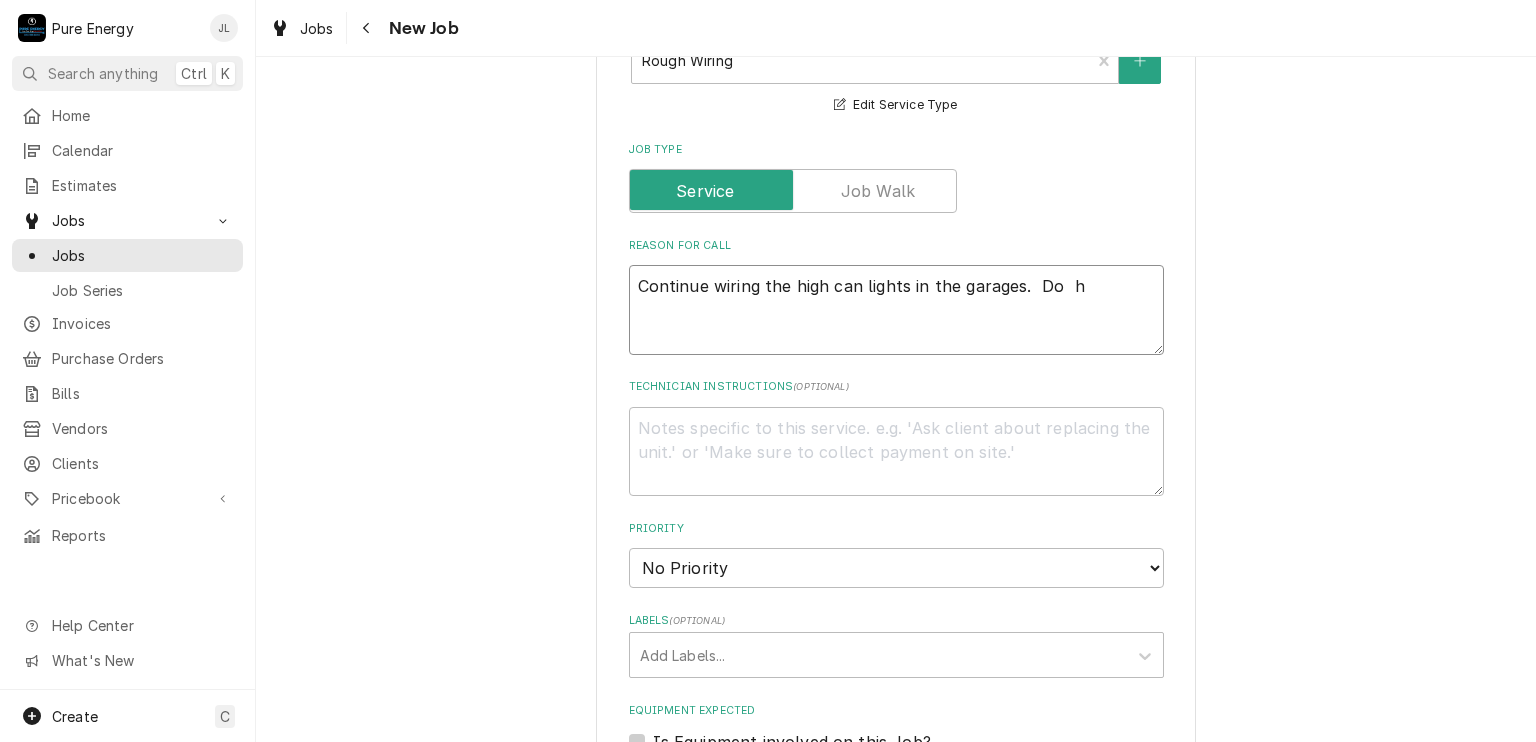 type on "x" 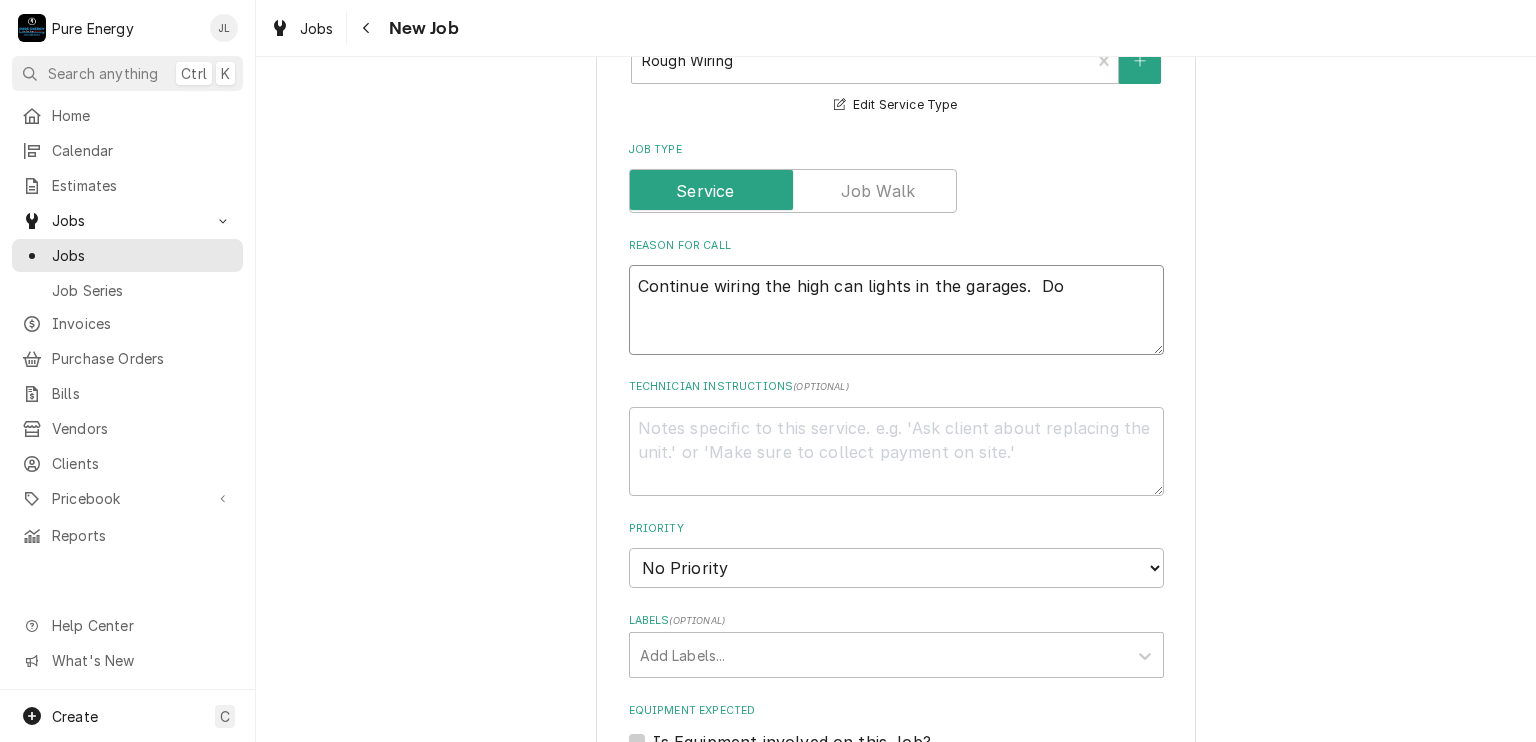 type on "x" 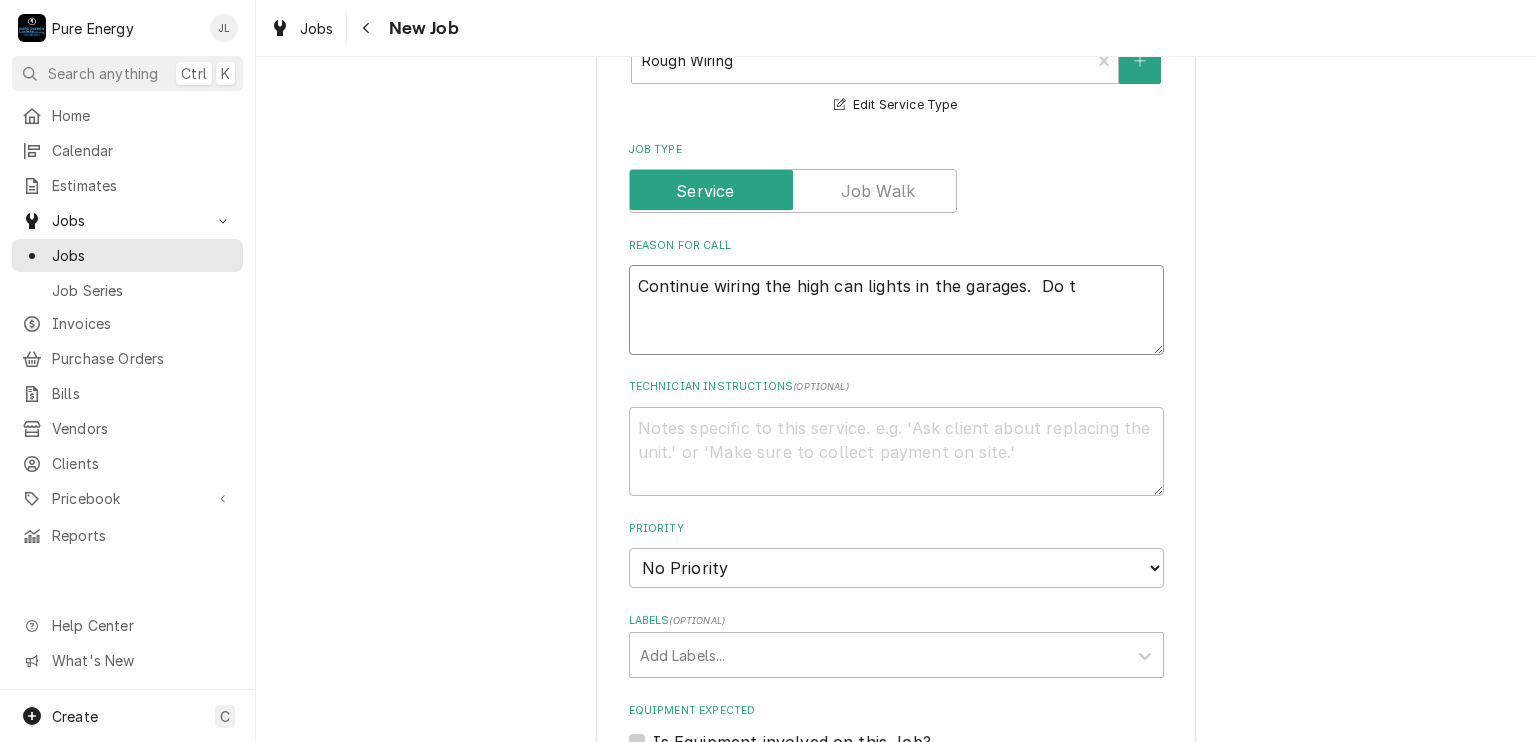 type on "x" 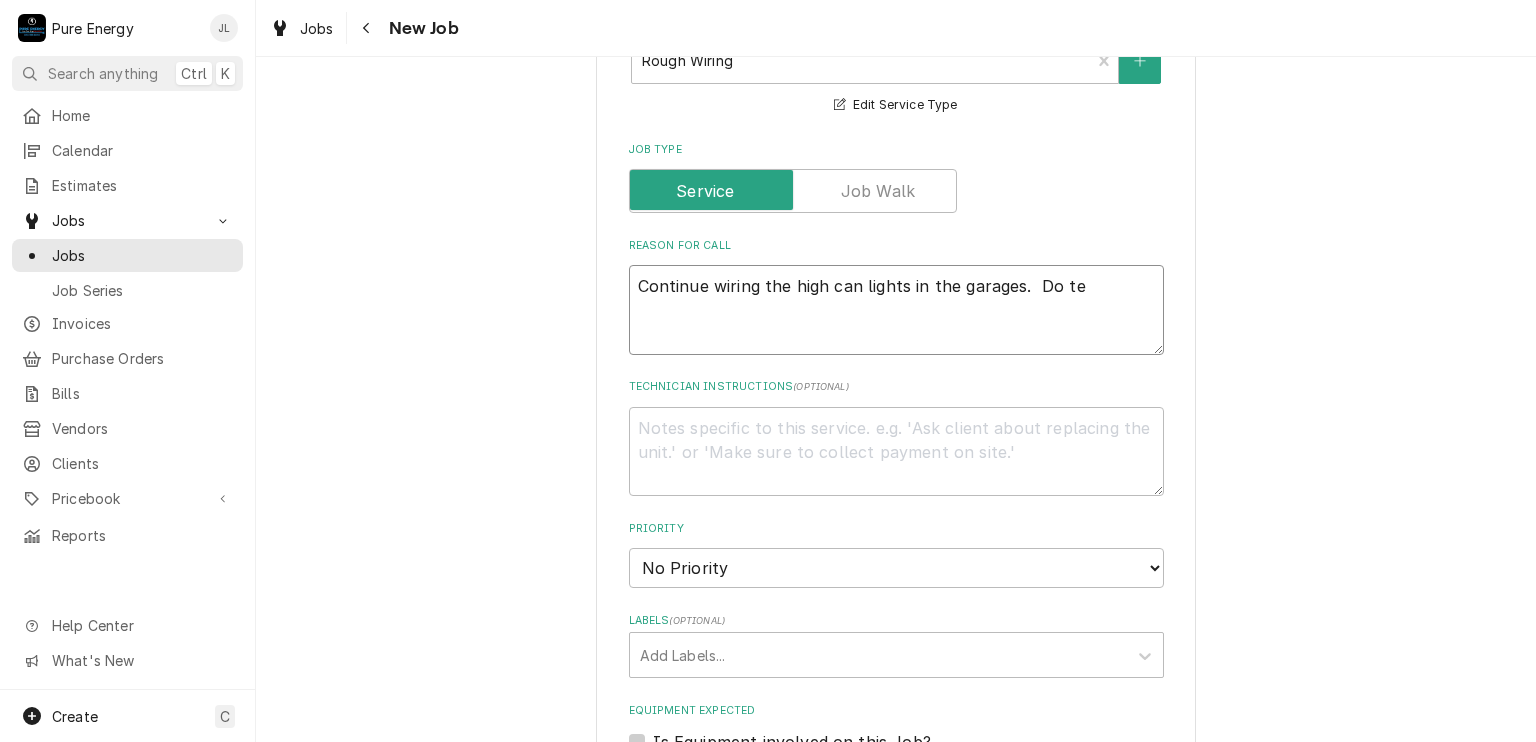 type on "Continue wiring the high can lights in the garages.  Do te" 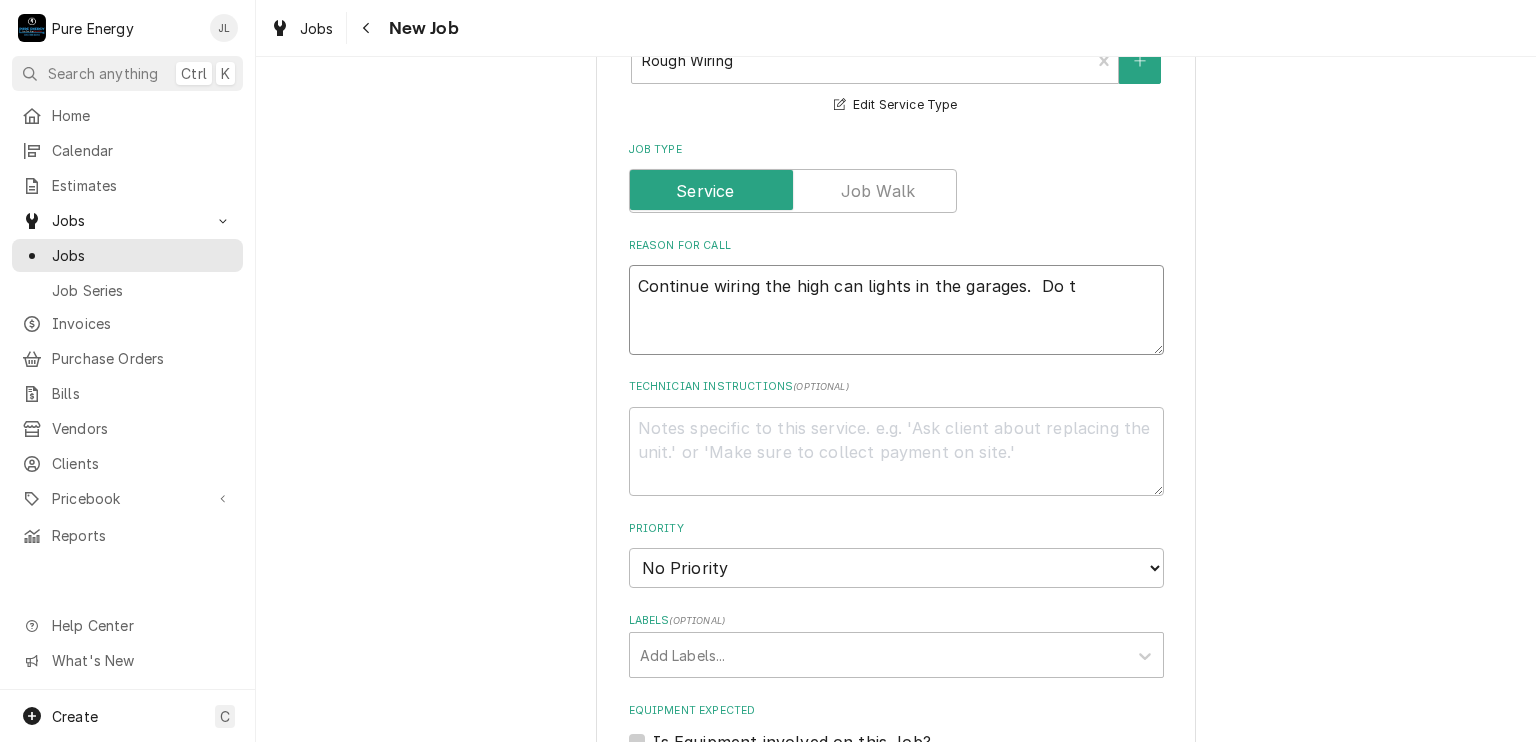 type on "x" 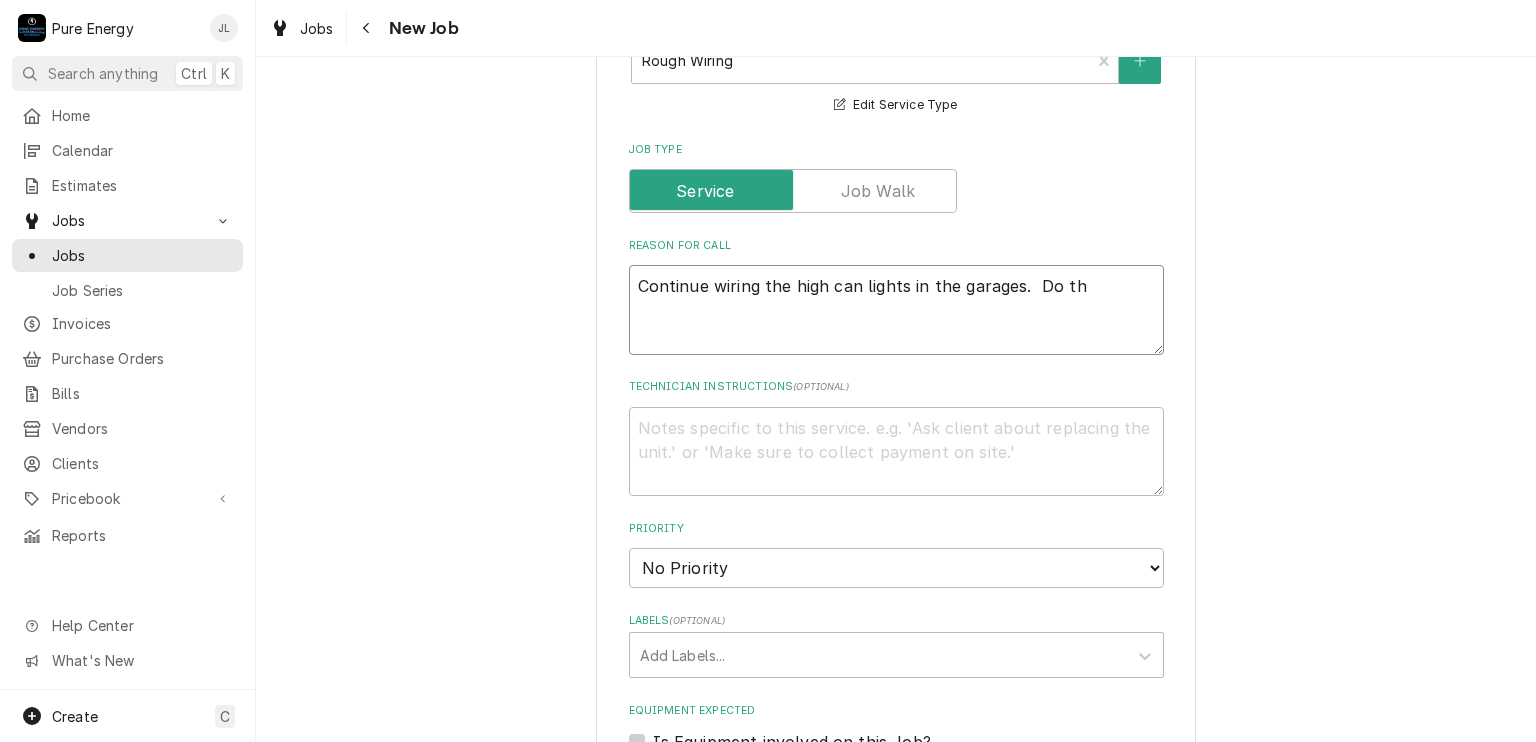 type on "x" 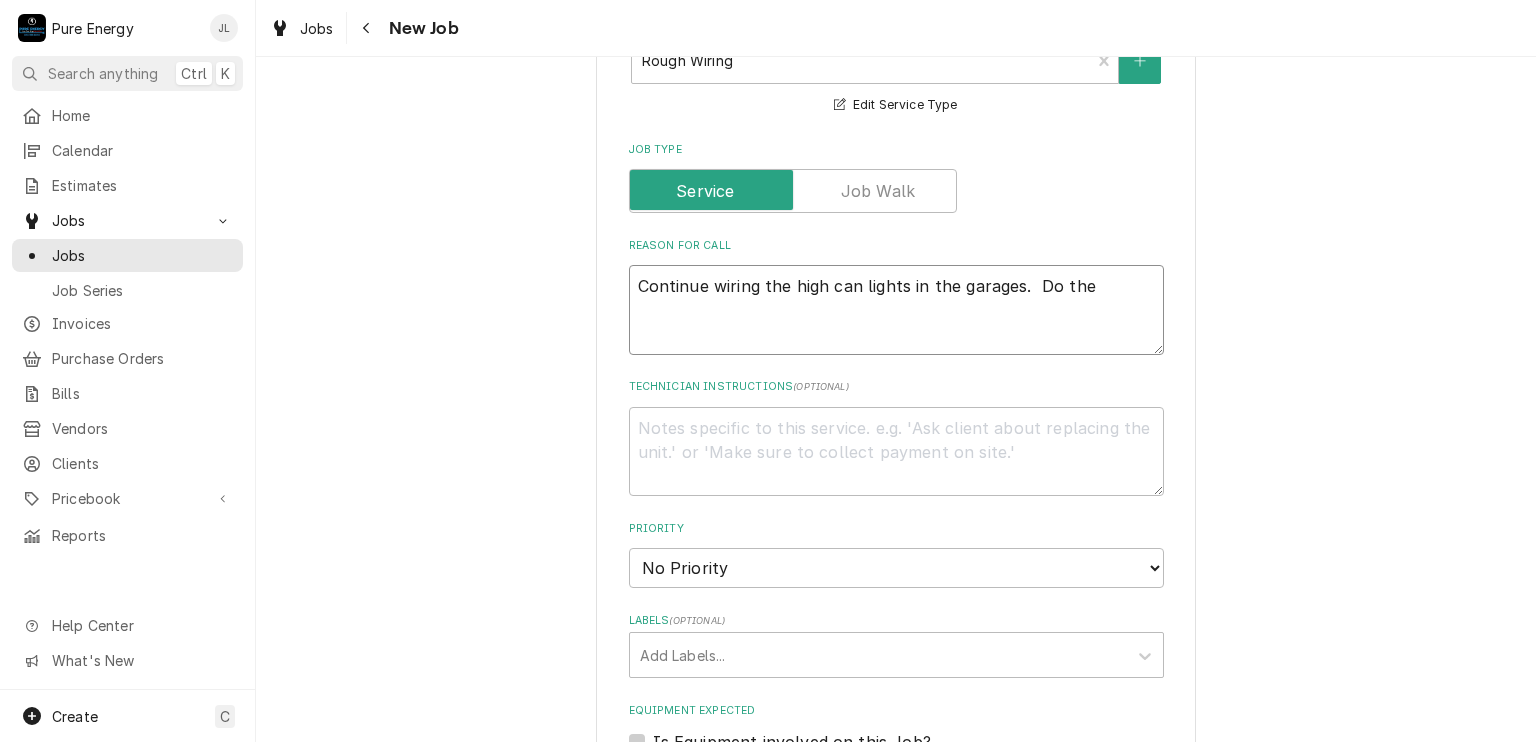 type on "x" 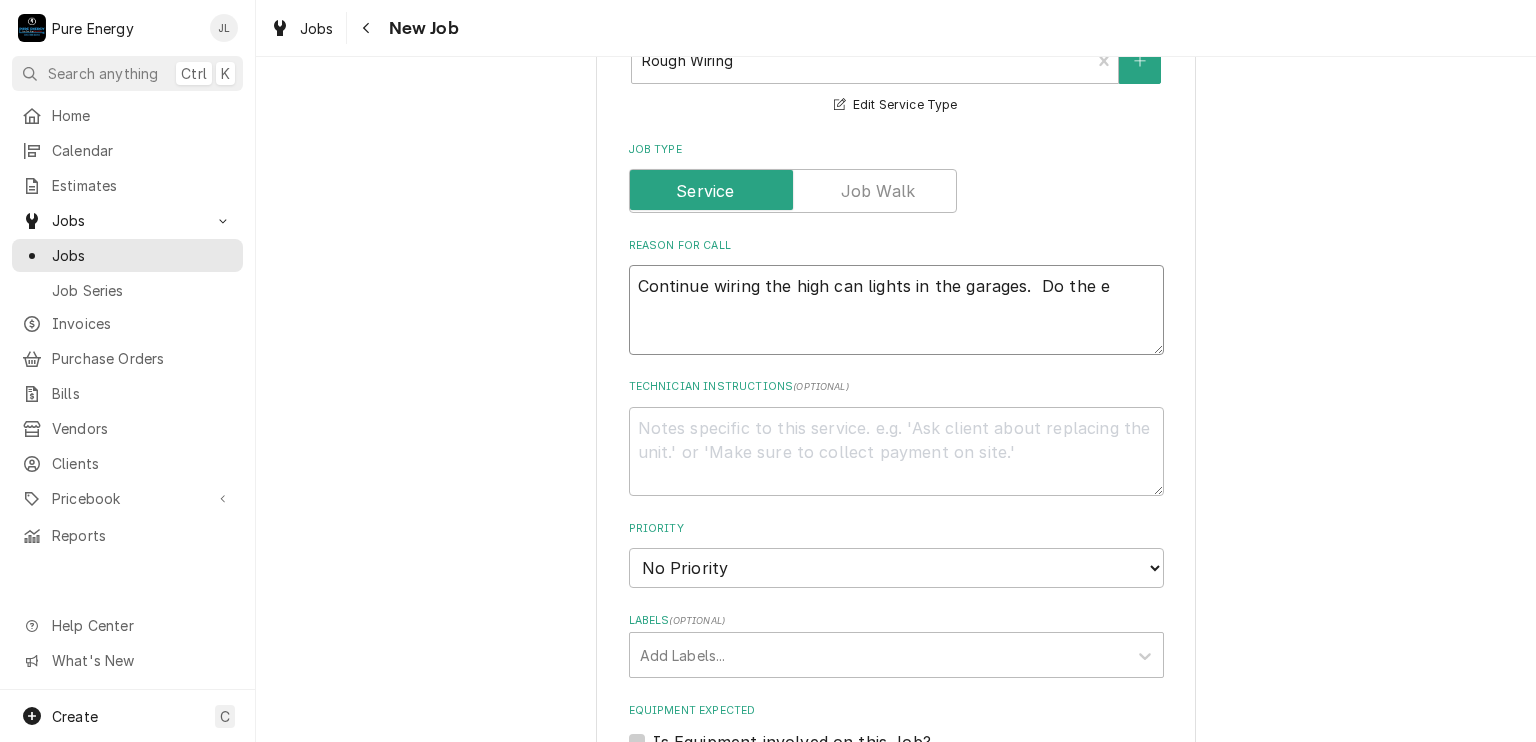 type on "x" 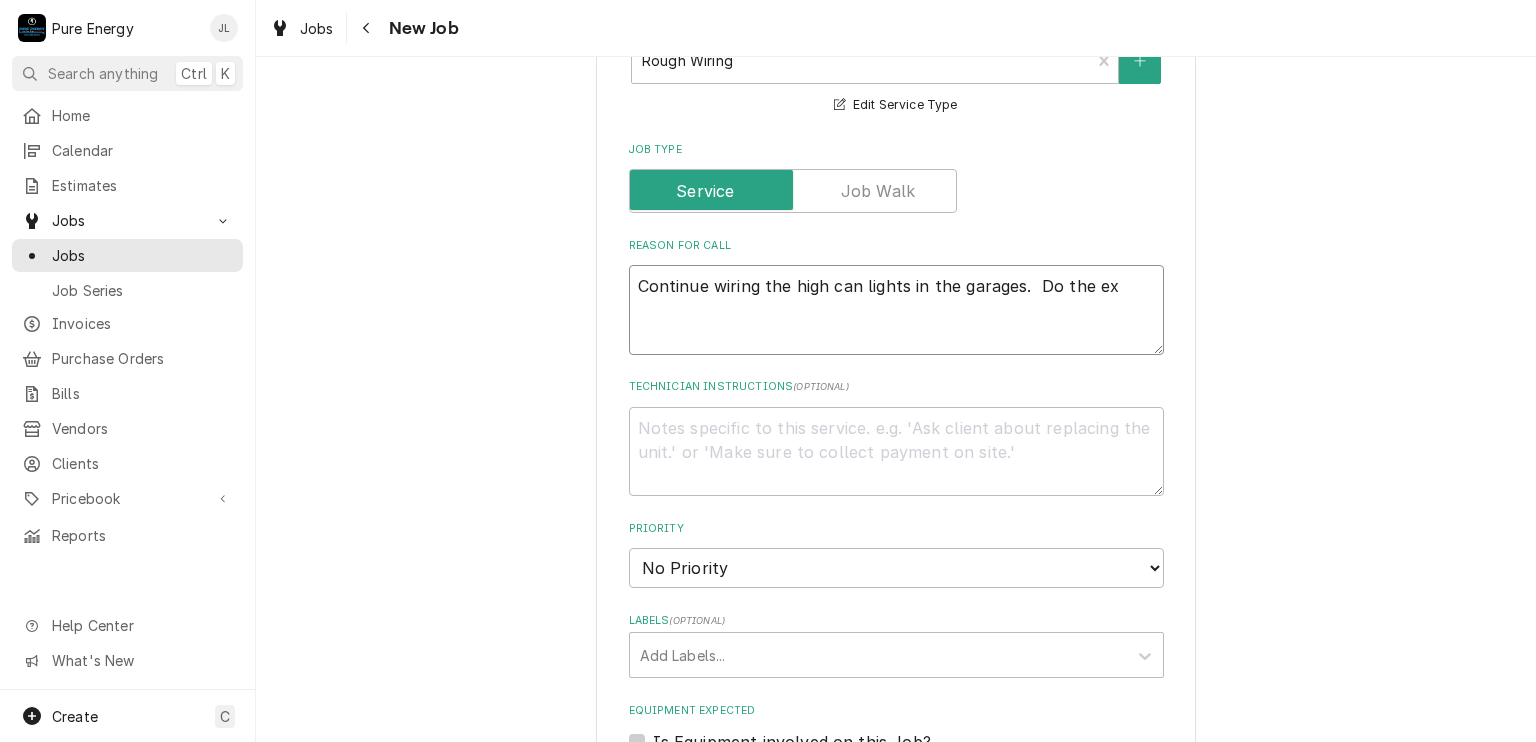 type on "x" 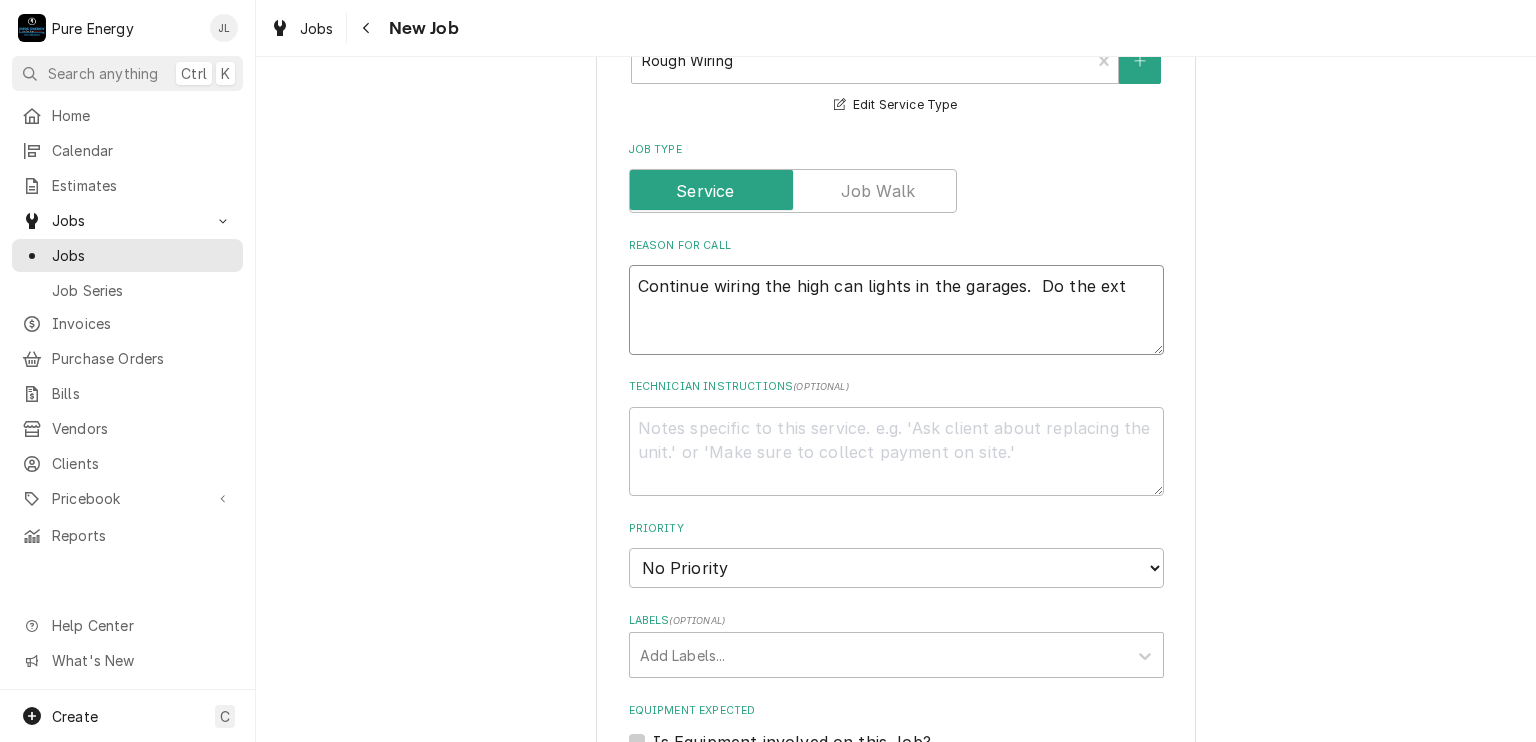 type on "x" 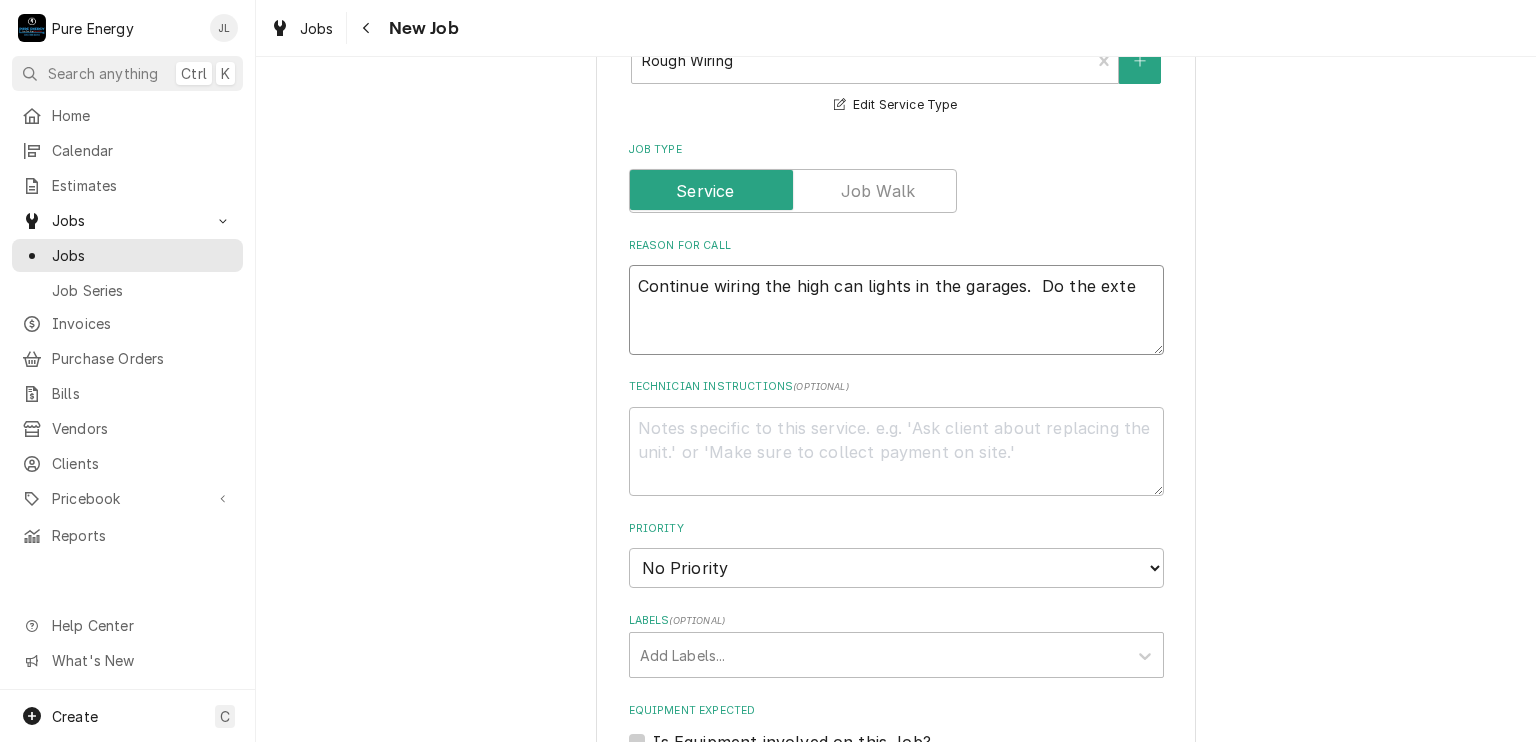 type on "x" 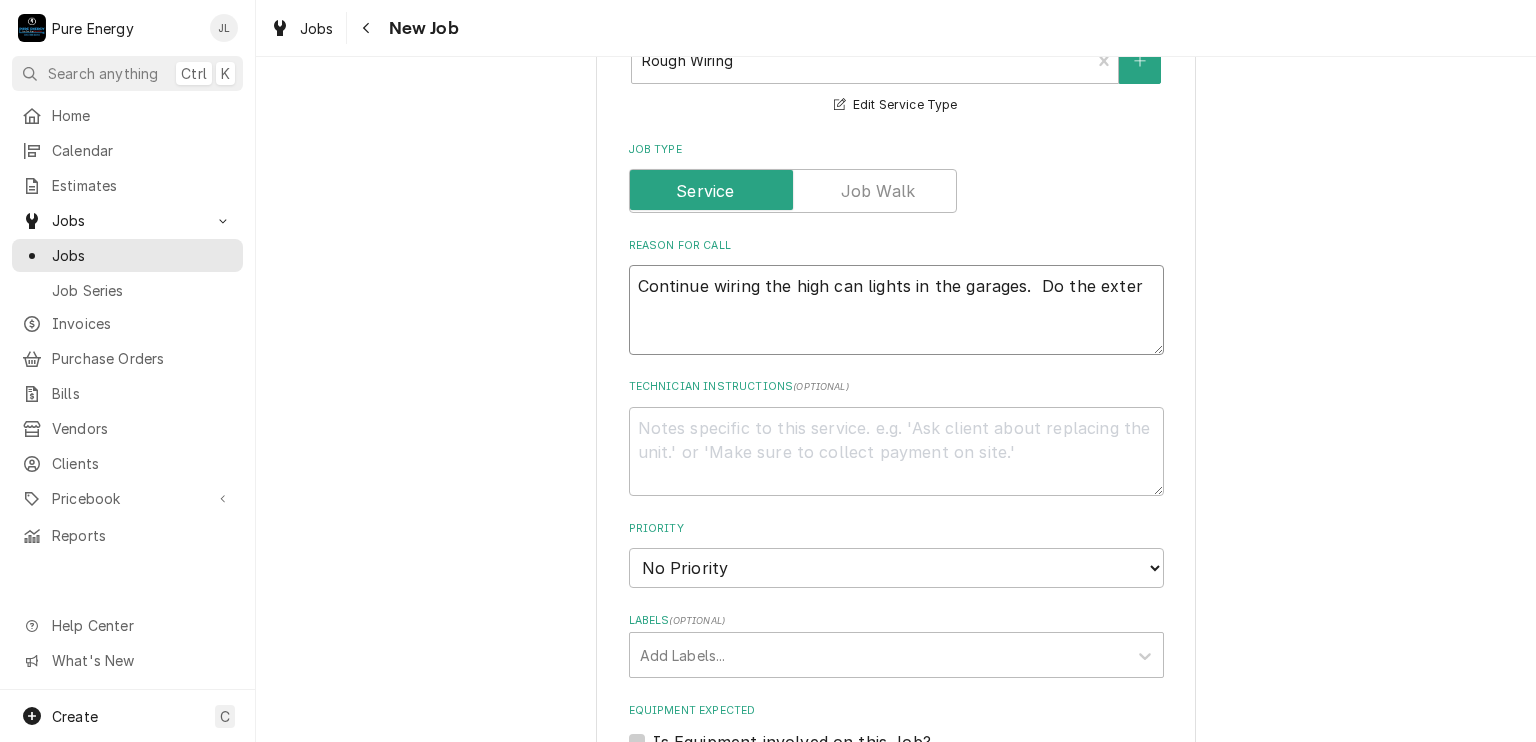 type on "x" 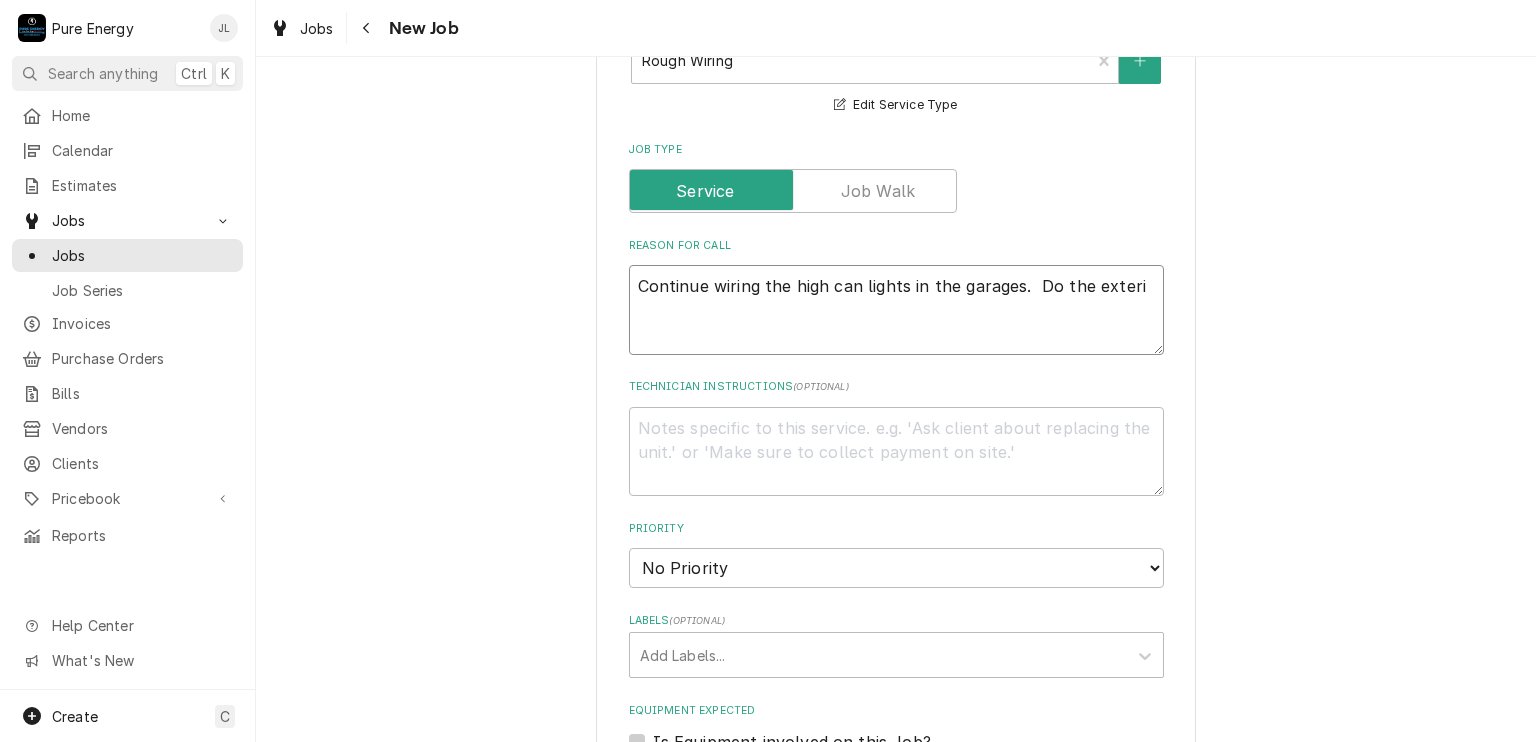 type on "x" 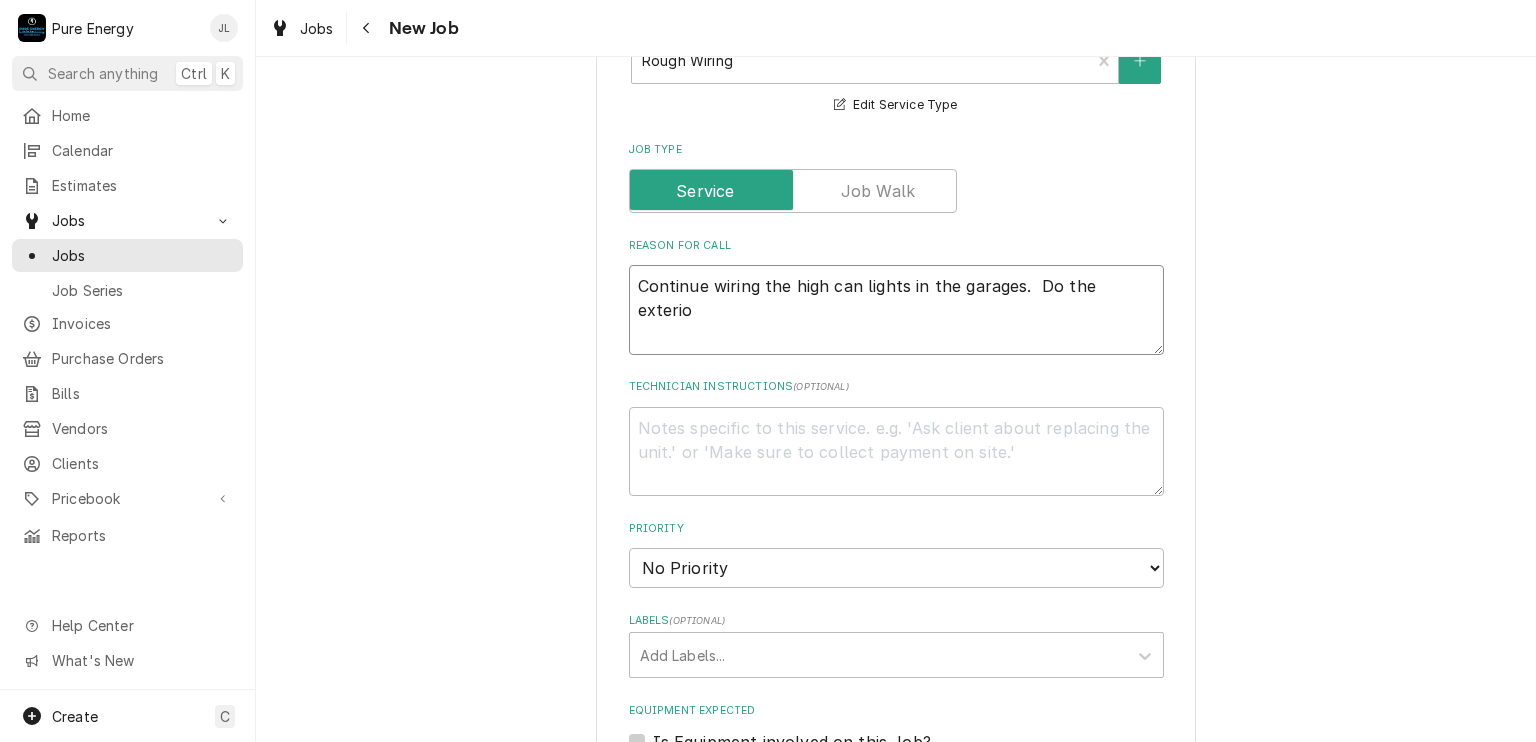 type on "Continue wiring the high can lights in the garages.  Do the exterior" 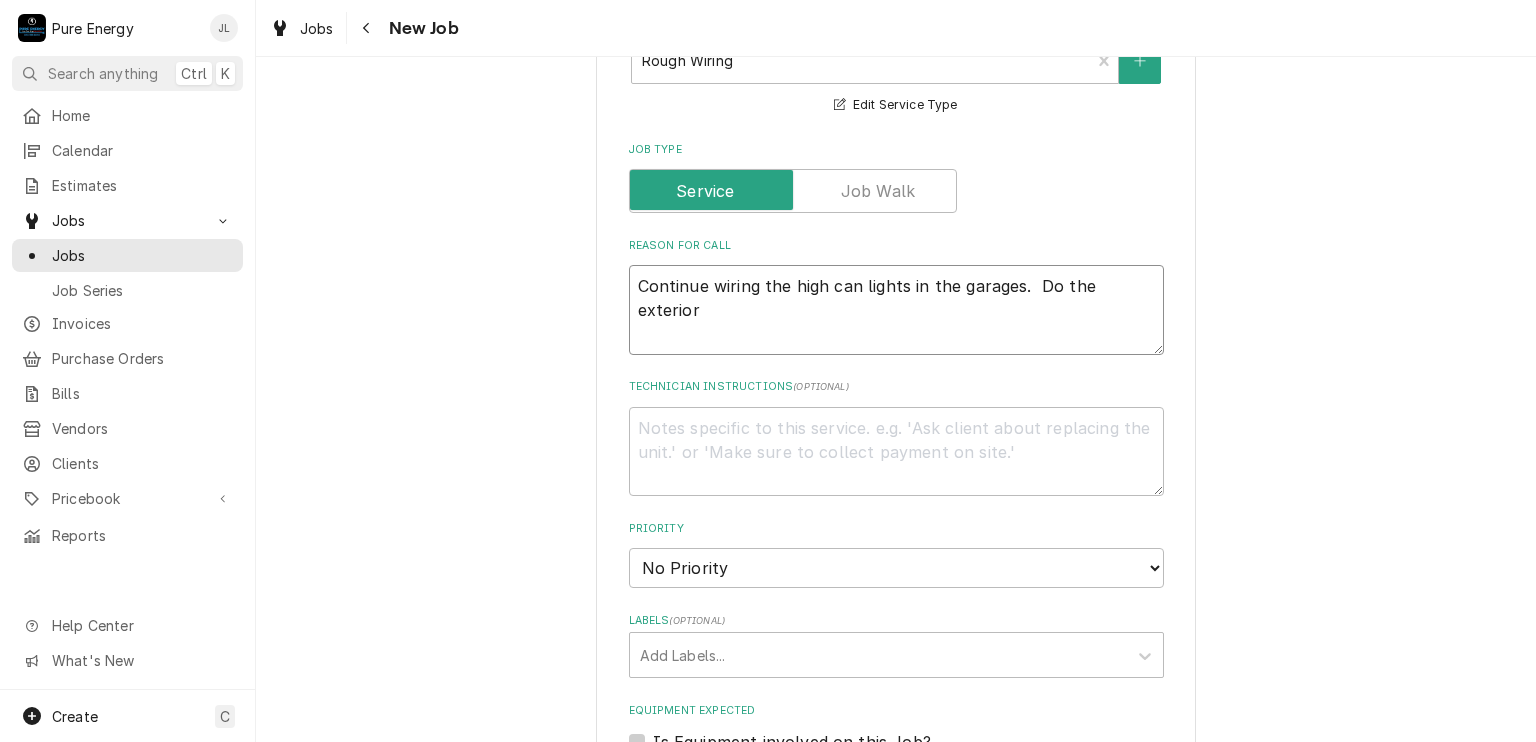 type on "x" 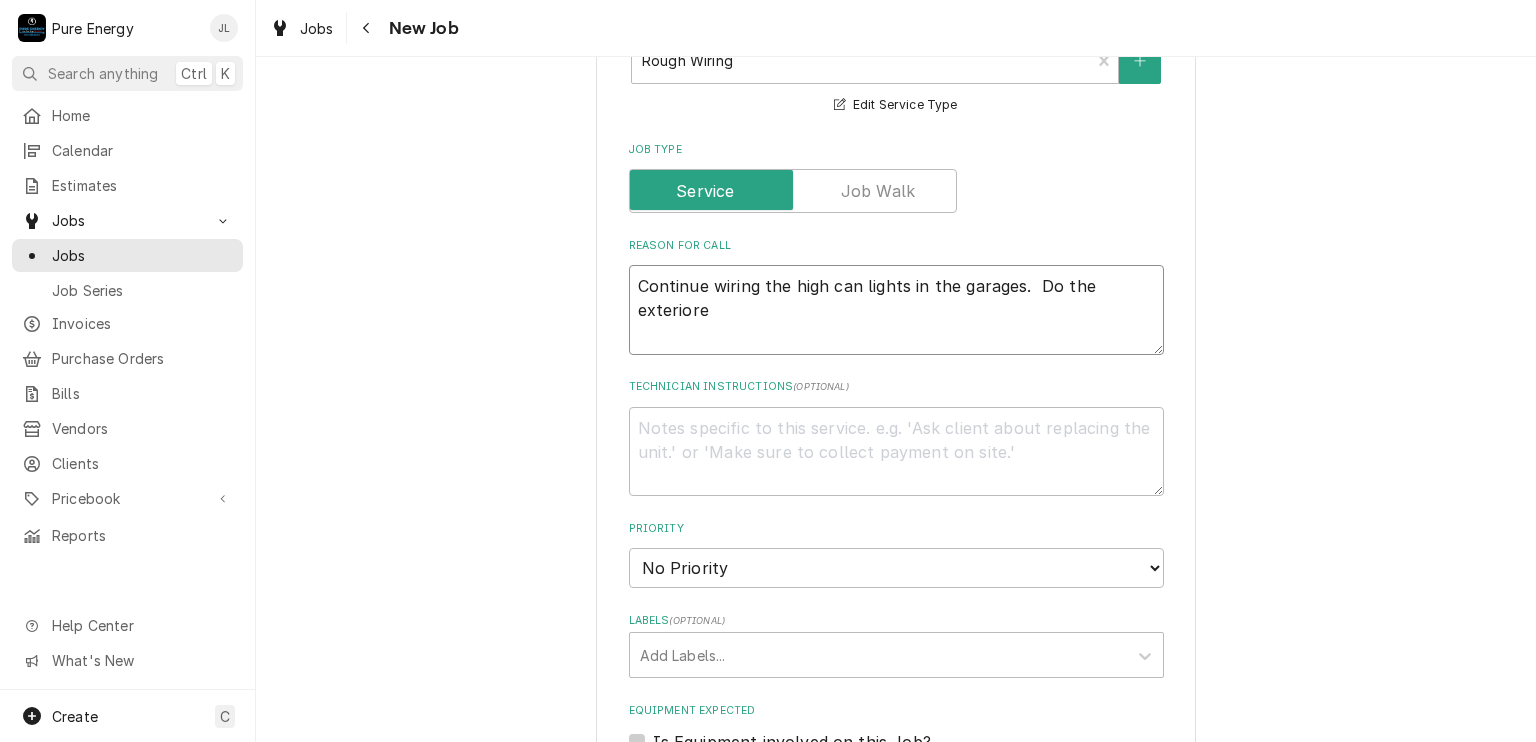 type on "x" 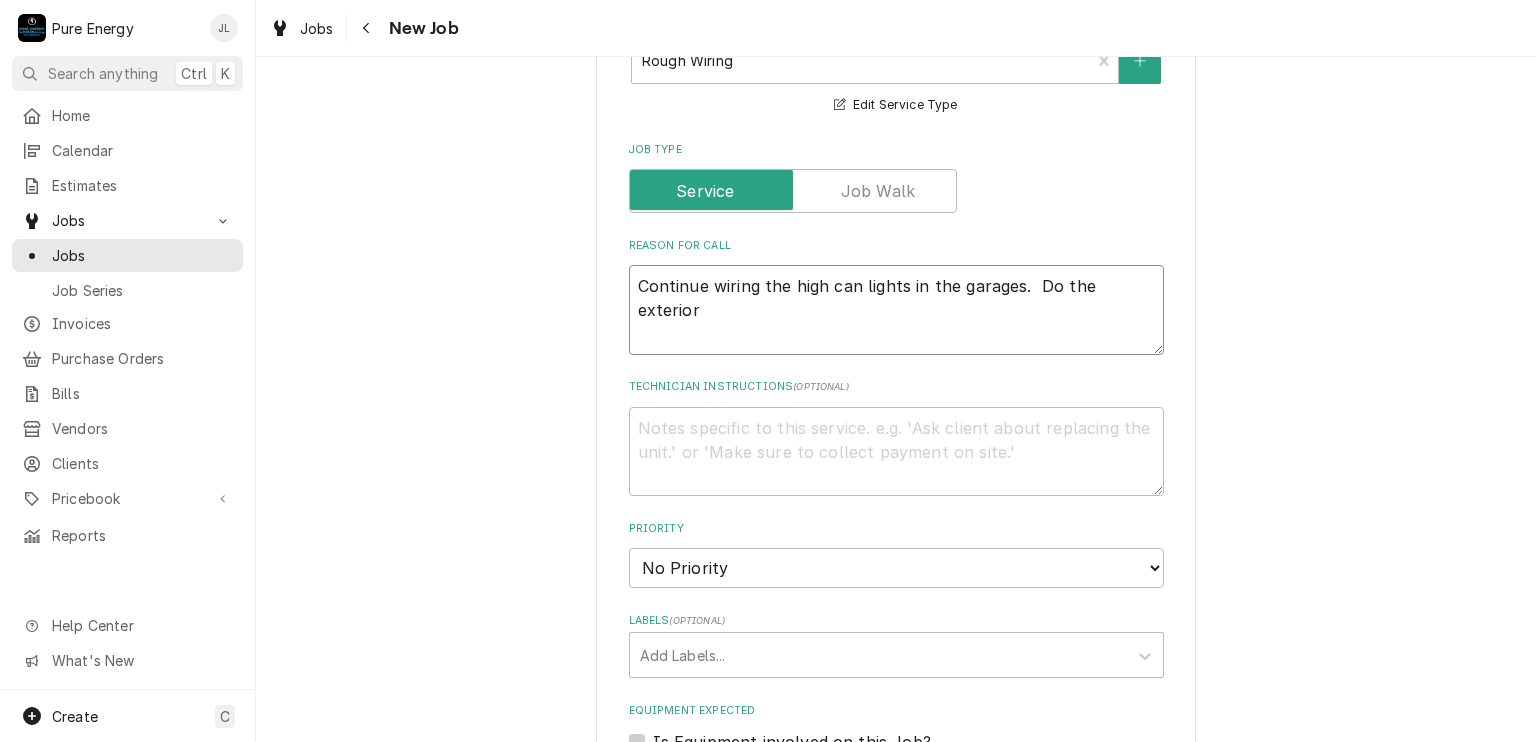 type on "x" 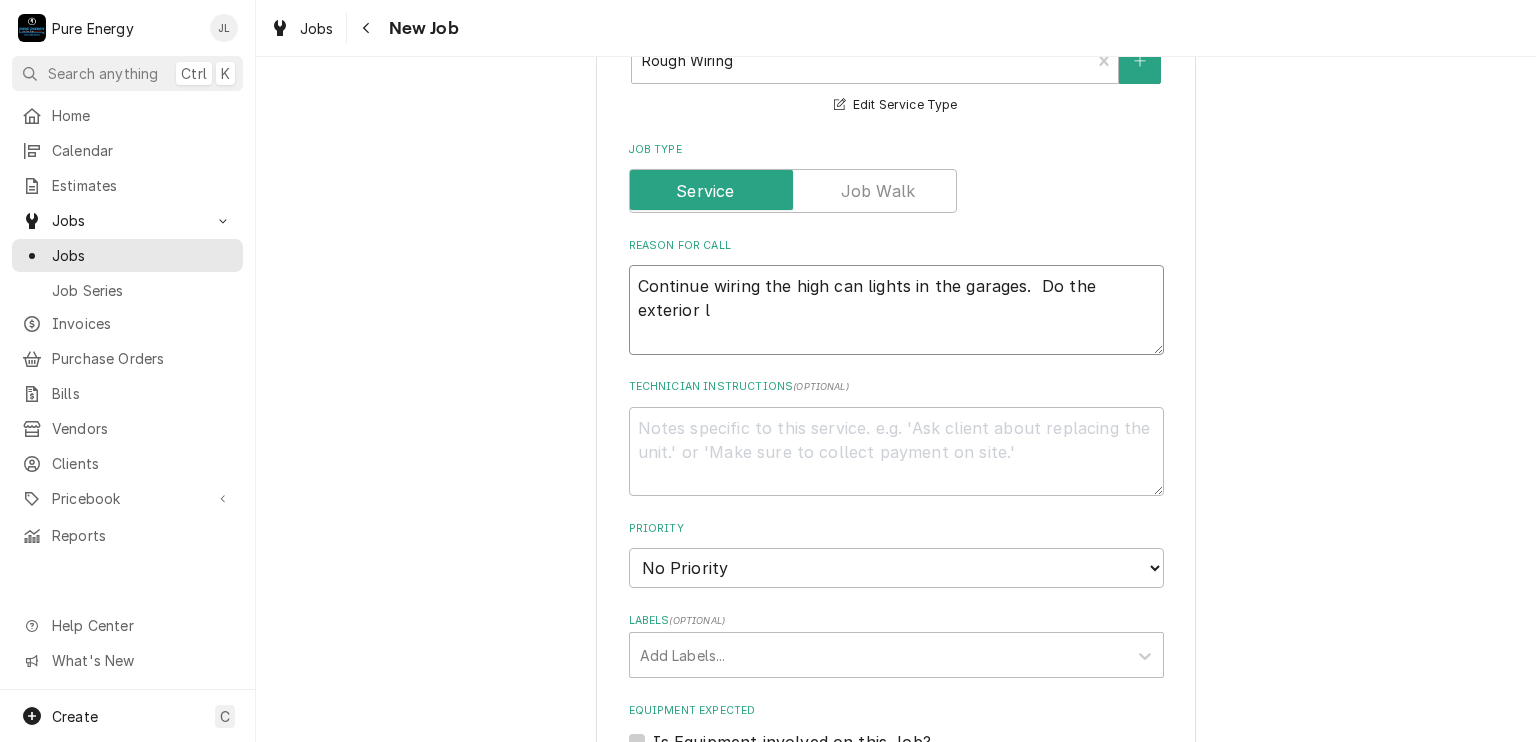 type on "x" 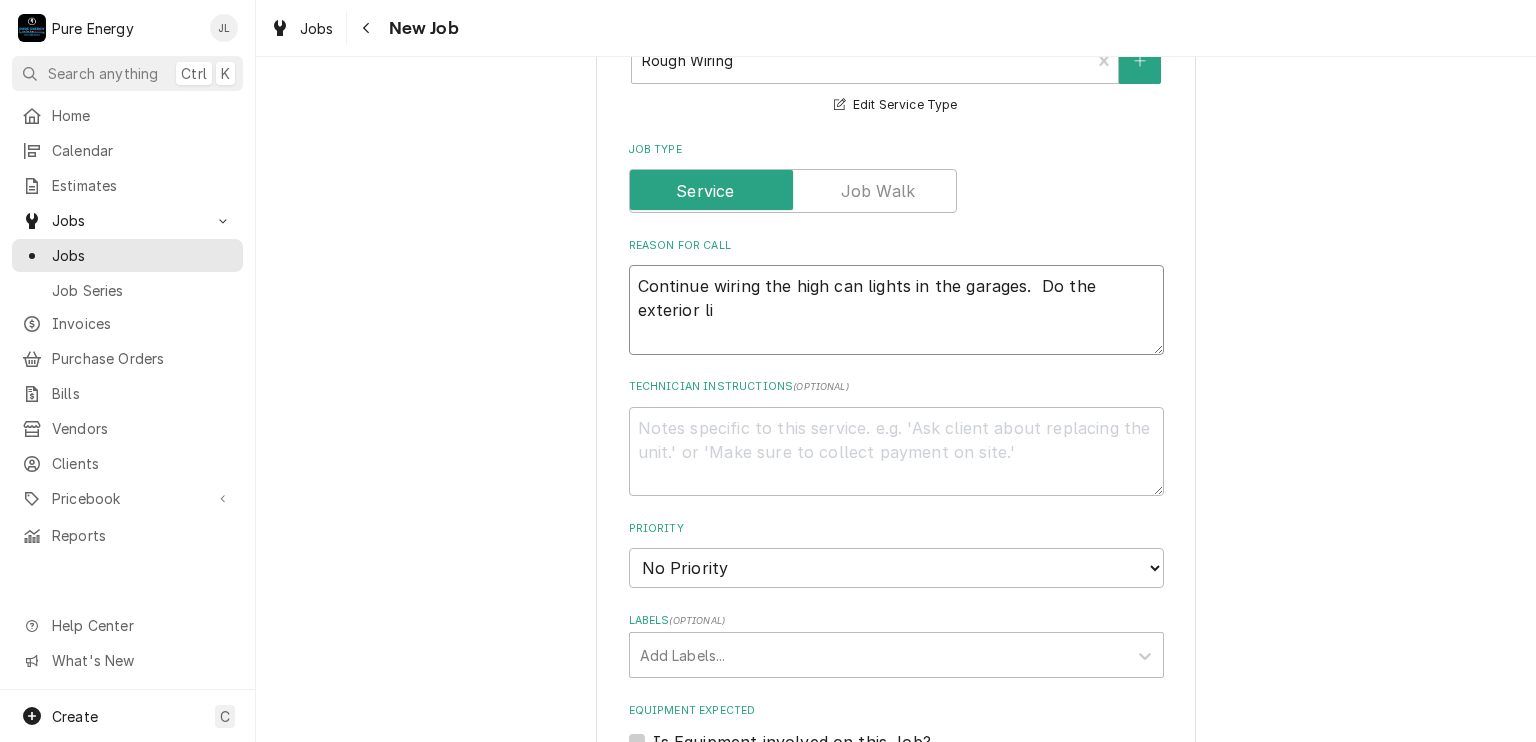 type on "x" 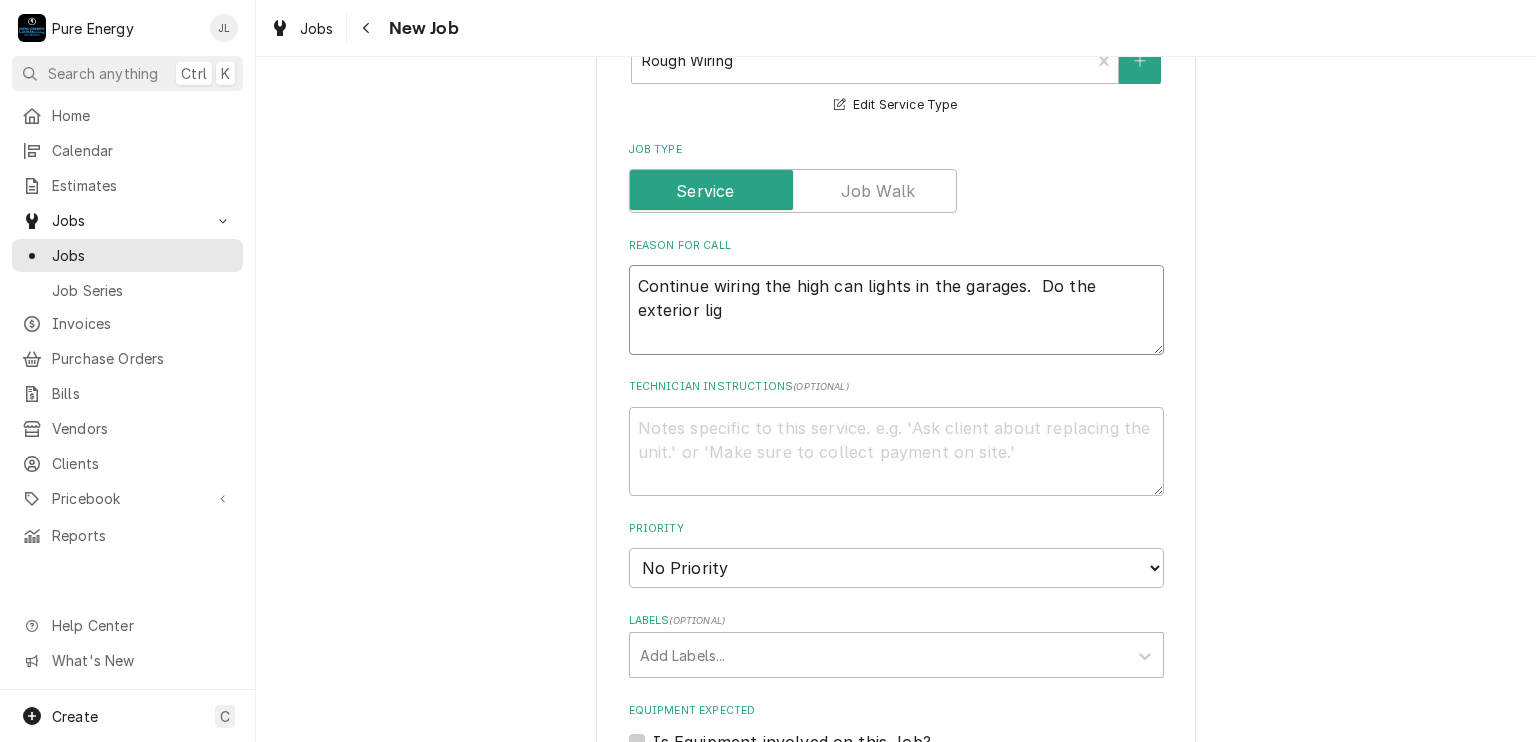 type on "Continue wiring the high can lights in the garages.  Do the exterior ligh" 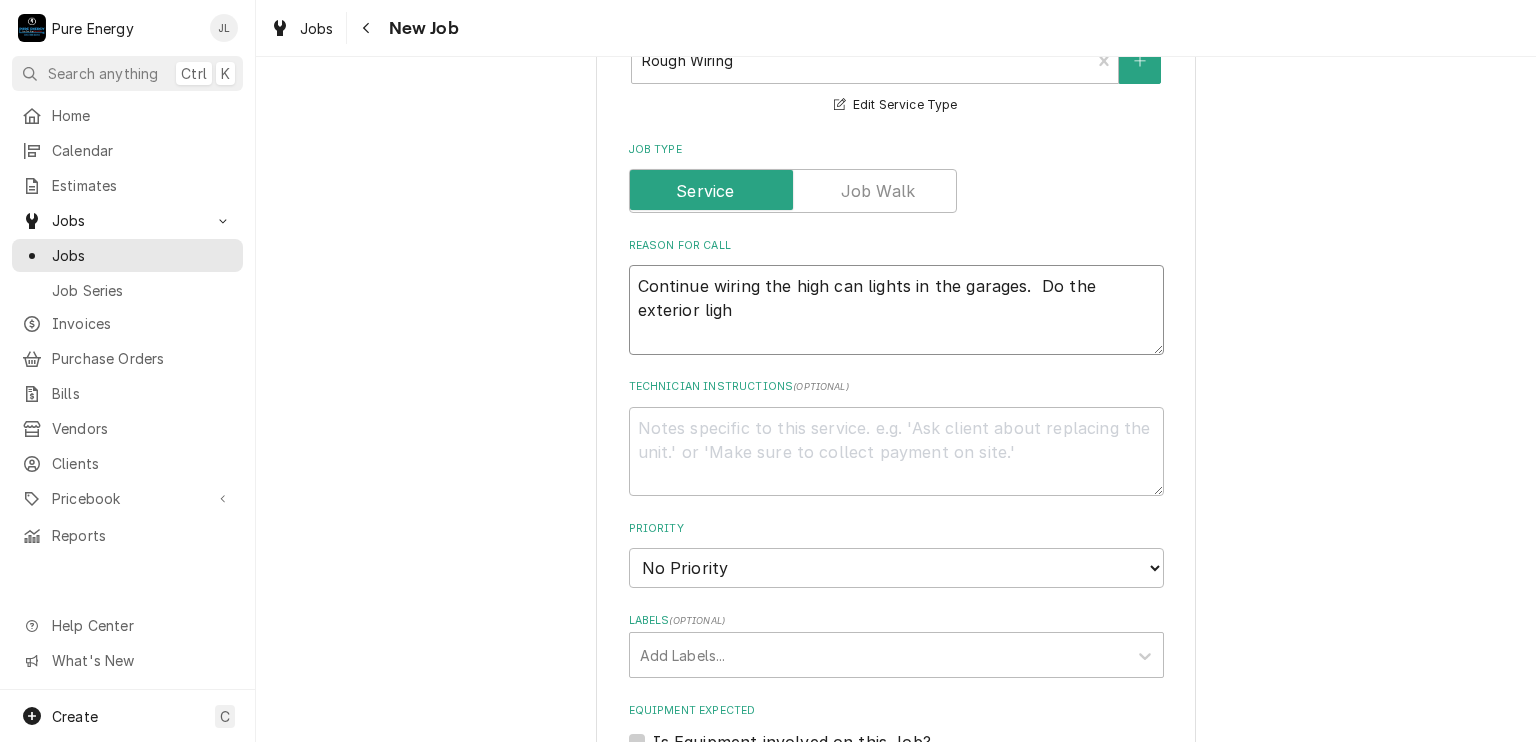 type on "x" 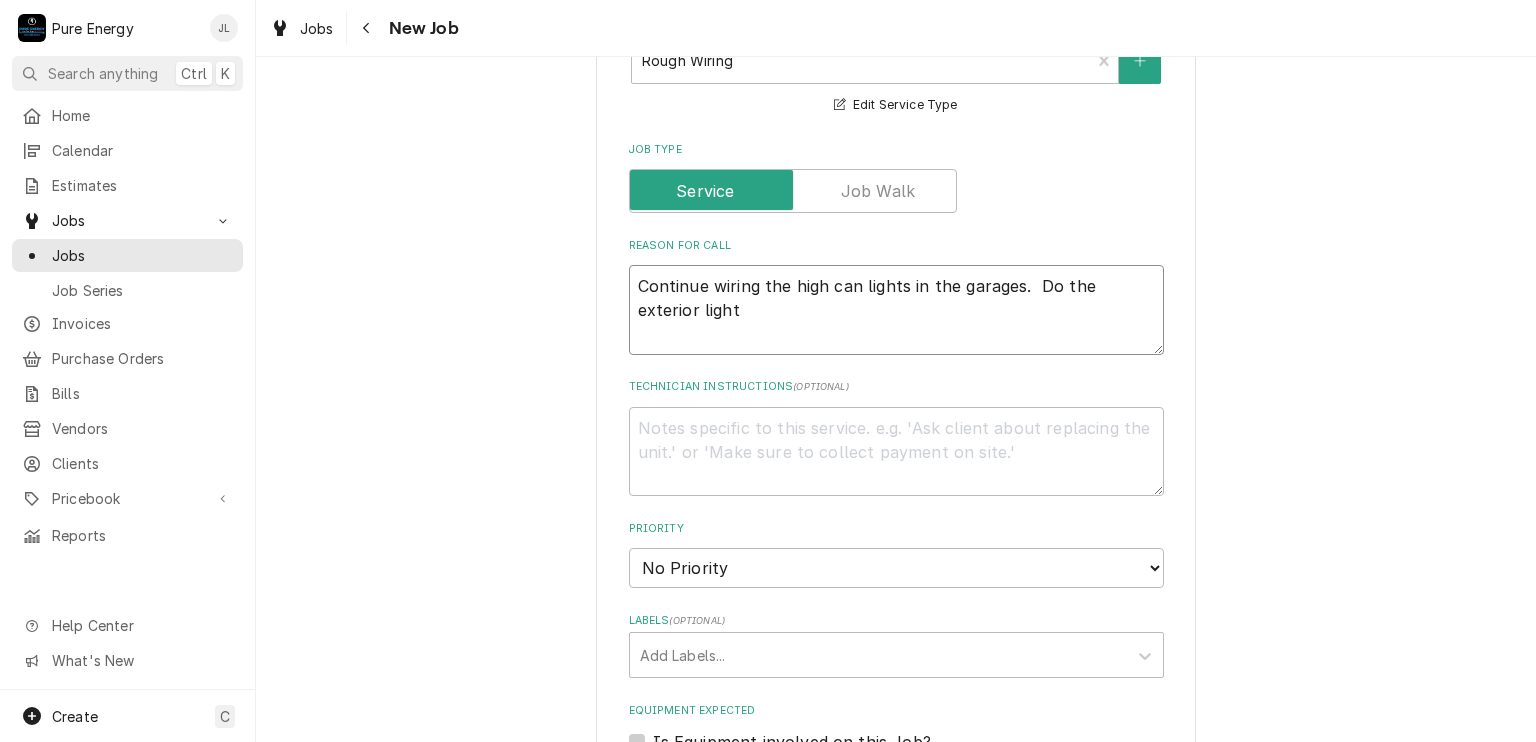 type on "x" 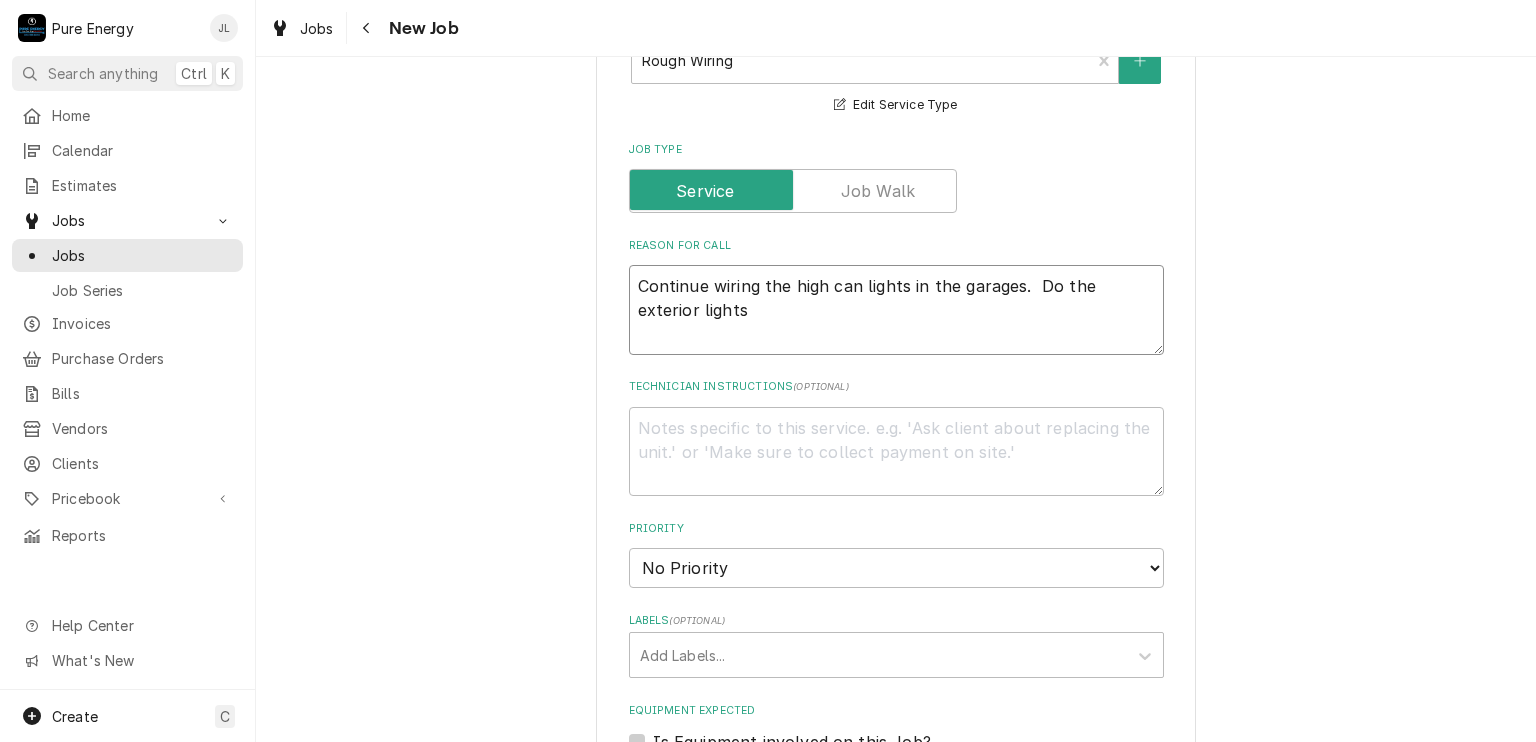 type on "x" 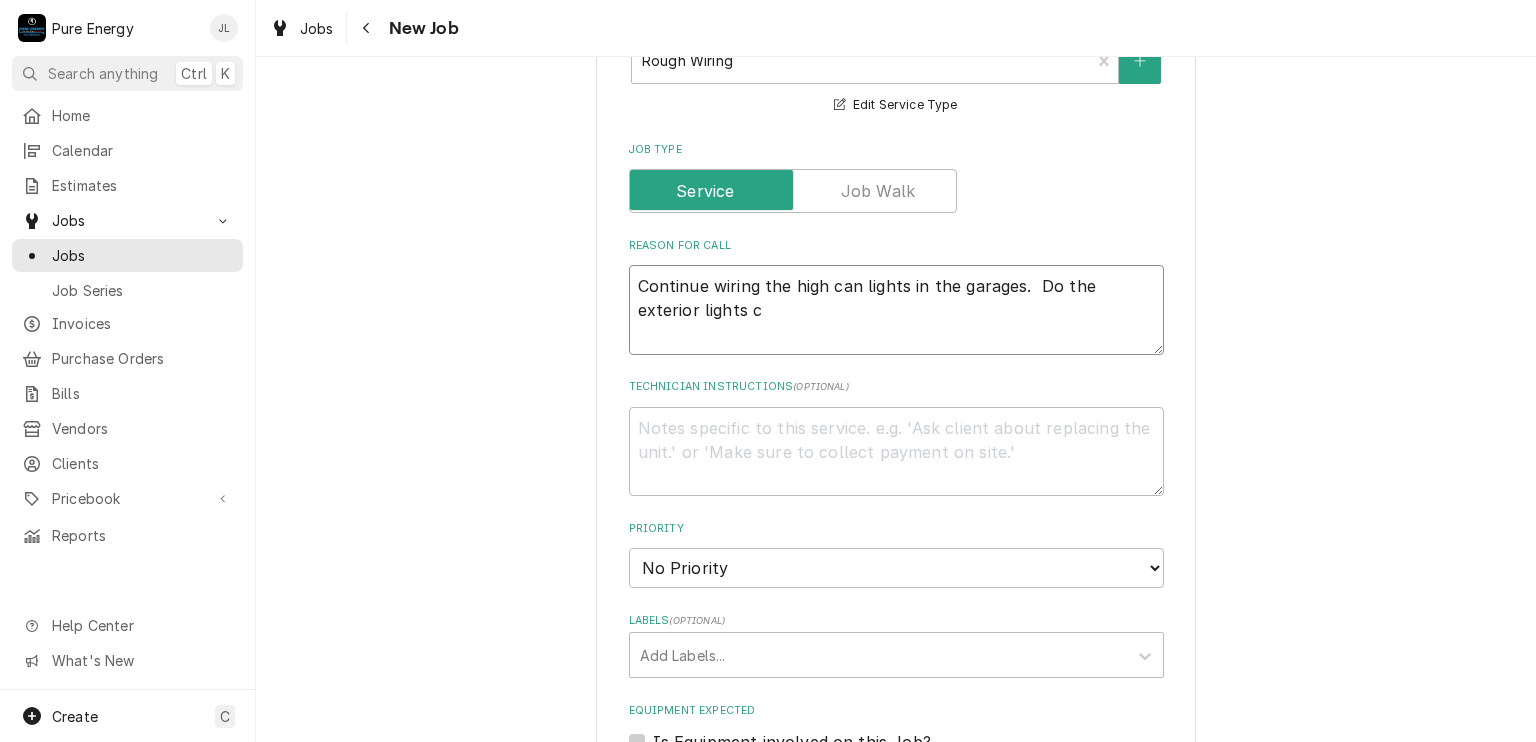 type on "x" 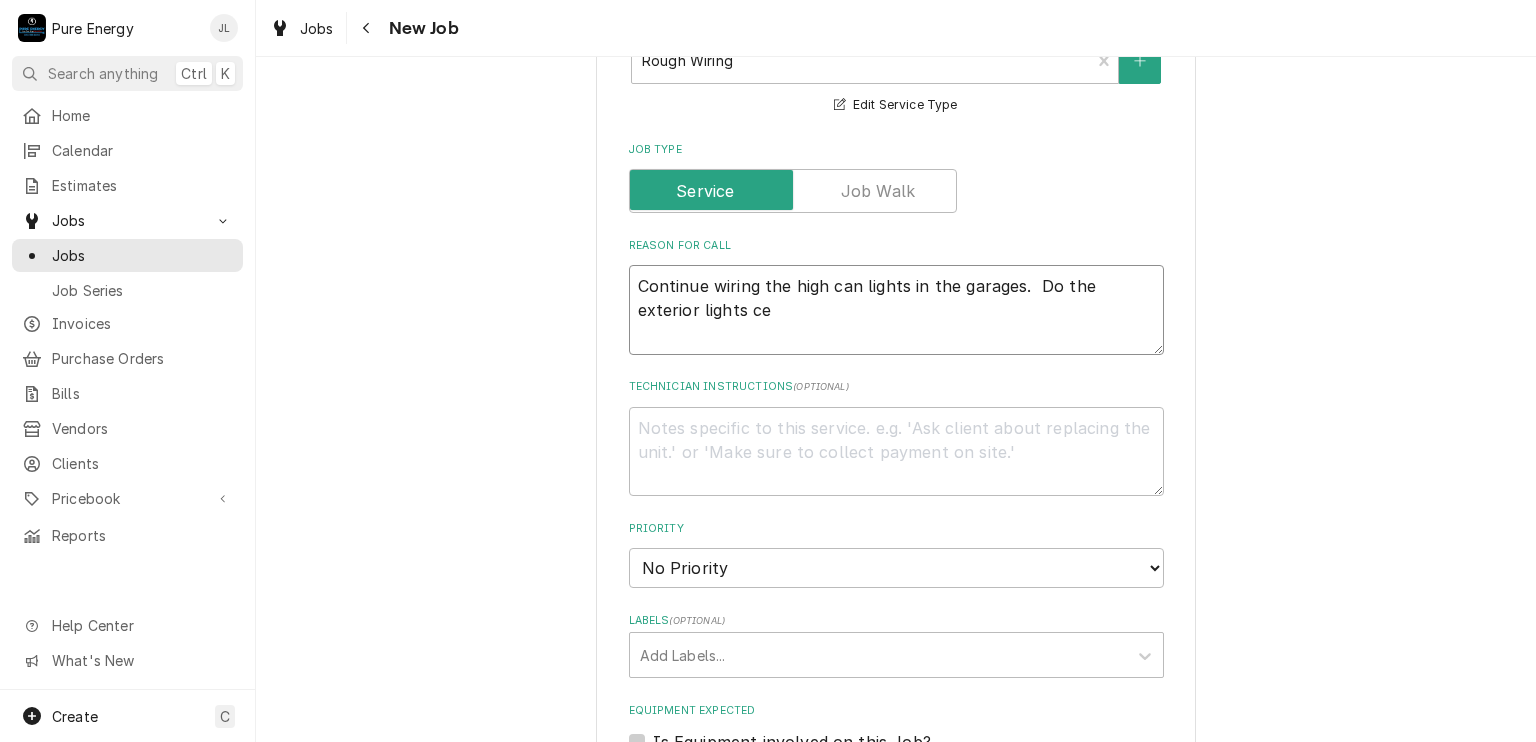 type on "x" 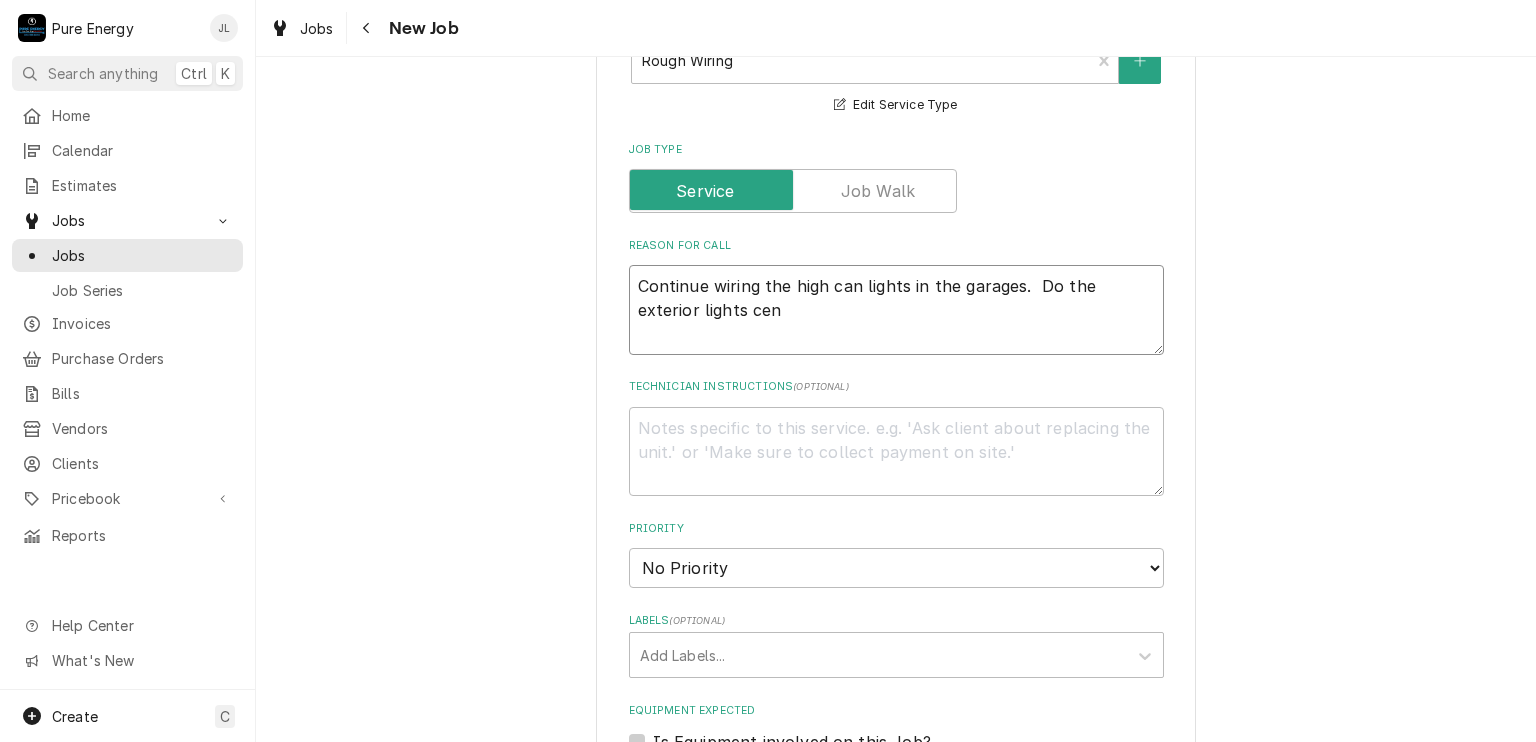 type 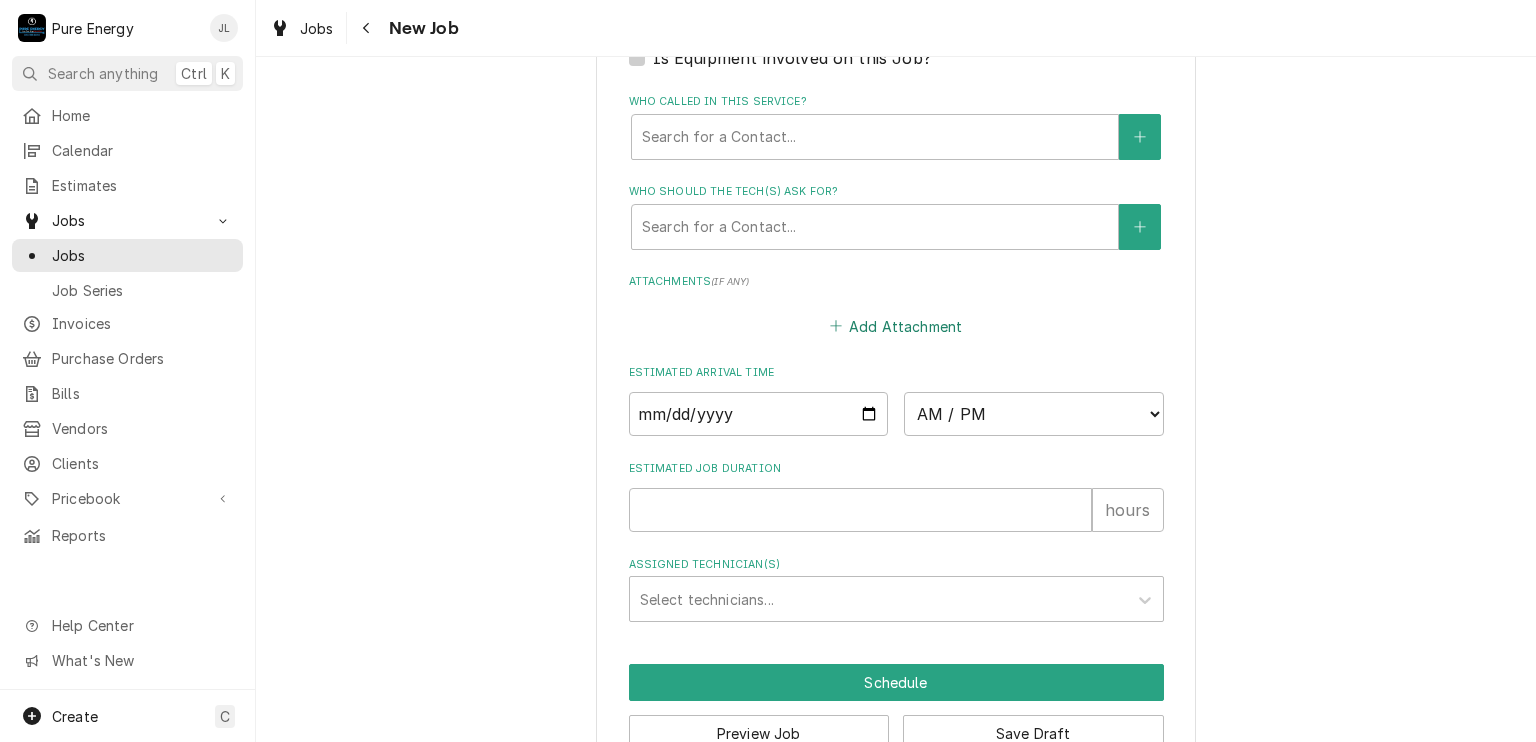 scroll, scrollTop: 1547, scrollLeft: 0, axis: vertical 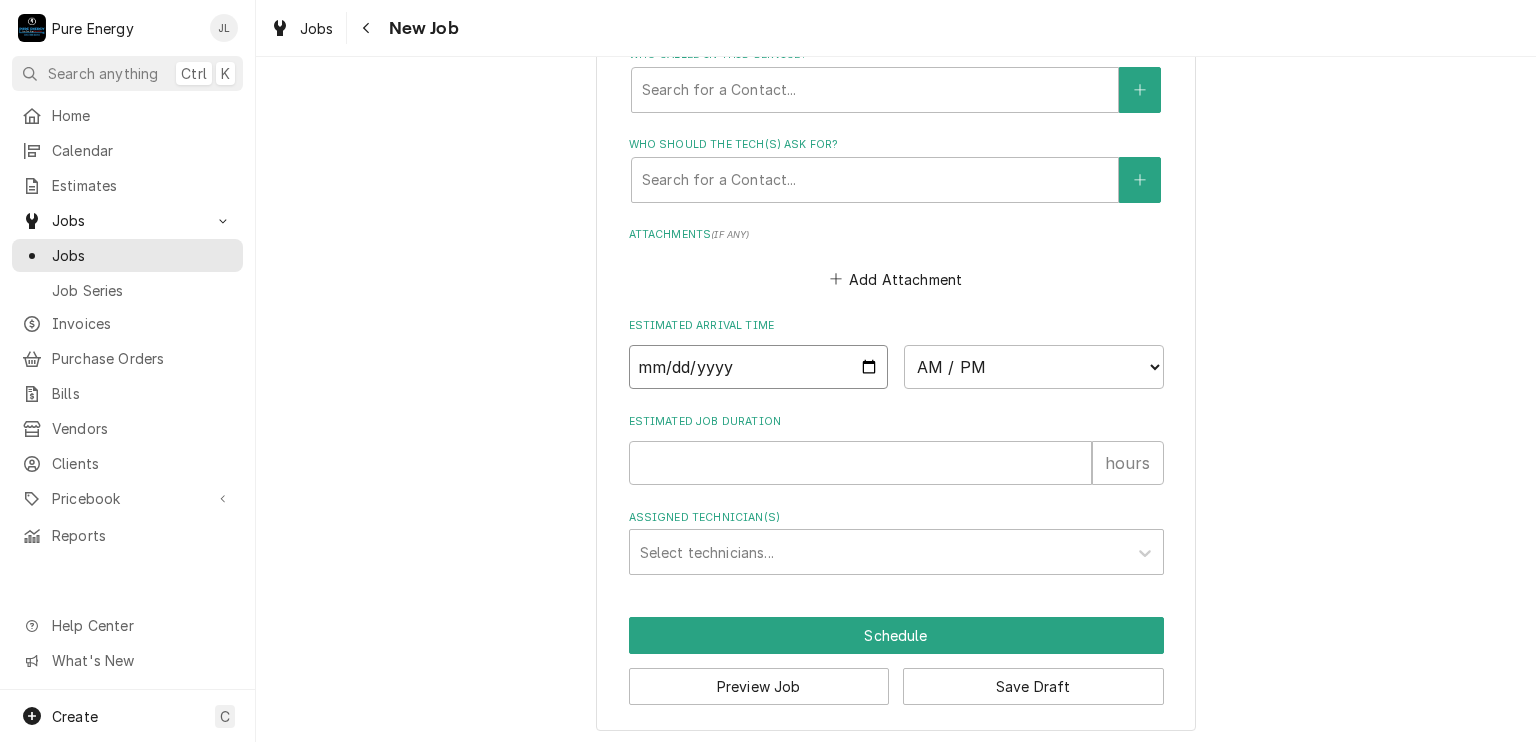 click at bounding box center [759, 367] 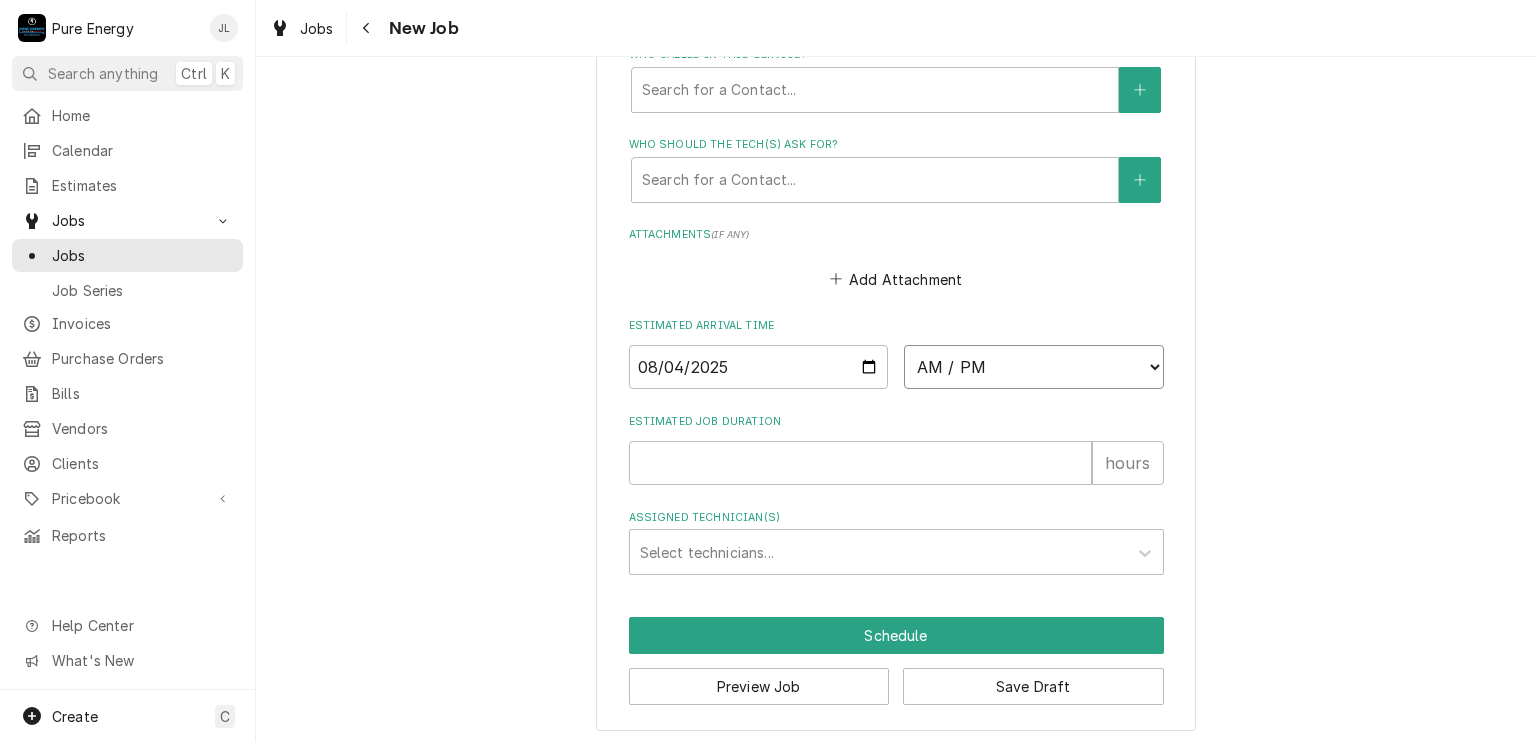 click on "AM / PM 6:00 AM 6:15 AM 6:30 AM 6:45 AM 7:00 AM 7:15 AM 7:30 AM 7:45 AM 8:00 AM 8:15 AM 8:30 AM 8:45 AM 9:00 AM 9:15 AM 9:30 AM 9:45 AM 10:00 AM 10:15 AM 10:30 AM 10:45 AM 11:00 AM 11:15 AM 11:30 AM 11:45 AM 12:00 PM 12:15 PM 12:30 PM 12:45 PM 1:00 PM 1:15 PM 1:30 PM 1:45 PM 2:00 PM 2:15 PM 2:30 PM 2:45 PM 3:00 PM 3:15 PM 3:30 PM 3:45 PM 4:00 PM 4:15 PM 4:30 PM 4:45 PM 5:00 PM 5:15 PM 5:30 PM 5:45 PM 6:00 PM 6:15 PM 6:30 PM 6:45 PM 7:00 PM 7:15 PM 7:30 PM 7:45 PM 8:00 PM 8:15 PM 8:30 PM 8:45 PM 9:00 PM 9:15 PM 9:30 PM 9:45 PM 10:00 PM 10:15 PM 10:30 PM 10:45 PM 11:00 PM 11:15 PM 11:30 PM 11:45 PM 12:00 AM 12:15 AM 12:30 AM 12:45 AM 1:00 AM 1:15 AM 1:30 AM 1:45 AM 2:00 AM 2:15 AM 2:30 AM 2:45 AM 3:00 AM 3:15 AM 3:30 AM 3:45 AM 4:00 AM 4:15 AM 4:30 AM 4:45 AM 5:00 AM 5:15 AM 5:30 AM 5:45 AM" at bounding box center (1034, 367) 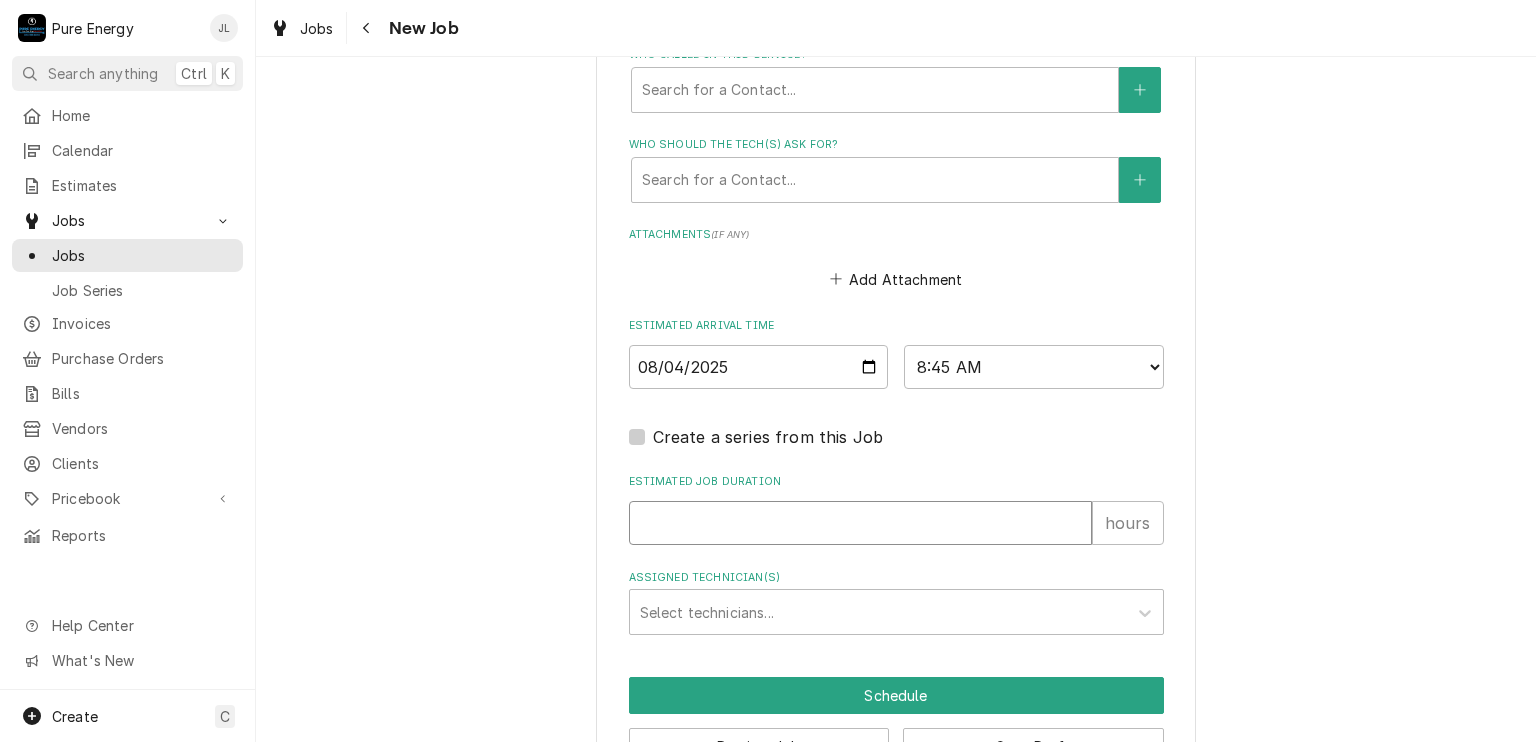 click on "Estimated Job Duration" at bounding box center (860, 523) 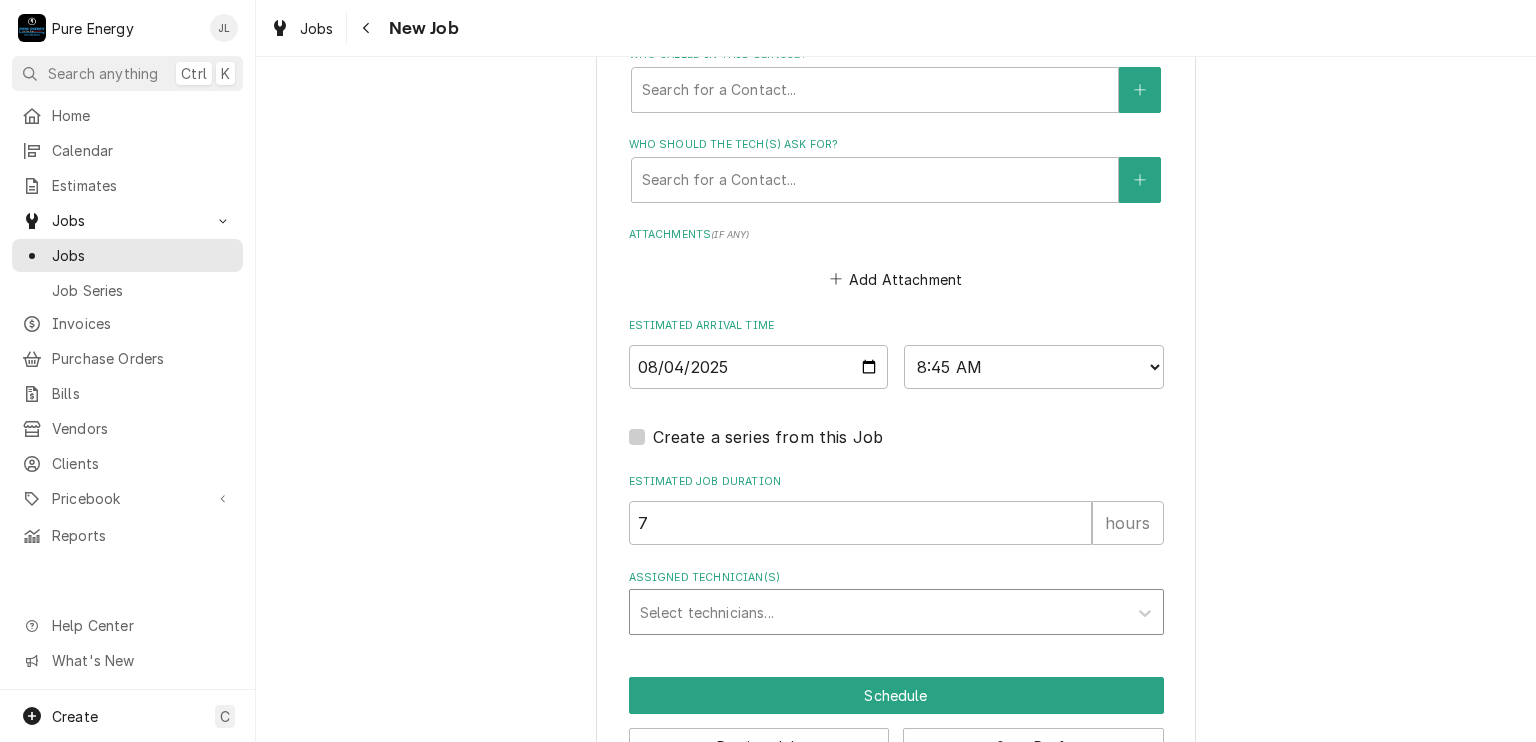 click at bounding box center [878, 612] 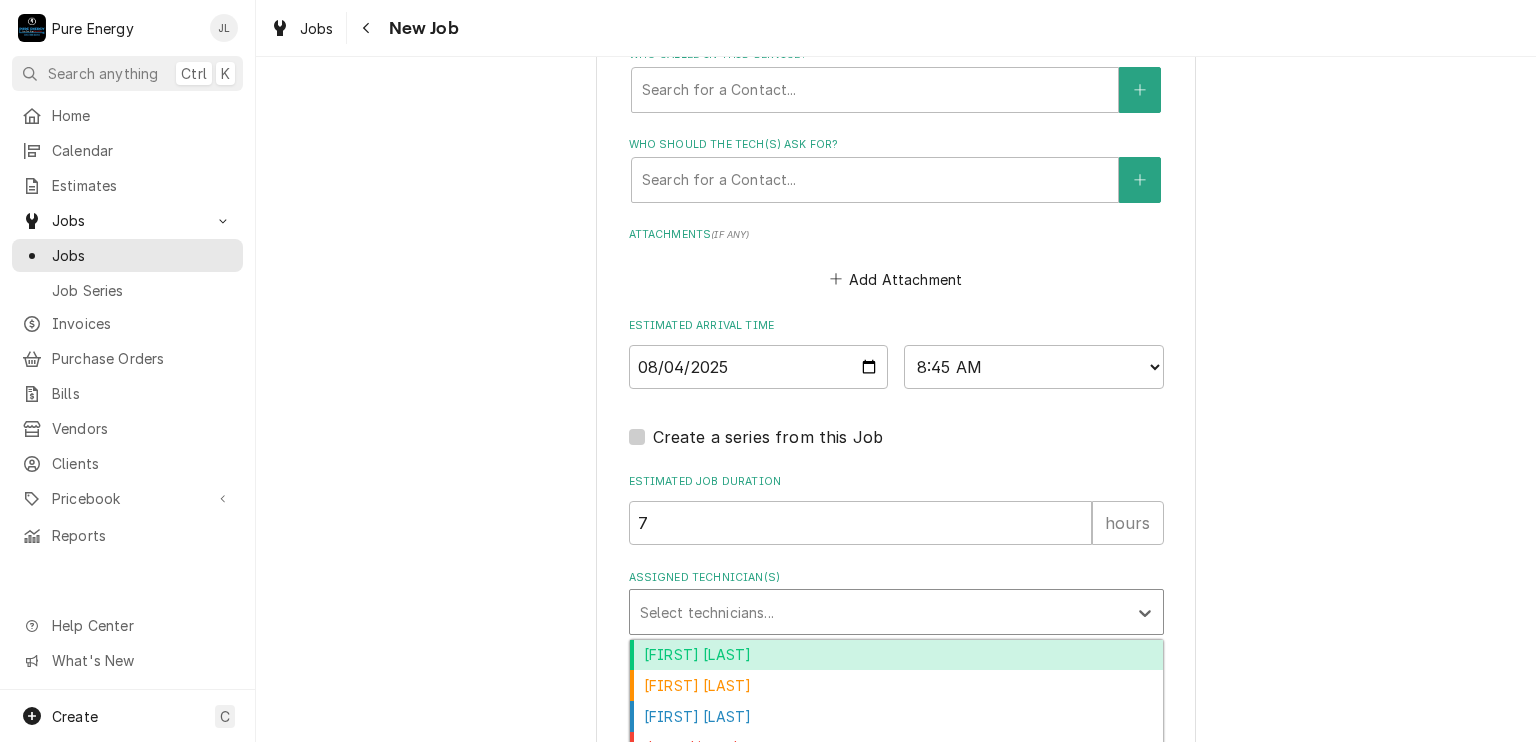 click on "Albert Hernandez Soto" at bounding box center [896, 655] 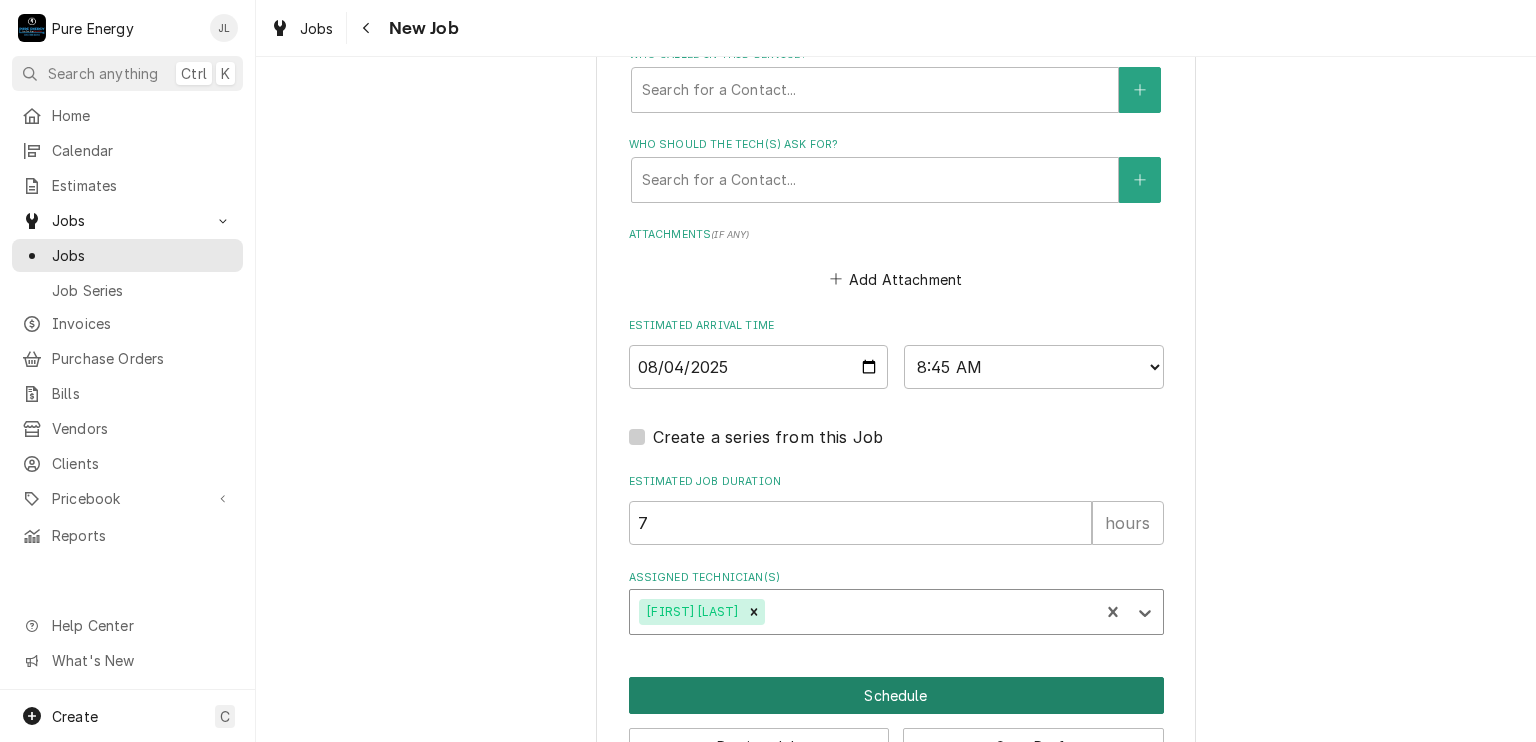 click on "Schedule" at bounding box center (896, 695) 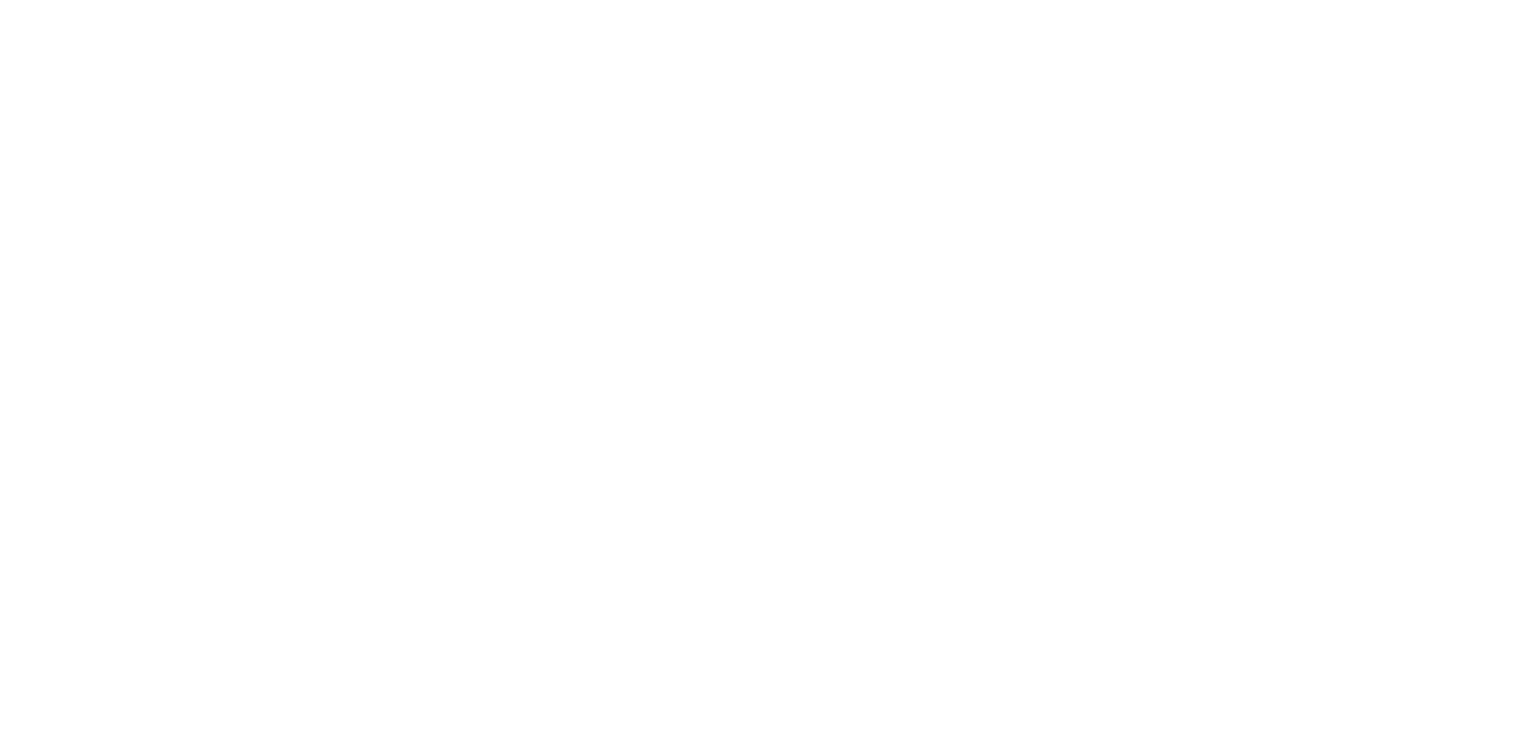 scroll, scrollTop: 0, scrollLeft: 0, axis: both 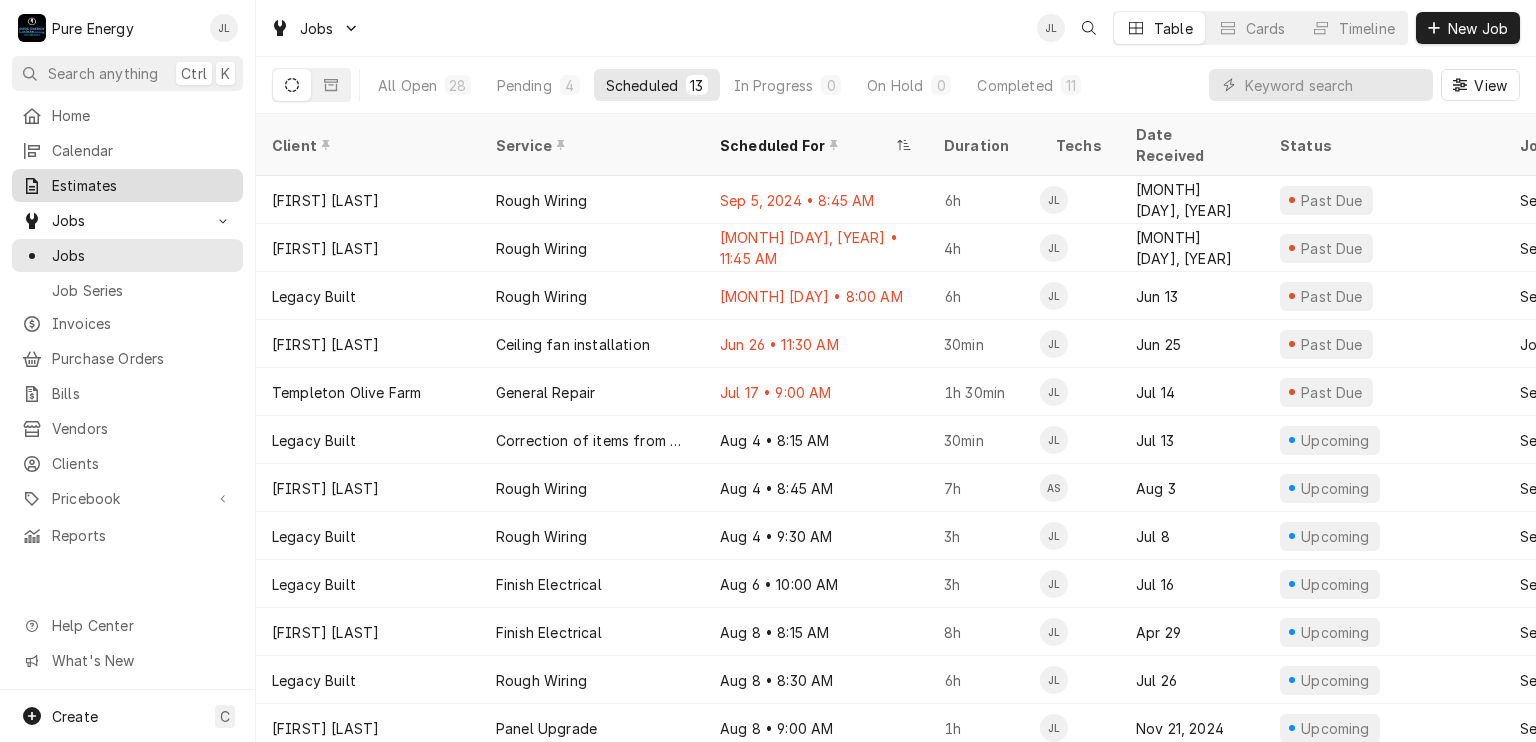 click on "Estimates" at bounding box center (142, 185) 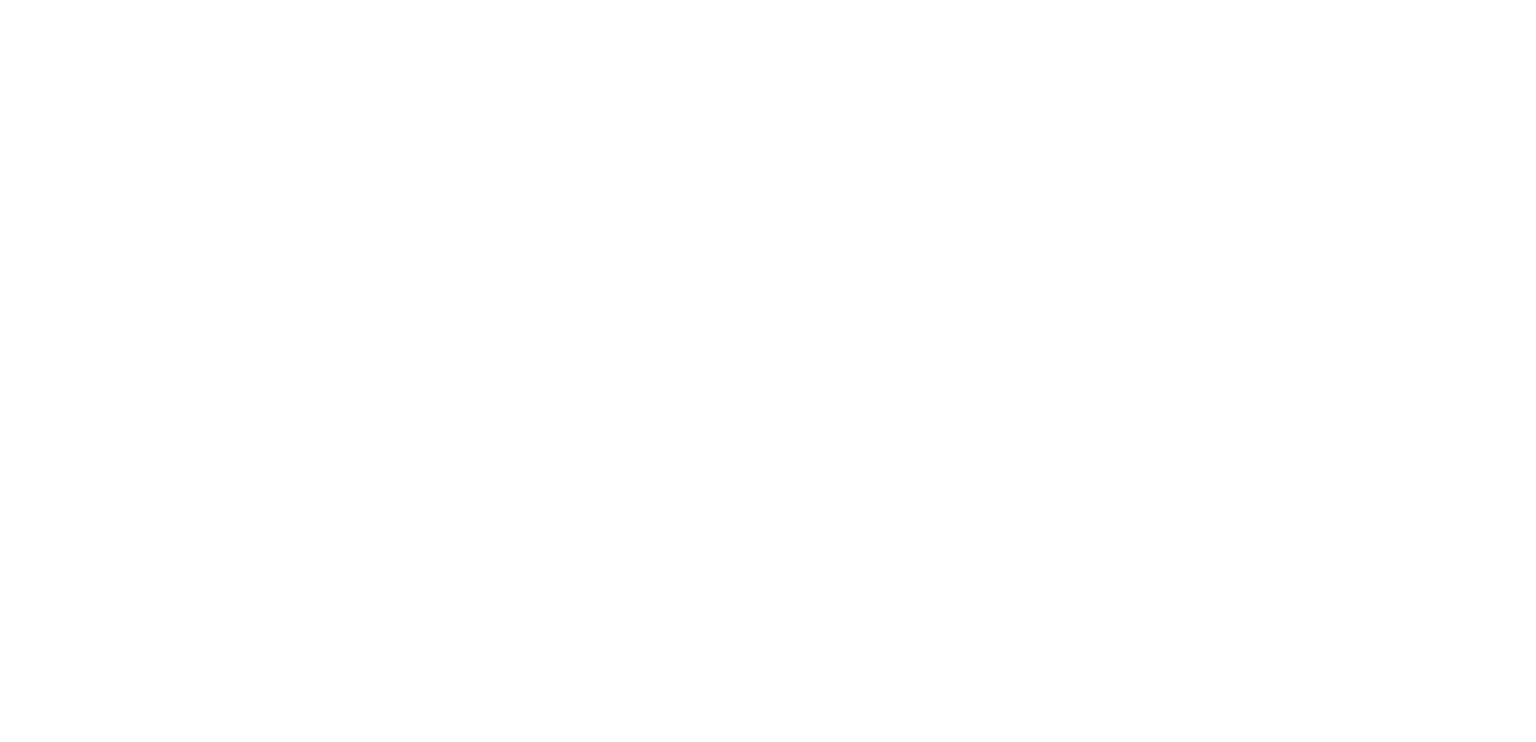 scroll, scrollTop: 0, scrollLeft: 0, axis: both 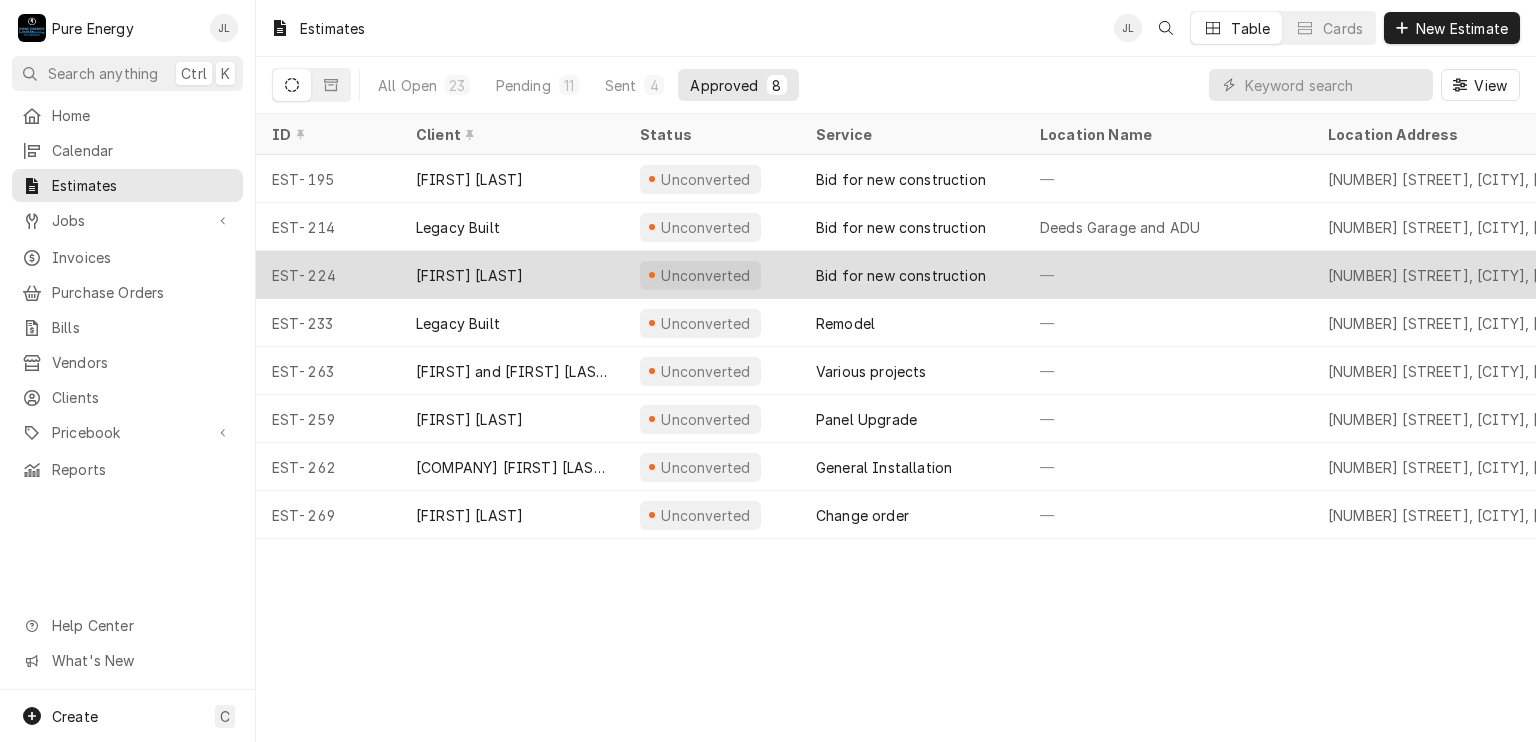 click on "—" at bounding box center (1168, 275) 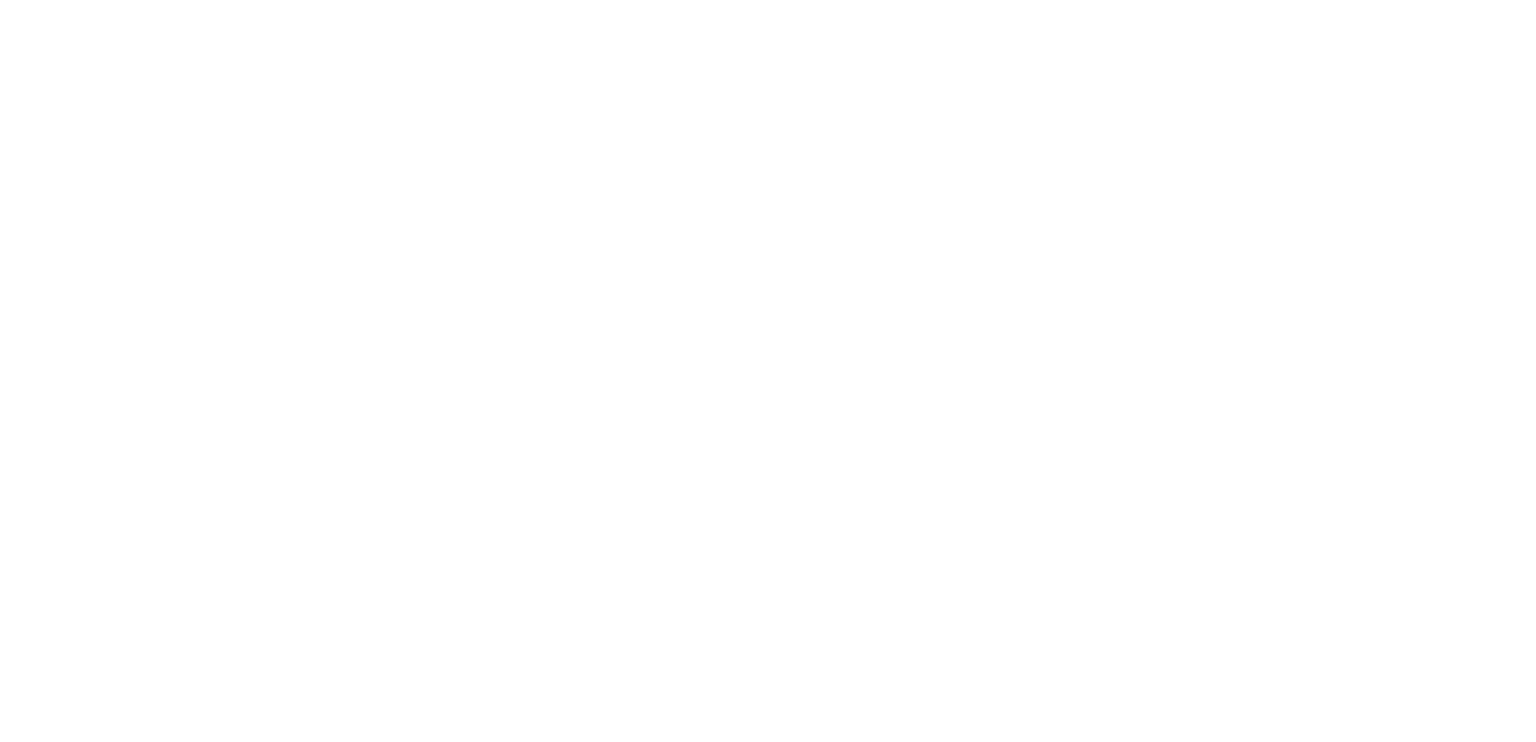 scroll, scrollTop: 0, scrollLeft: 0, axis: both 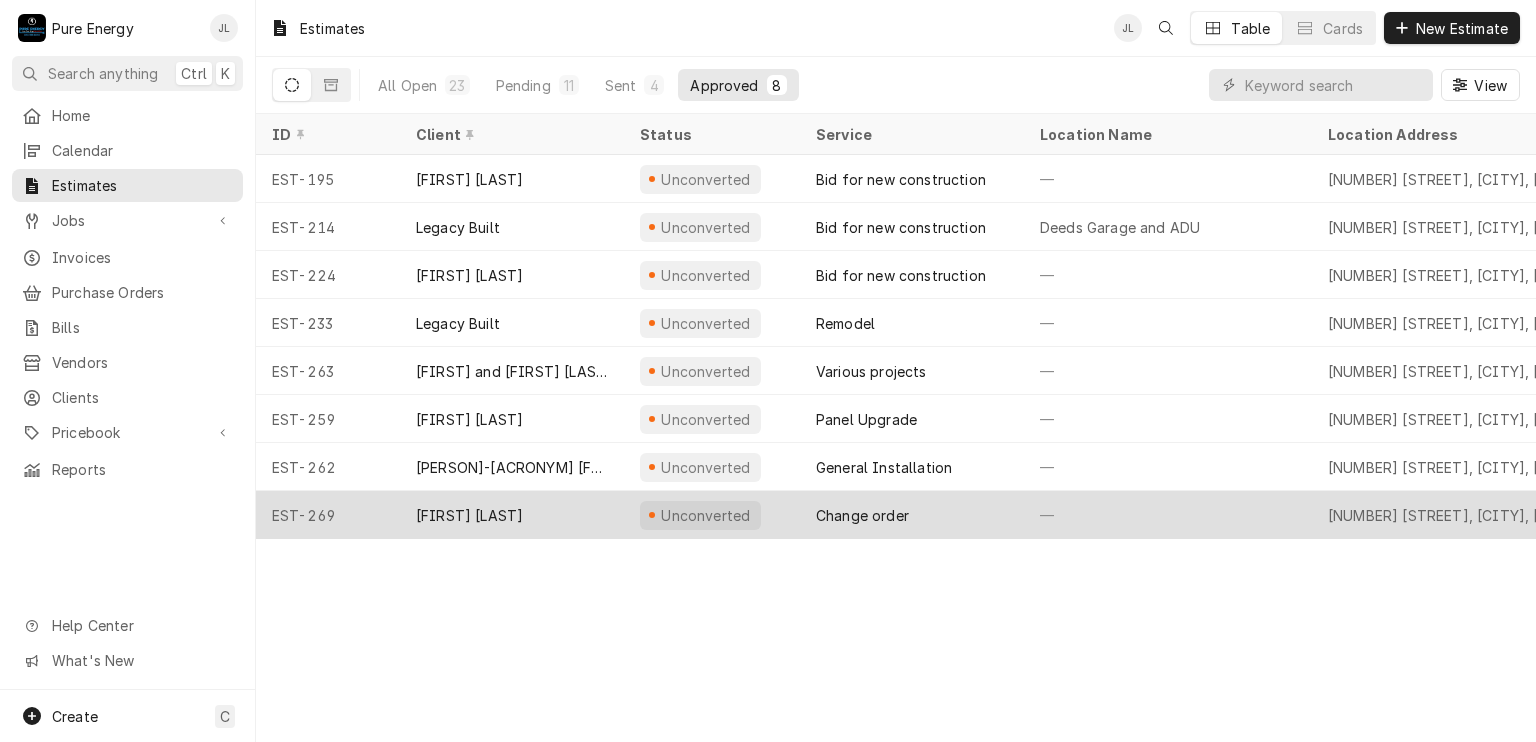 click on "—" at bounding box center (1168, 515) 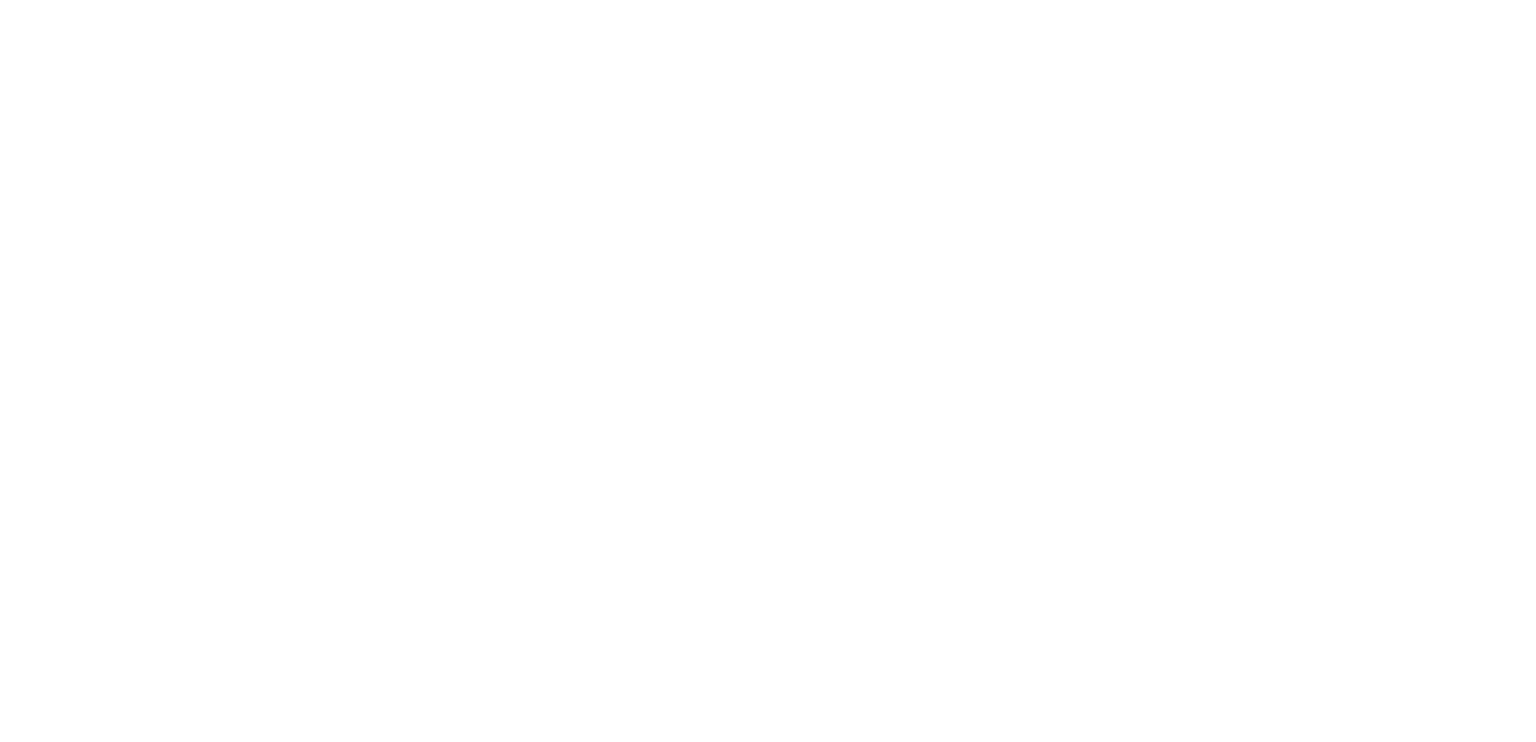 scroll, scrollTop: 0, scrollLeft: 0, axis: both 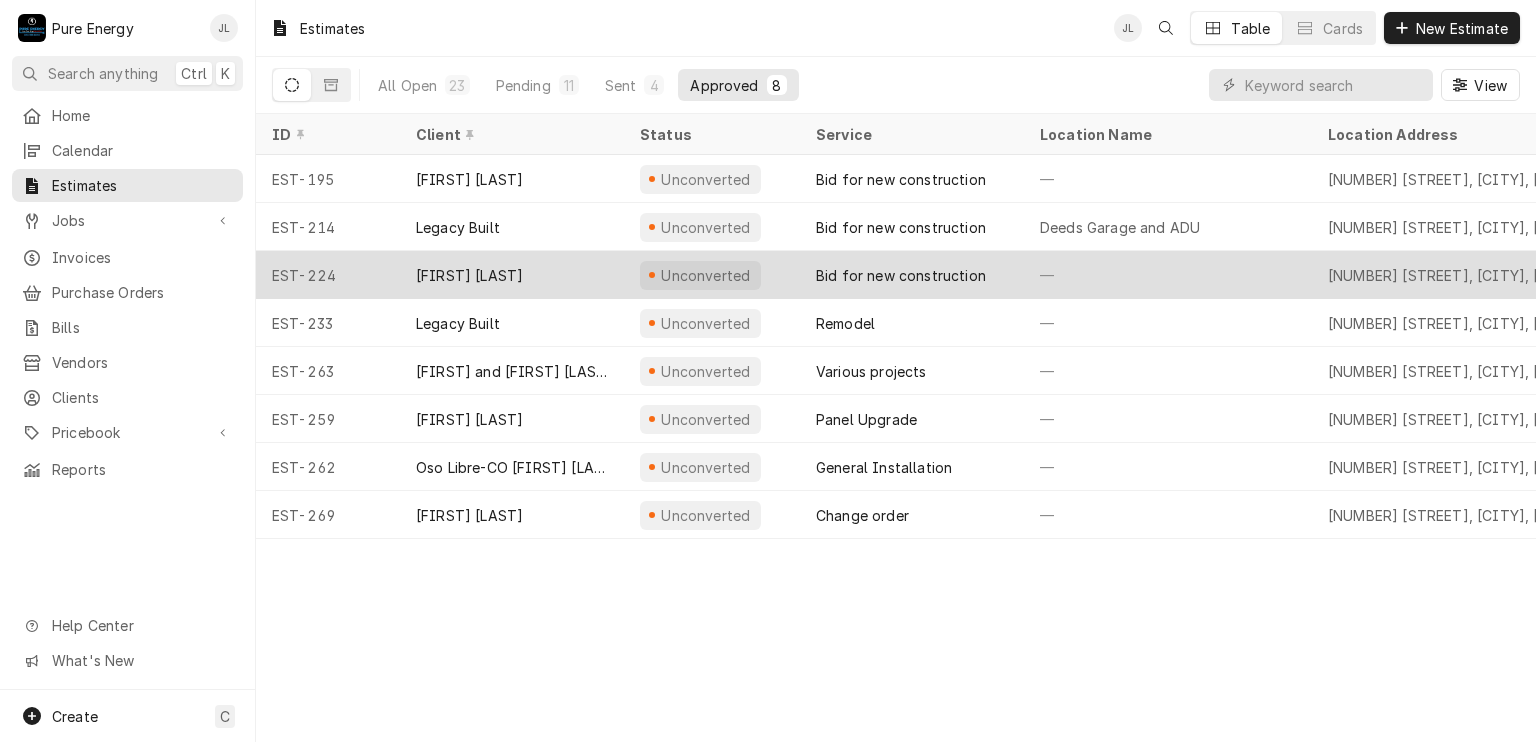 click on "—" at bounding box center [1168, 275] 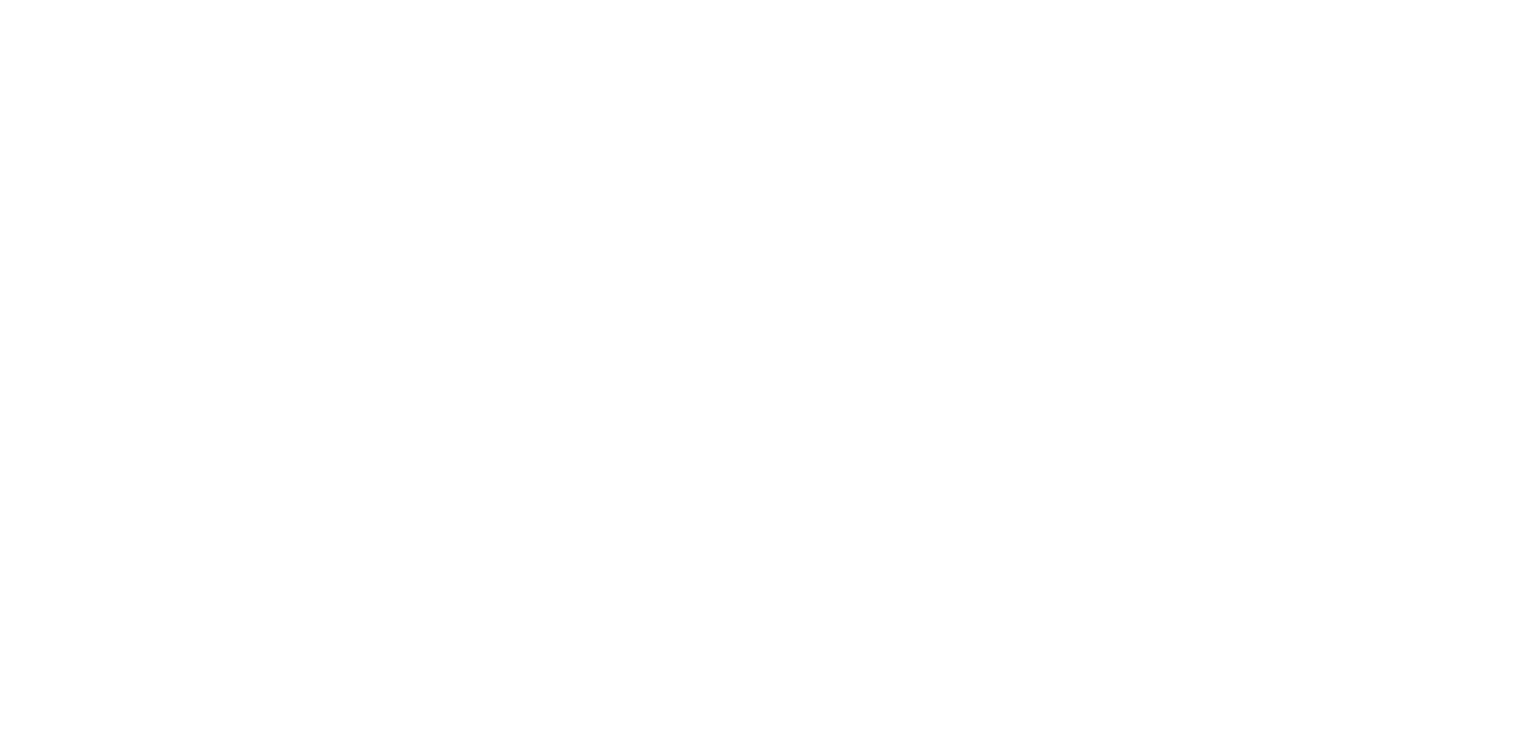 scroll, scrollTop: 0, scrollLeft: 0, axis: both 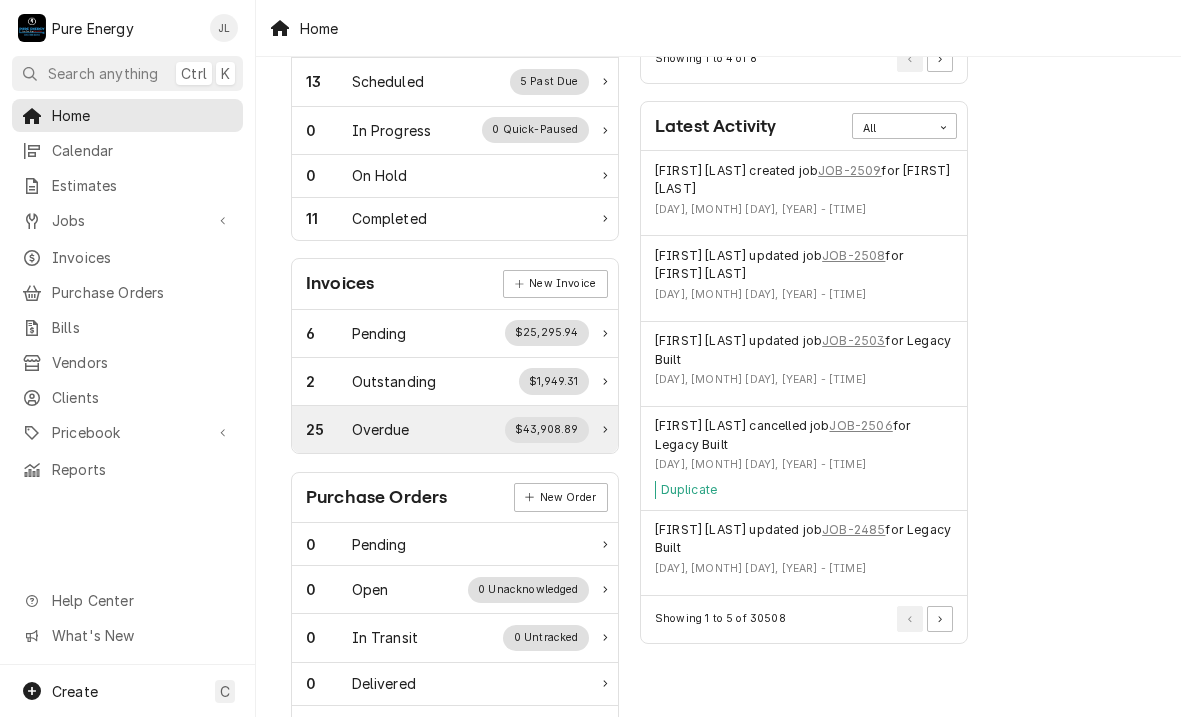 click on "Overdue" at bounding box center (381, 429) 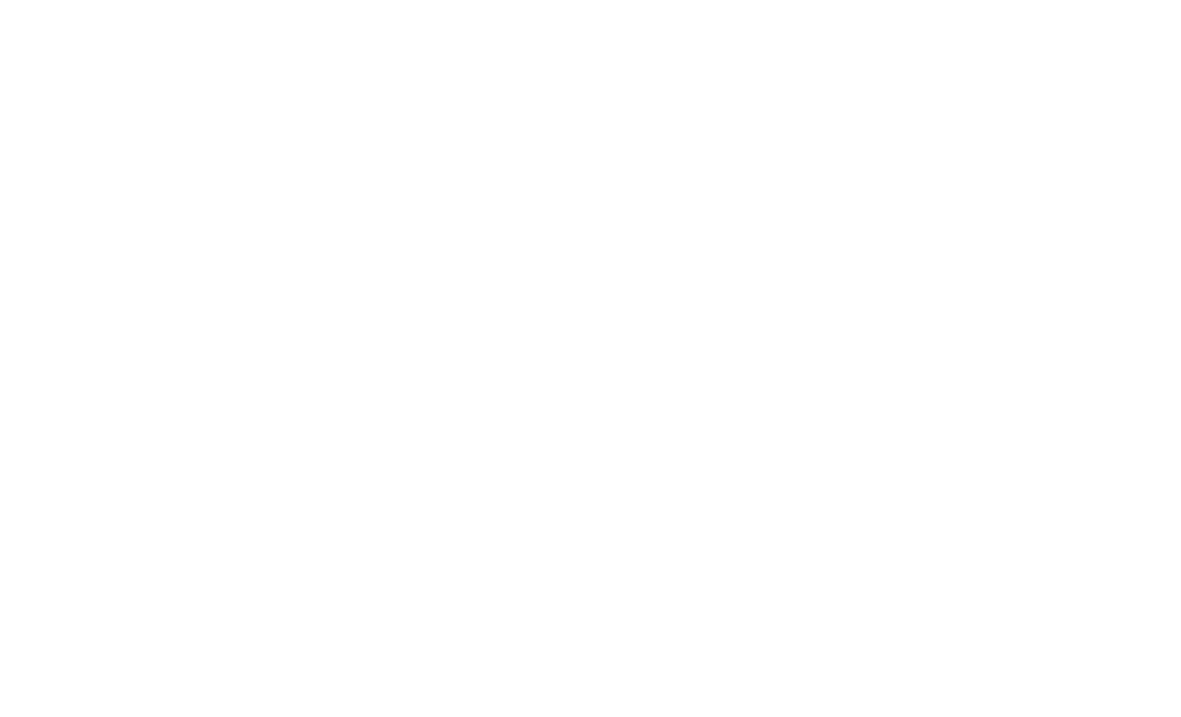scroll, scrollTop: 0, scrollLeft: 0, axis: both 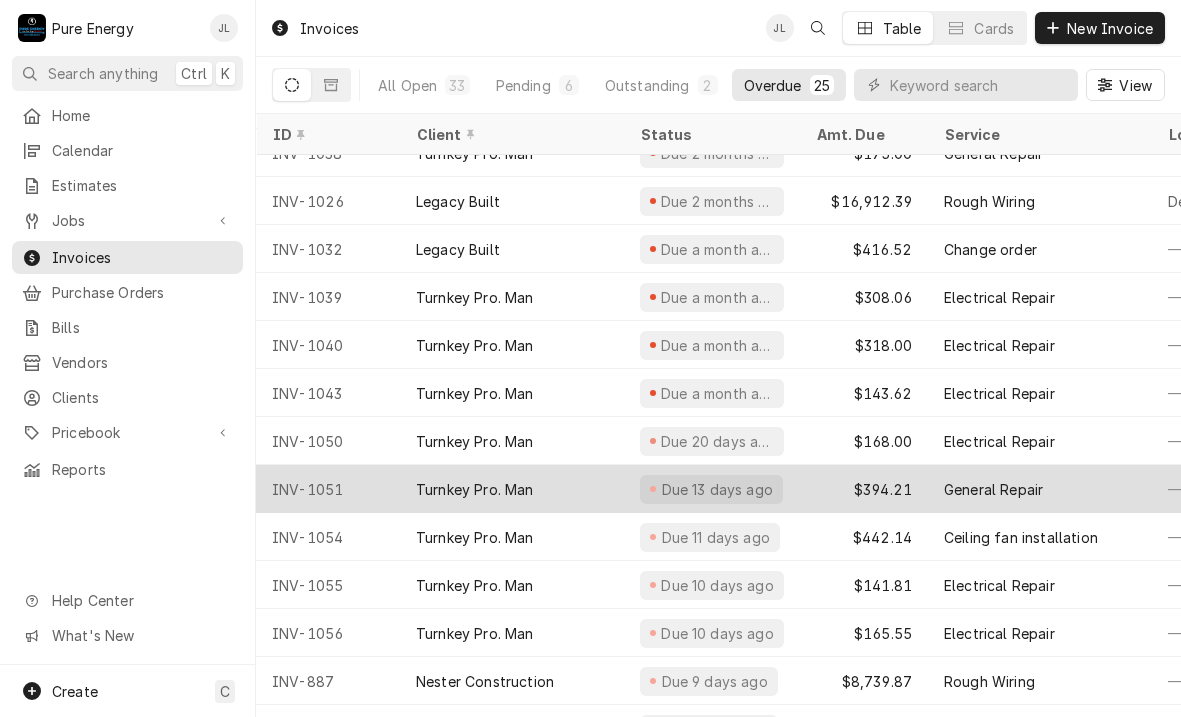click on "INV-1051" at bounding box center (328, 489) 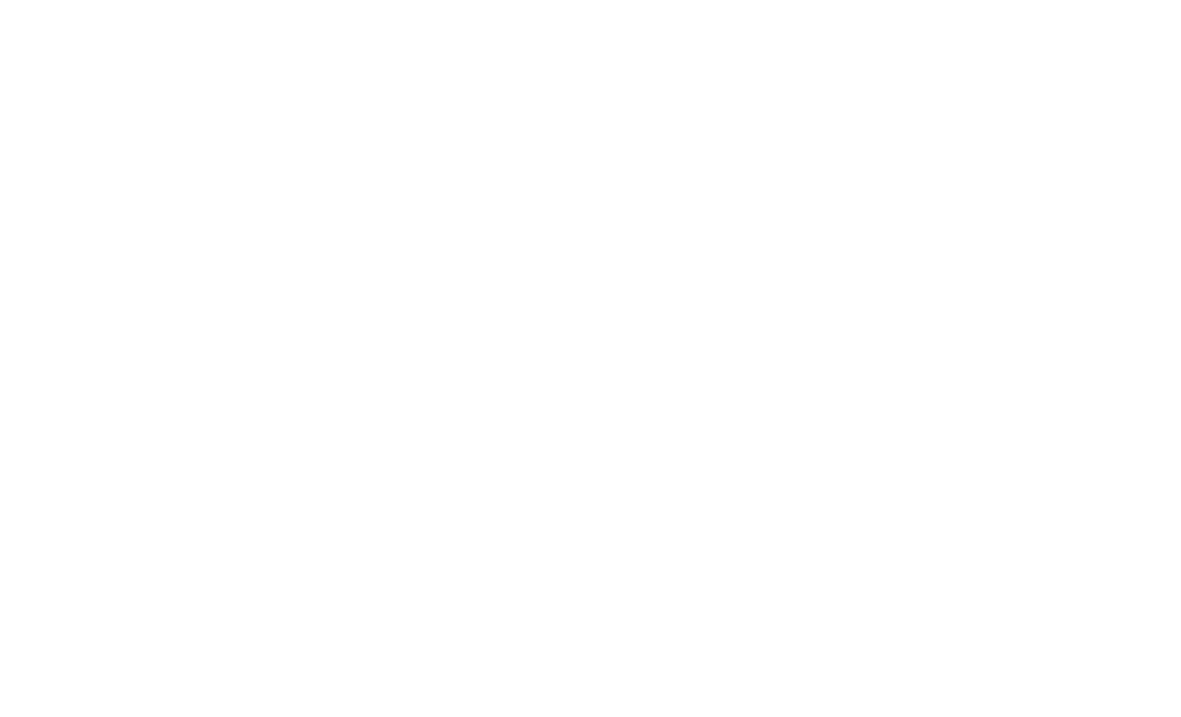 scroll, scrollTop: 0, scrollLeft: 0, axis: both 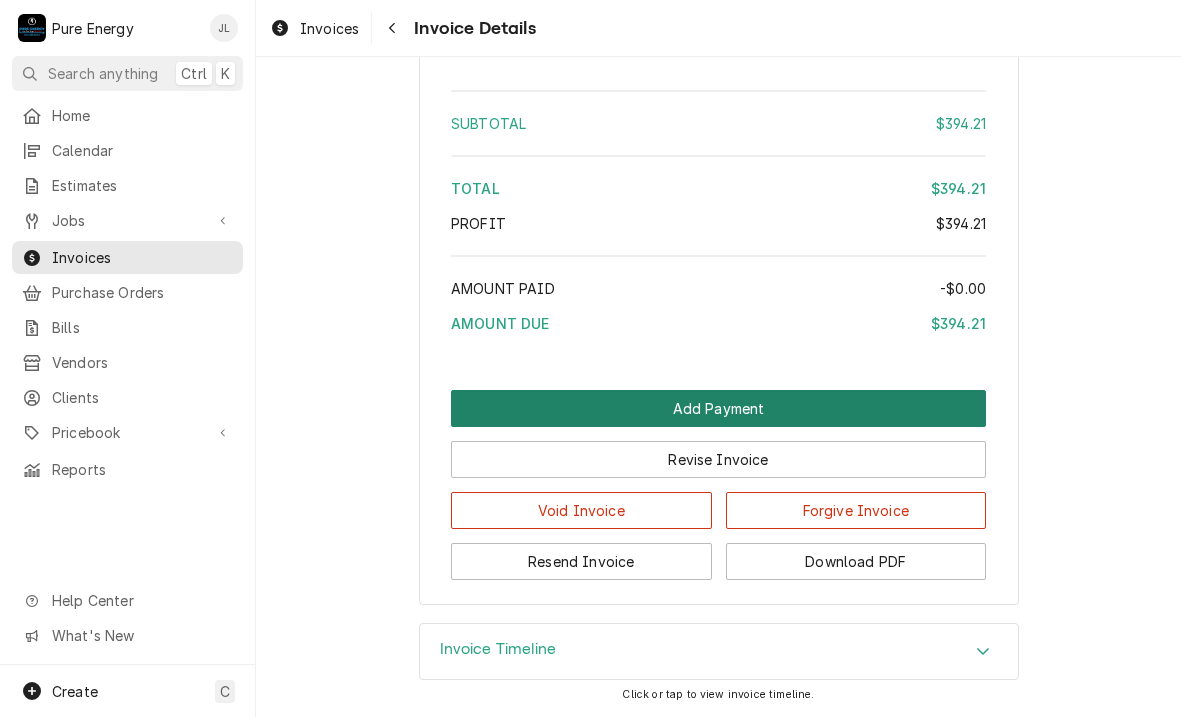 click on "Add Payment" at bounding box center [718, 408] 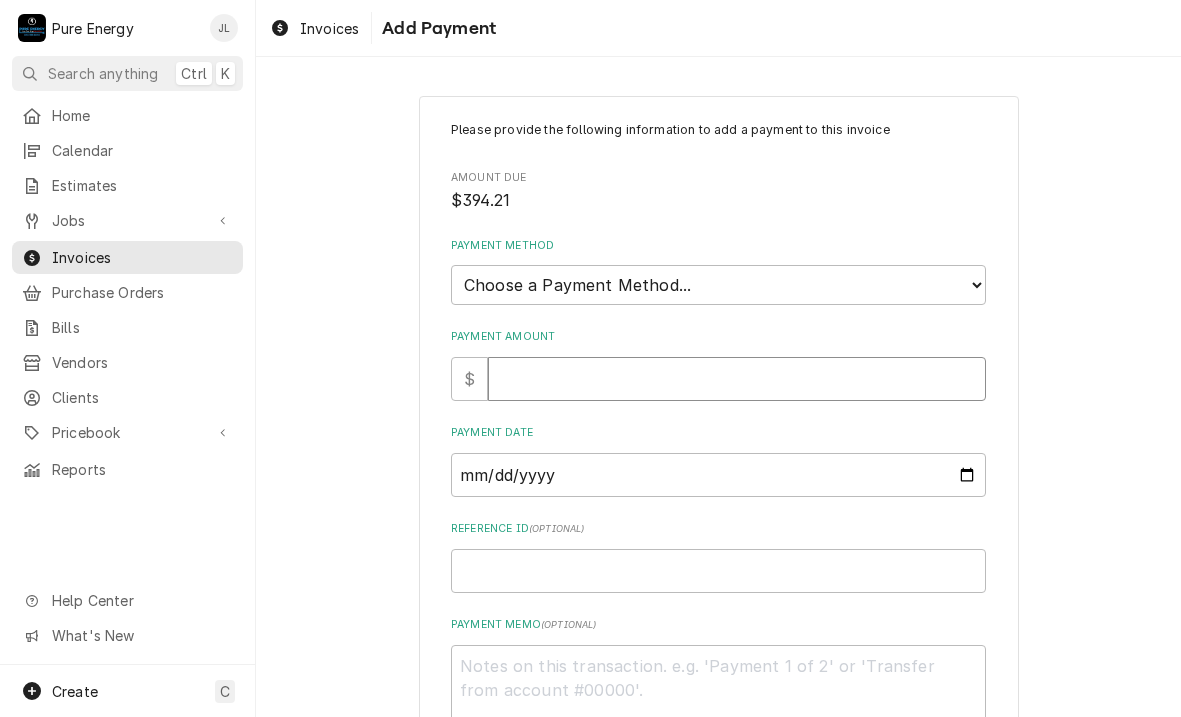click on "Payment Amount" at bounding box center (737, 379) 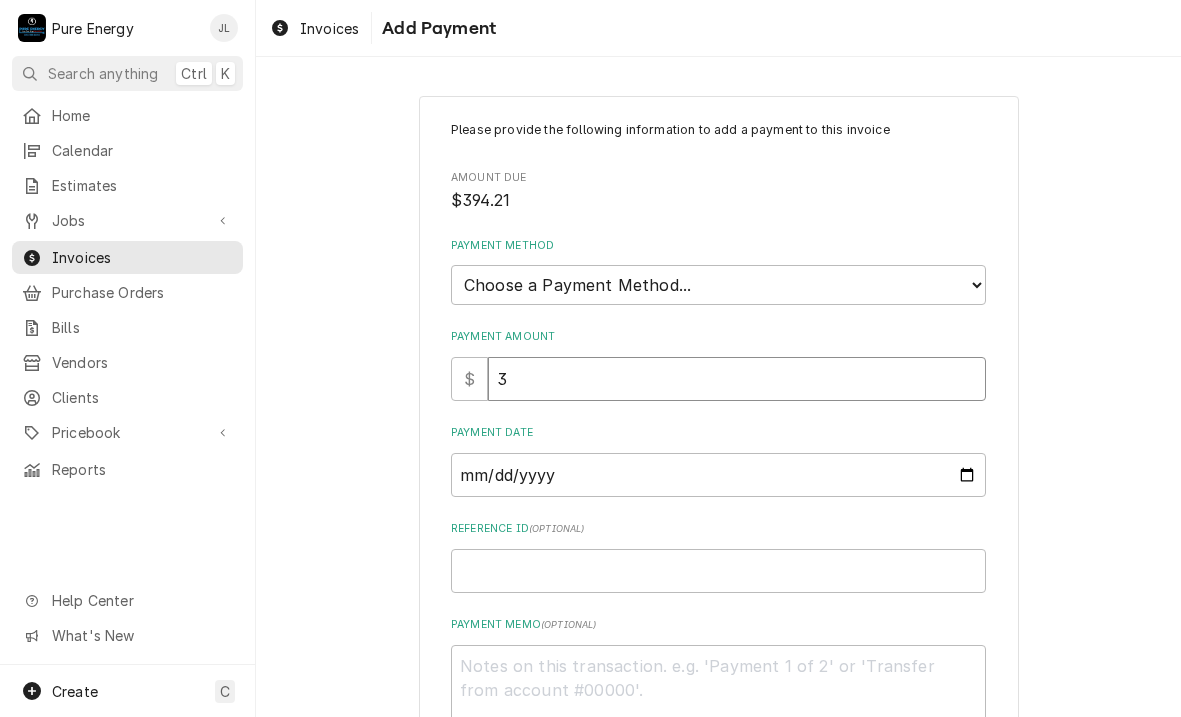 type on "x" 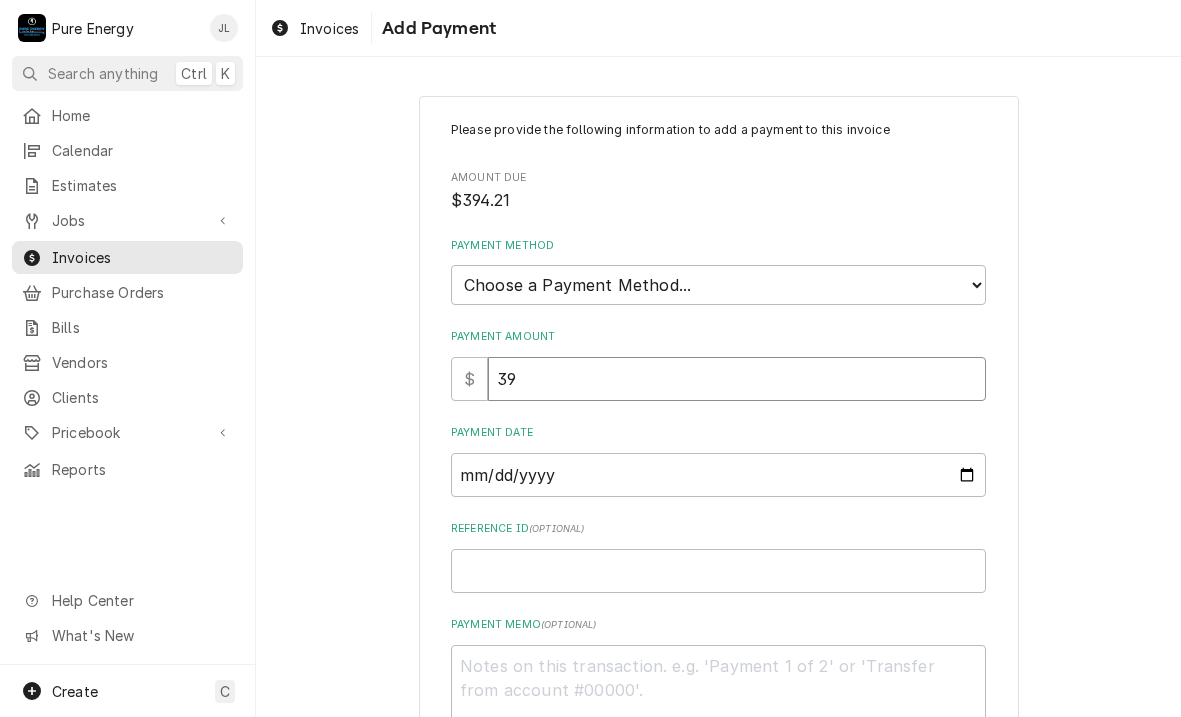 type on "x" 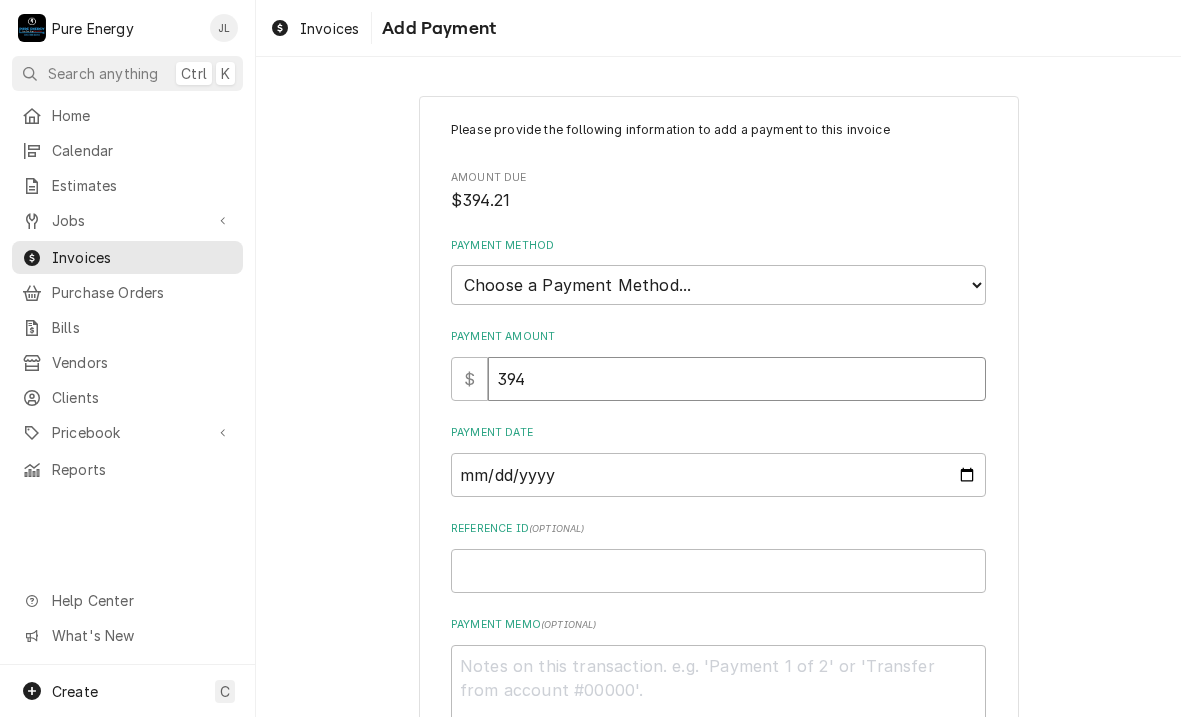 type on "x" 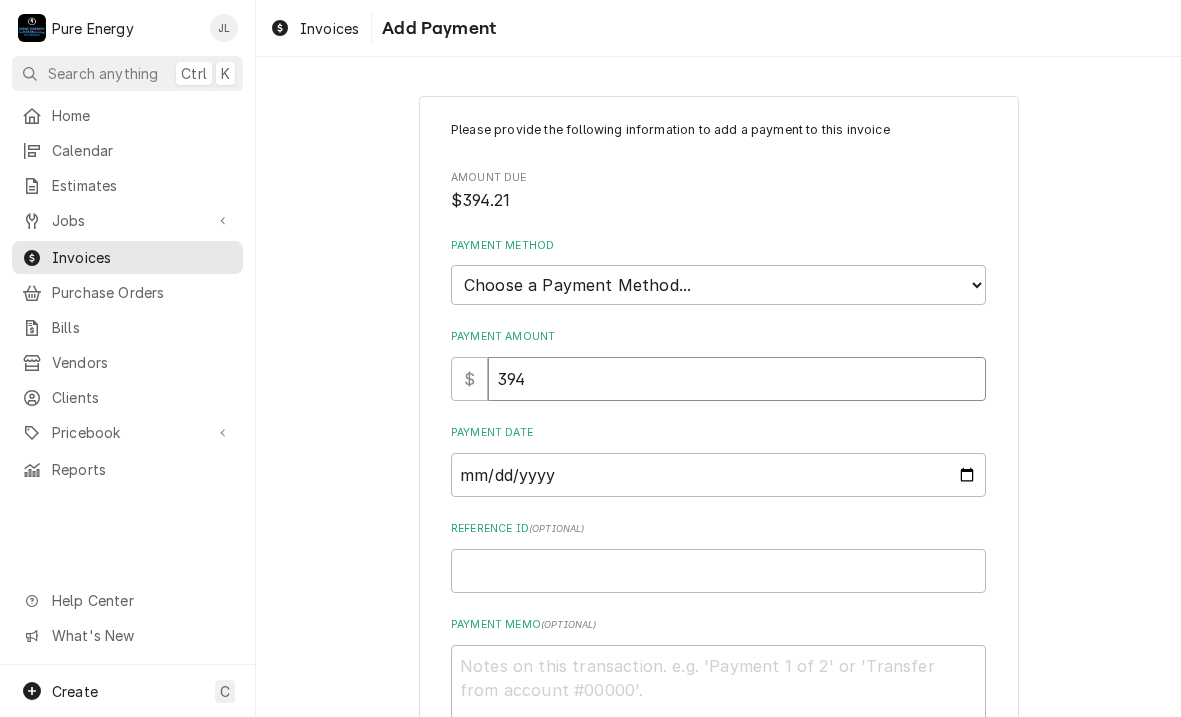 type on "394.2" 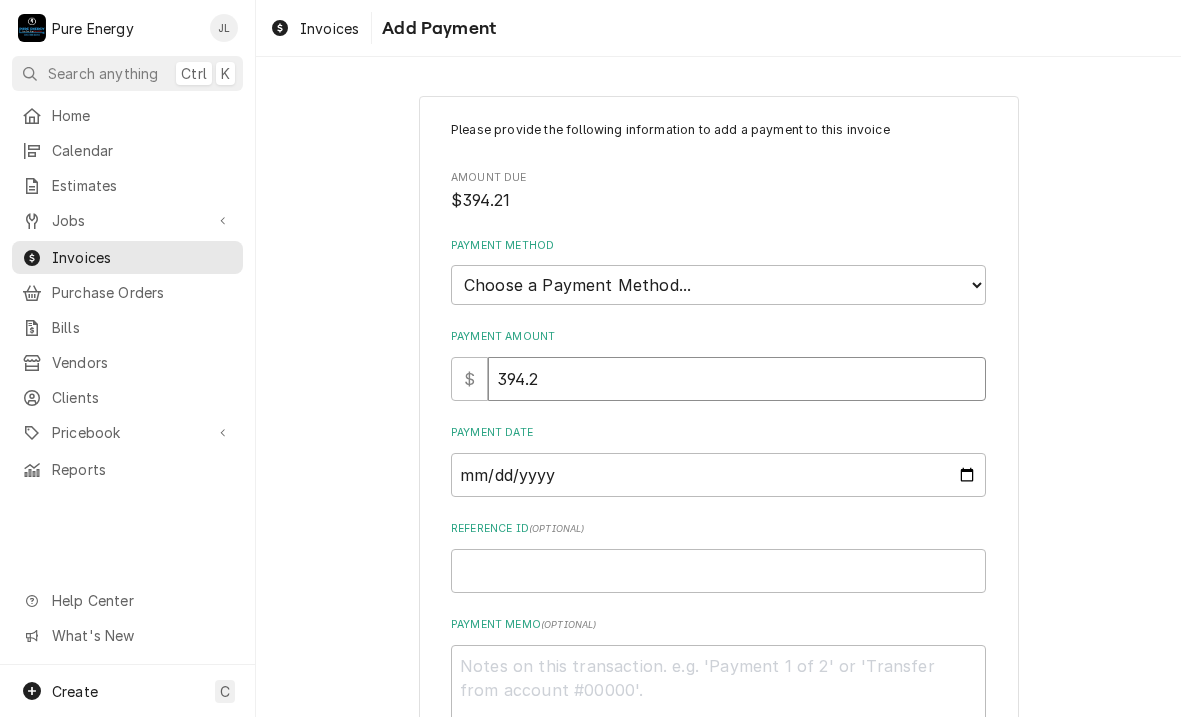 type on "x" 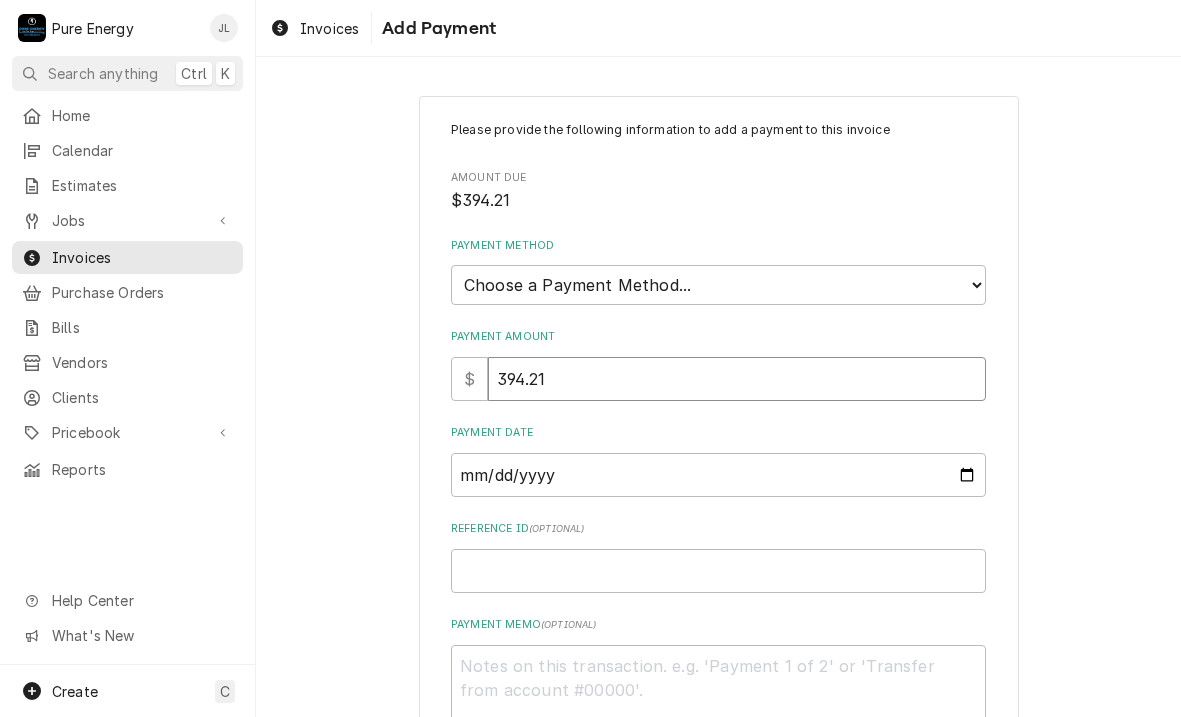 type on "394.21" 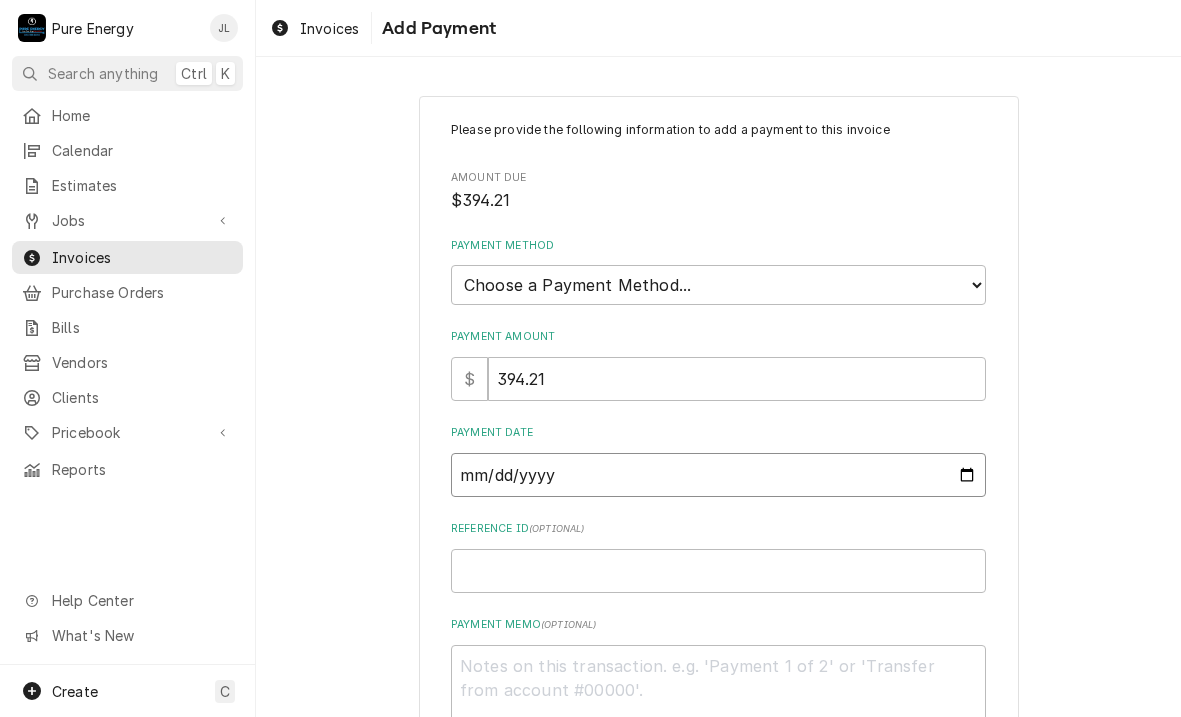 click on "Payment Date" at bounding box center [718, 475] 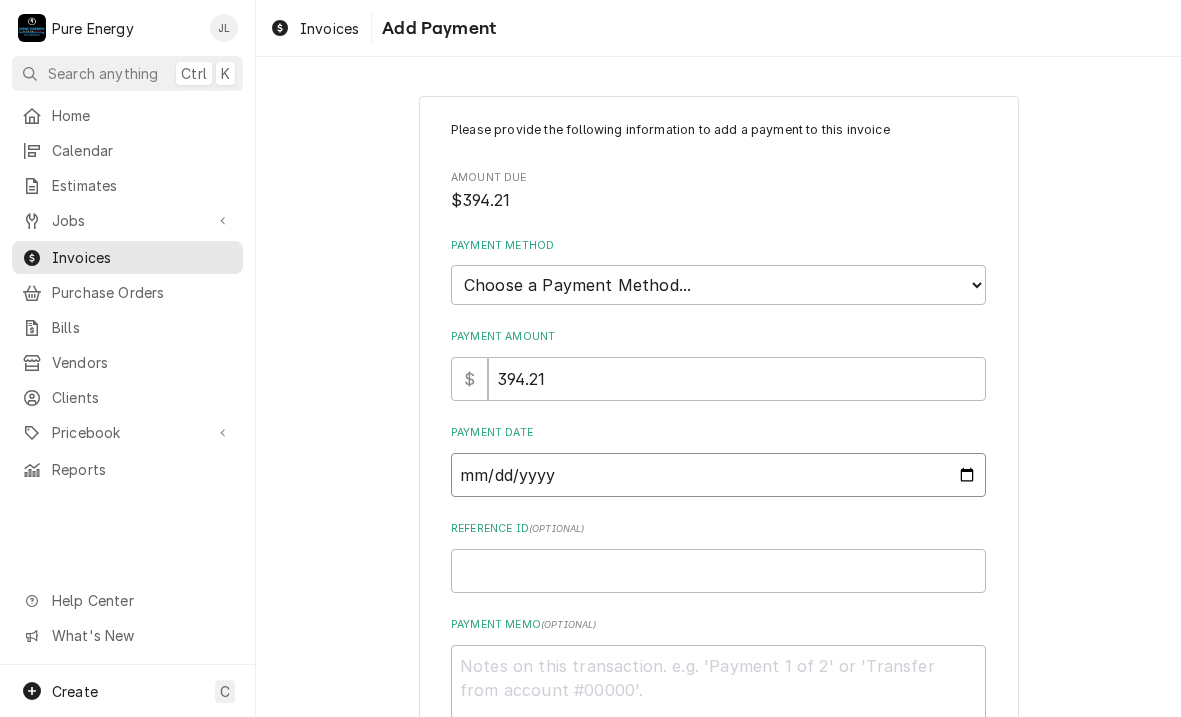 click on "Payment Date" at bounding box center (718, 475) 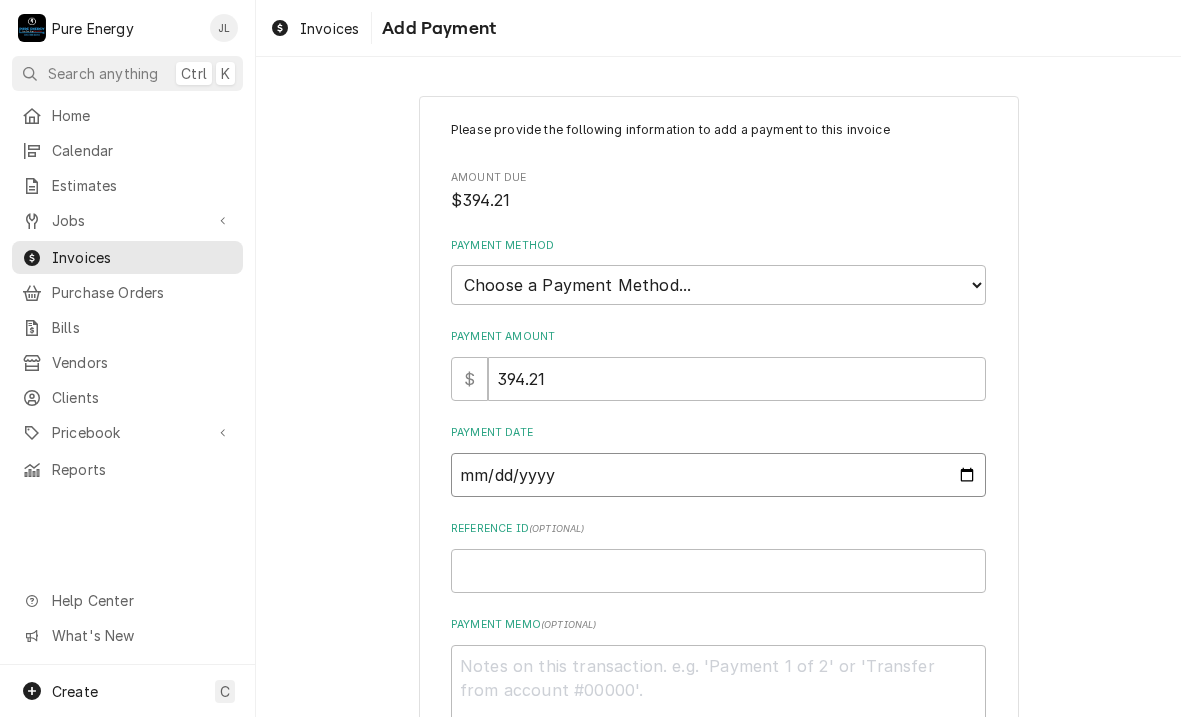 type on "x" 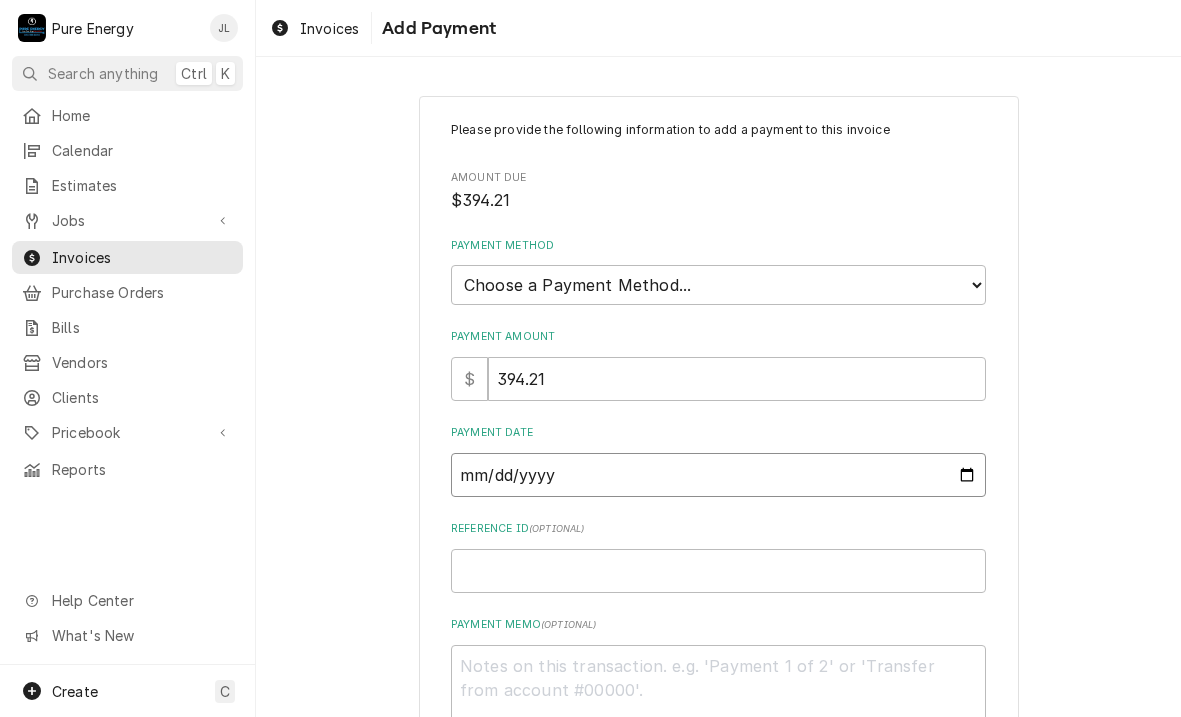 type on "2025-07-03" 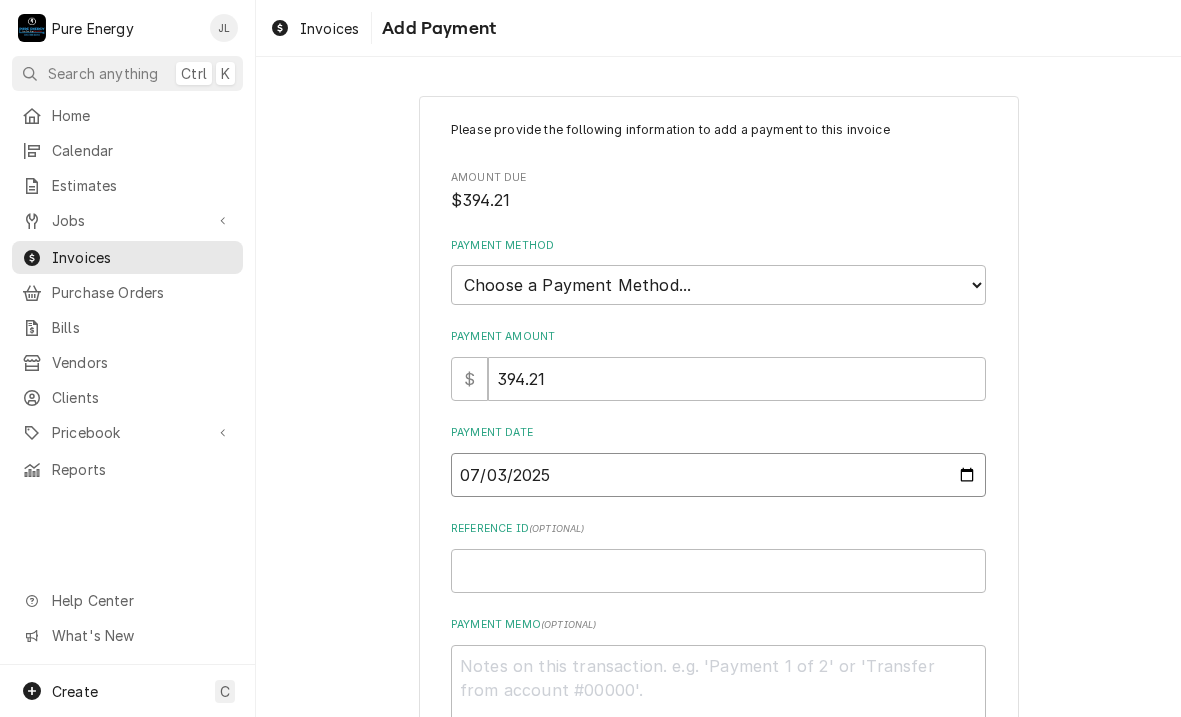 type on "x" 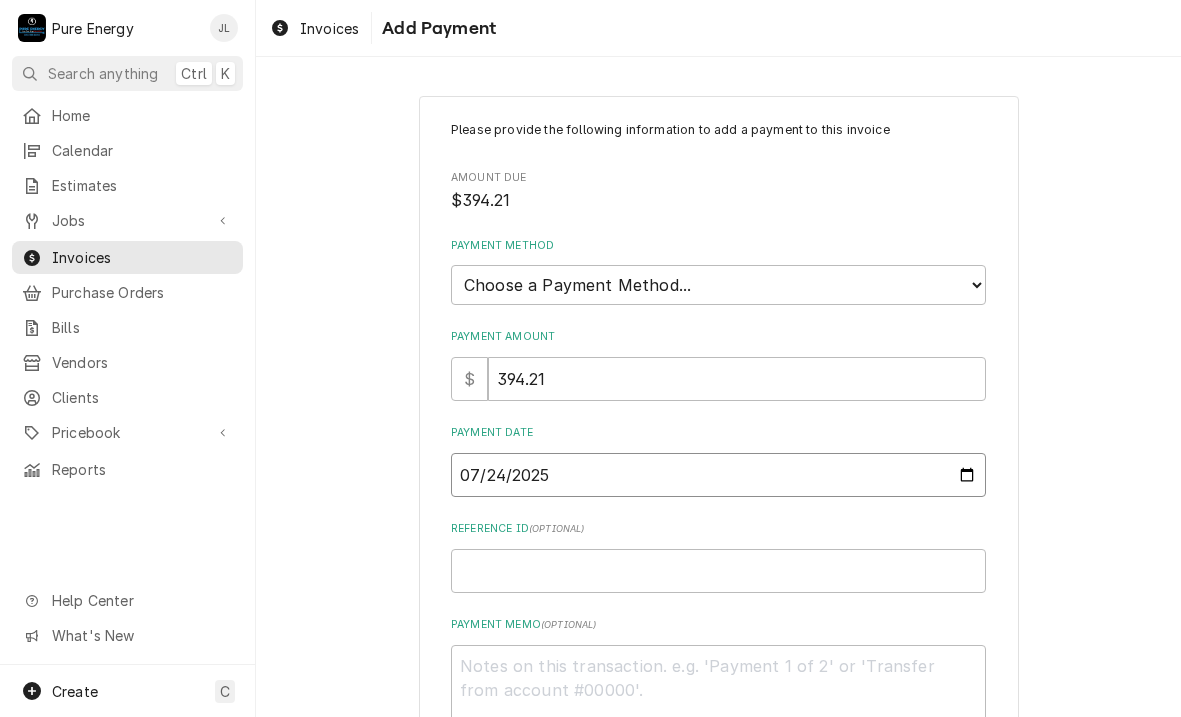 type on "2025-07-24" 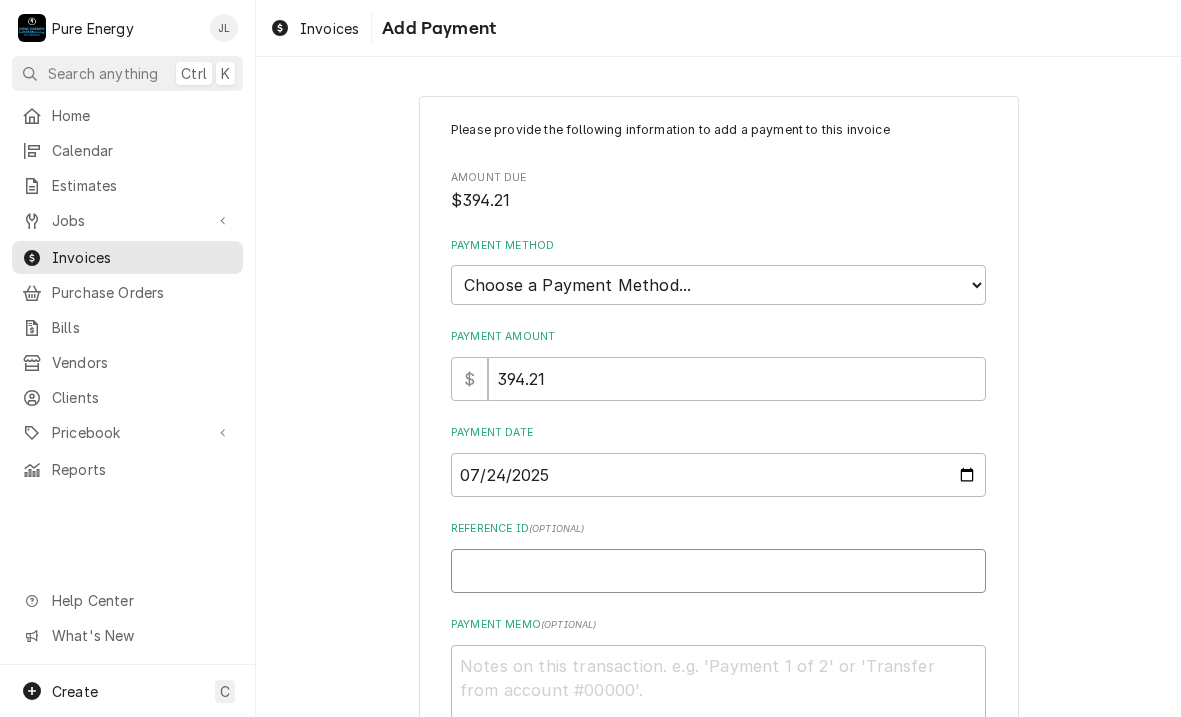 click on "Reference ID  ( optional )" at bounding box center [718, 571] 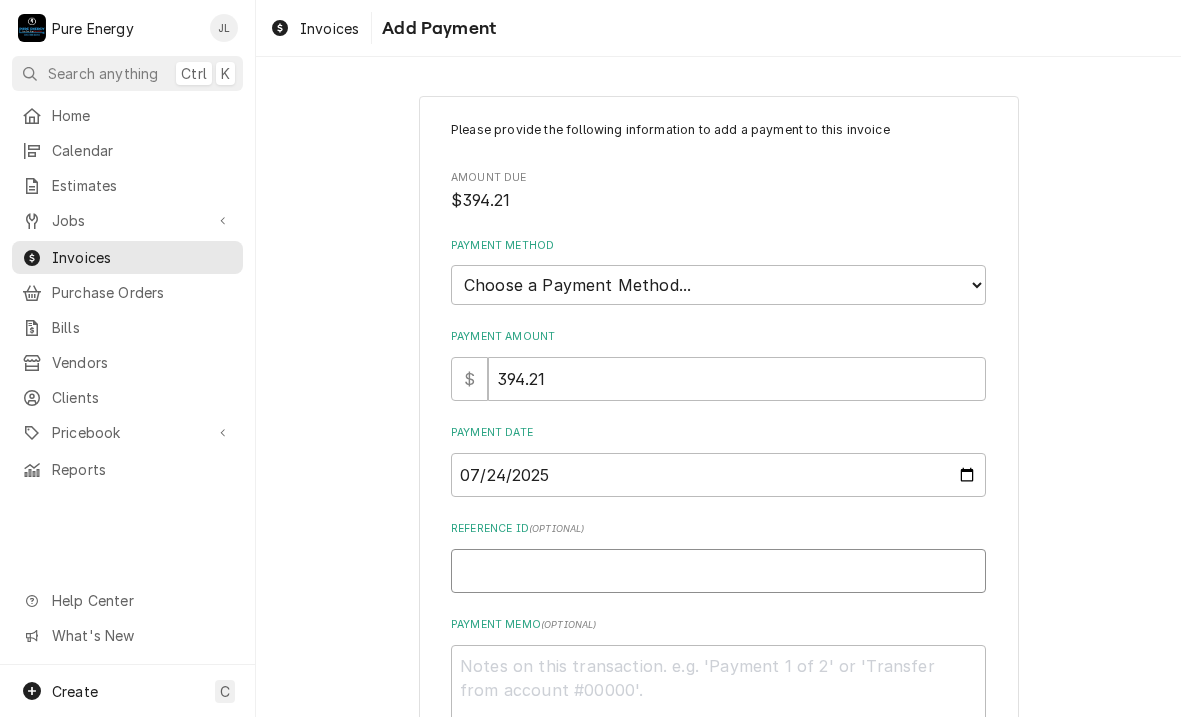 type on "x" 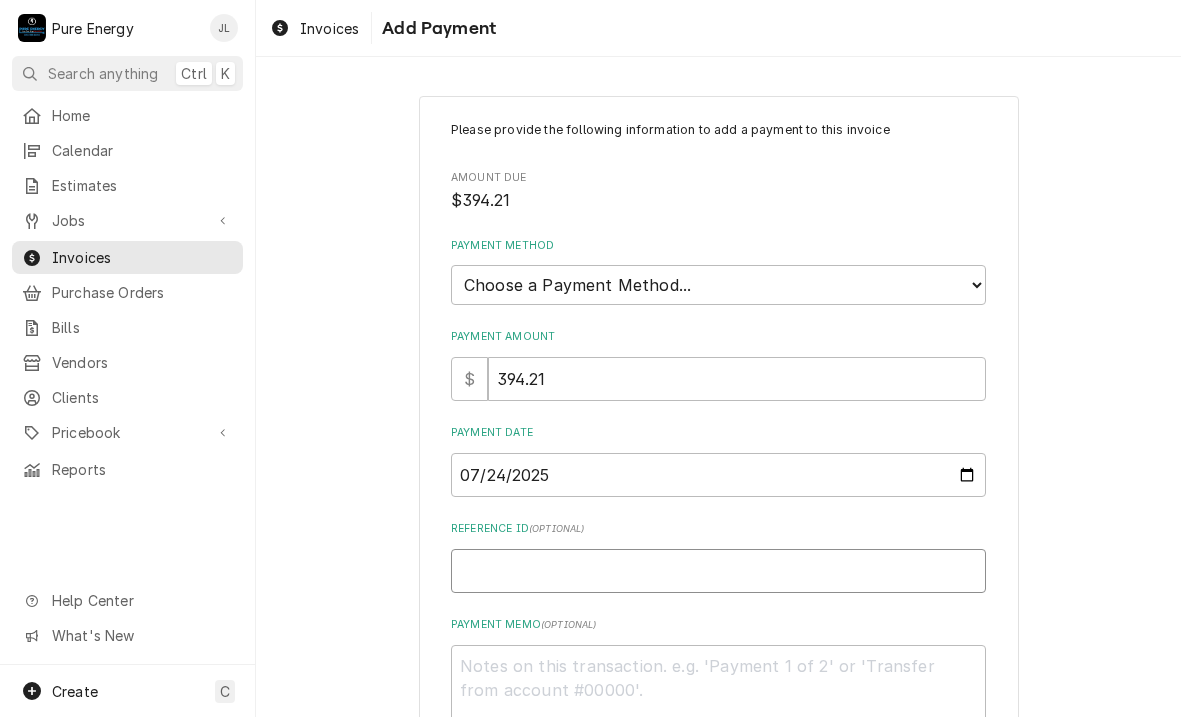 type on "C" 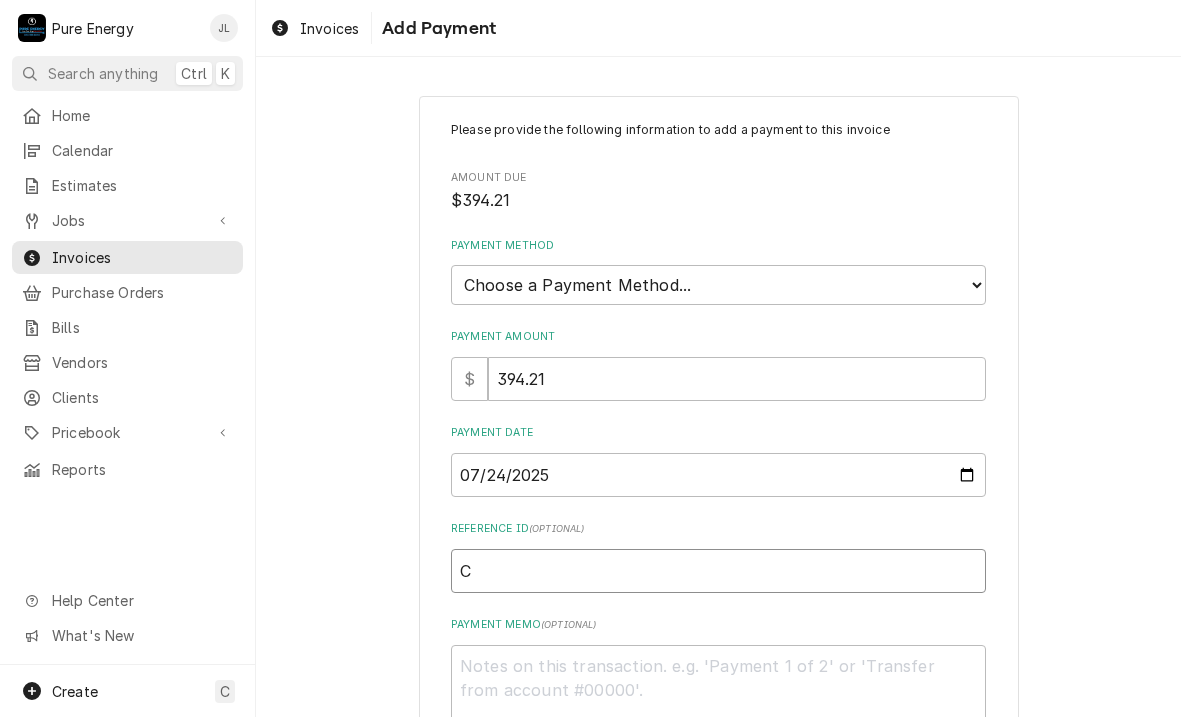 type on "x" 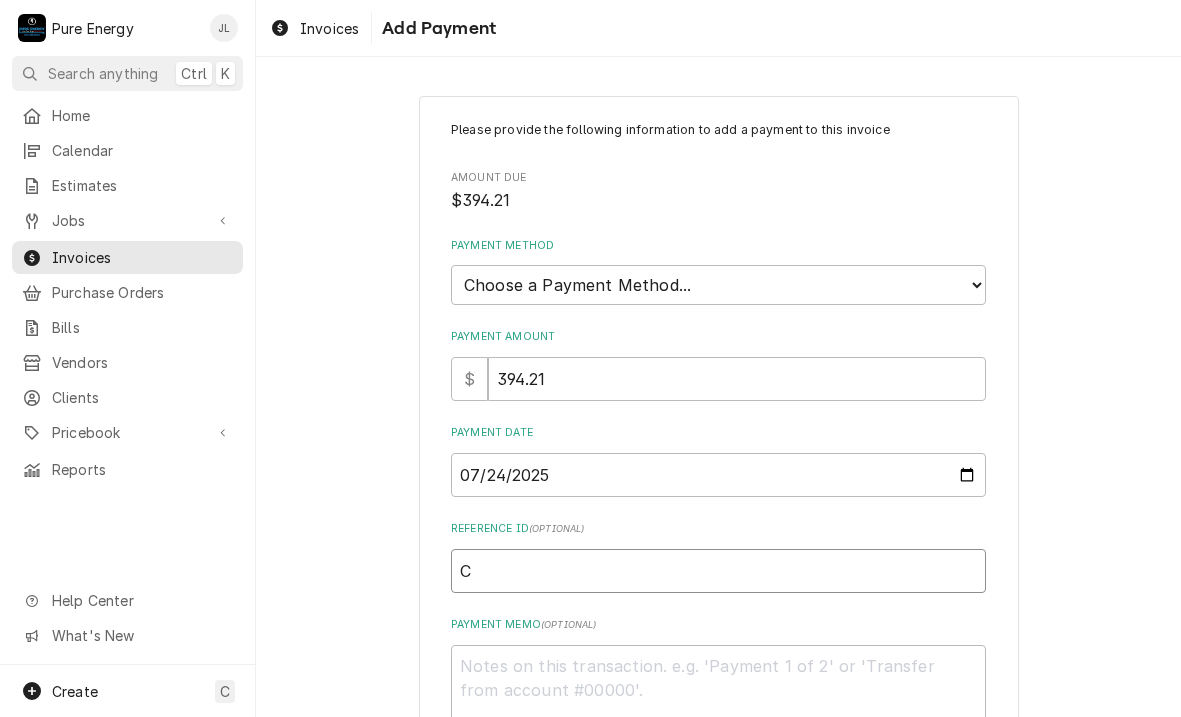 type on "C4" 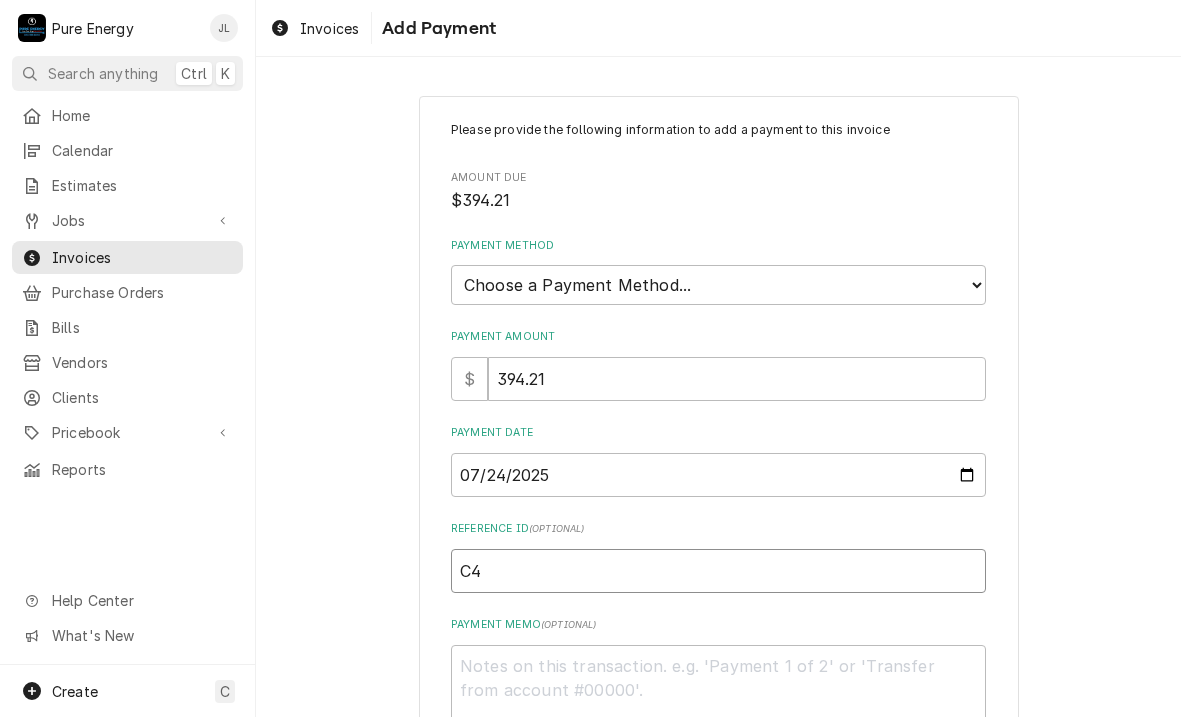 type on "x" 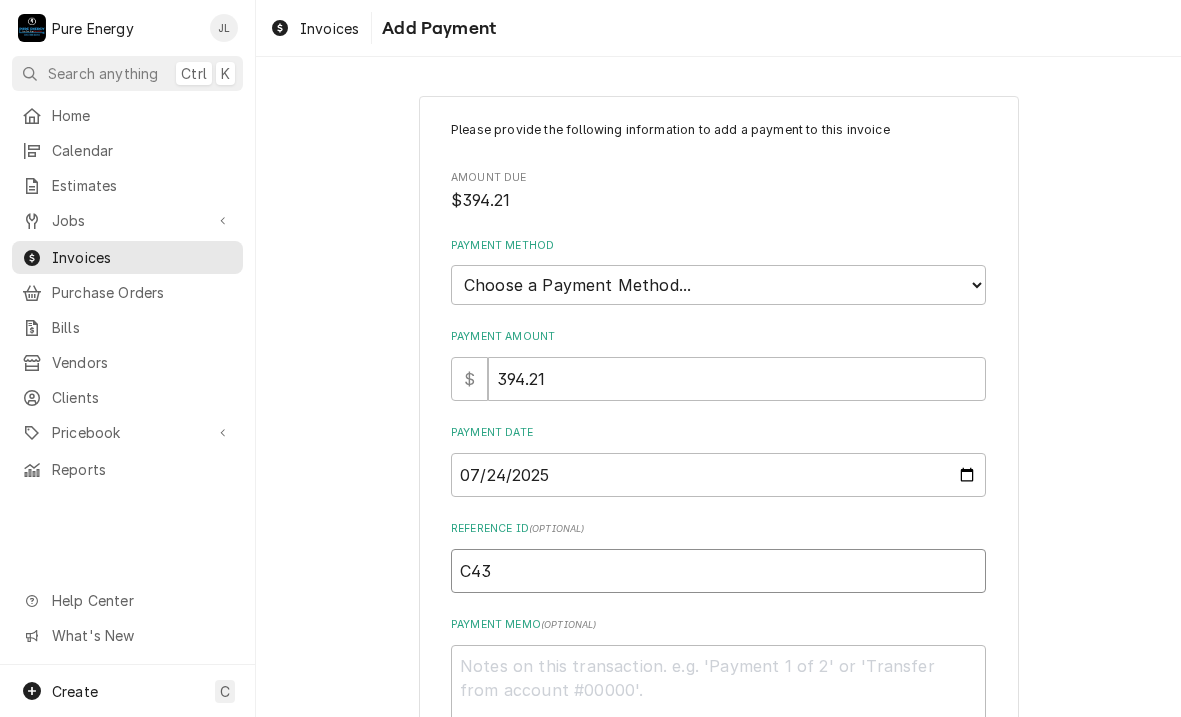 type on "x" 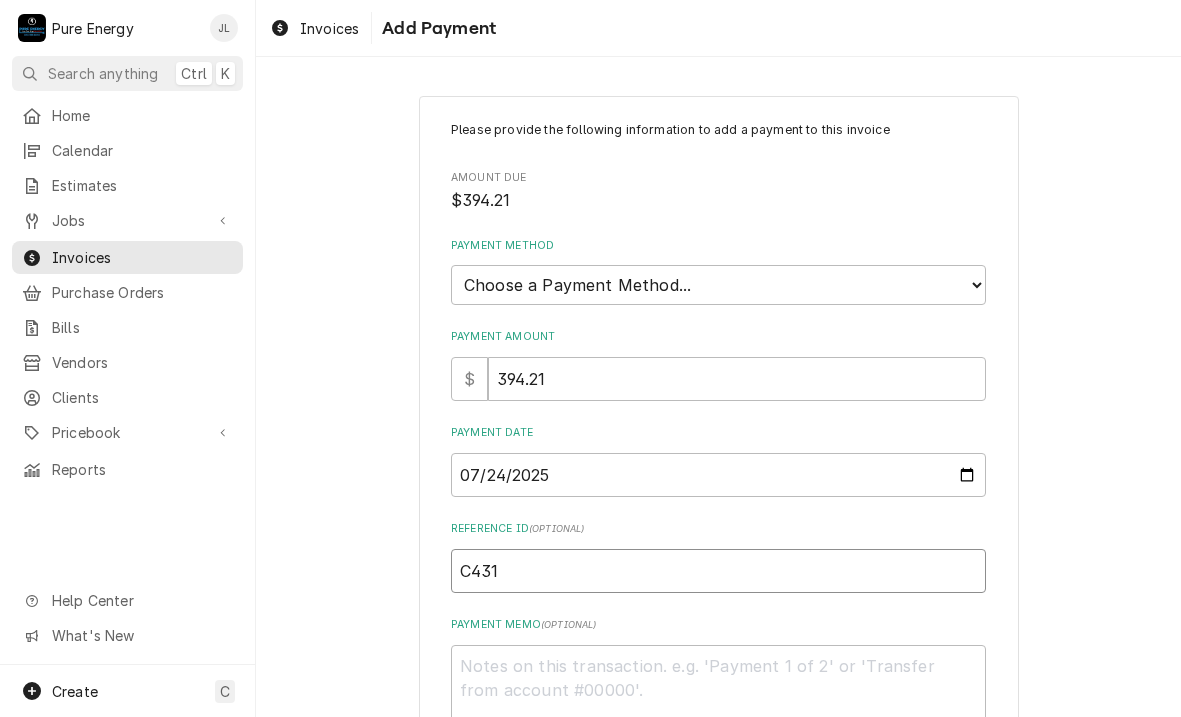 type on "x" 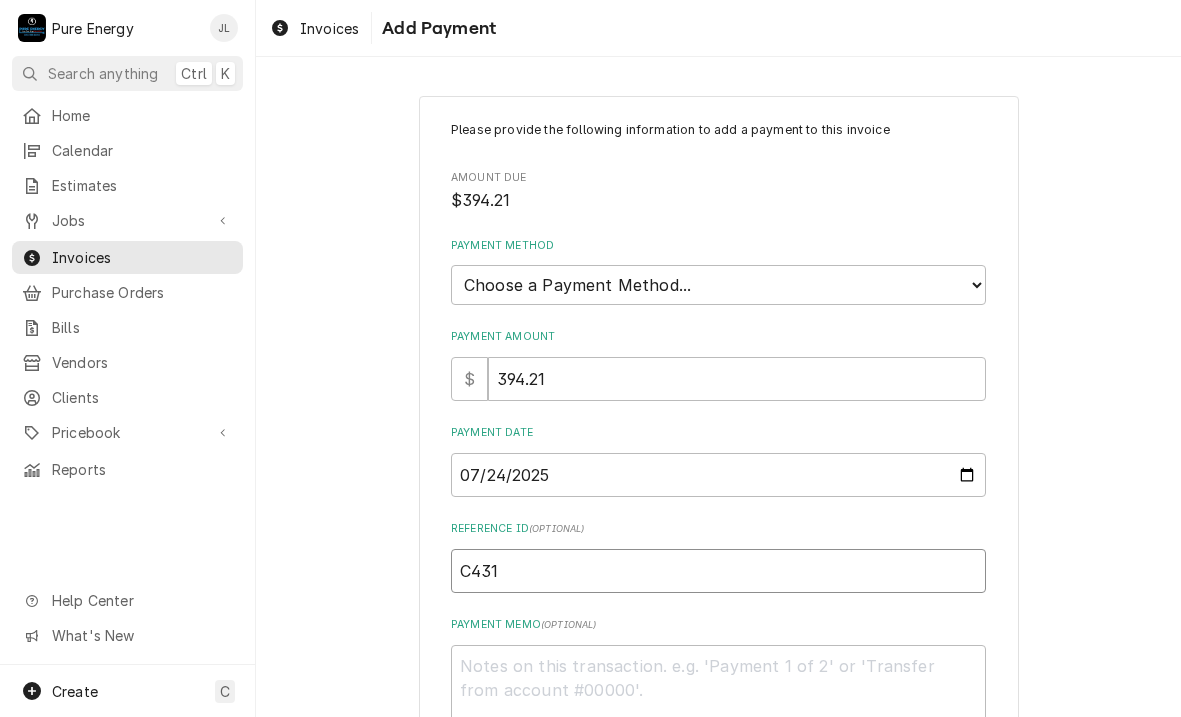 type on "C431-" 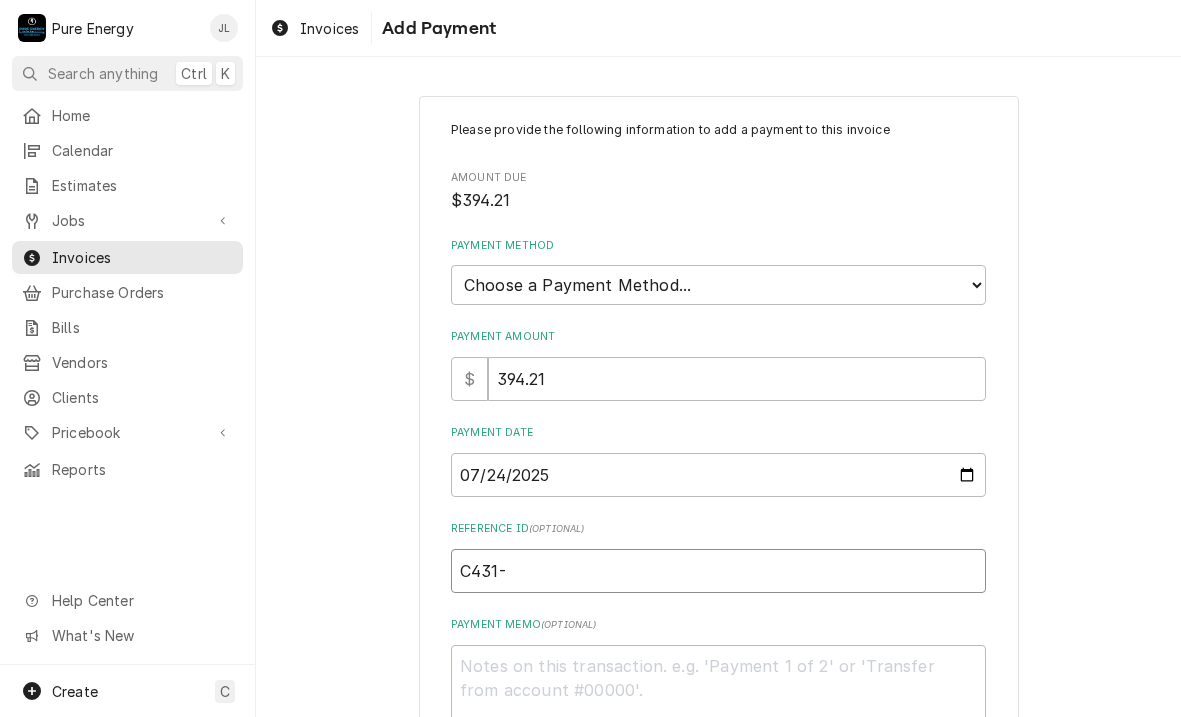 type on "x" 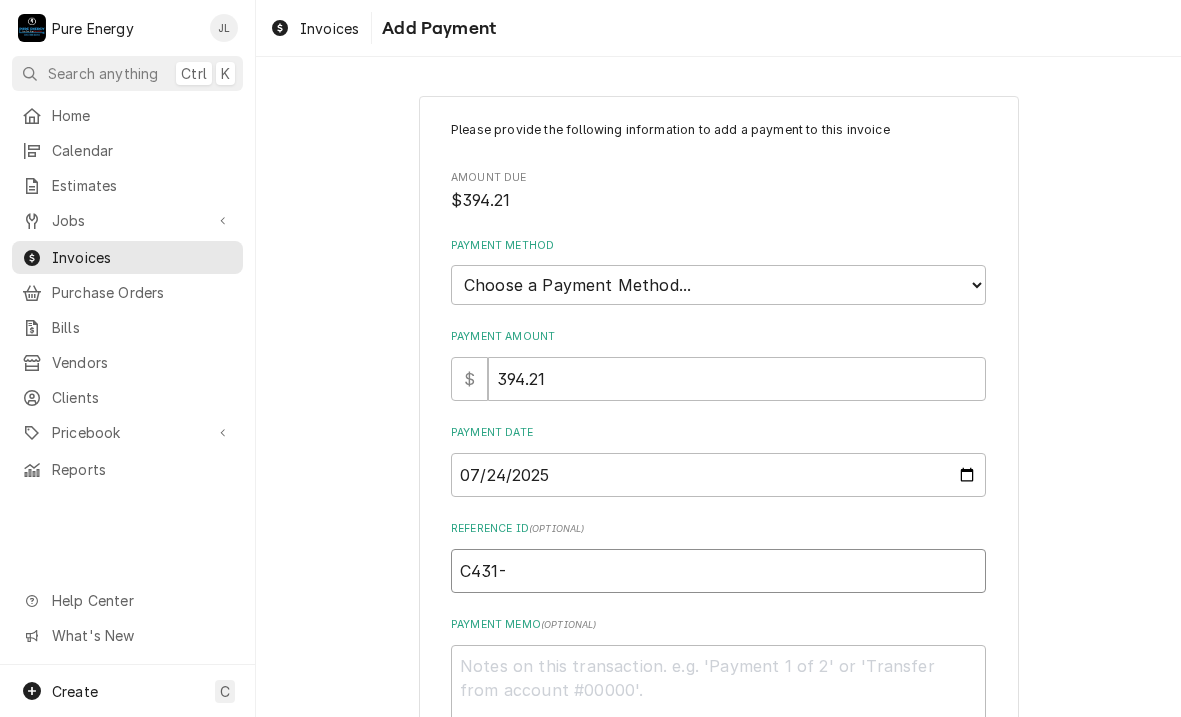 type on "C431-6" 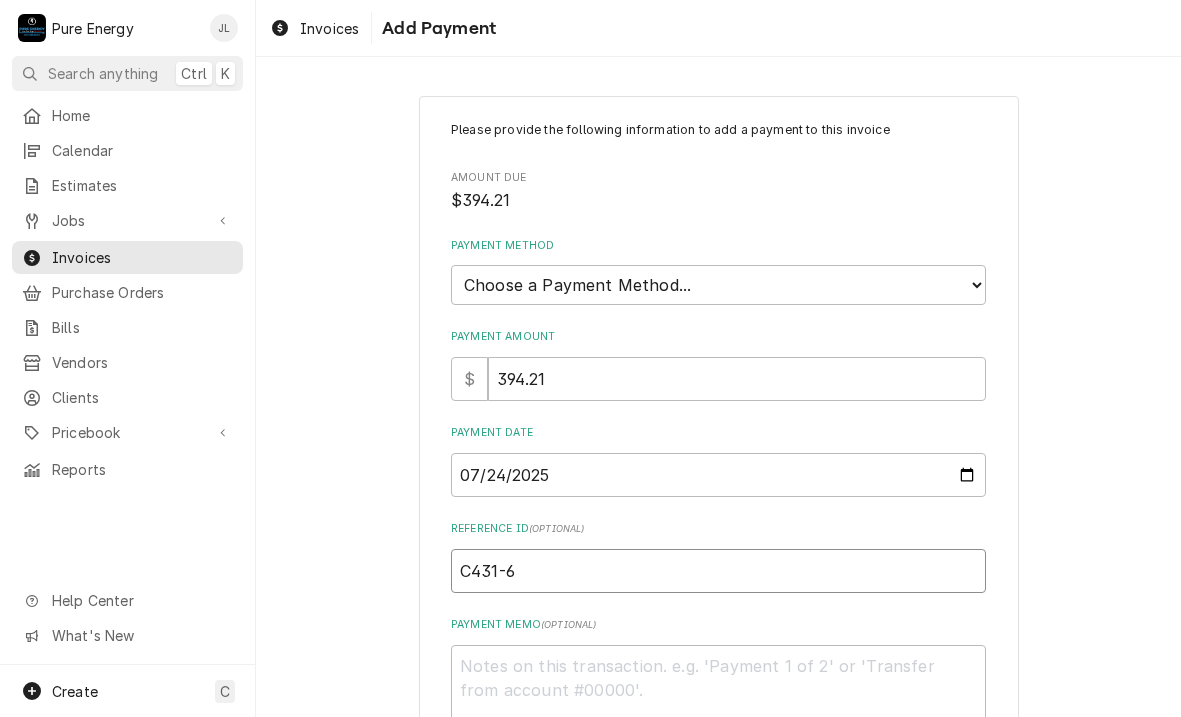 type on "x" 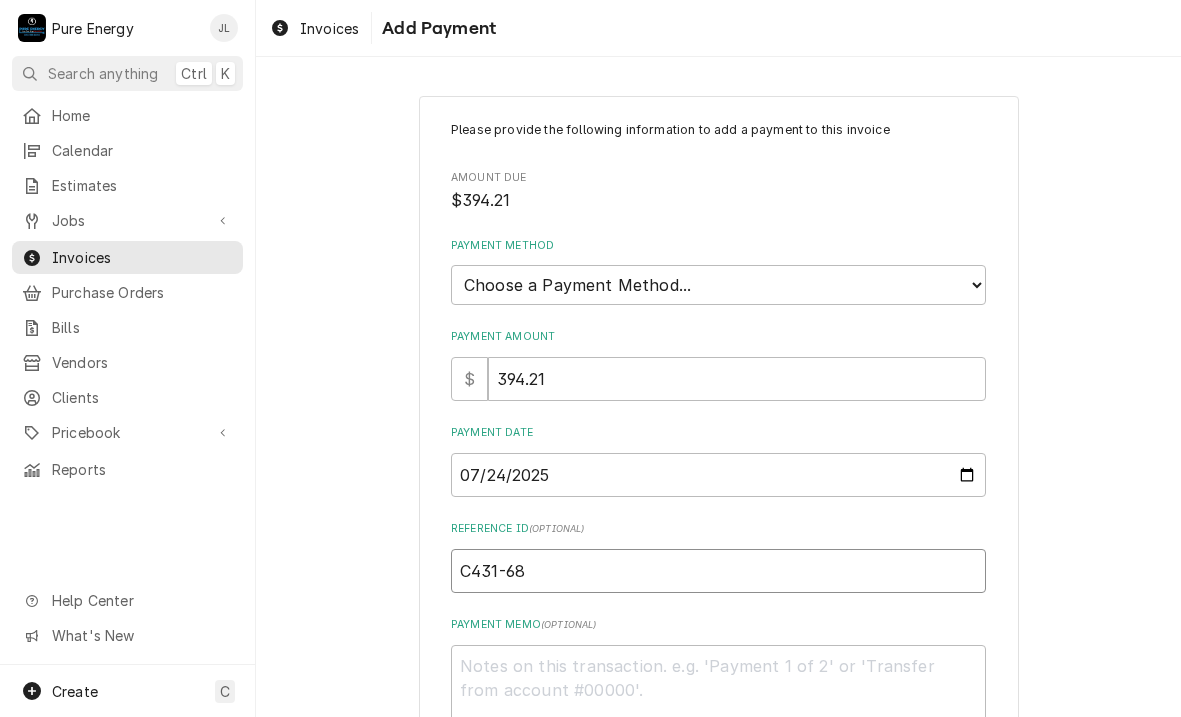 type on "x" 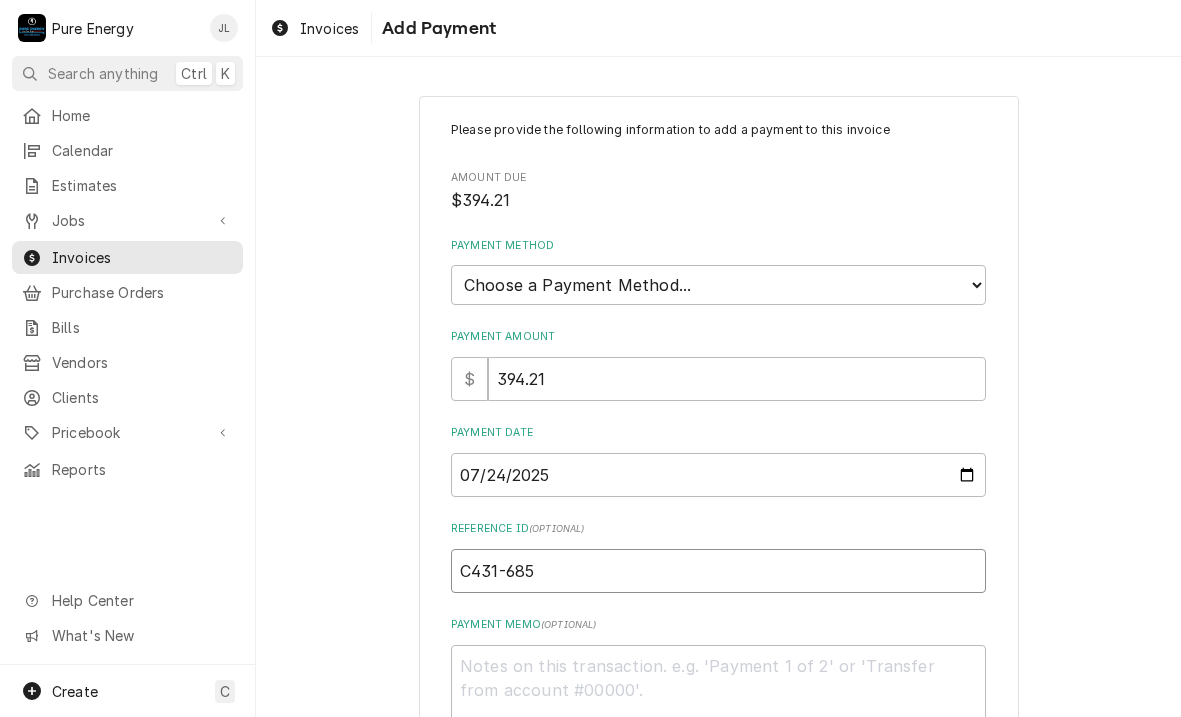 type on "x" 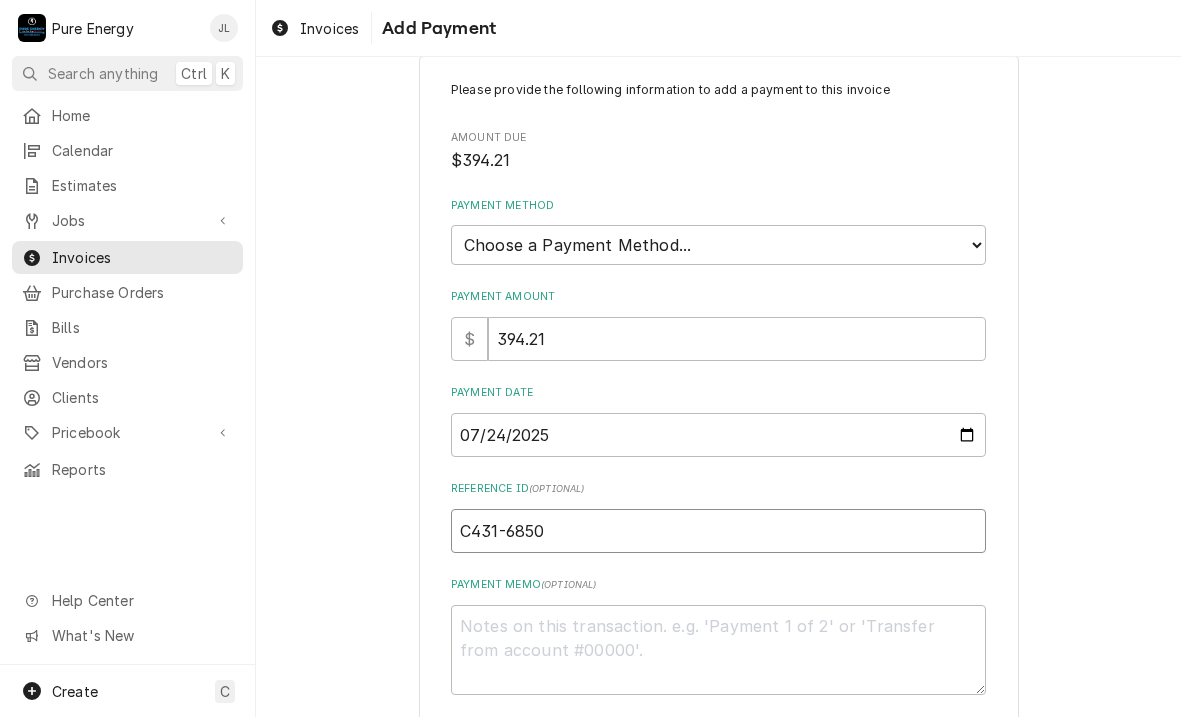 scroll, scrollTop: 0, scrollLeft: 0, axis: both 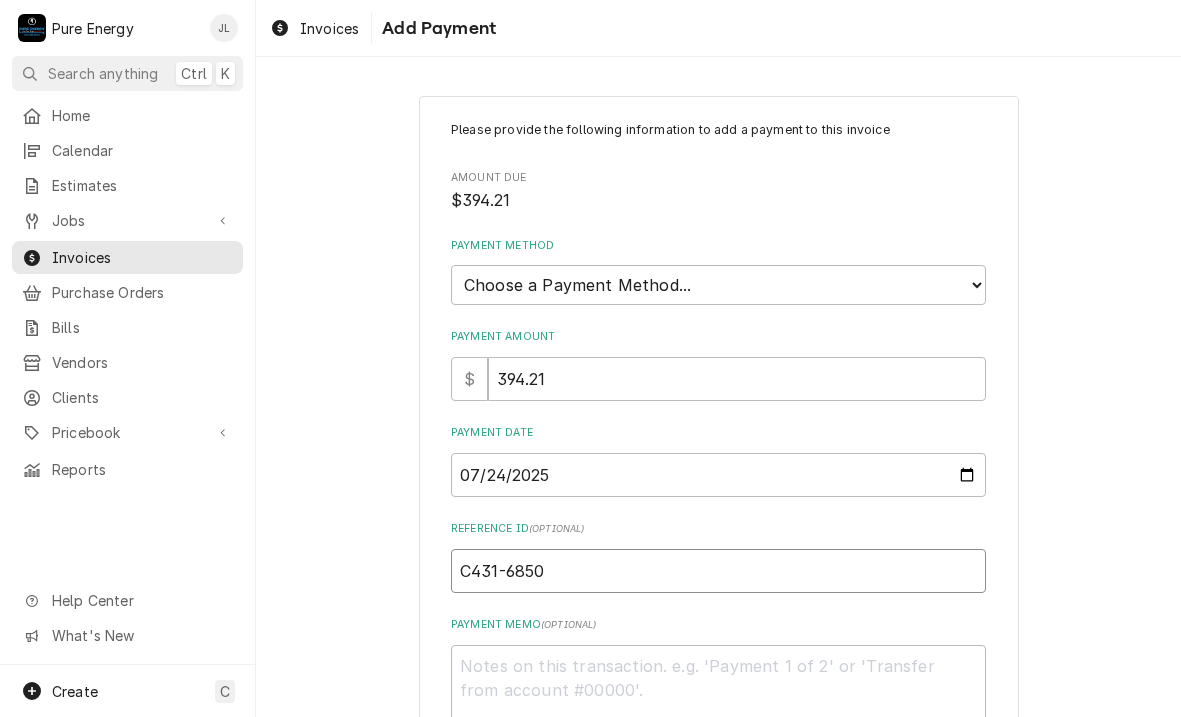 type on "C431-6850" 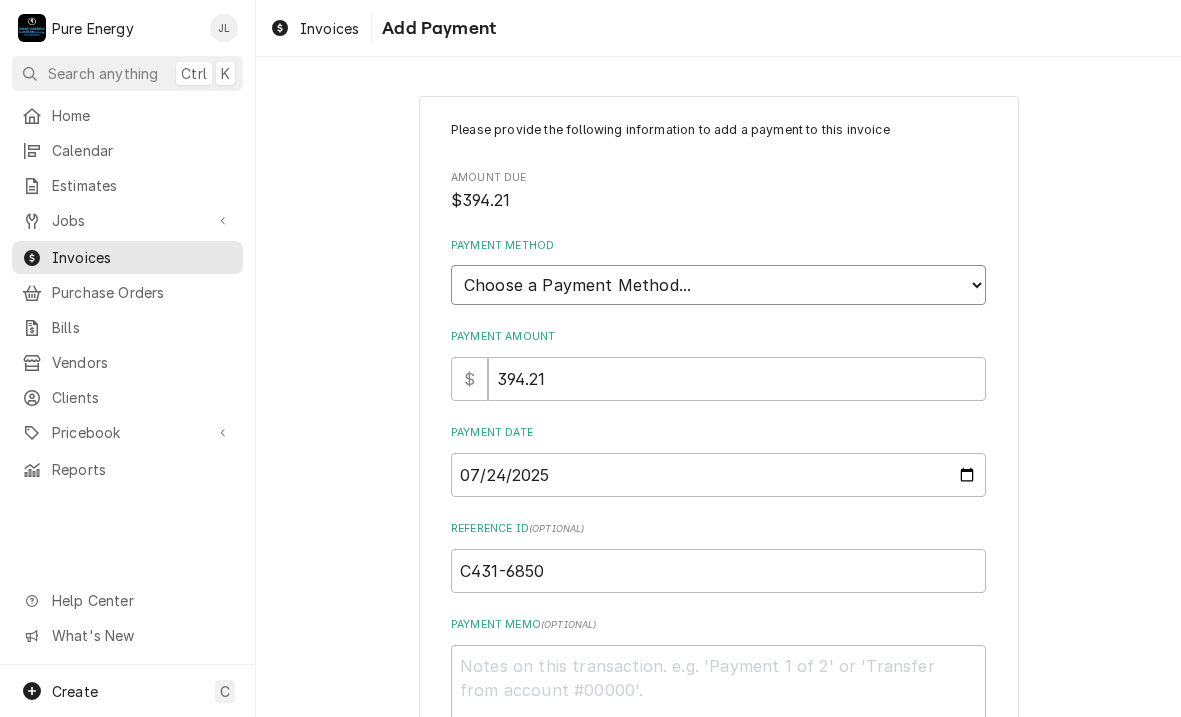 click on "Choose a Payment Method... Cash Check Credit/Debit Card ACH/eCheck Other" at bounding box center [718, 285] 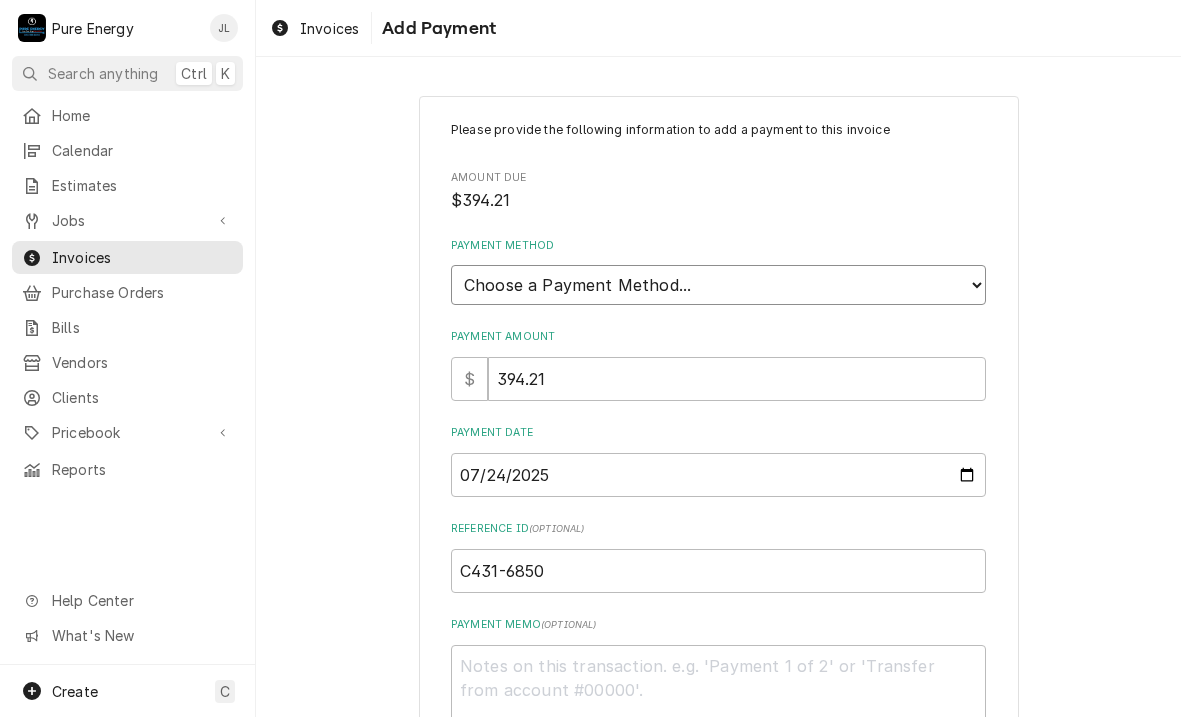 select on "4" 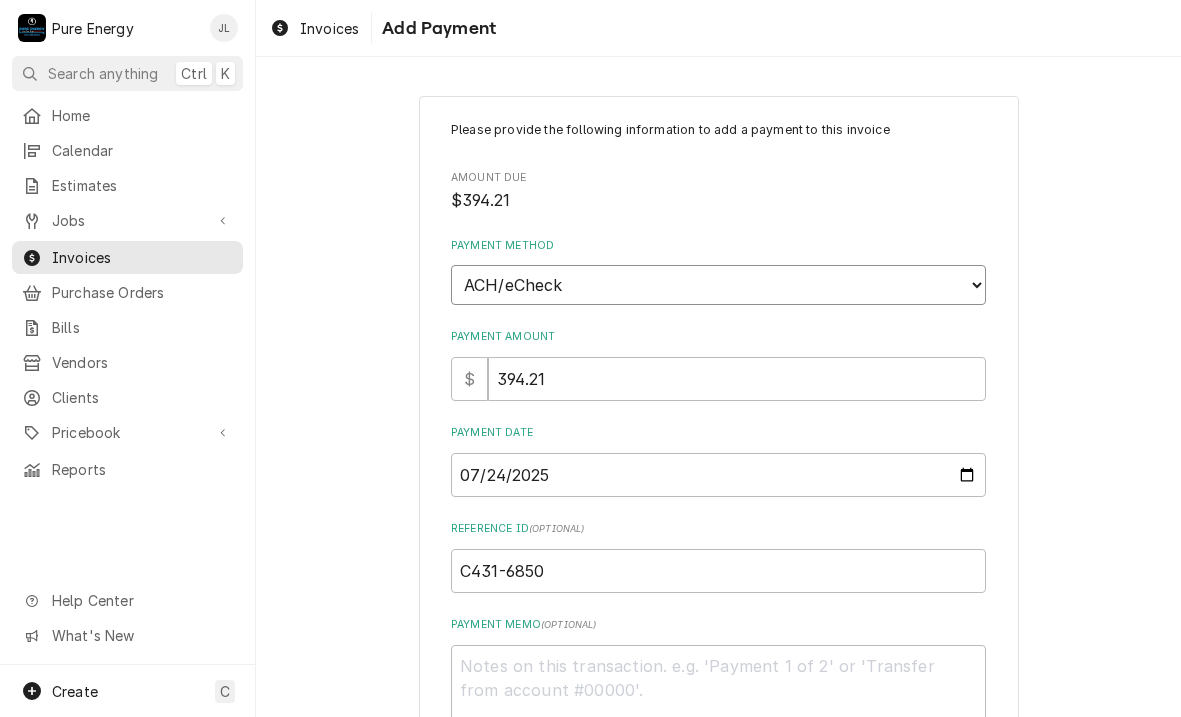 click on "Choose a Payment Method... Cash Check Credit/Debit Card ACH/eCheck Other" at bounding box center [718, 285] 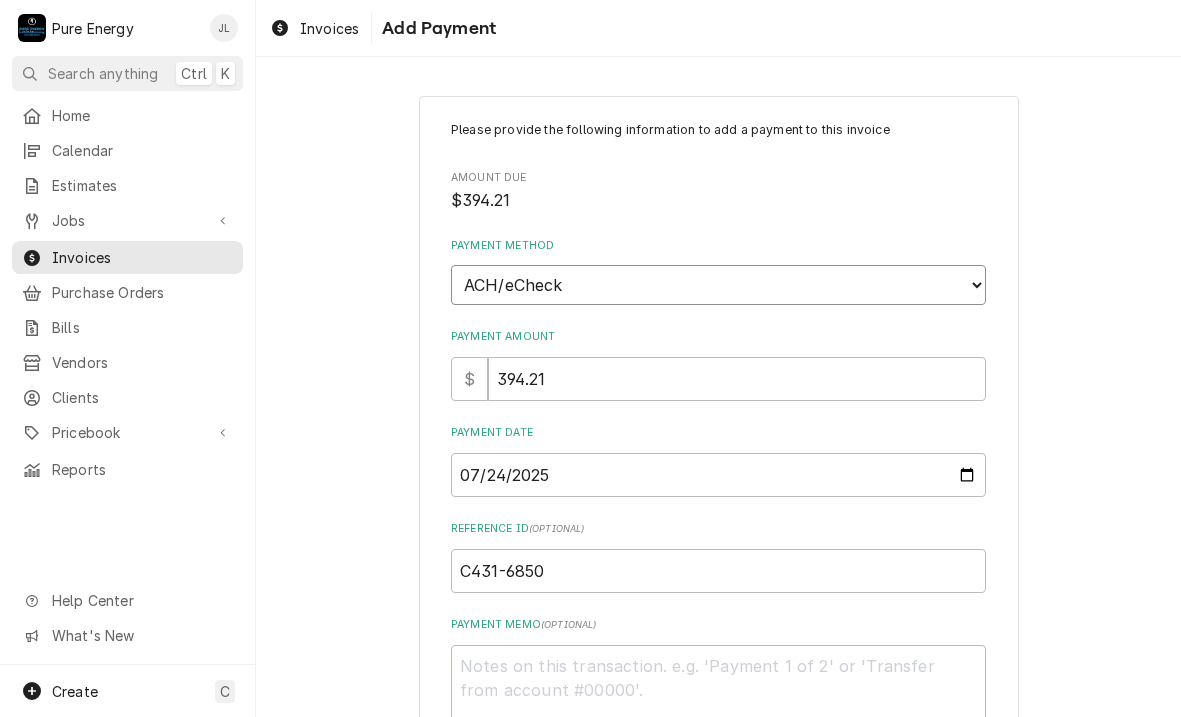 scroll, scrollTop: 140, scrollLeft: 0, axis: vertical 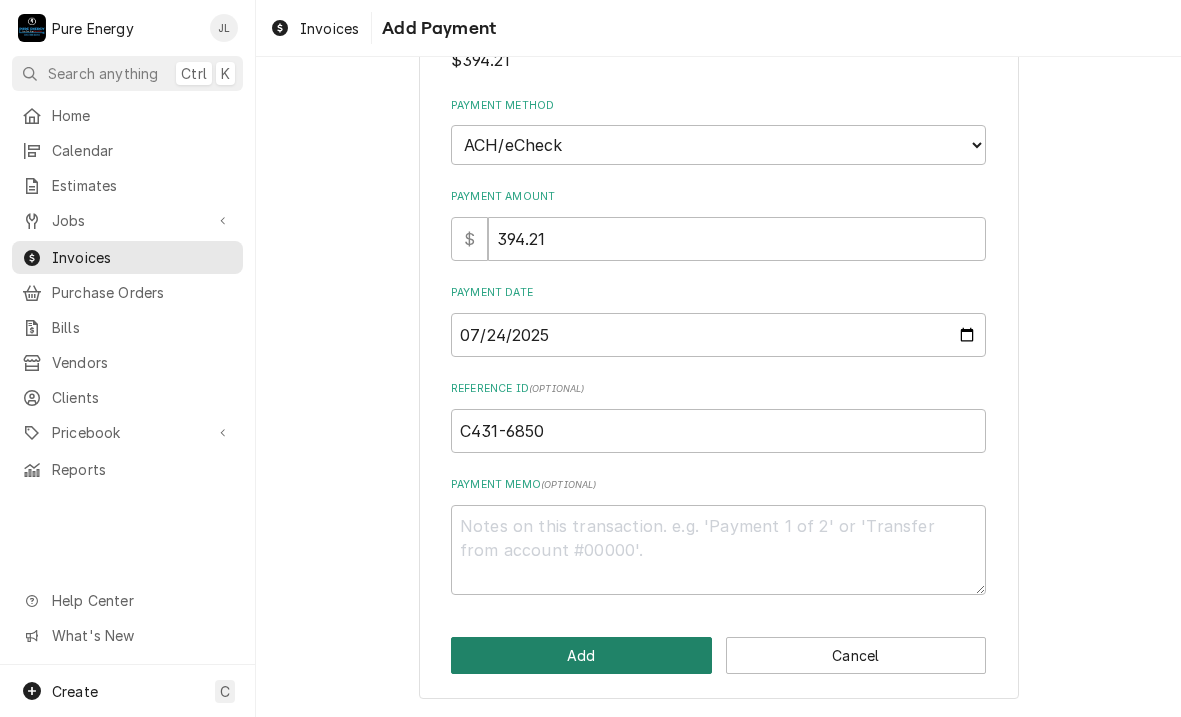click on "Add" at bounding box center (581, 655) 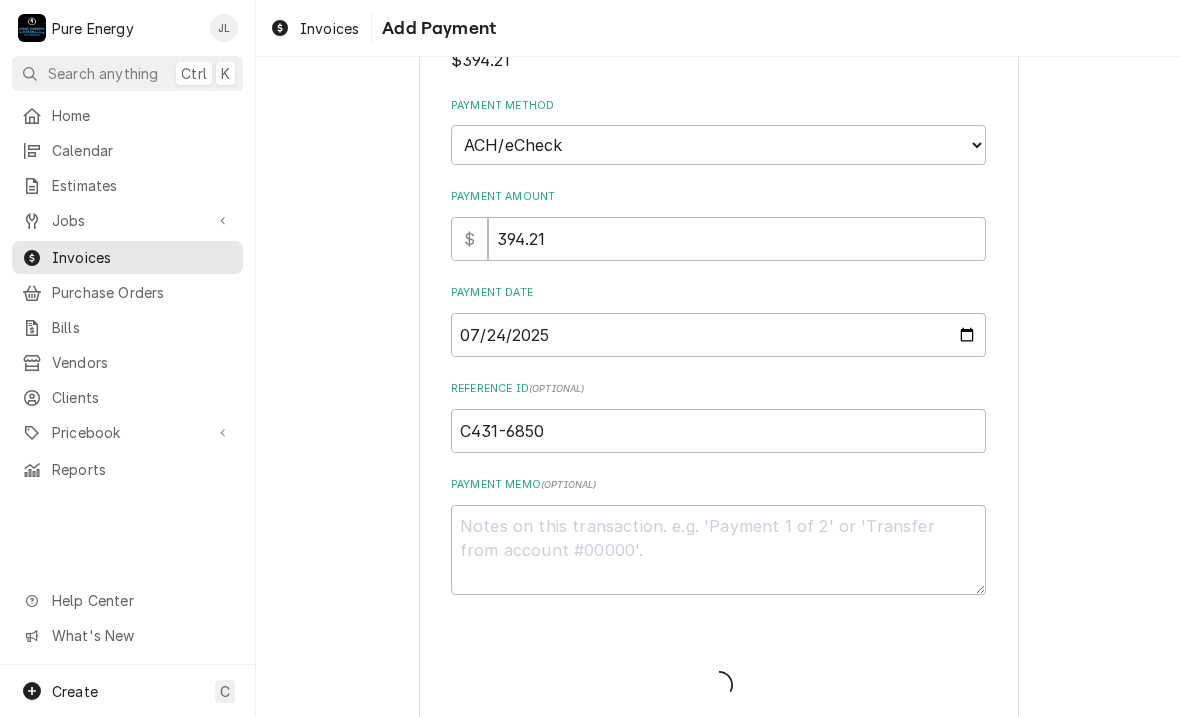 type on "x" 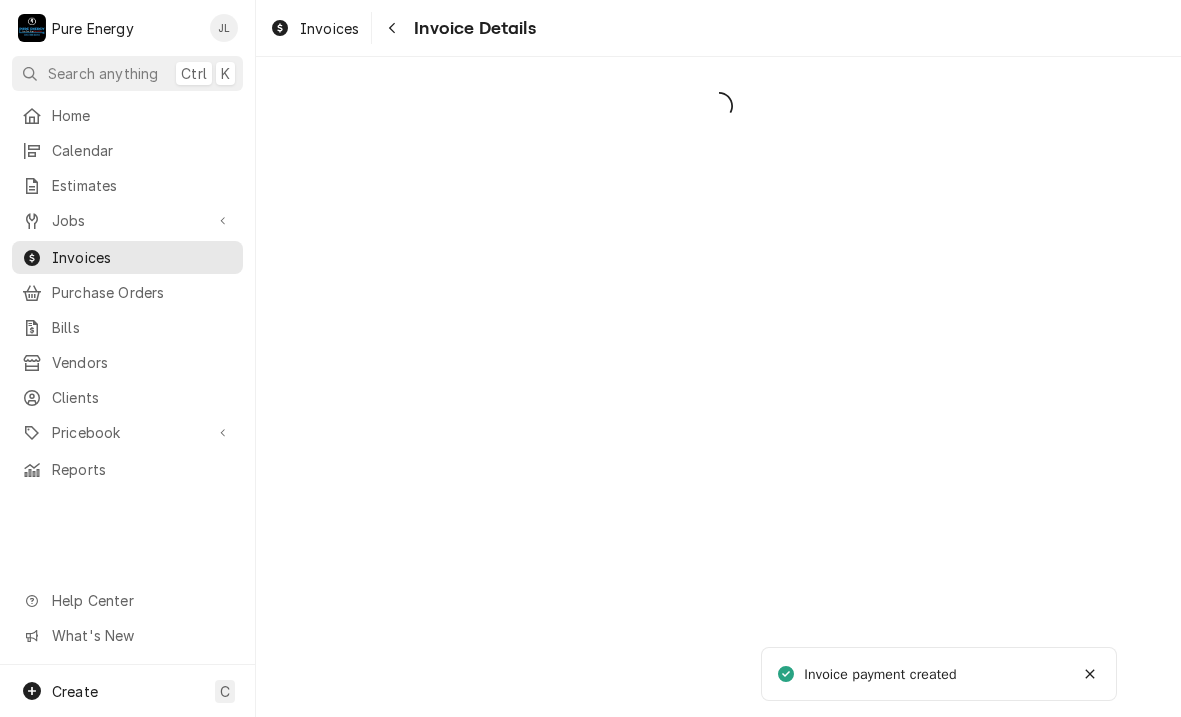 scroll, scrollTop: 0, scrollLeft: 0, axis: both 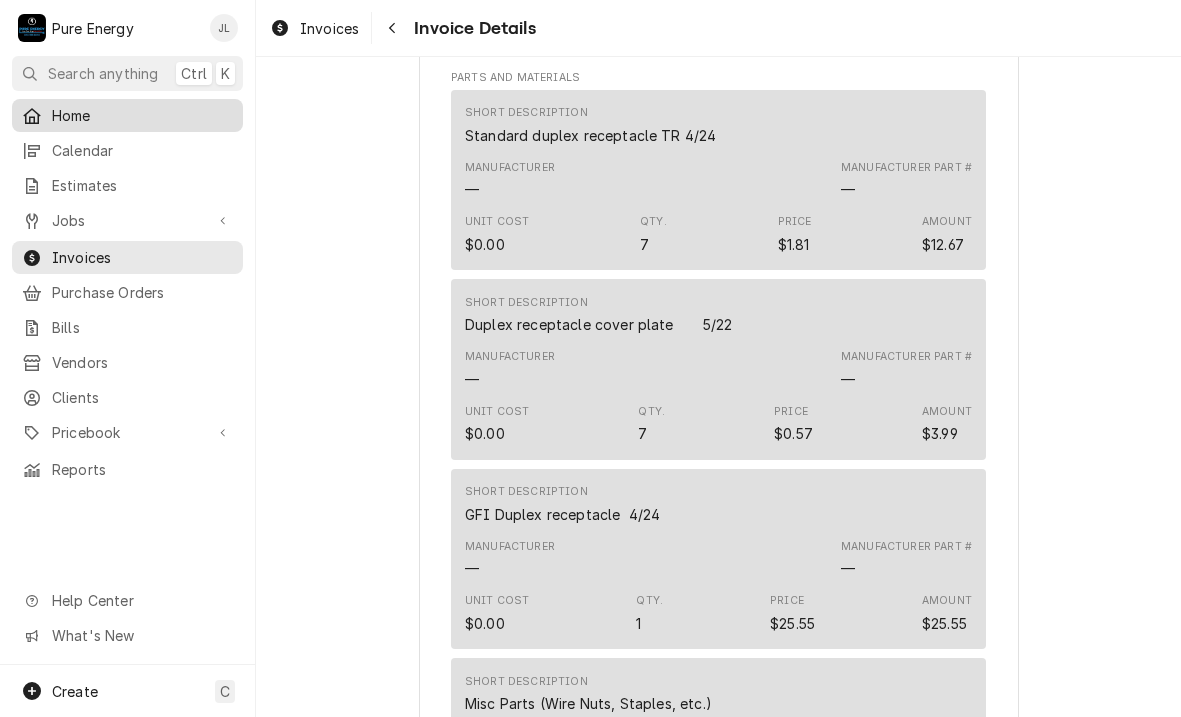 click on "Home" at bounding box center [142, 115] 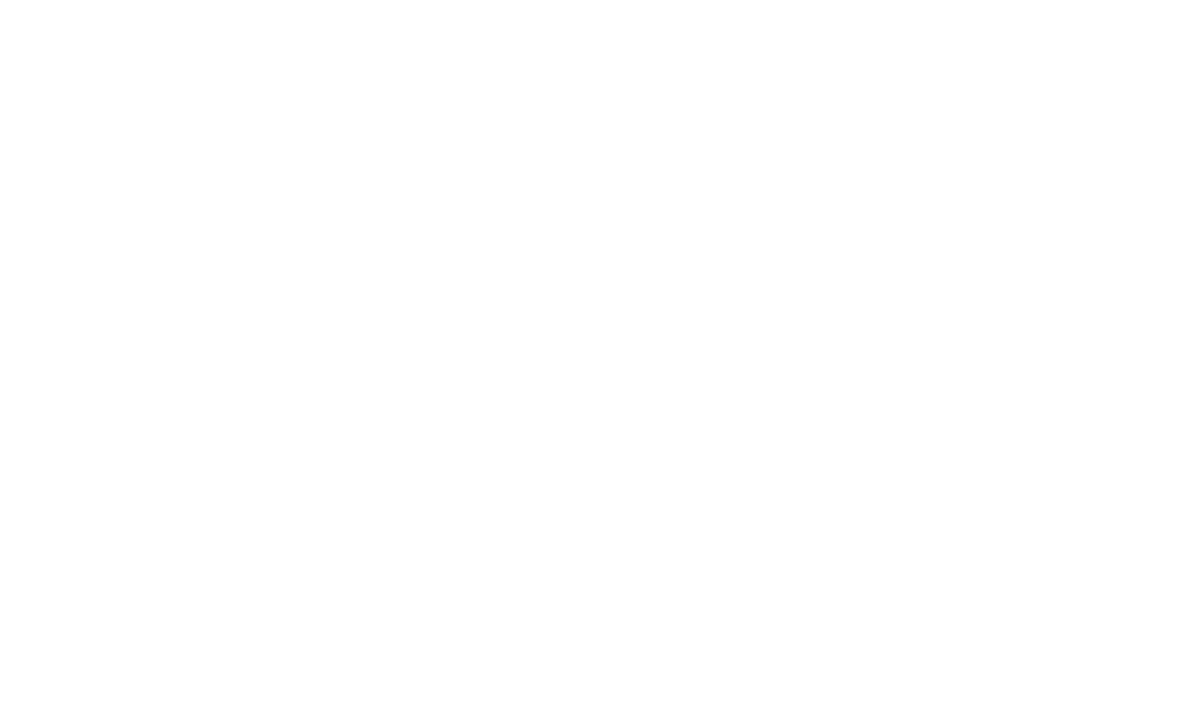 scroll, scrollTop: 0, scrollLeft: 0, axis: both 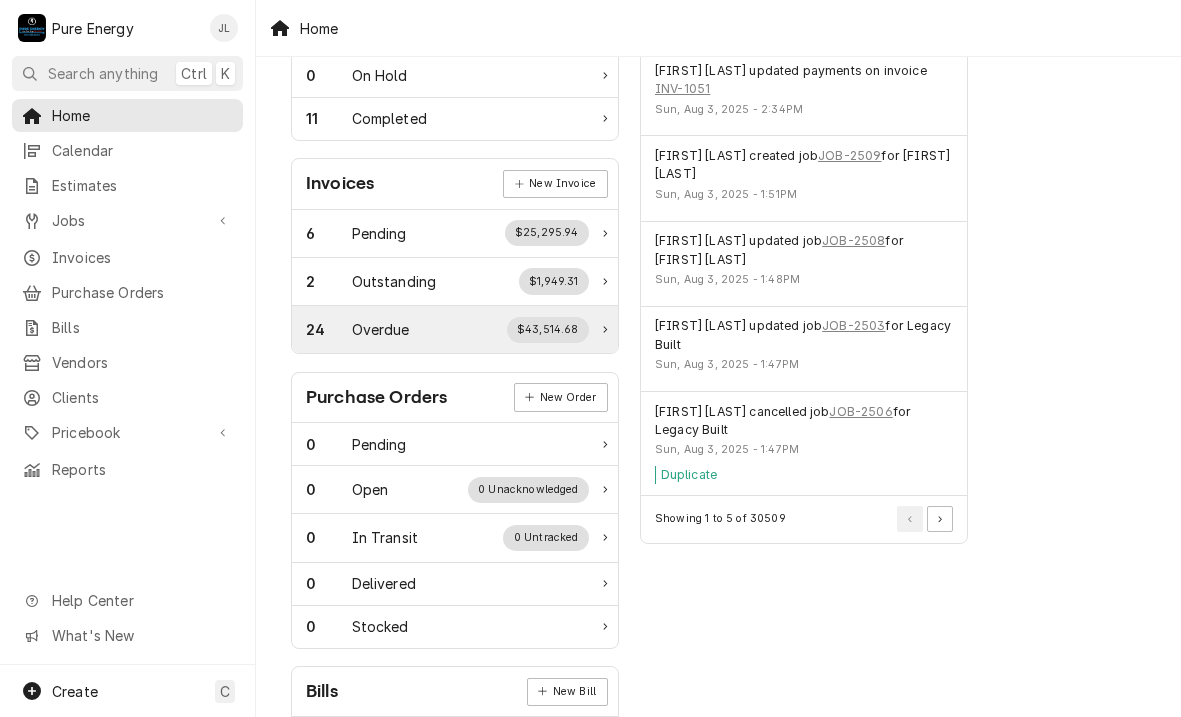 click on "Overdue" at bounding box center [381, 329] 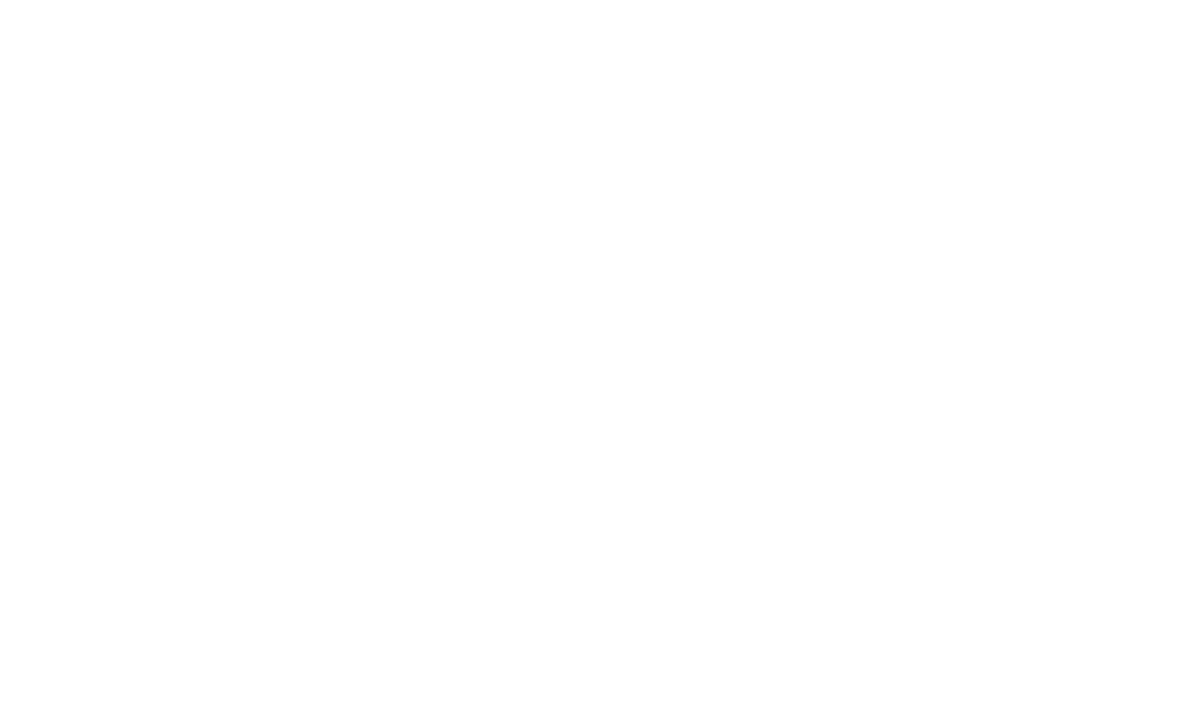 scroll, scrollTop: 0, scrollLeft: 0, axis: both 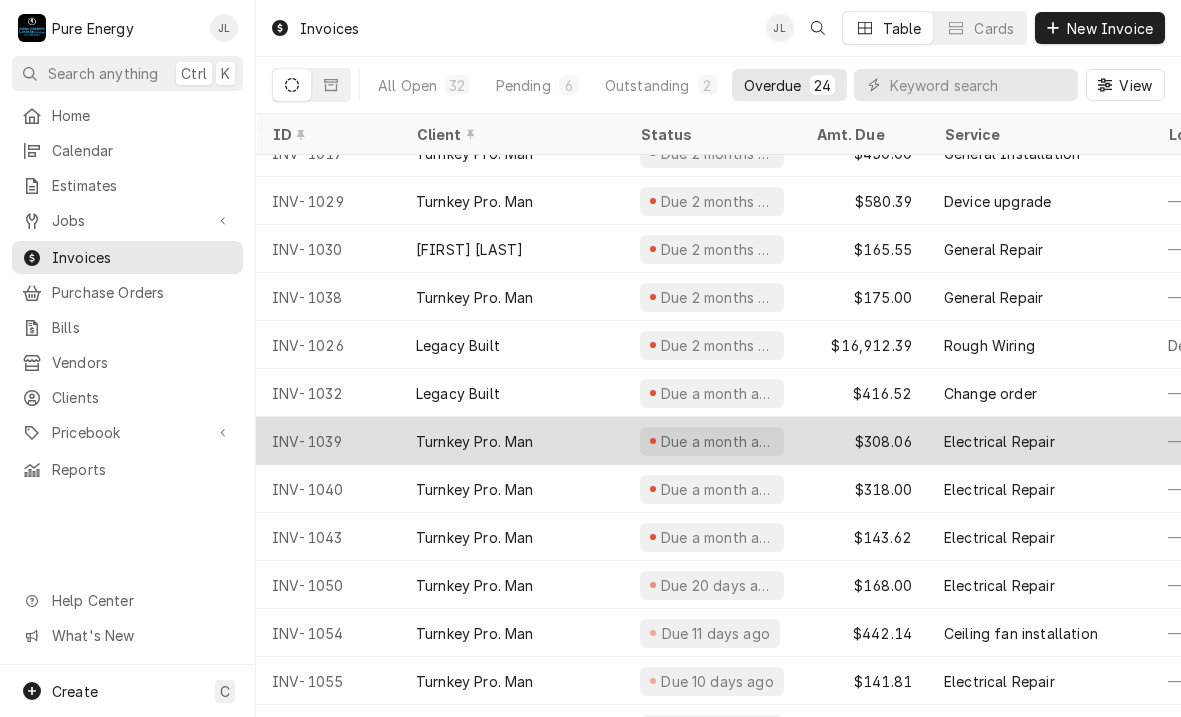 click on "Turnkey Pro. Man" at bounding box center (512, 441) 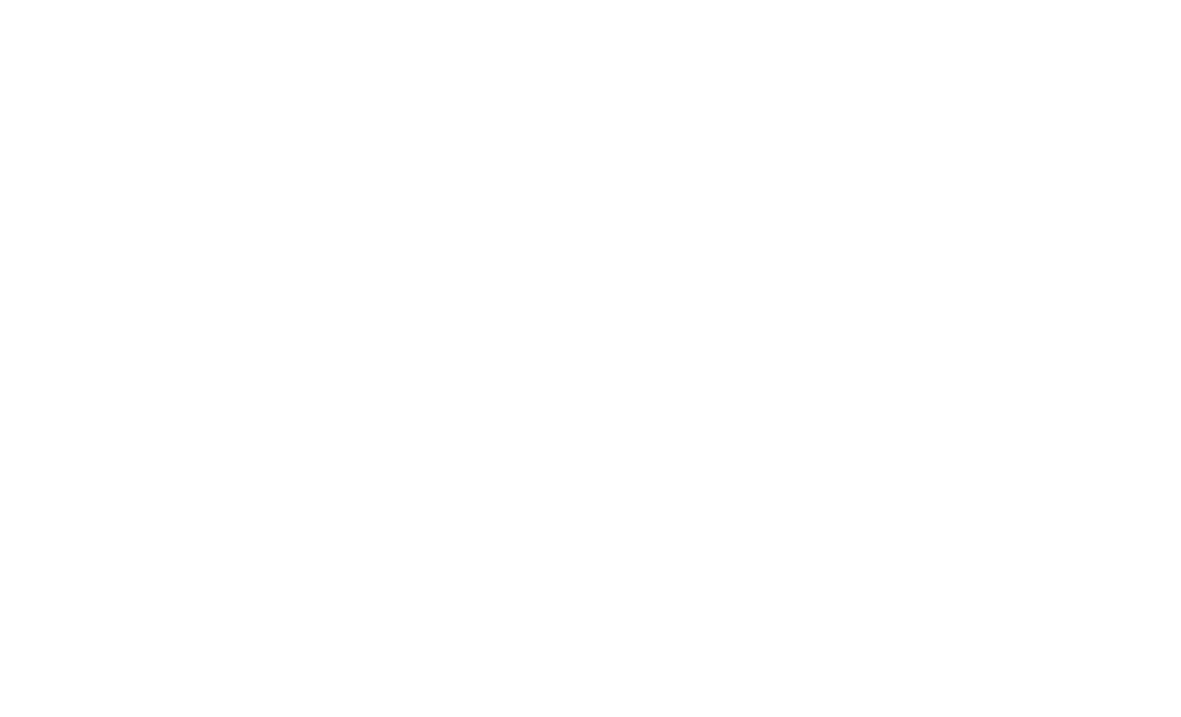 scroll, scrollTop: 0, scrollLeft: 0, axis: both 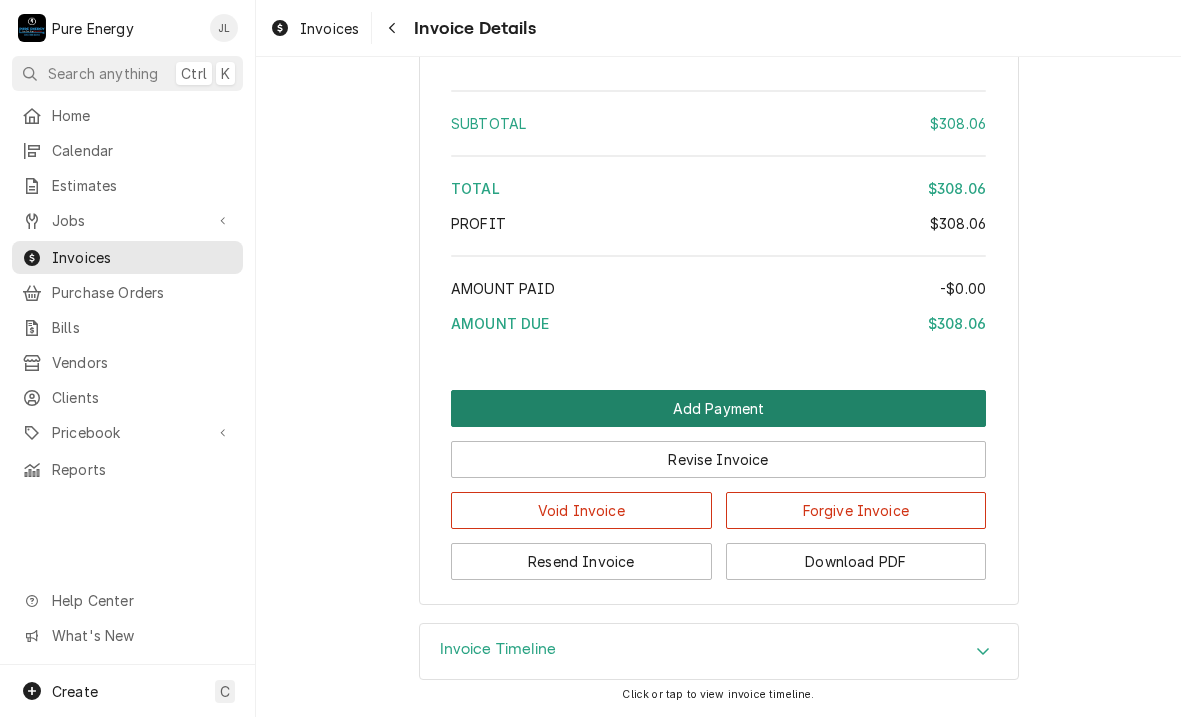 click on "Add Payment" at bounding box center (718, 408) 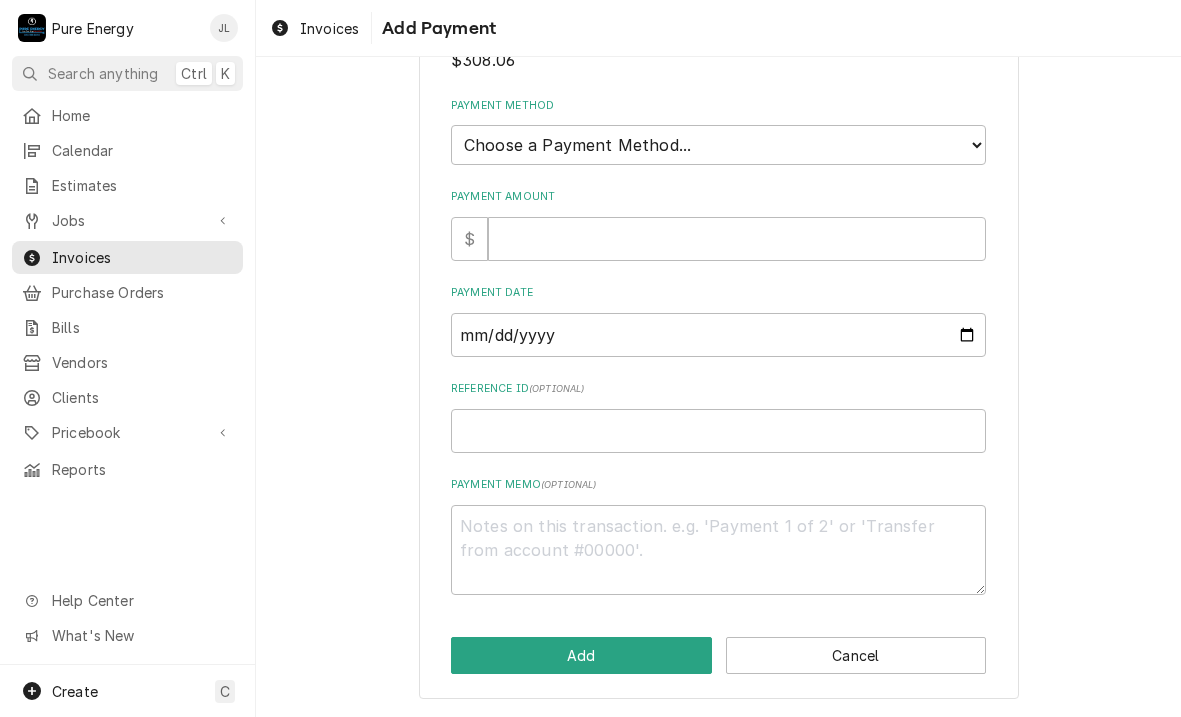scroll, scrollTop: 0, scrollLeft: 0, axis: both 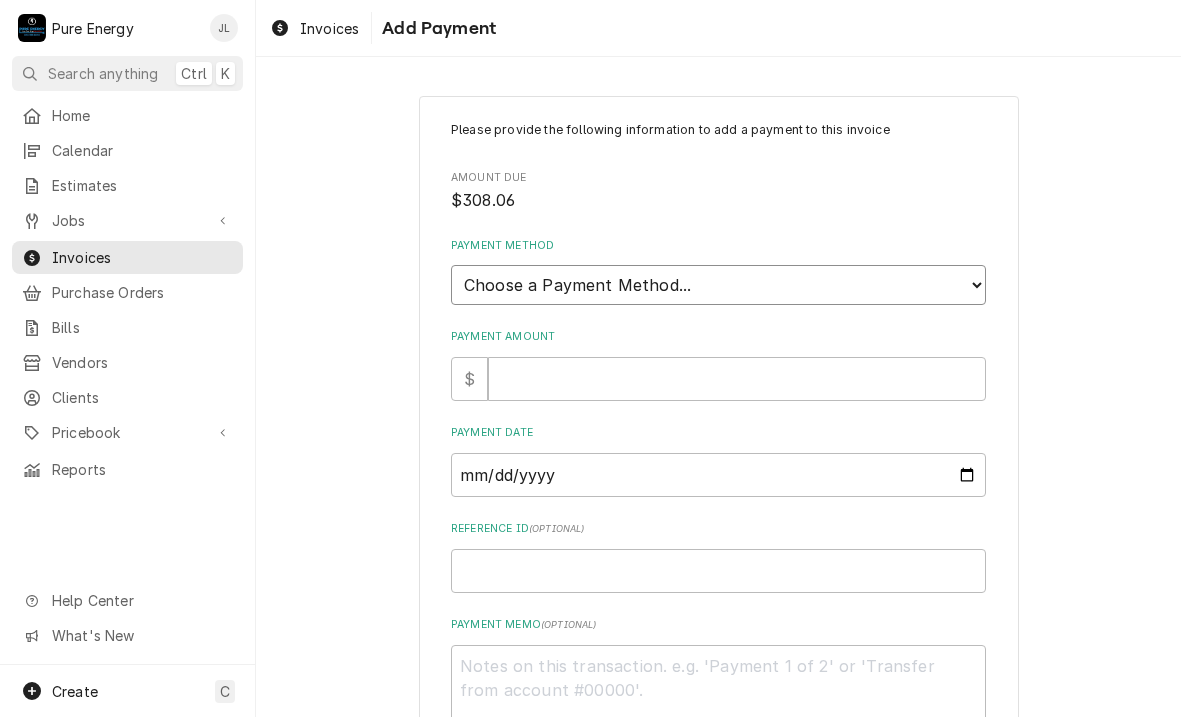 click on "Choose a Payment Method... Cash Check Credit/Debit Card ACH/eCheck Other" at bounding box center [718, 285] 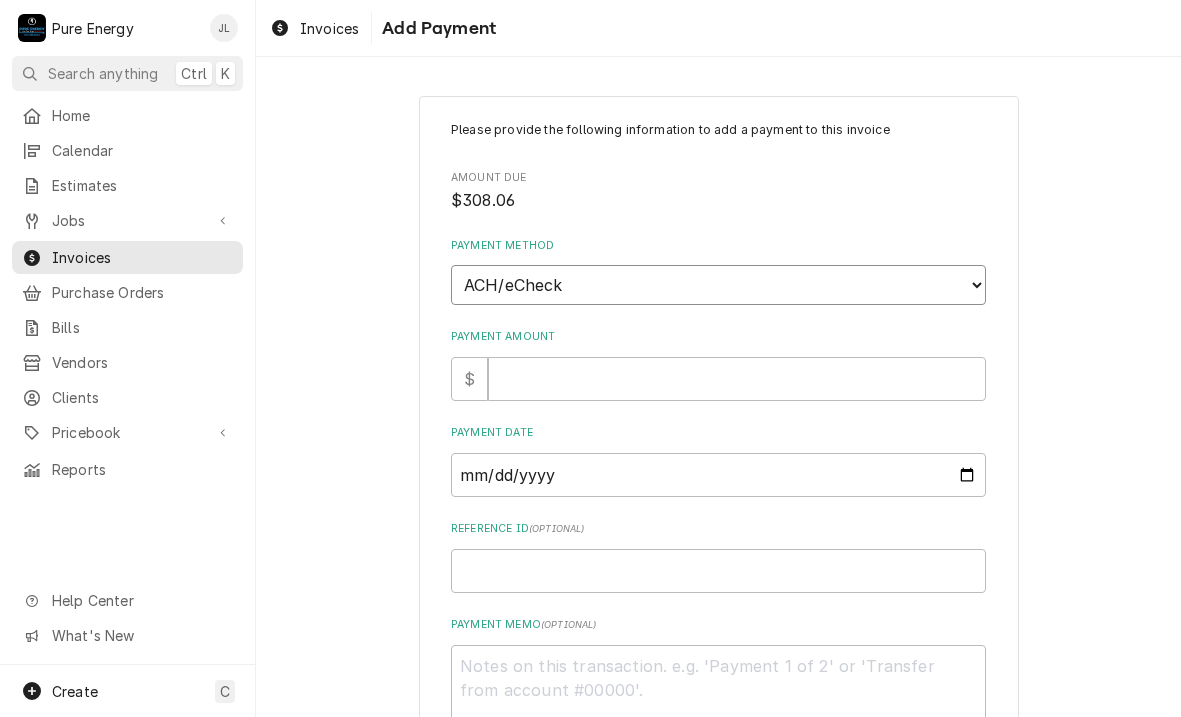 click on "Choose a Payment Method... Cash Check Credit/Debit Card ACH/eCheck Other" at bounding box center (718, 285) 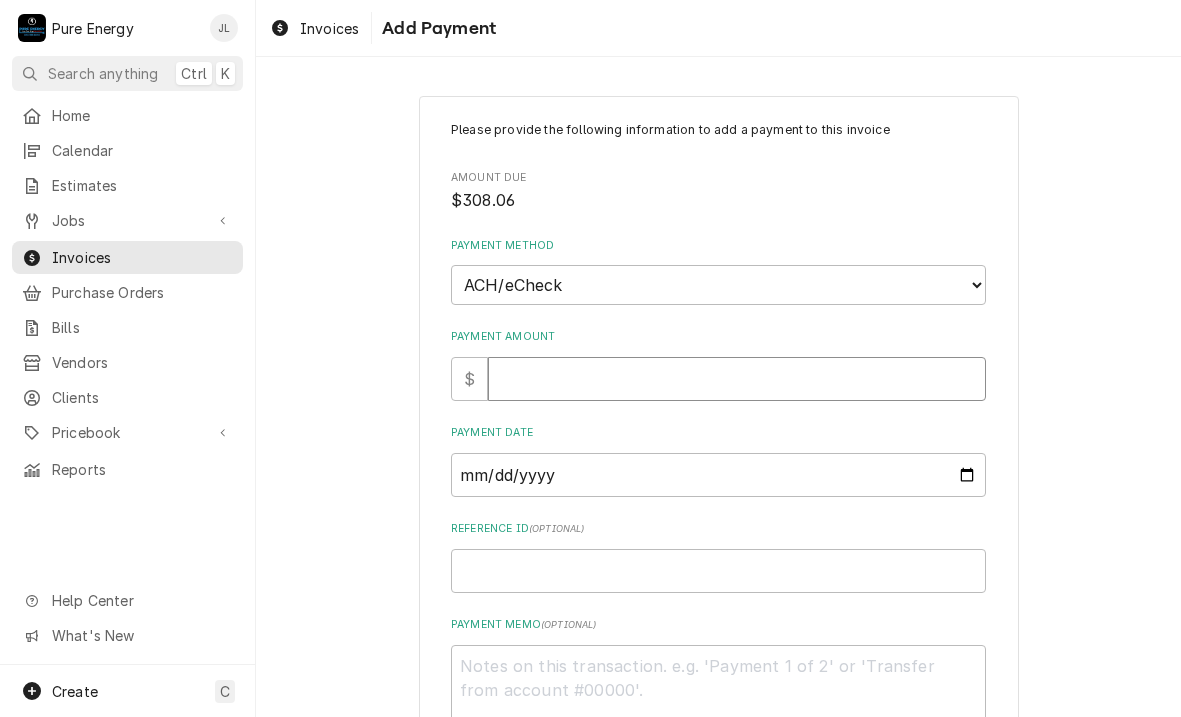 click on "Payment Amount" at bounding box center (737, 379) 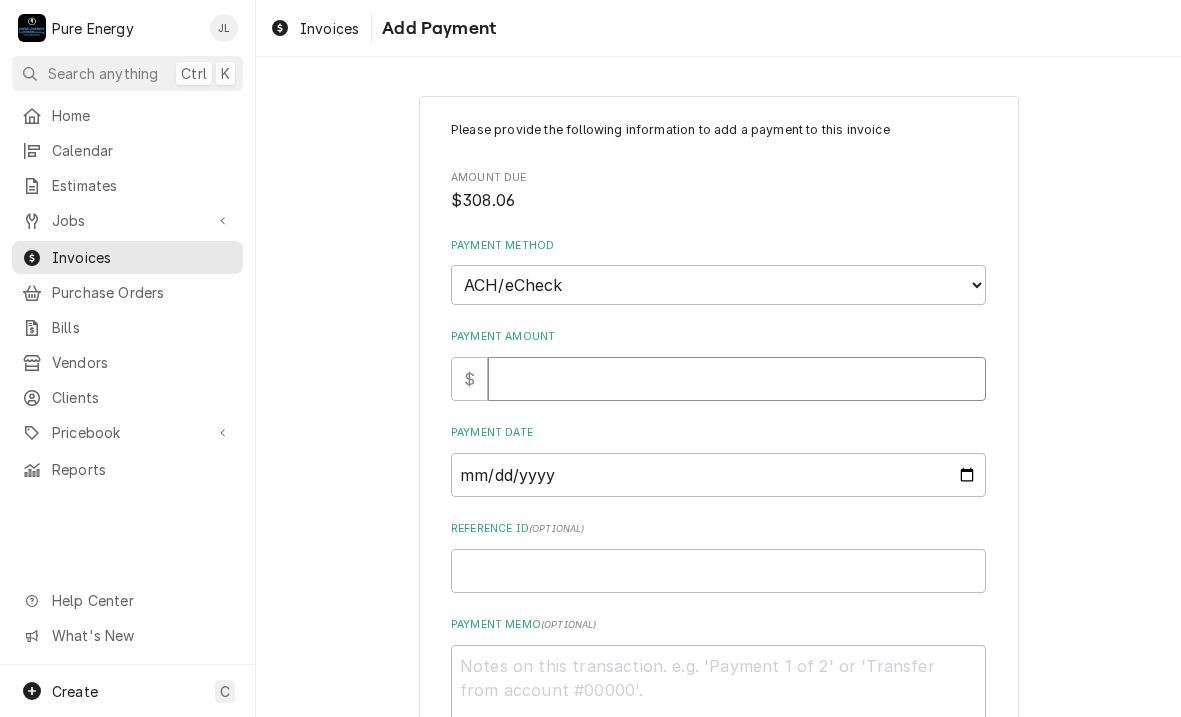 click on "Payment Amount" at bounding box center [737, 379] 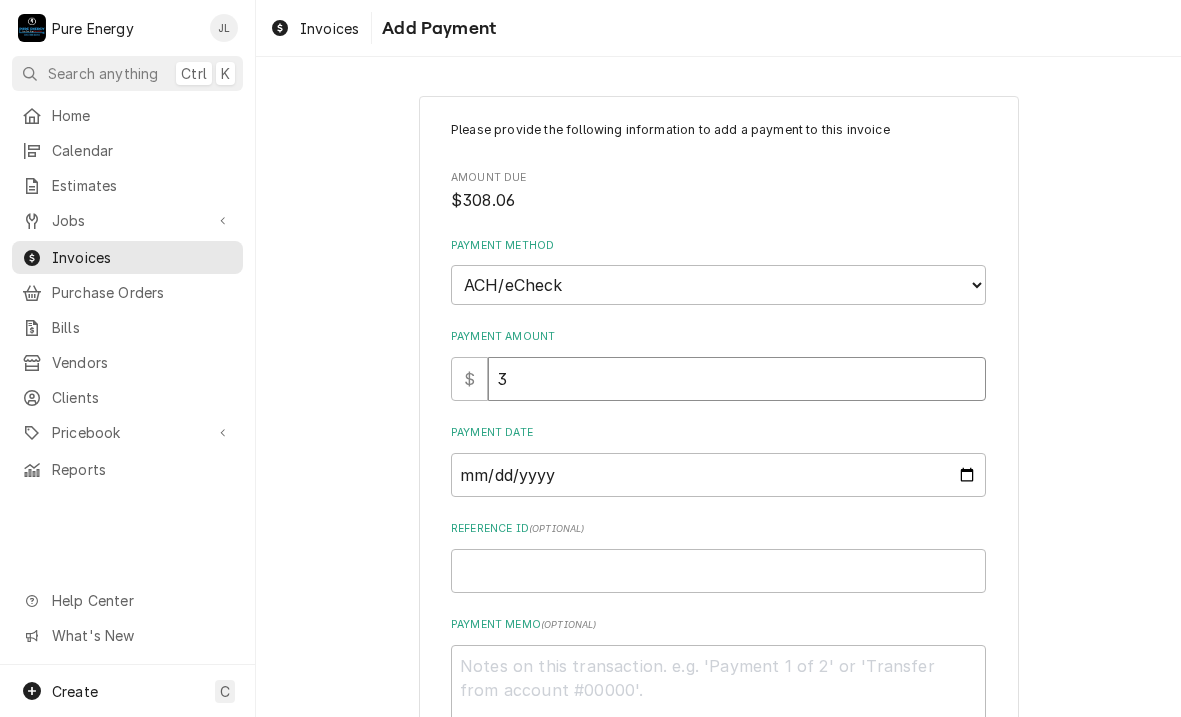 type on "x" 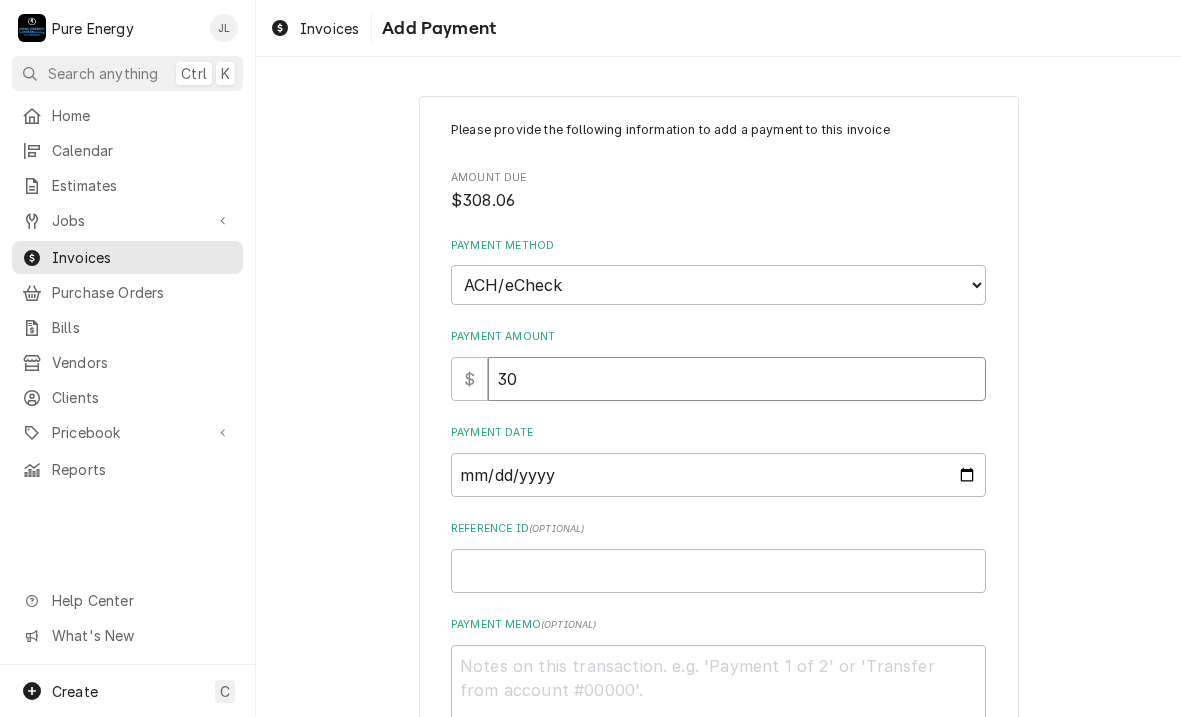 type on "x" 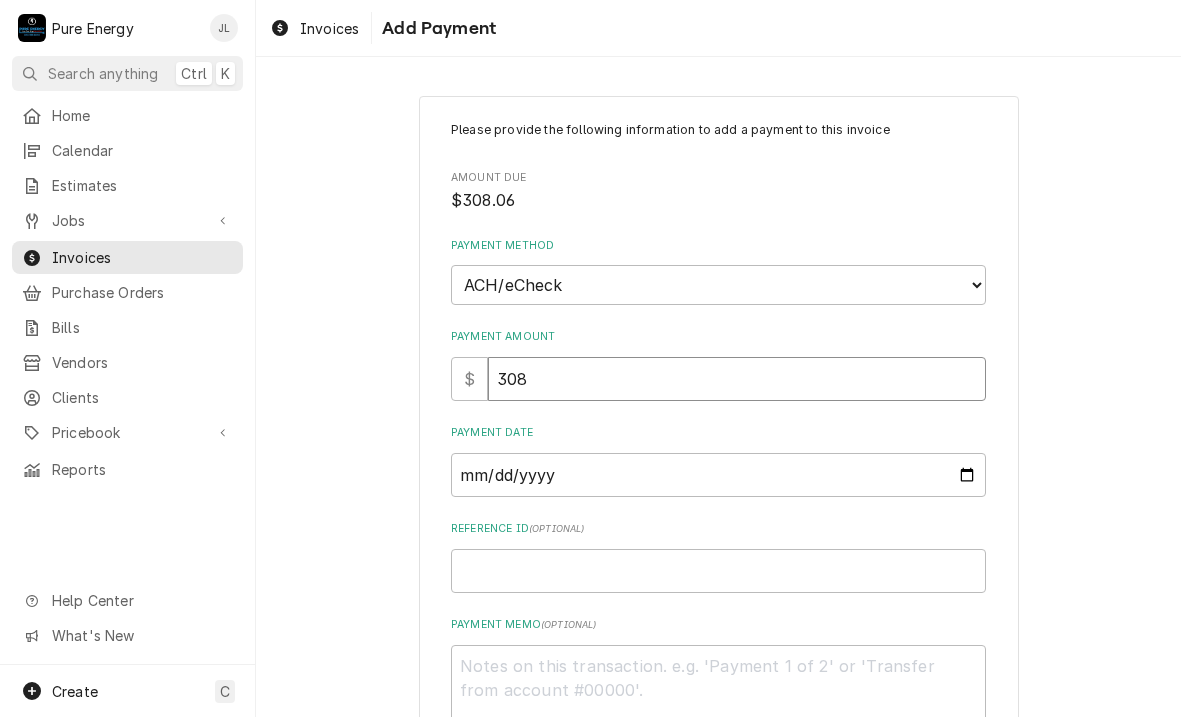 type on "x" 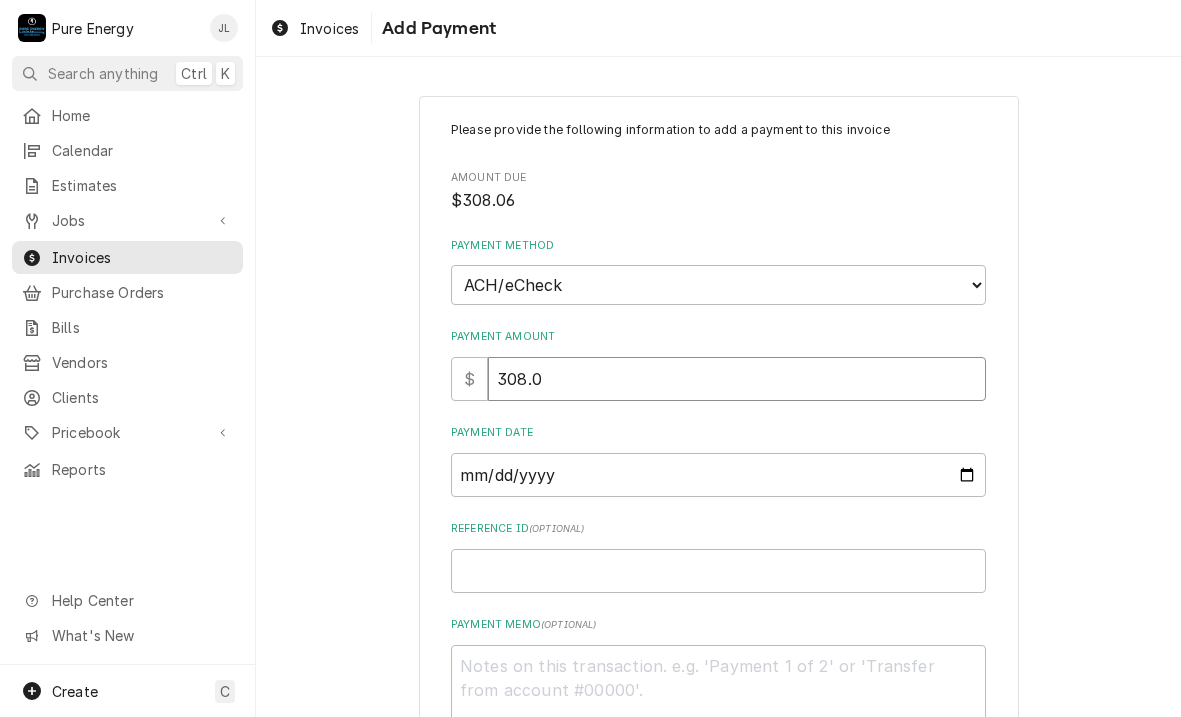 type on "x" 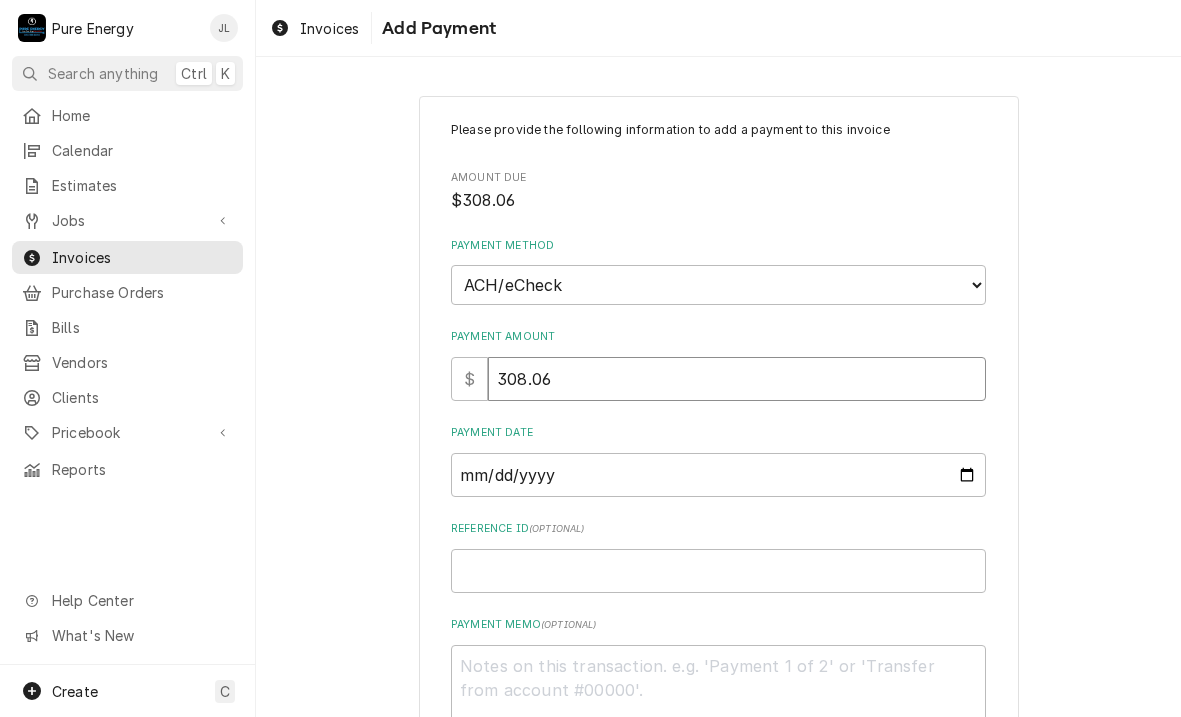 type on "308.06" 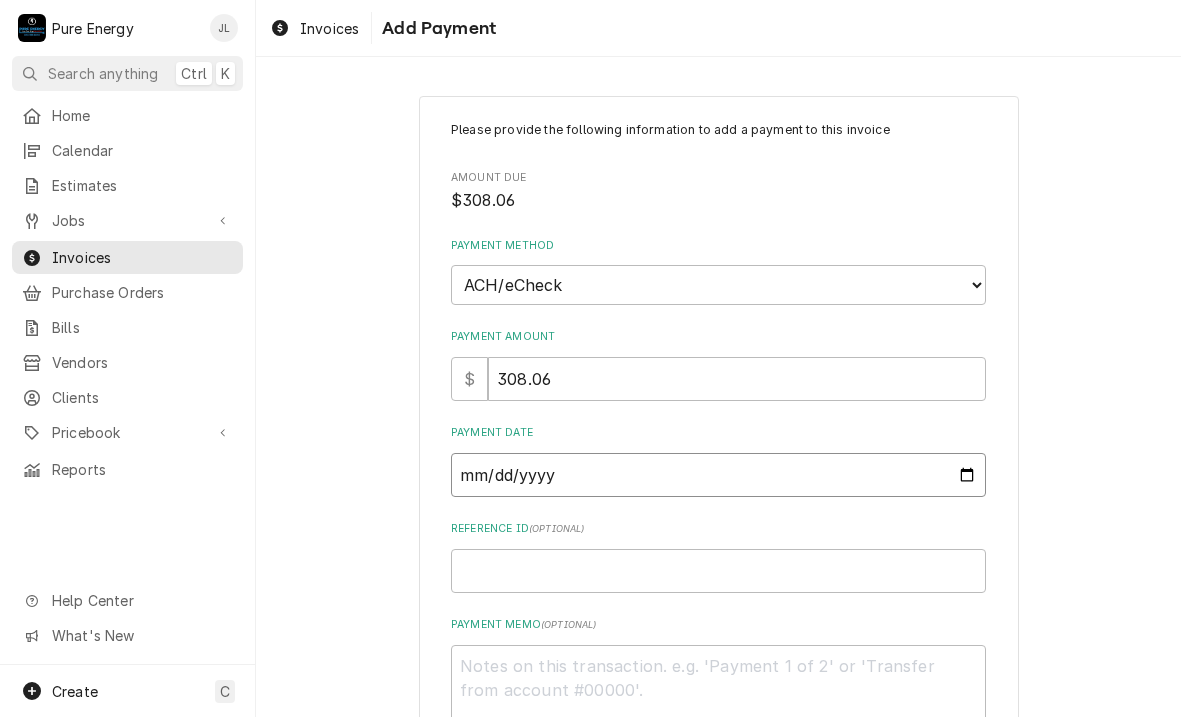 click on "Payment Date" at bounding box center (718, 475) 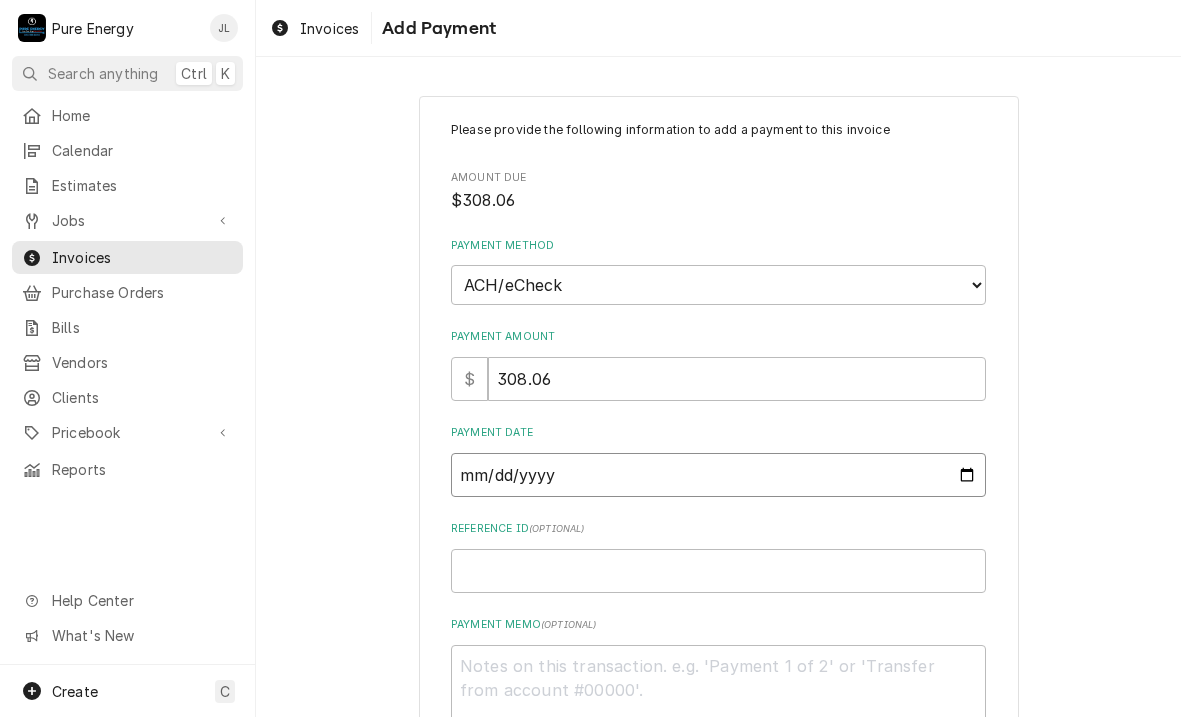 type on "x" 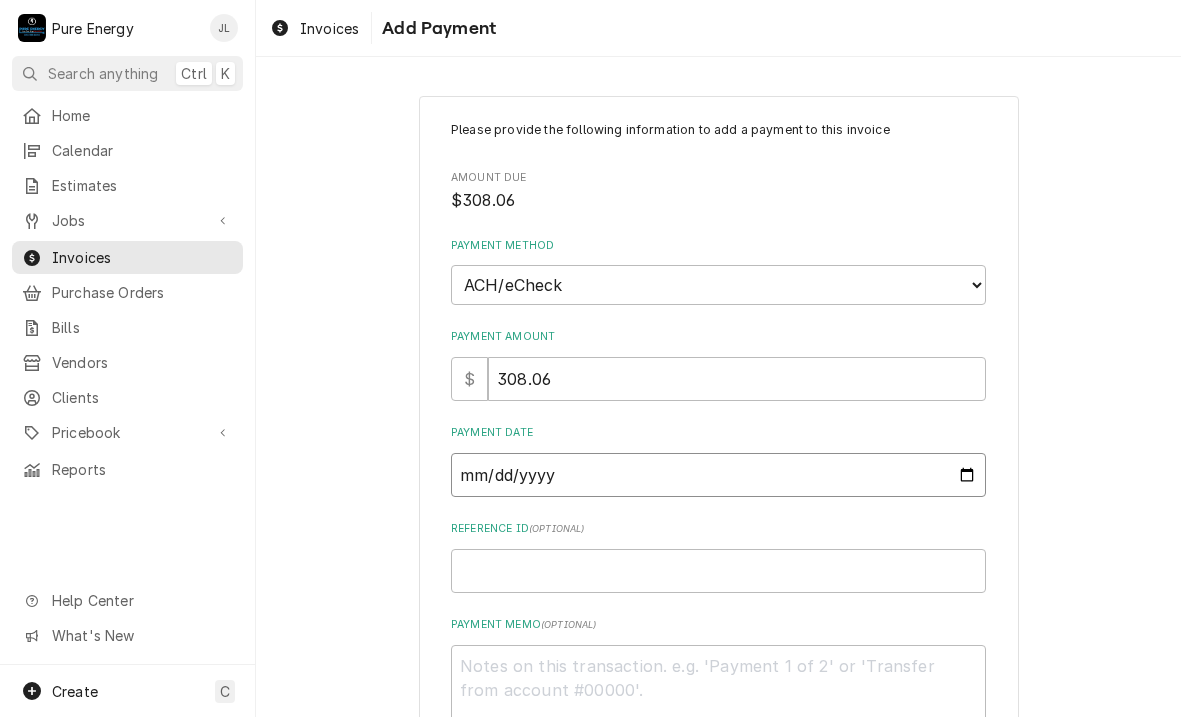type on "2025-07-03" 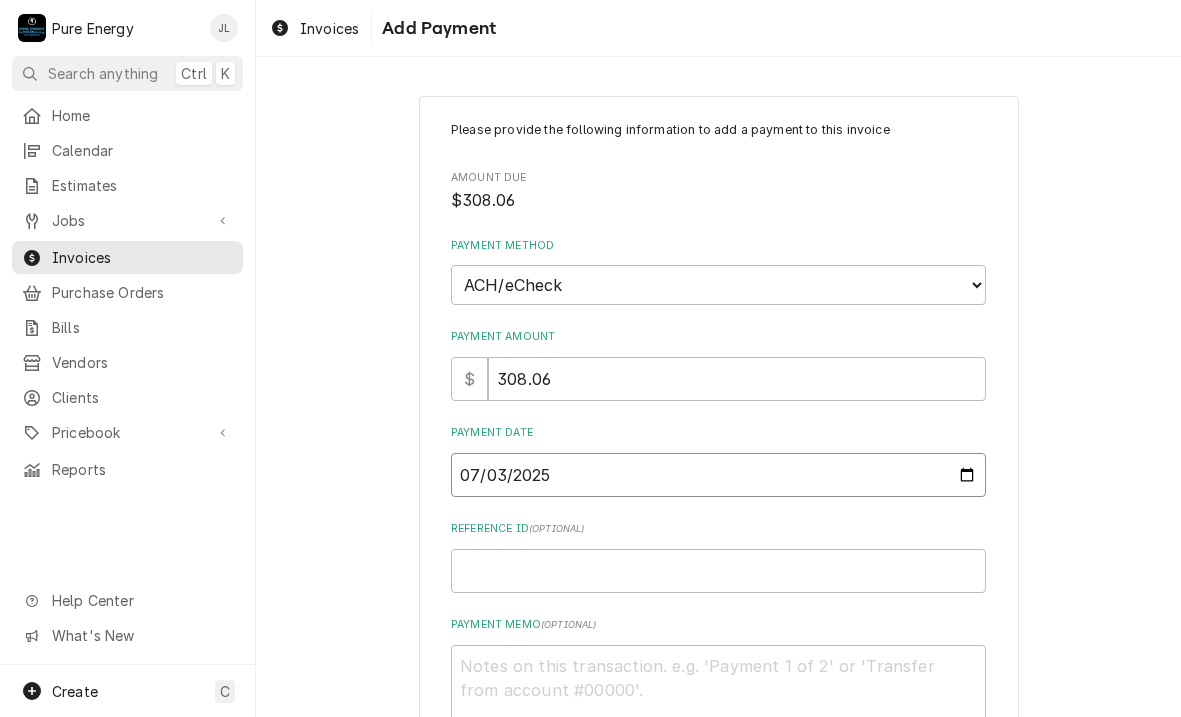 type on "x" 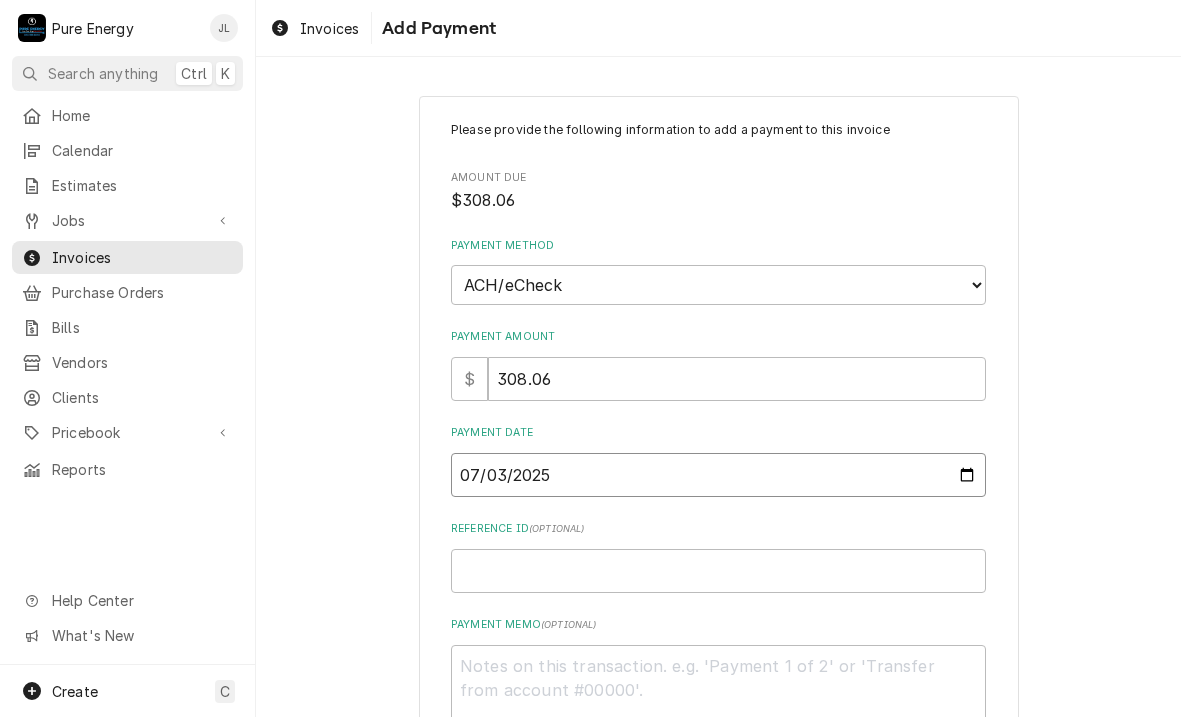 type on "2025-07-14" 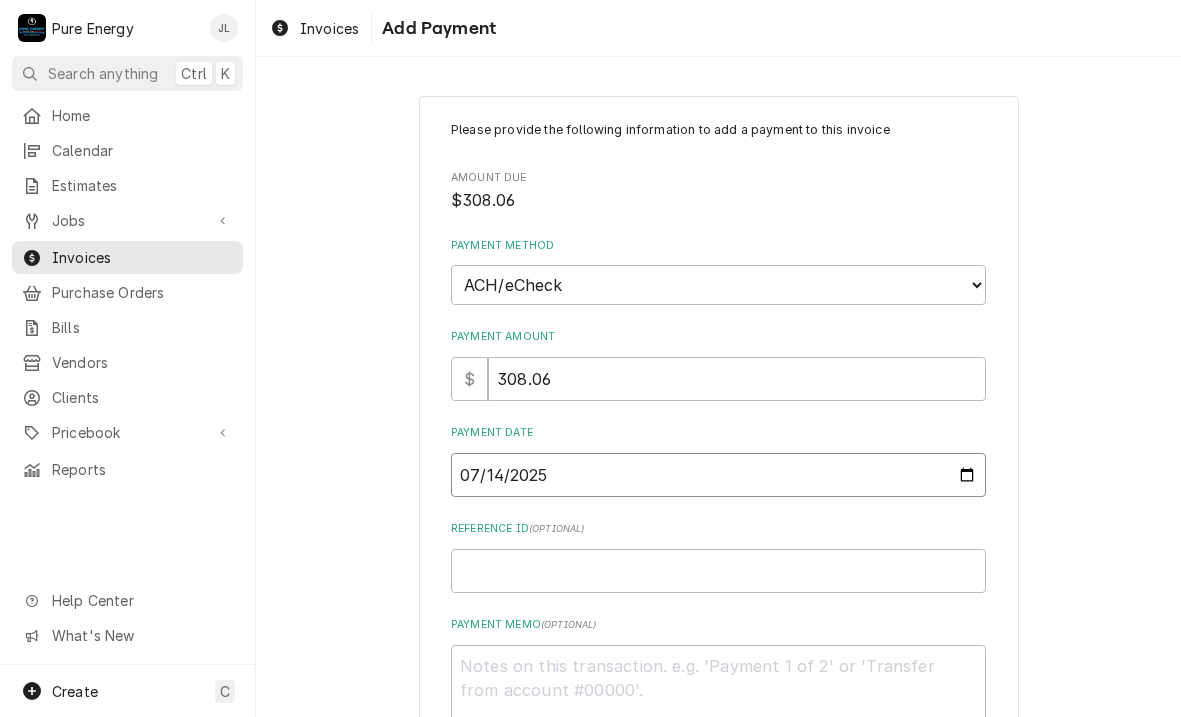 scroll, scrollTop: 140, scrollLeft: 0, axis: vertical 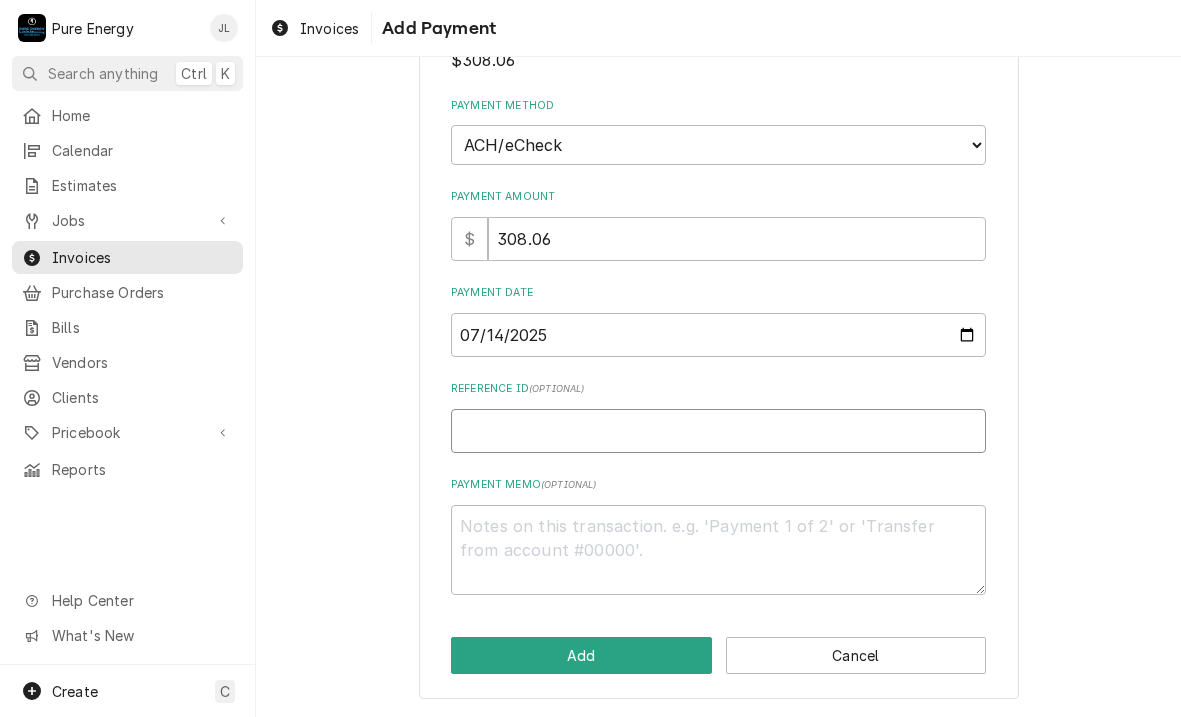 click on "Reference ID  ( optional )" at bounding box center [718, 431] 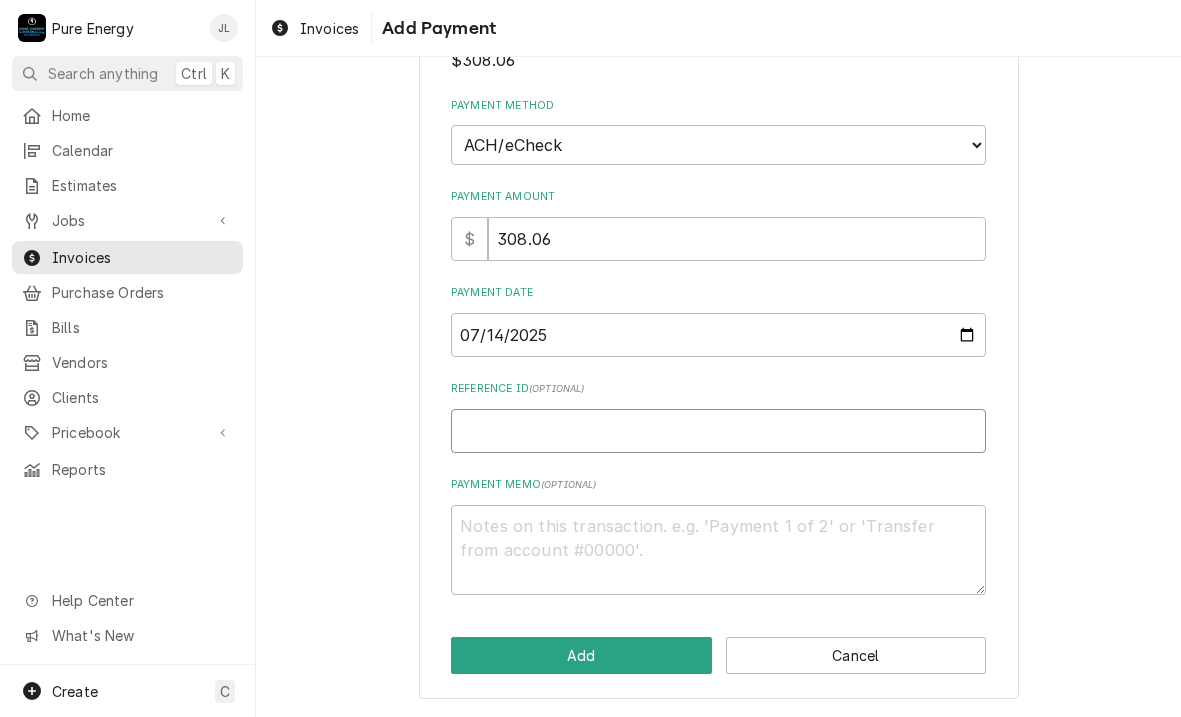 type on "x" 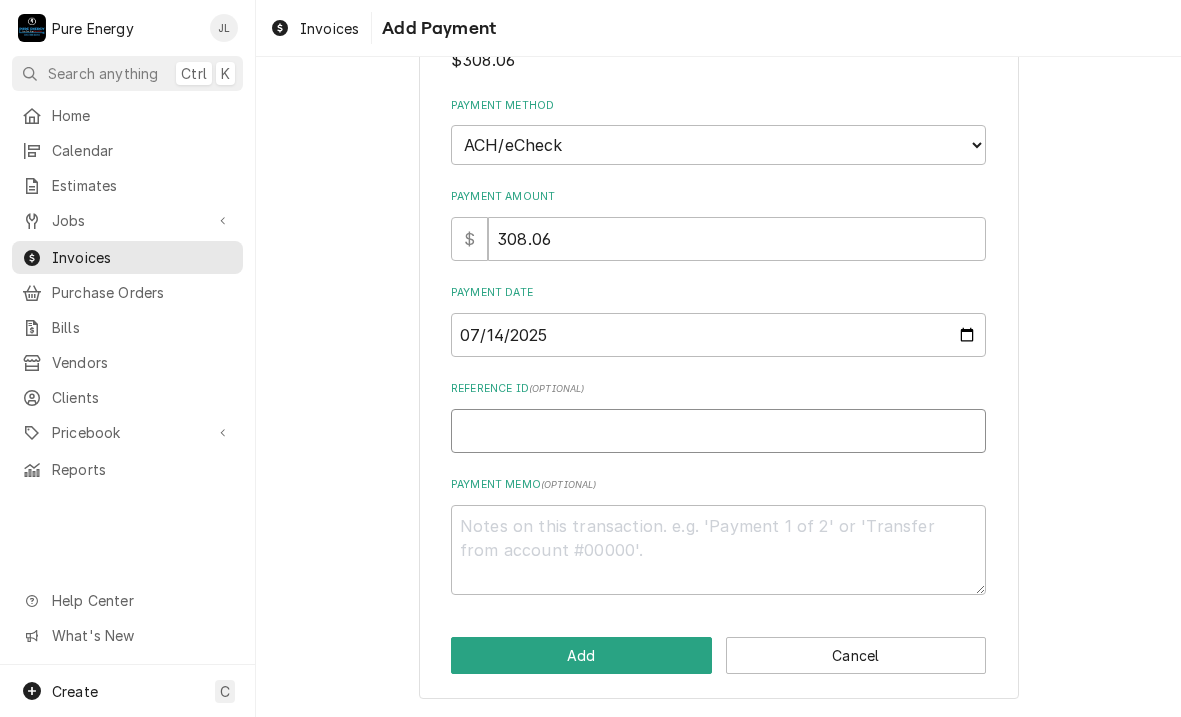type on "2" 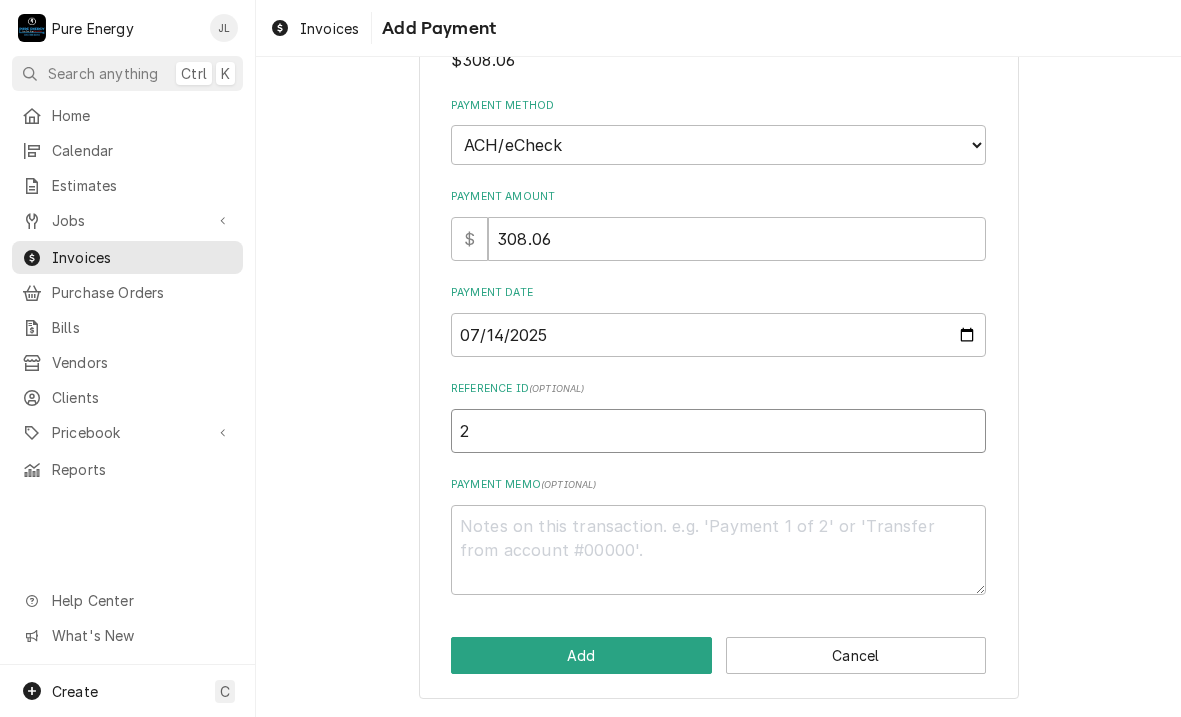 type on "x" 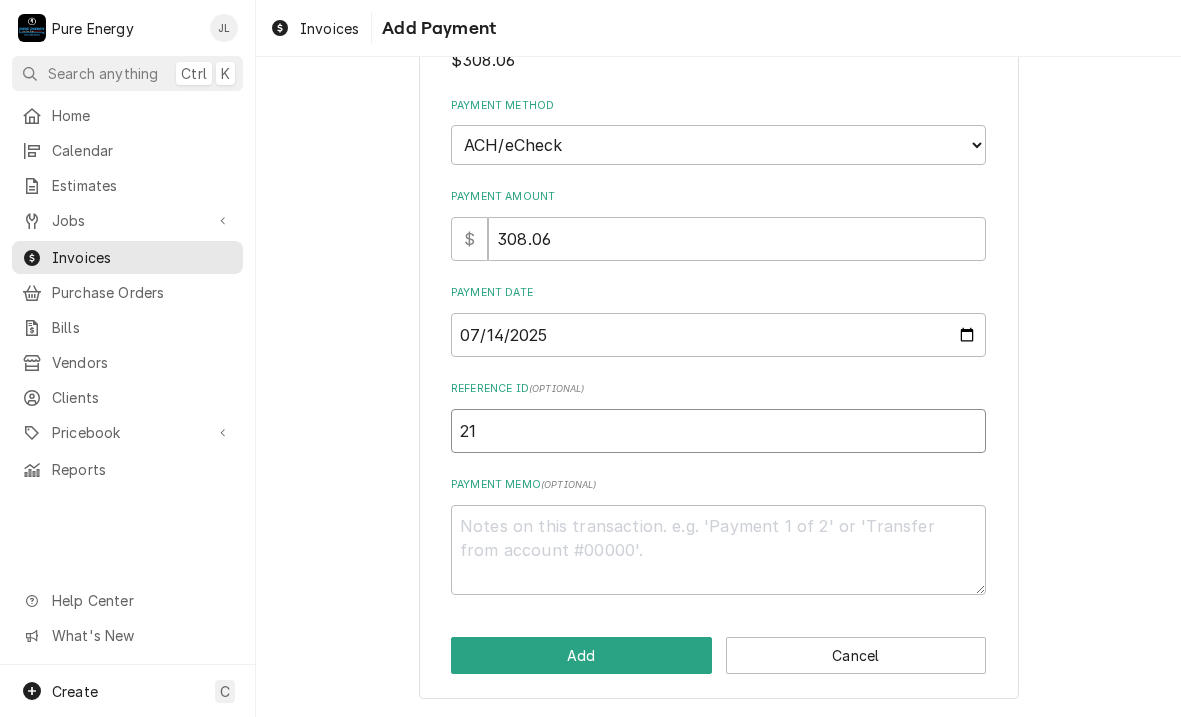 type on "x" 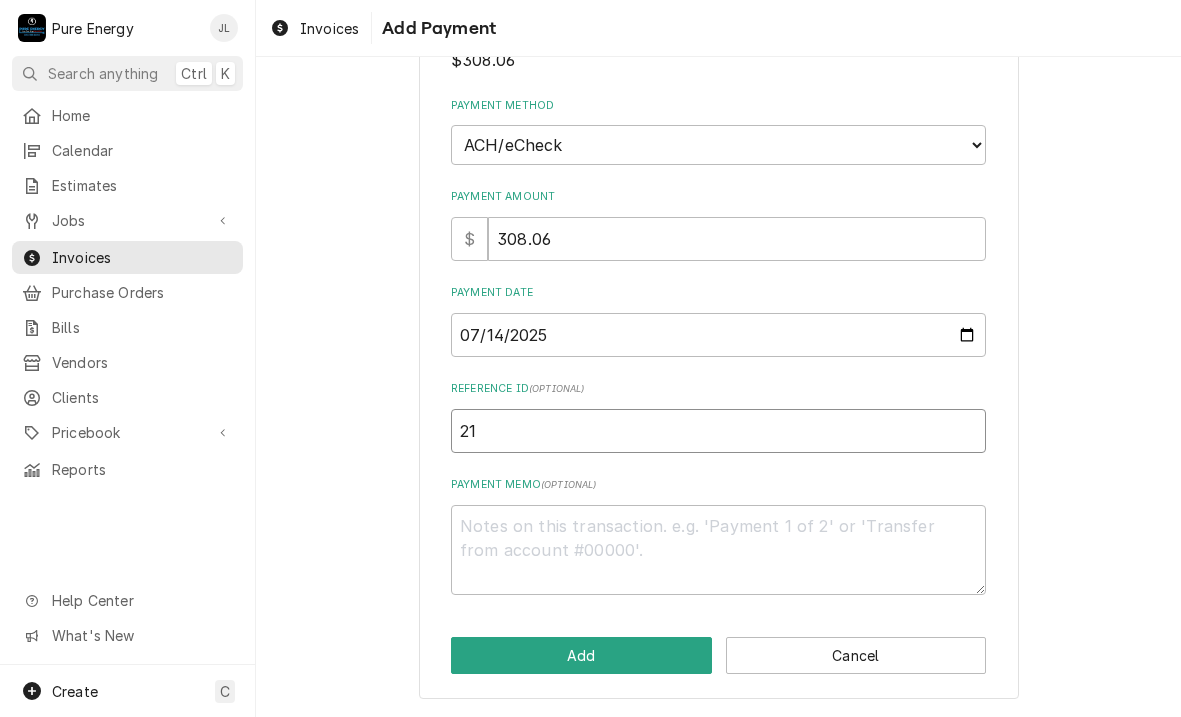 type on "21E" 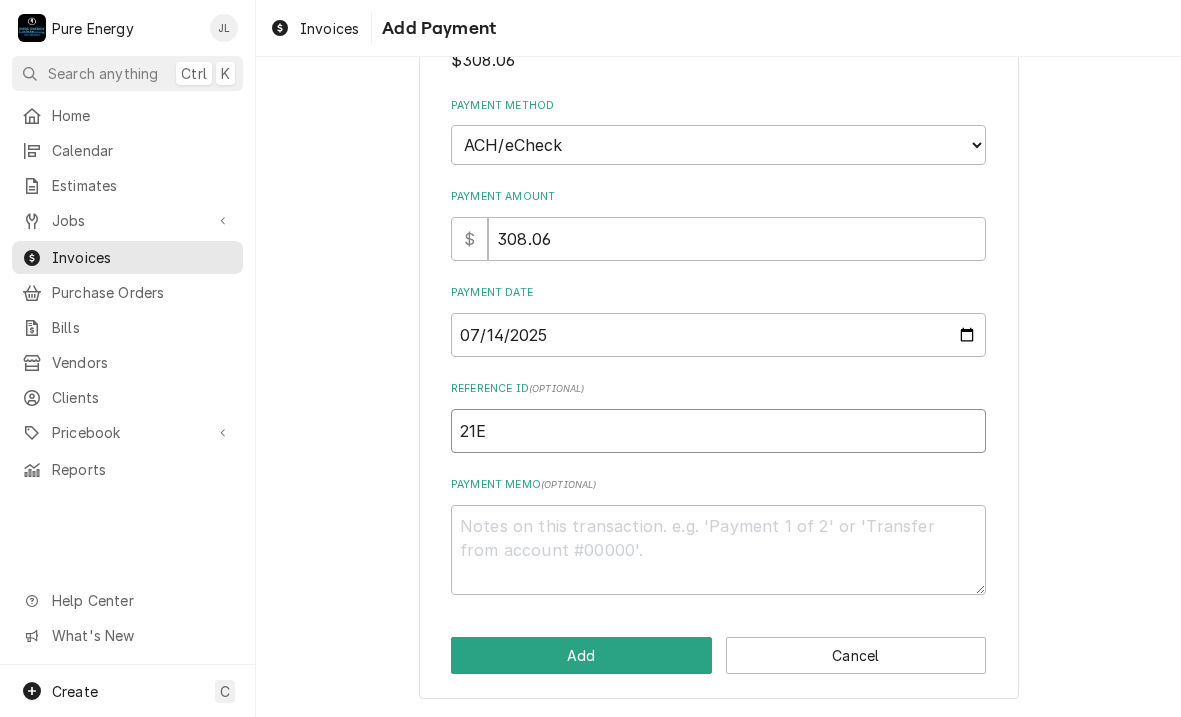 type on "x" 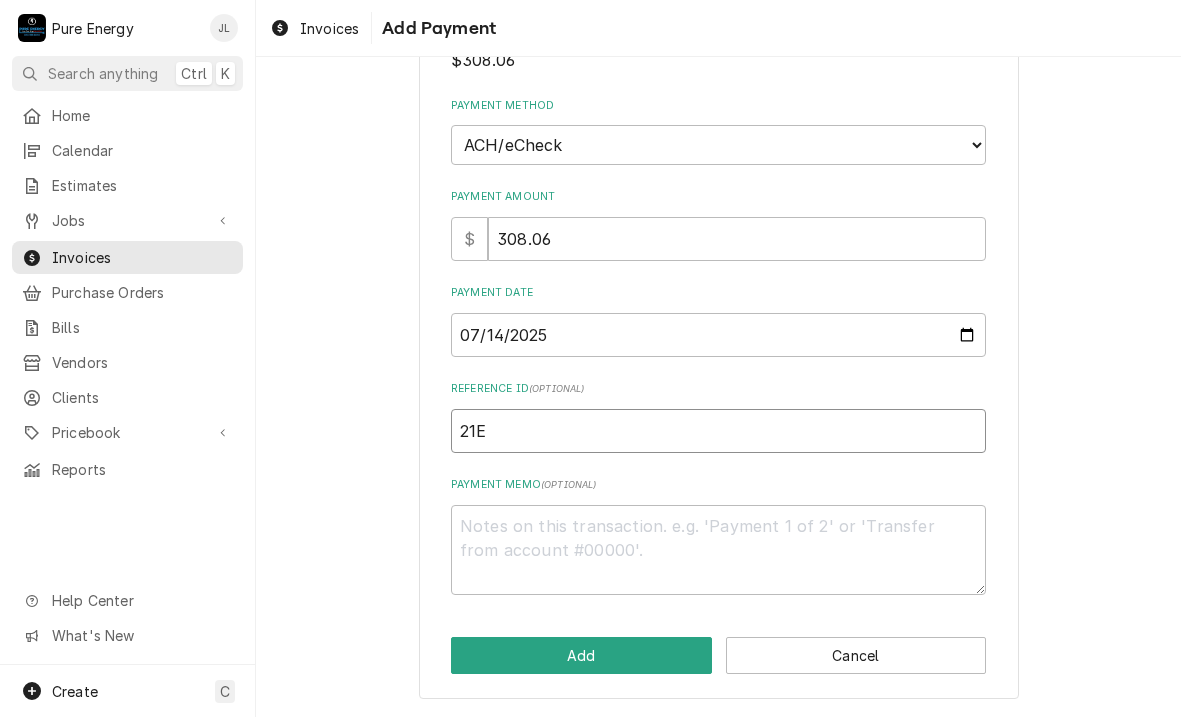 type on "21E7" 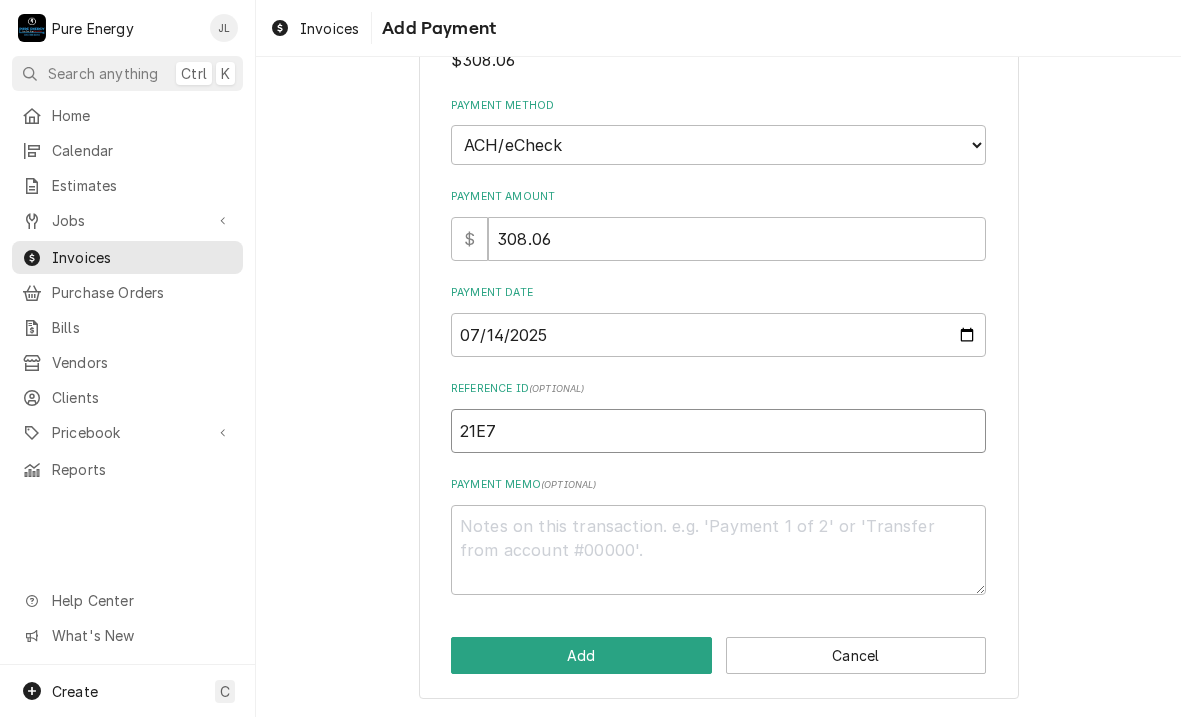 type on "x" 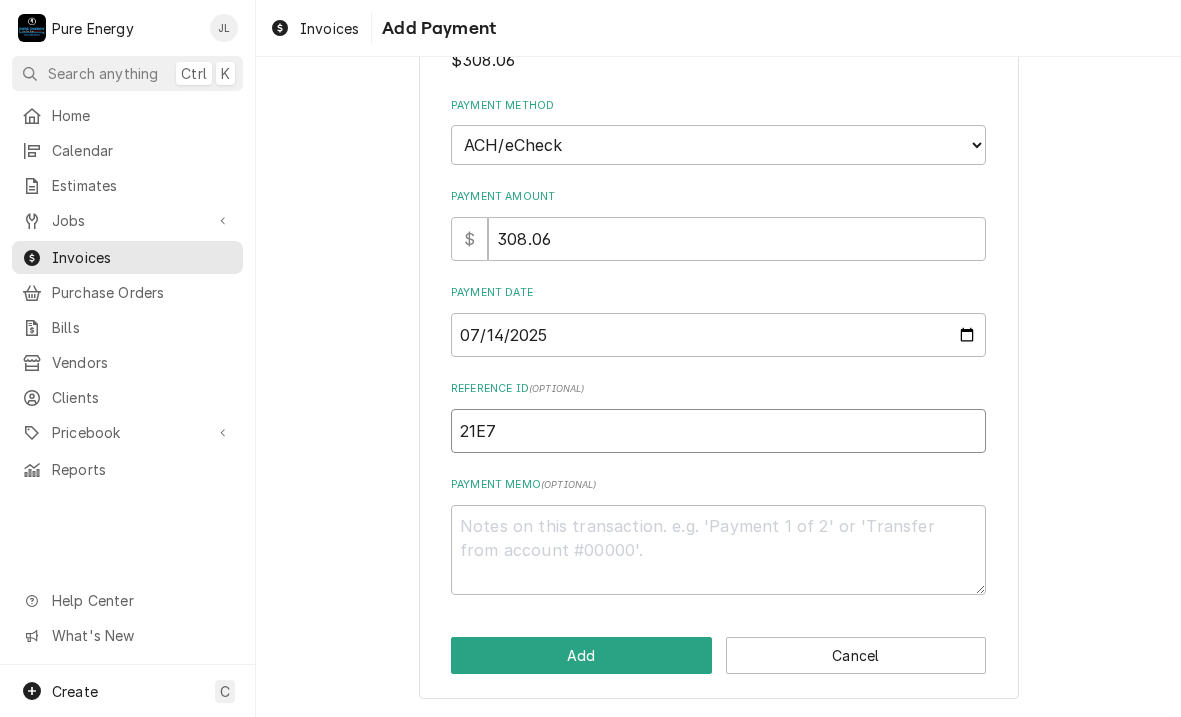type on "21E7-" 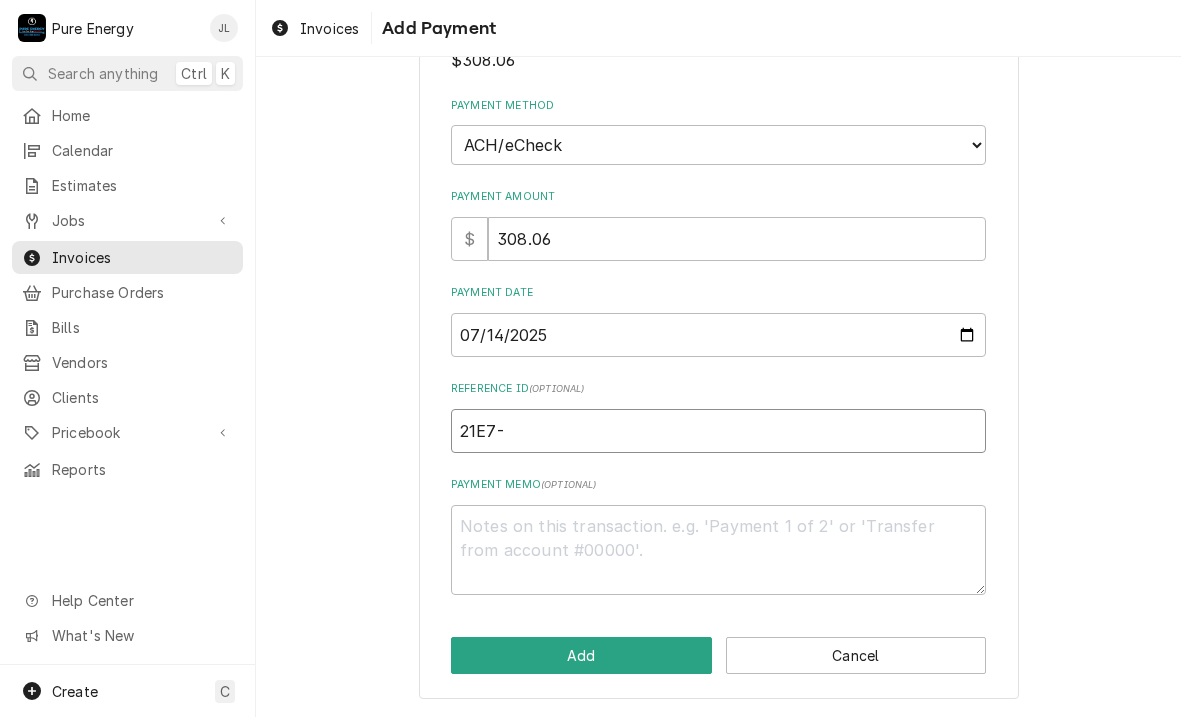 type on "x" 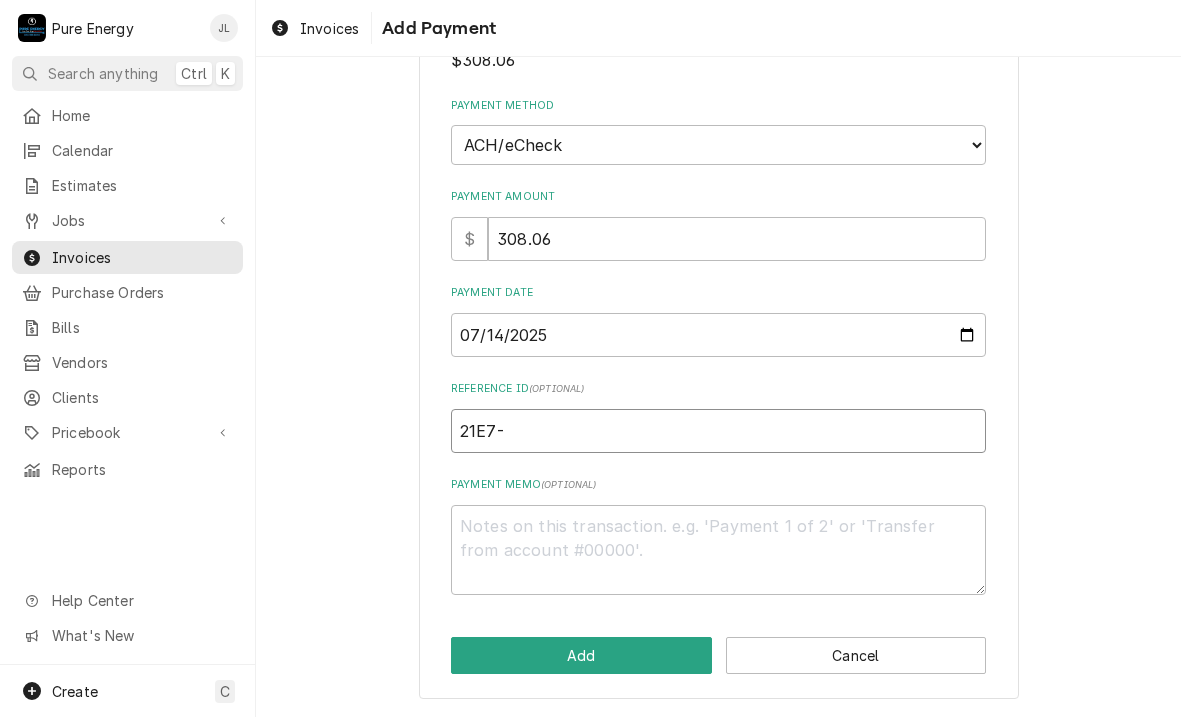 type on "21E7-$" 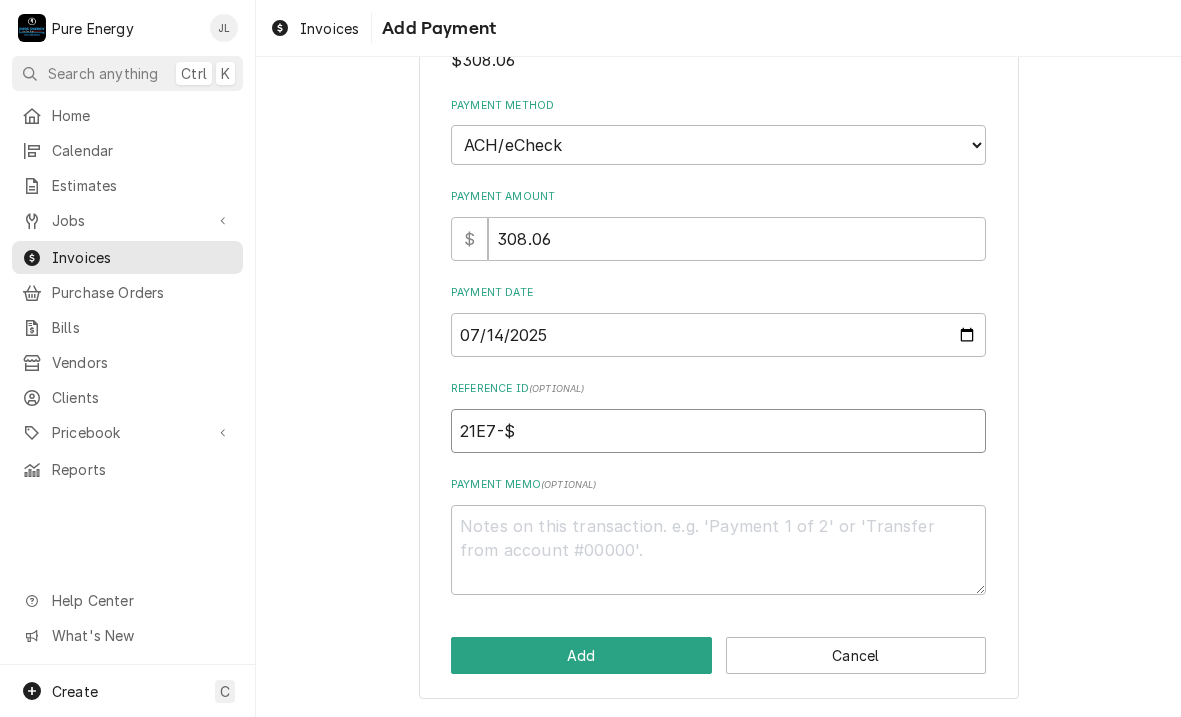 type on "x" 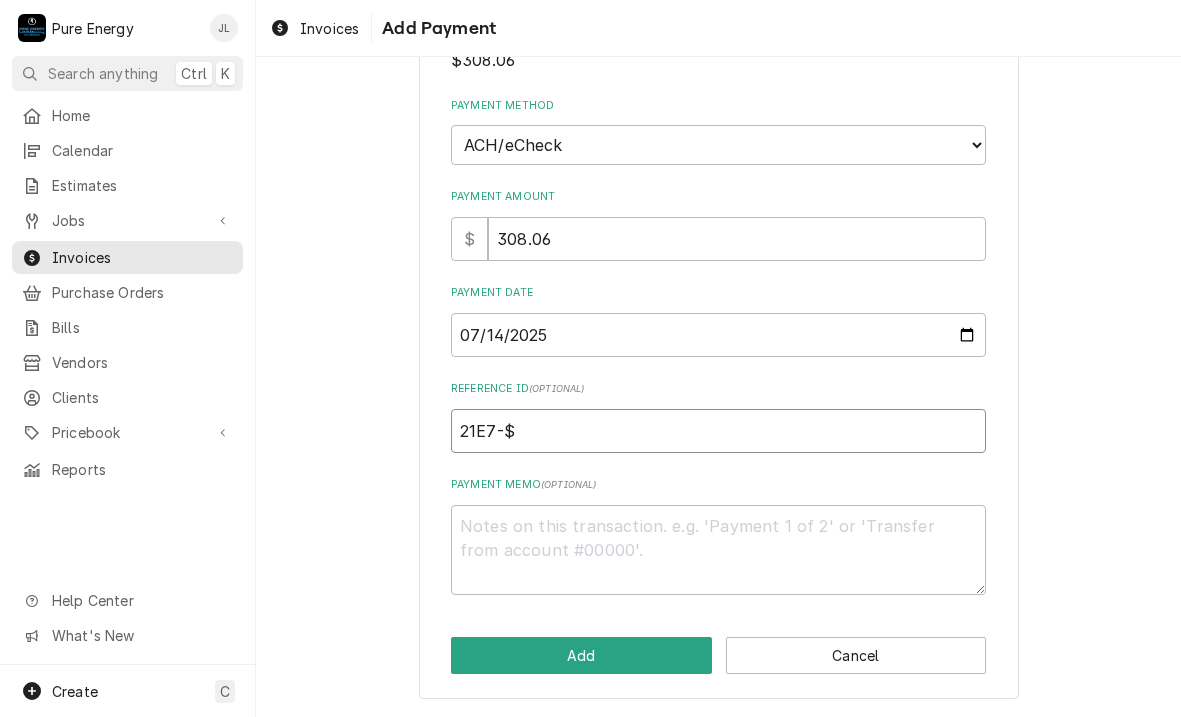 type on "21E7-$F" 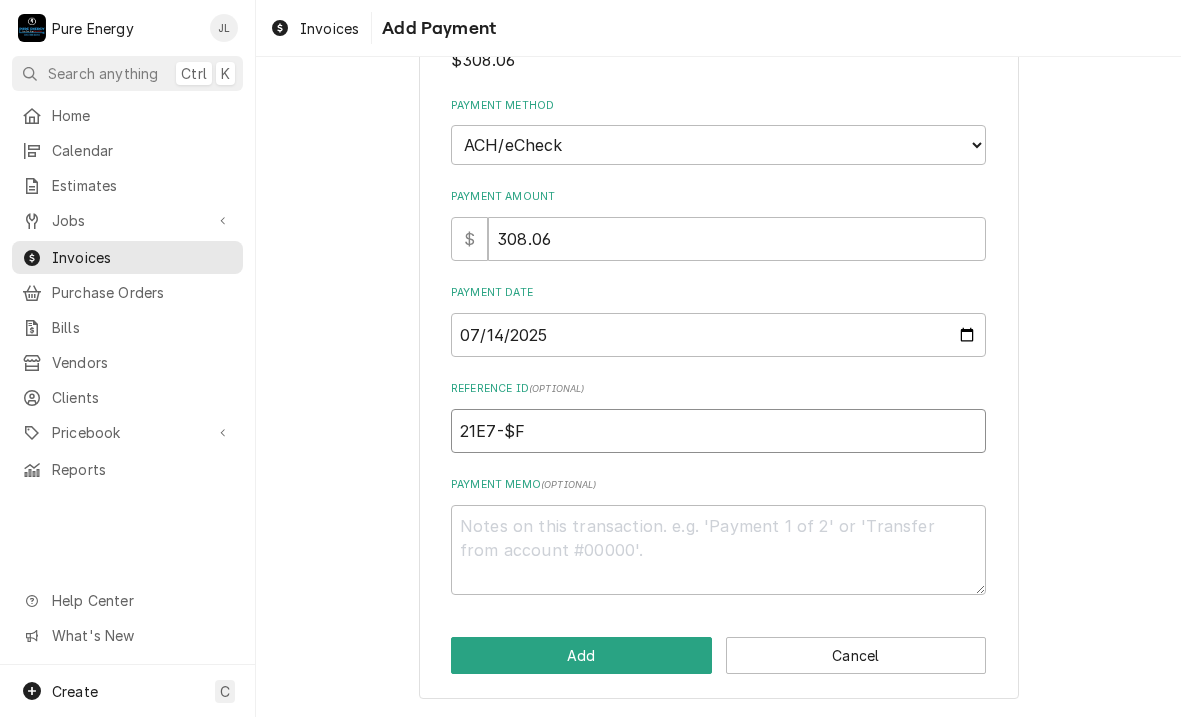 type on "x" 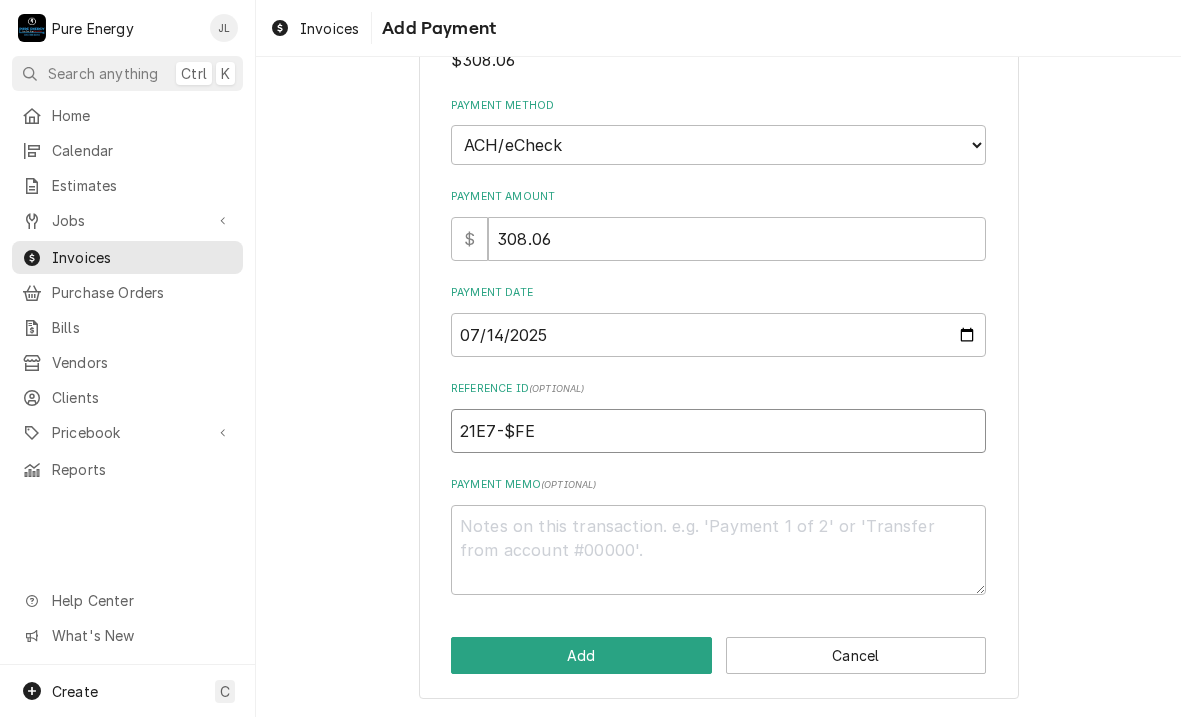 type on "x" 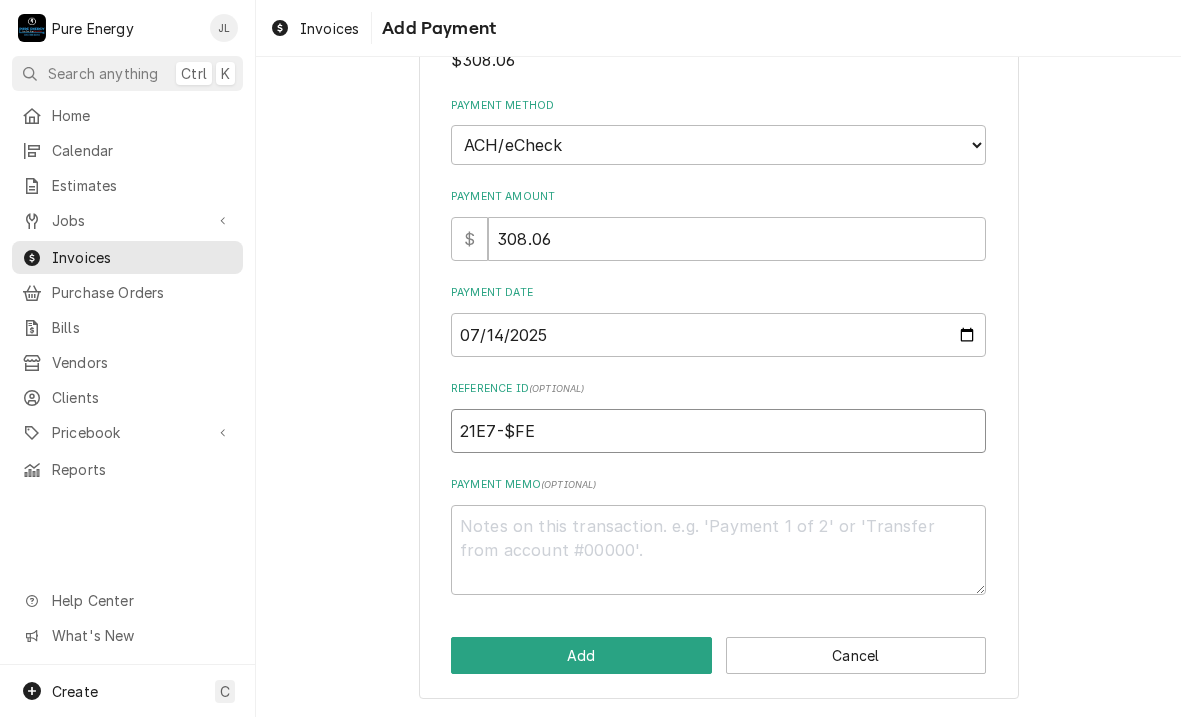type on "21E7-$FEO" 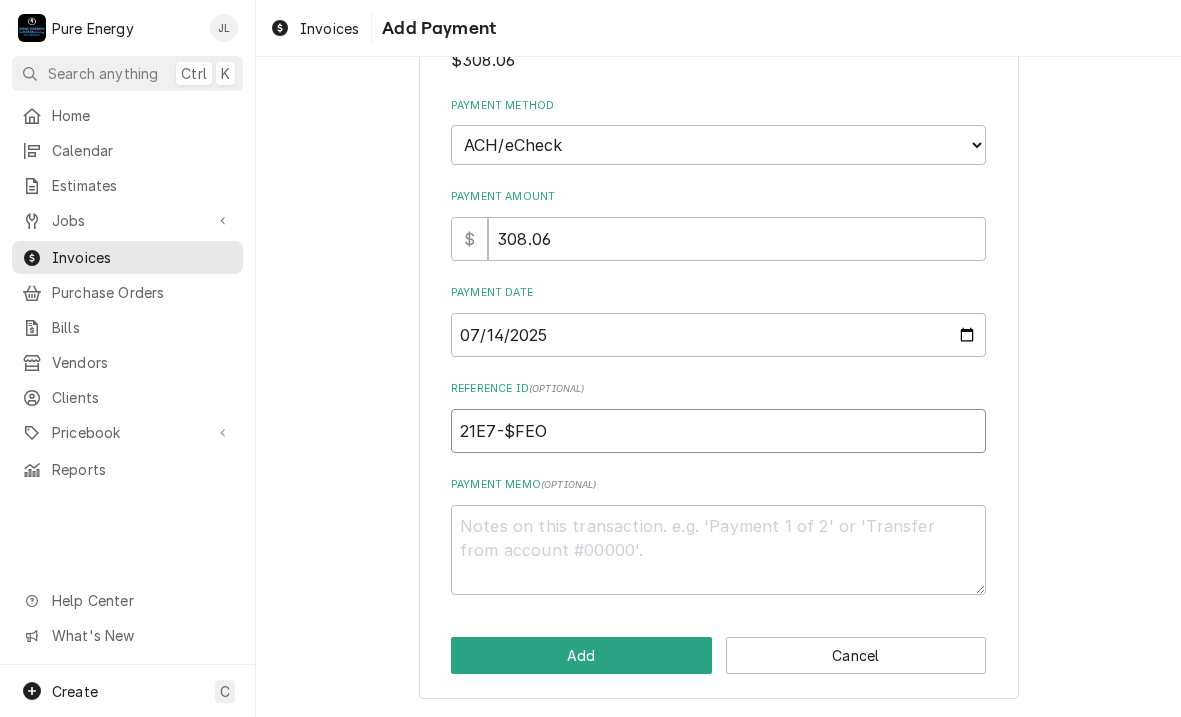 click on "21E7-$FEO" at bounding box center [718, 431] 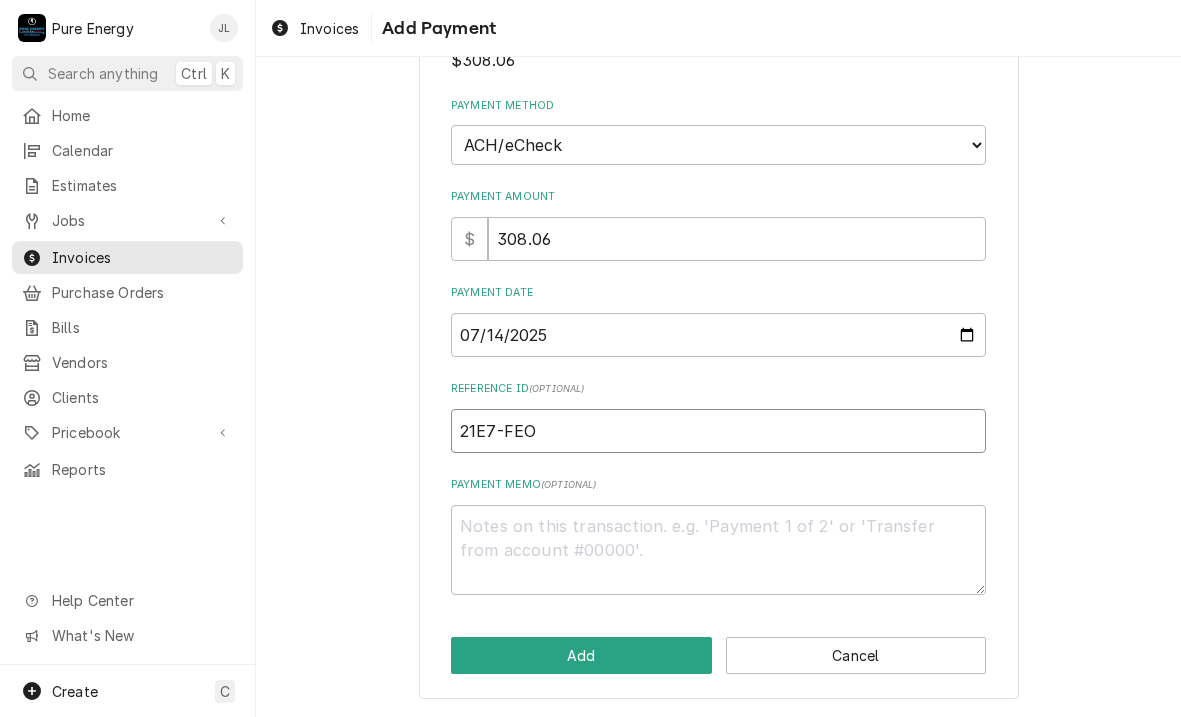 type on "x" 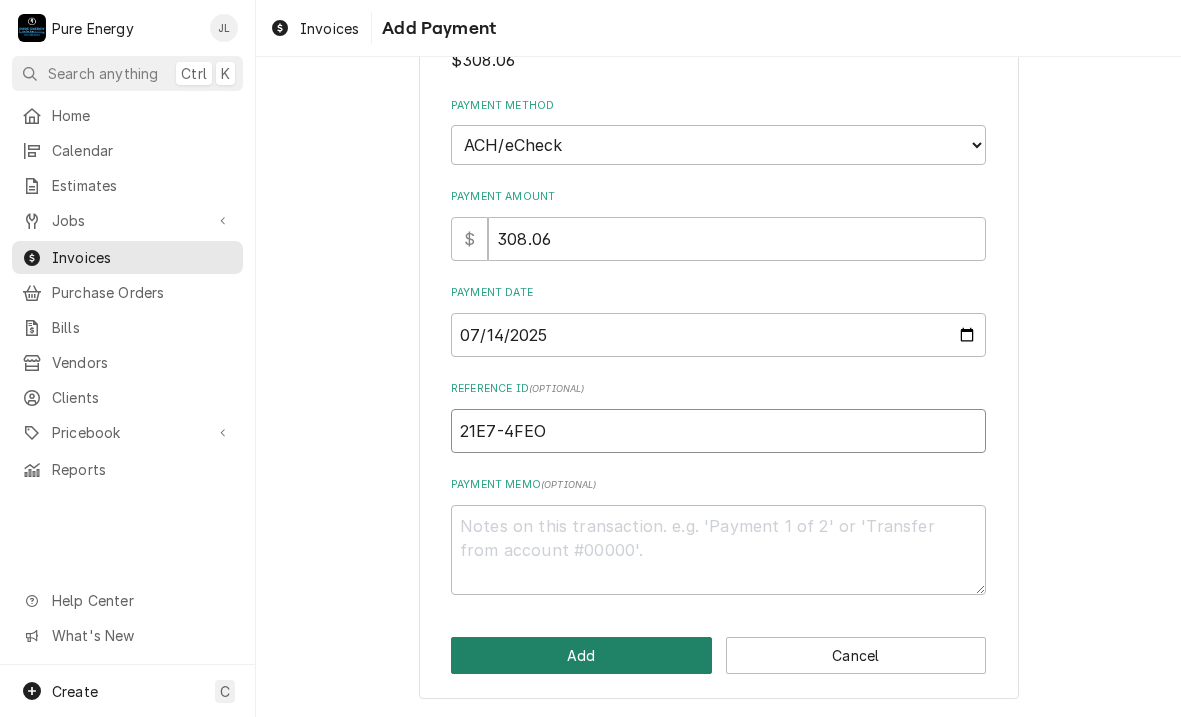 type on "21E7-4FEO" 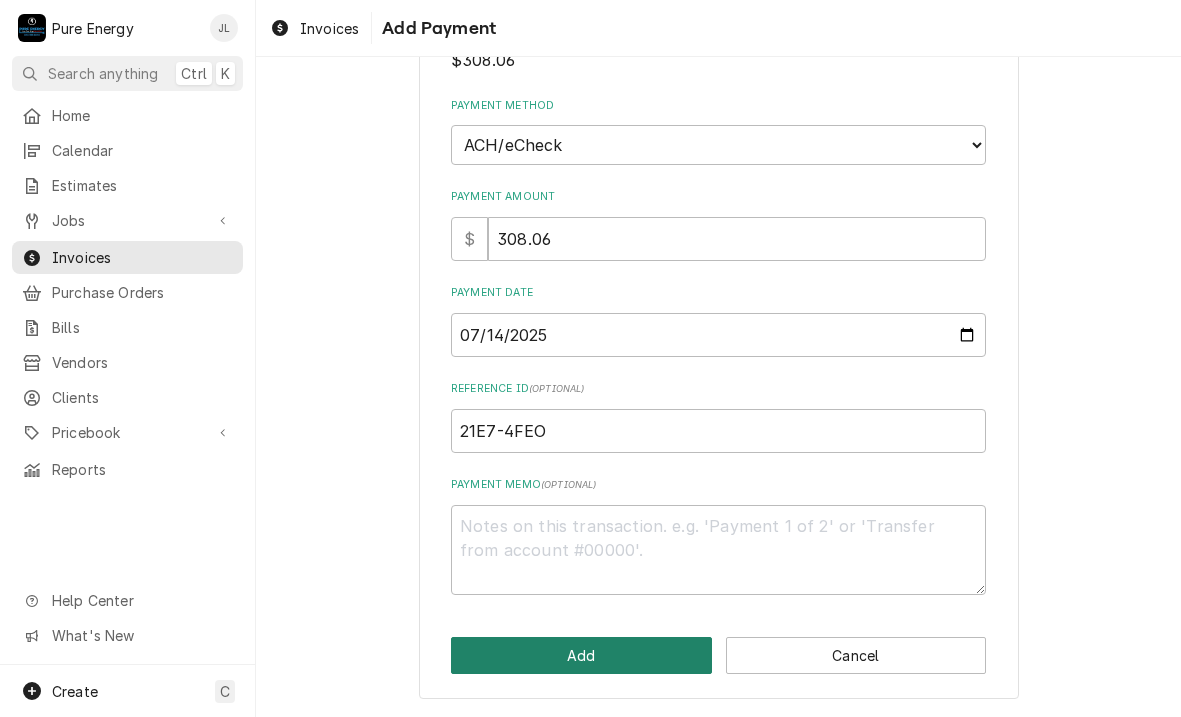 click on "Add" at bounding box center [581, 655] 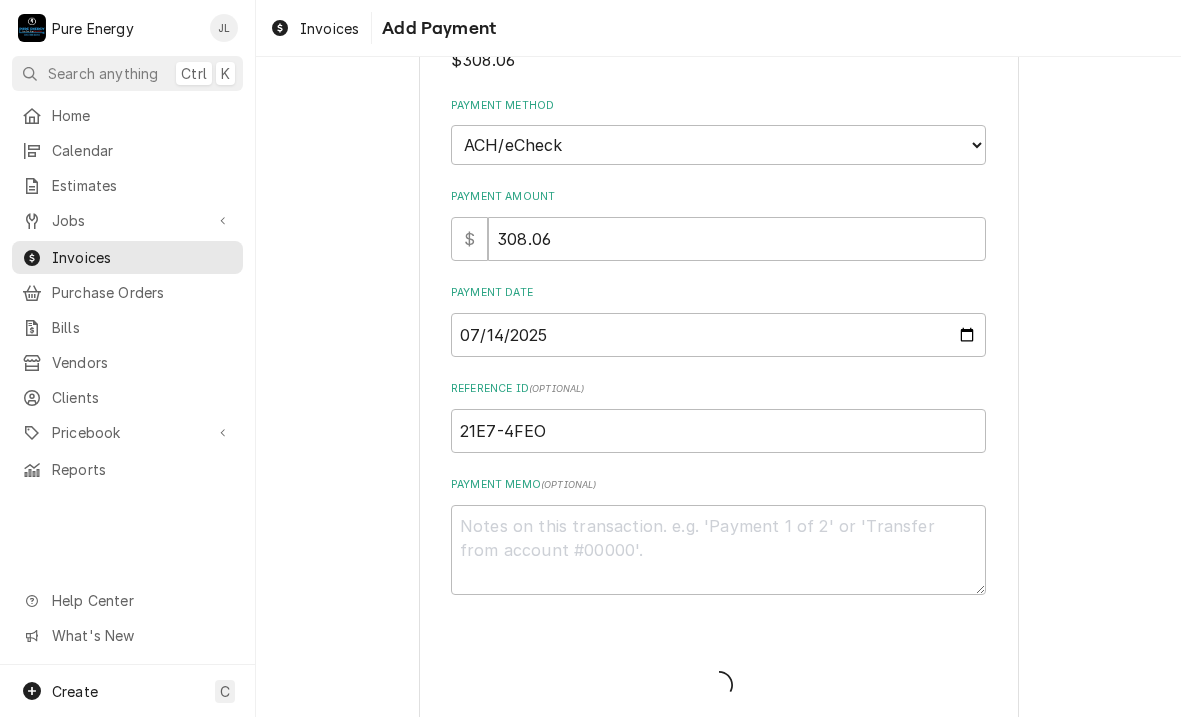 type on "x" 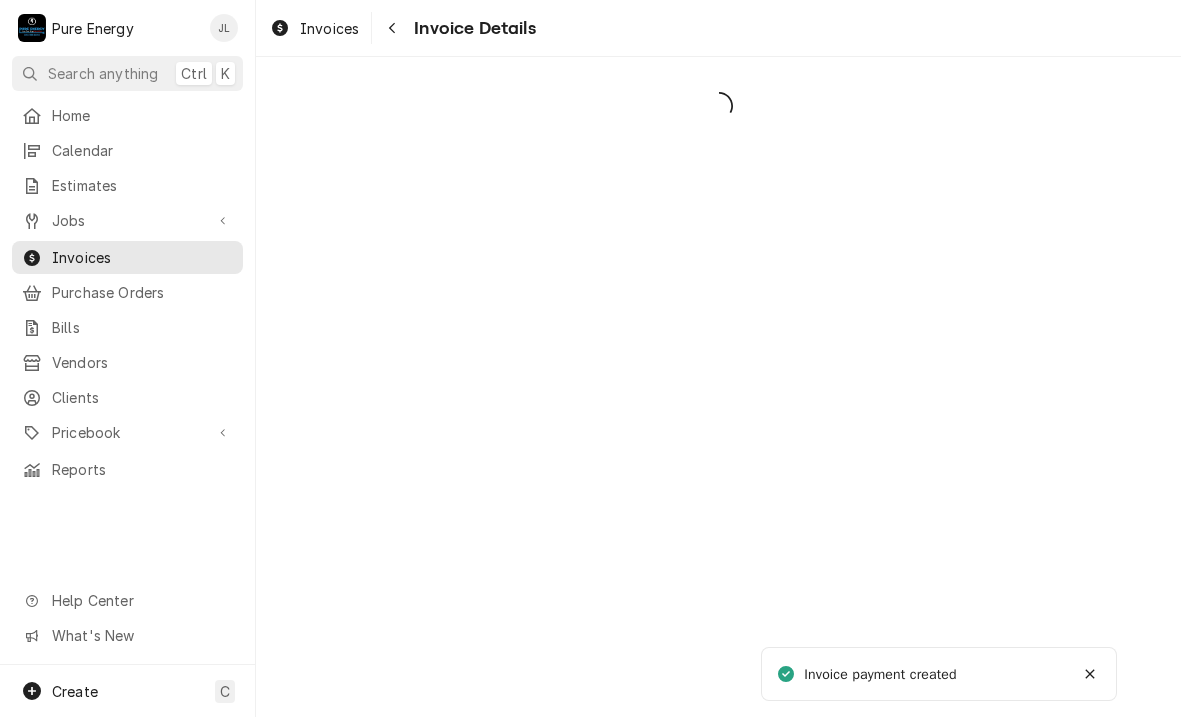 scroll, scrollTop: 0, scrollLeft: 0, axis: both 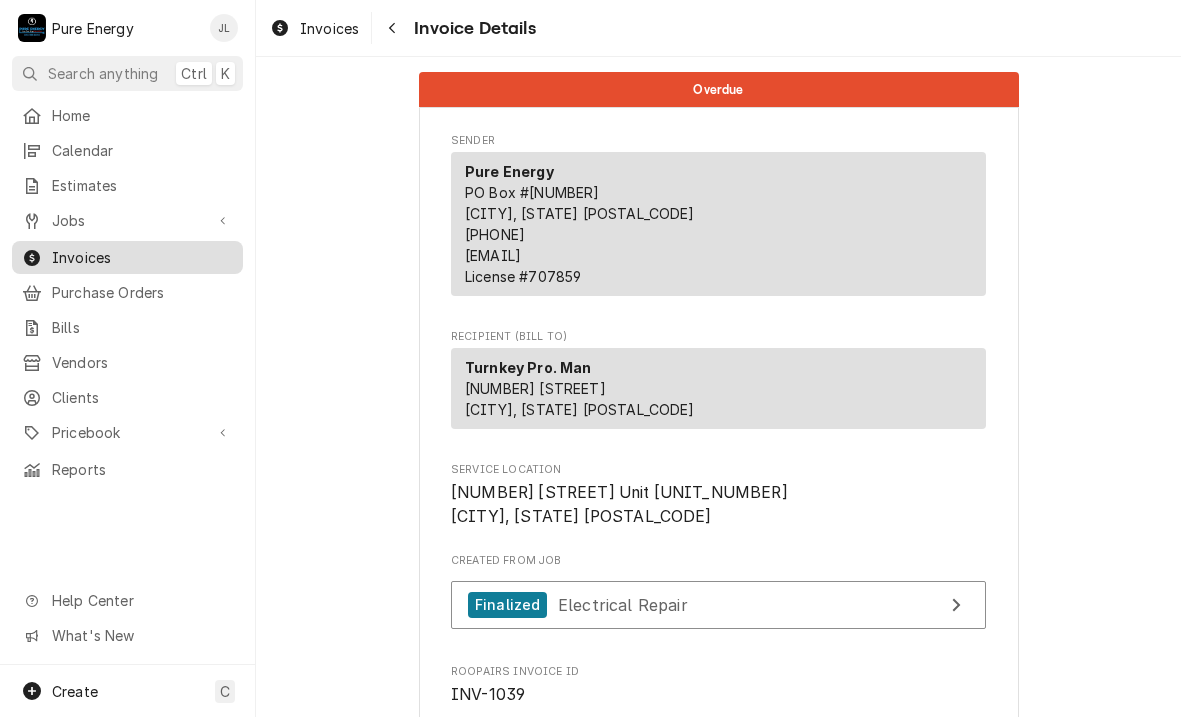 click on "Invoices" at bounding box center [127, 257] 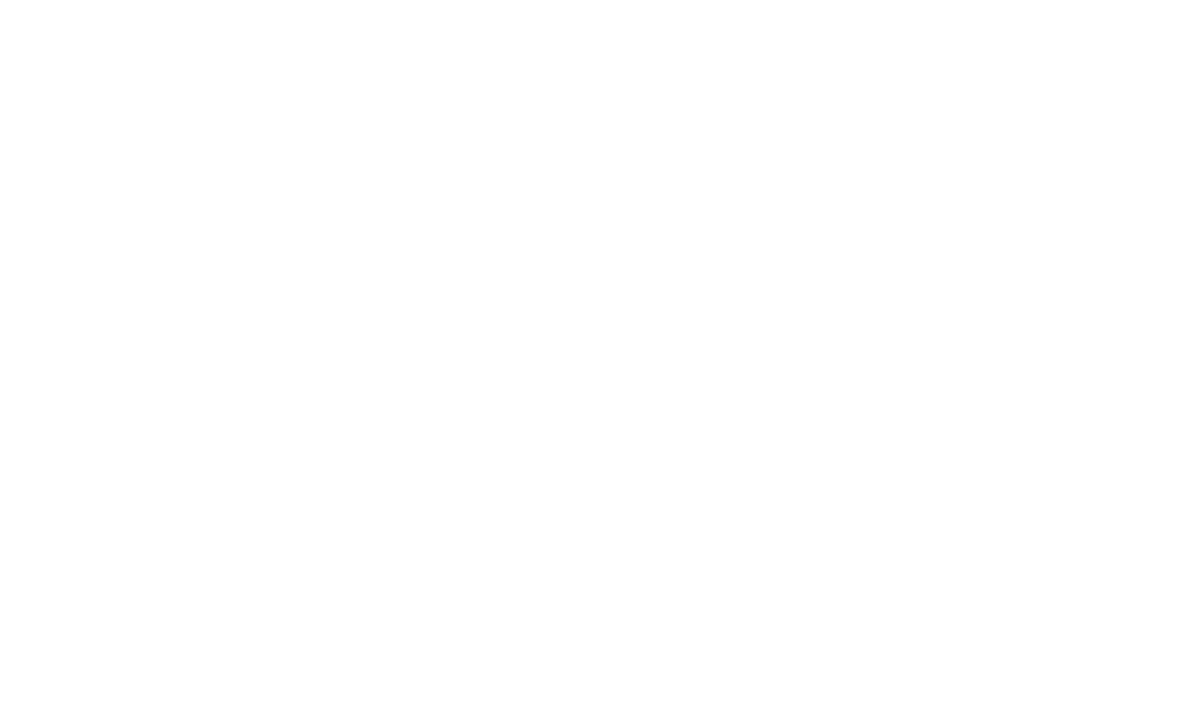 scroll, scrollTop: 0, scrollLeft: 0, axis: both 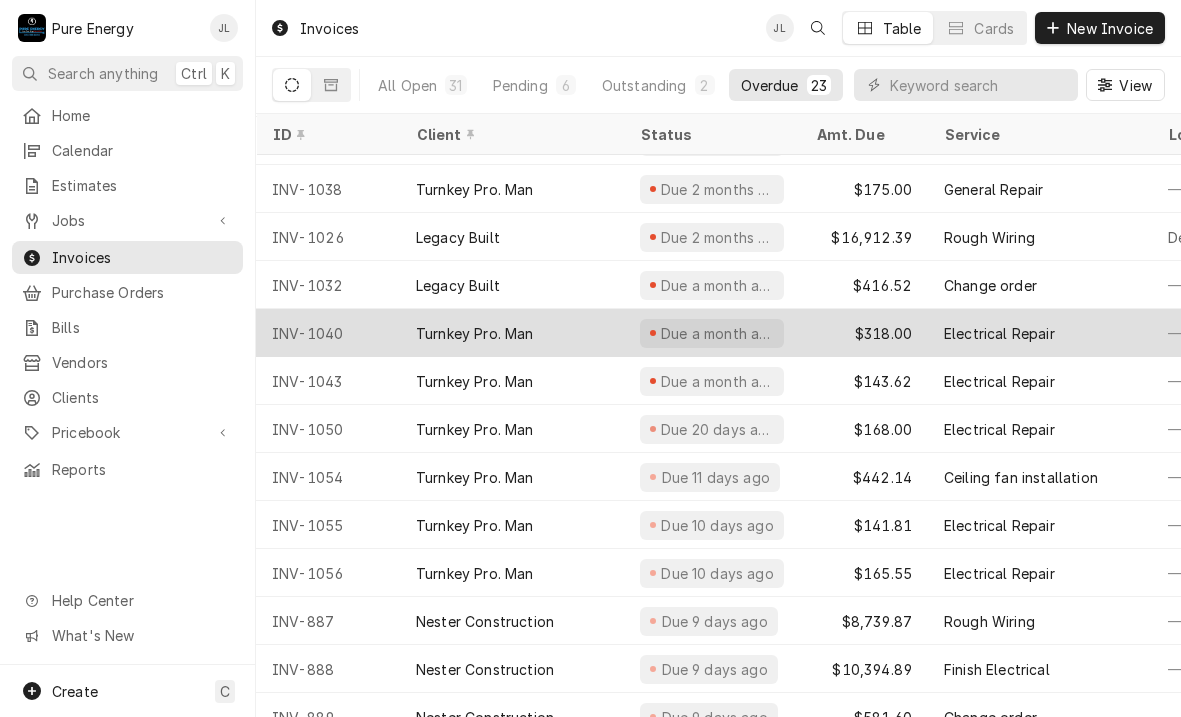 click on "INV-1040" at bounding box center [328, 333] 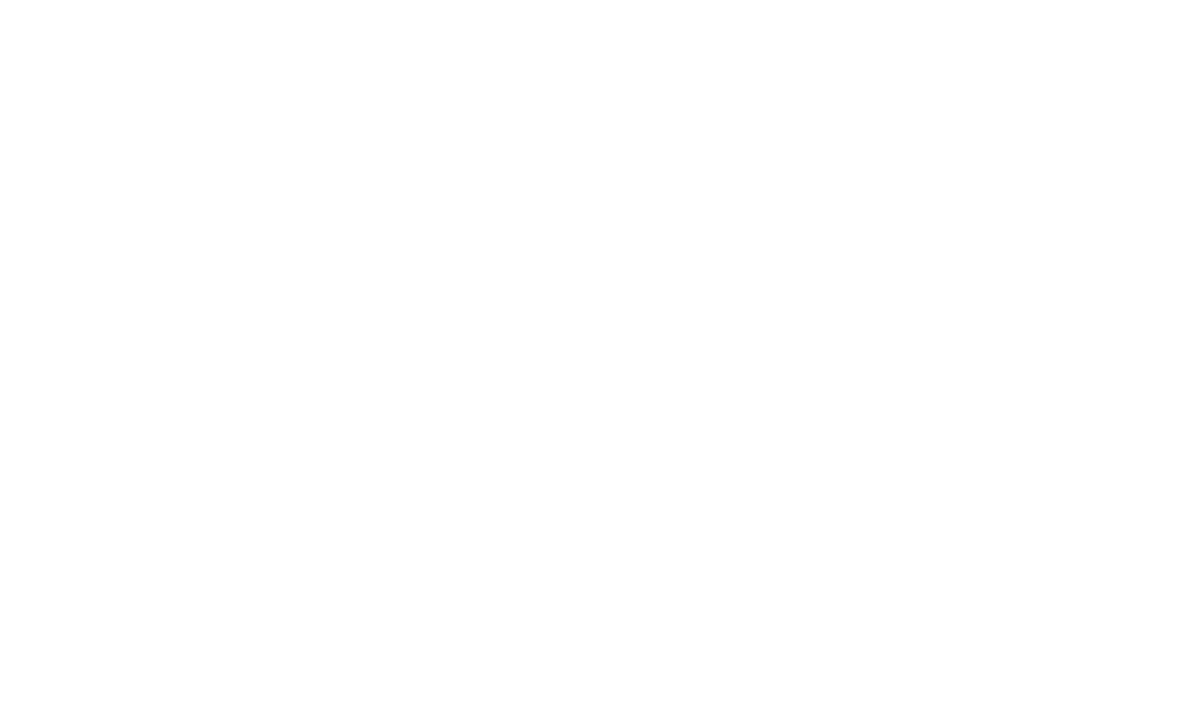 scroll, scrollTop: 0, scrollLeft: 0, axis: both 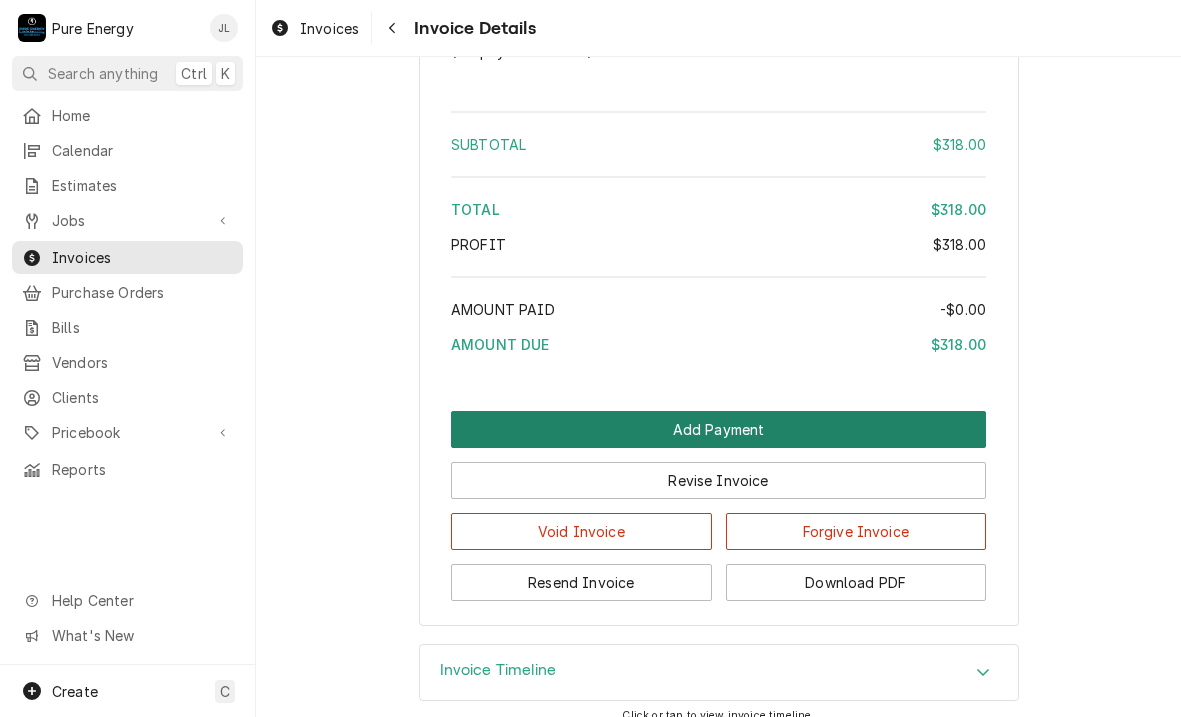 click on "Add Payment" at bounding box center [718, 429] 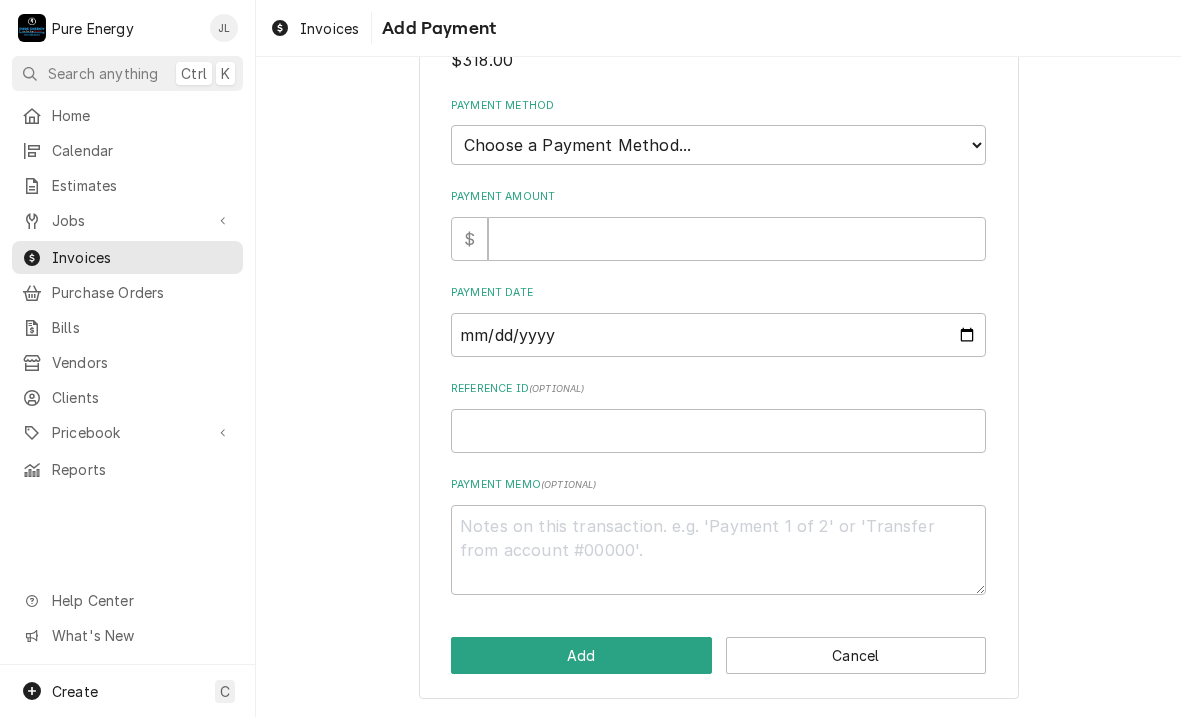 scroll, scrollTop: 0, scrollLeft: 0, axis: both 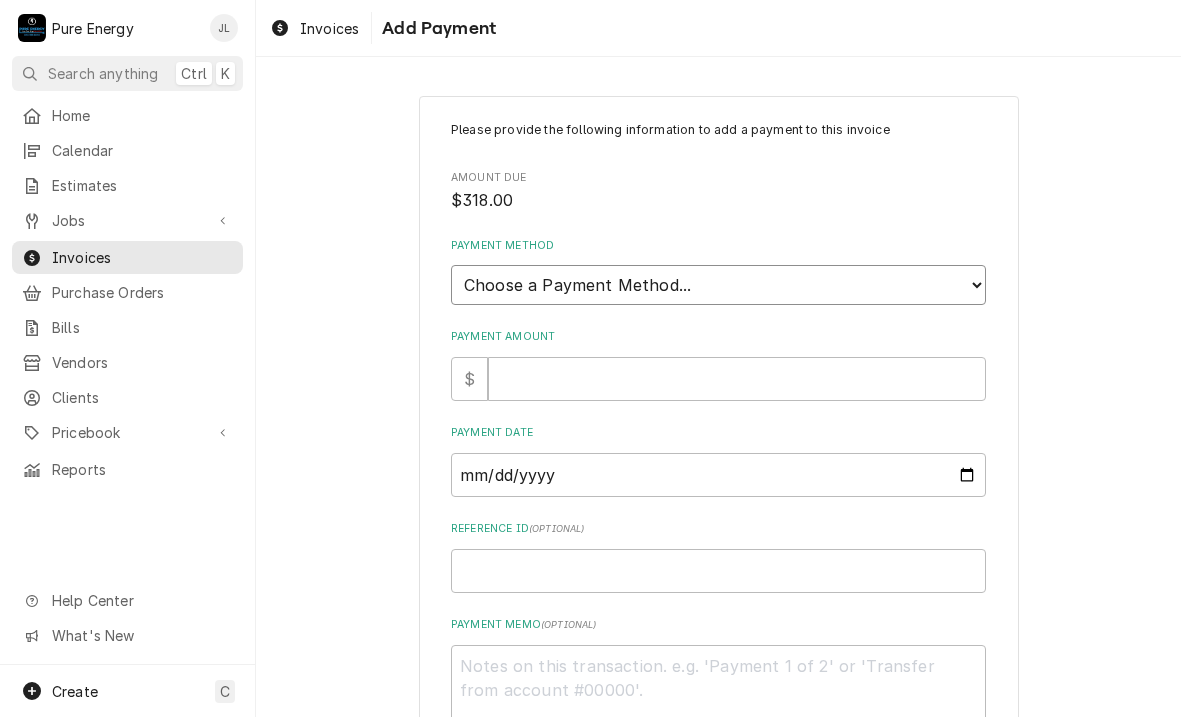 click on "Choose a Payment Method... Cash Check Credit/Debit Card ACH/eCheck Other" at bounding box center [718, 285] 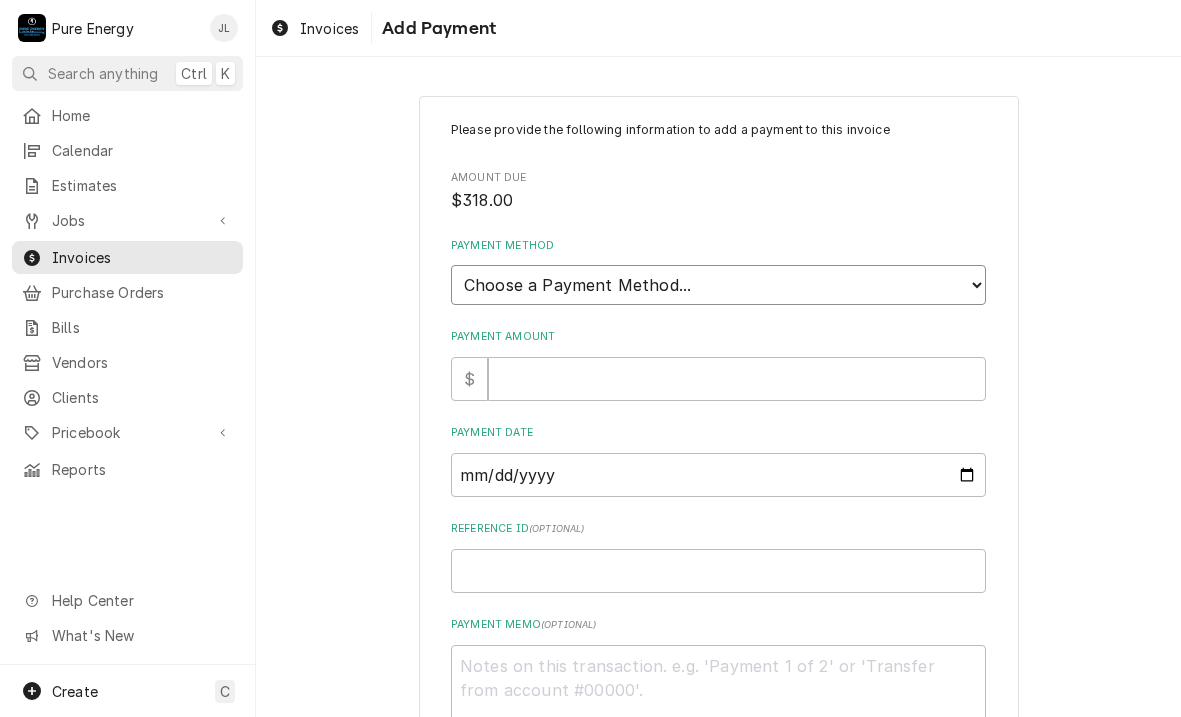 select on "4" 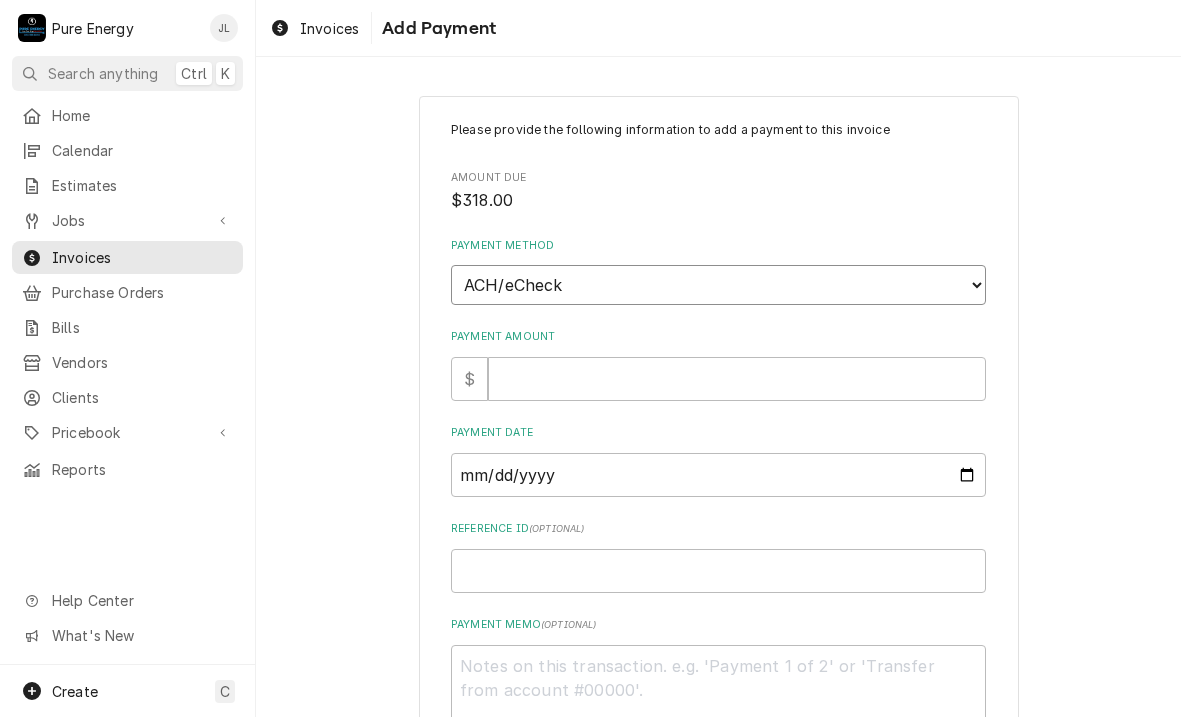 click on "Choose a Payment Method... Cash Check Credit/Debit Card ACH/eCheck Other" at bounding box center [718, 285] 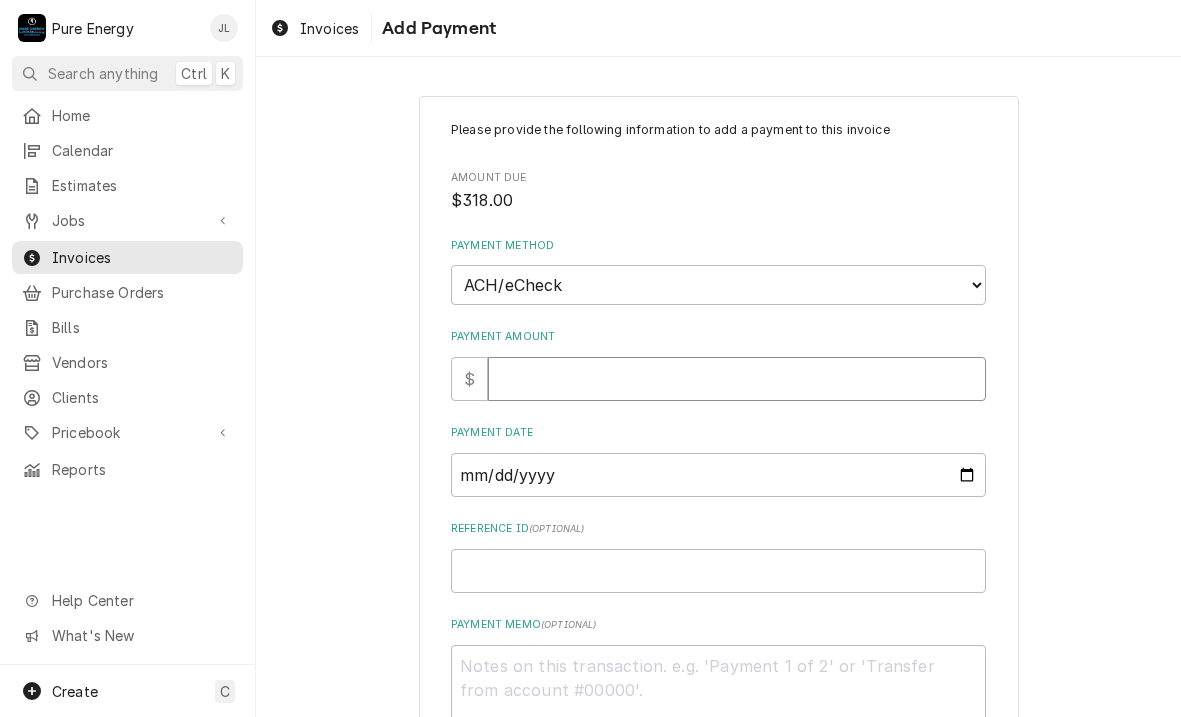 click on "Payment Amount" at bounding box center (737, 379) 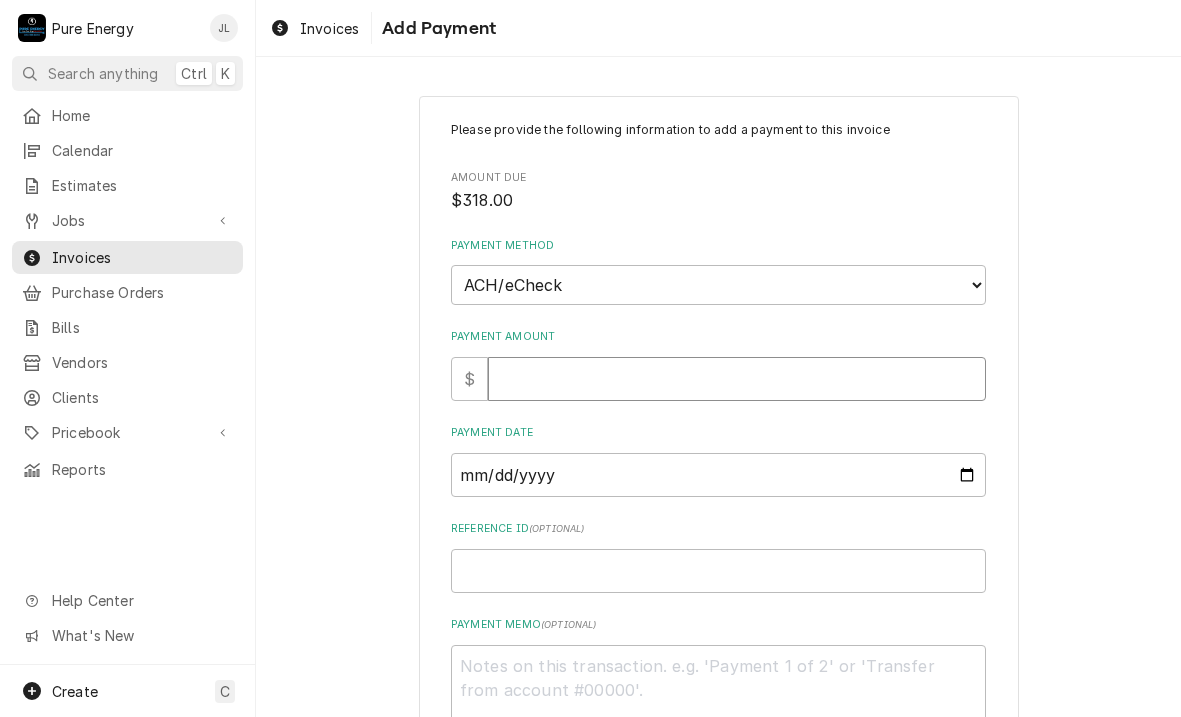 type on "x" 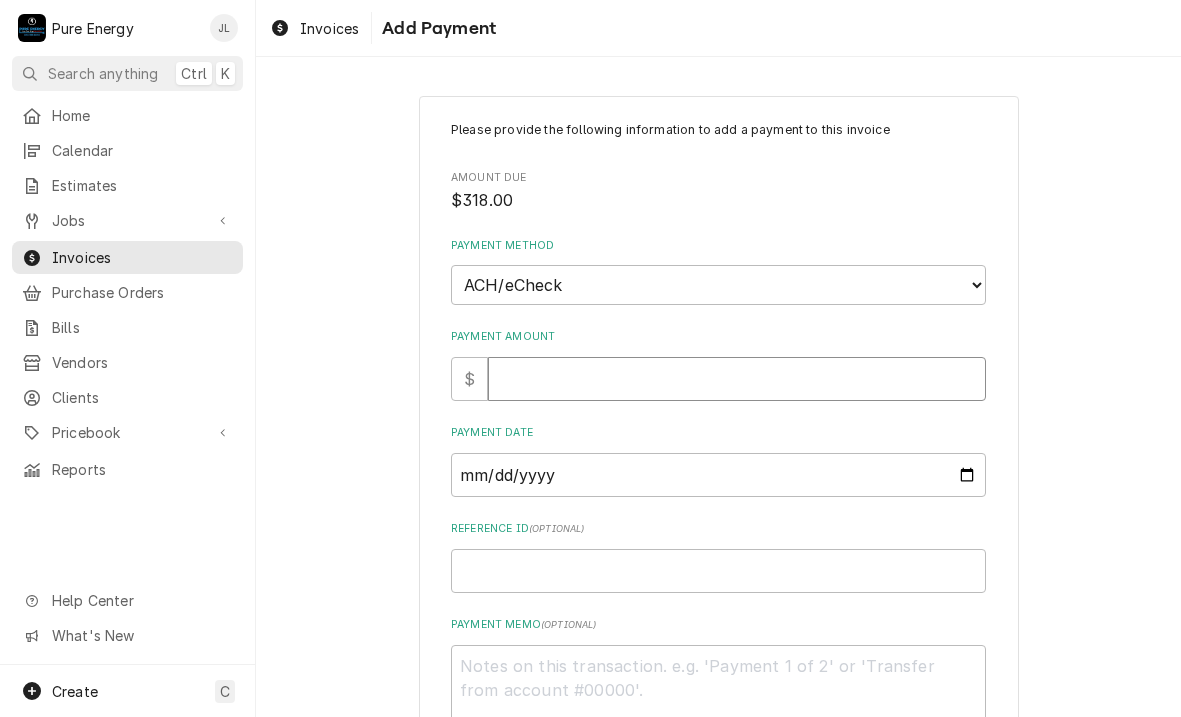 type on "3" 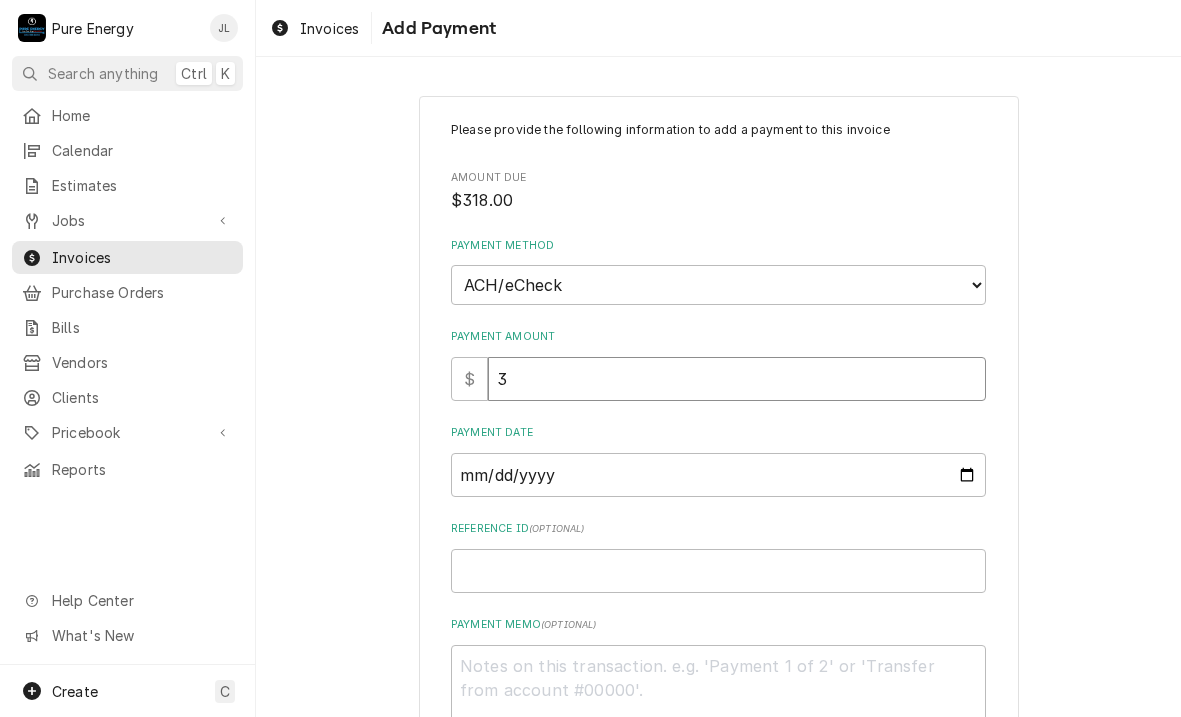 type on "x" 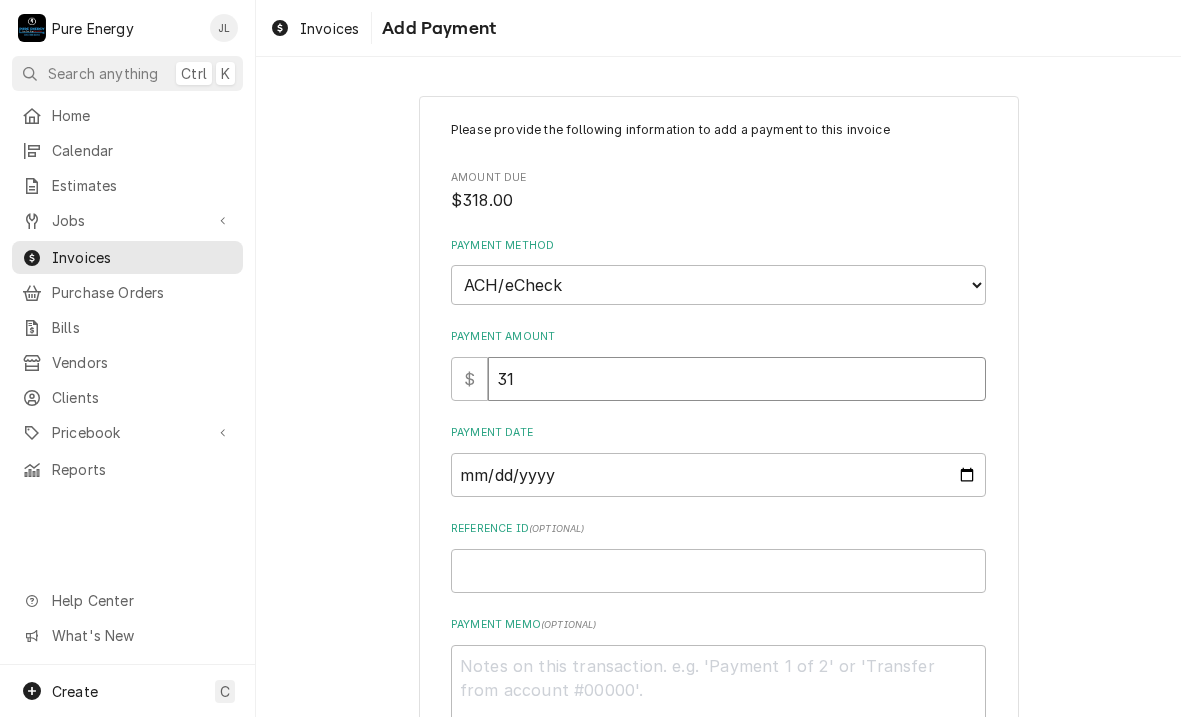 type on "x" 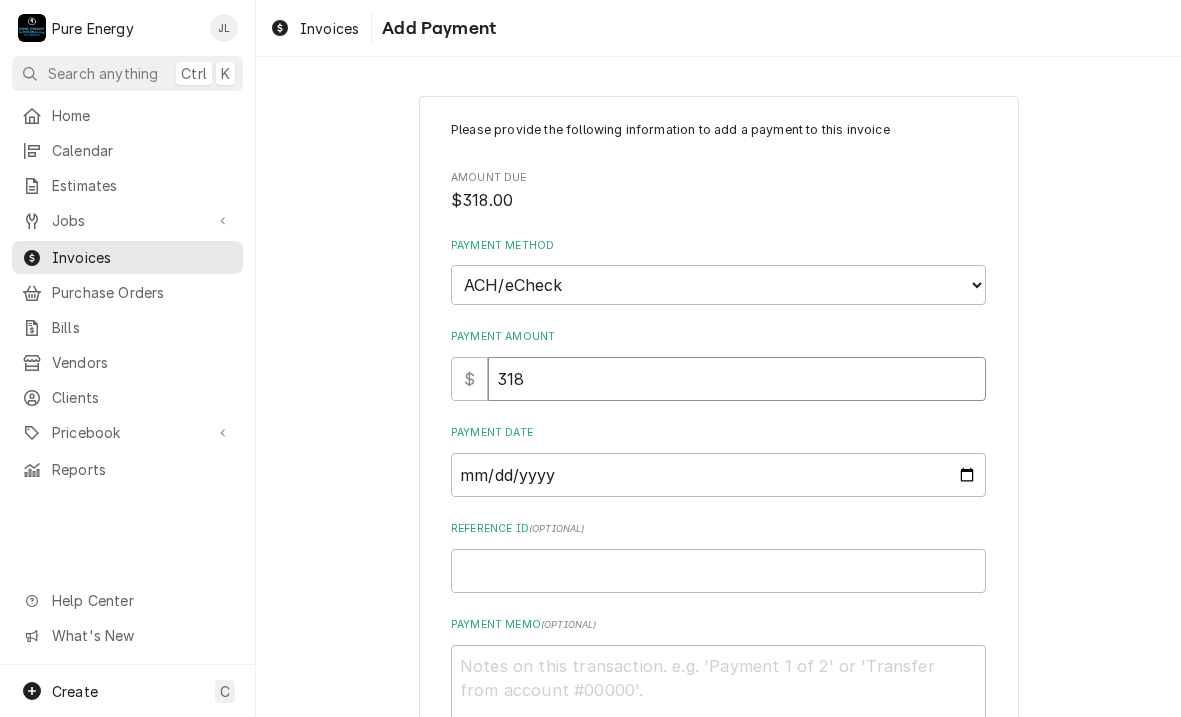 type on "x" 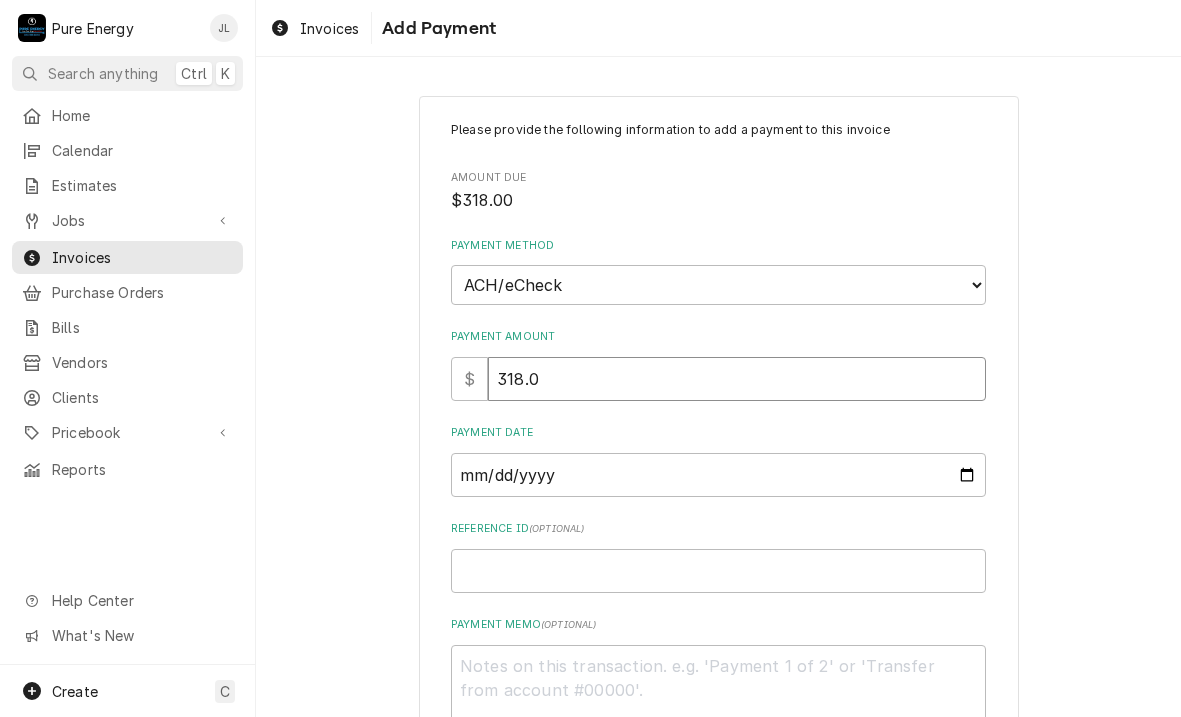 type on "x" 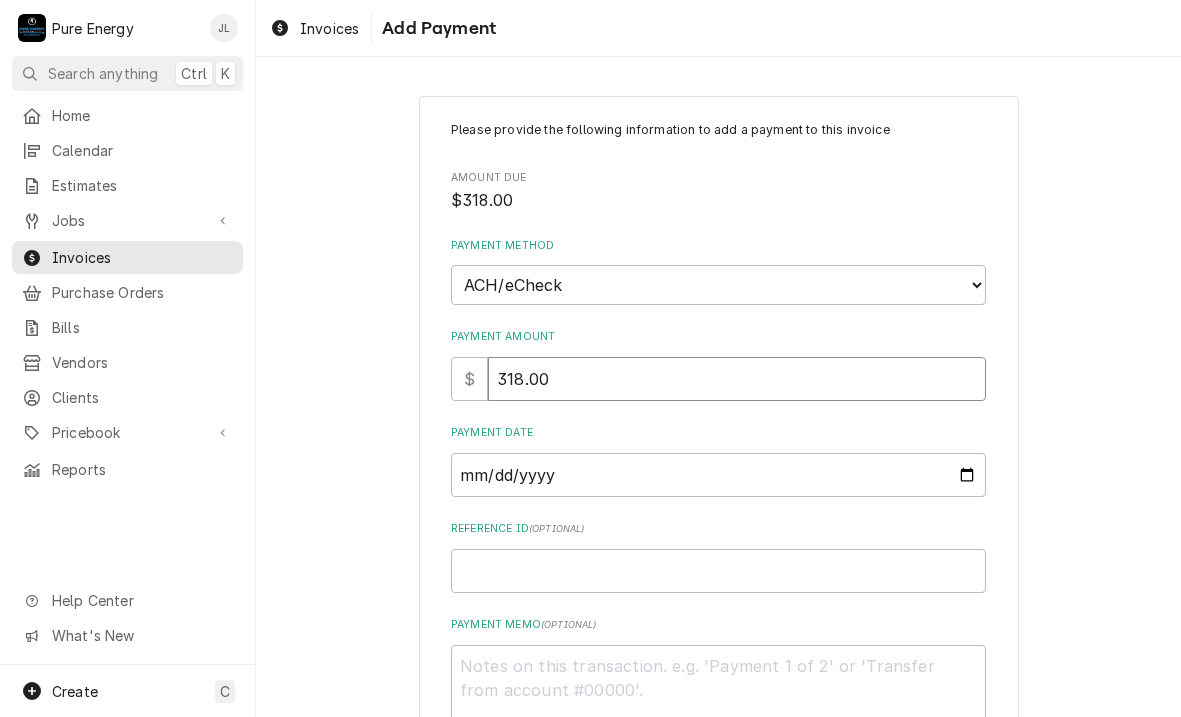 type on "318.00" 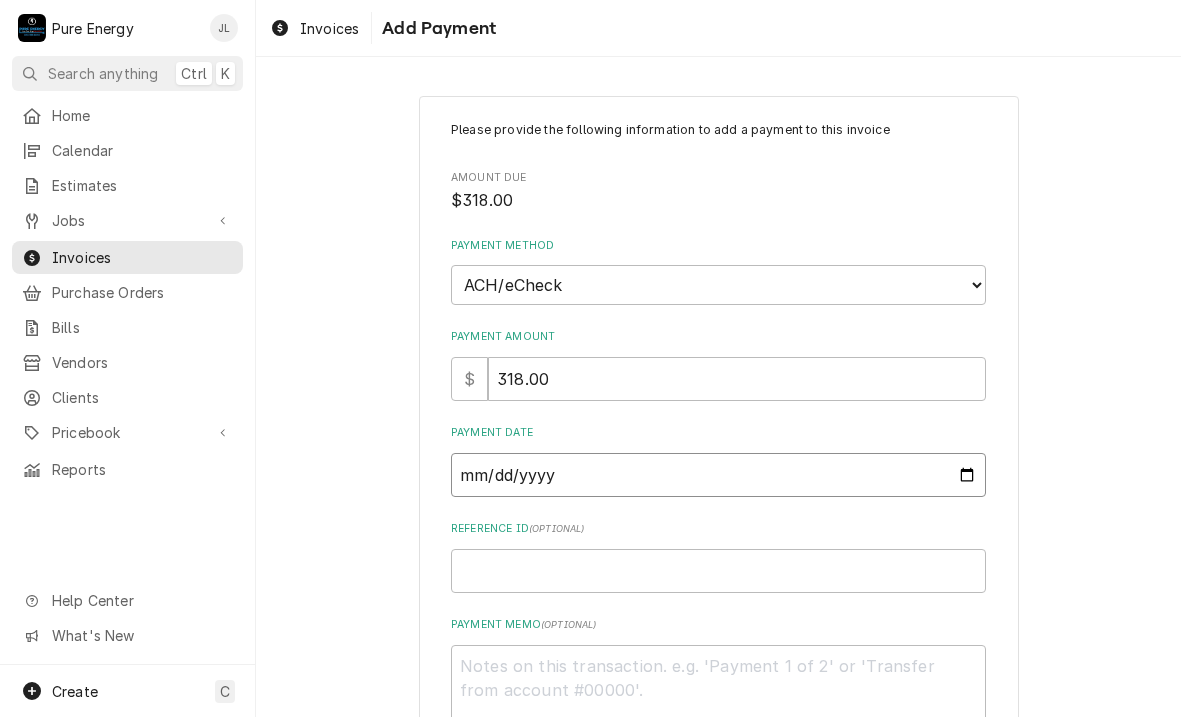 click on "Payment Date" at bounding box center (718, 475) 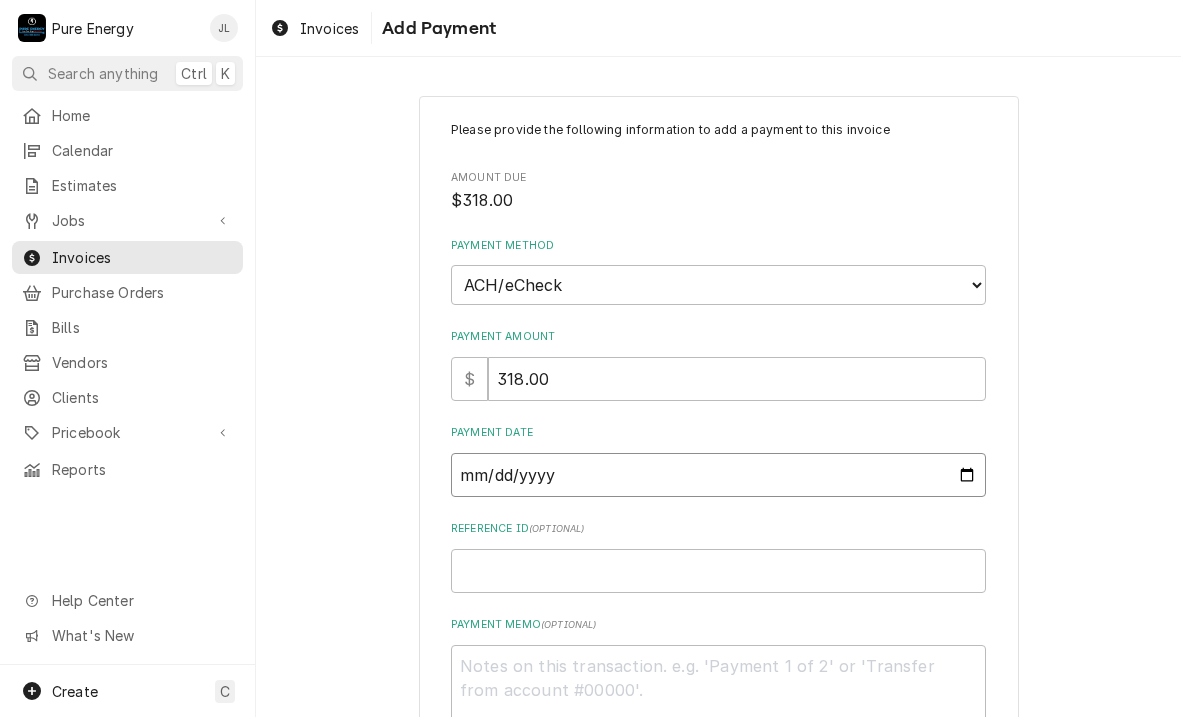 type on "x" 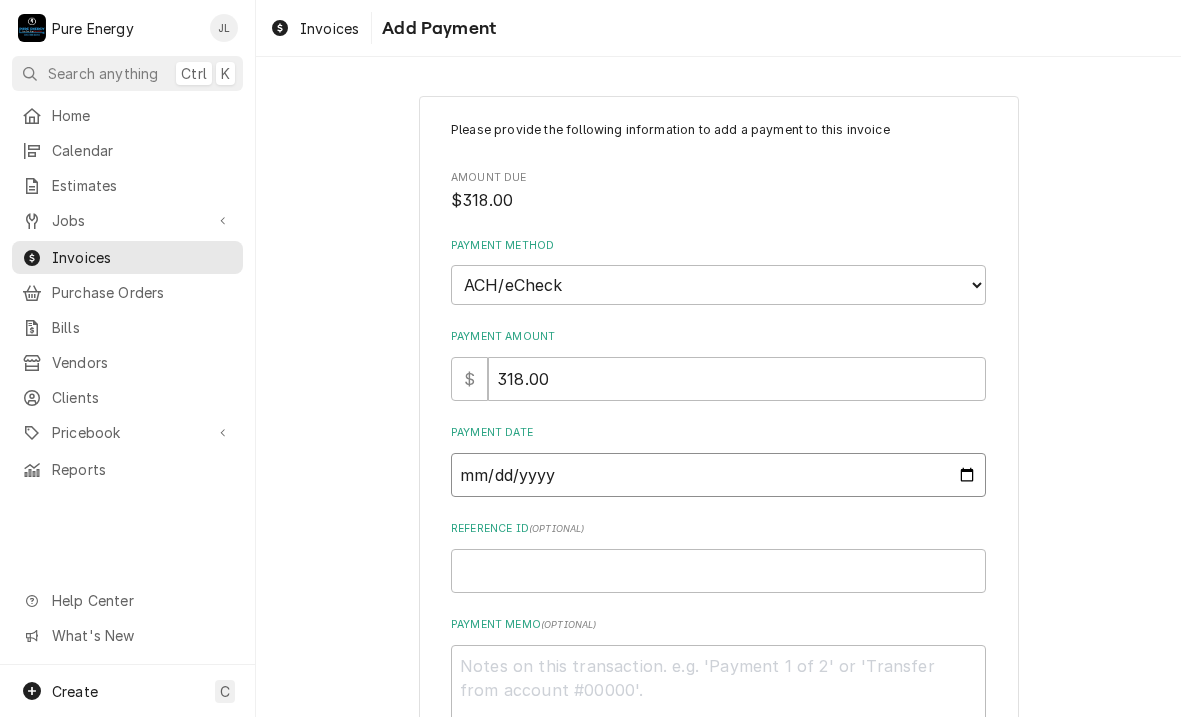type on "2025-07-03" 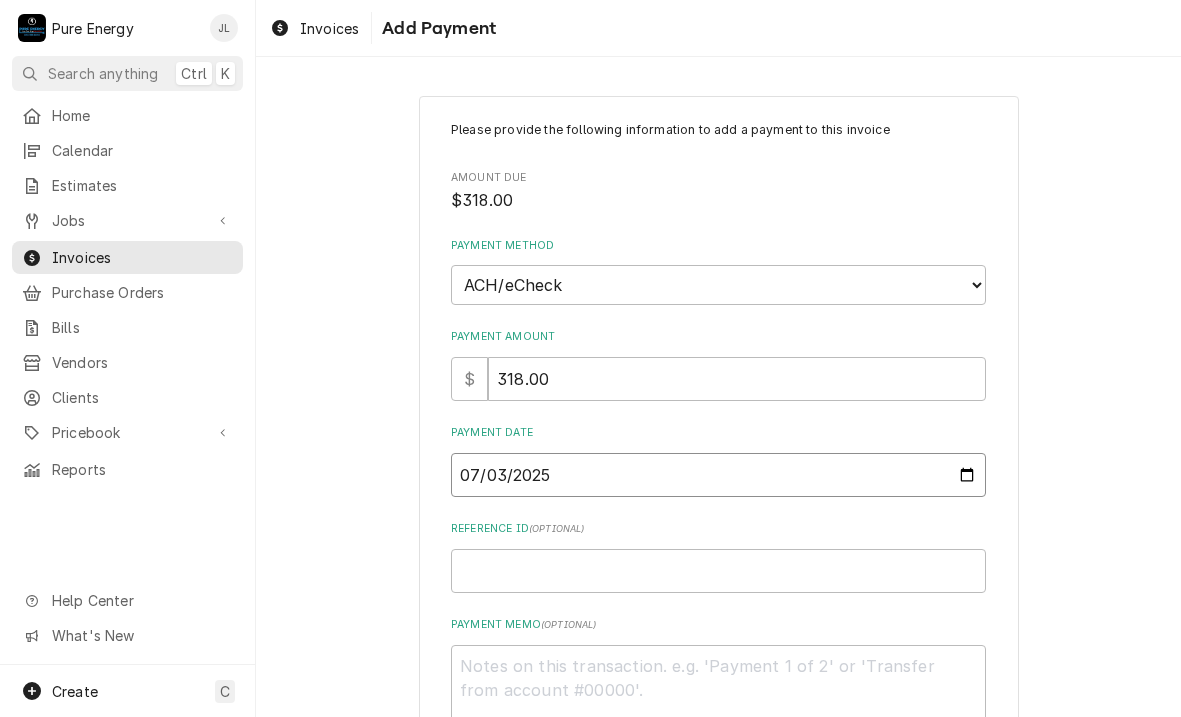 type on "x" 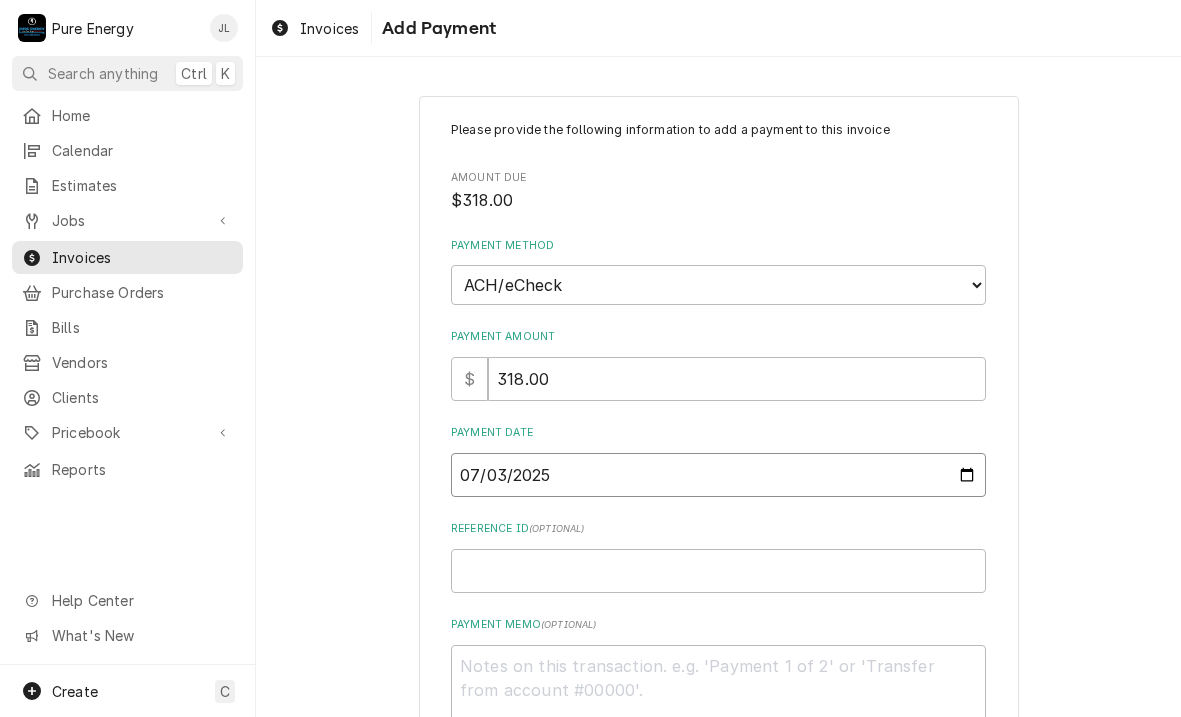 type on "2025-07-14" 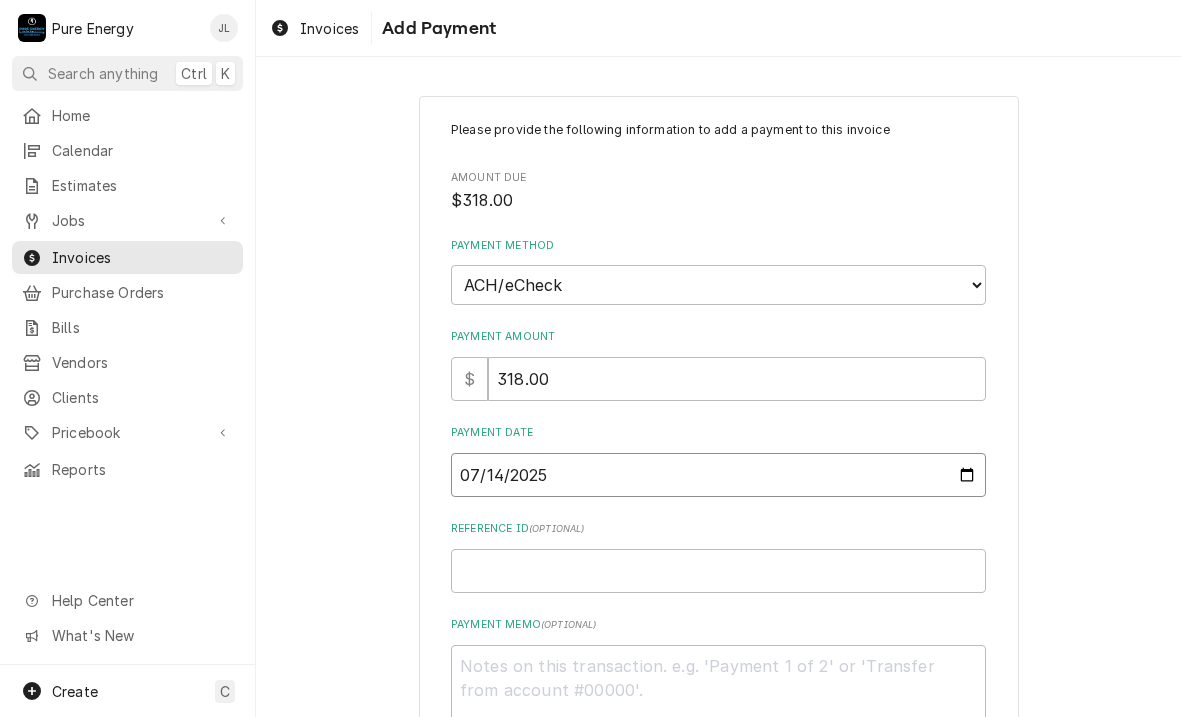 scroll, scrollTop: 140, scrollLeft: 0, axis: vertical 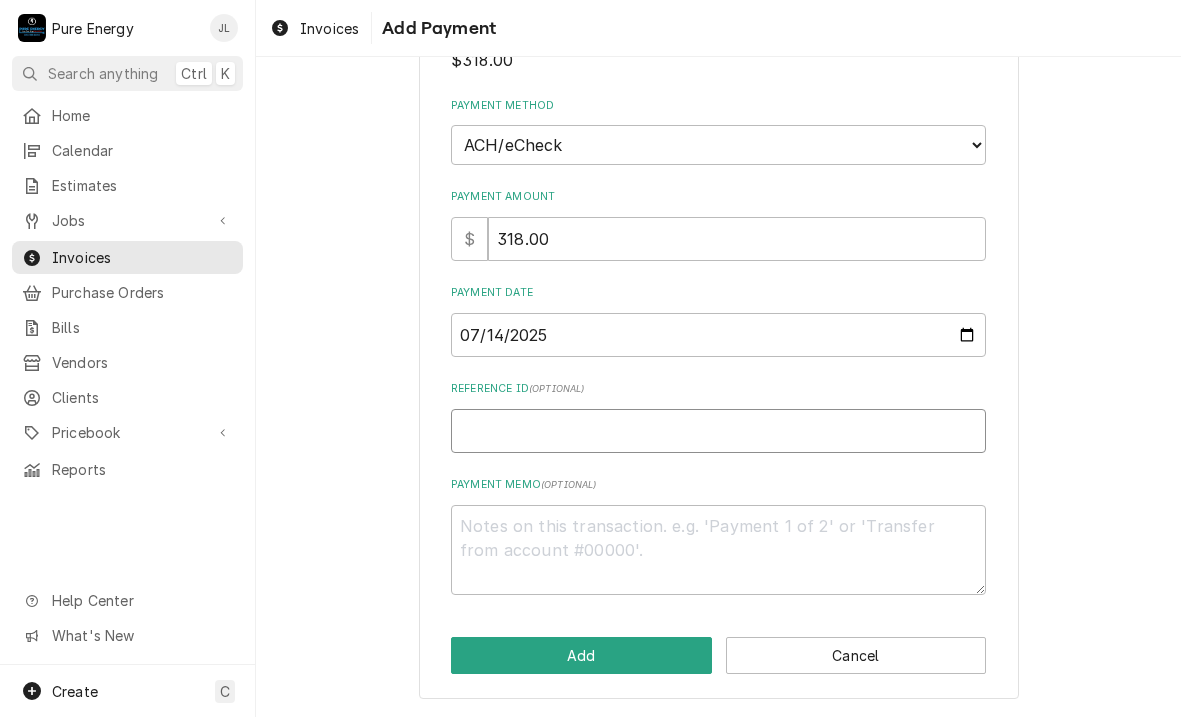 click on "Reference ID  ( optional )" at bounding box center (718, 431) 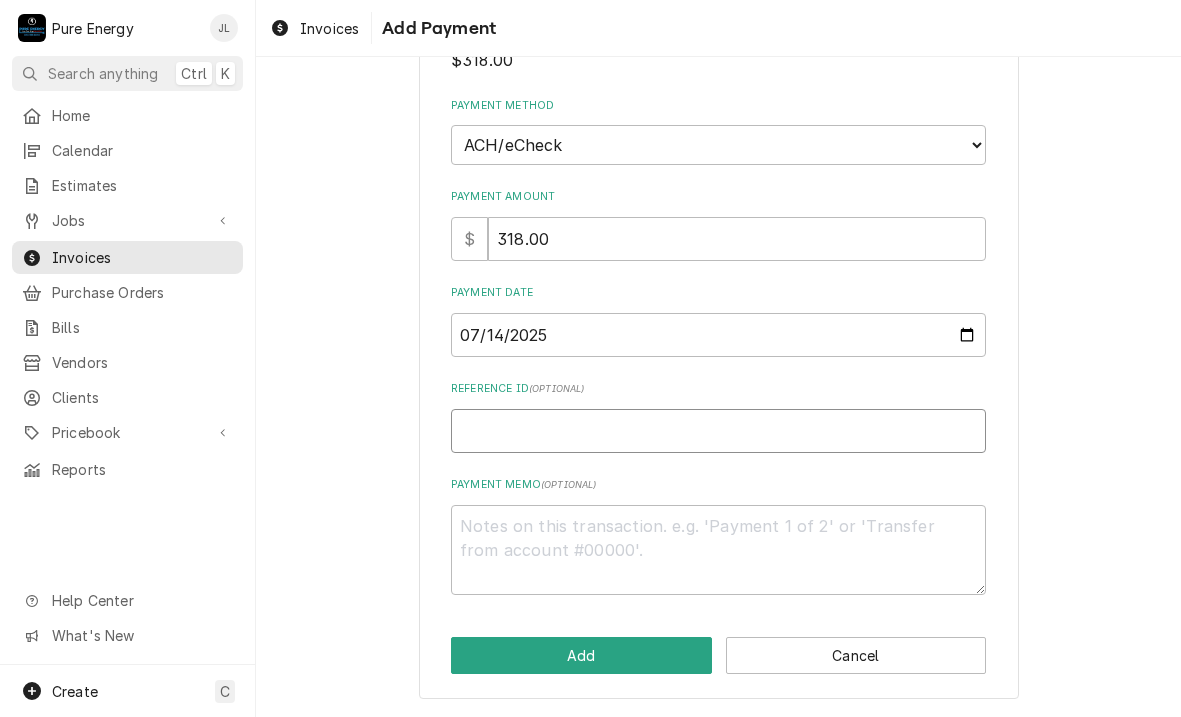 type on "x" 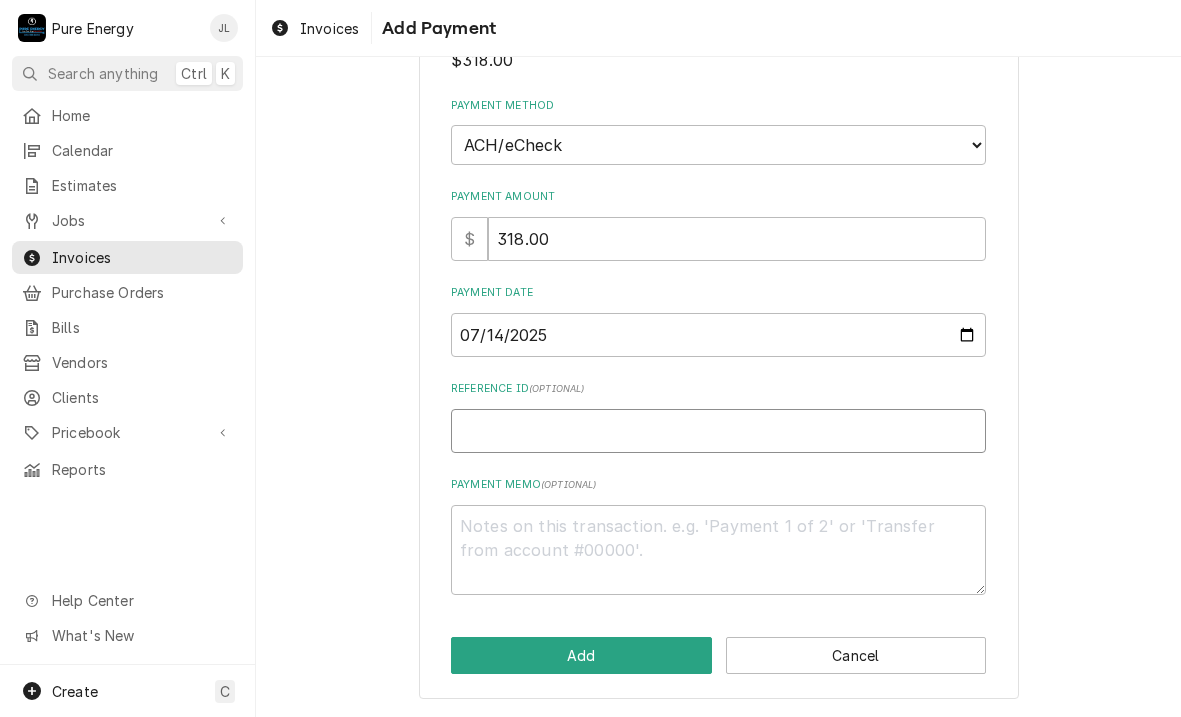 type on "2" 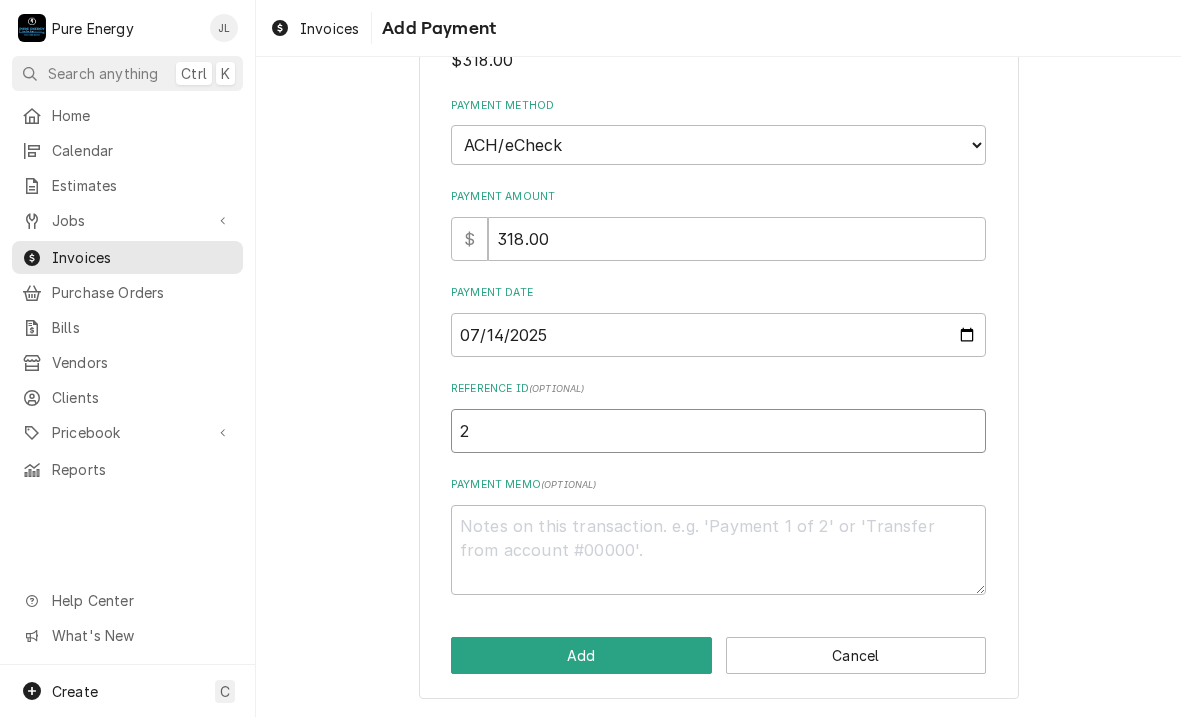 type on "x" 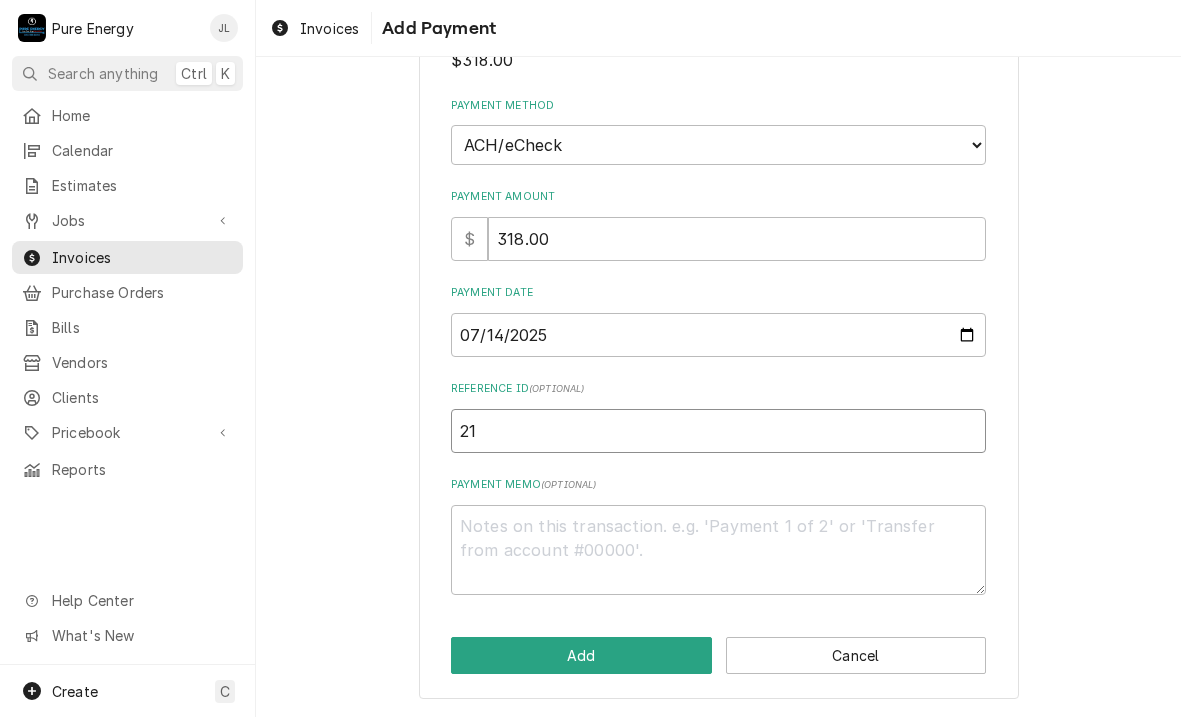 type on "x" 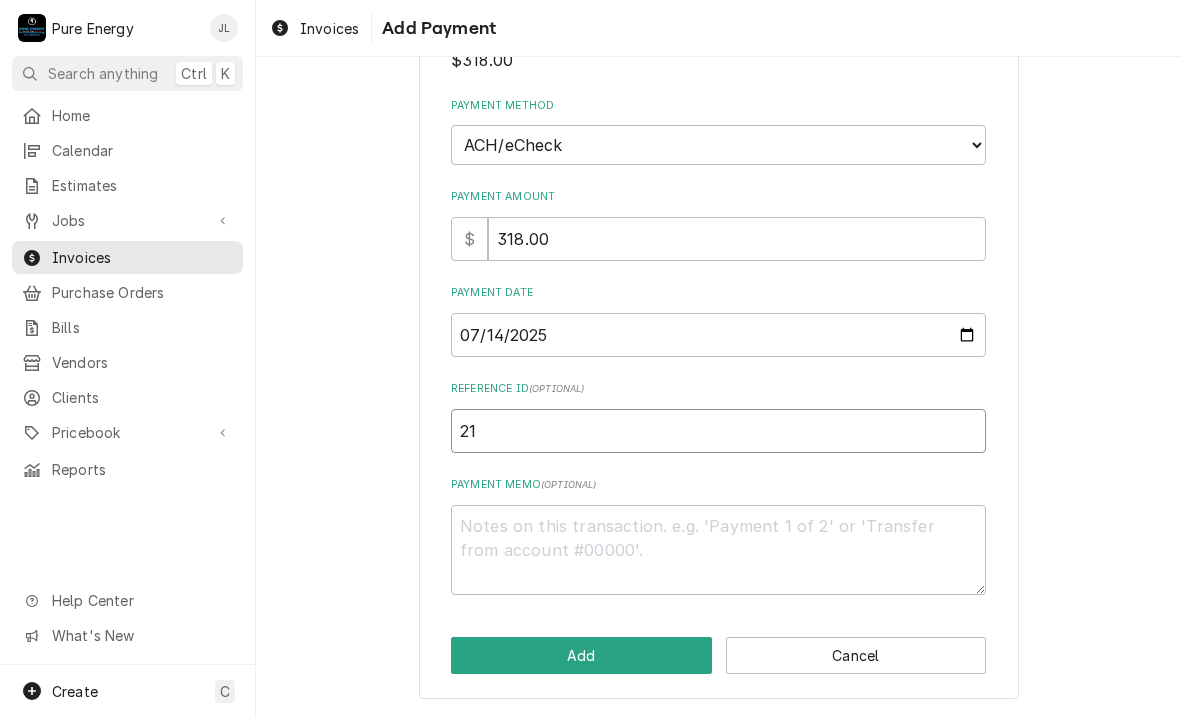type on "21E" 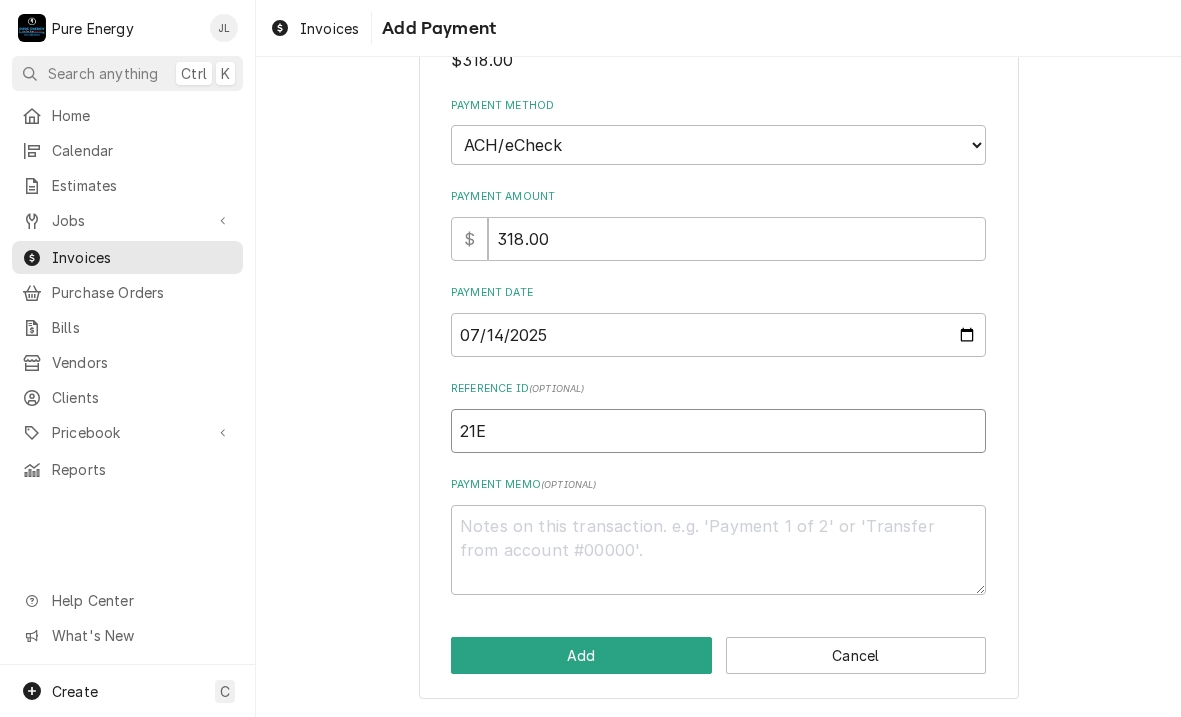 type on "x" 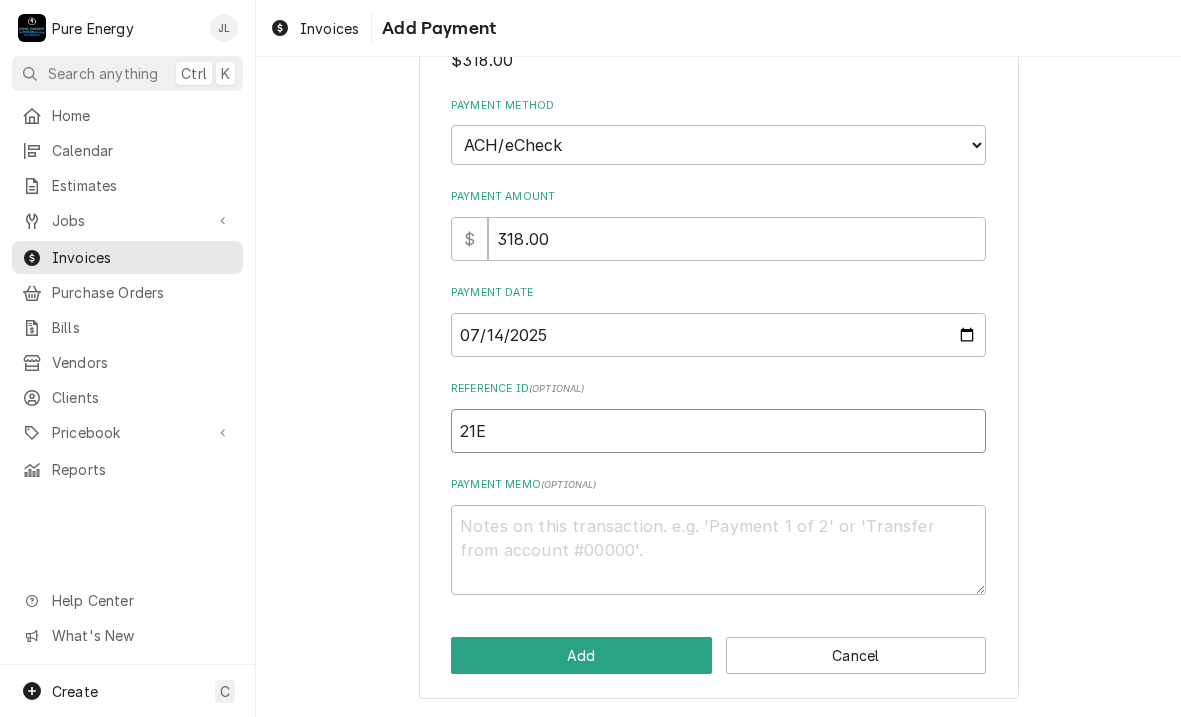 type on "21E7" 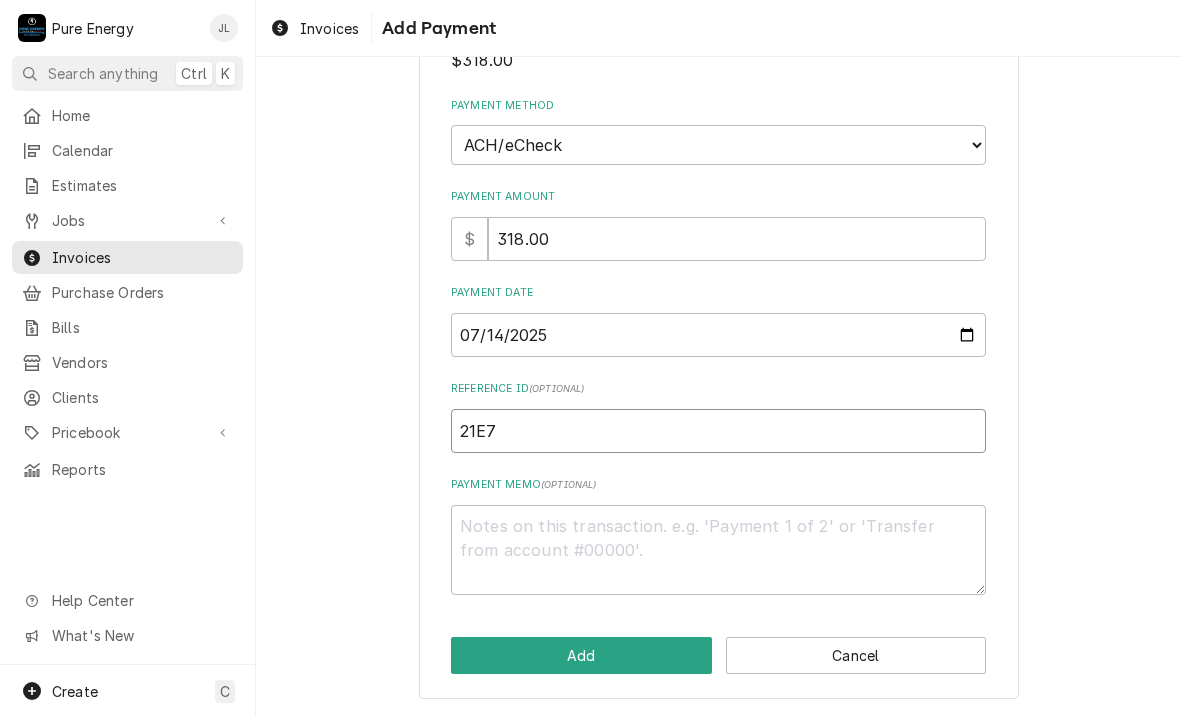 type on "x" 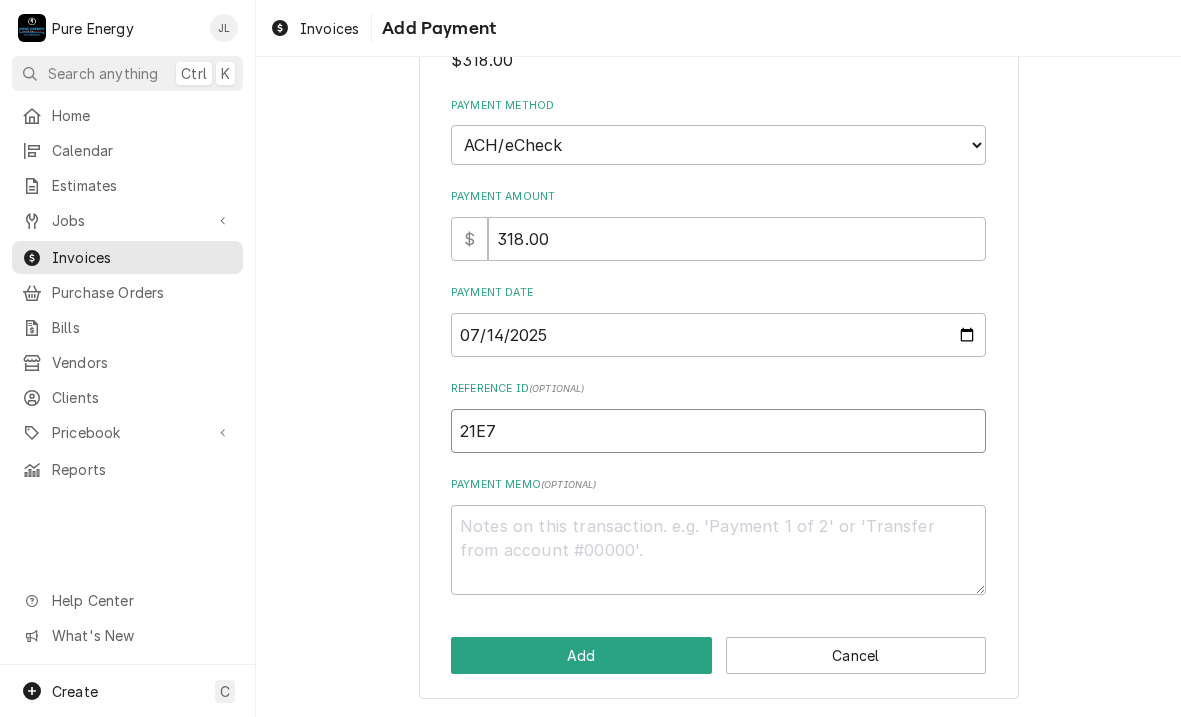 type on "21E7-" 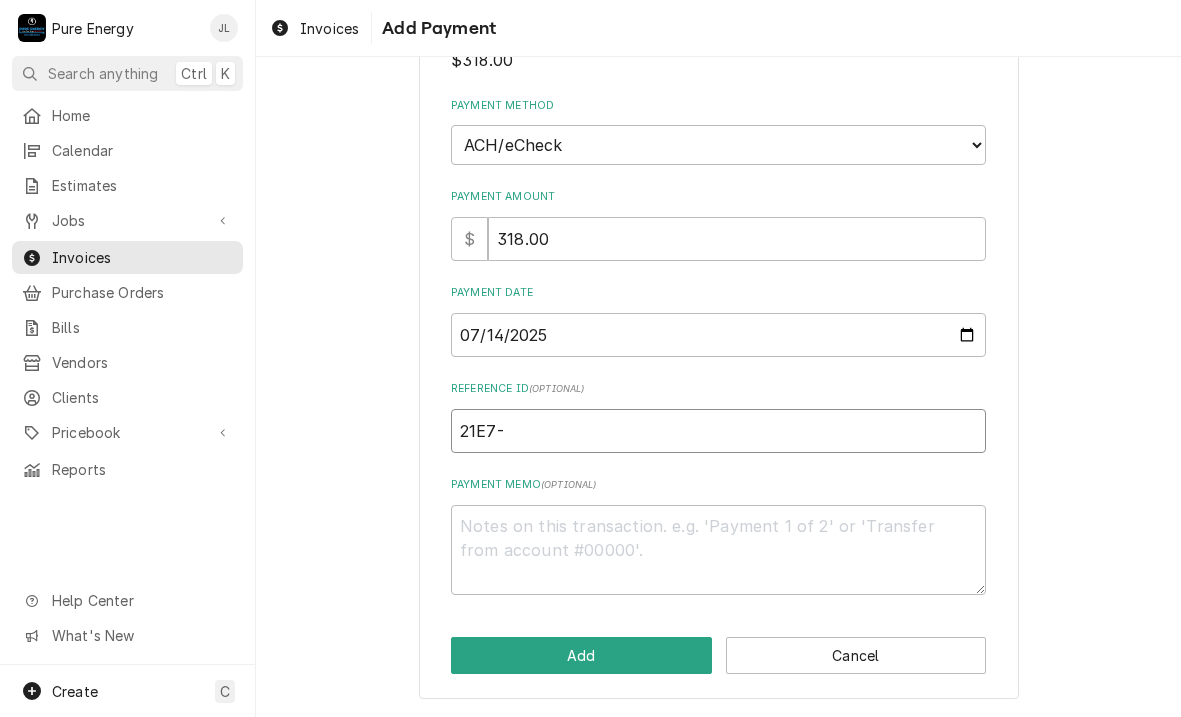 type on "x" 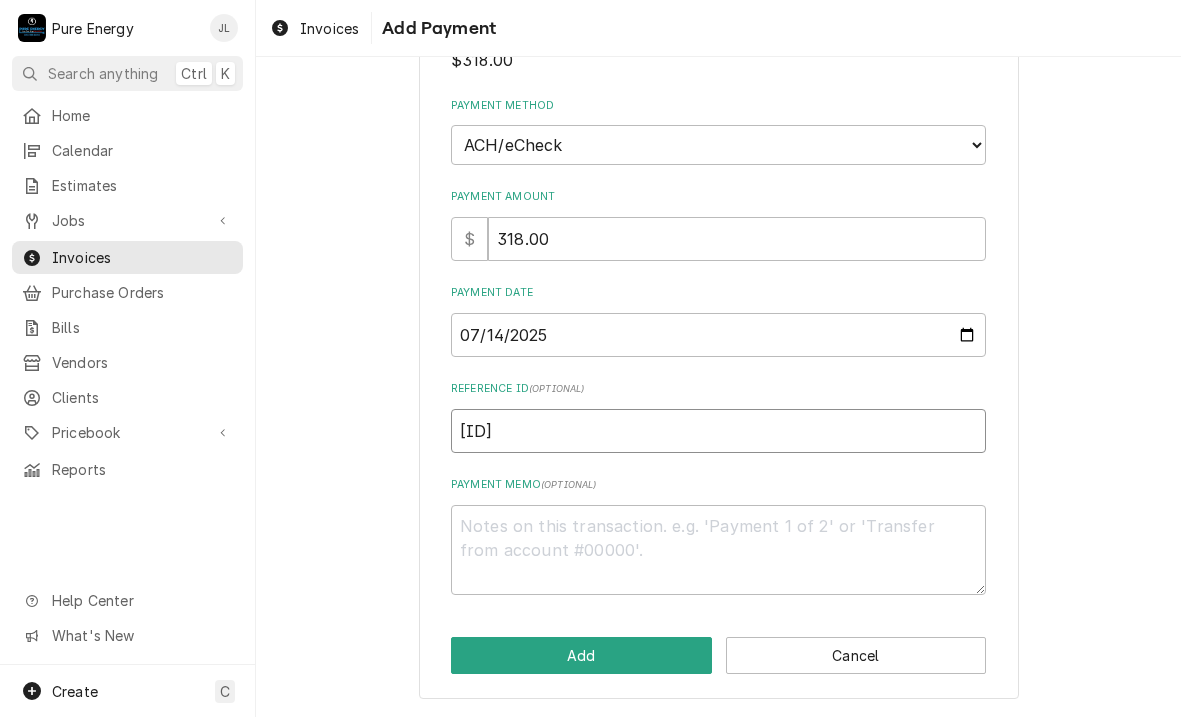 type on "x" 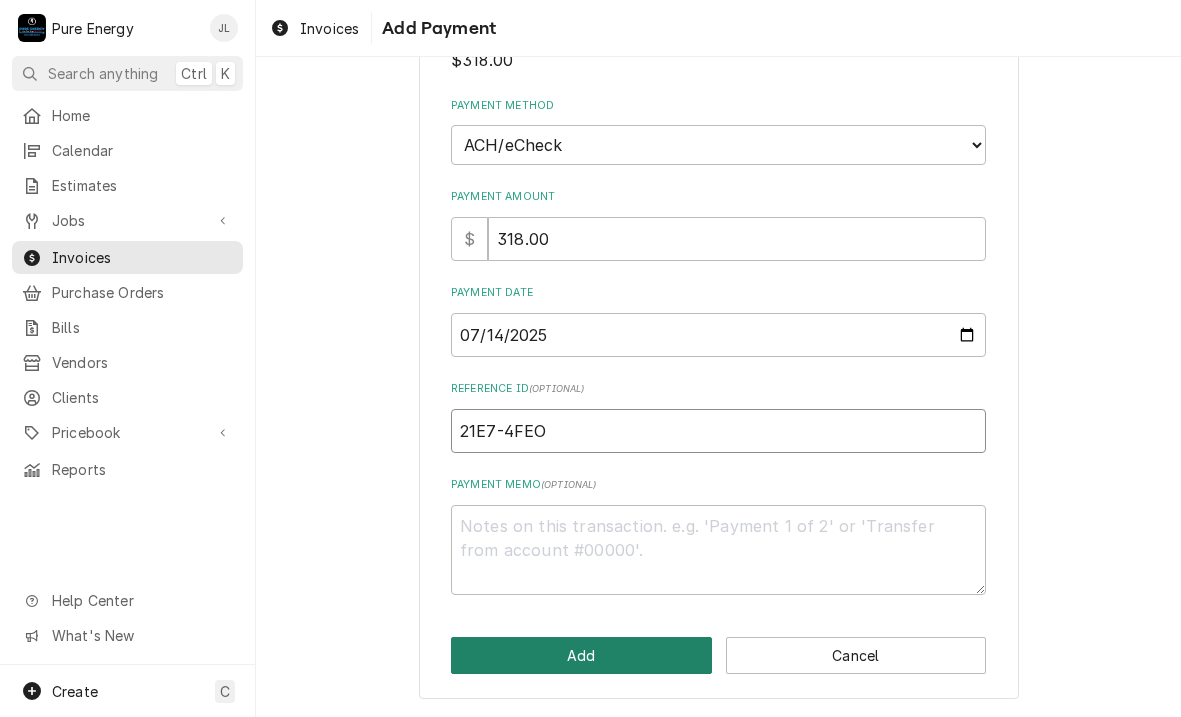 type on "21E7-4FEO" 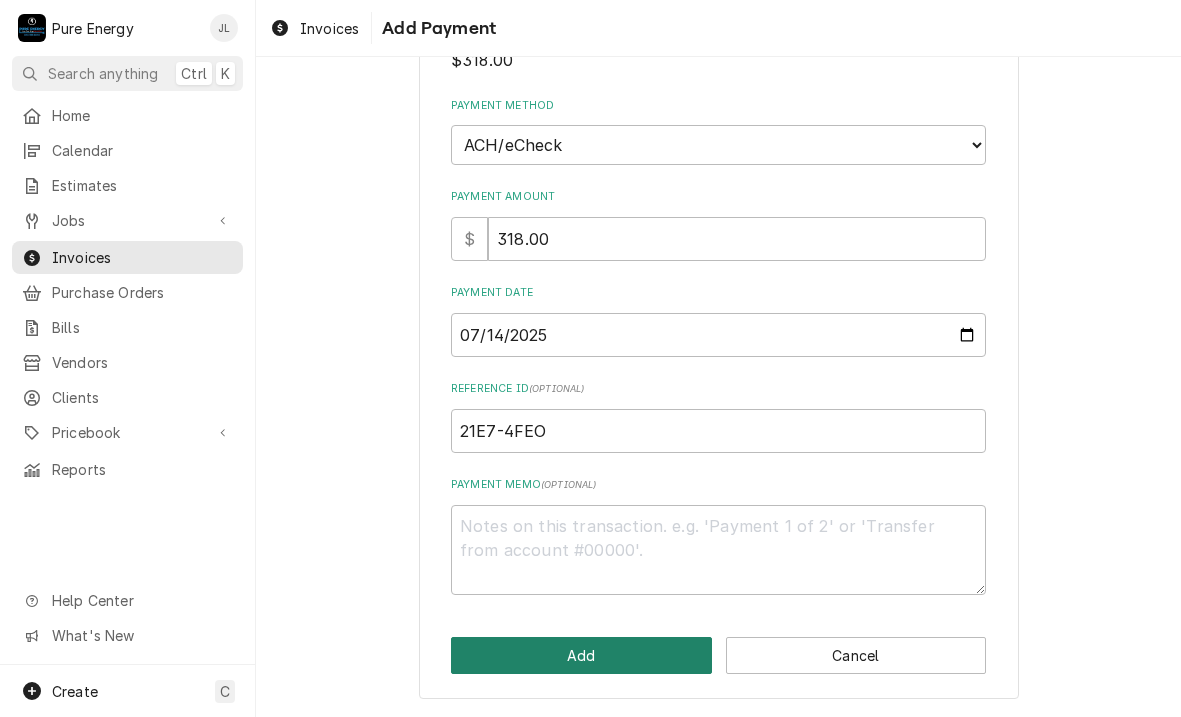 click on "Add" at bounding box center (581, 655) 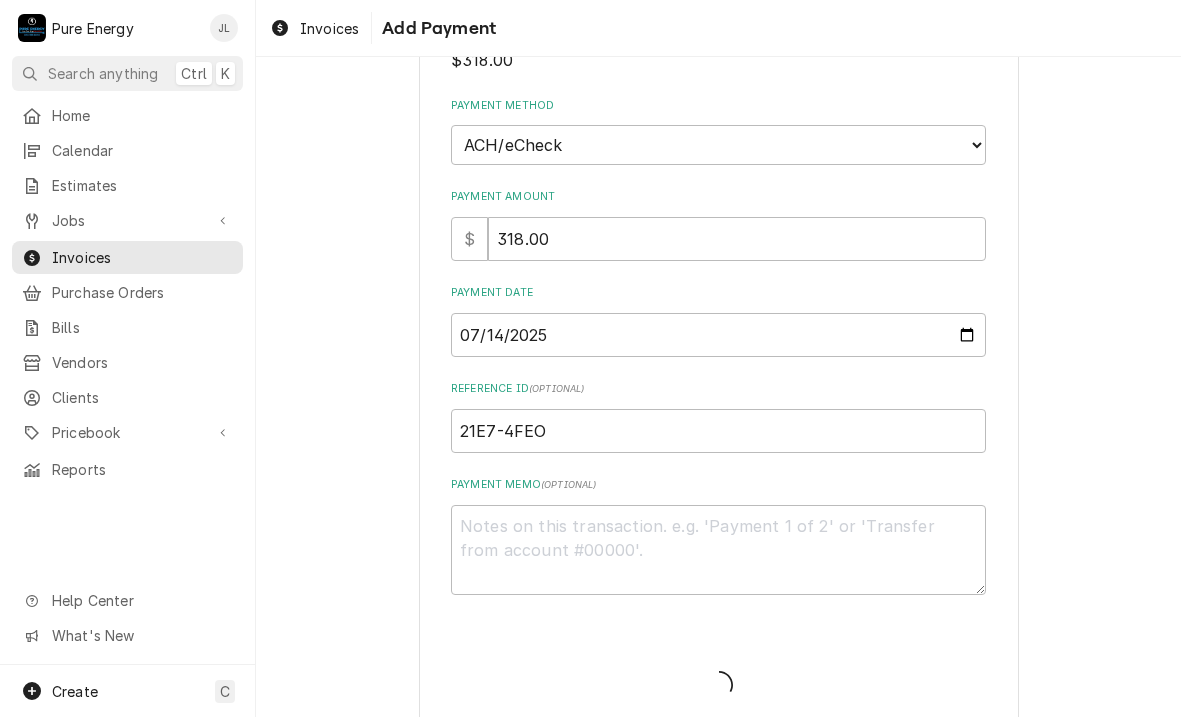 type on "x" 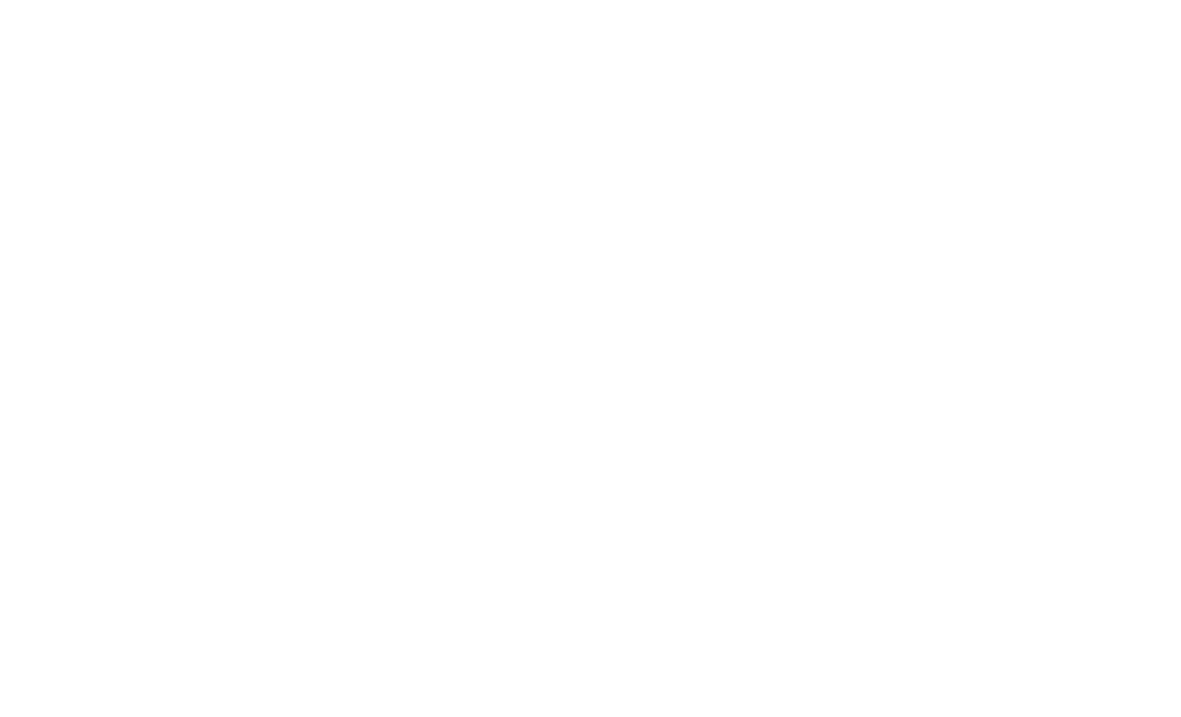 scroll, scrollTop: 0, scrollLeft: 0, axis: both 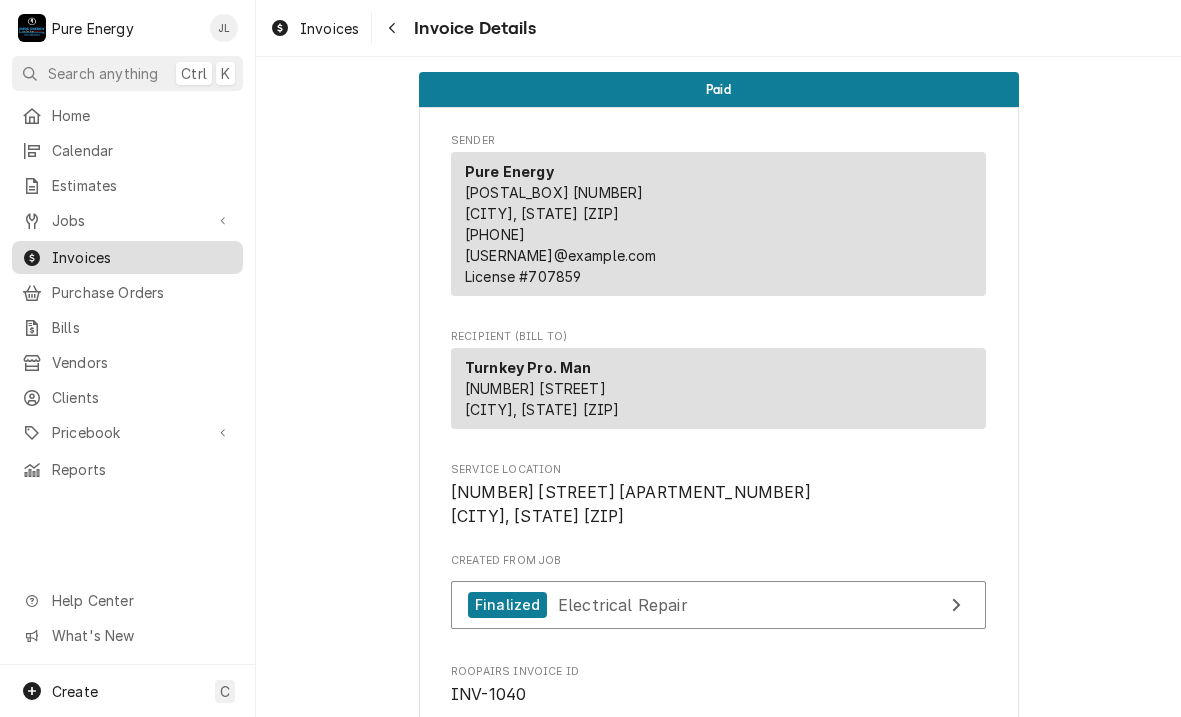 click on "Invoices" at bounding box center (127, 257) 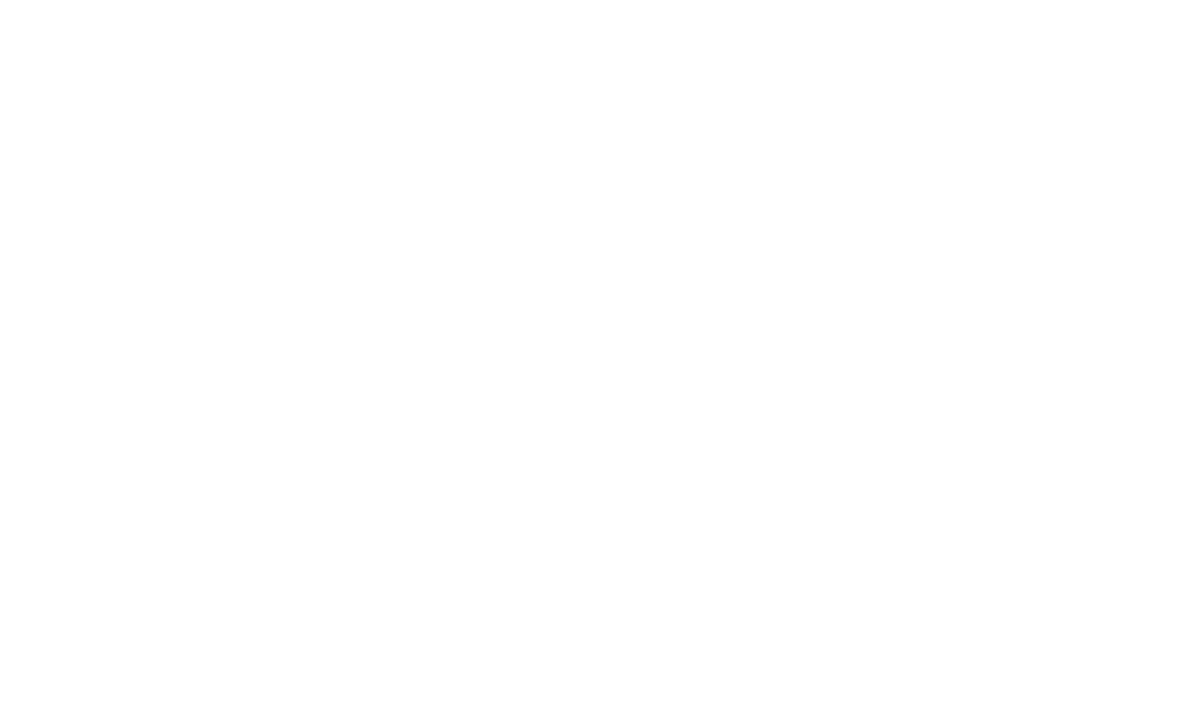 scroll, scrollTop: 0, scrollLeft: 0, axis: both 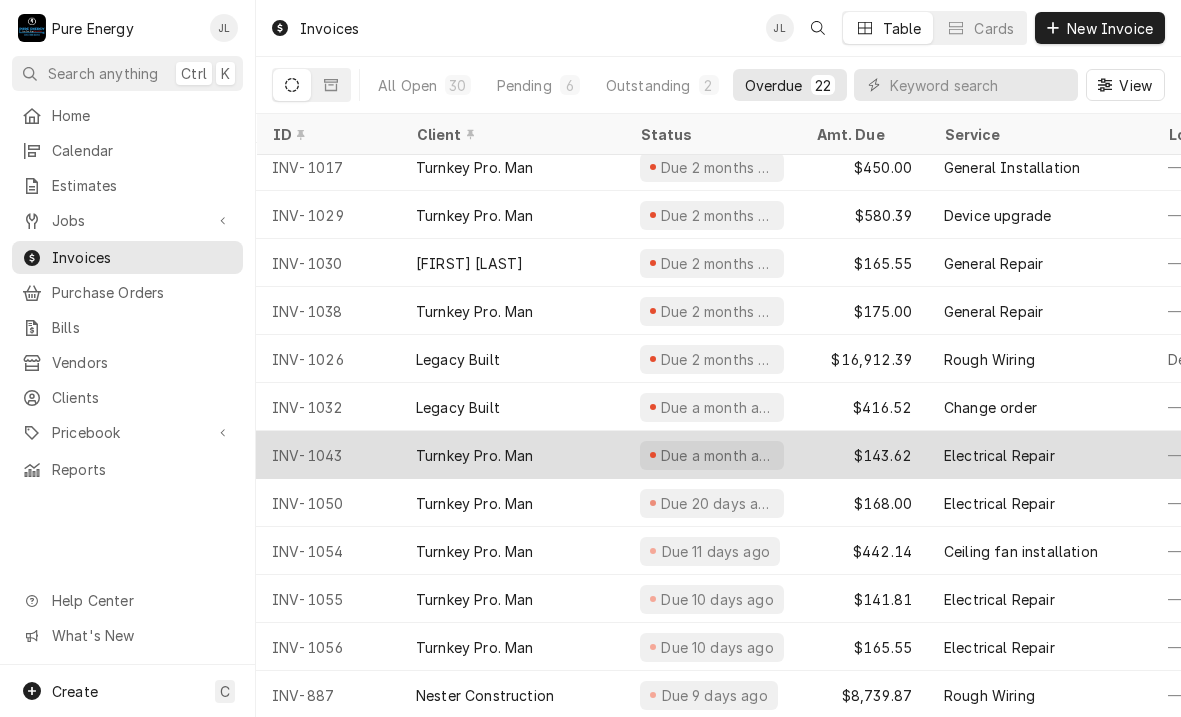 click on "INV-1043" at bounding box center [328, 455] 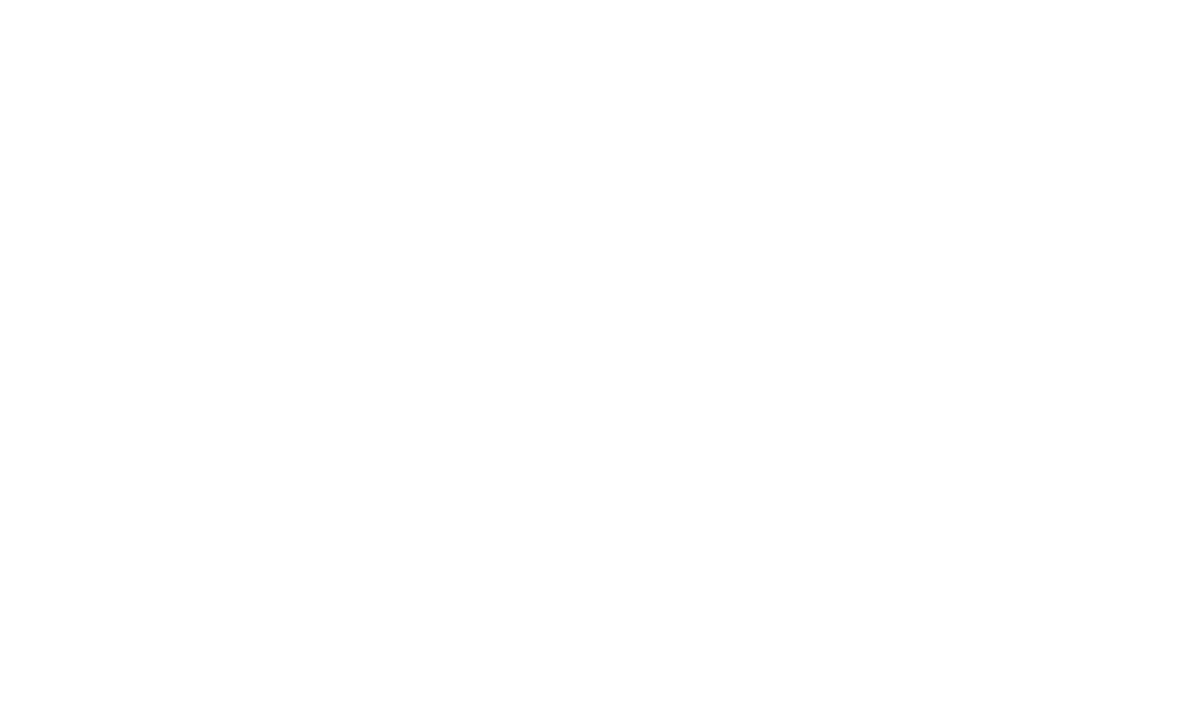 scroll, scrollTop: 0, scrollLeft: 0, axis: both 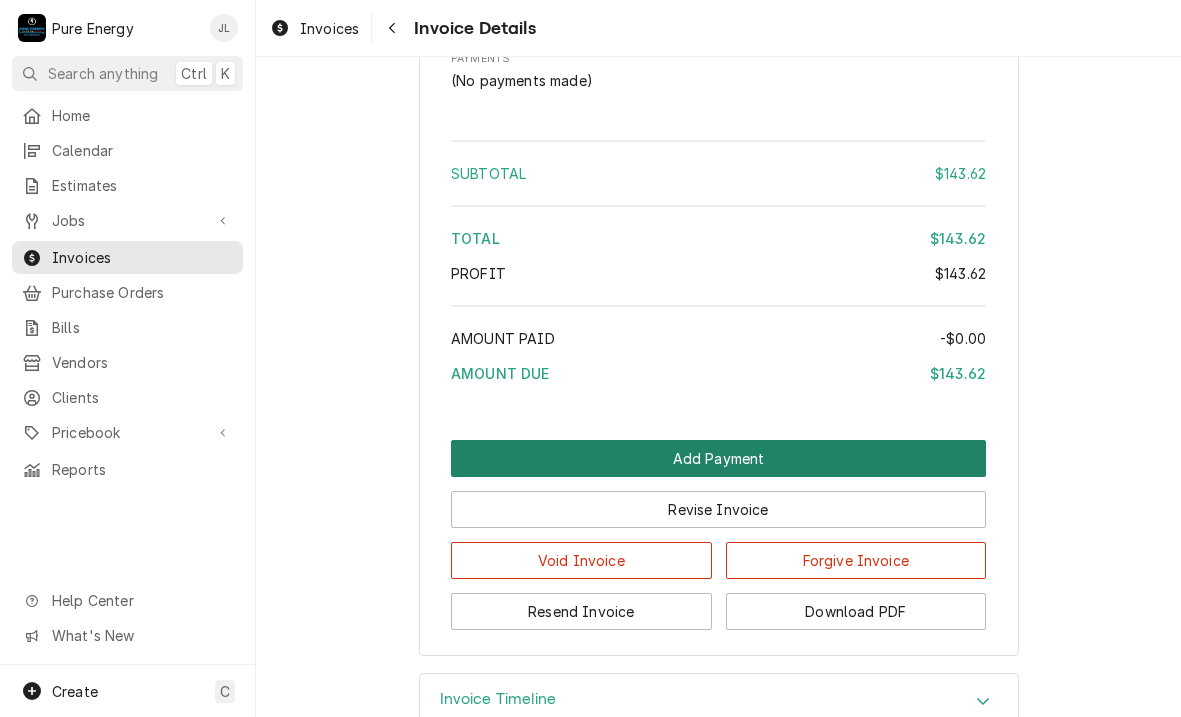 click on "Add Payment" at bounding box center (718, 458) 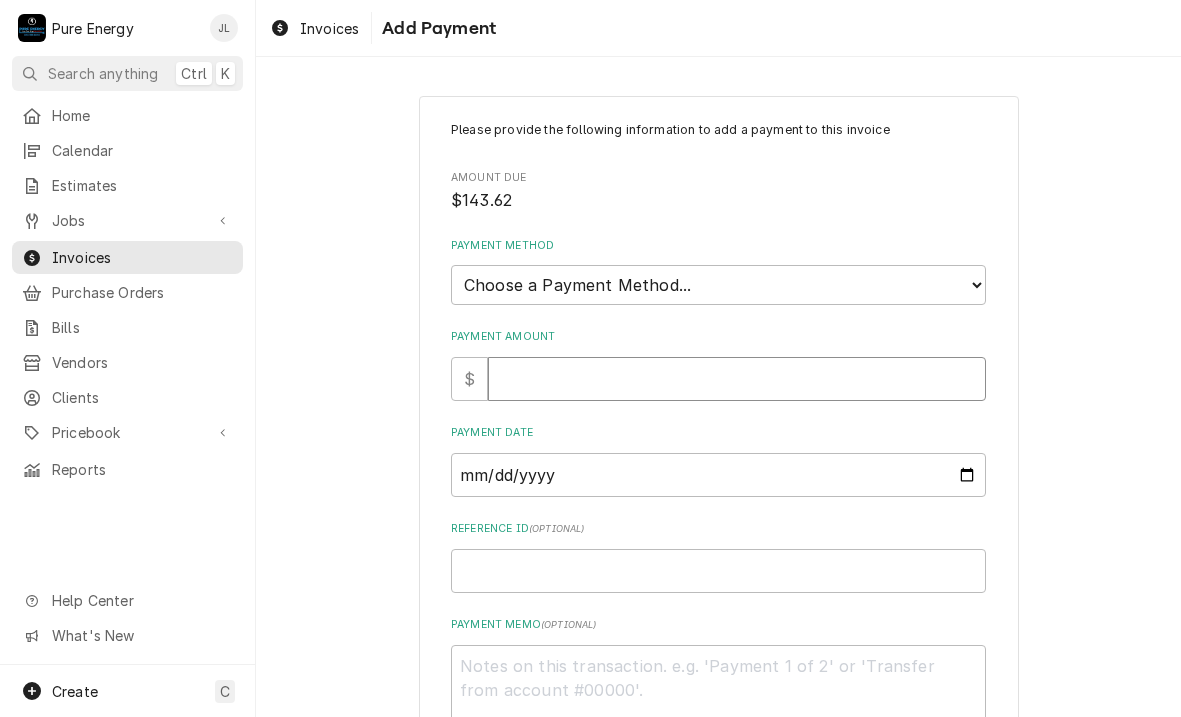 click on "Payment Amount" at bounding box center (737, 379) 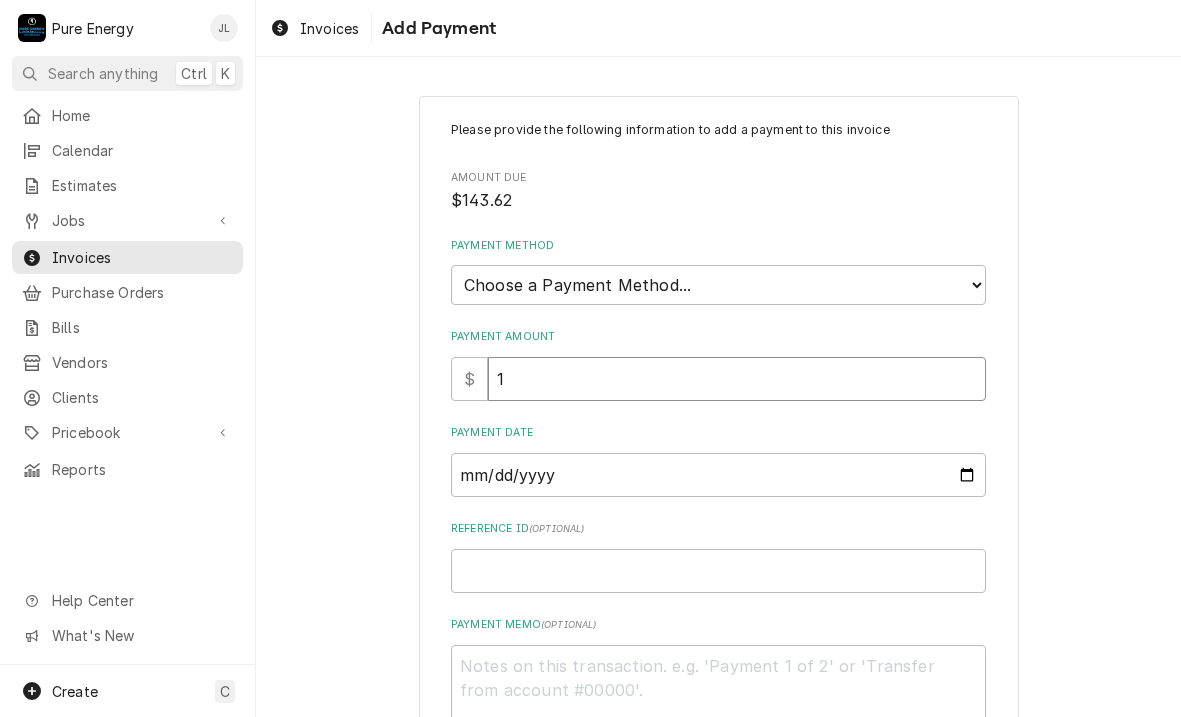 type on "x" 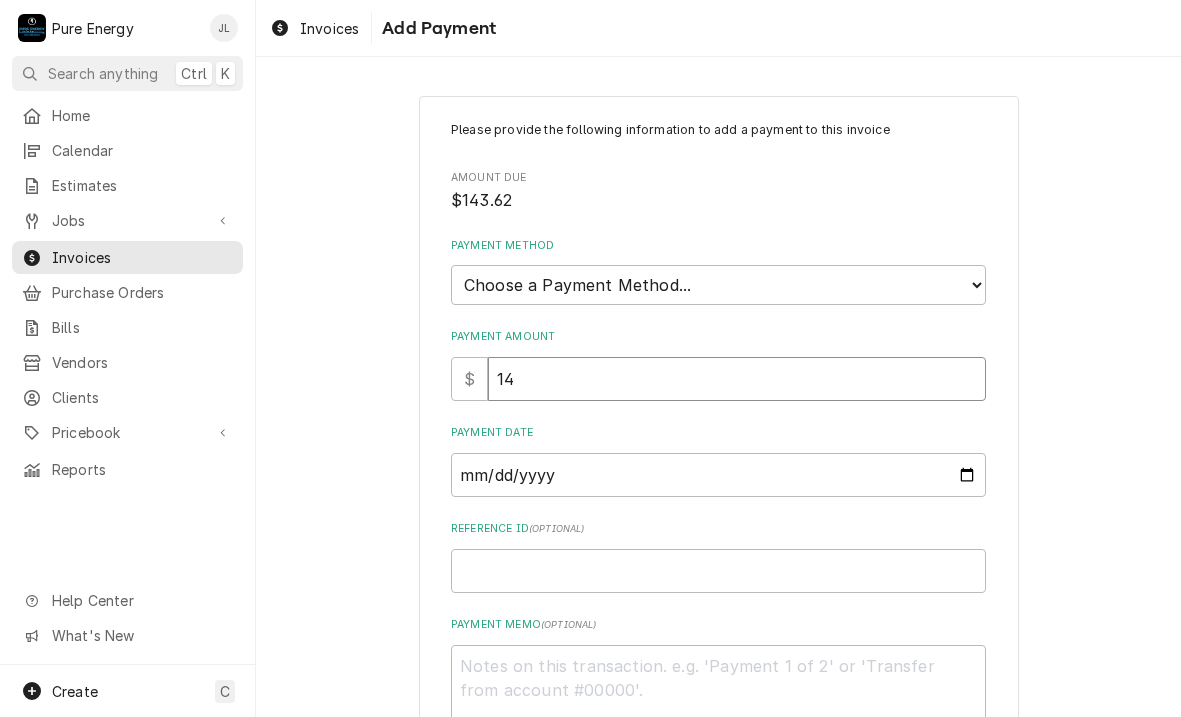 type on "x" 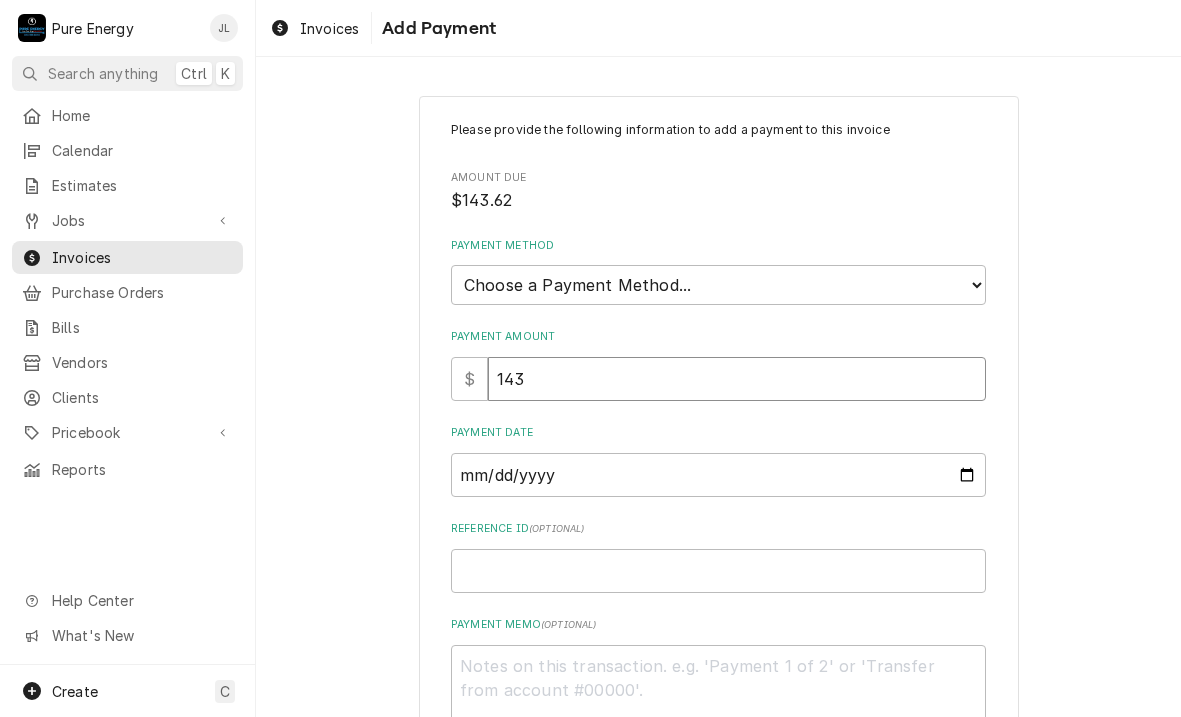 type on "x" 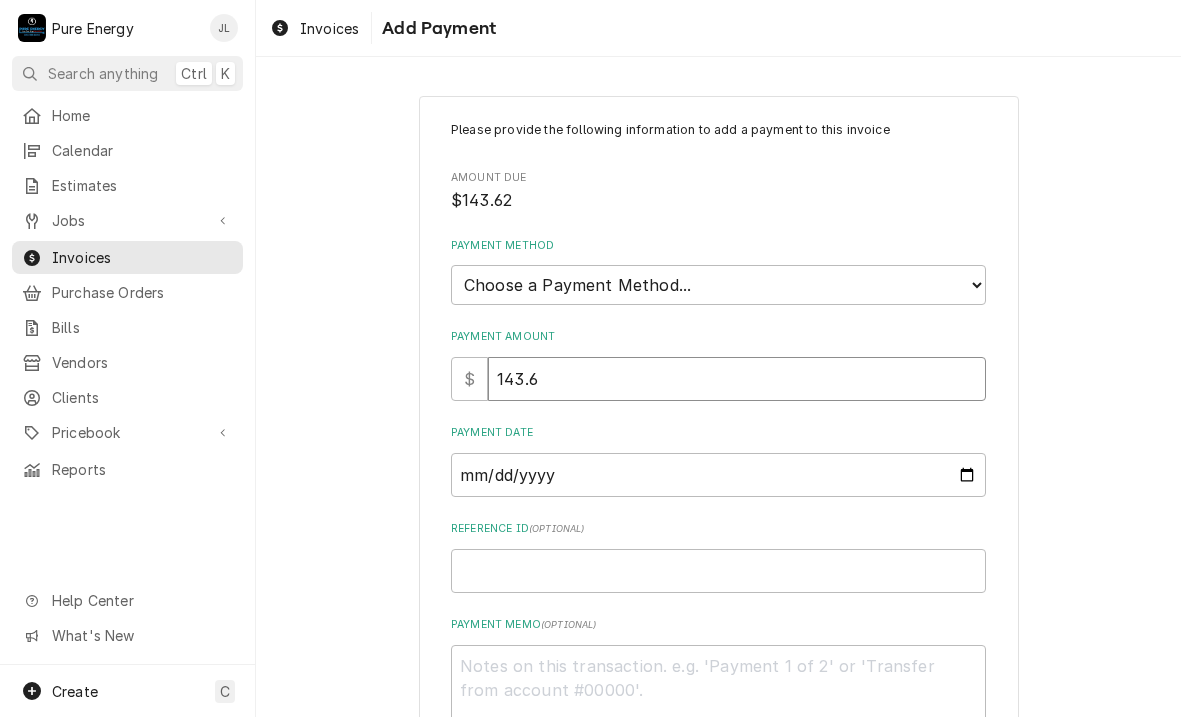 type on "x" 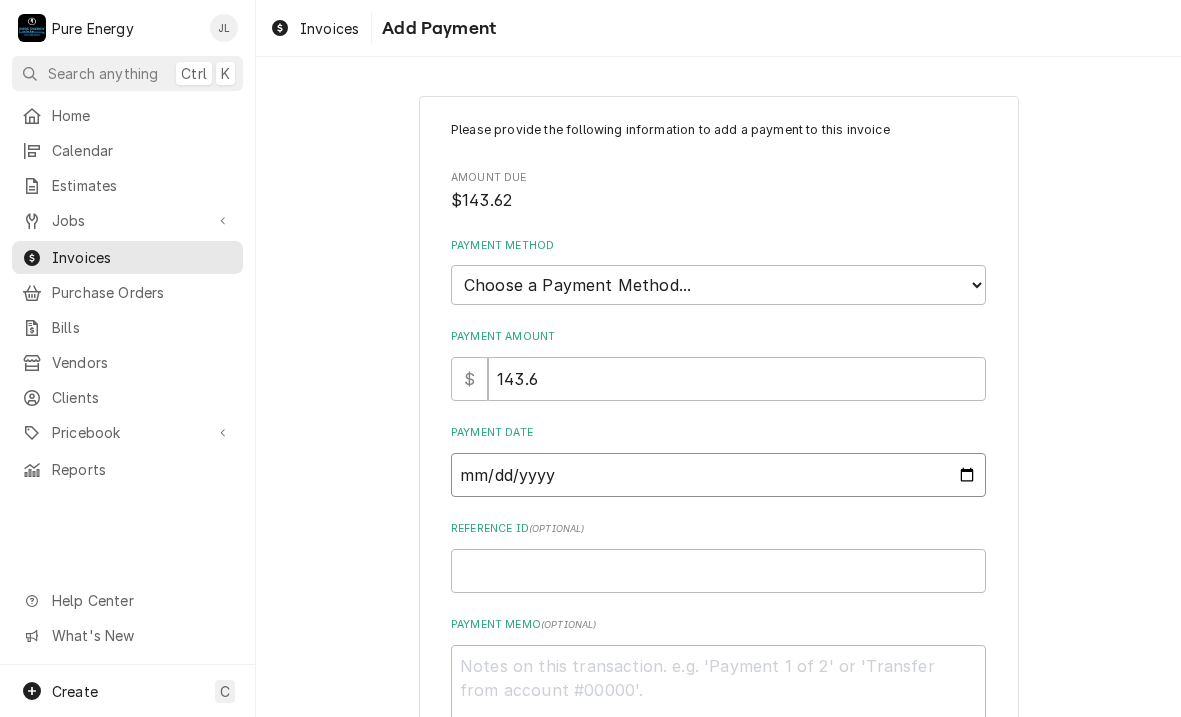 click on "Payment Date" at bounding box center (718, 475) 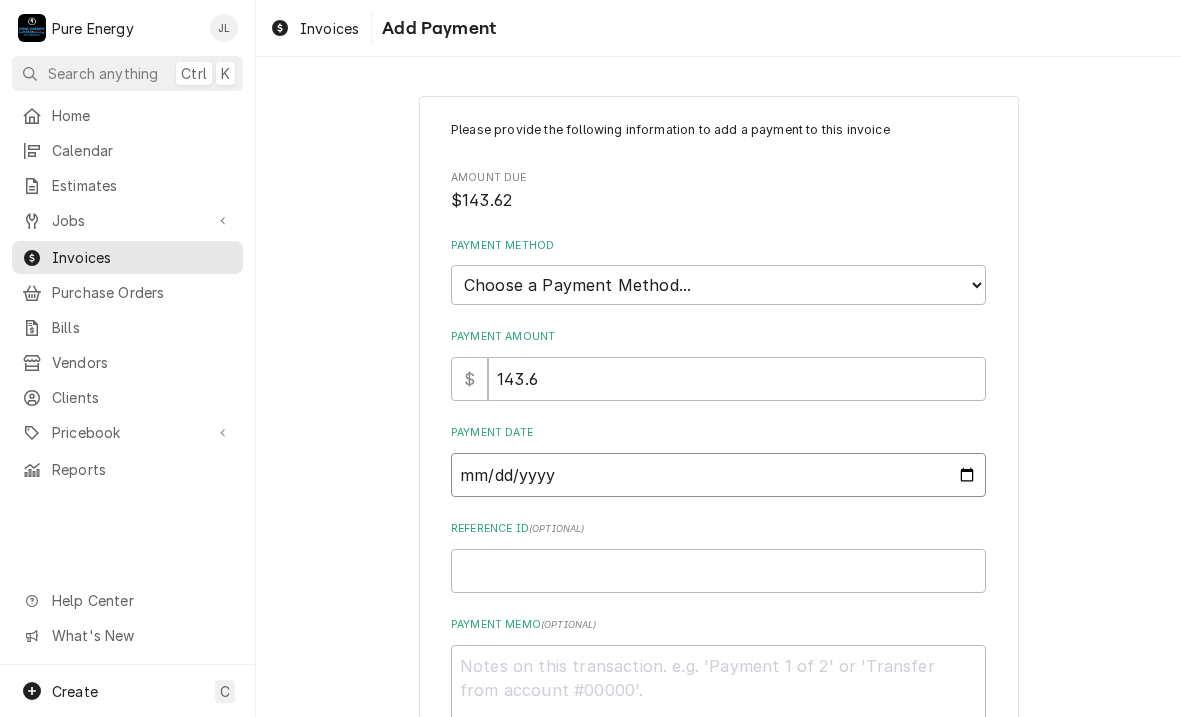 type on "x" 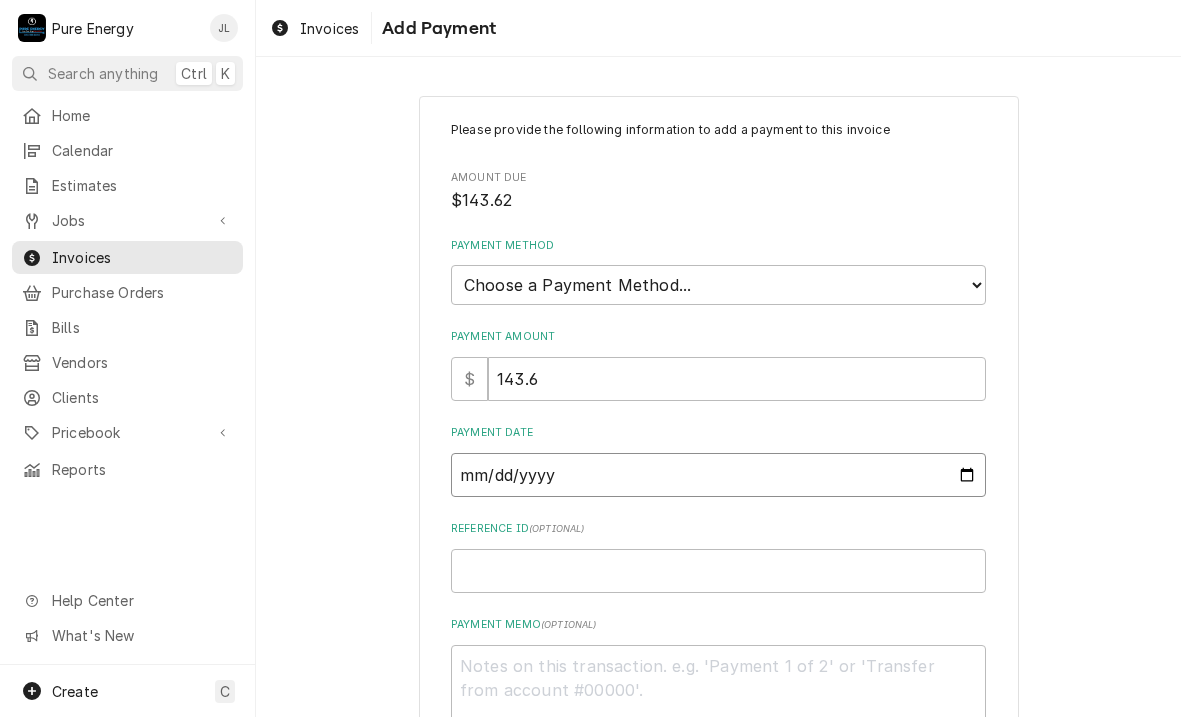 type on "2025-07-03" 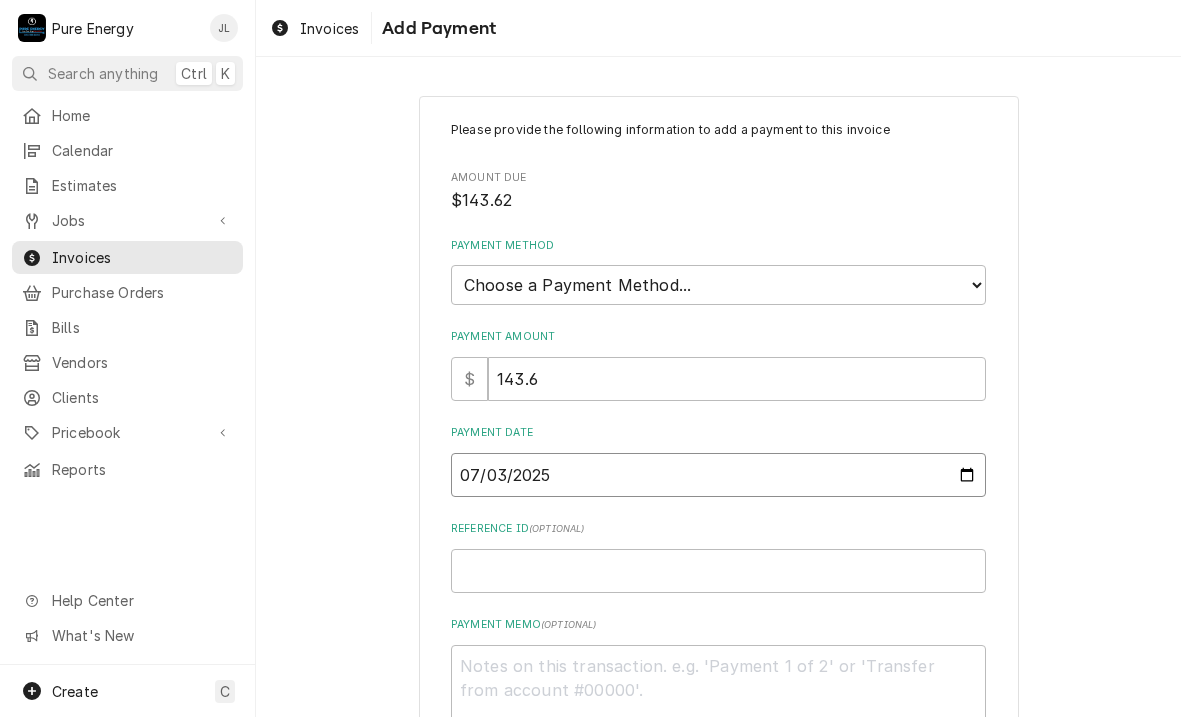 type on "x" 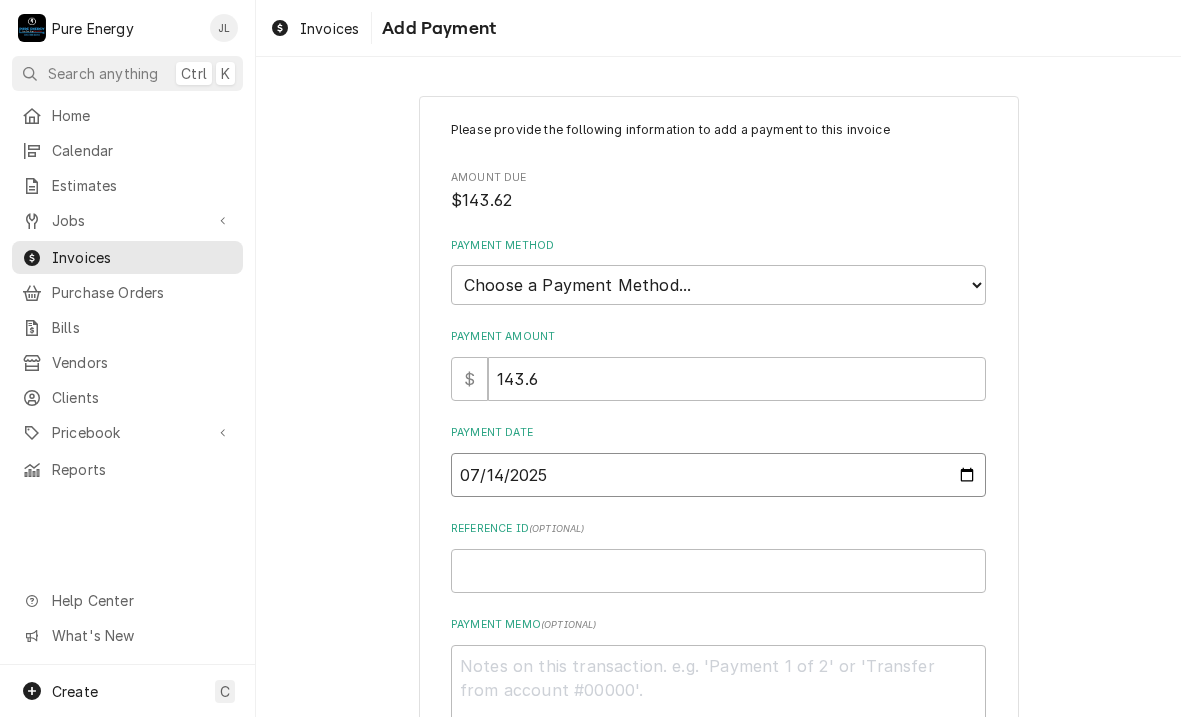 type on "2025-07-14" 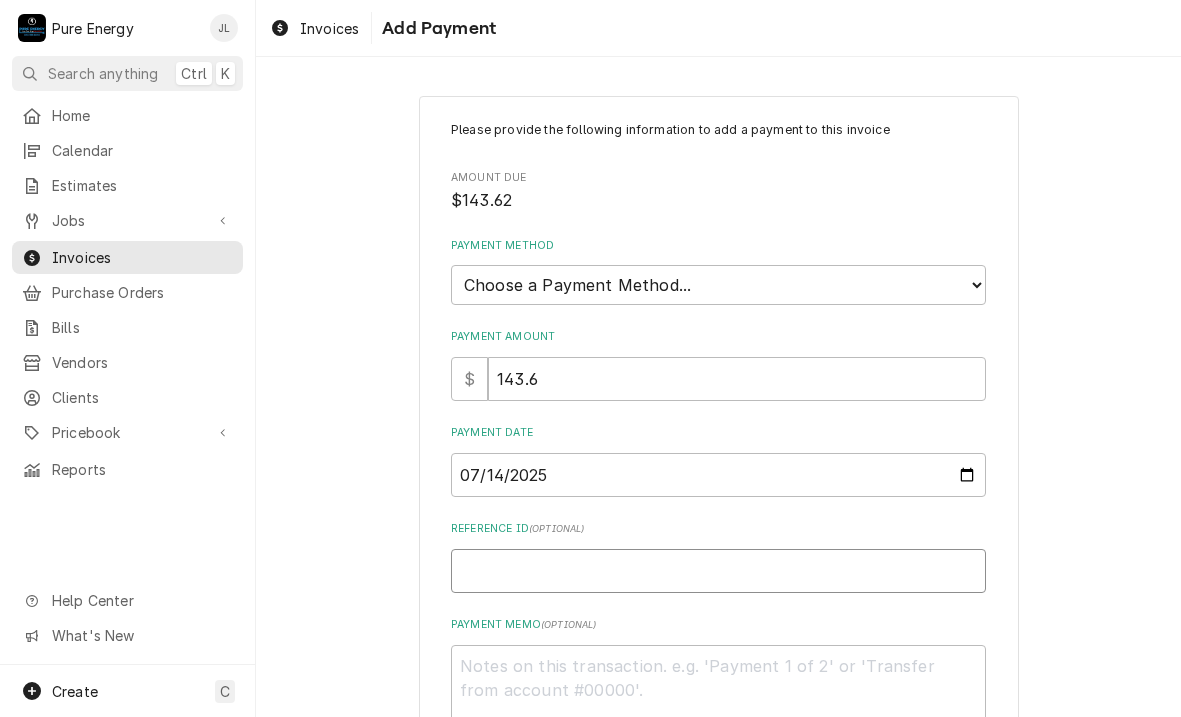 click on "Reference ID  ( optional )" at bounding box center [718, 571] 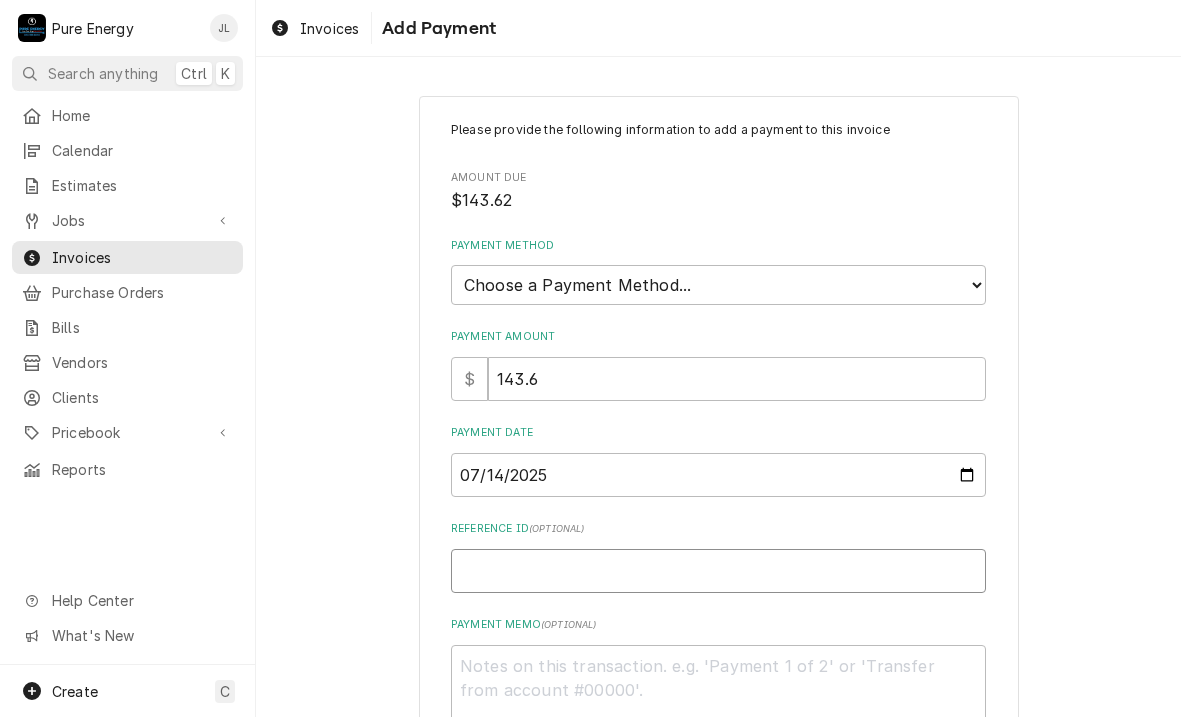type on "x" 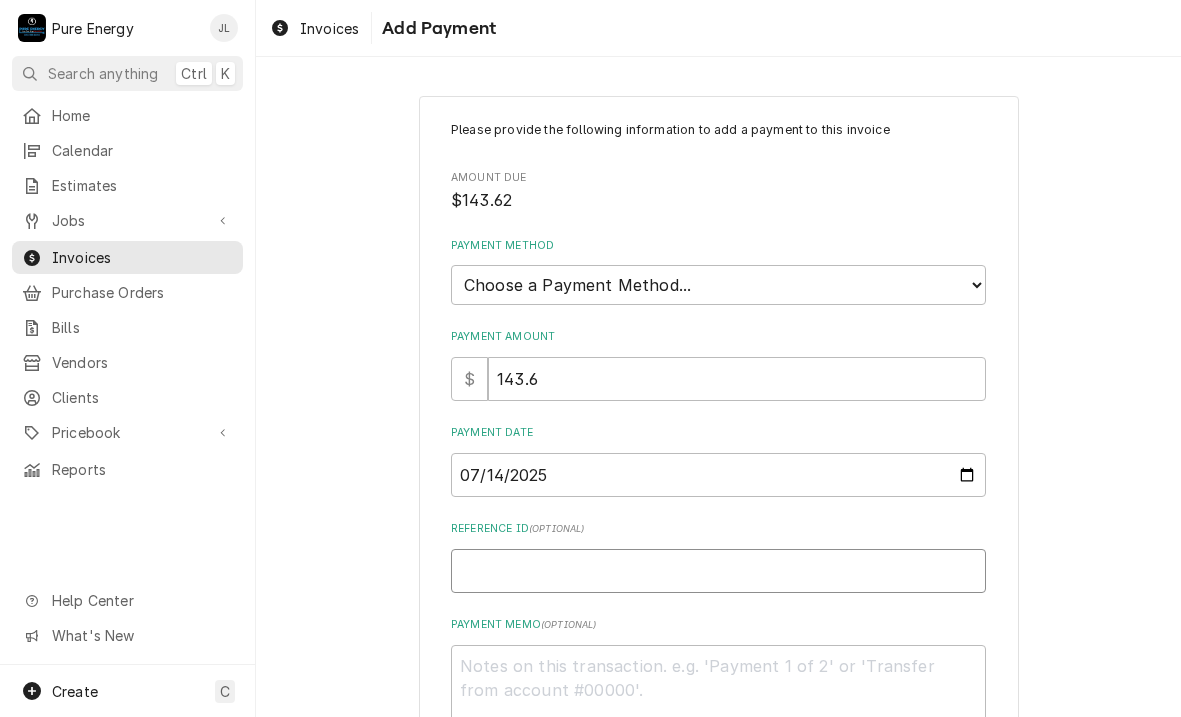type on "2" 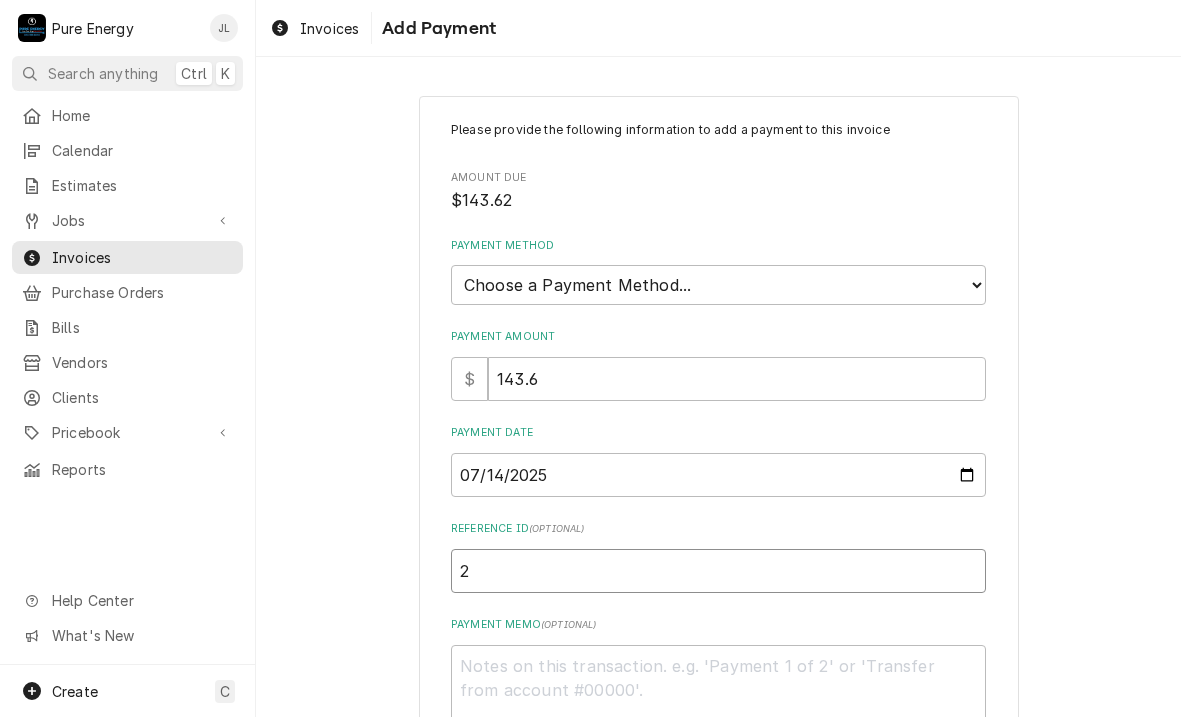 type on "x" 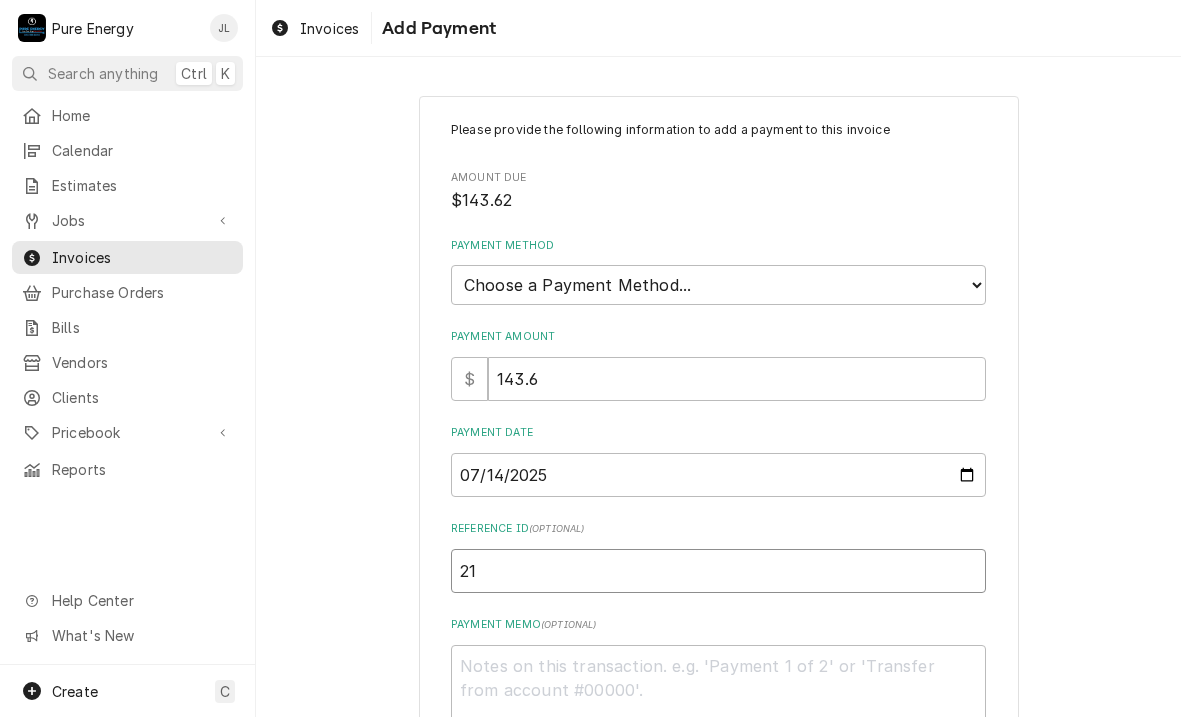 type on "x" 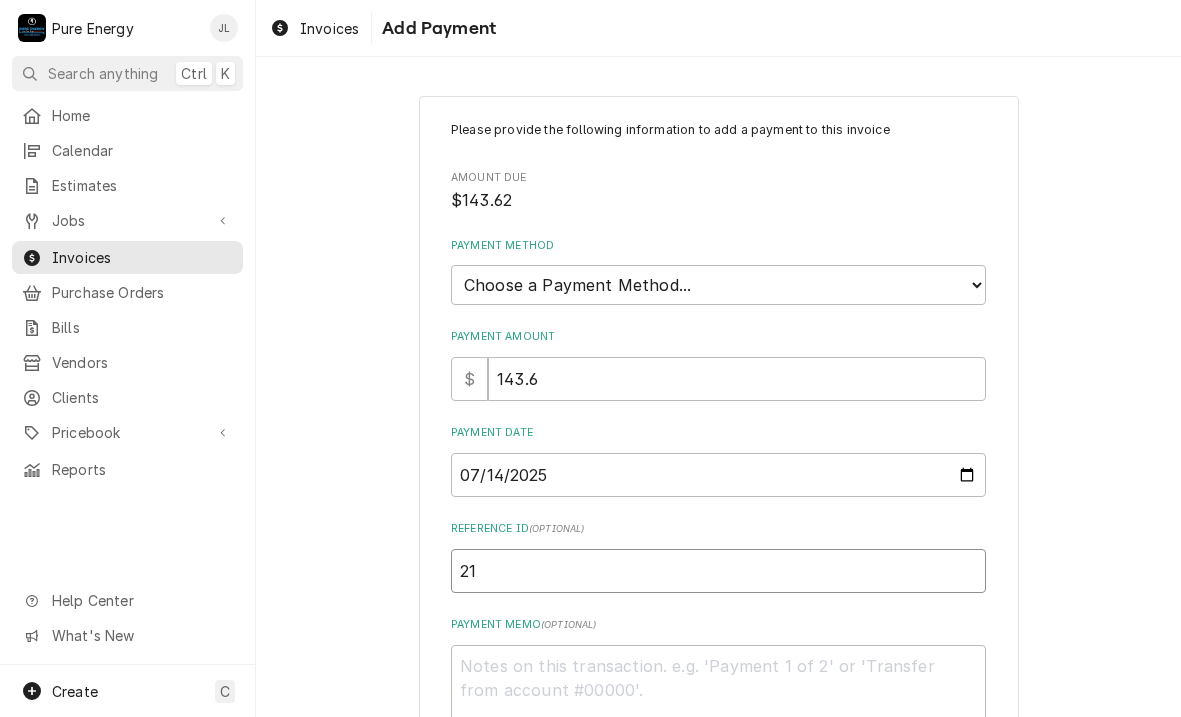 type on "21E" 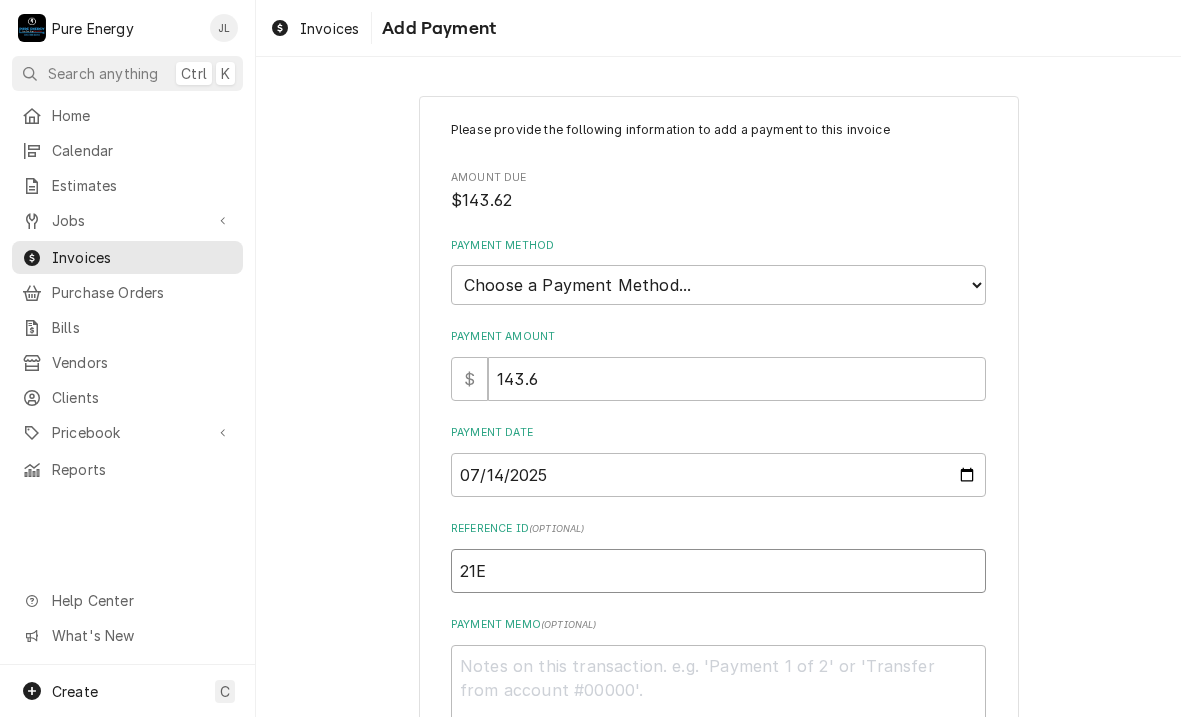 type on "x" 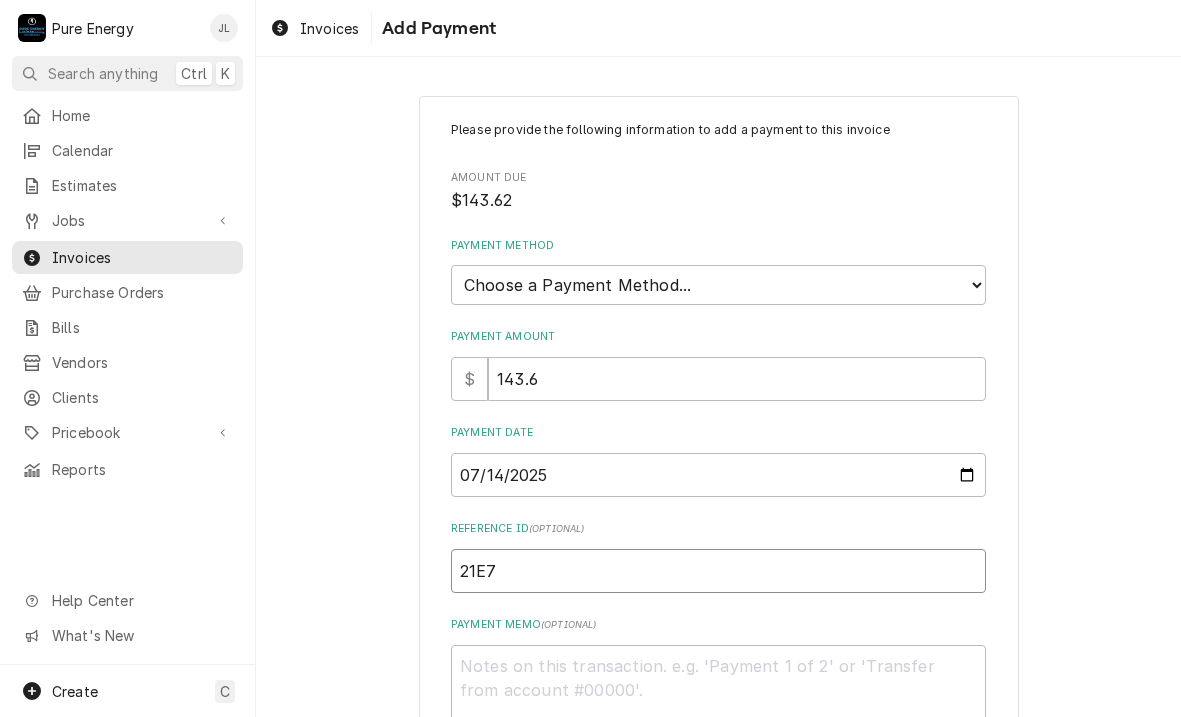 type on "x" 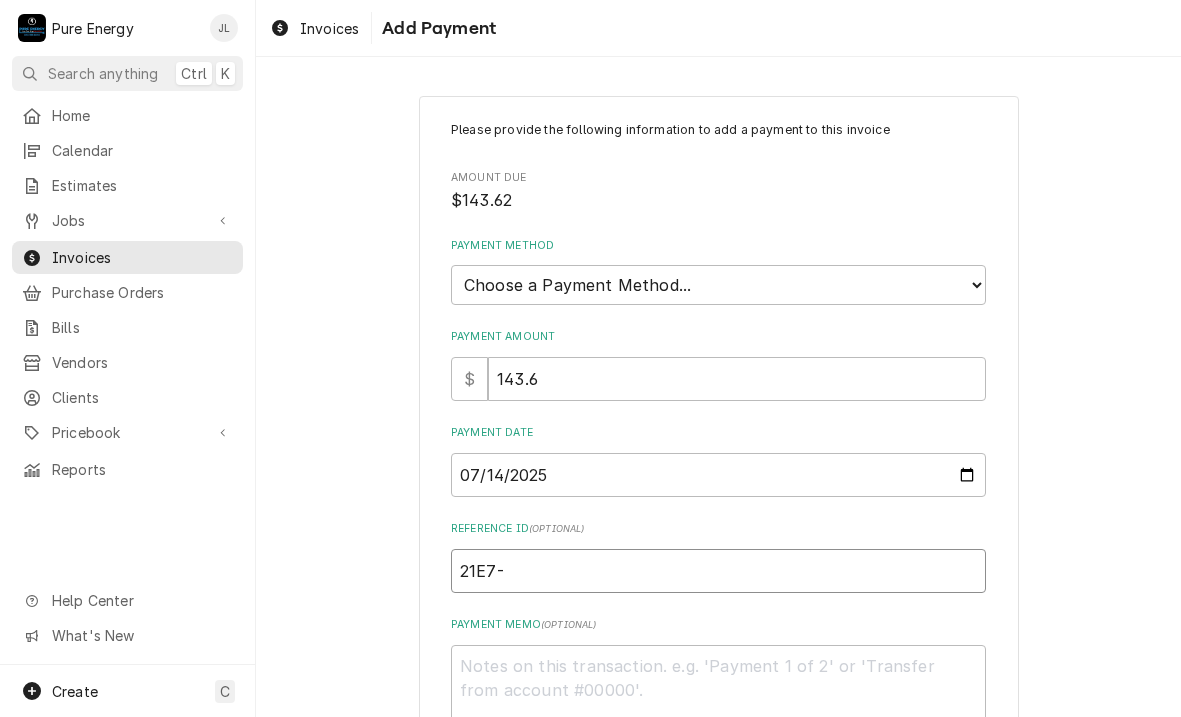type on "x" 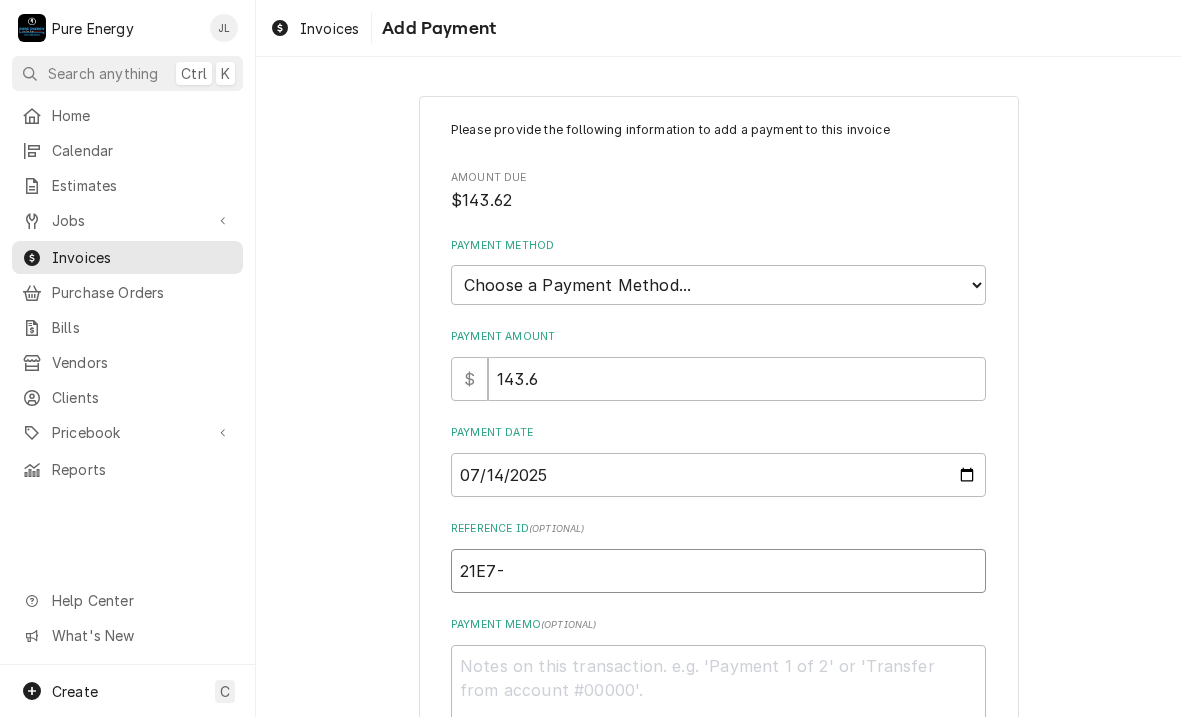 type on "21E7-4" 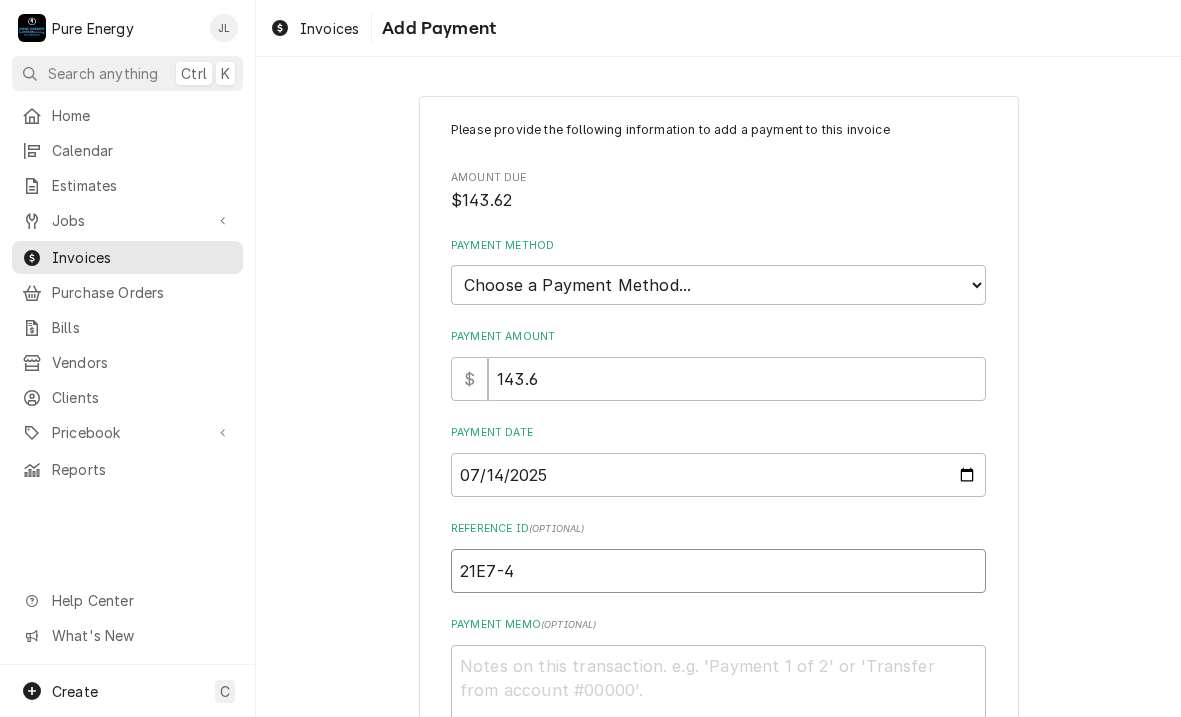 type on "x" 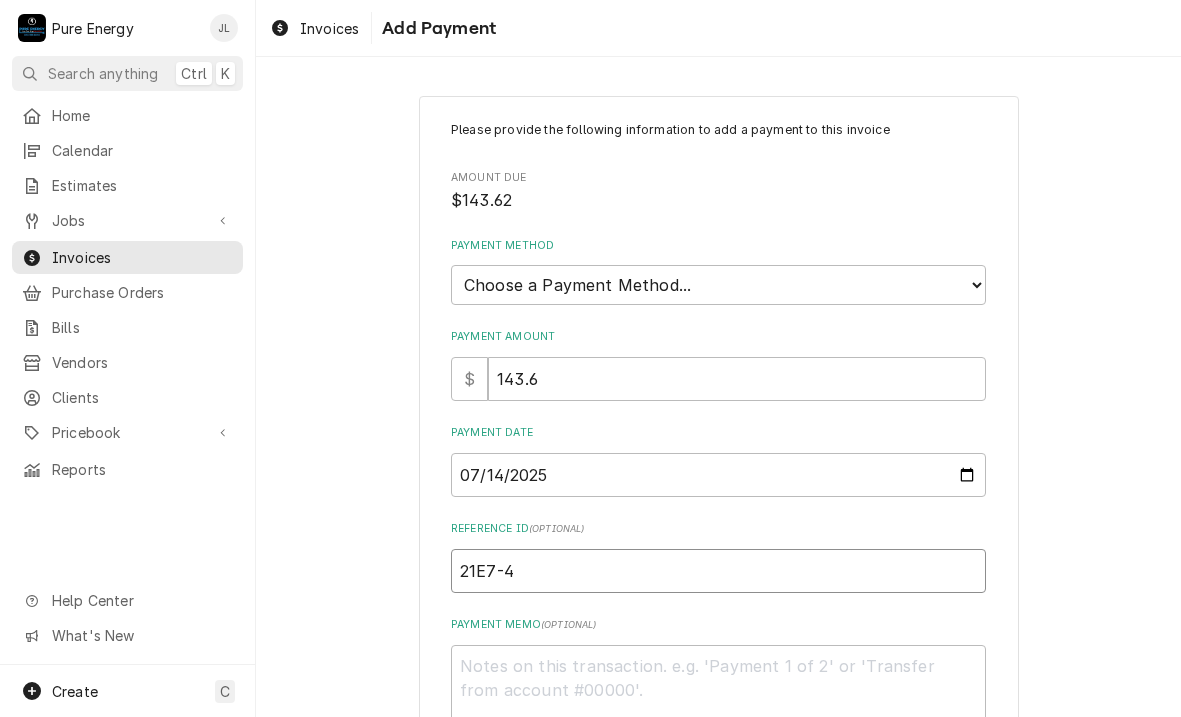type on "21E7-4F" 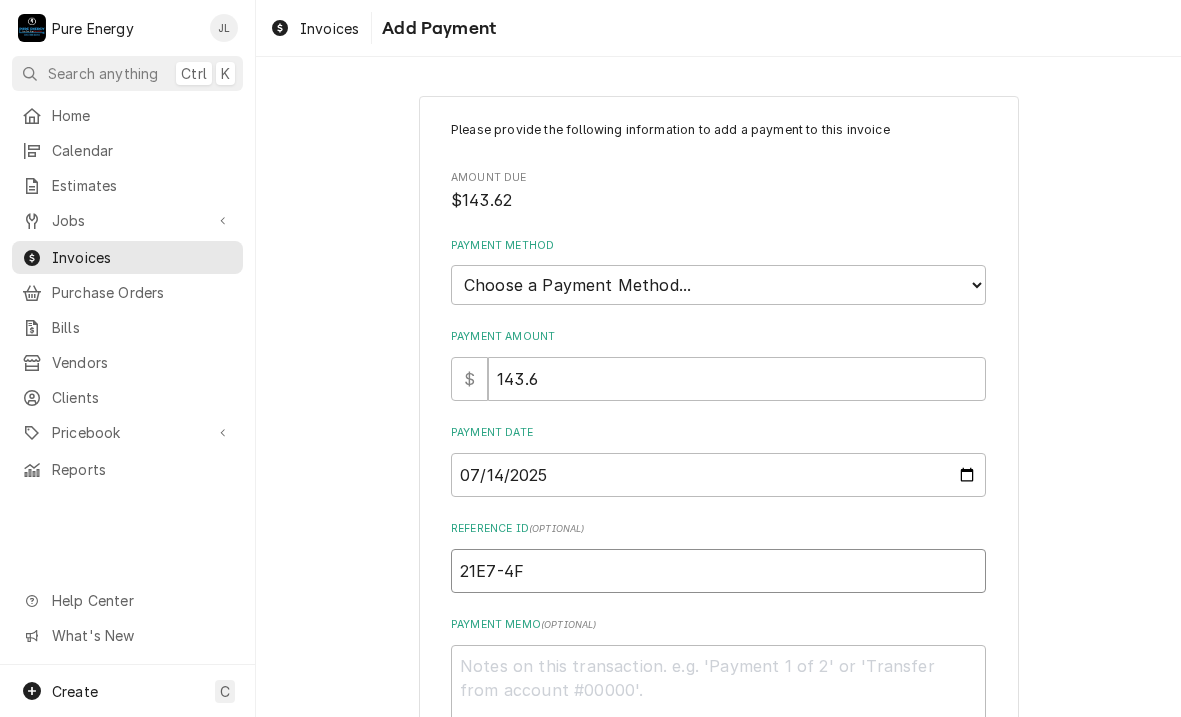 type on "x" 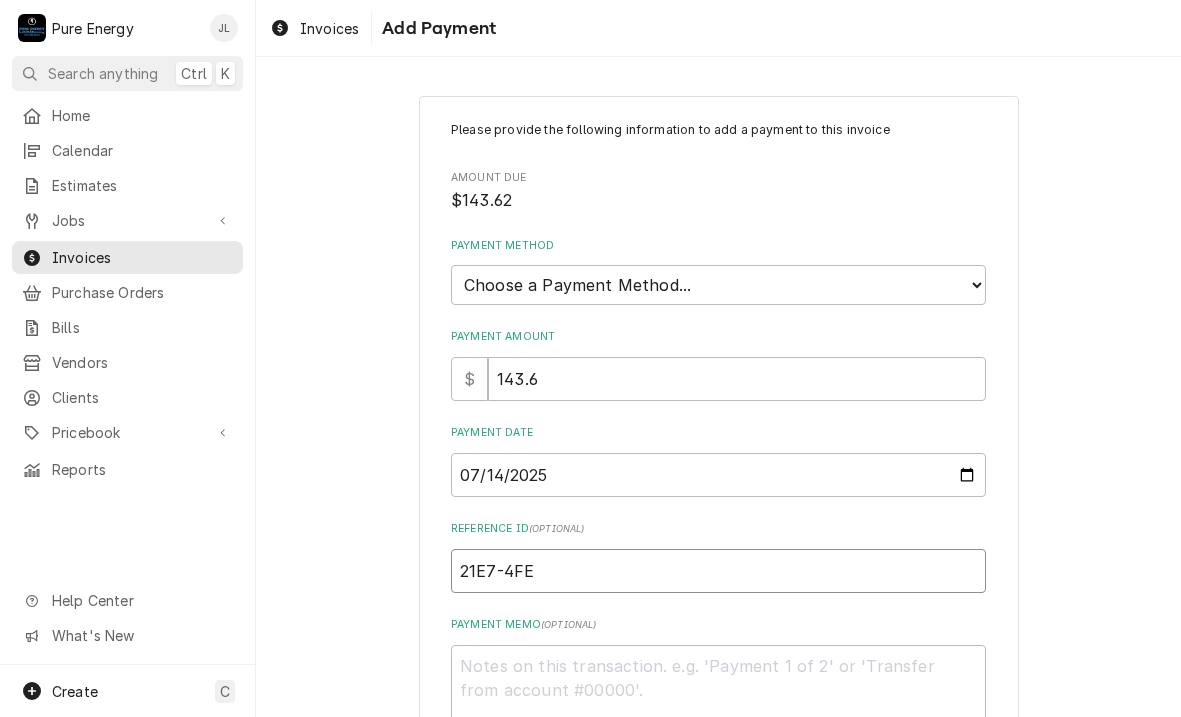 type on "x" 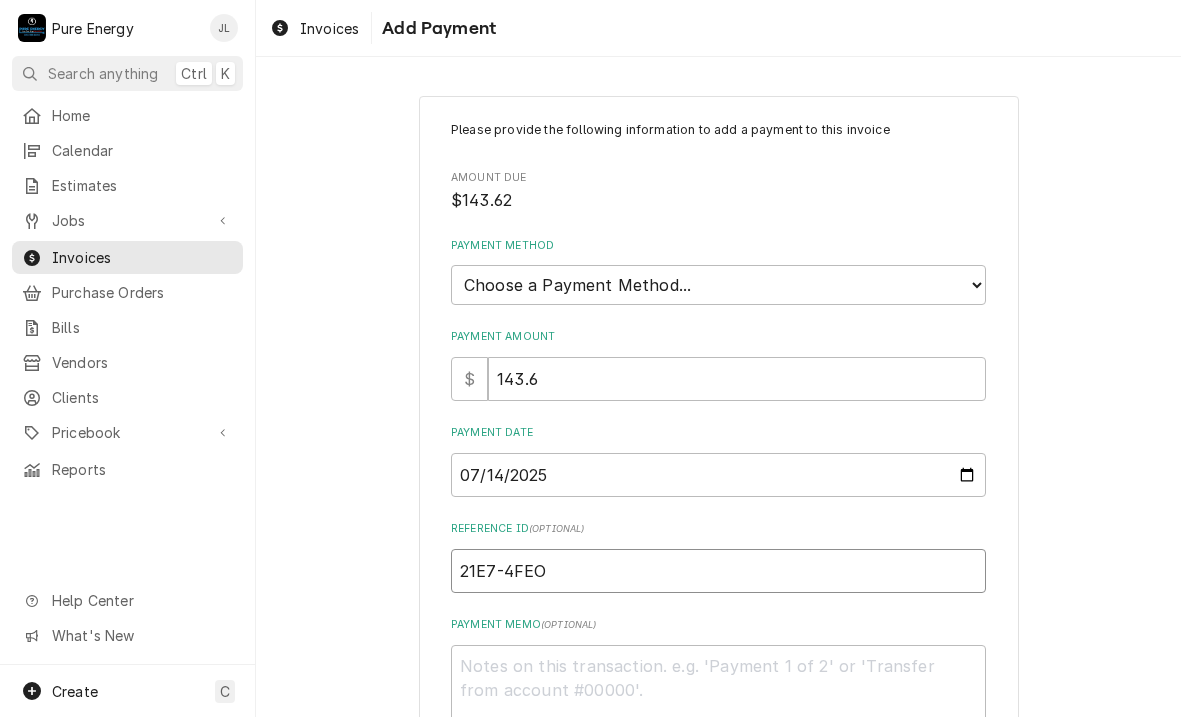 type on "x" 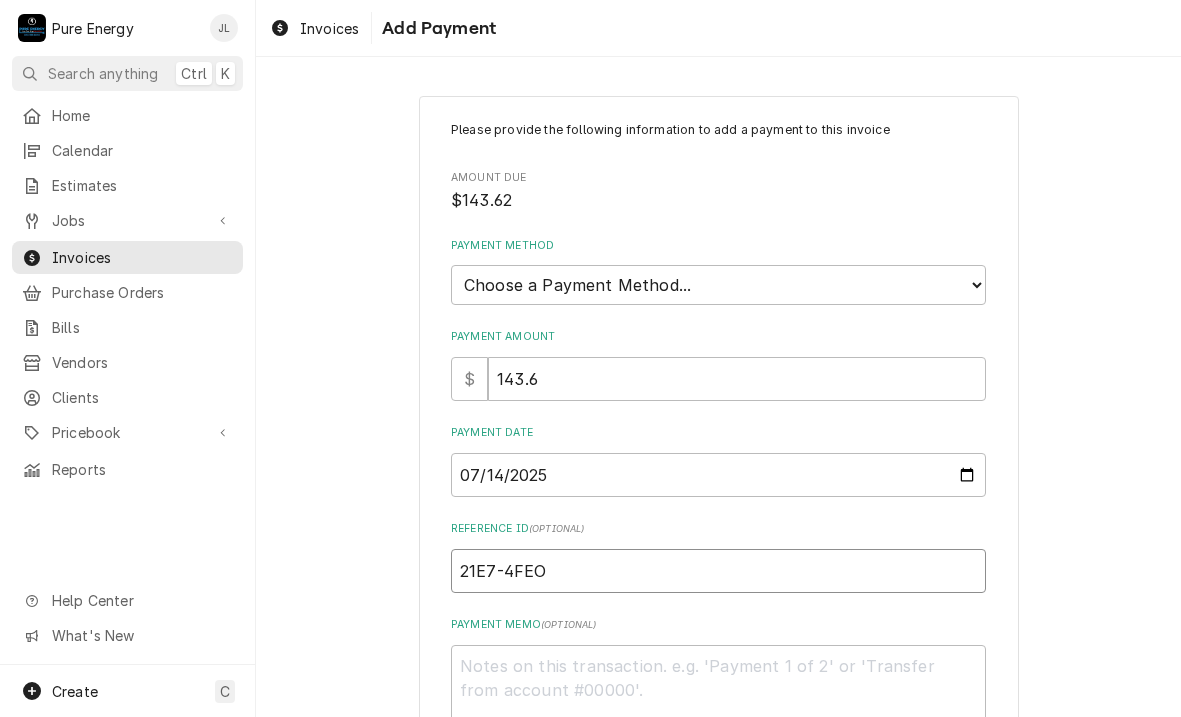 type on "21E7-4FE" 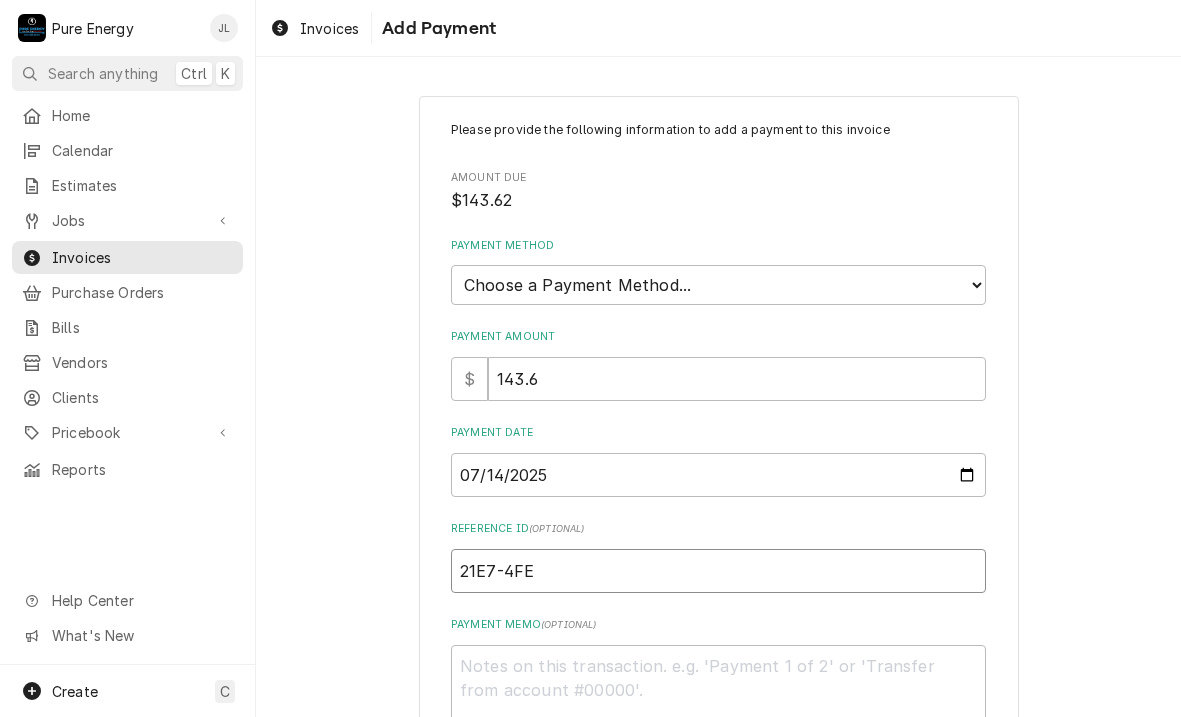 type on "x" 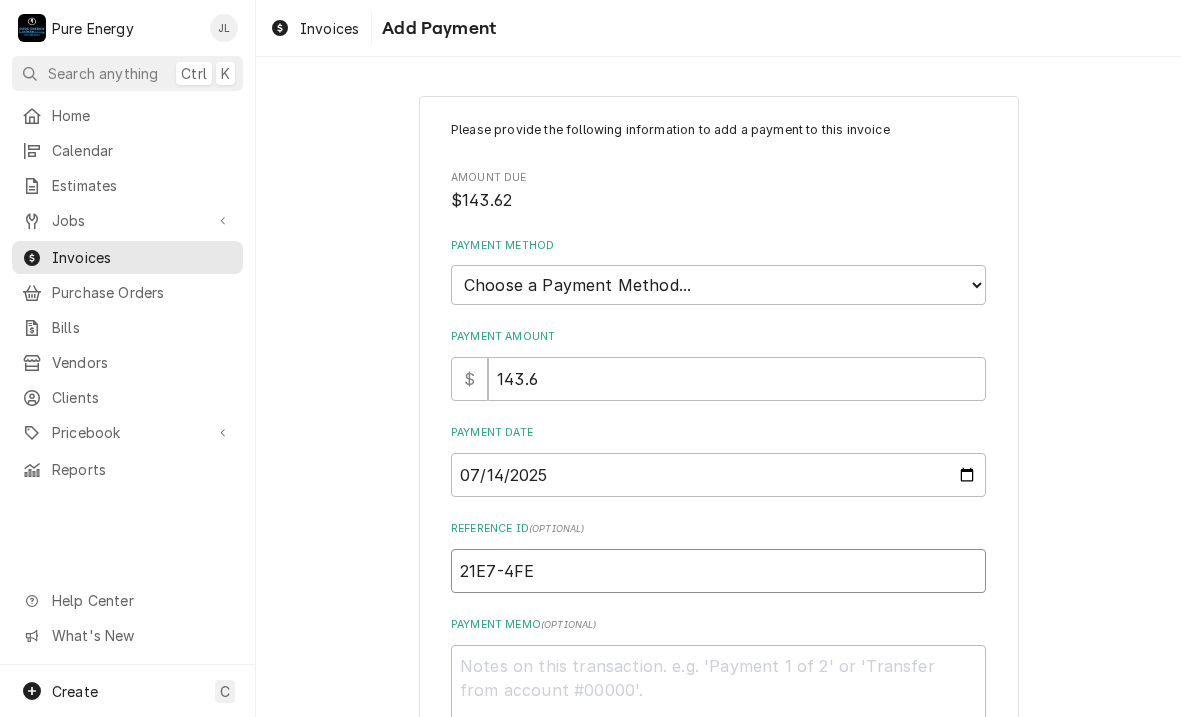 type on "21E7-4FE0" 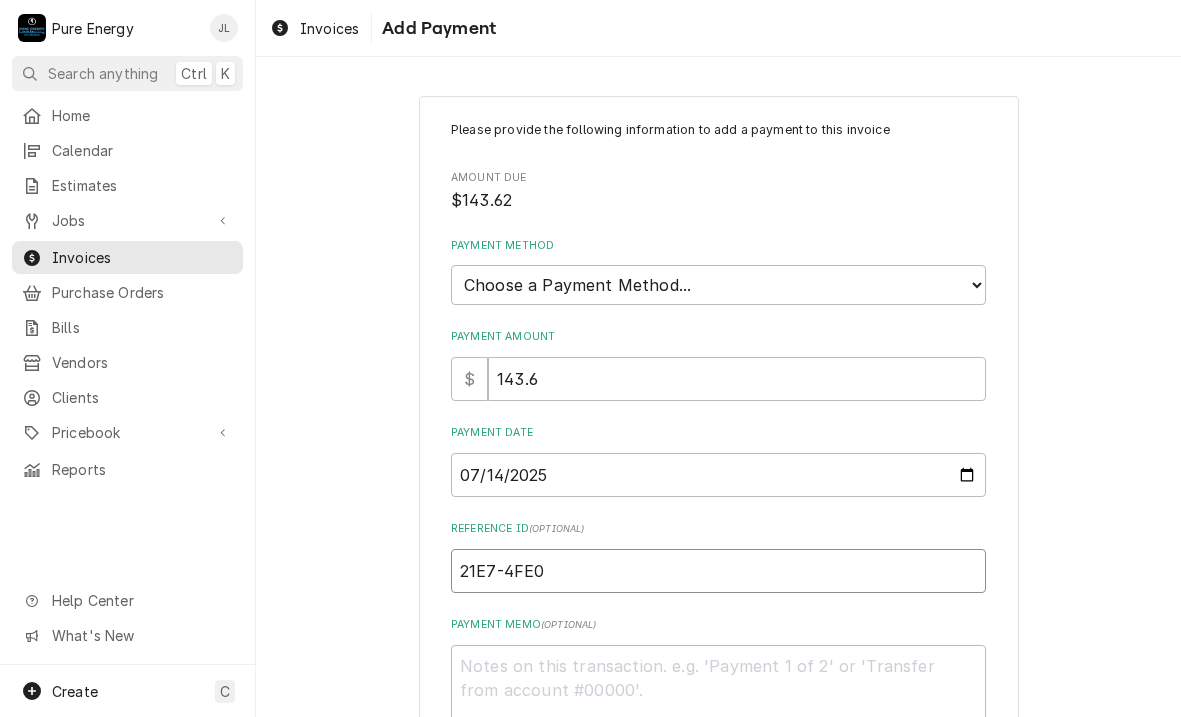 scroll, scrollTop: 140, scrollLeft: 0, axis: vertical 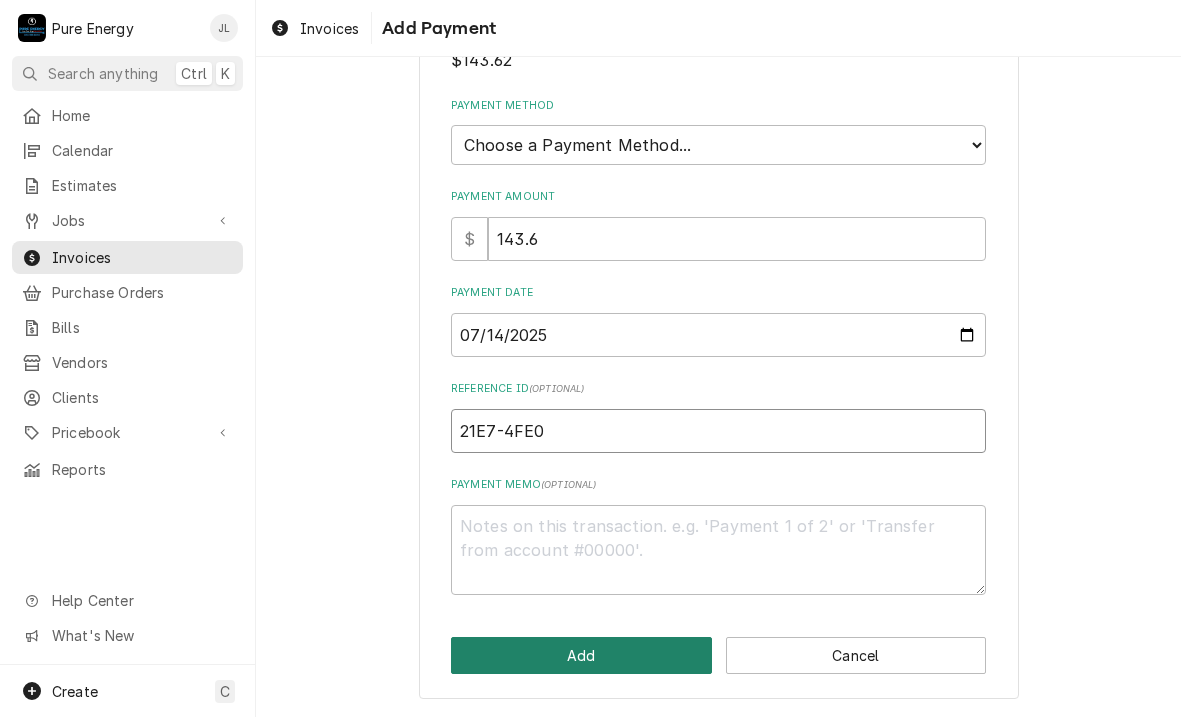 type on "x" 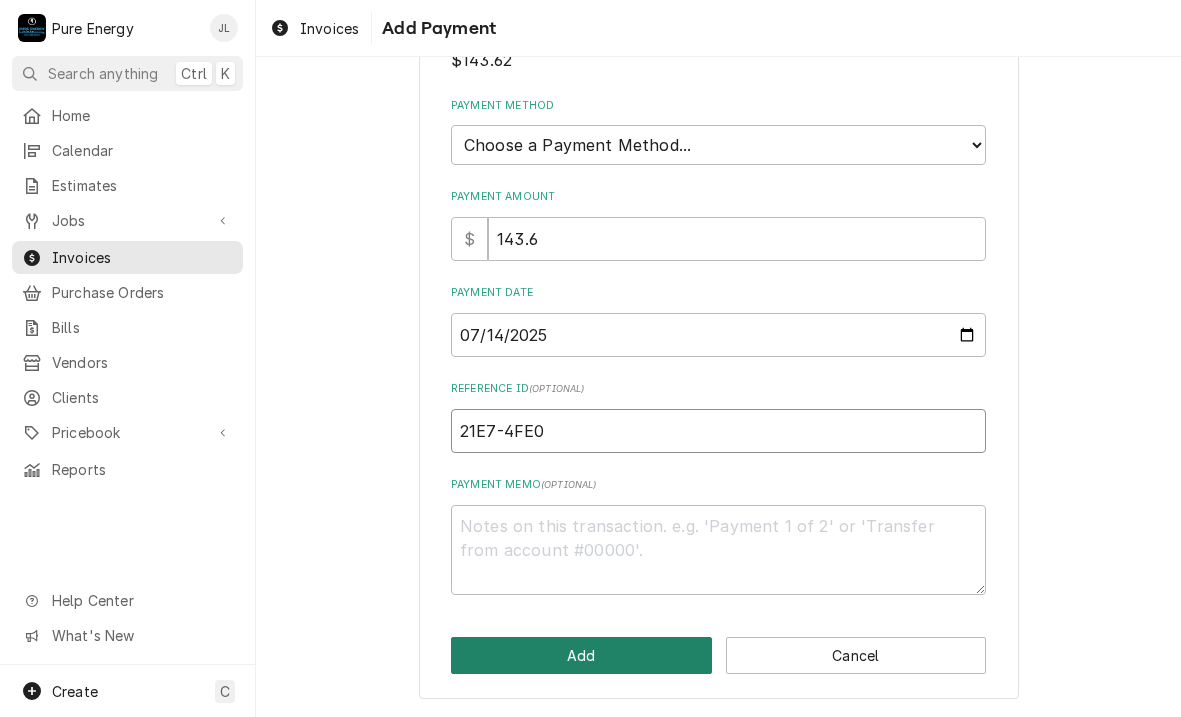 type on "21E7-4FE" 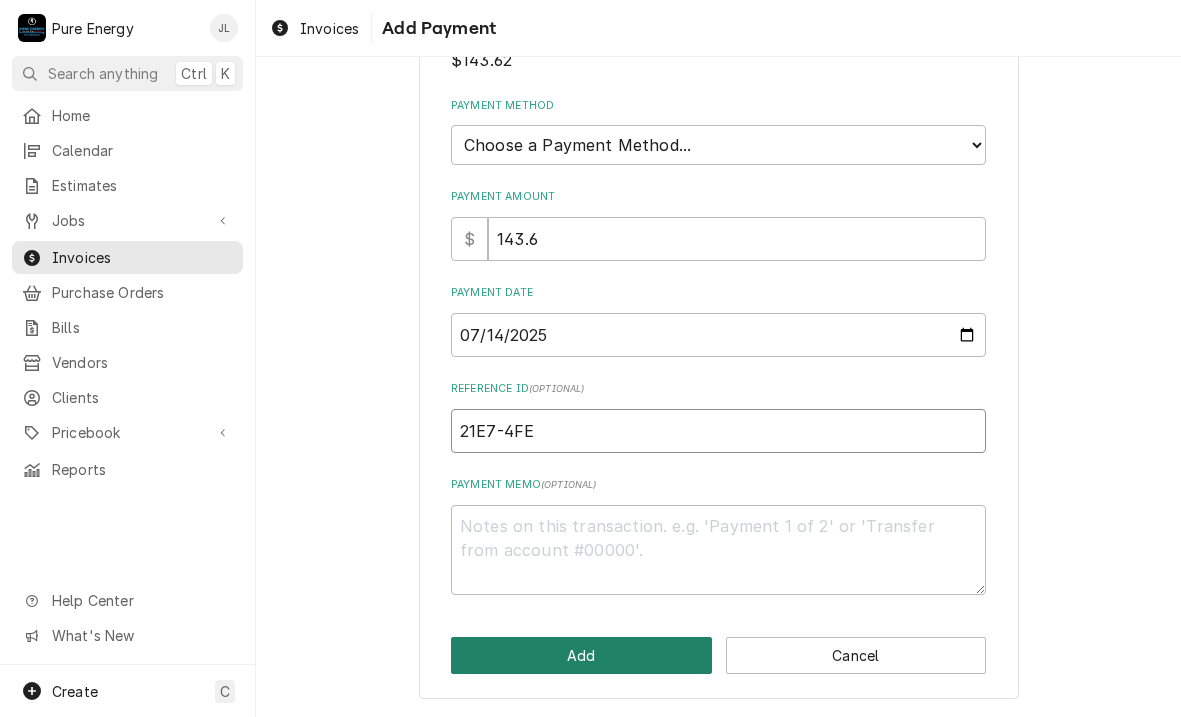 type on "x" 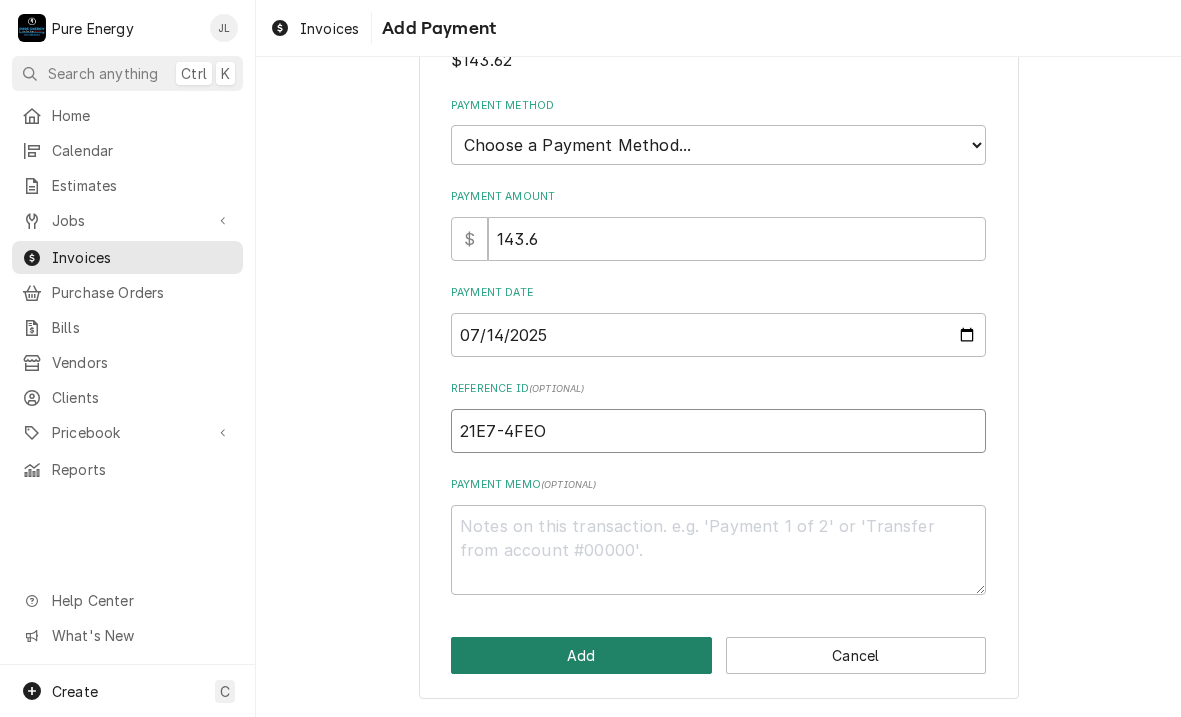 type on "x" 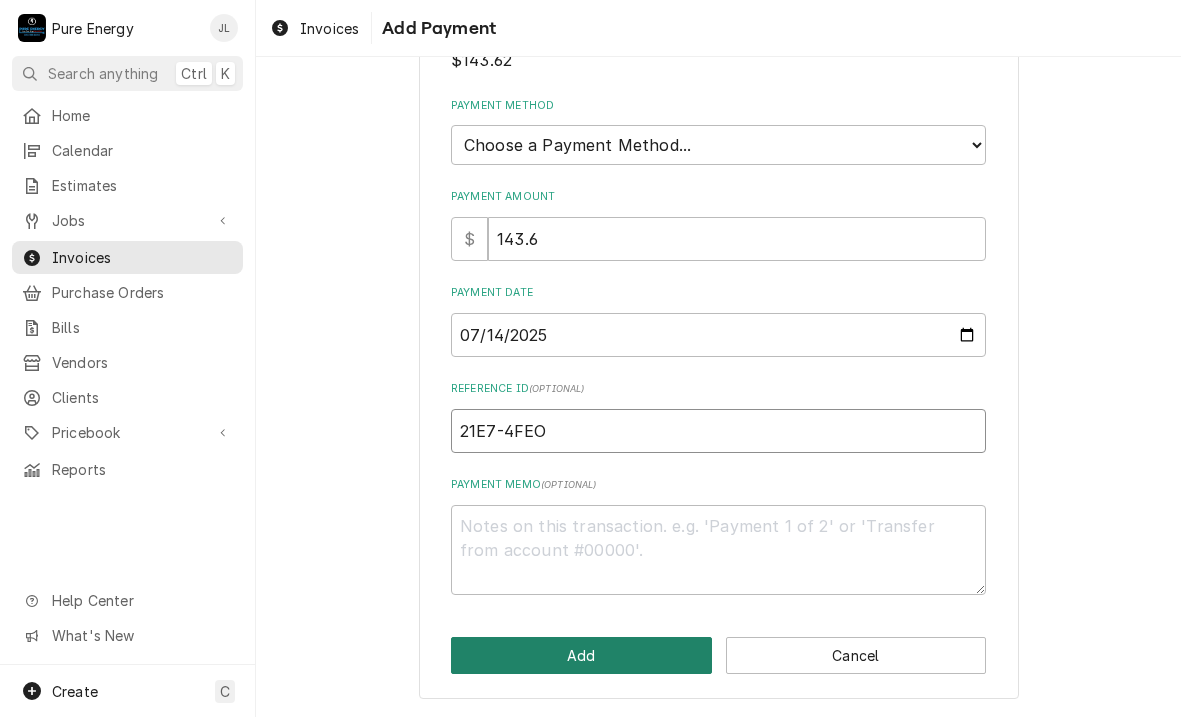 type on "21E7-4FE" 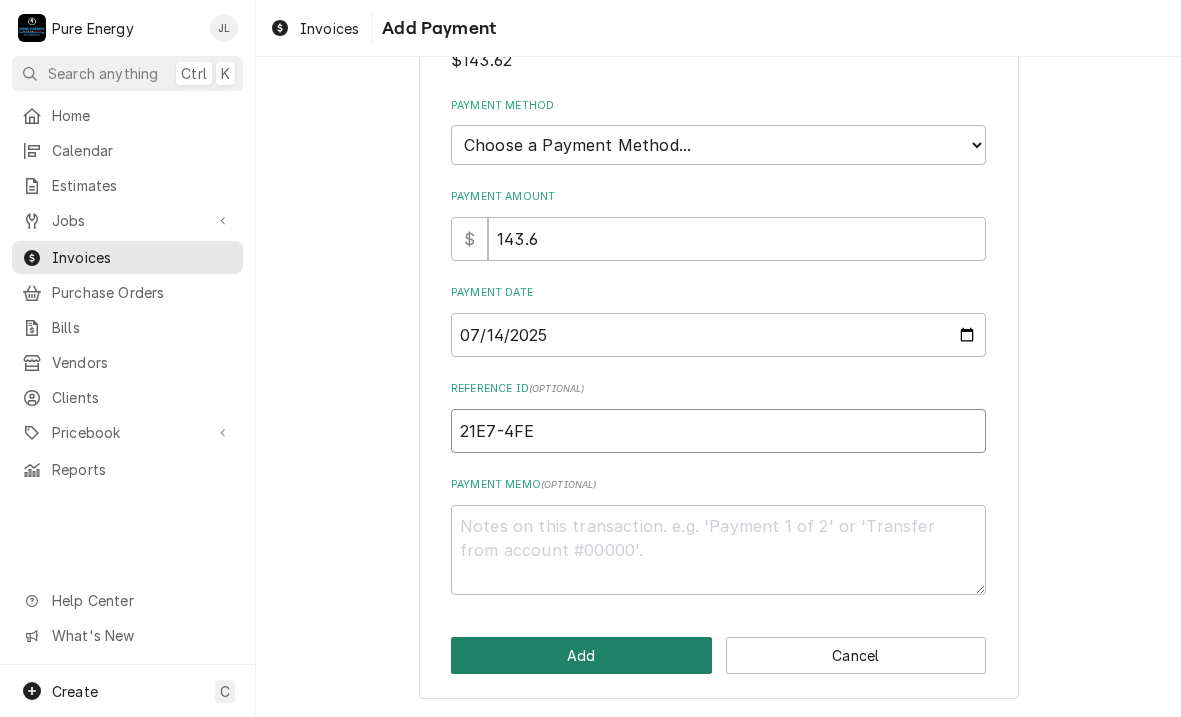 type on "x" 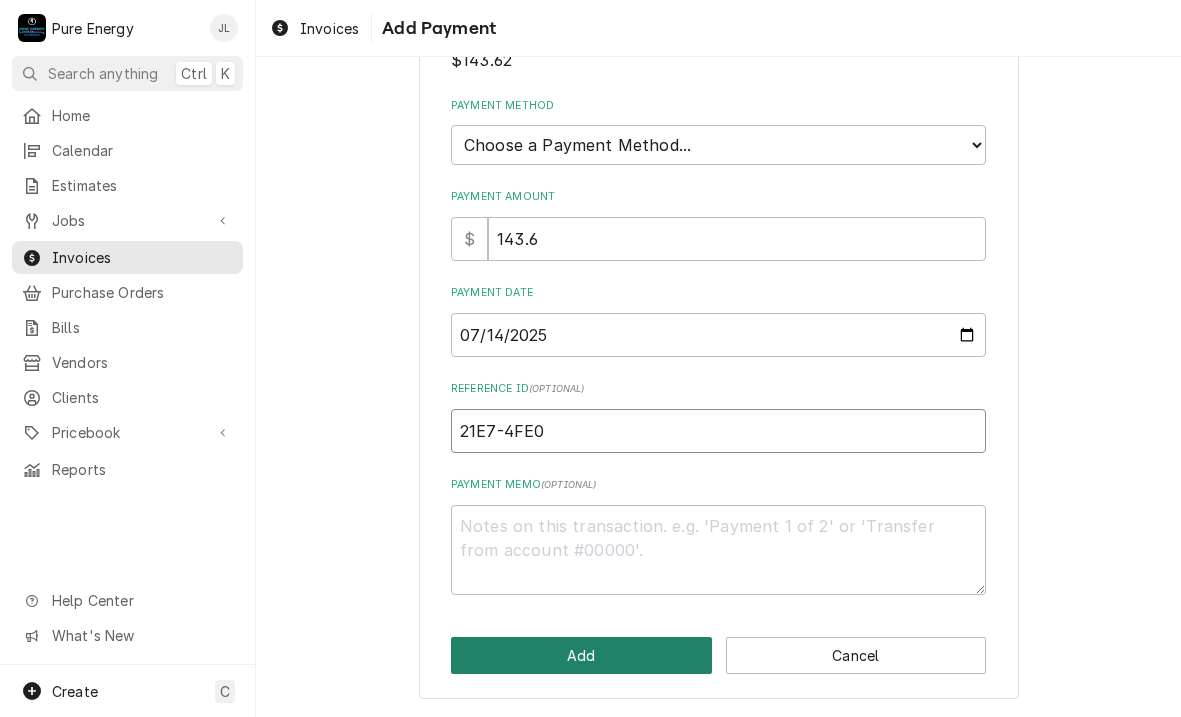 type on "21E7-4FE0" 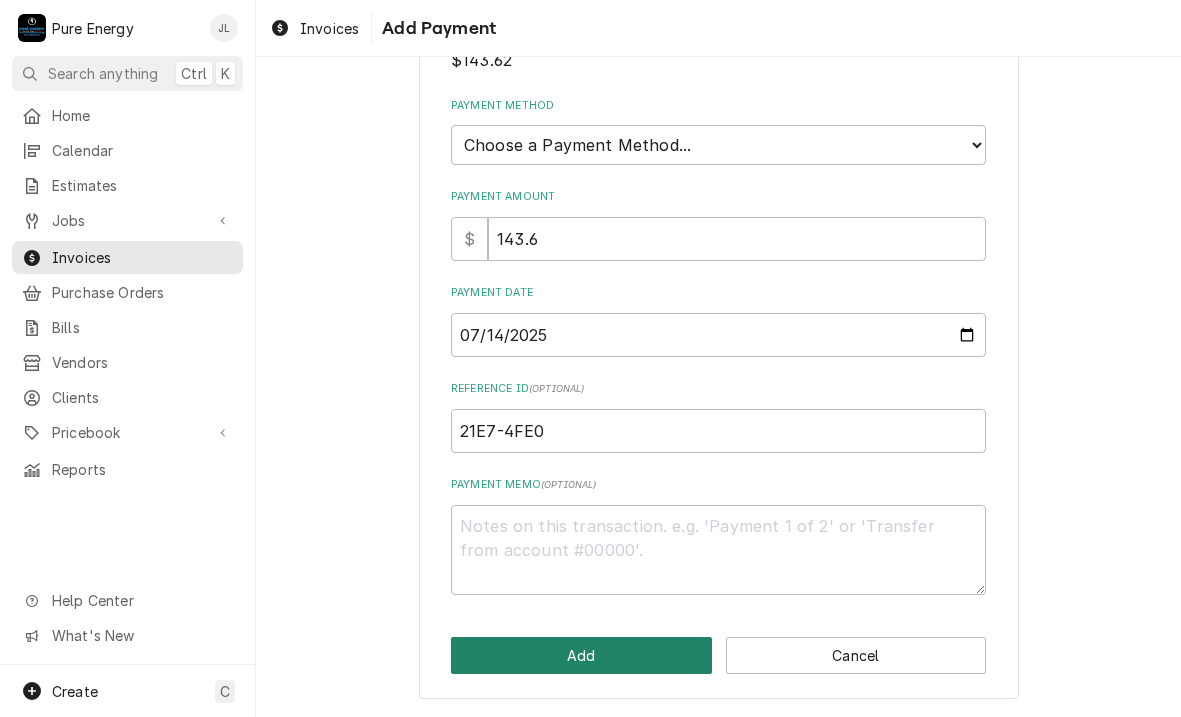 click on "Add" at bounding box center [581, 655] 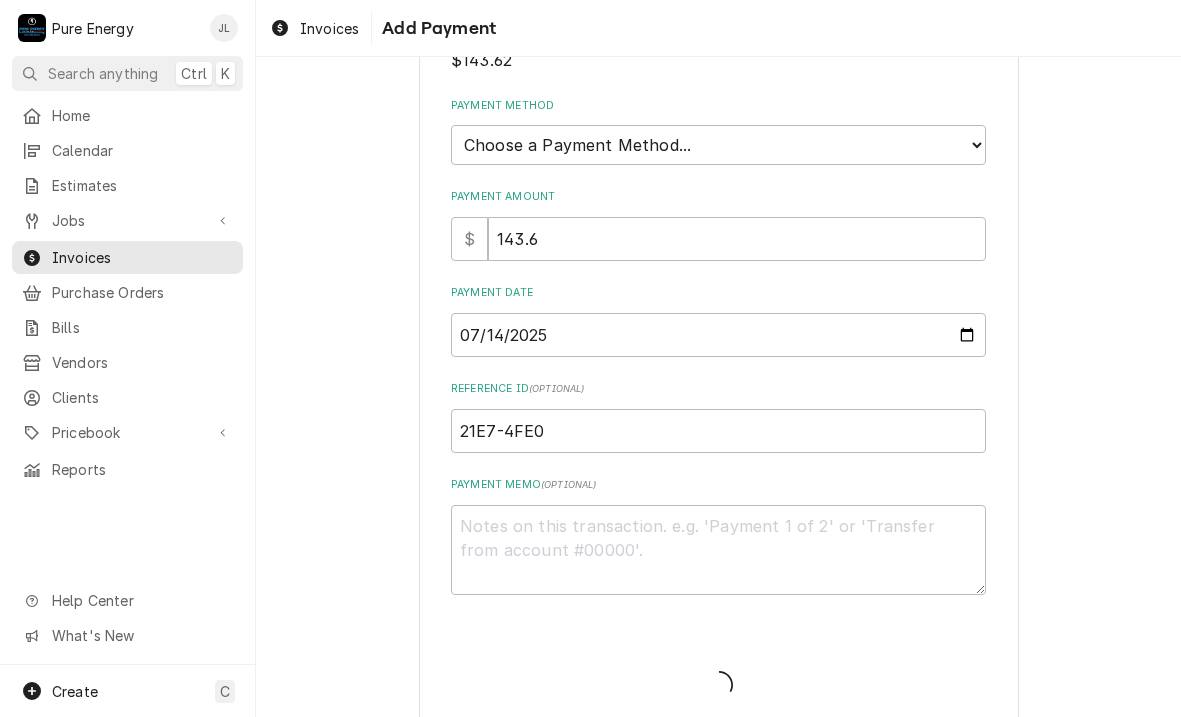 type on "x" 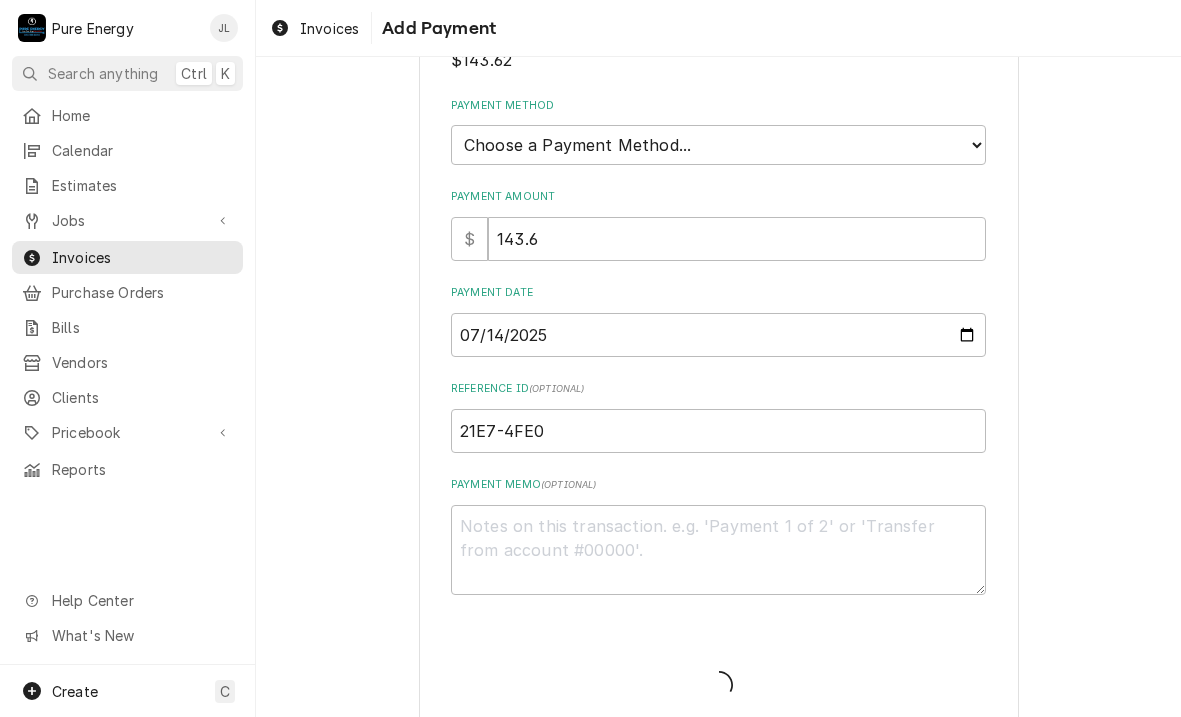 scroll, scrollTop: 173, scrollLeft: 0, axis: vertical 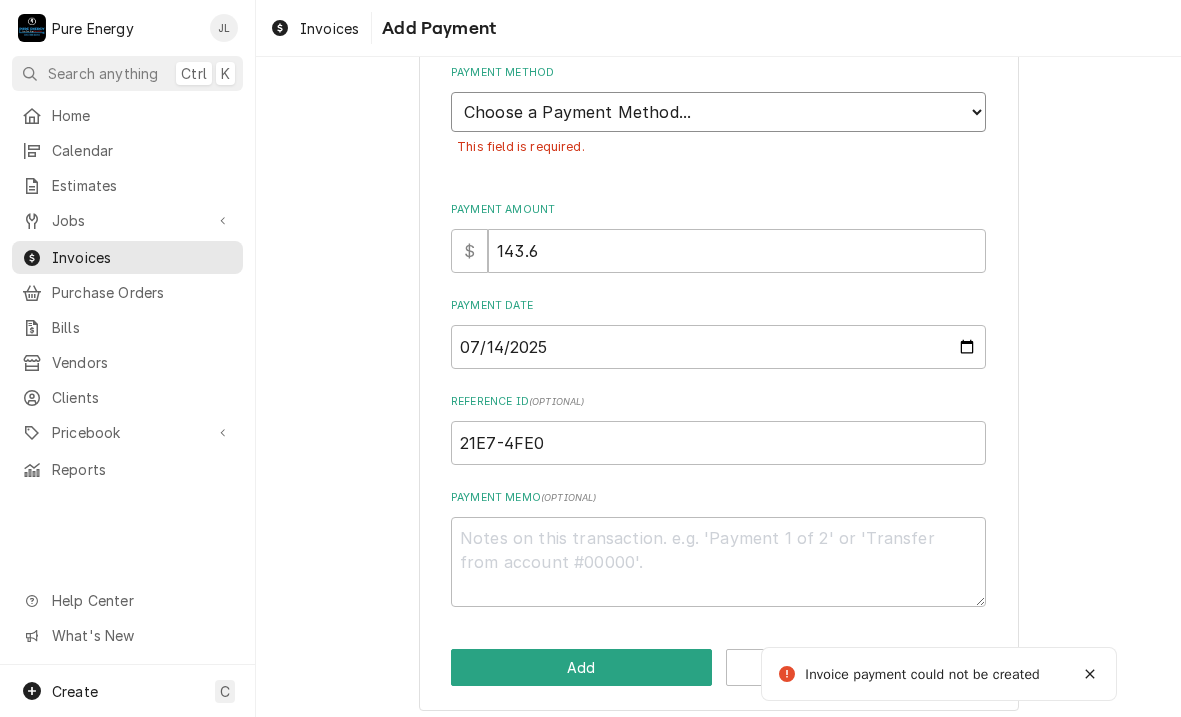 click on "Choose a Payment Method... Cash Check Credit/Debit Card ACH/eCheck Other" at bounding box center [718, 112] 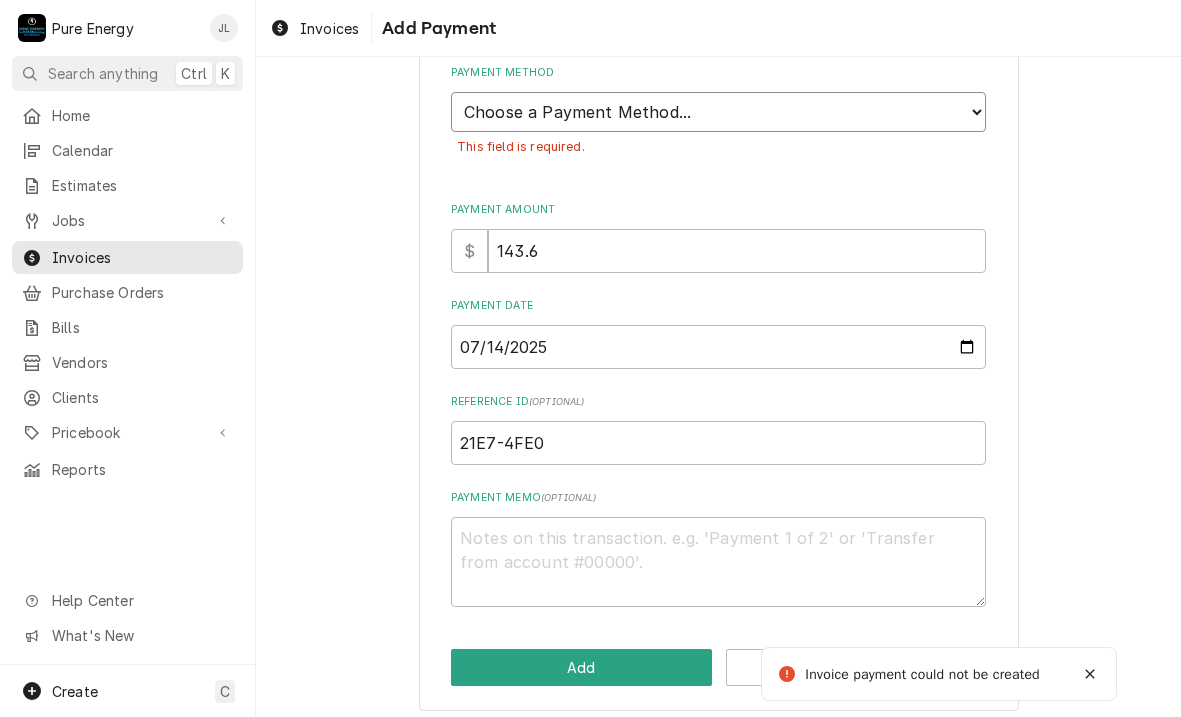 select on "4" 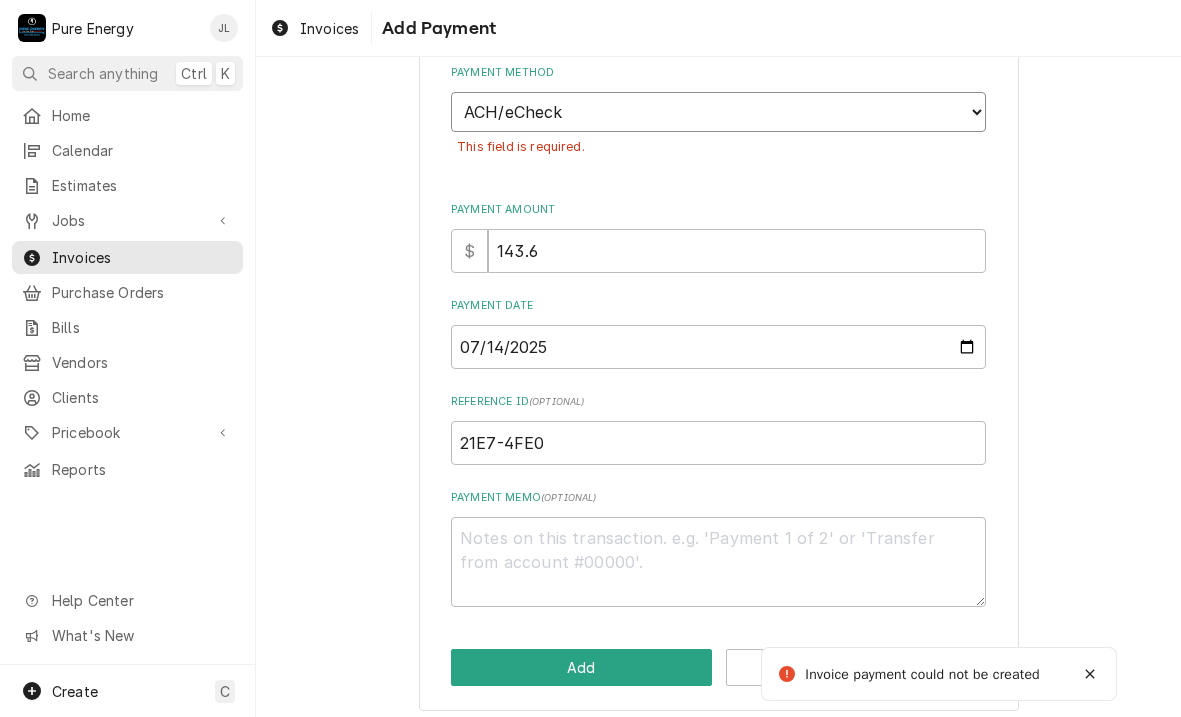click on "Choose a Payment Method... Cash Check Credit/Debit Card ACH/eCheck Other" at bounding box center [718, 112] 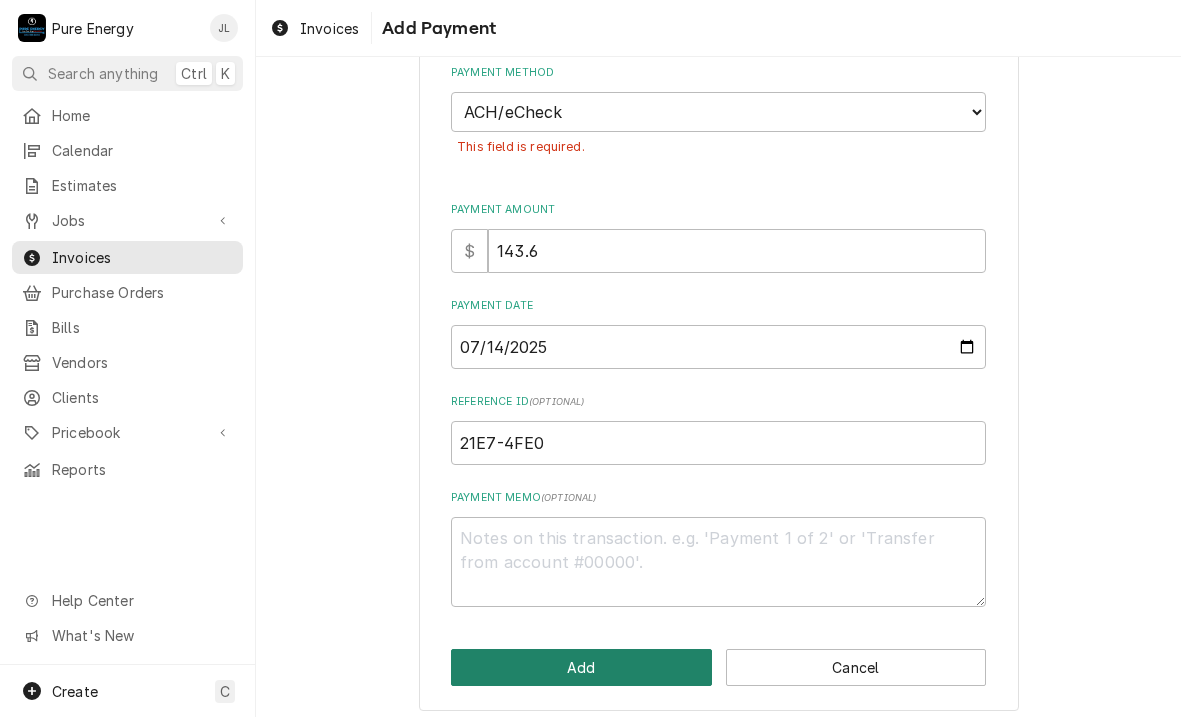 click on "Add" at bounding box center (581, 667) 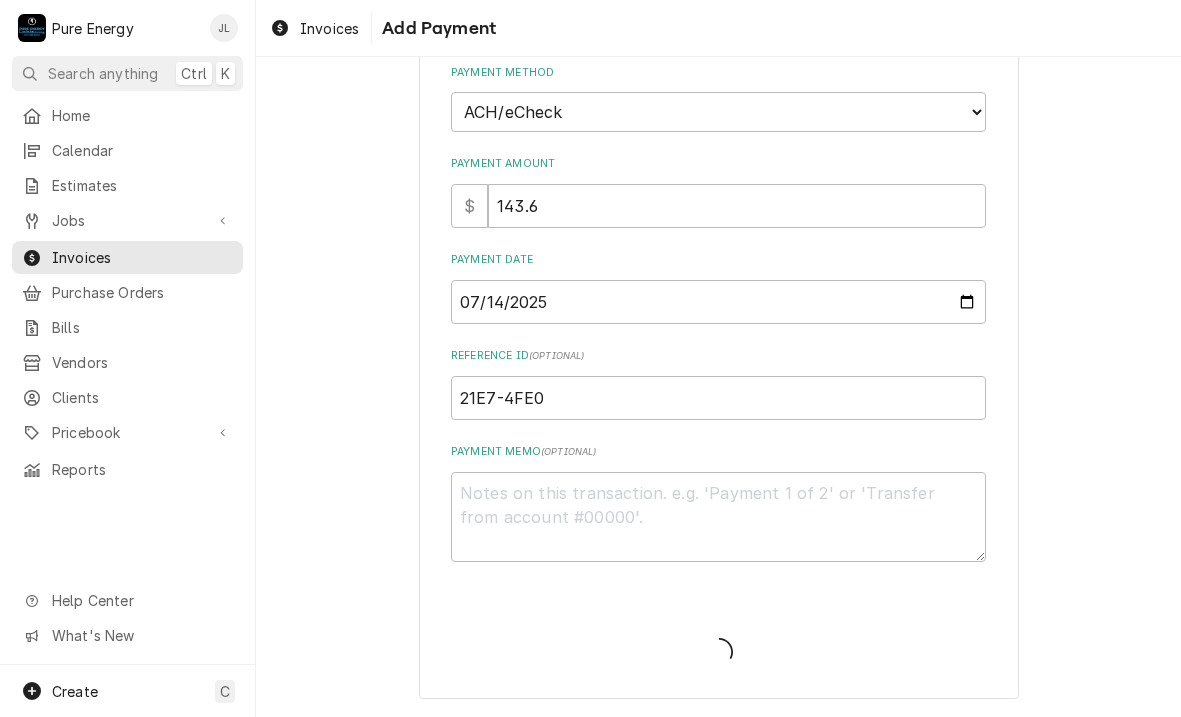 type on "x" 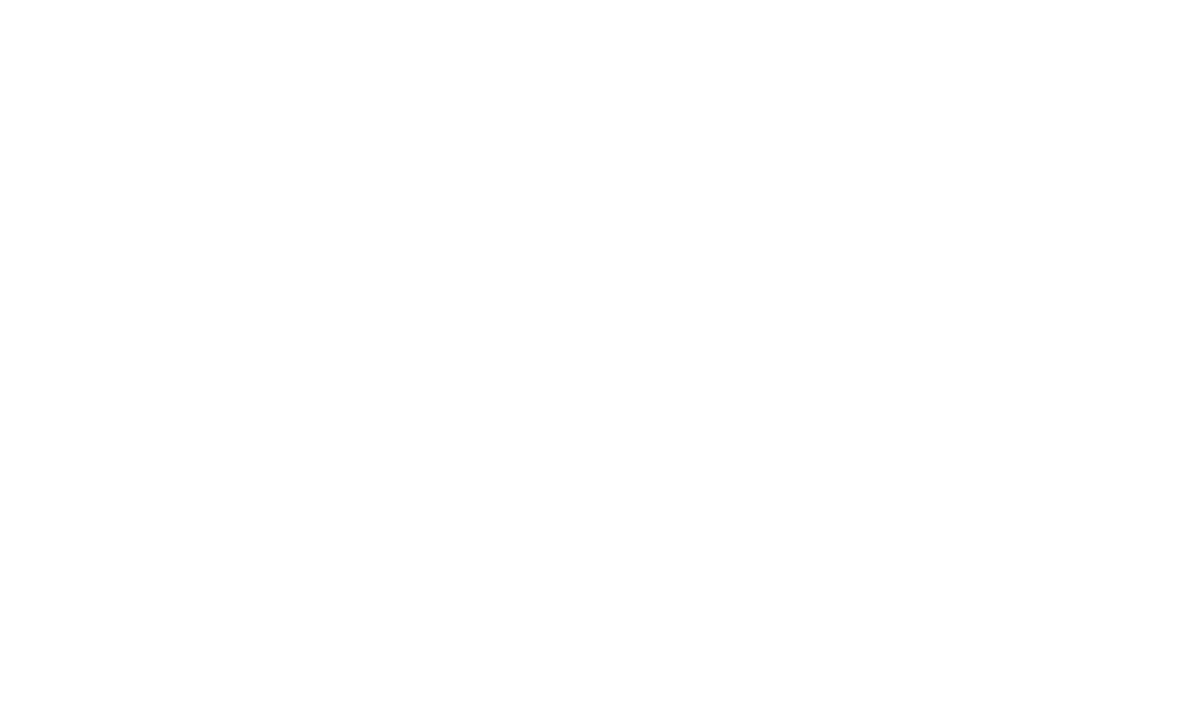 scroll, scrollTop: 0, scrollLeft: 0, axis: both 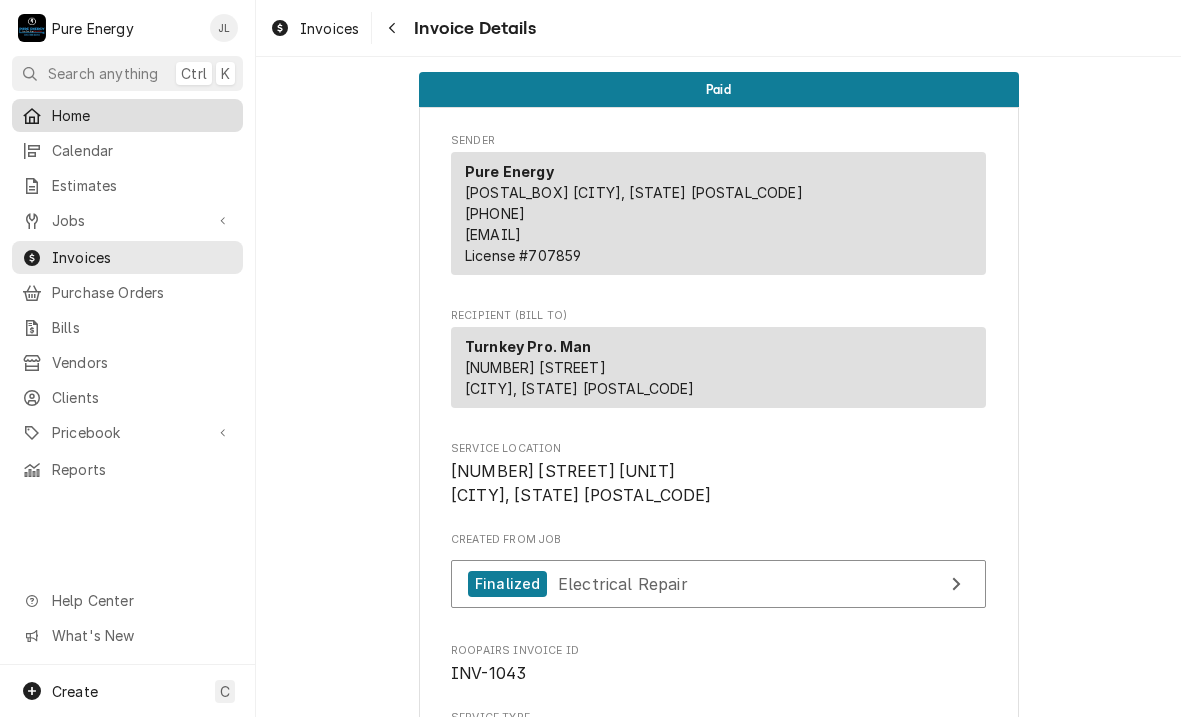 click on "Home" at bounding box center [142, 115] 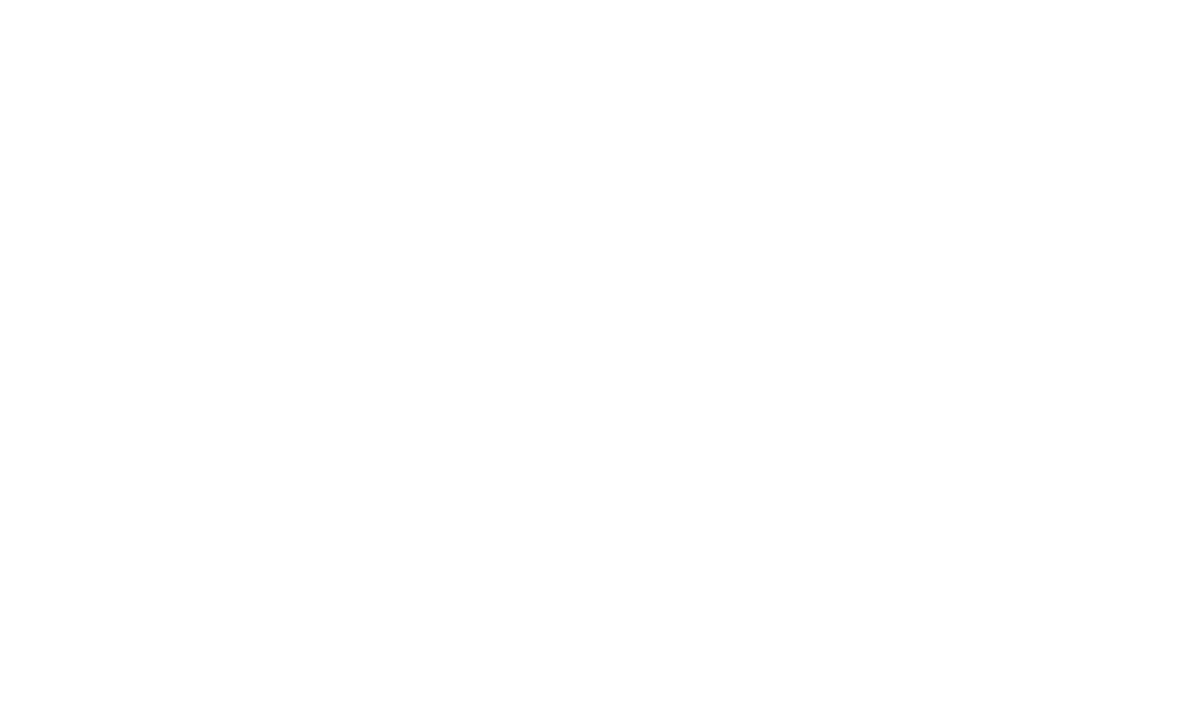 scroll, scrollTop: 0, scrollLeft: 0, axis: both 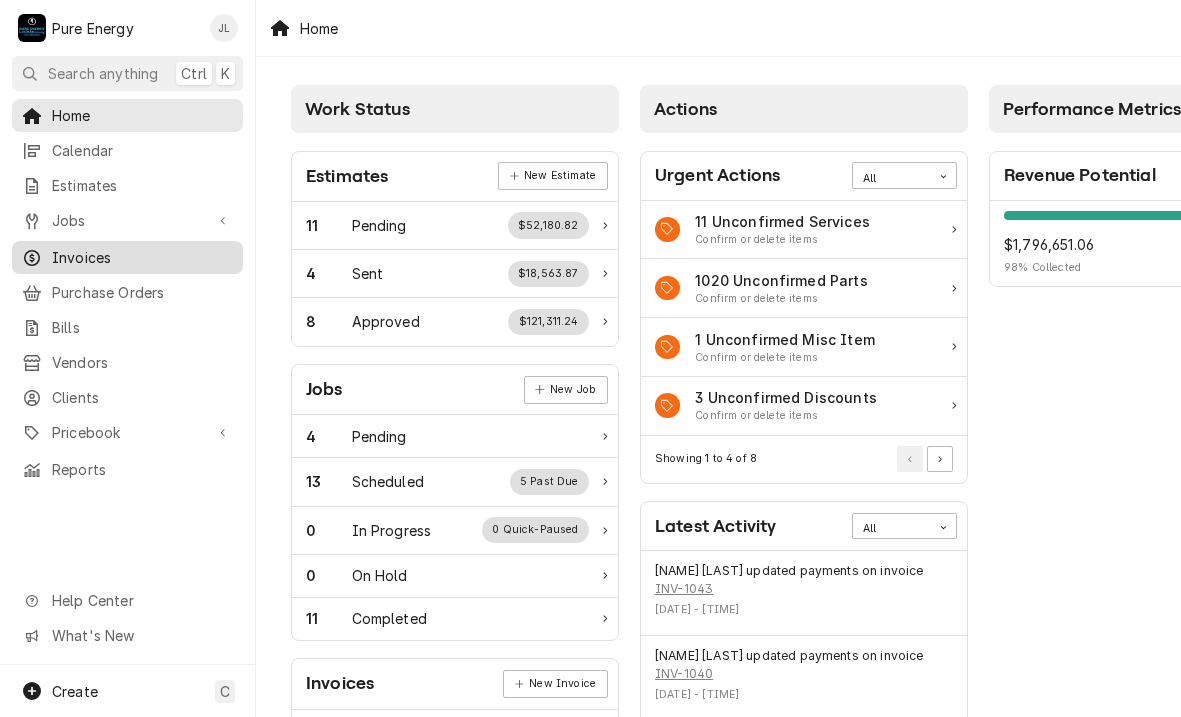 click on "Invoices" at bounding box center (142, 257) 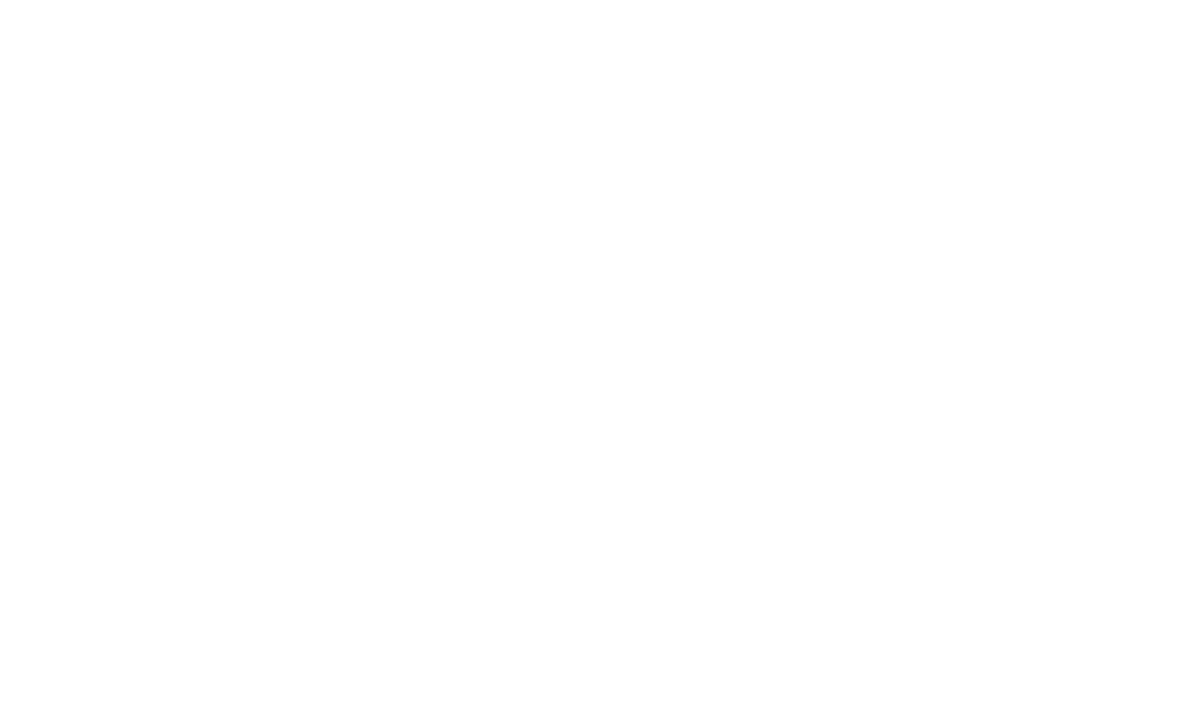 scroll, scrollTop: 0, scrollLeft: 0, axis: both 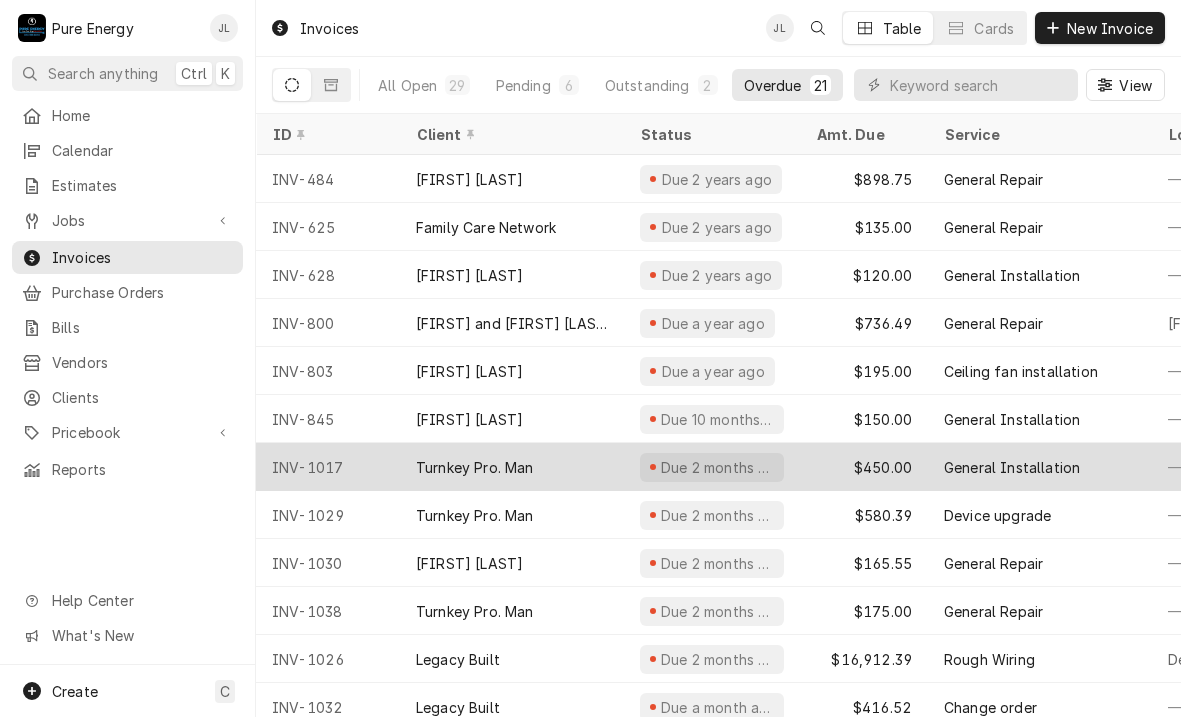 click on "INV-1017" at bounding box center (328, 467) 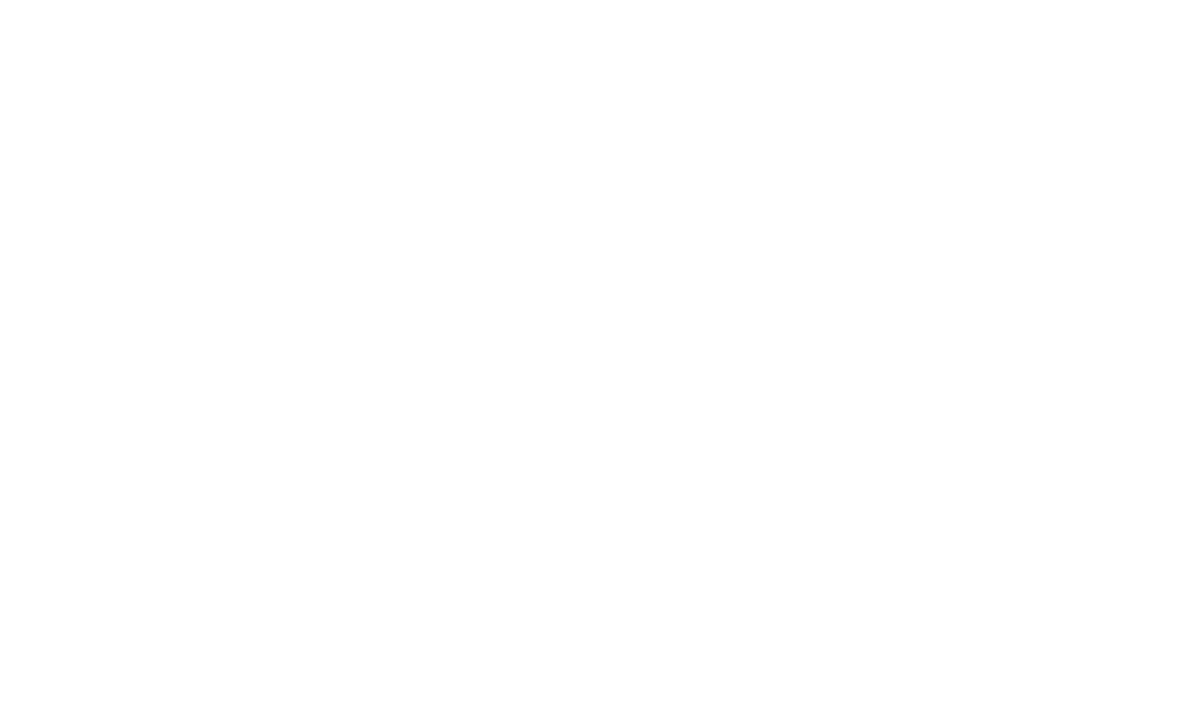 scroll, scrollTop: 0, scrollLeft: 0, axis: both 